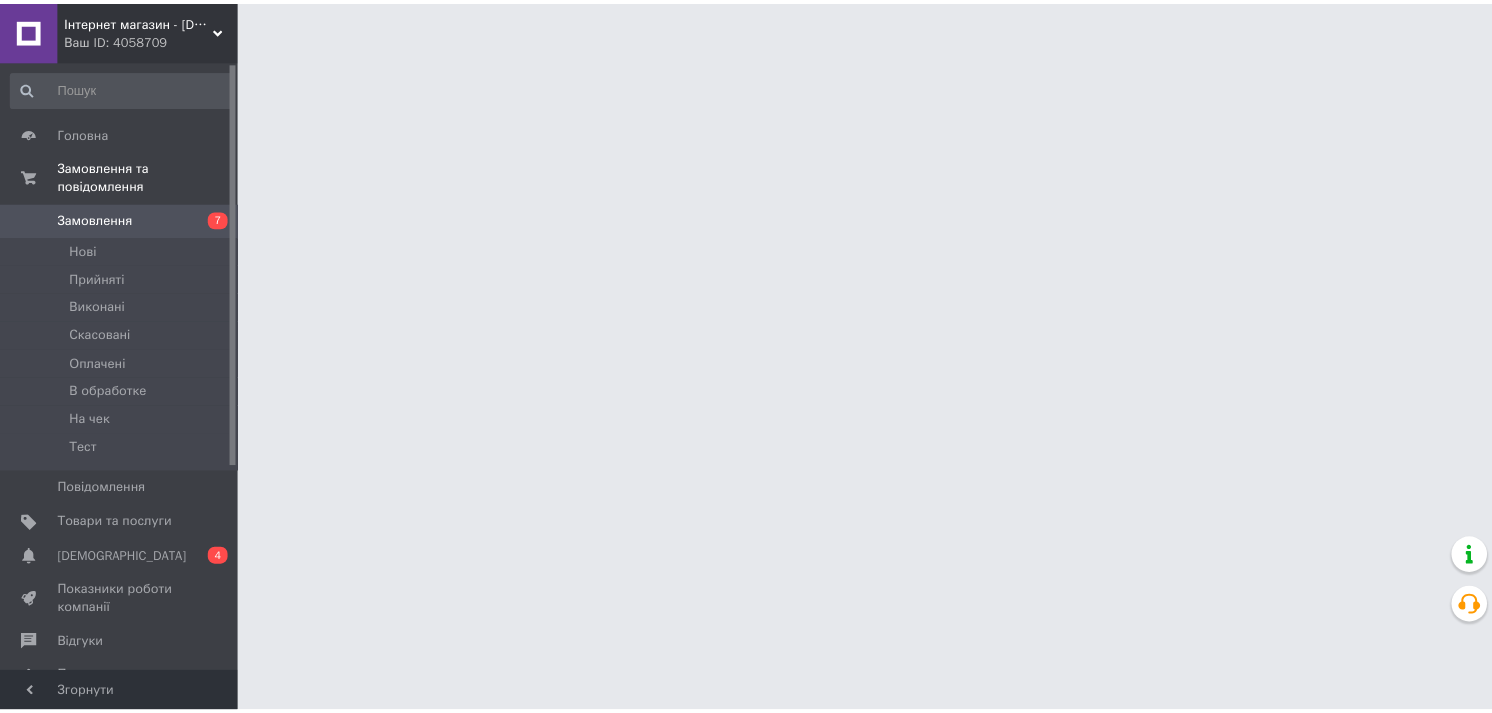 scroll, scrollTop: 0, scrollLeft: 0, axis: both 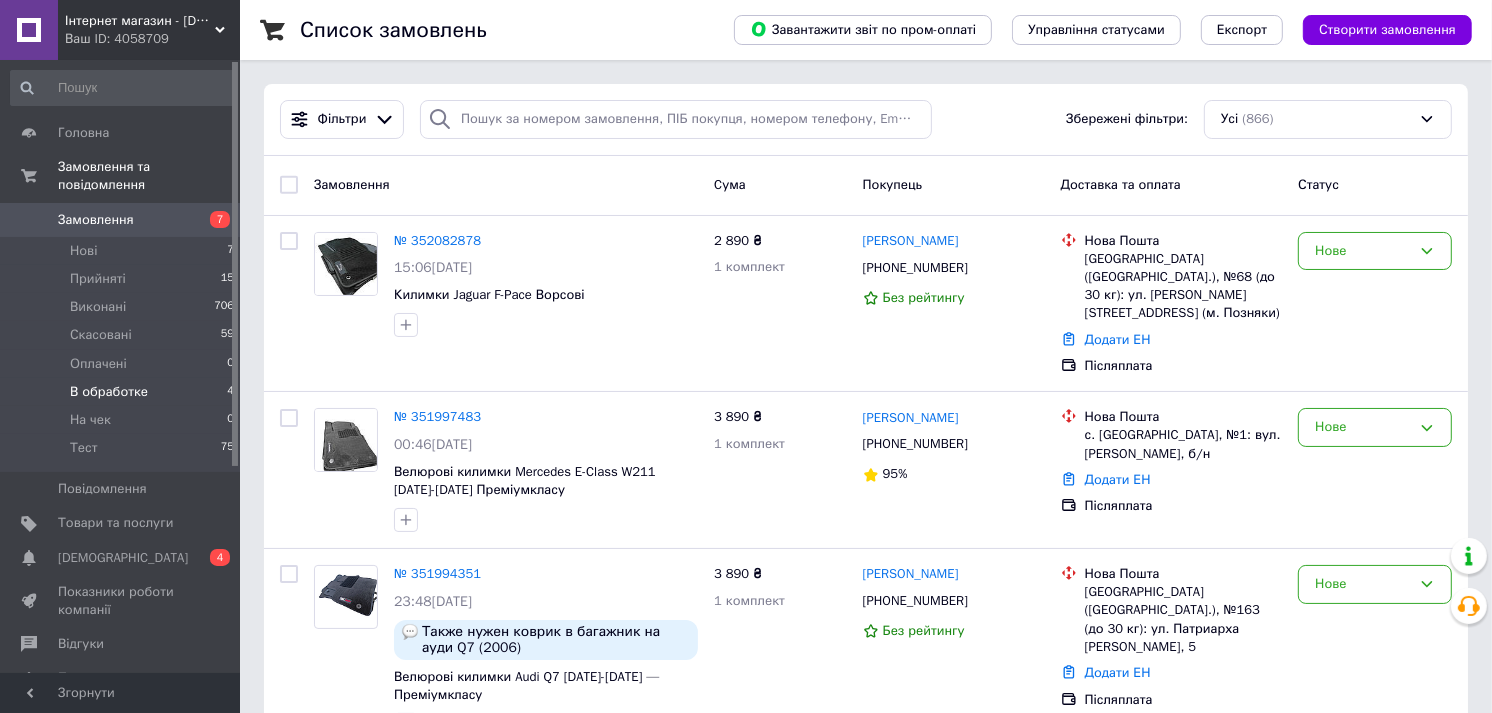 click on "В обработке 4" at bounding box center [123, 392] 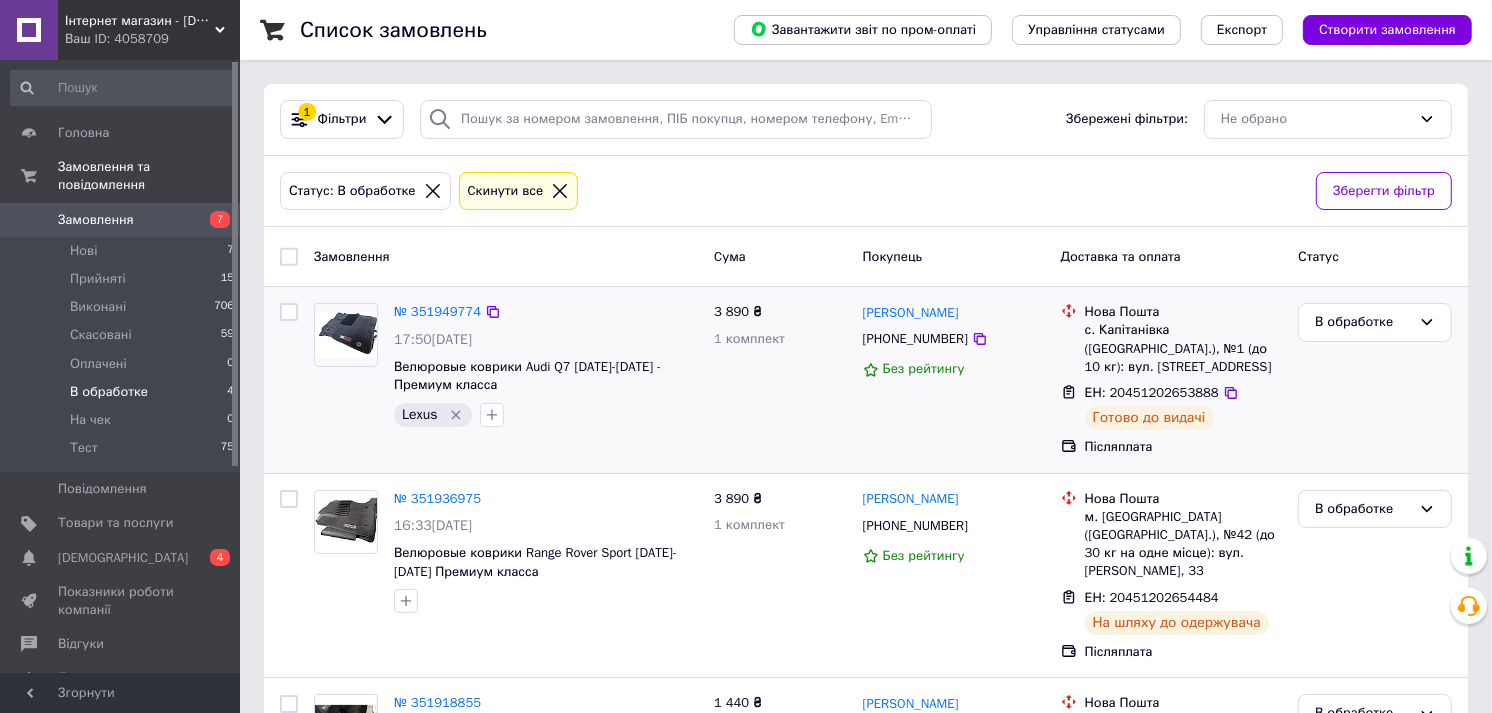 scroll, scrollTop: 288, scrollLeft: 0, axis: vertical 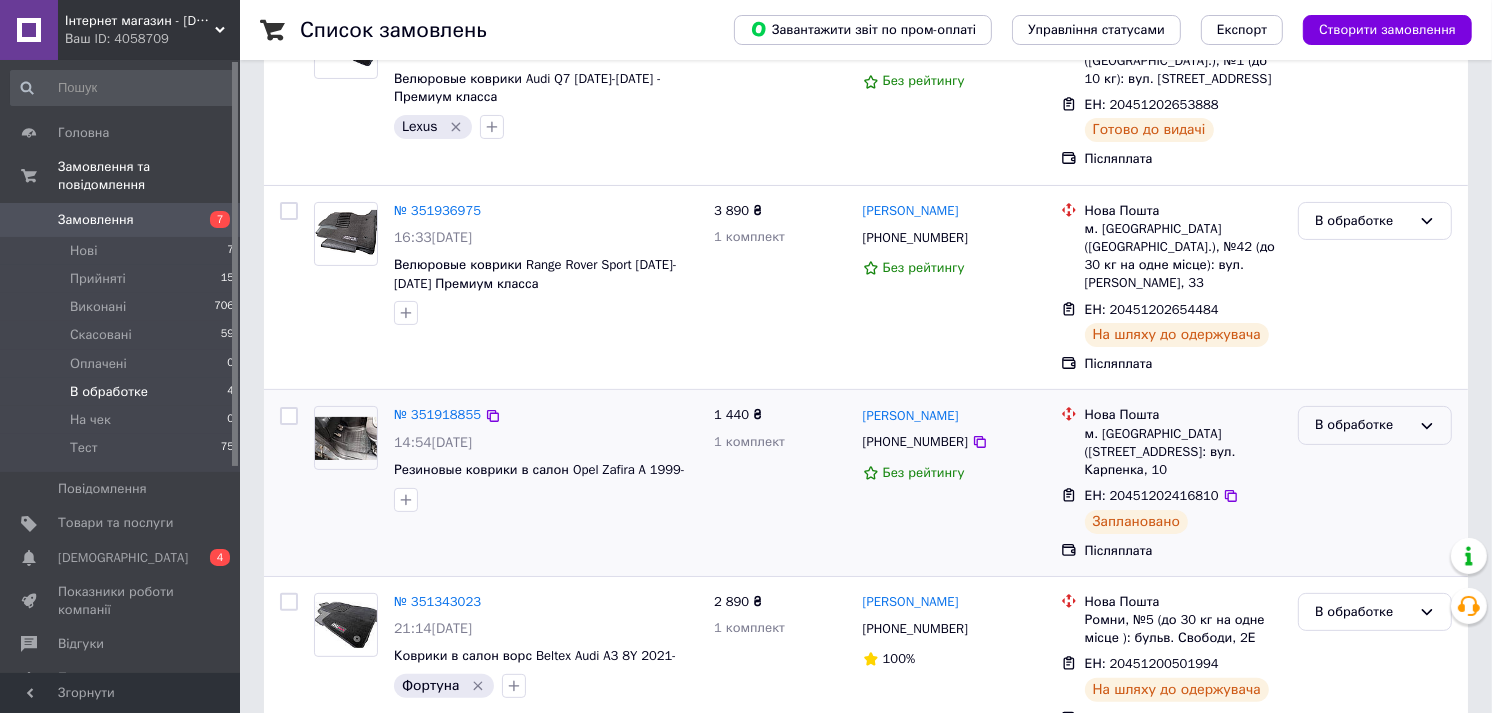 click on "В обработке" at bounding box center (1363, 425) 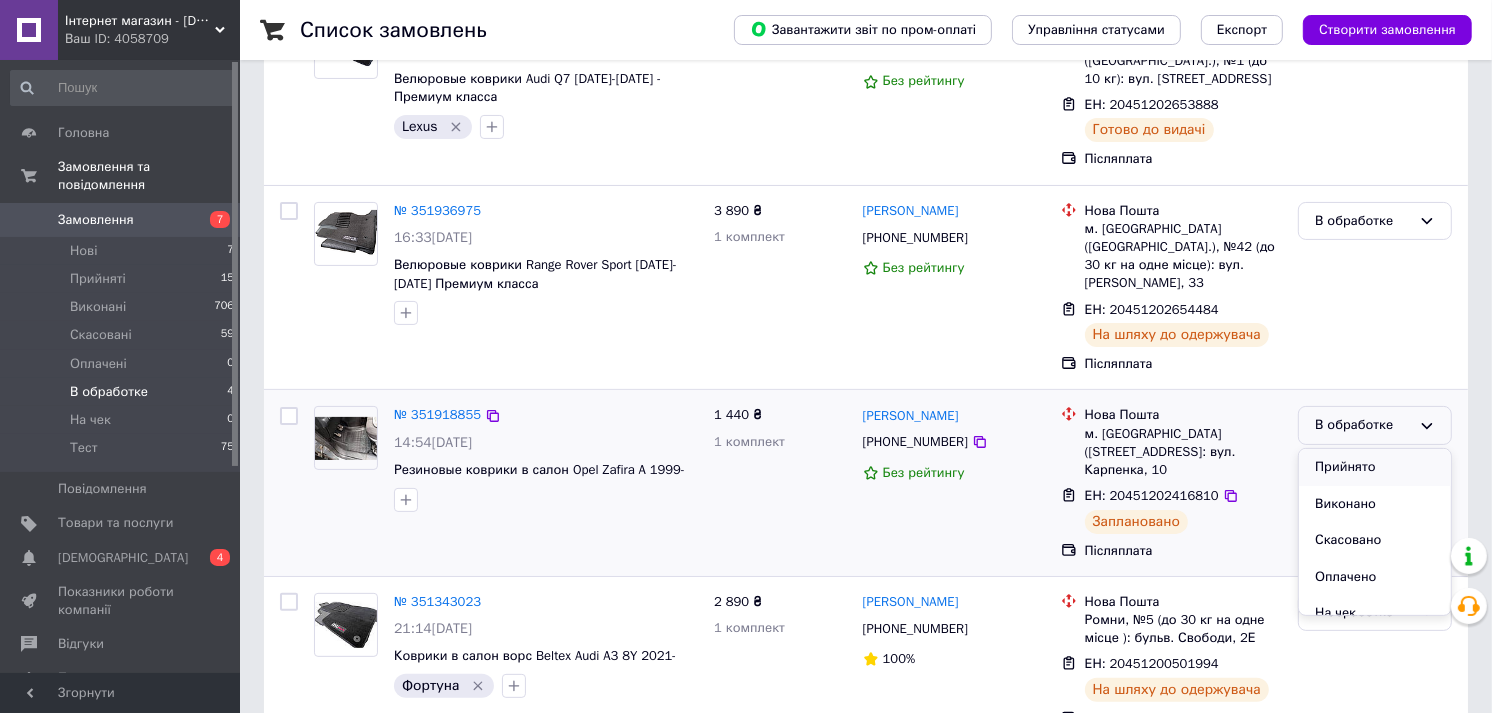 click on "Прийнято" at bounding box center (1375, 467) 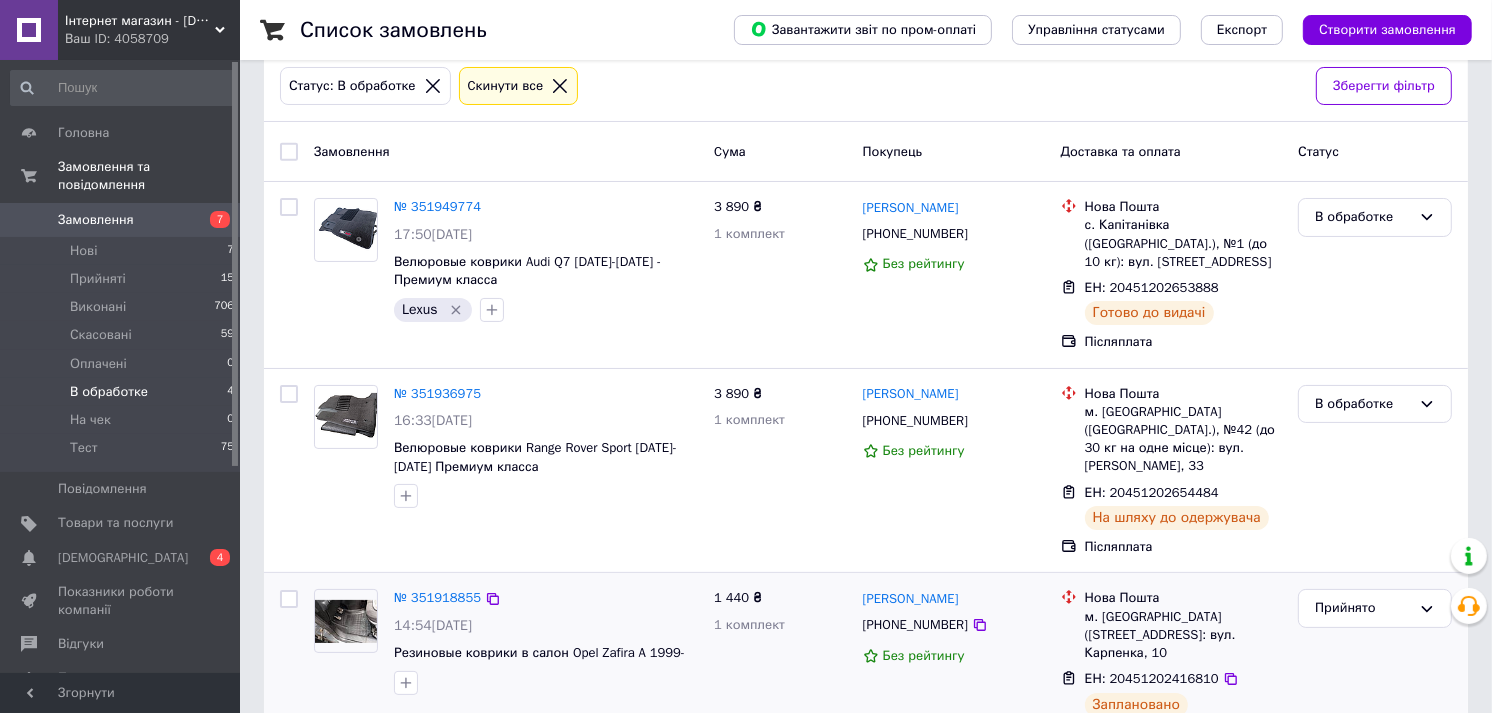 scroll, scrollTop: 66, scrollLeft: 0, axis: vertical 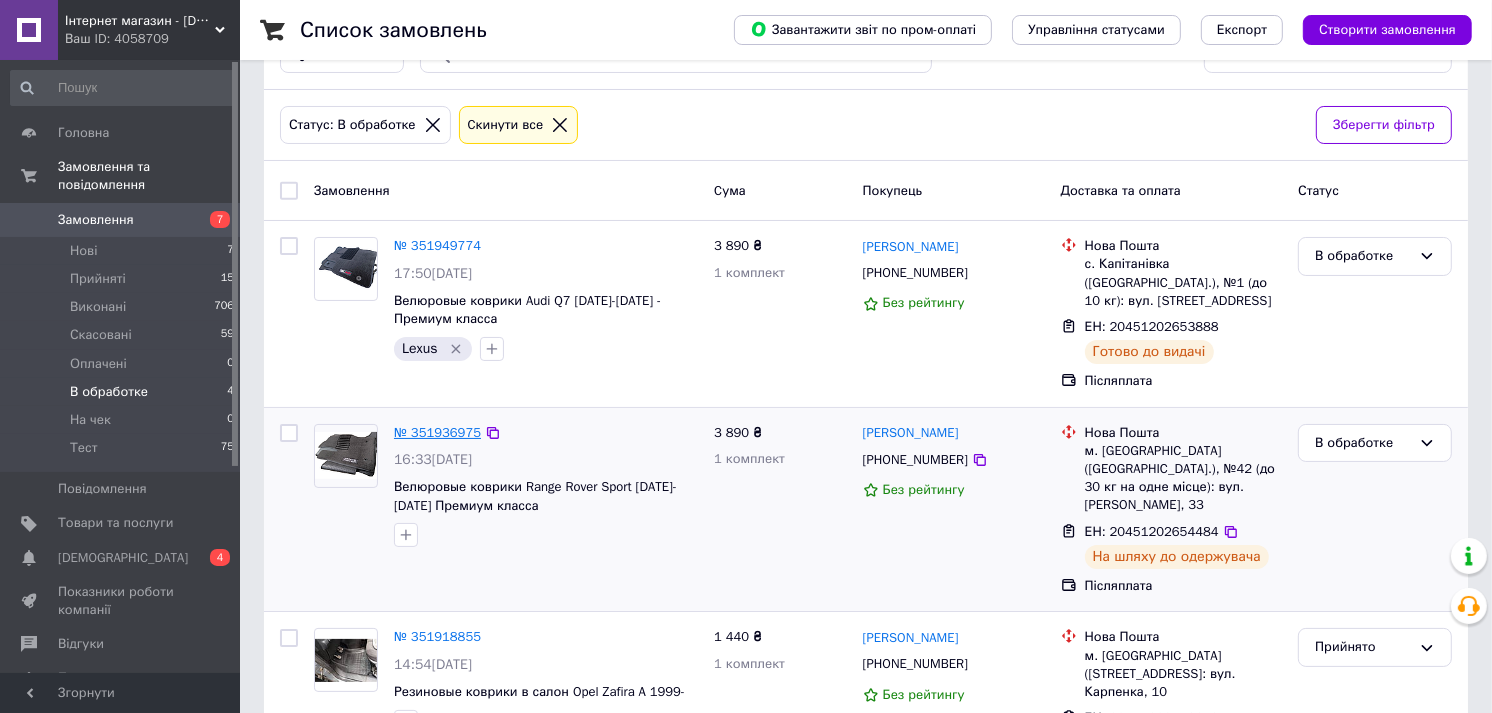 click on "№ 351936975" at bounding box center [437, 432] 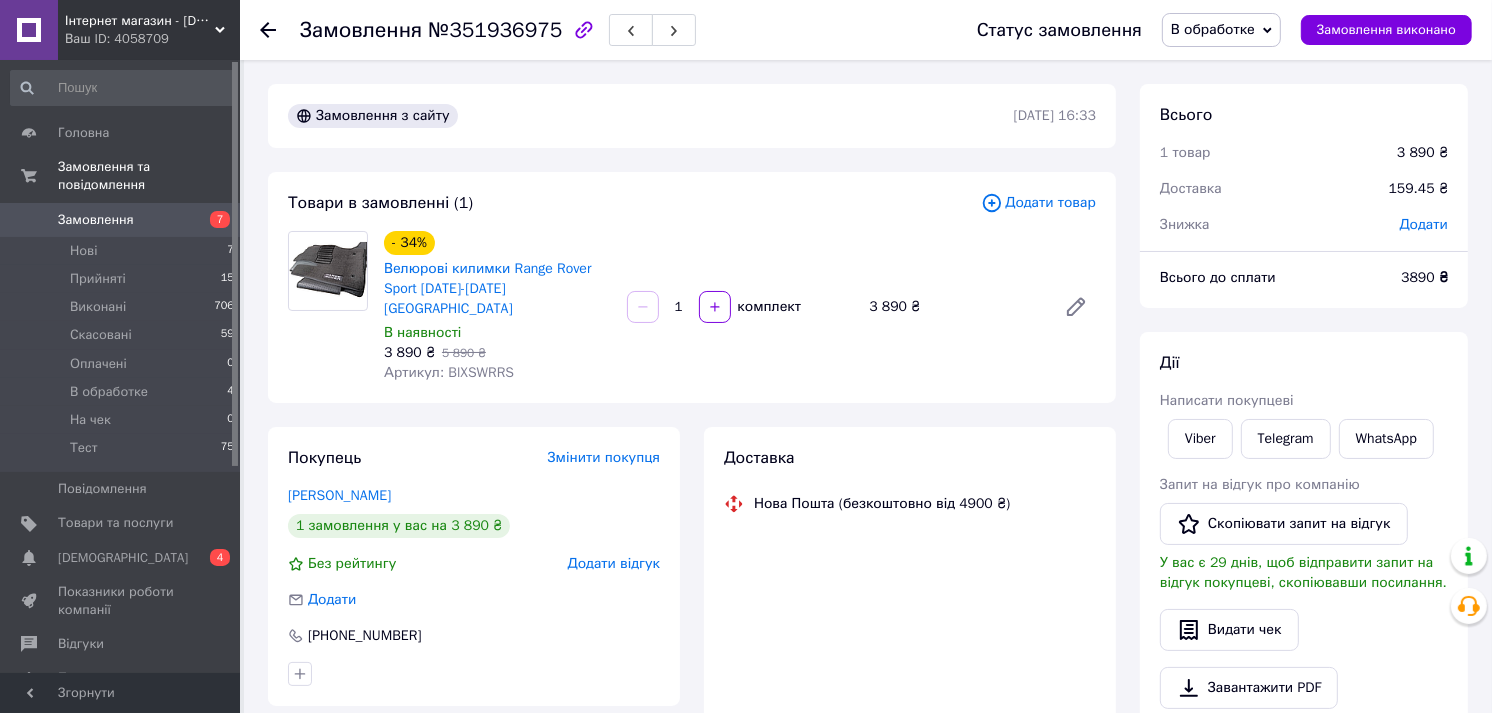 click on "Артикул: BlXSWRRS" at bounding box center (449, 372) 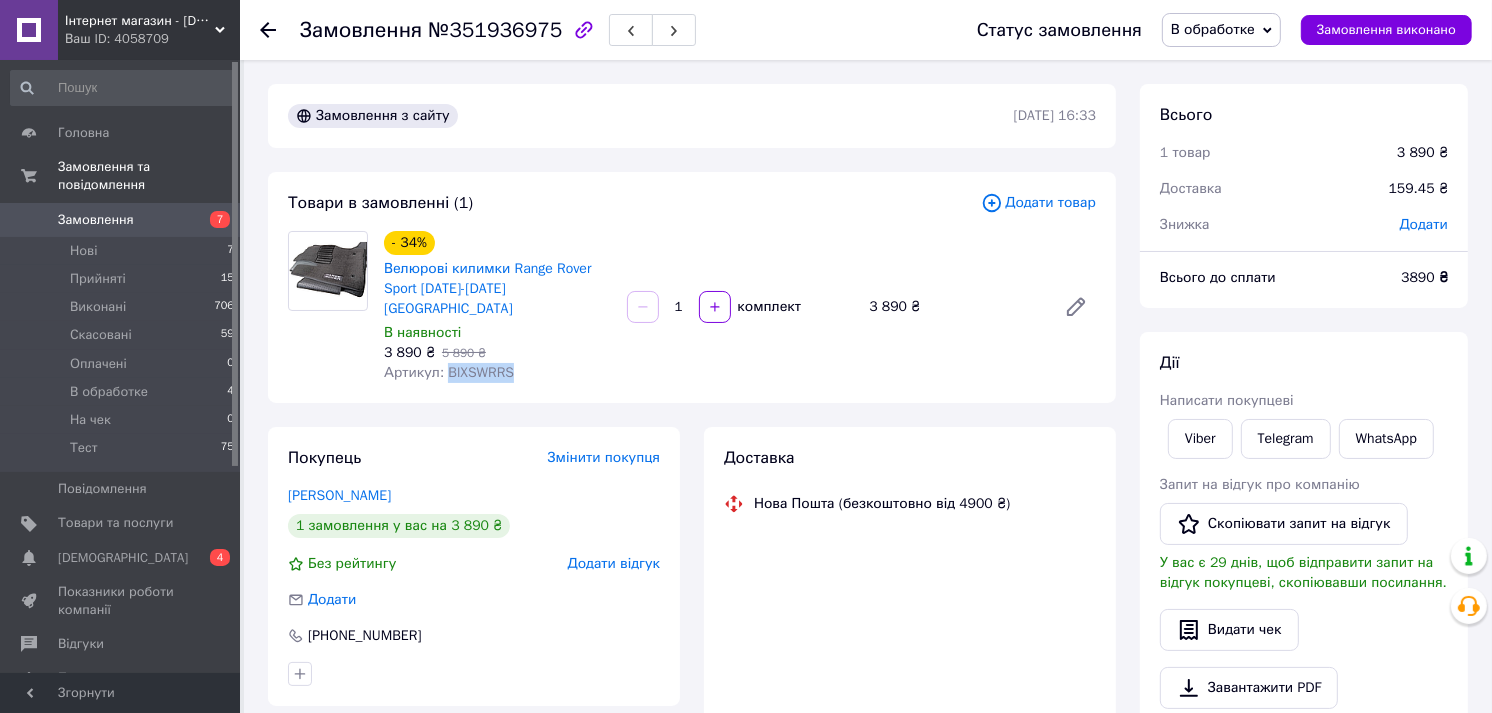 click on "Артикул: BlXSWRRS" at bounding box center [449, 372] 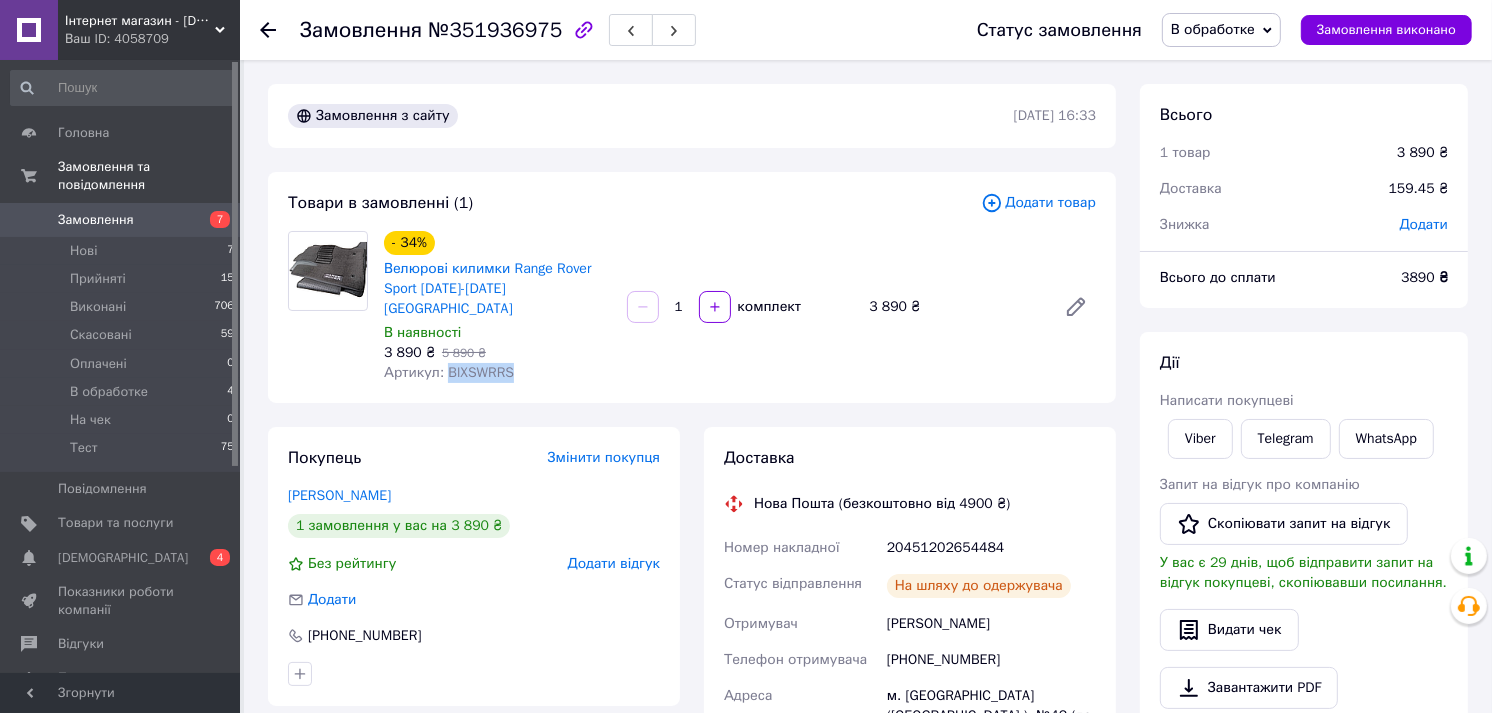 copy on "BlXSWRRS" 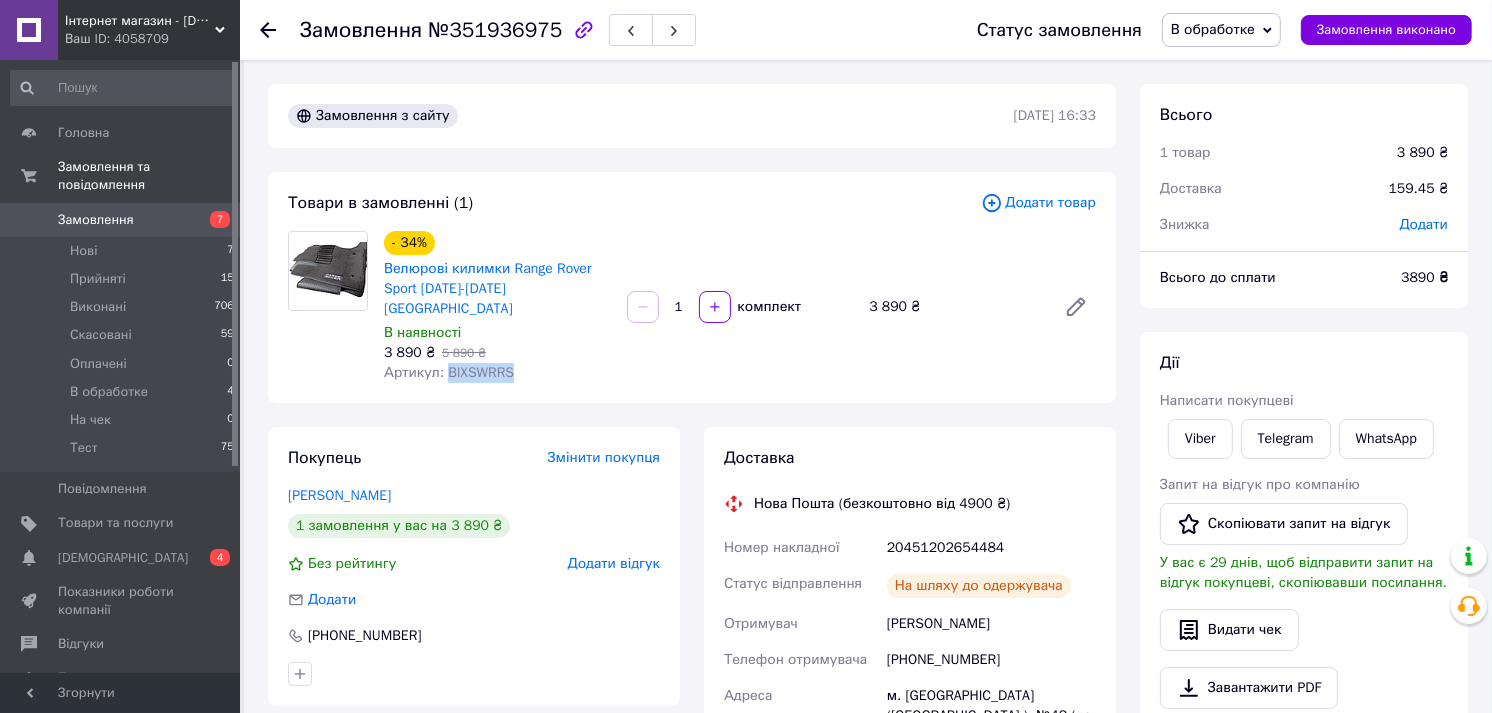 click on "Артикул: BlXSWRRS" at bounding box center (497, 373) 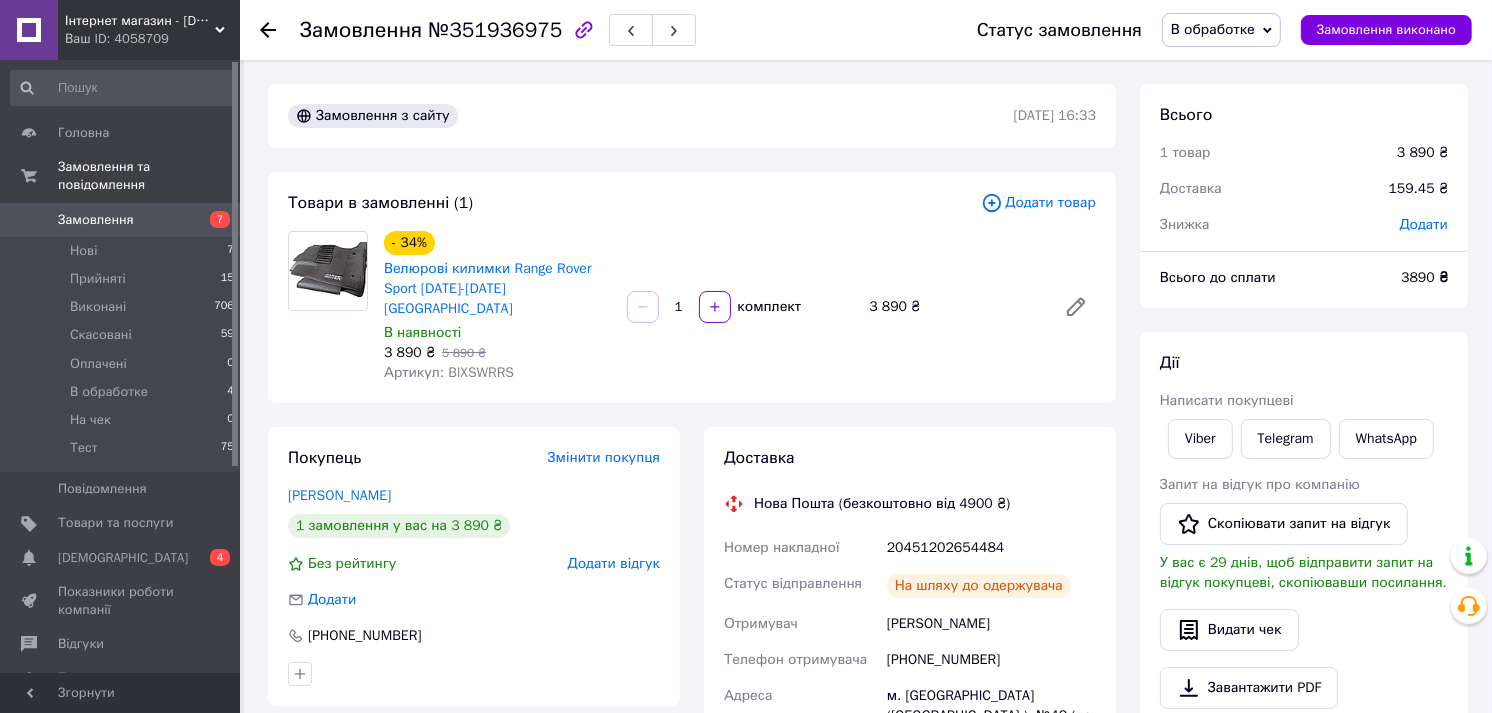 click on "20451202654484" at bounding box center (991, 548) 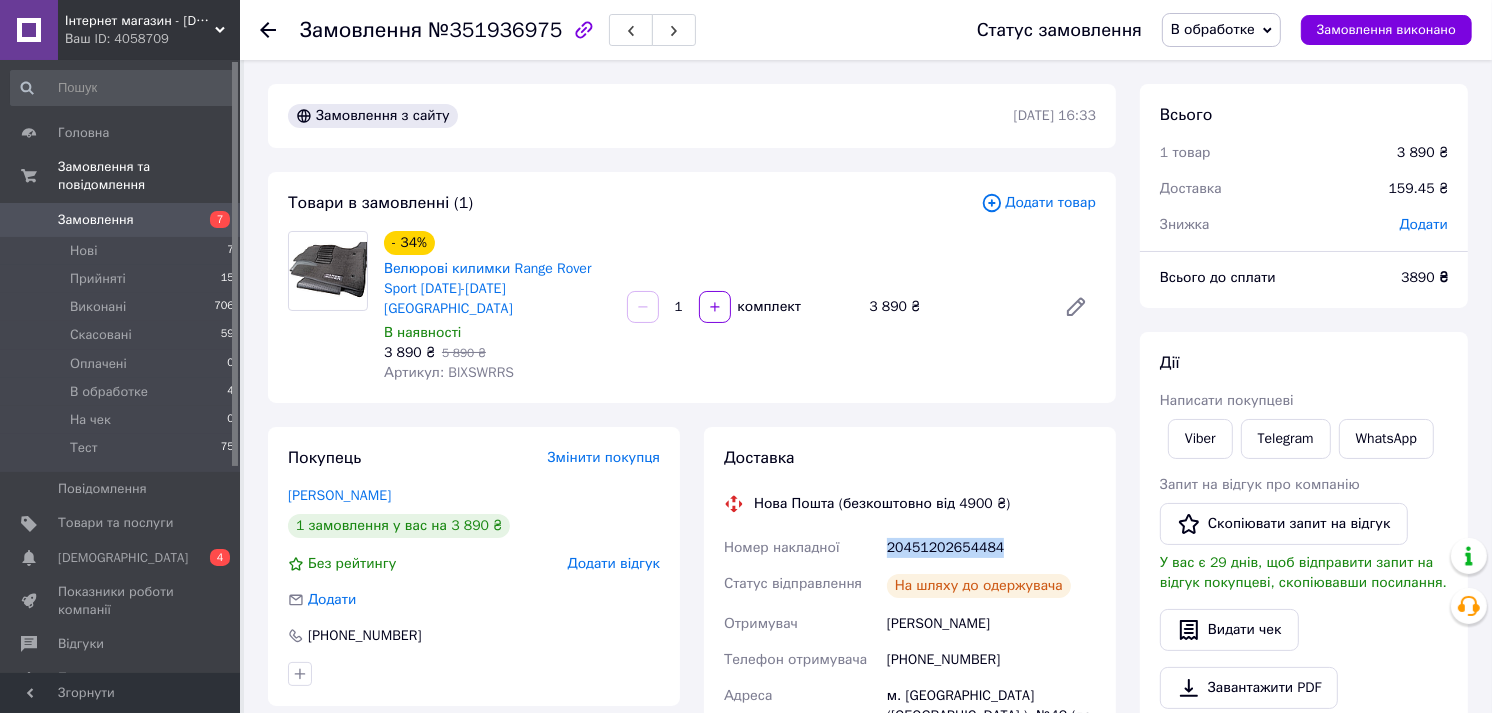 click on "20451202654484" at bounding box center (991, 548) 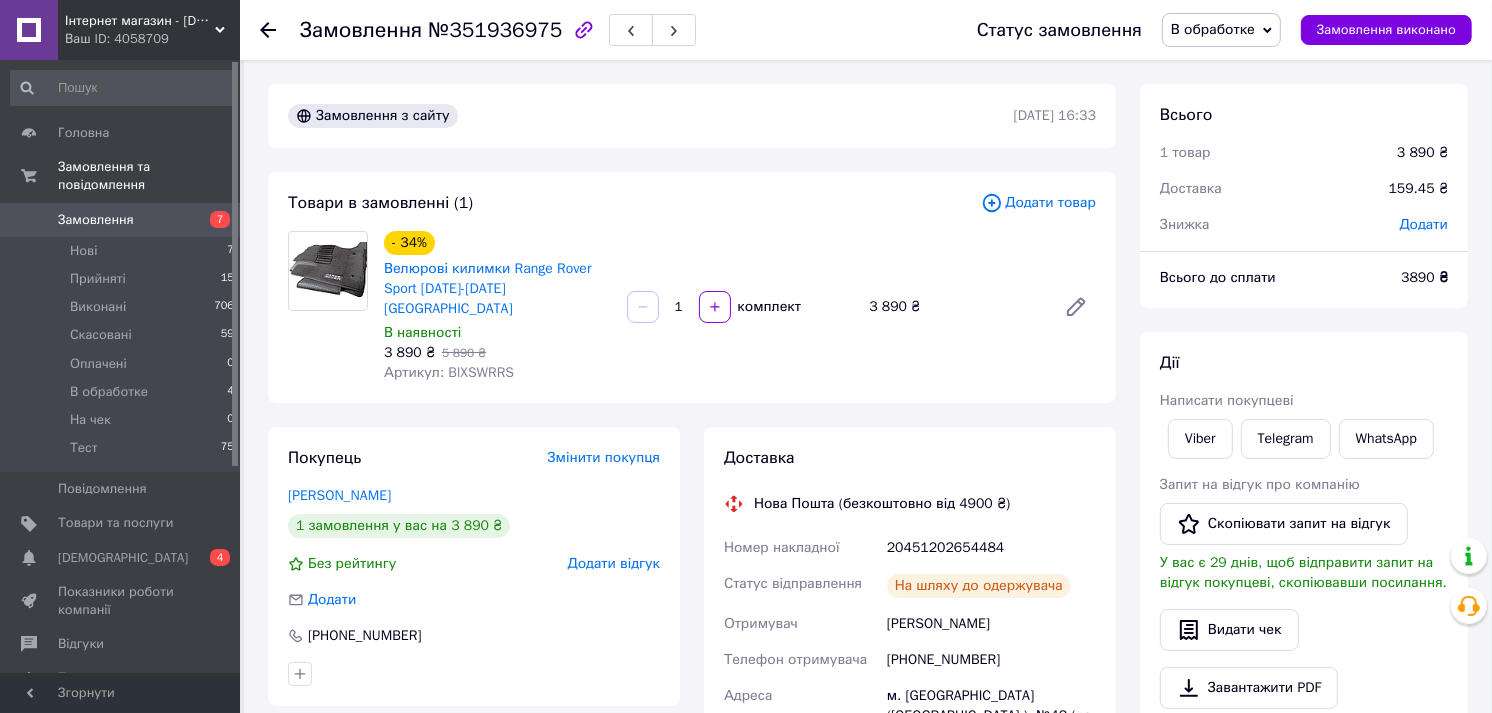 click on "[PHONE_NUMBER]" at bounding box center [991, 660] 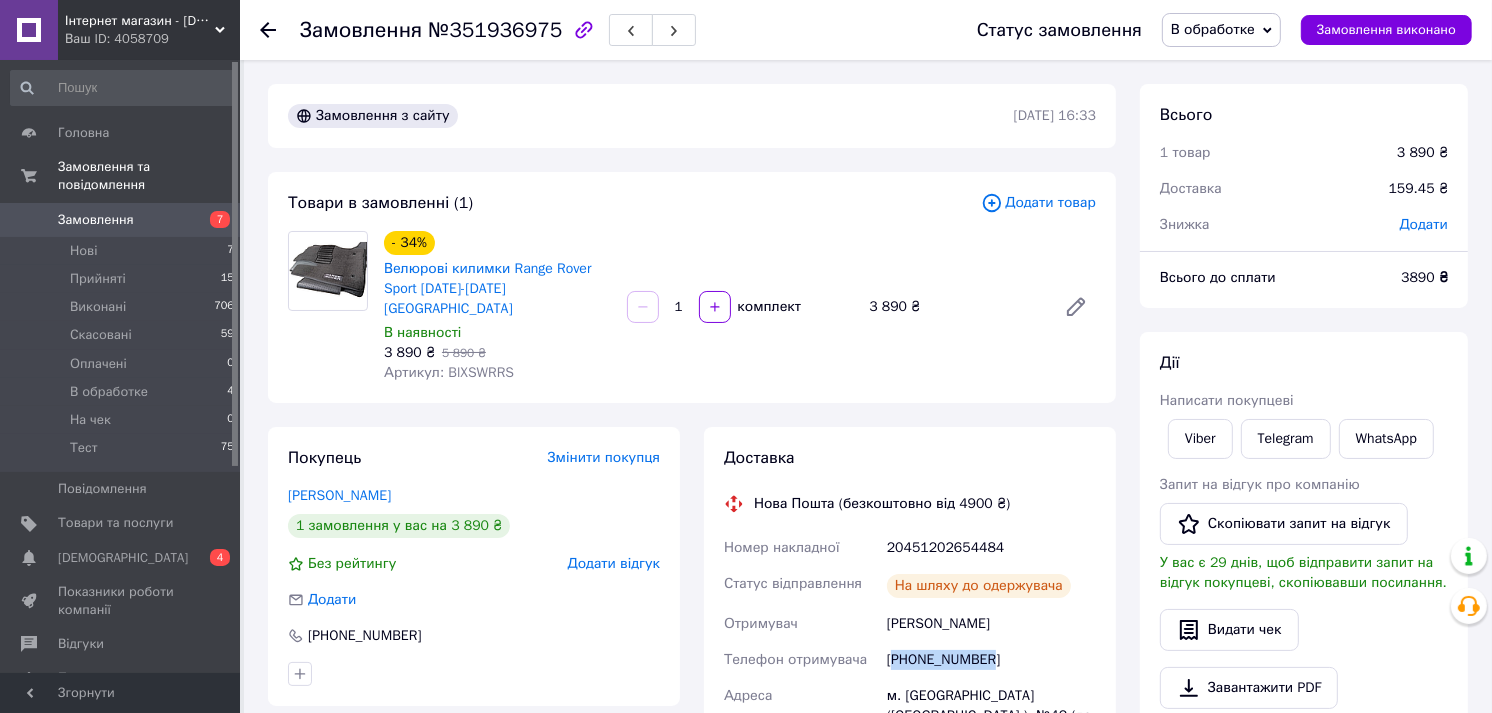 click on "[PHONE_NUMBER]" at bounding box center [991, 660] 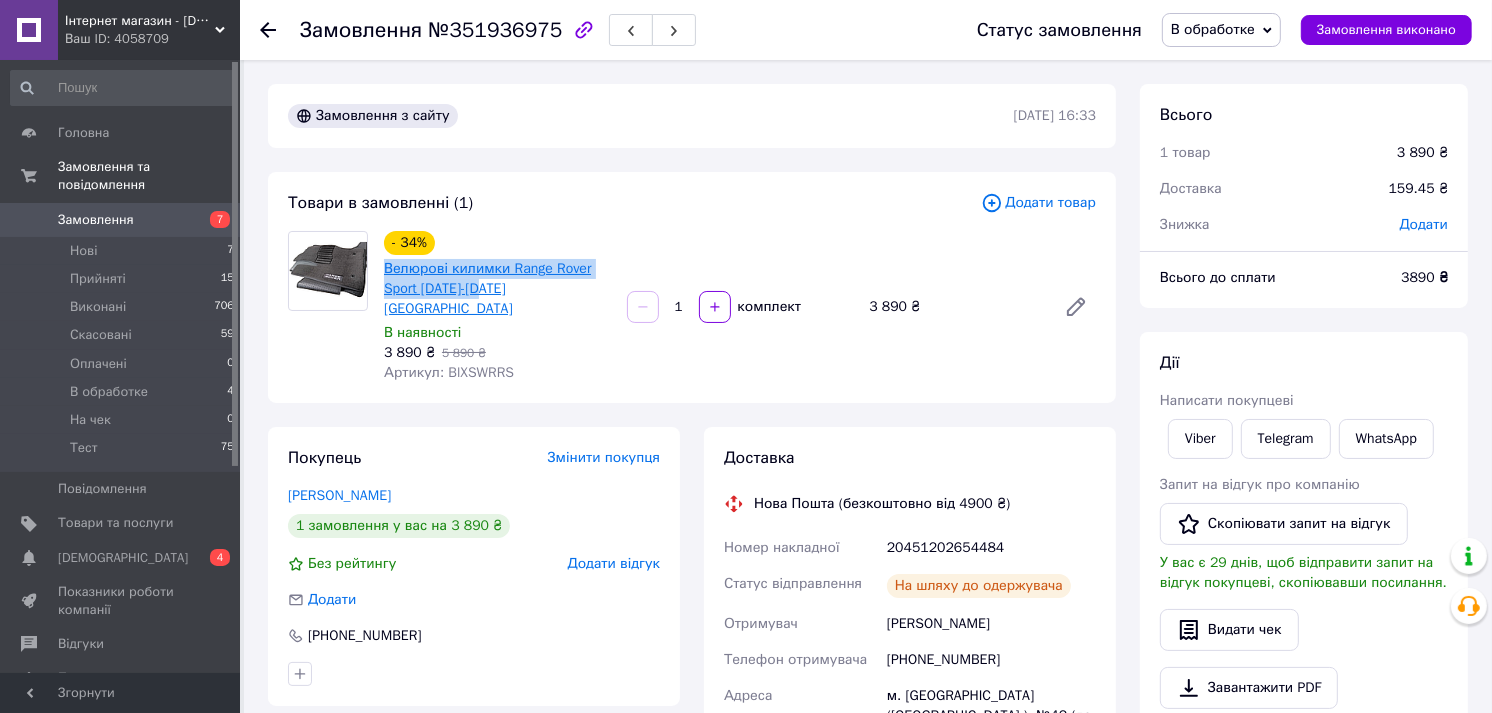 drag, startPoint x: 377, startPoint y: 265, endPoint x: 487, endPoint y: 294, distance: 113.758514 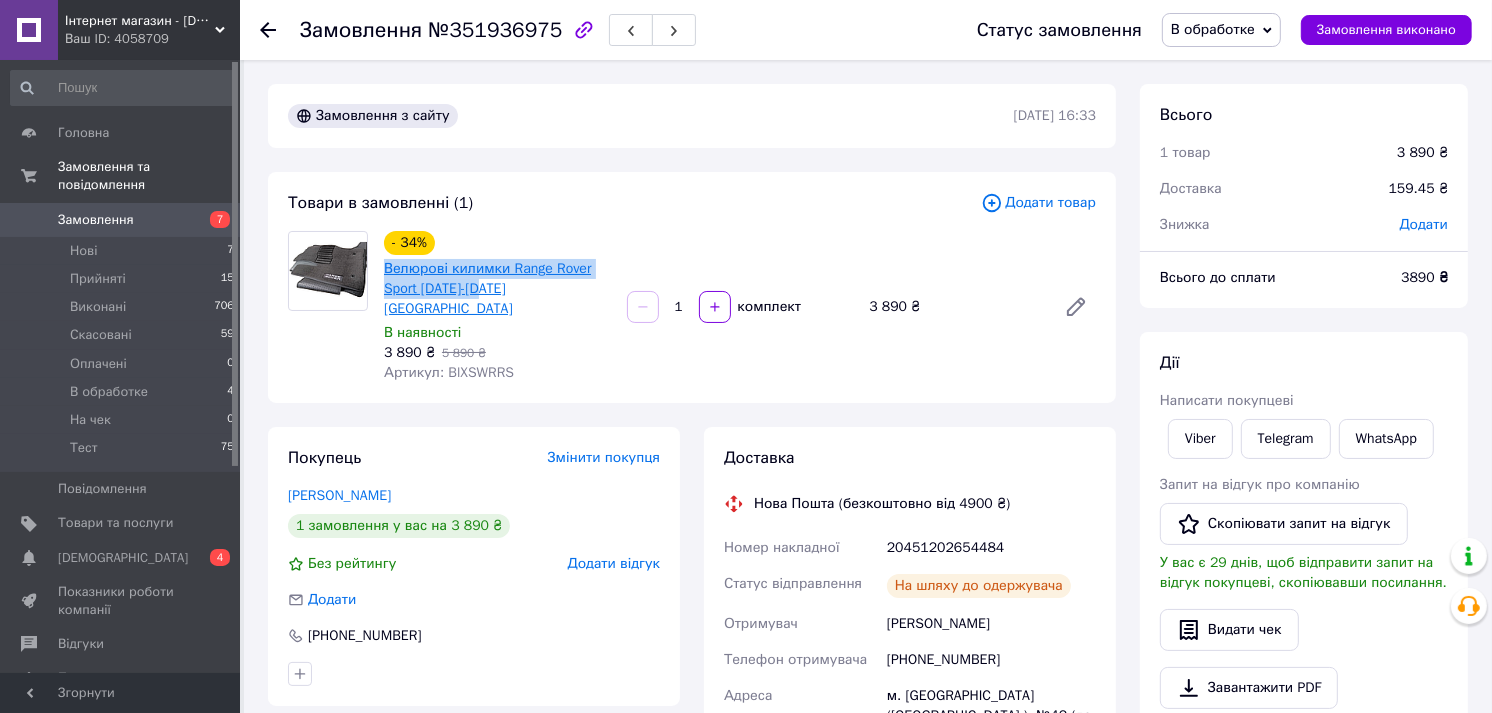 copy on "Велюрові килимки Range Rover Sport 2013-2022" 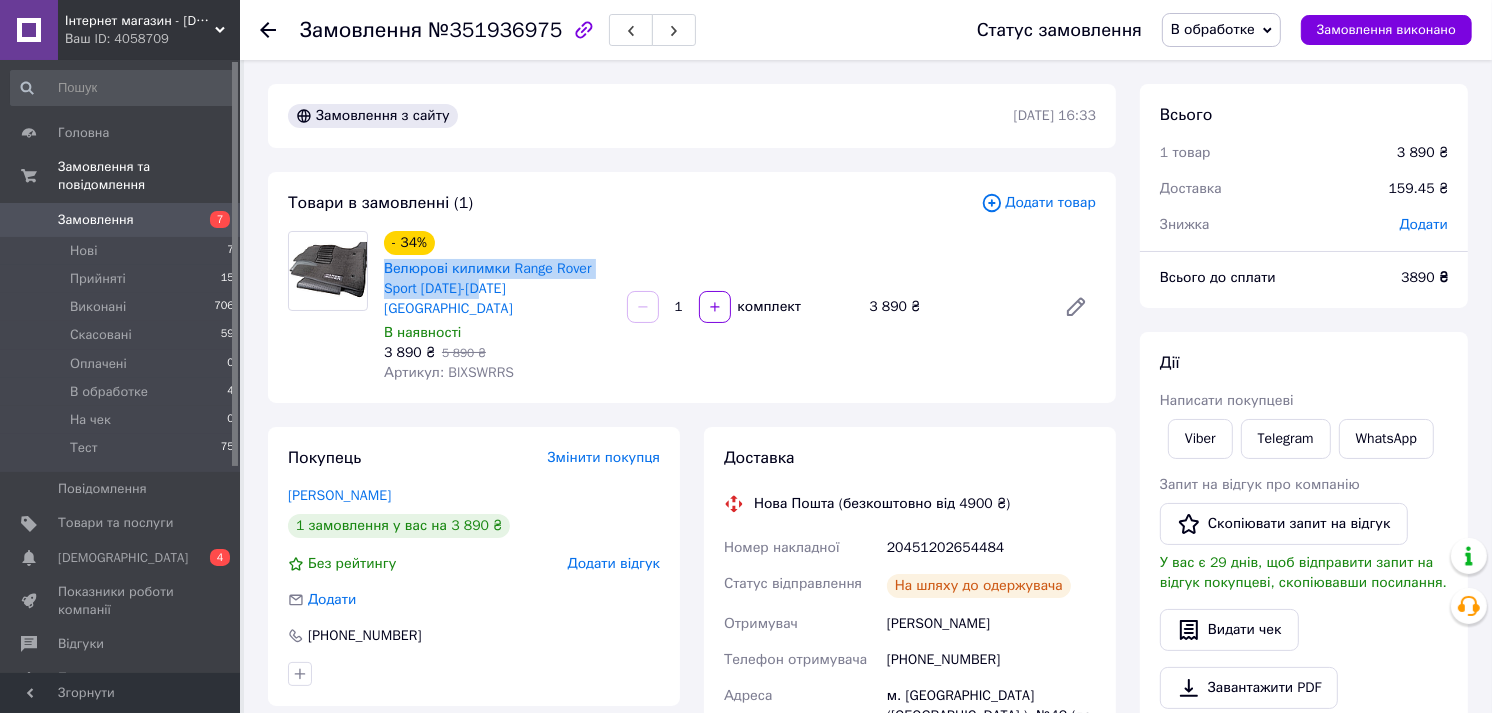 click on "В обработке" at bounding box center (1213, 29) 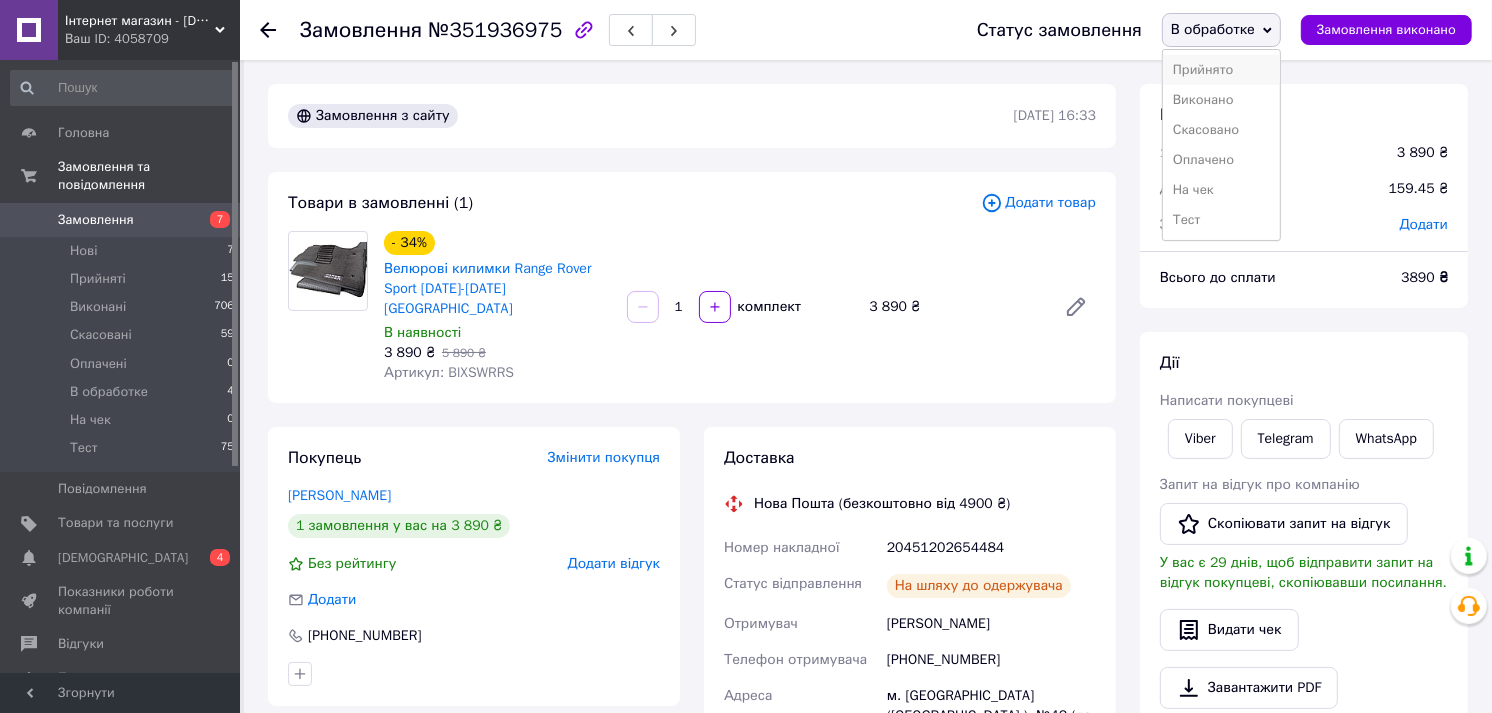 click on "Прийнято" at bounding box center (1221, 70) 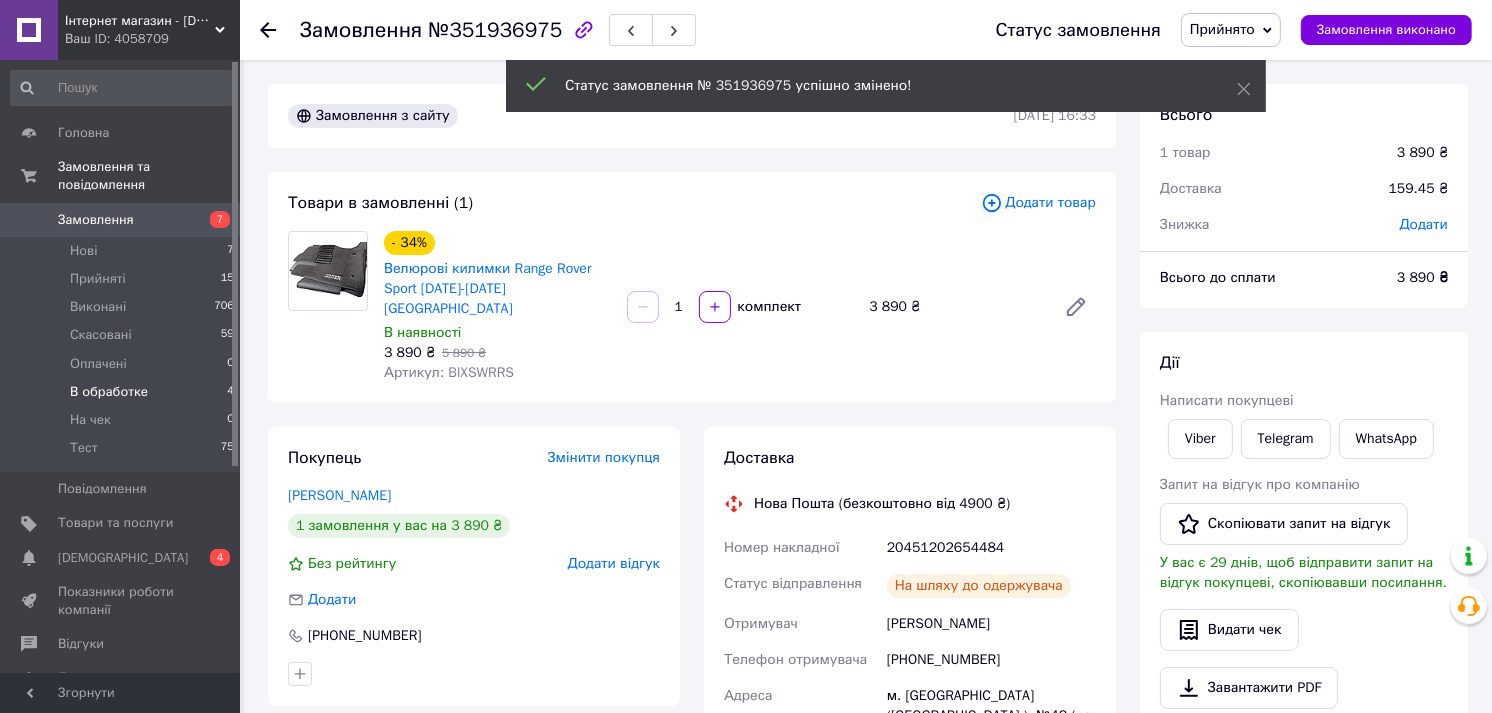 click on "В обработке" at bounding box center [109, 392] 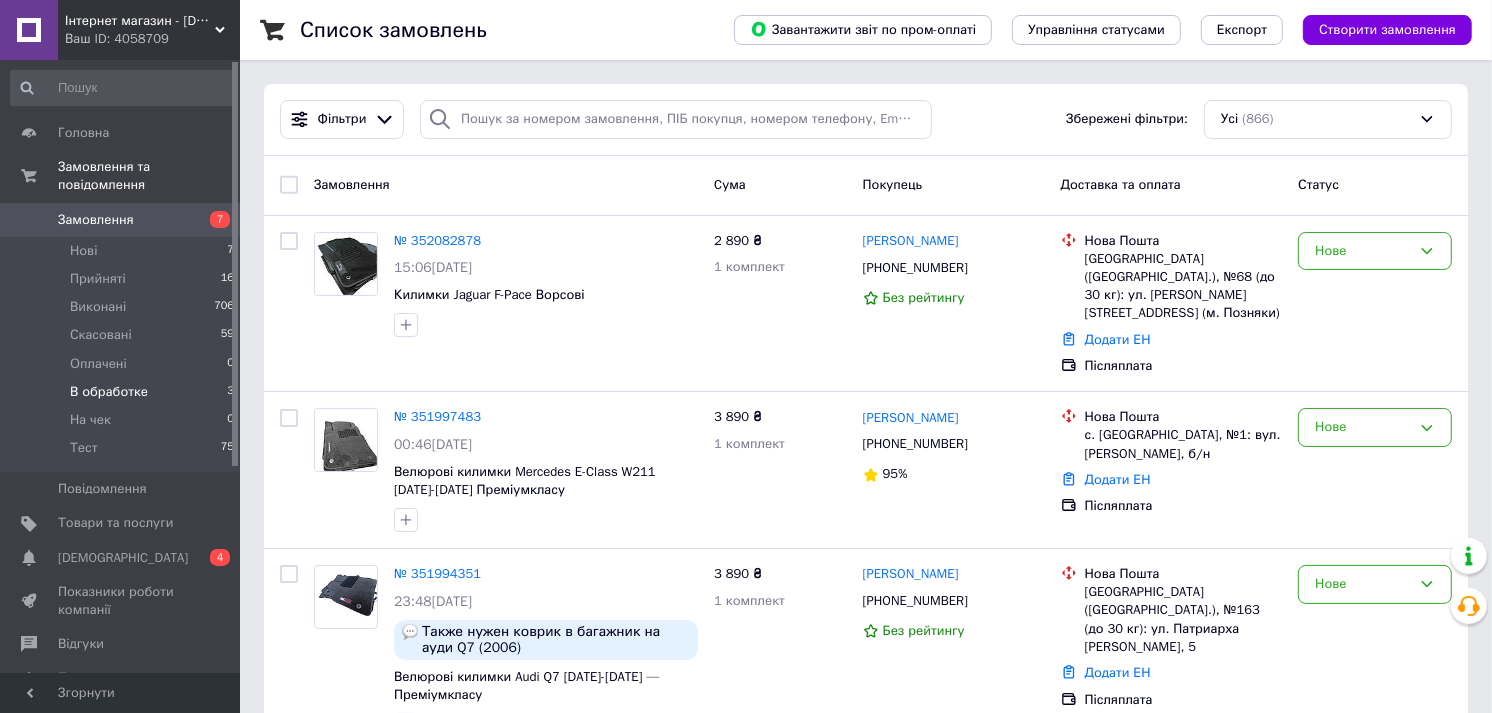 click on "В обработке" at bounding box center [109, 392] 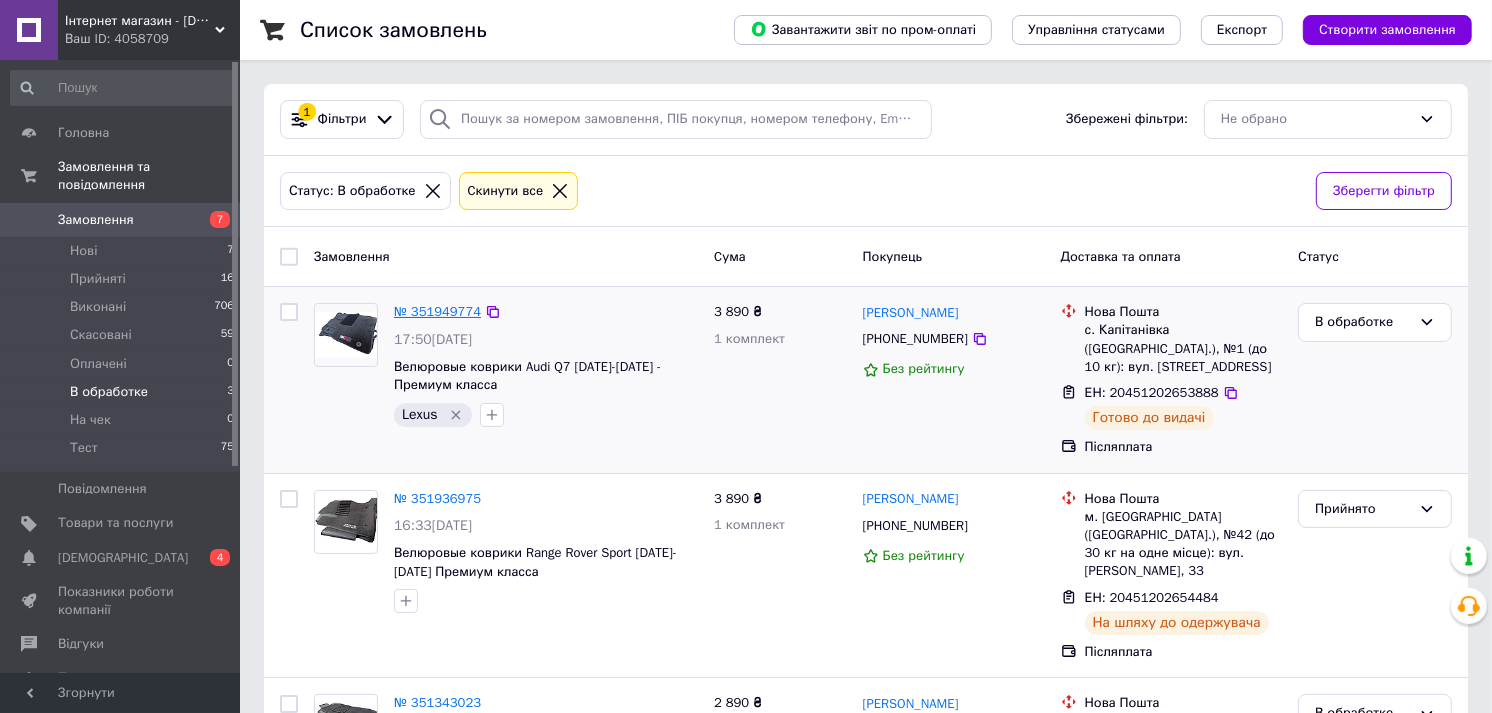 click on "№ 351949774" at bounding box center [437, 311] 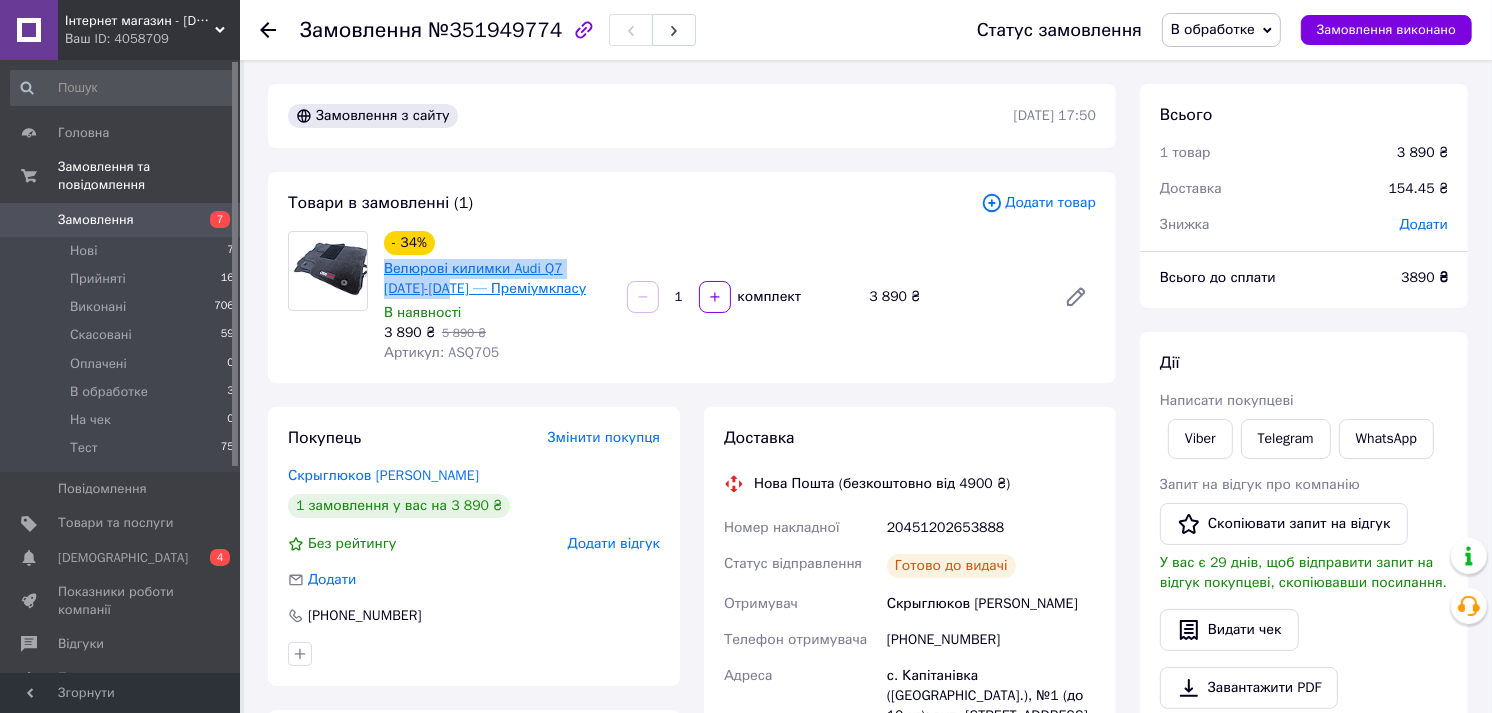 drag, startPoint x: 378, startPoint y: 265, endPoint x: 423, endPoint y: 293, distance: 53 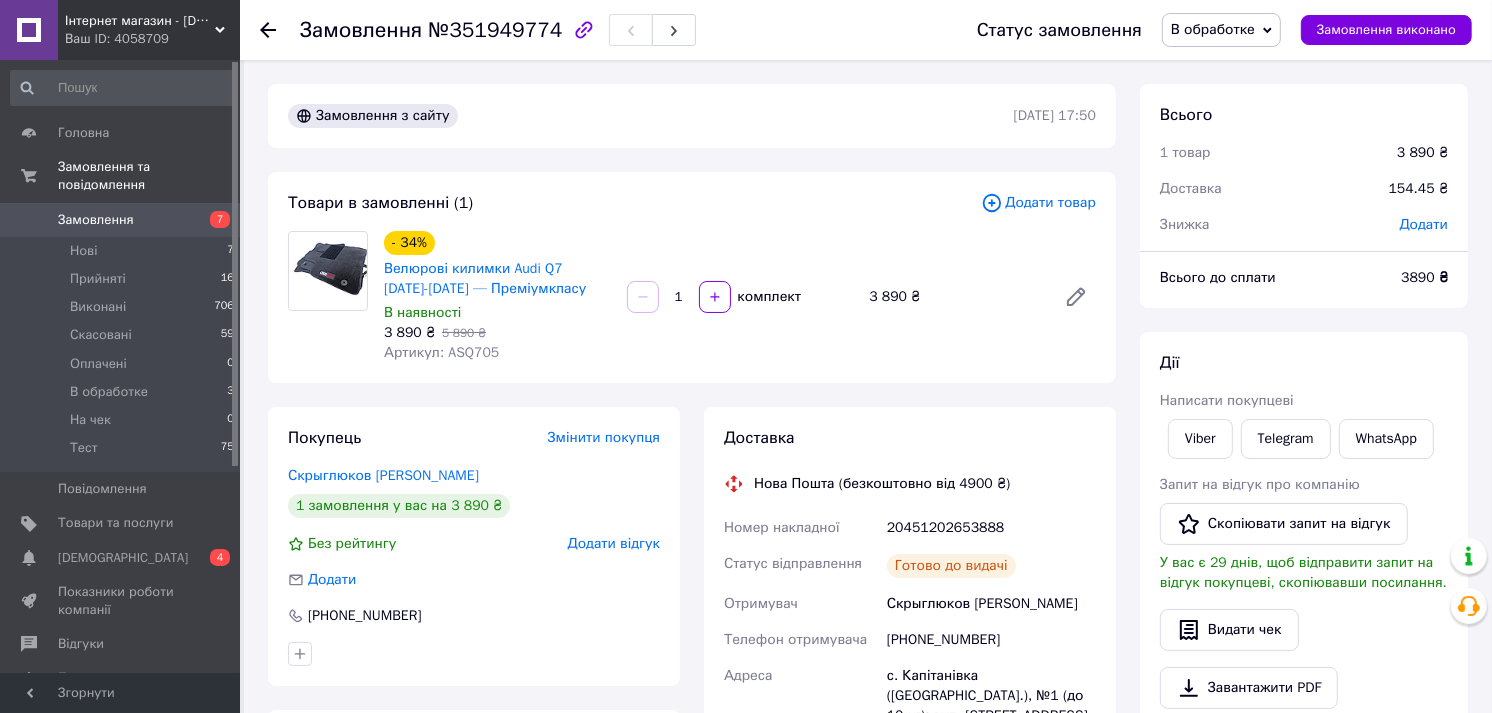 click on "Артикул: ASQ705" at bounding box center [441, 352] 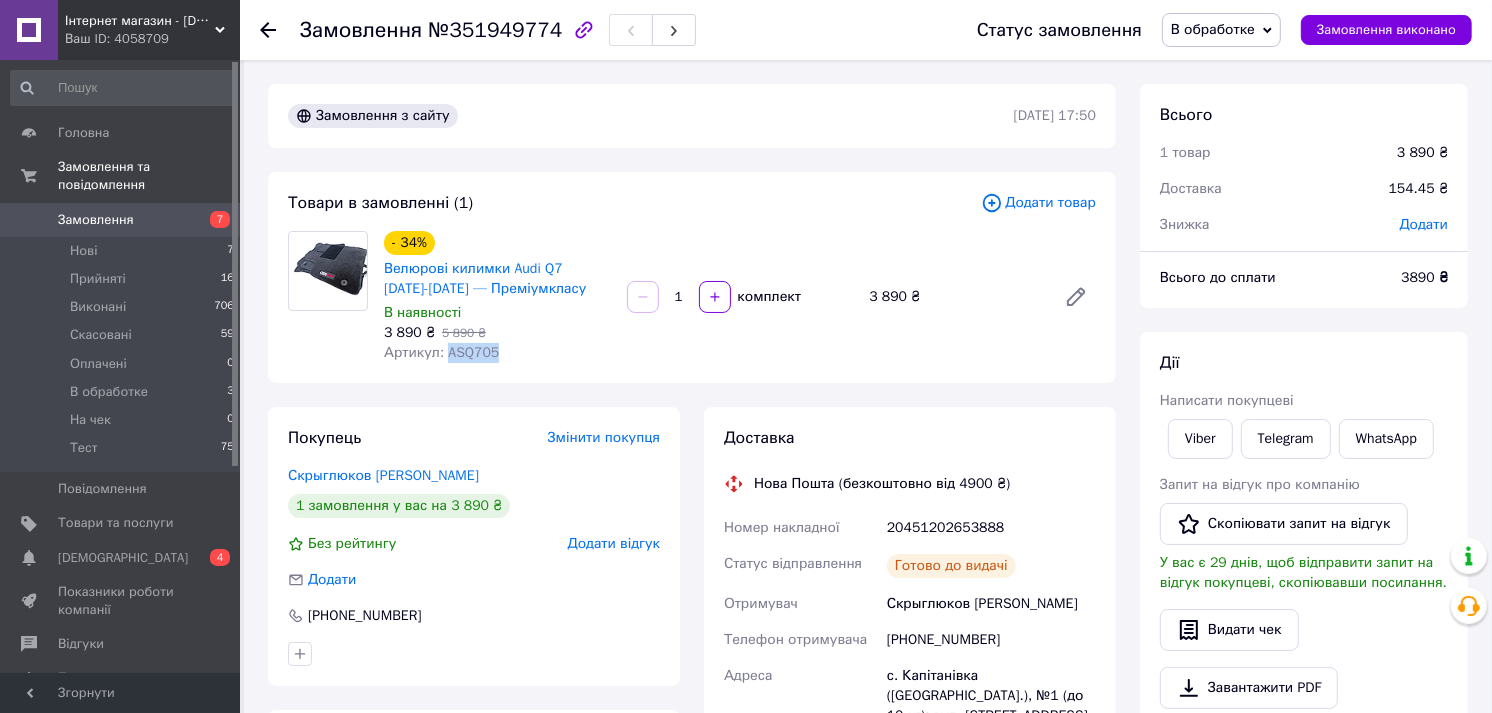 click on "Артикул: ASQ705" at bounding box center (441, 352) 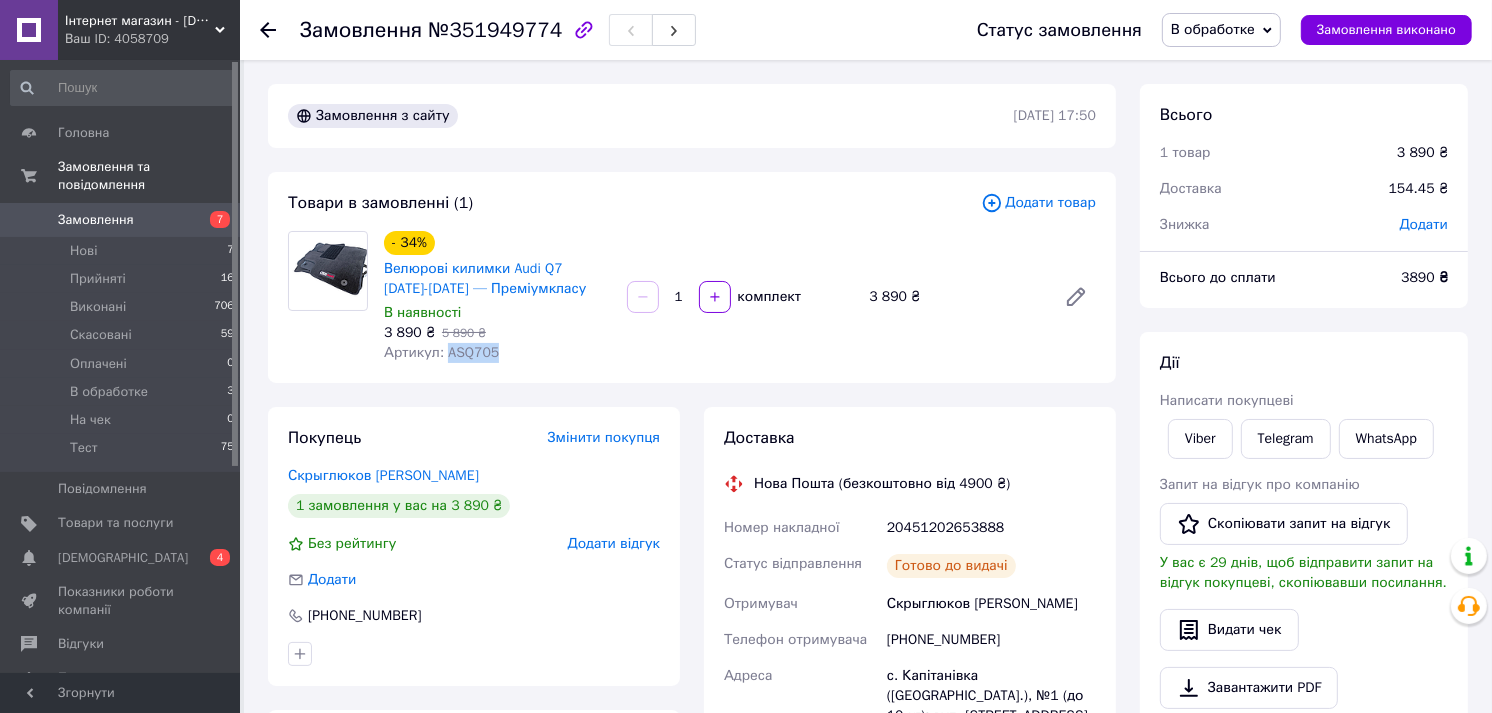 copy on "ASQ705" 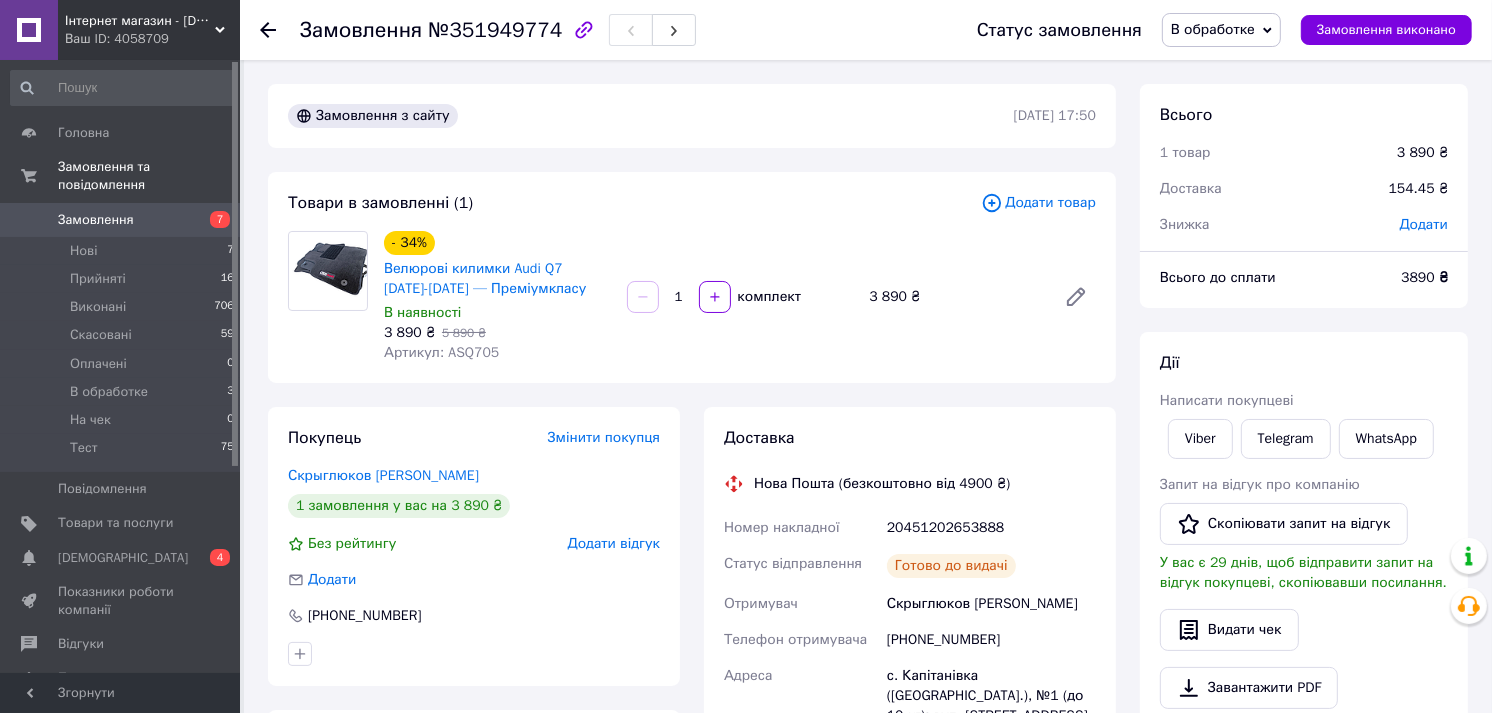 click on "20451202653888" at bounding box center (991, 528) 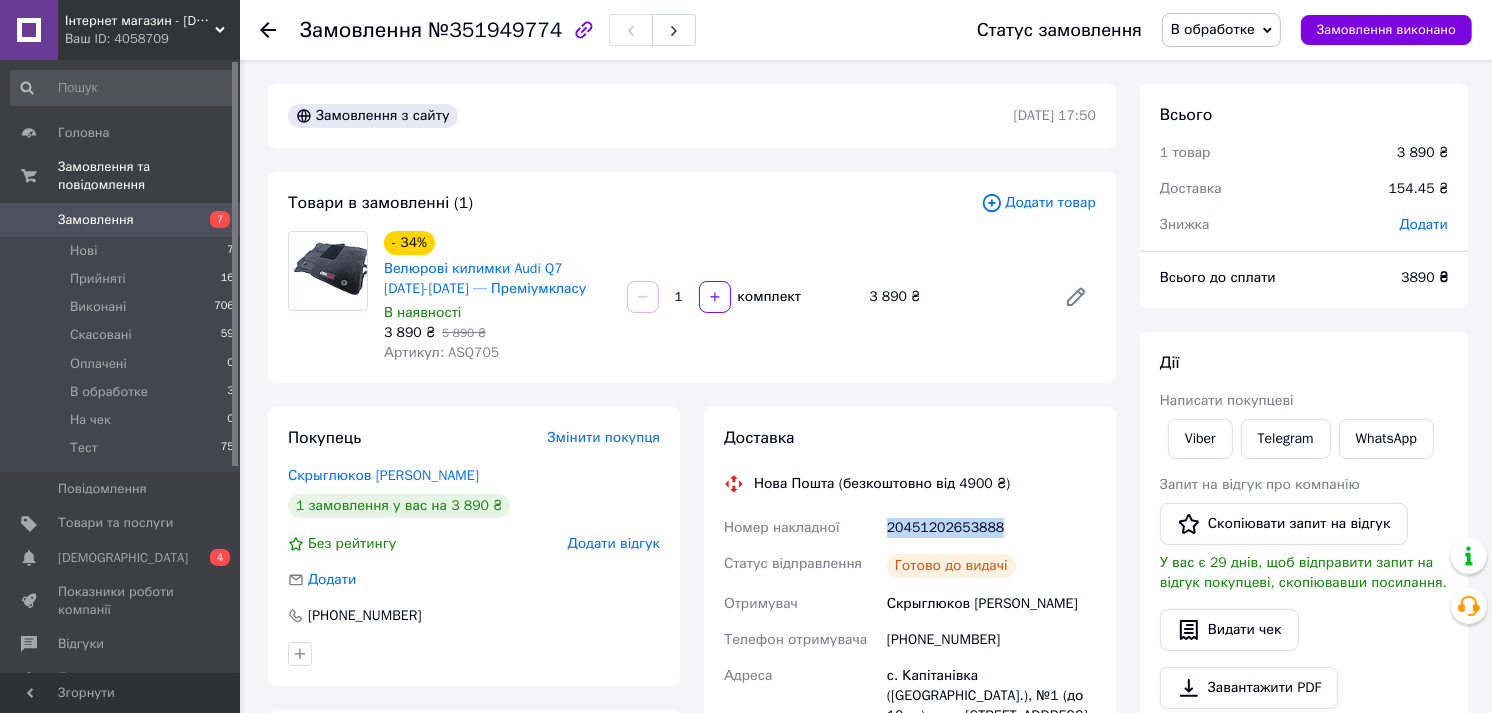 click on "20451202653888" at bounding box center [991, 528] 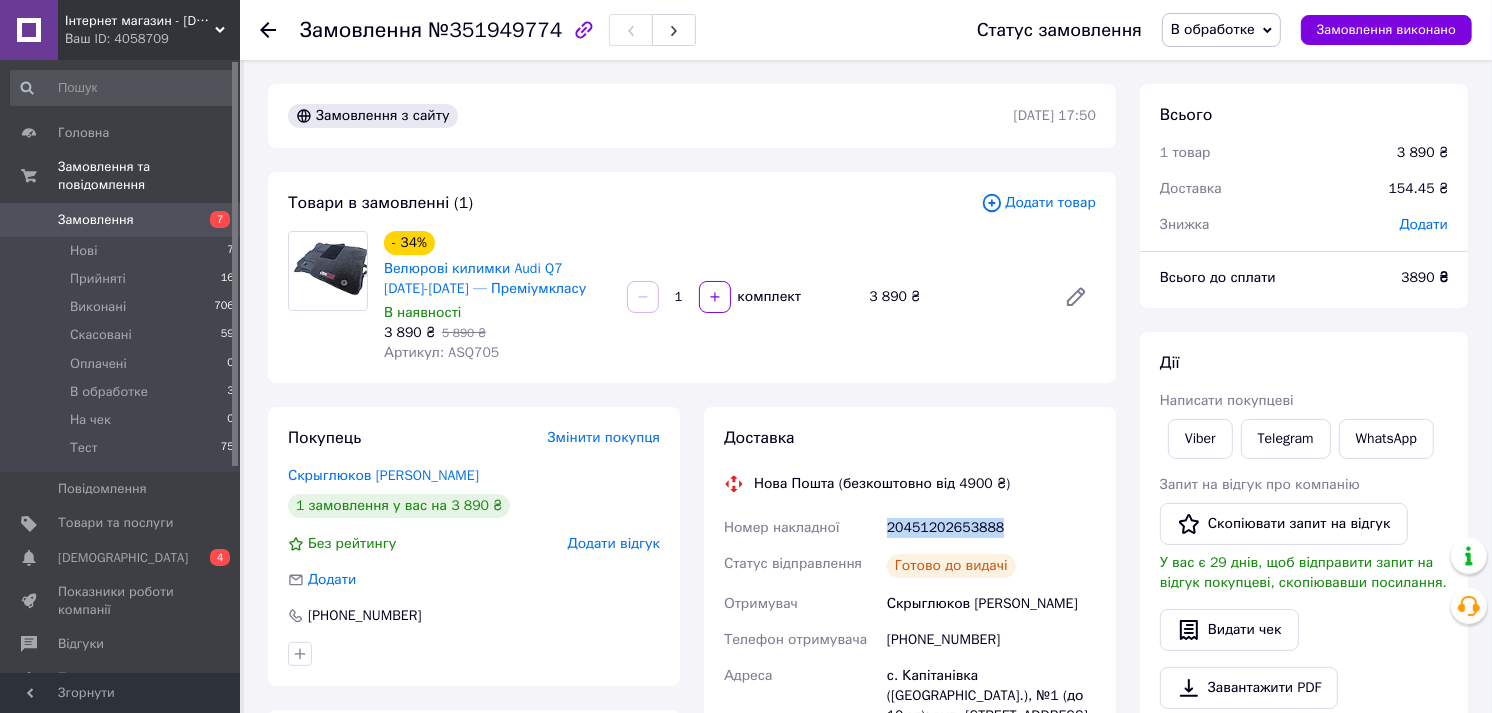 click on "В обработке" at bounding box center [1213, 29] 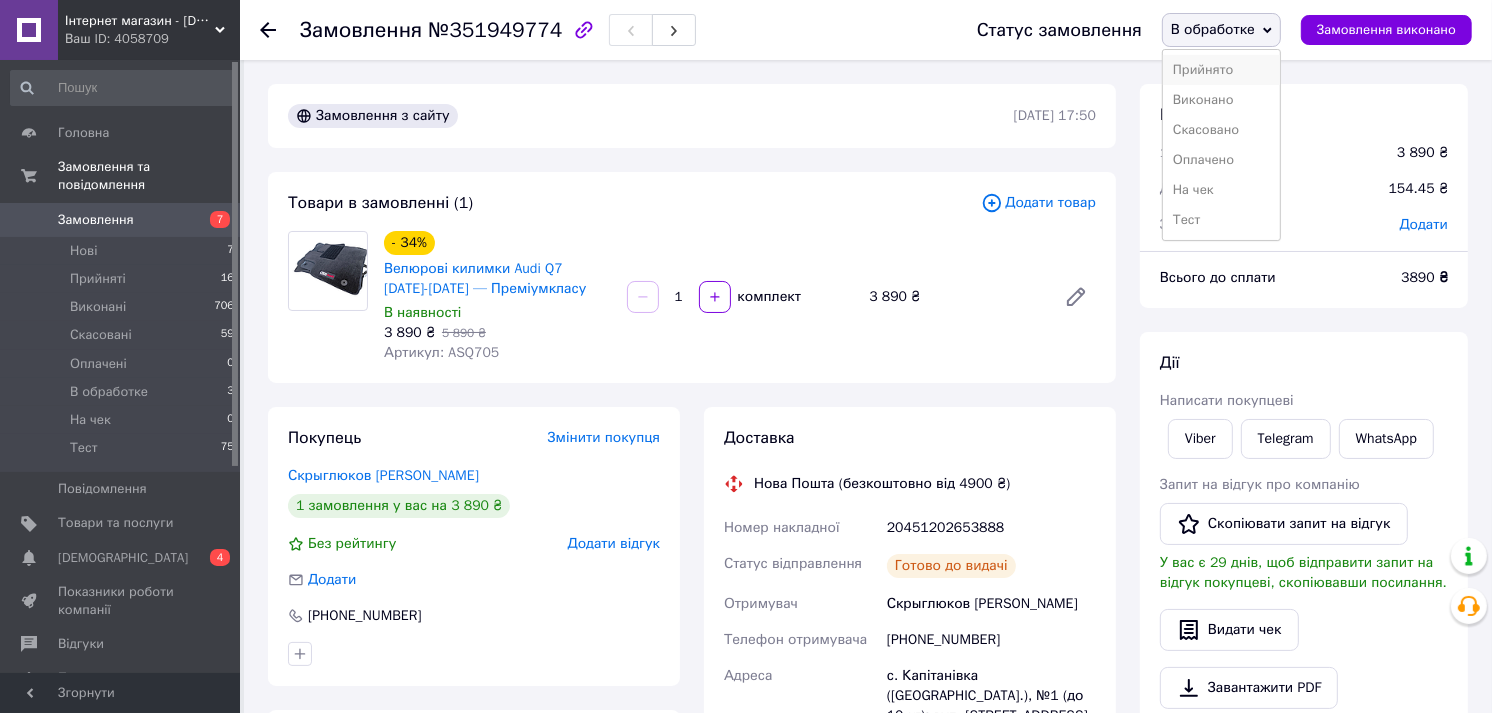 click on "Прийнято" at bounding box center [1221, 70] 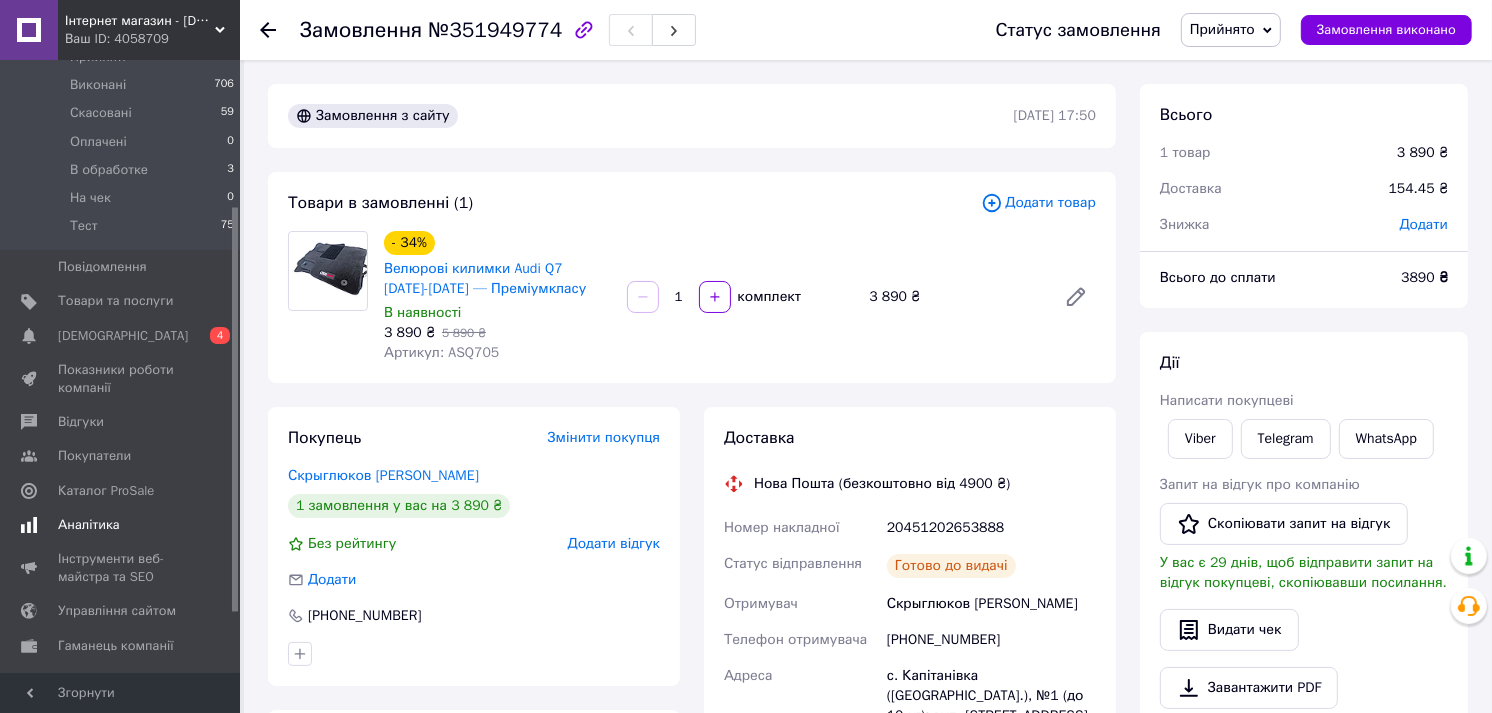 click on "Відгуки" at bounding box center (121, 422) 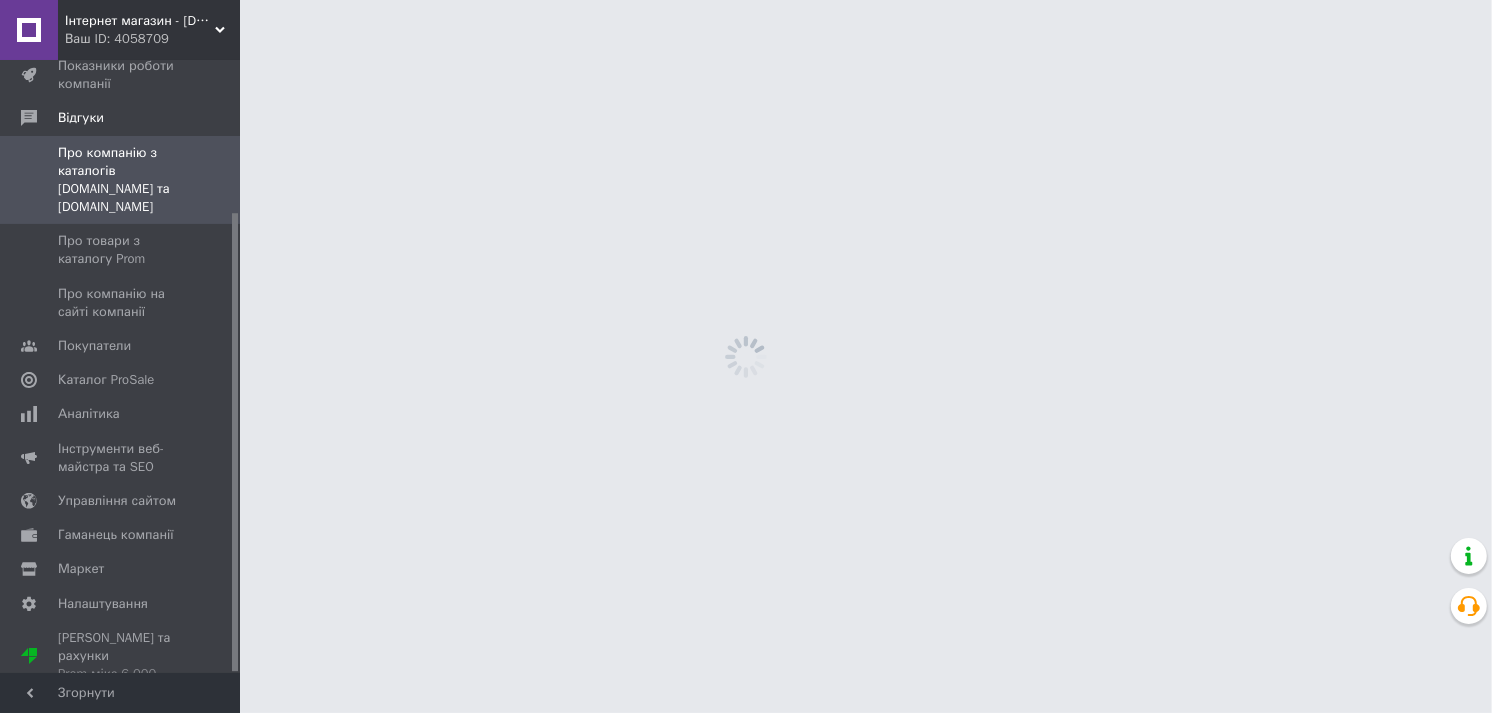 scroll, scrollTop: 203, scrollLeft: 0, axis: vertical 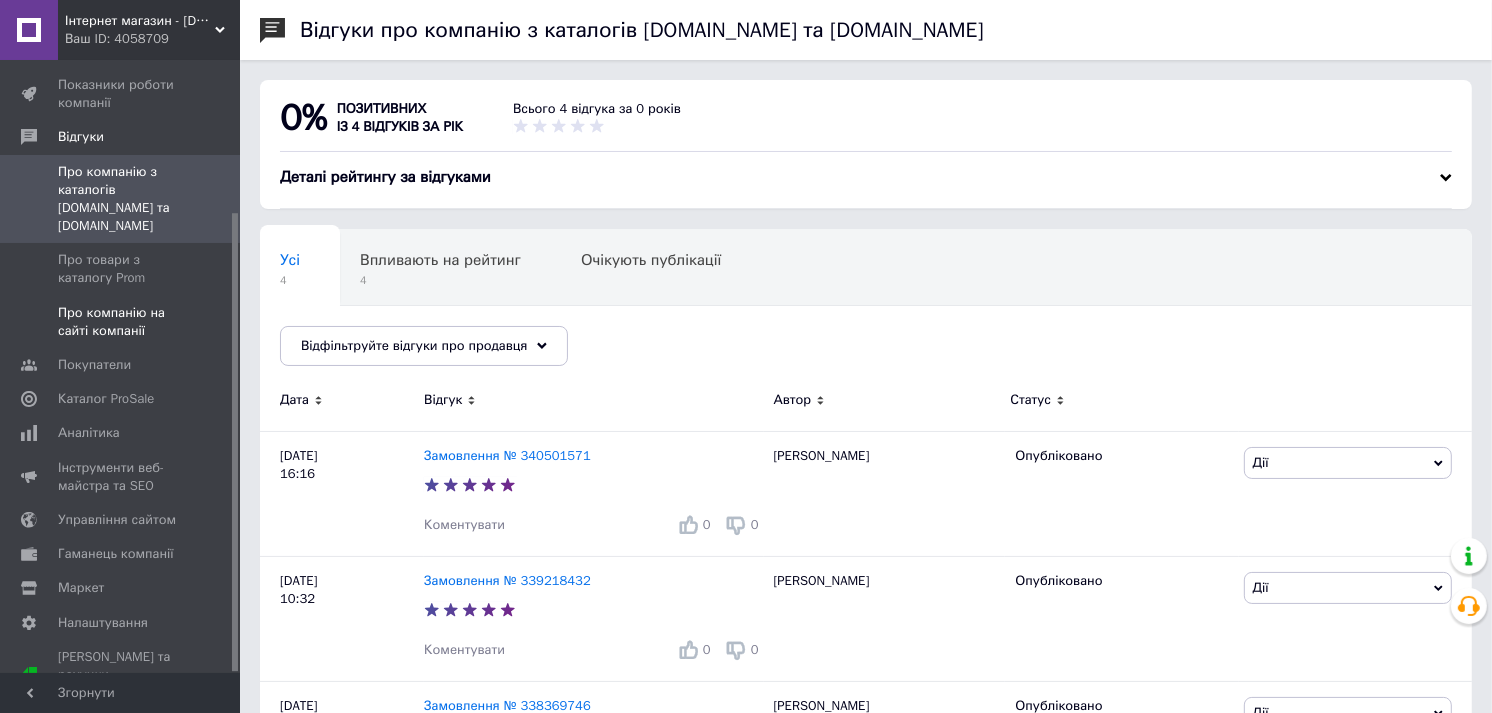click on "Про компанію на сайті компанії" at bounding box center (121, 322) 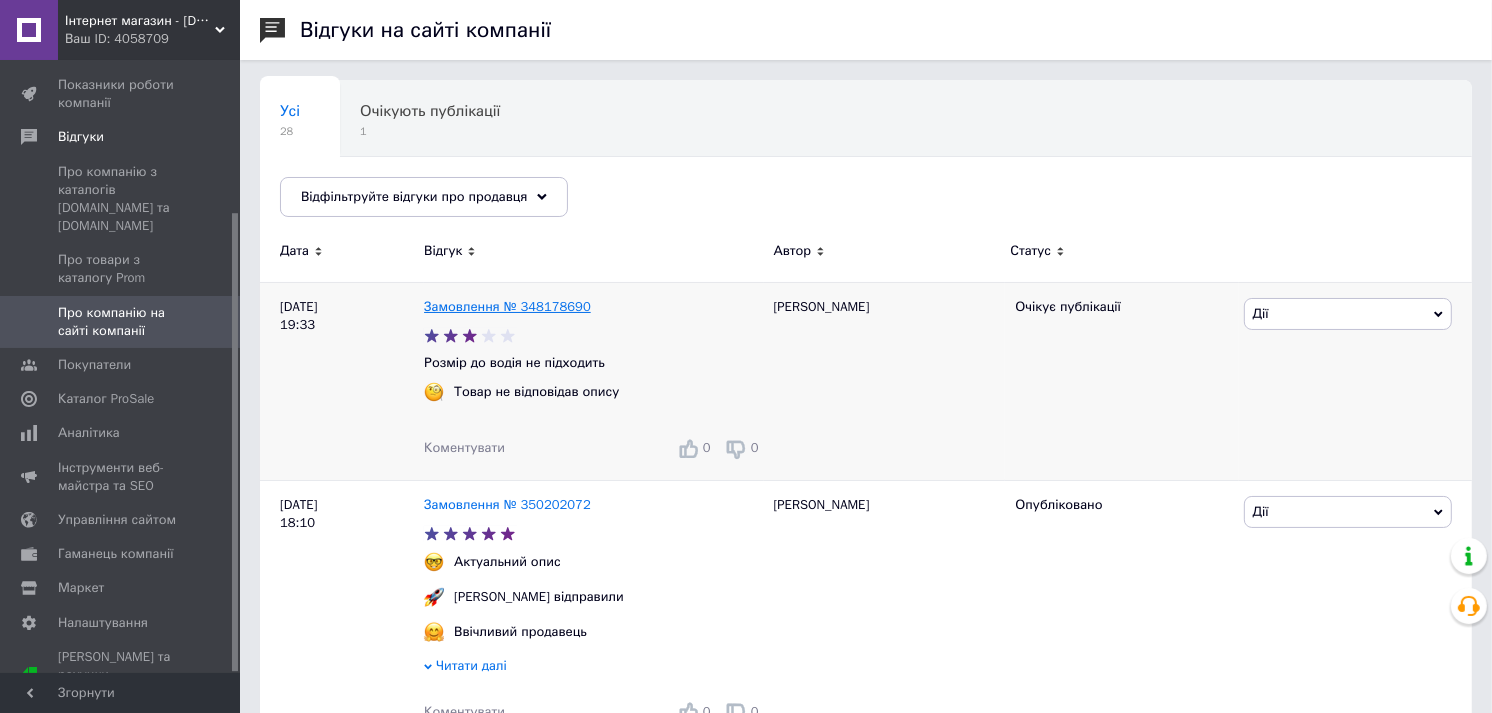 click on "Замовлення № 348178690" at bounding box center [507, 306] 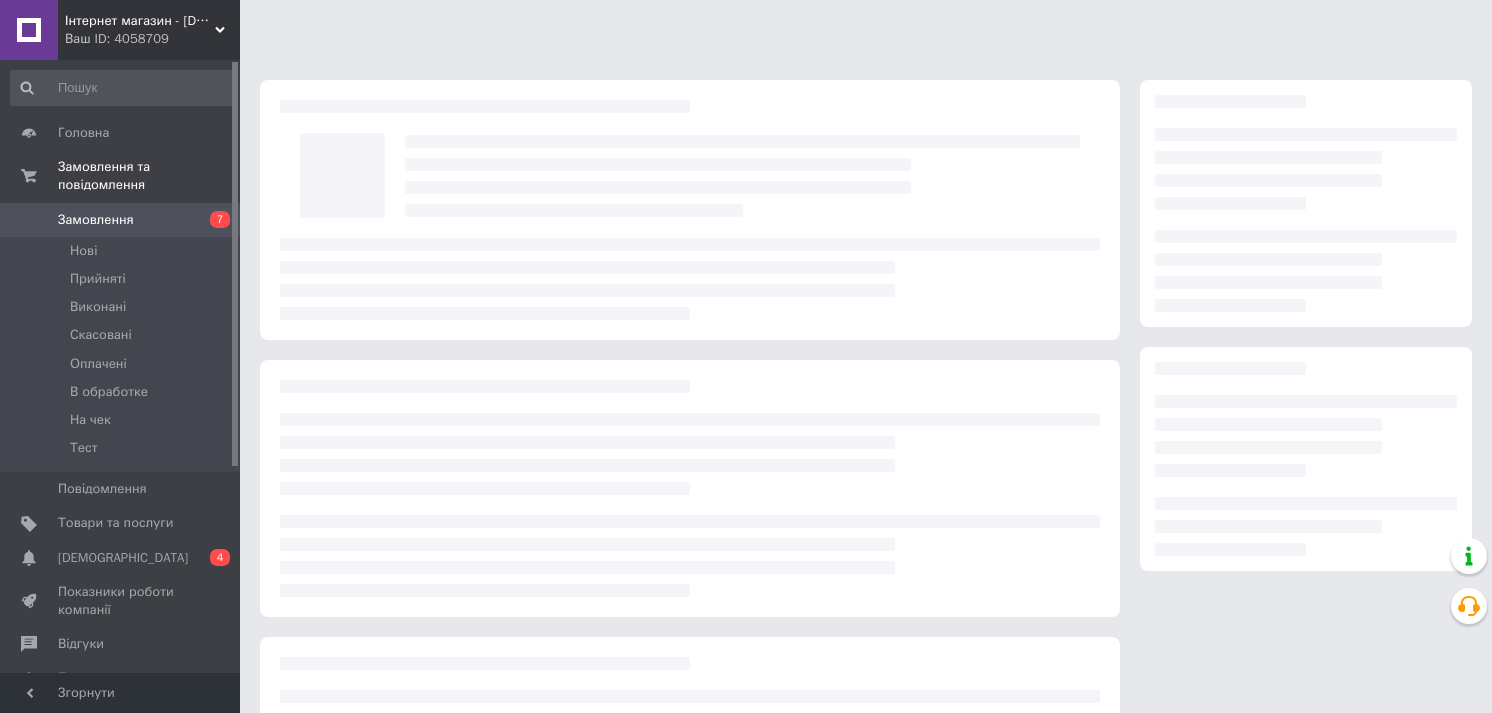 scroll, scrollTop: 0, scrollLeft: 0, axis: both 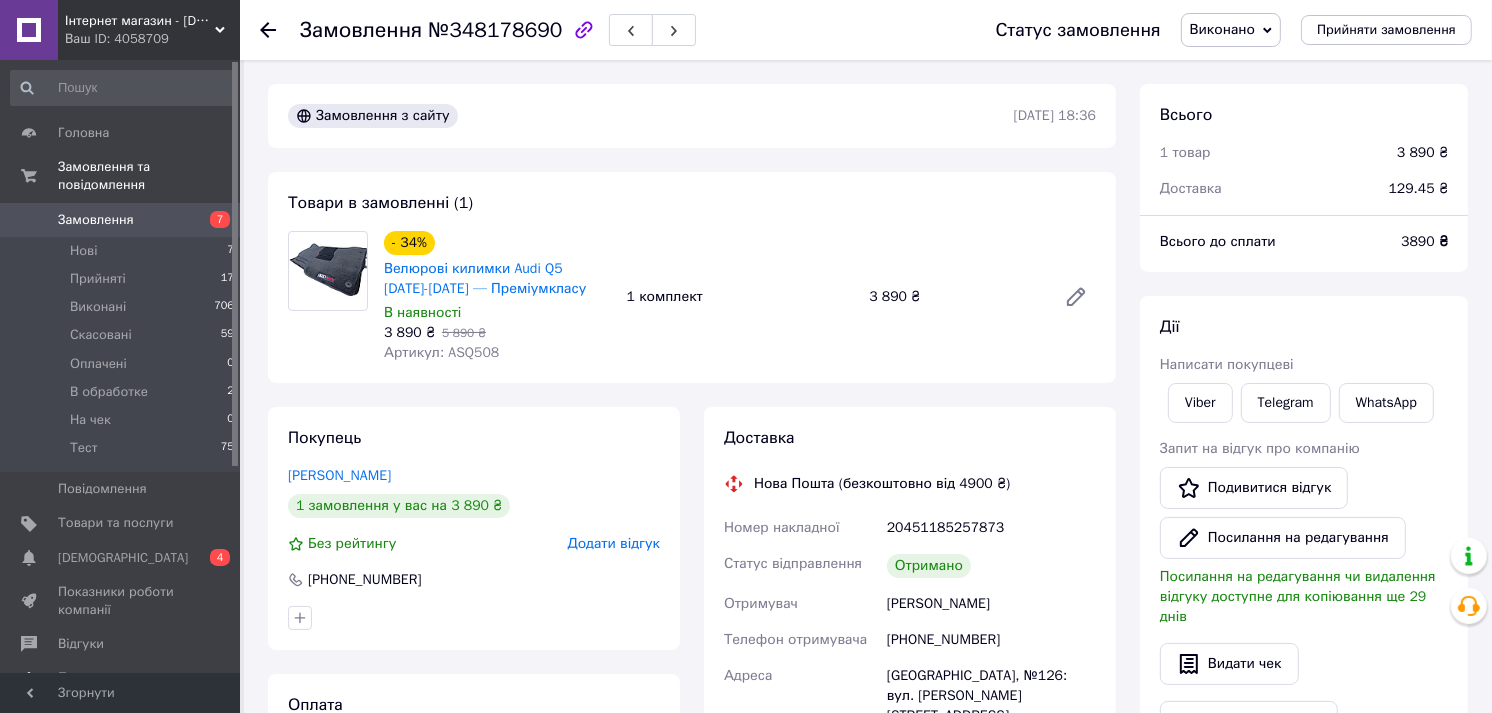 click on "[DEMOGRAPHIC_DATA]" at bounding box center (121, 558) 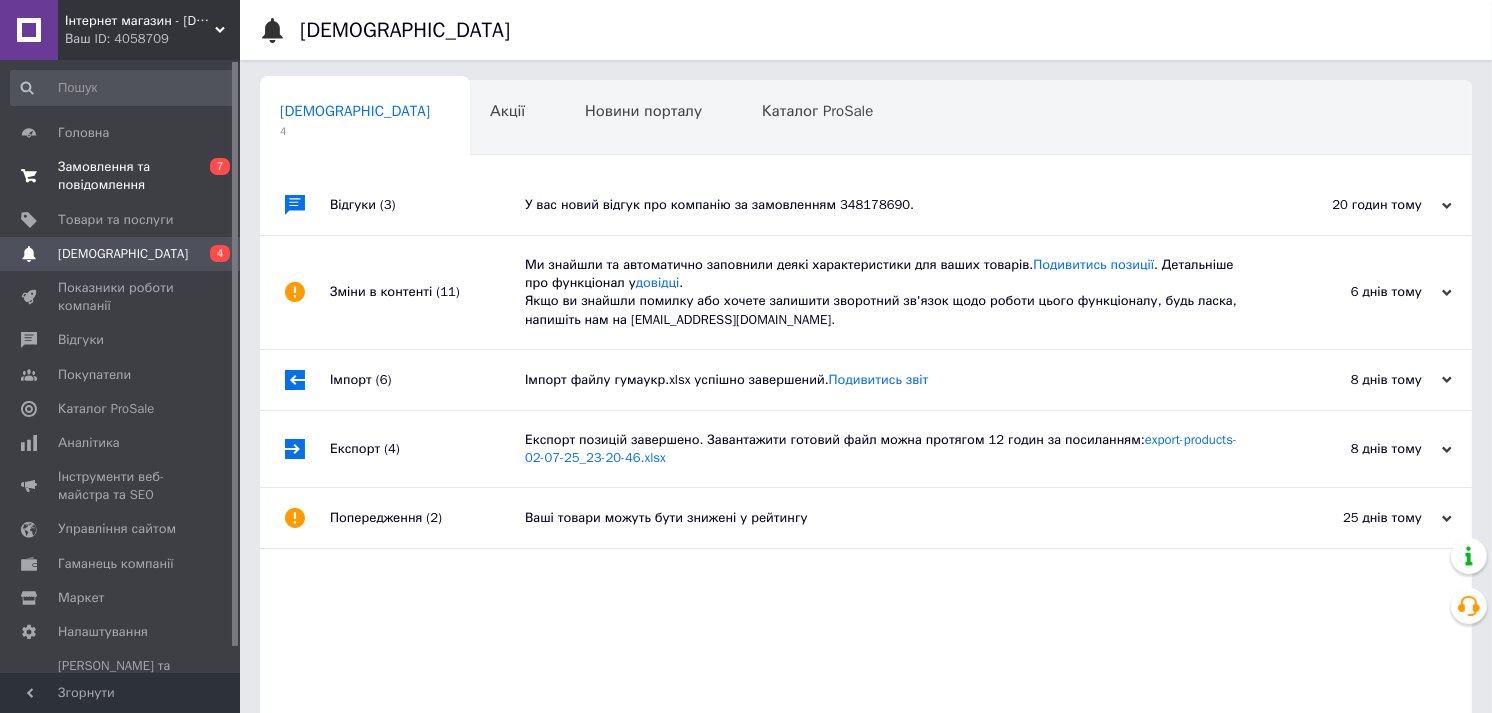 click on "Замовлення та повідомлення" at bounding box center (121, 176) 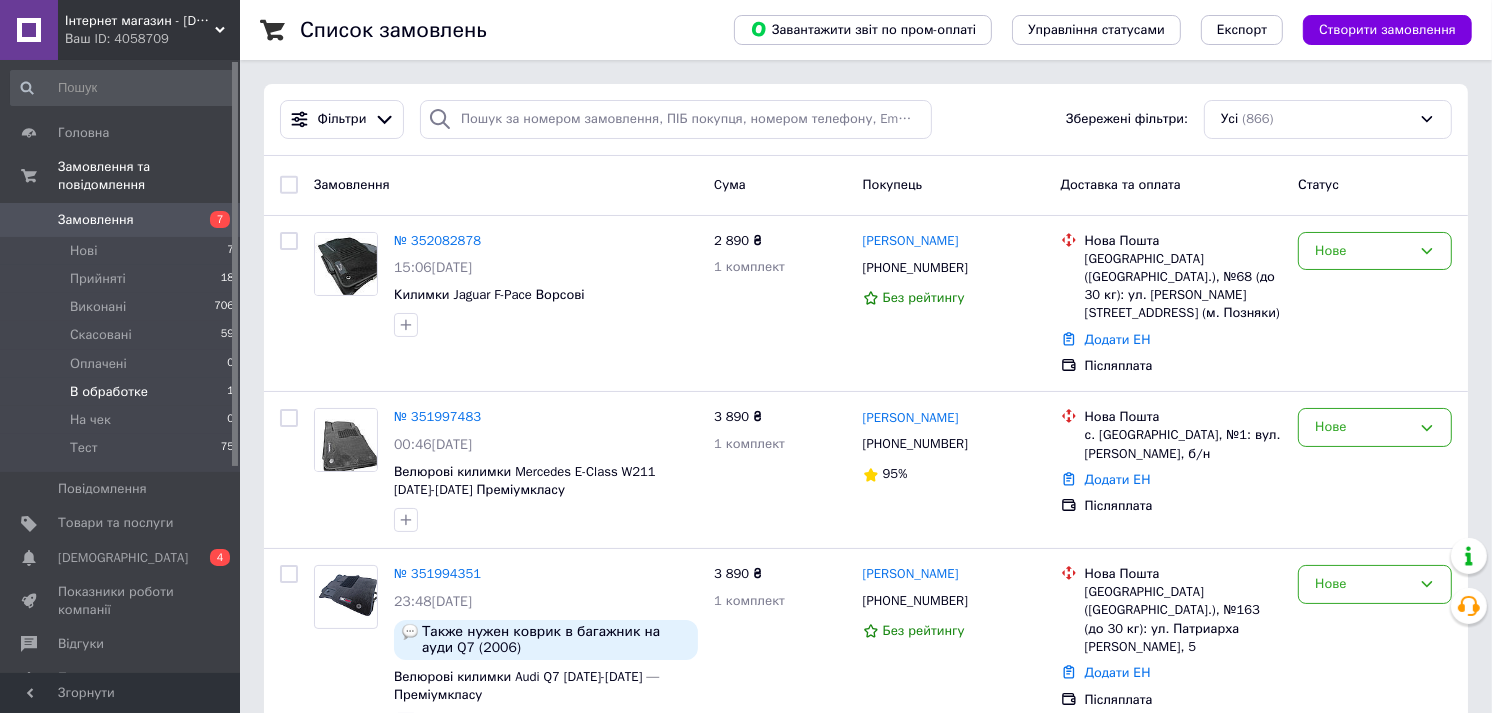 click on "В обработке" at bounding box center (109, 392) 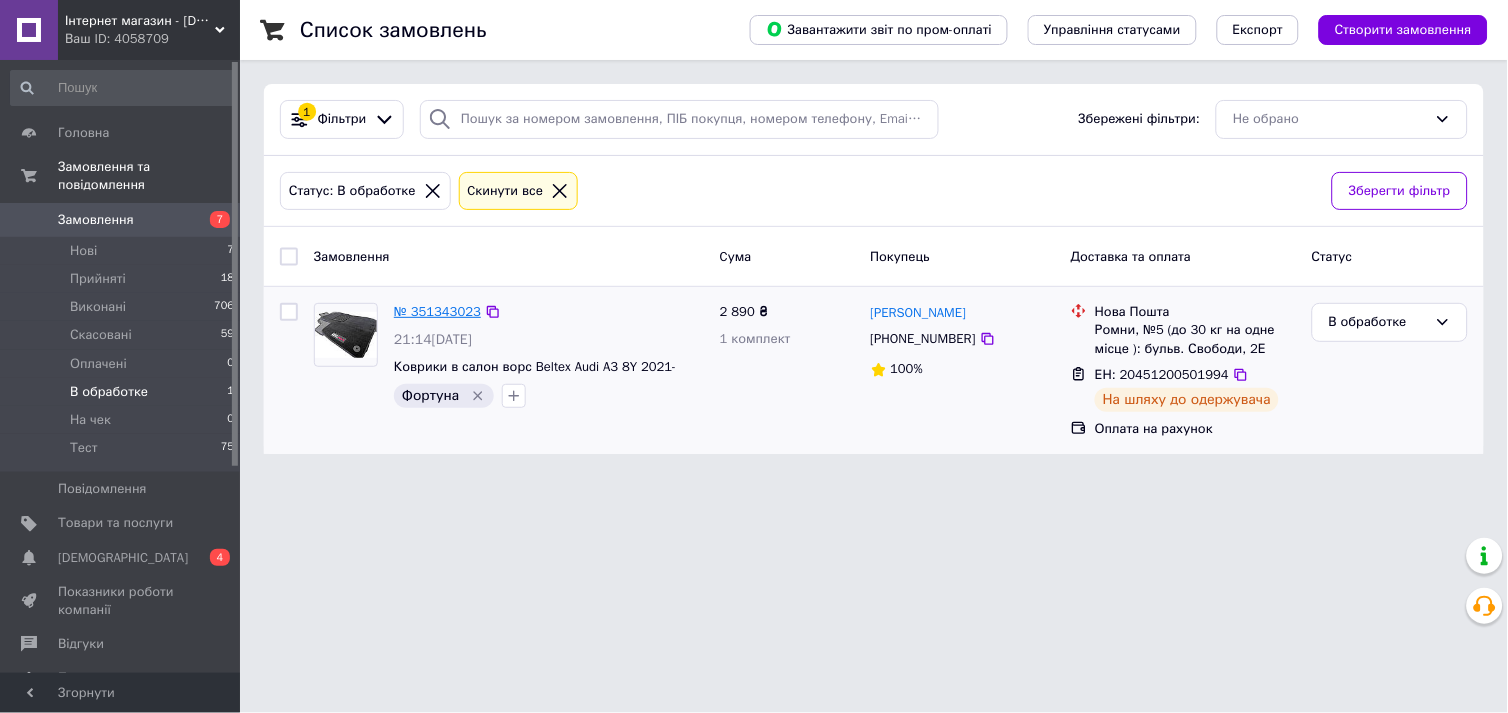 click on "№ 351343023" at bounding box center [437, 311] 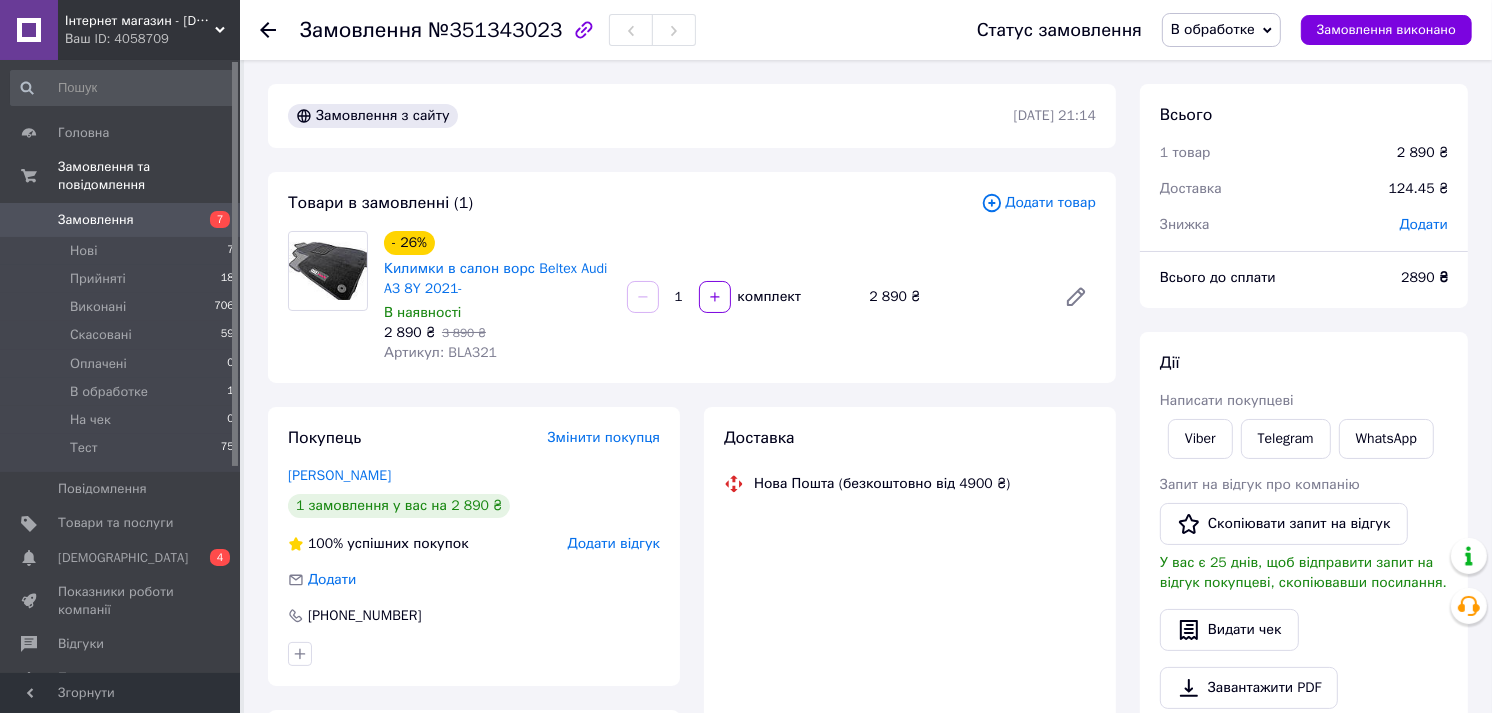 click on "Артикул: BLA321" at bounding box center (440, 352) 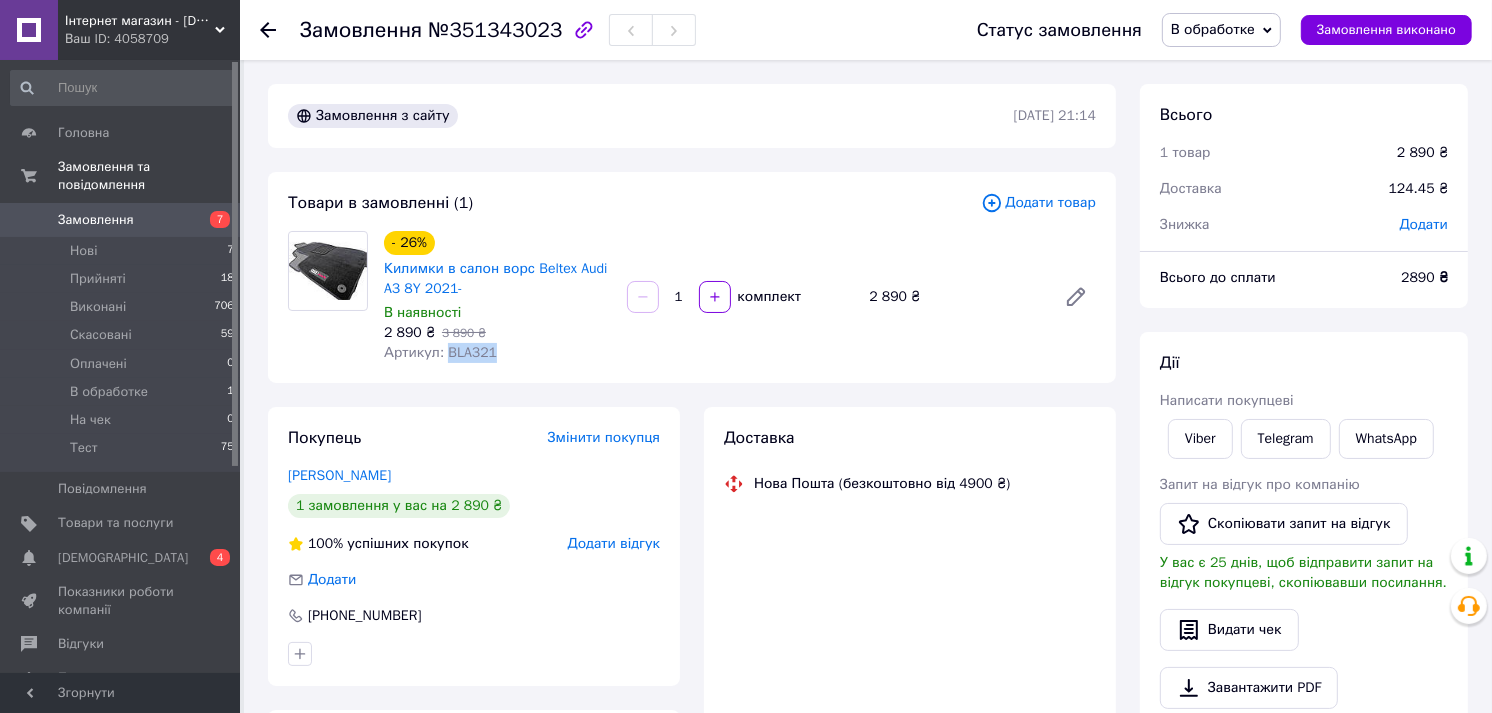click on "Артикул: BLA321" at bounding box center (440, 352) 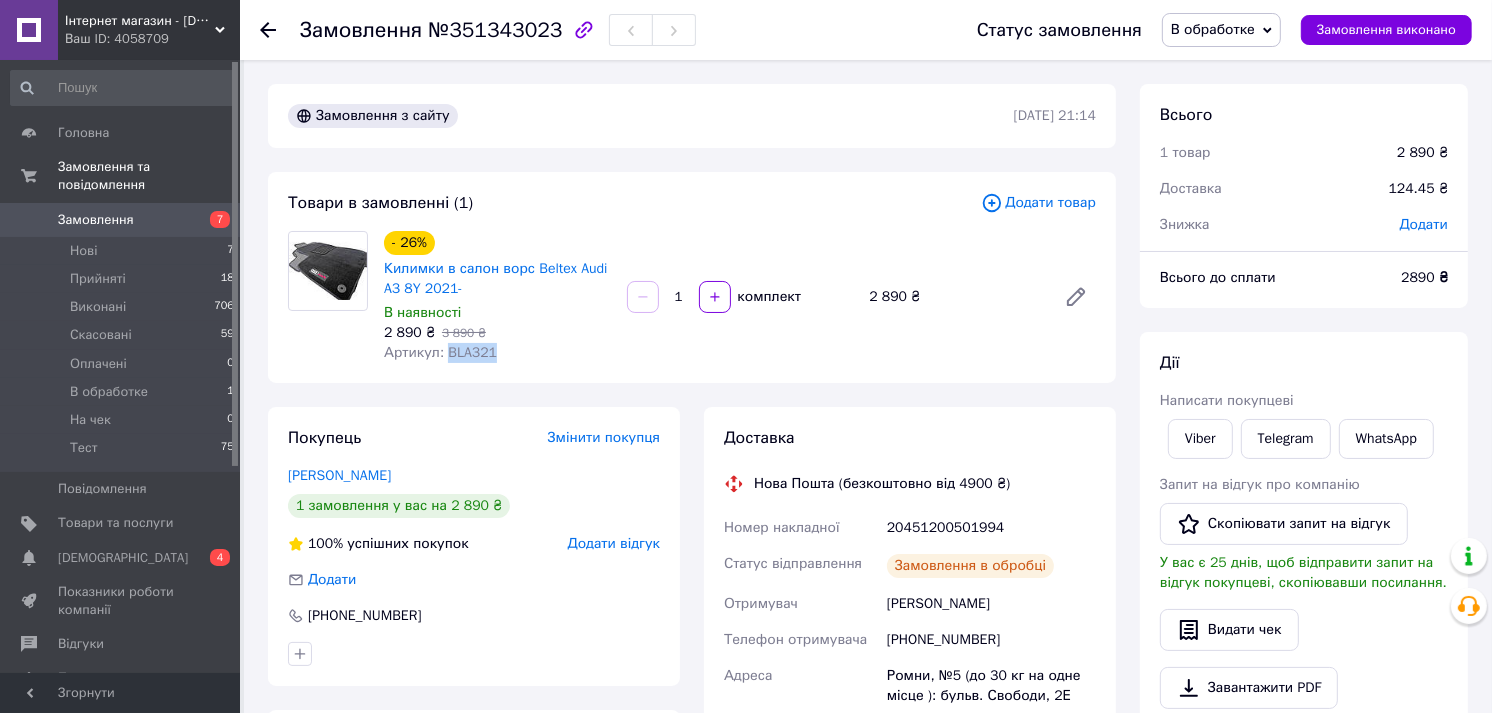copy on "BLA321" 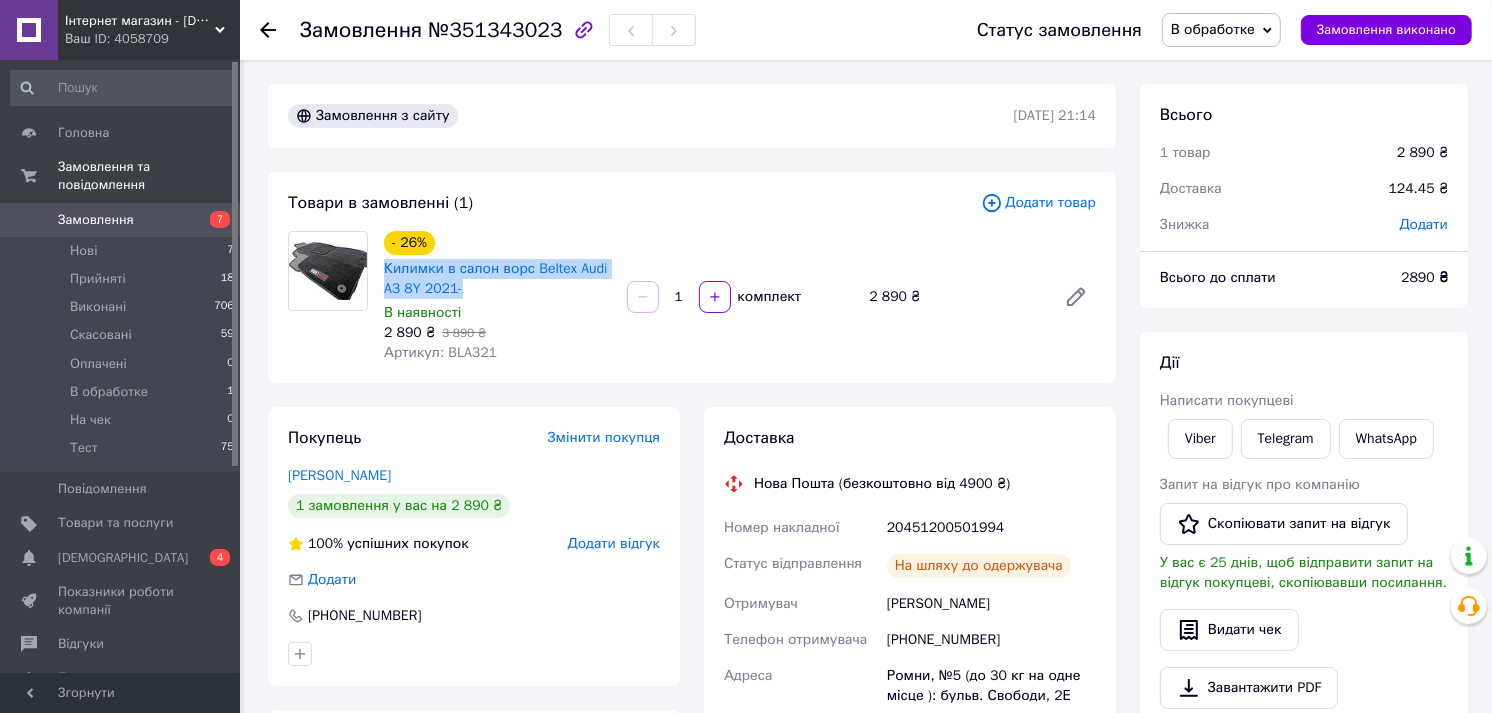 drag, startPoint x: 381, startPoint y: 267, endPoint x: 463, endPoint y: 284, distance: 83.74366 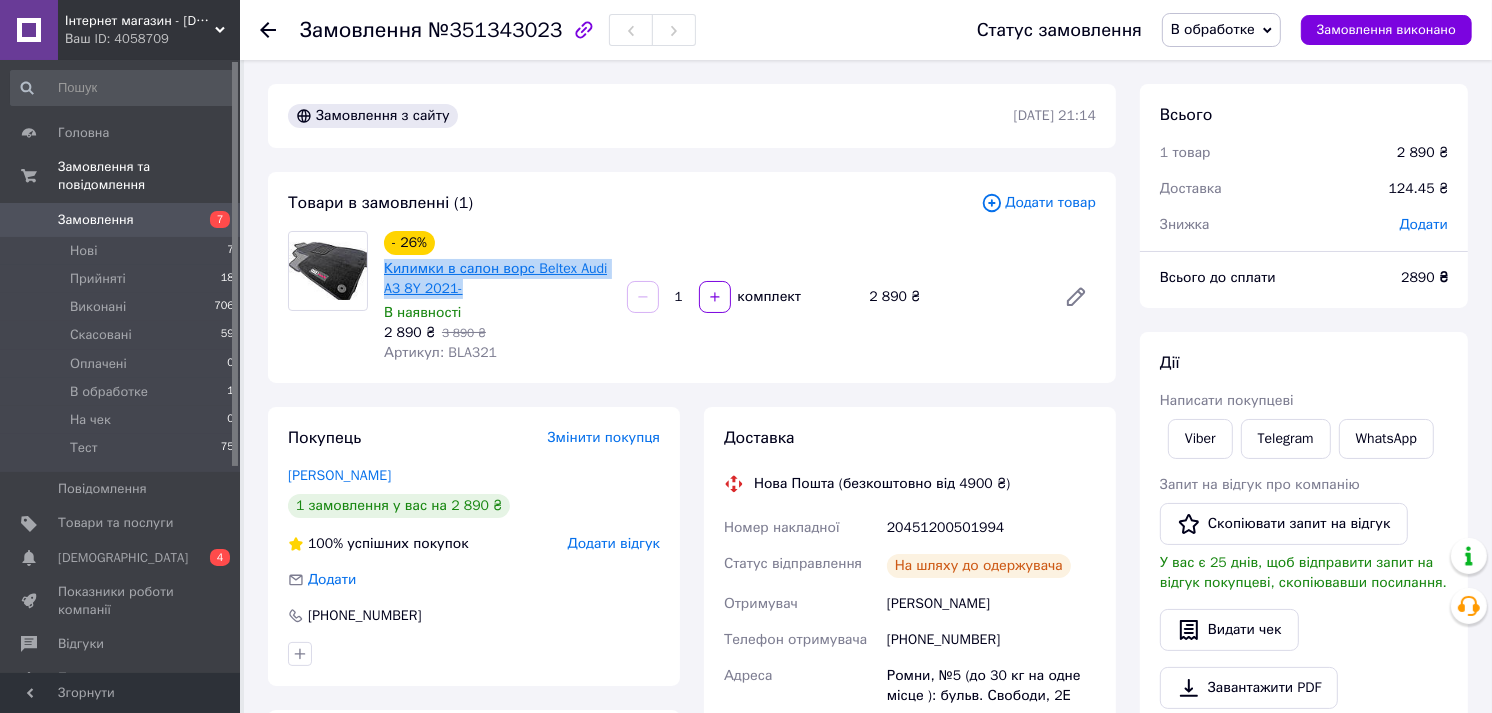 drag, startPoint x: 463, startPoint y: 284, endPoint x: 450, endPoint y: 284, distance: 13 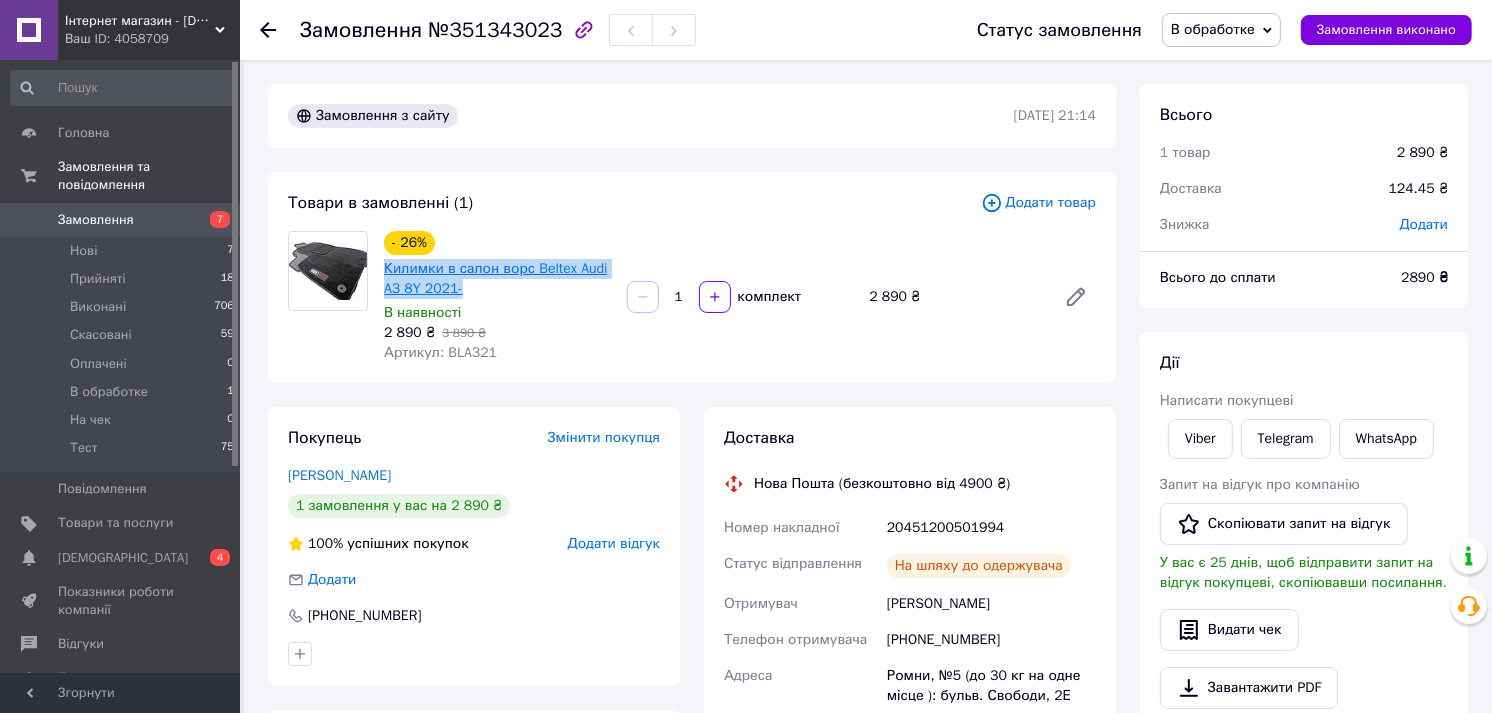 copy on "Килимки в салон ворс Beltex Audi A3 8Y 2021-" 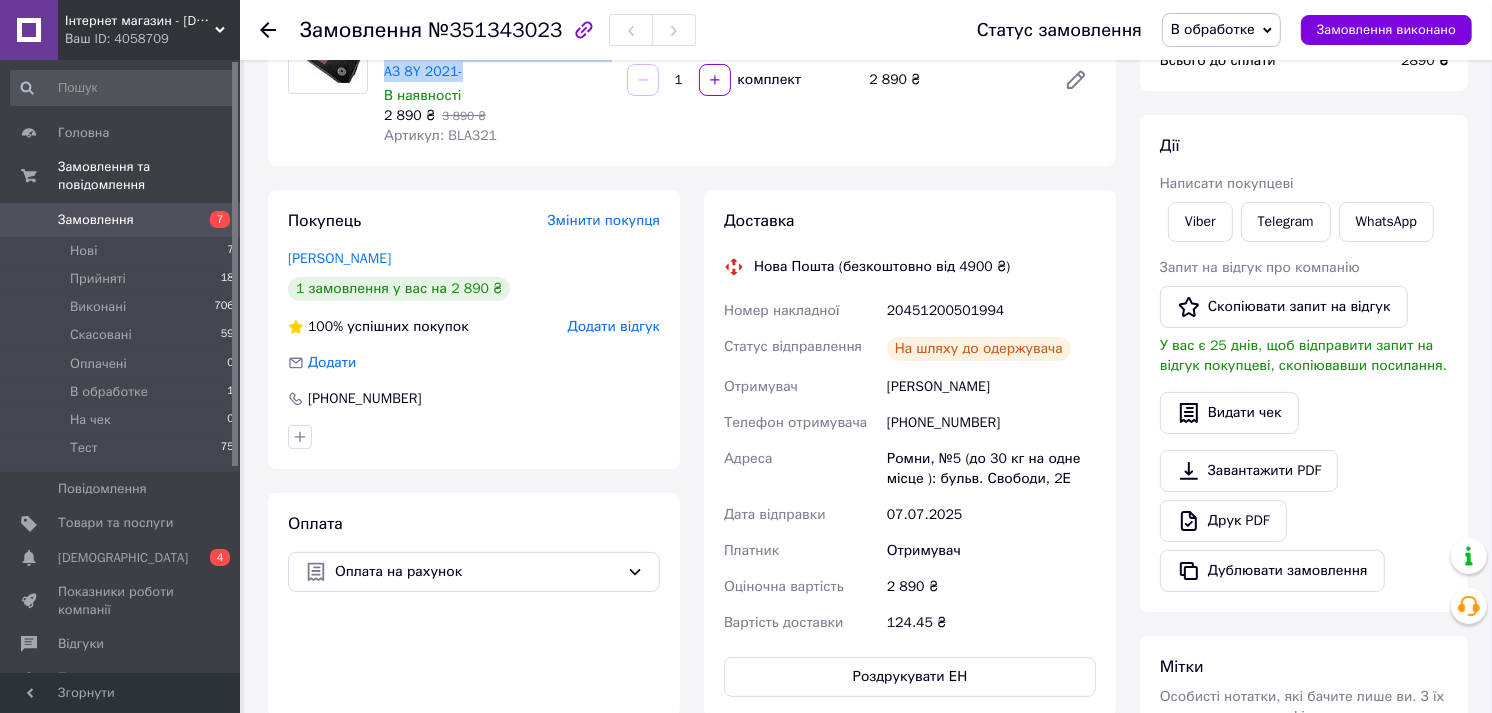 scroll, scrollTop: 222, scrollLeft: 0, axis: vertical 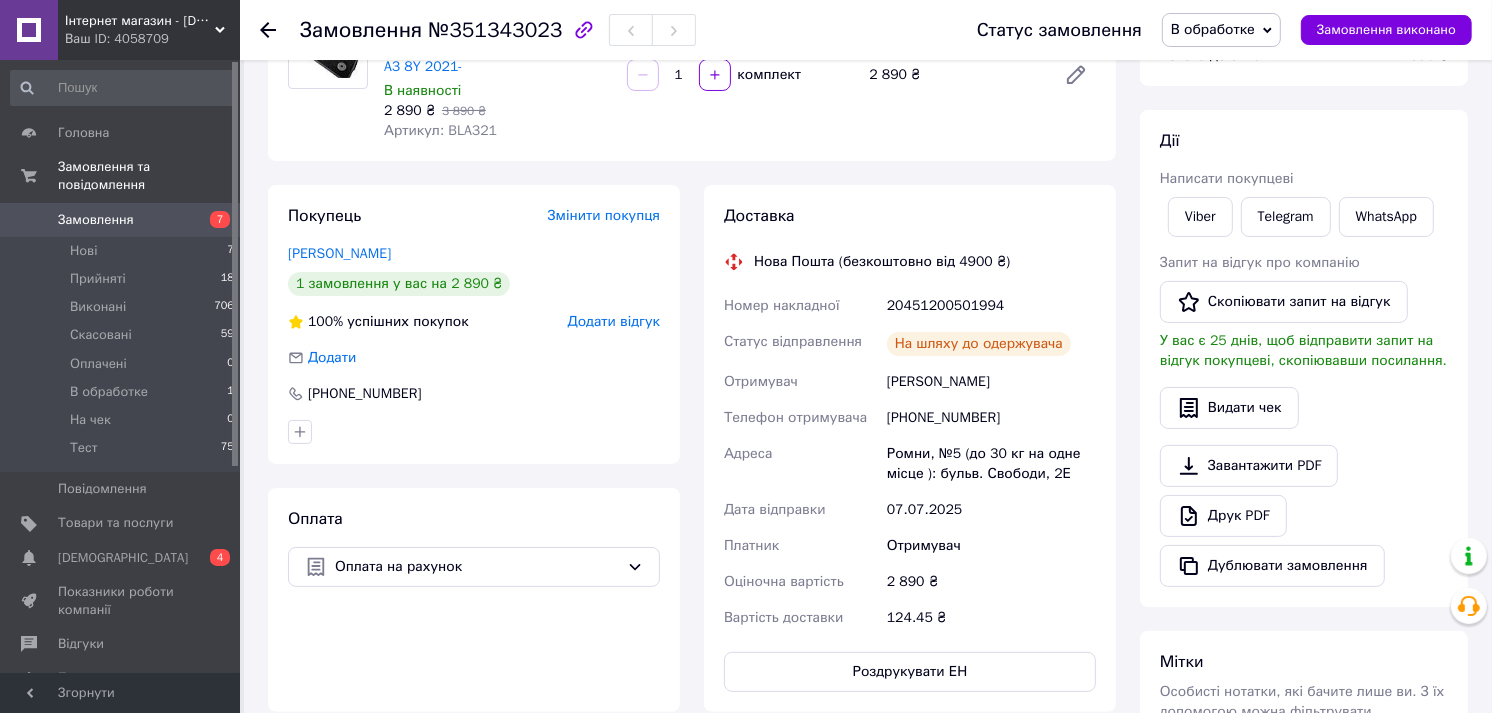 click on "[PHONE_NUMBER]" at bounding box center [991, 418] 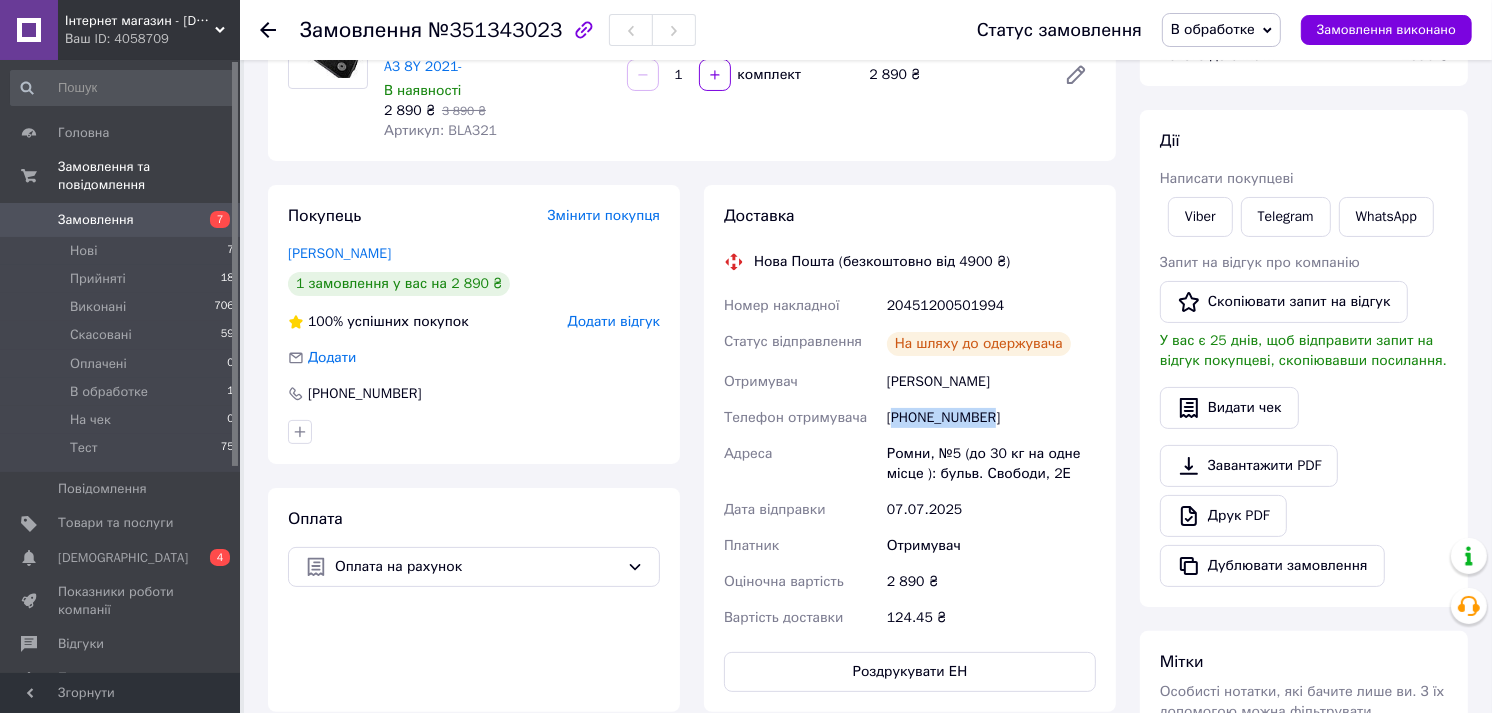click on "[PHONE_NUMBER]" at bounding box center [991, 418] 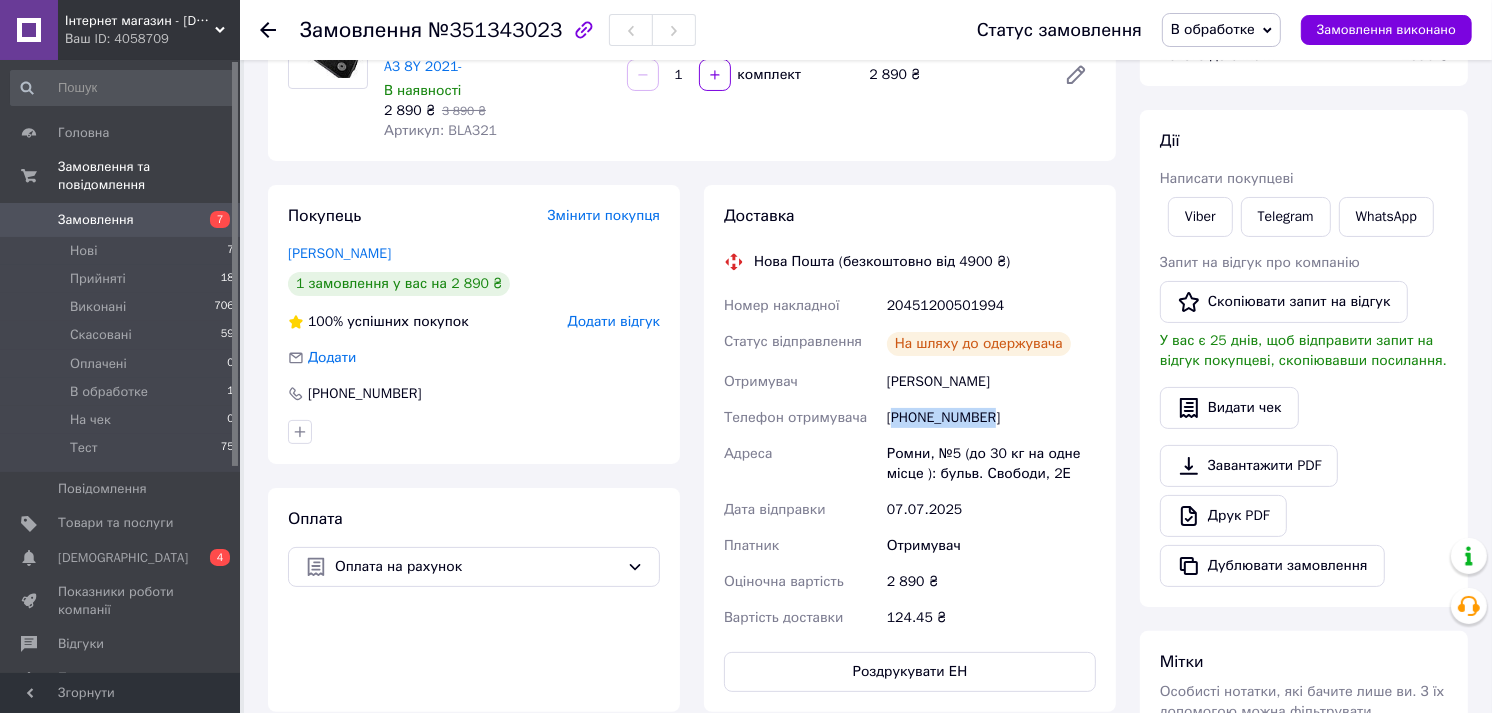 copy on "380971800993" 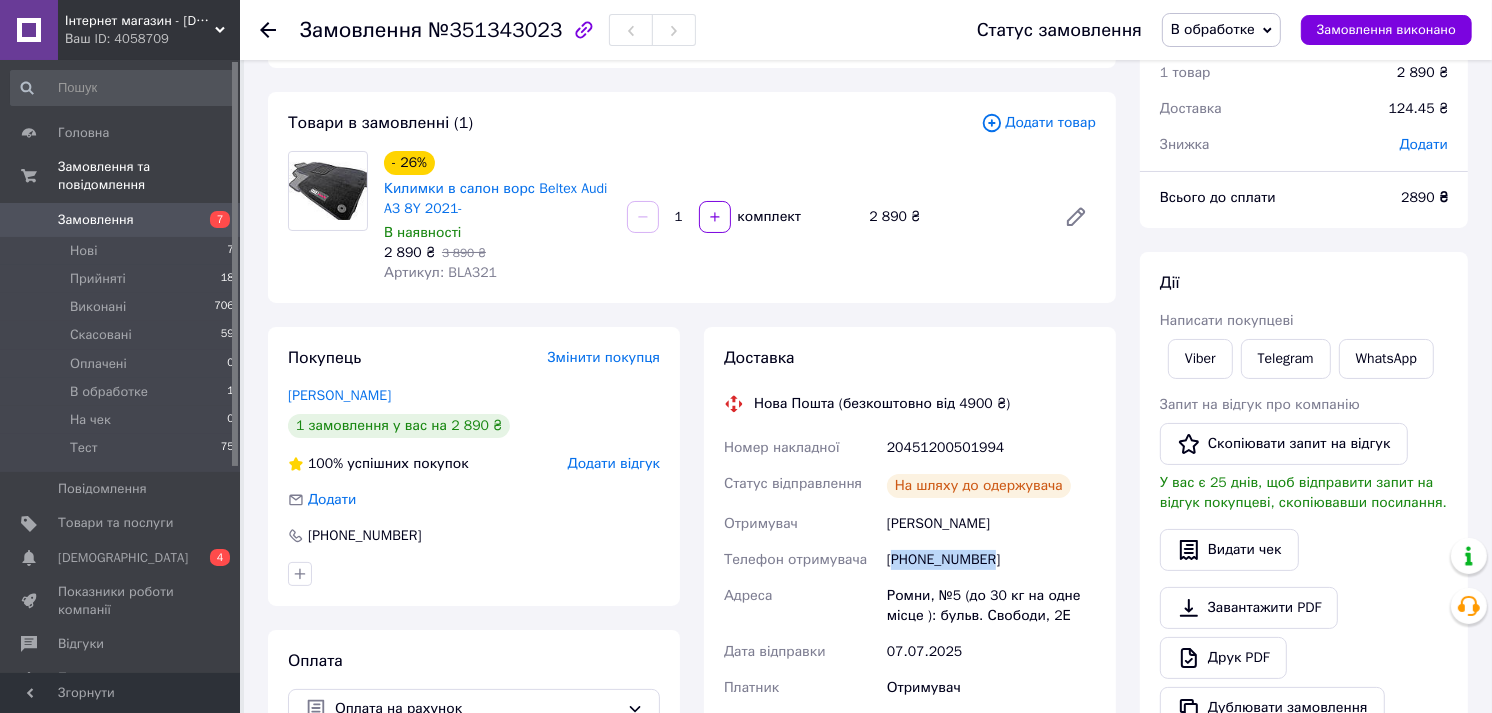 scroll, scrollTop: 0, scrollLeft: 0, axis: both 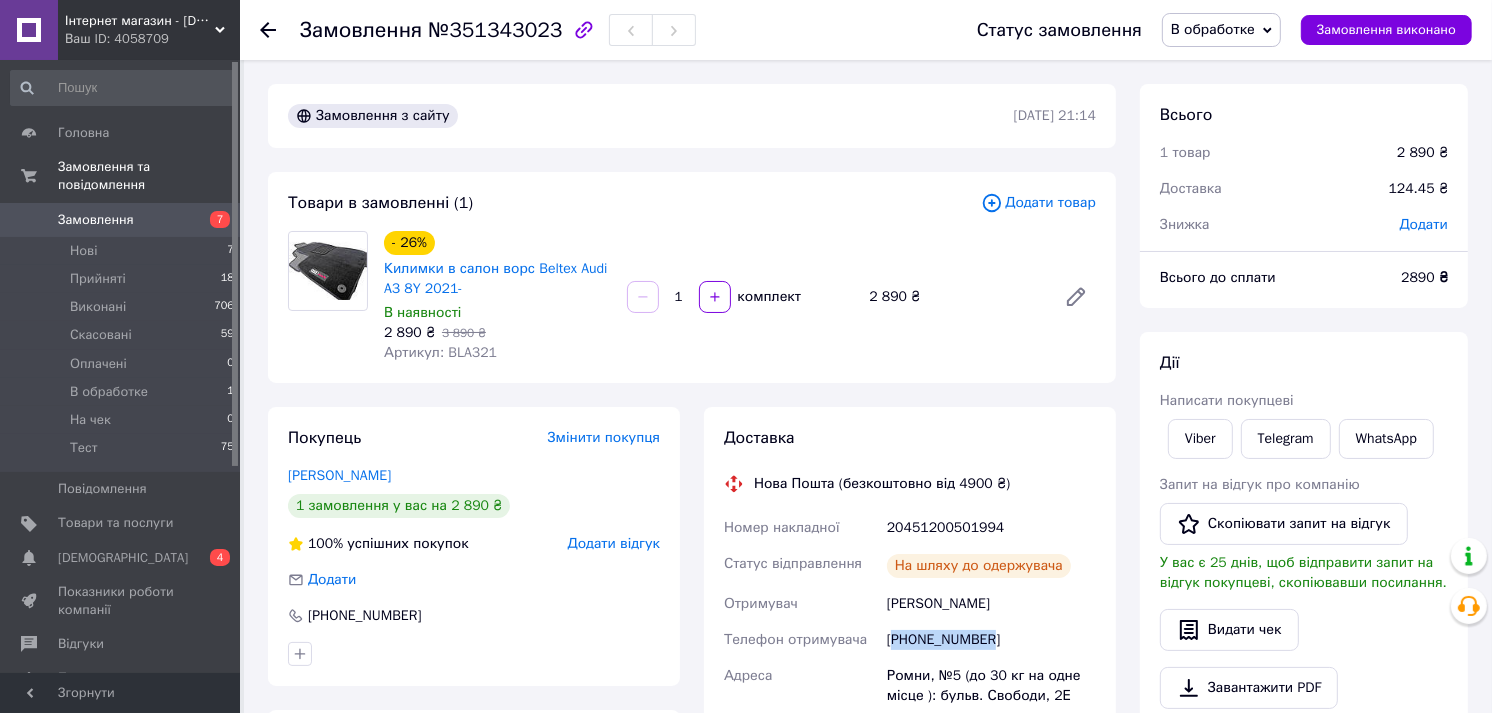 click on "В обработке" at bounding box center (1221, 30) 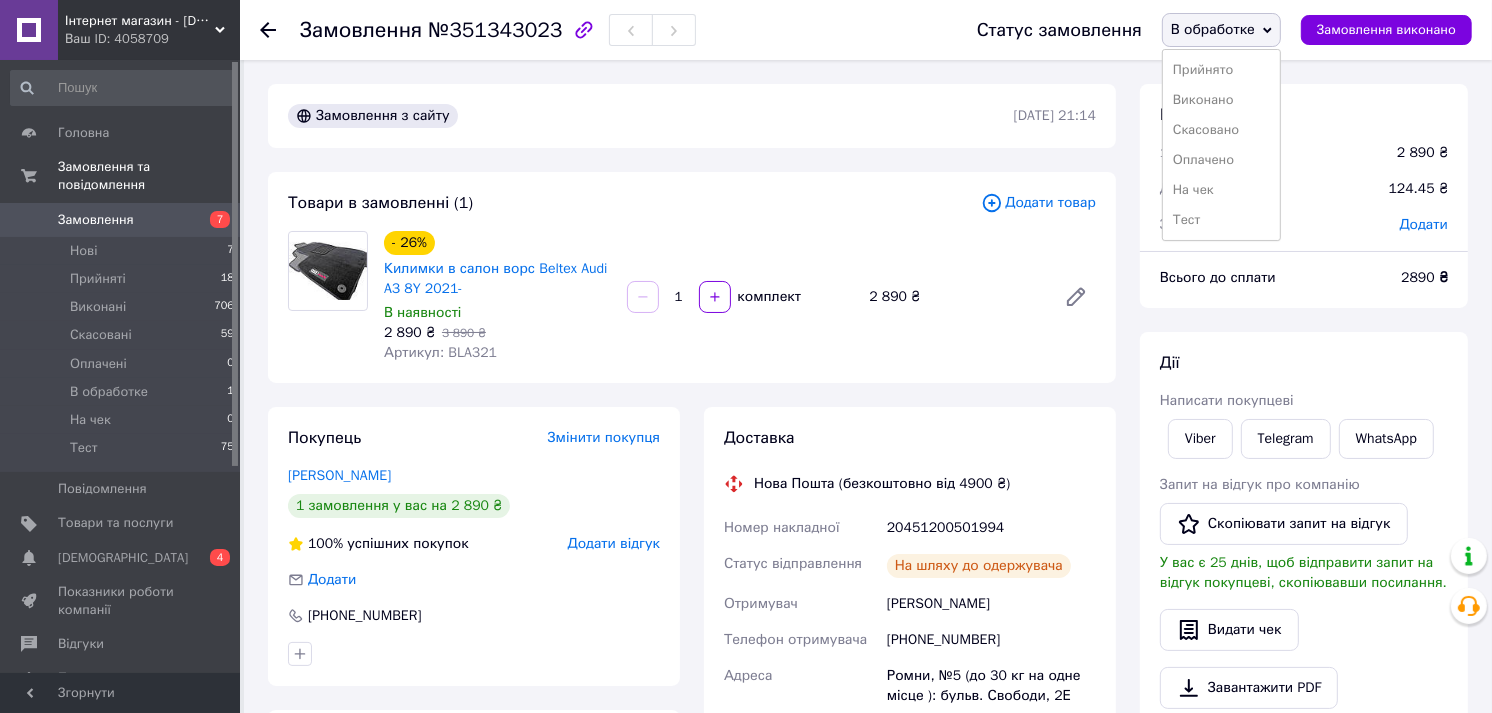 click on "Прийнято" at bounding box center [1221, 70] 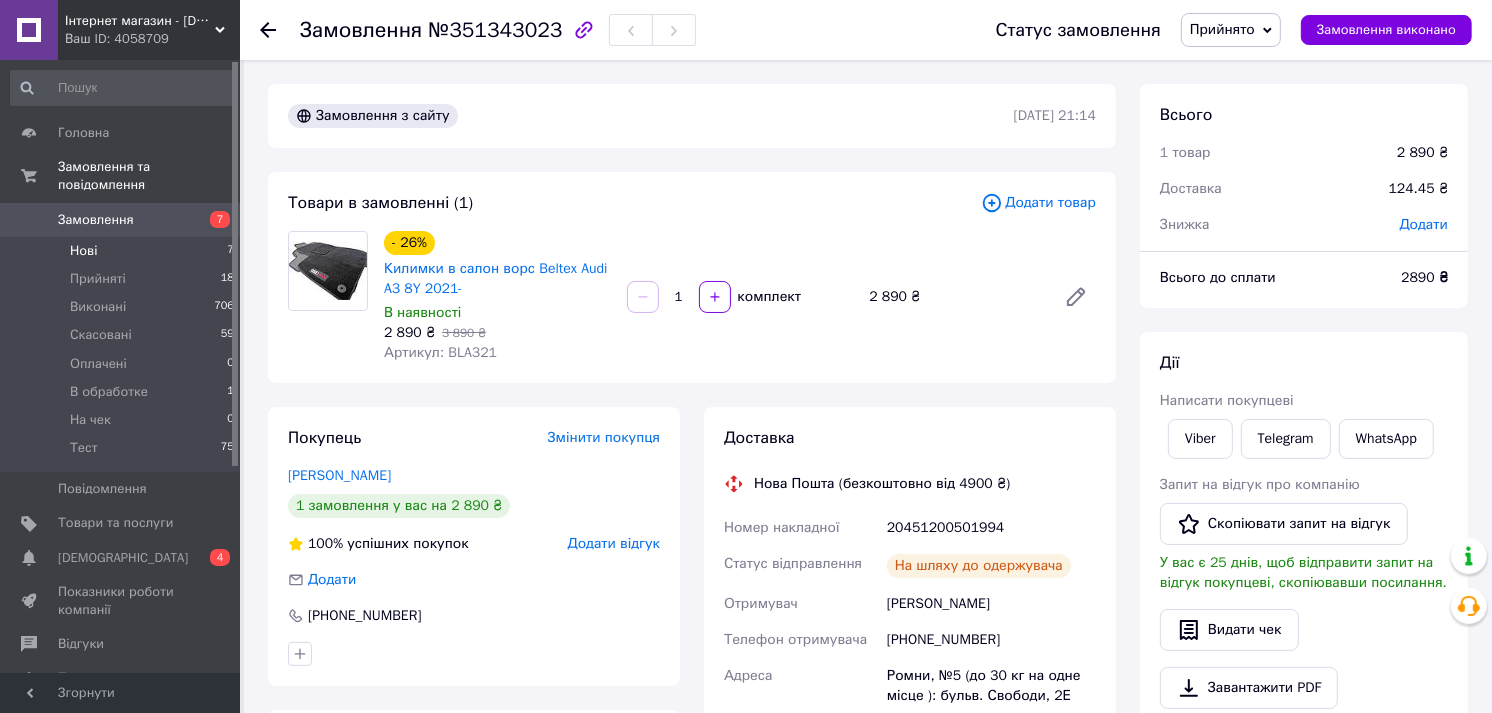 click on "Нові 7" at bounding box center [123, 251] 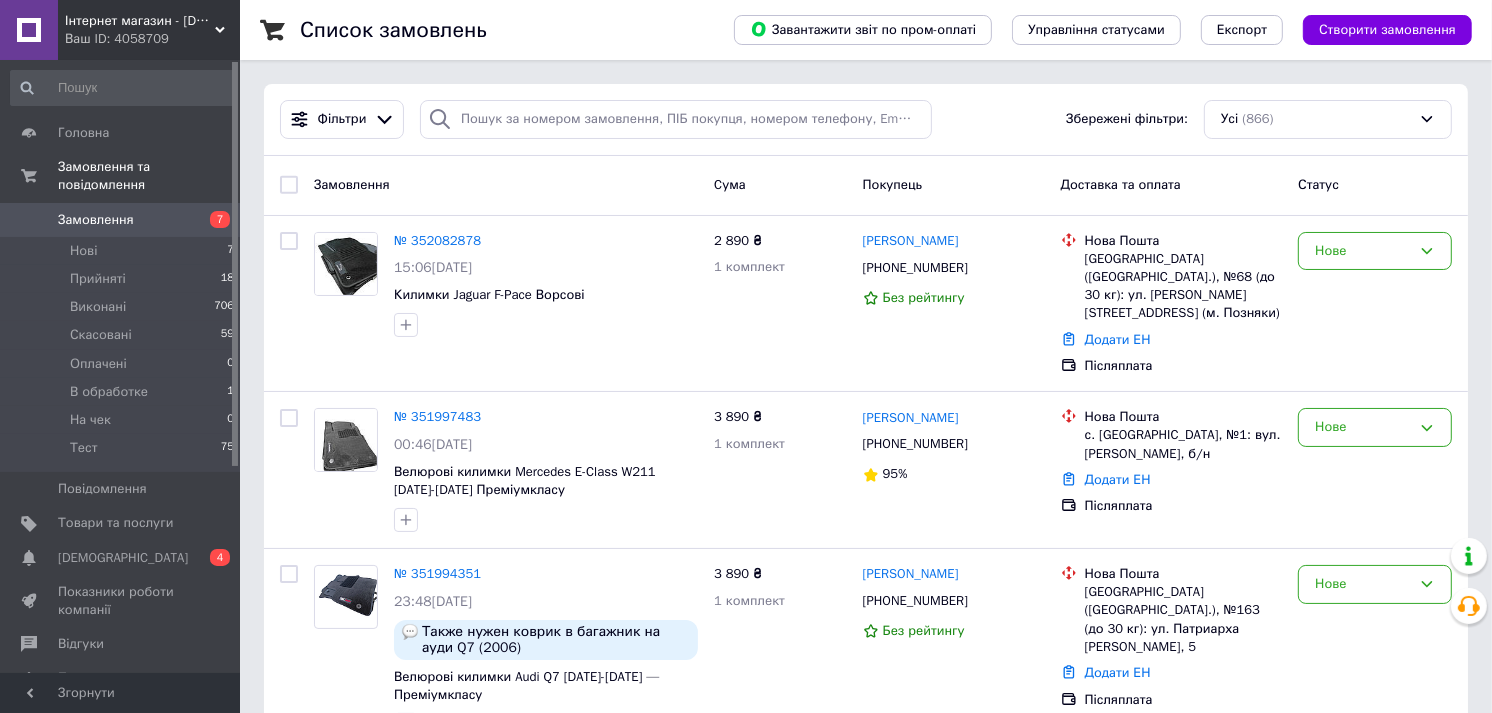 scroll, scrollTop: 222, scrollLeft: 0, axis: vertical 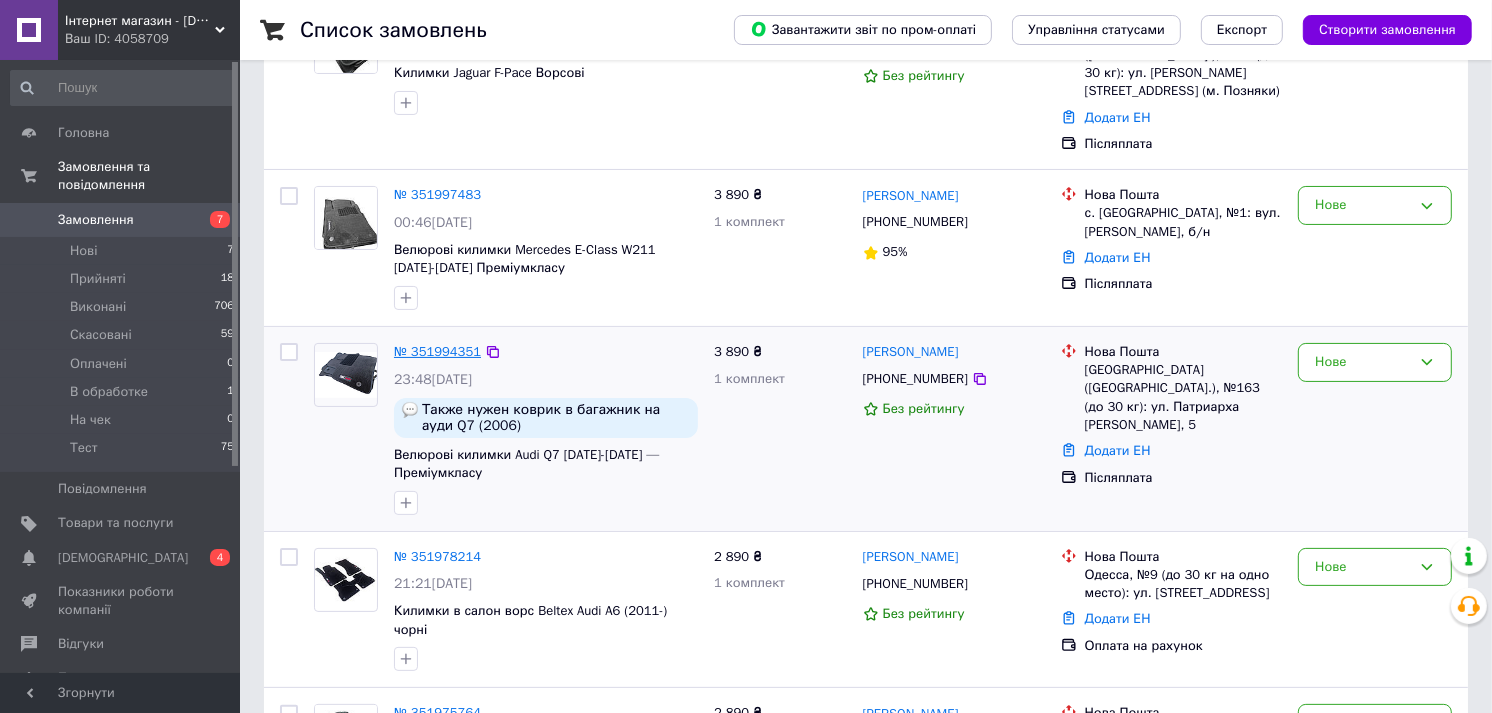 click on "№ 351994351" at bounding box center (437, 351) 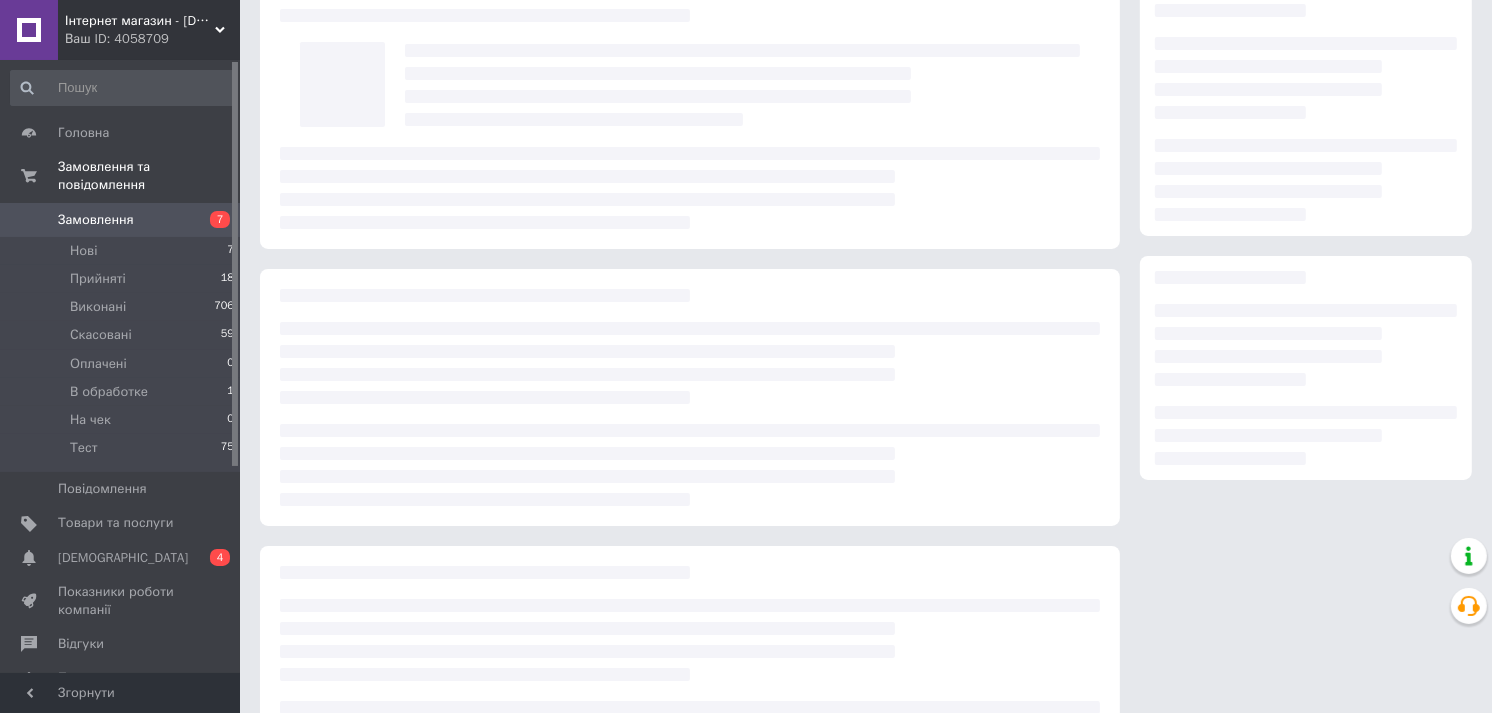 scroll, scrollTop: 0, scrollLeft: 0, axis: both 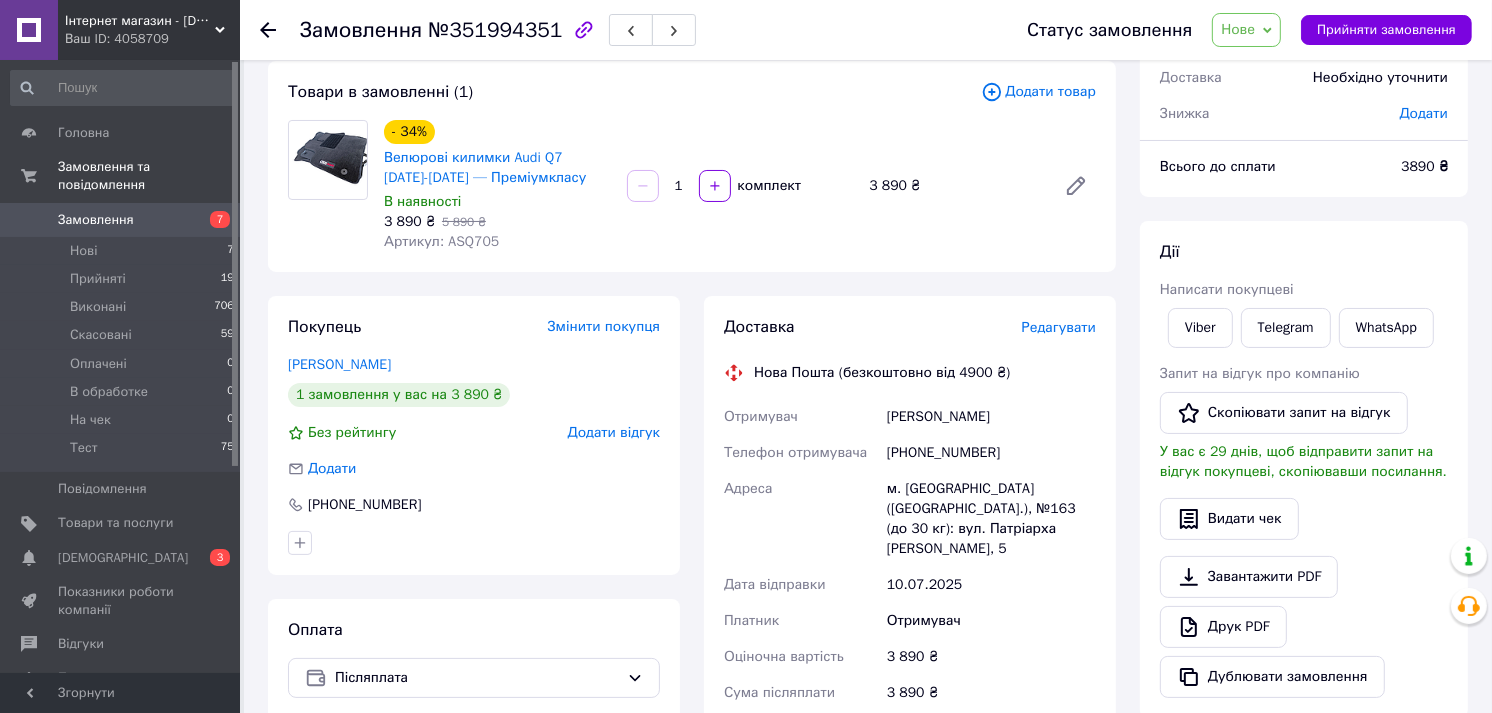 click on "Редагувати" at bounding box center [1059, 327] 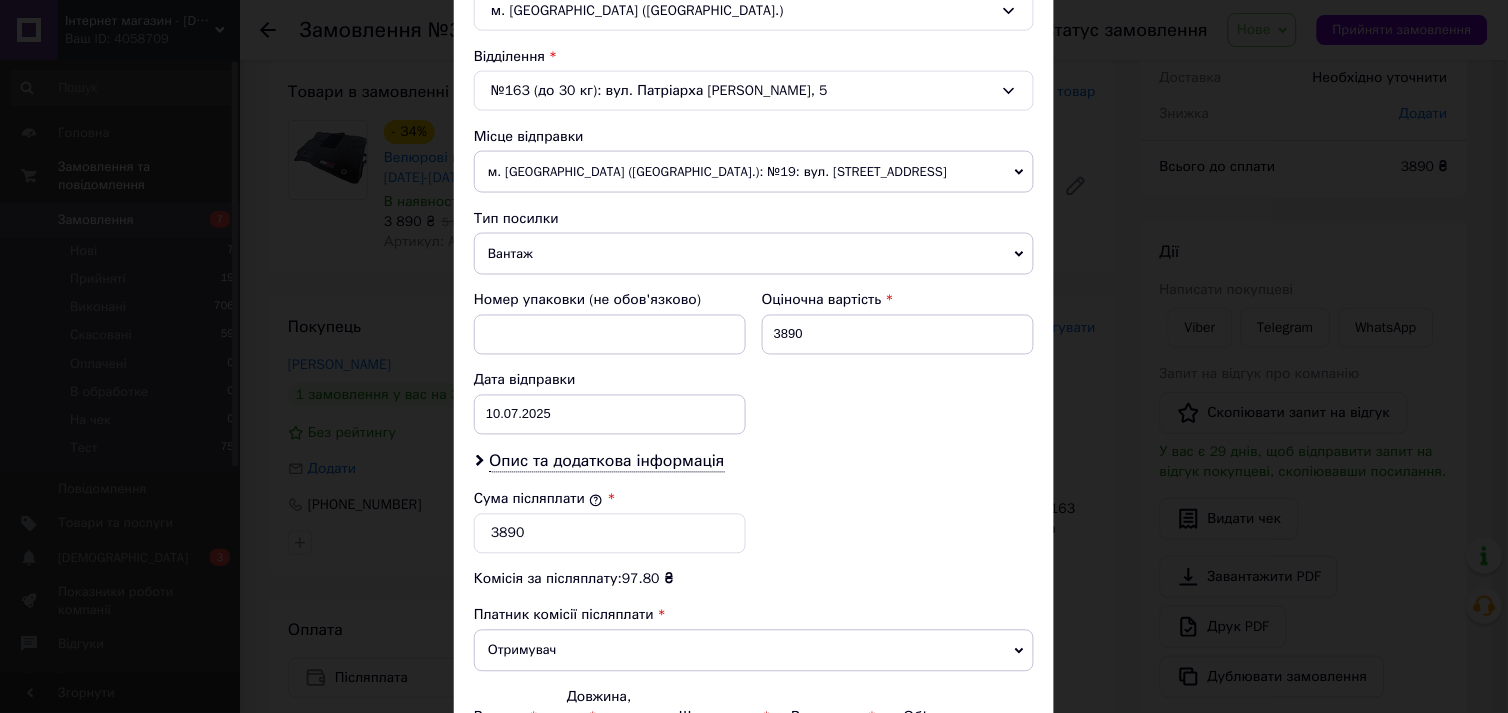 scroll, scrollTop: 815, scrollLeft: 0, axis: vertical 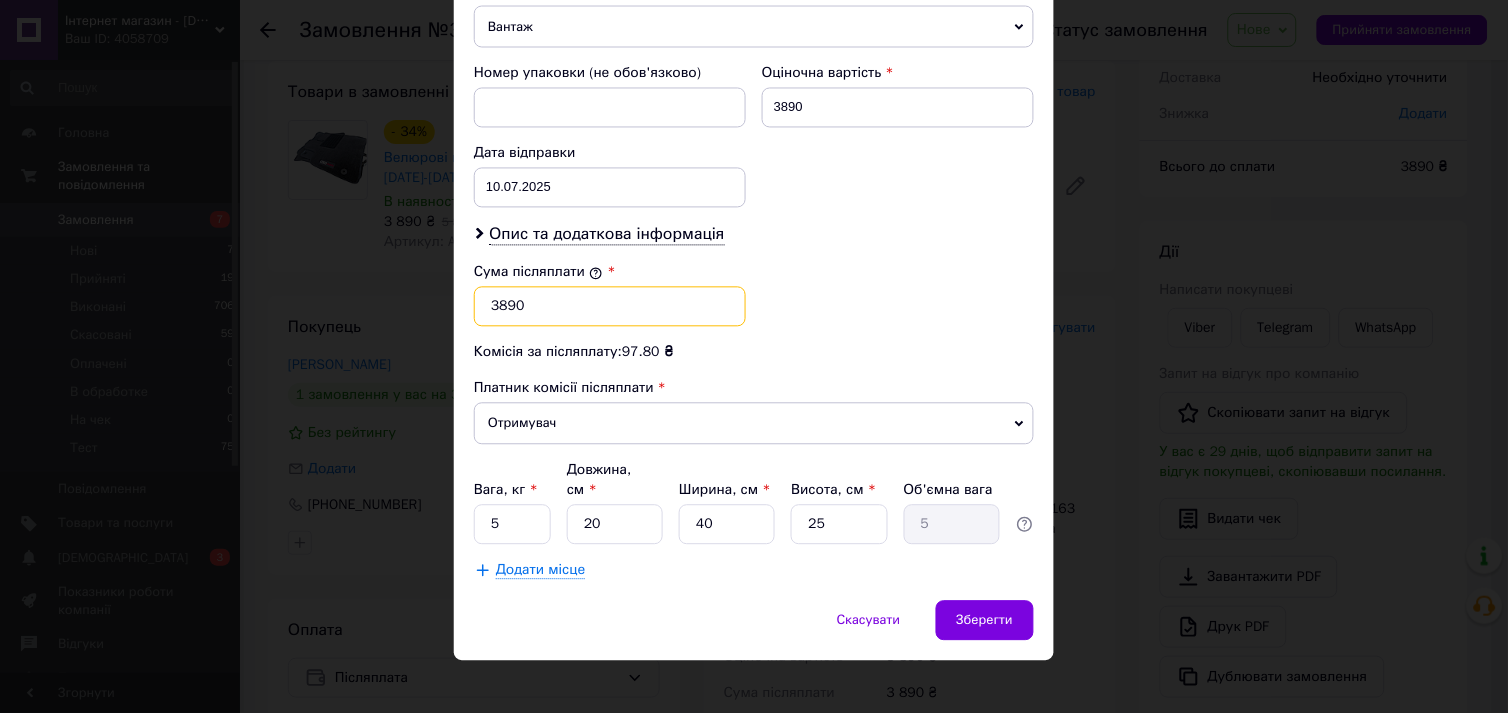 drag, startPoint x: 543, startPoint y: 310, endPoint x: 467, endPoint y: 303, distance: 76.321686 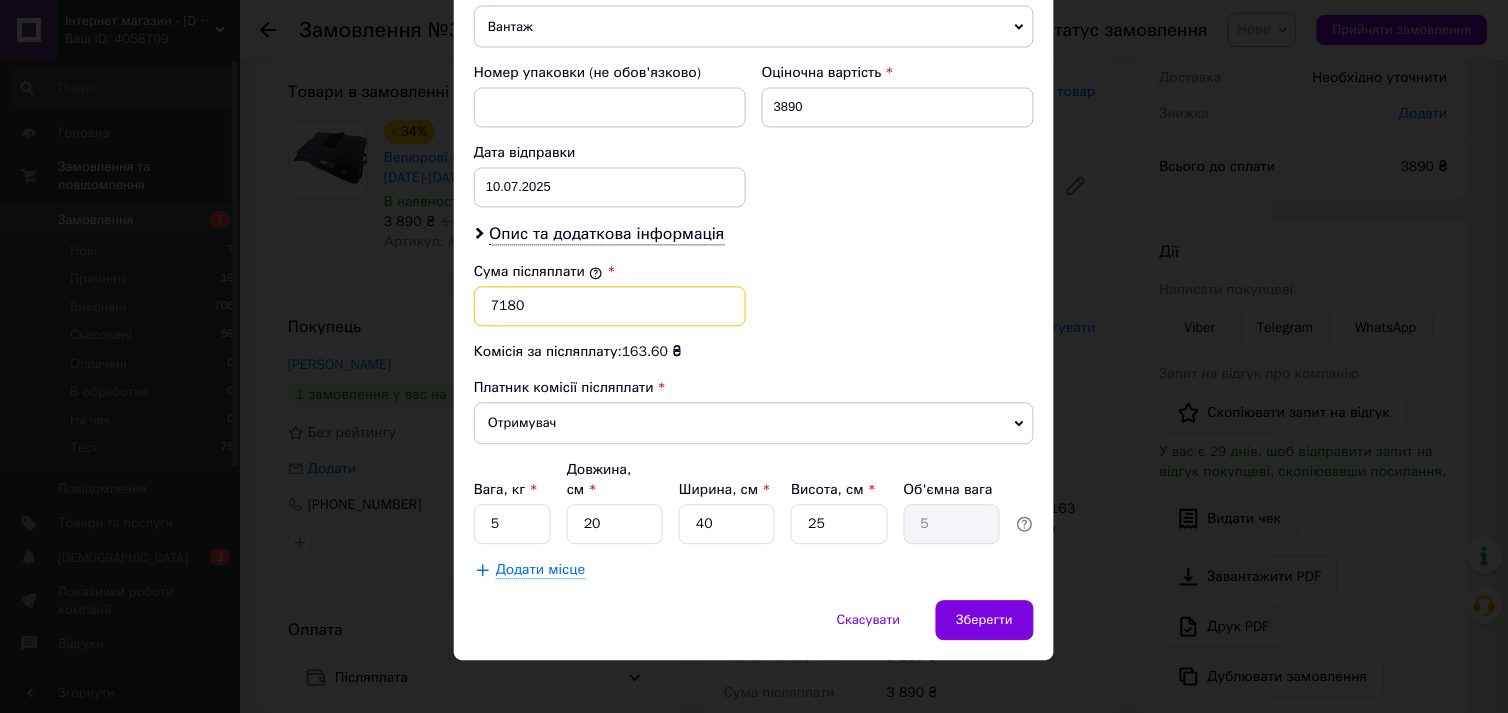 type on "7180" 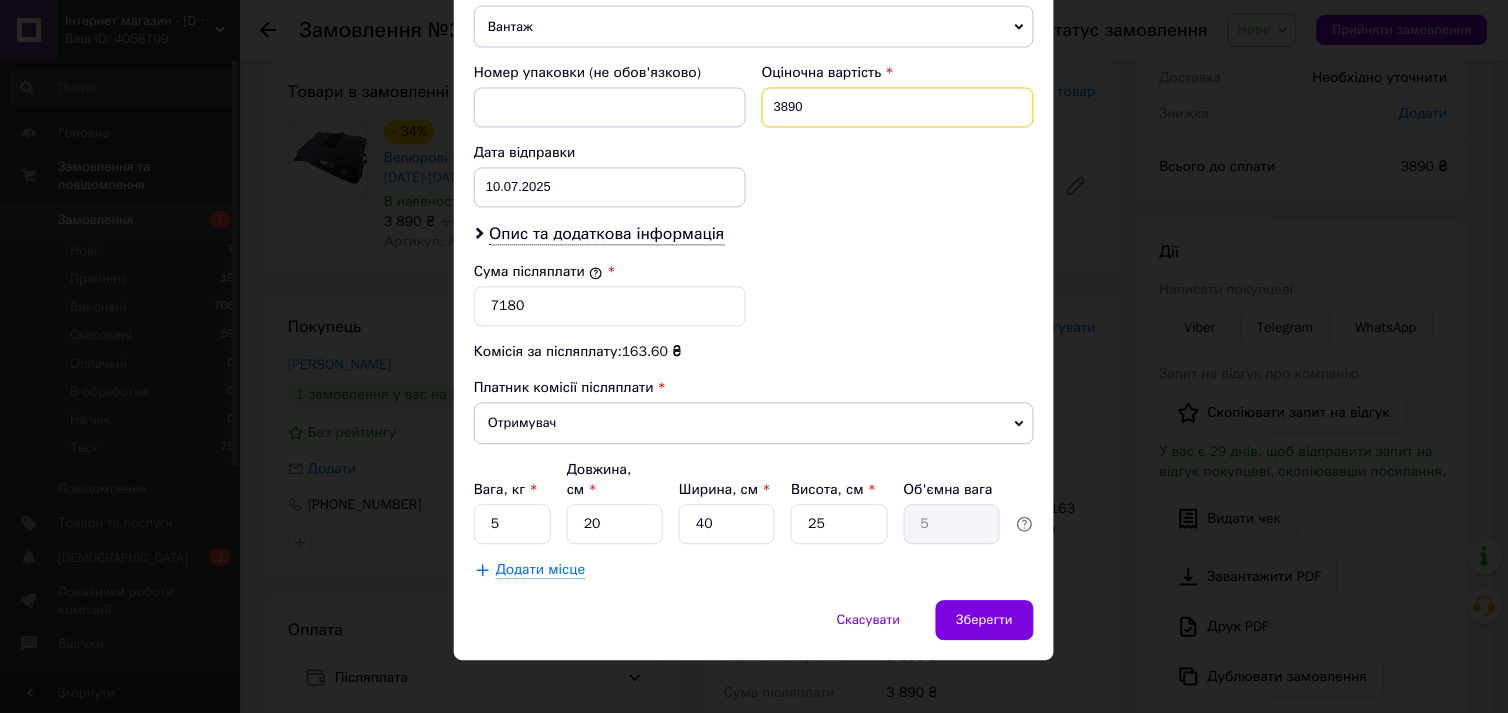 drag, startPoint x: 845, startPoint y: 108, endPoint x: 744, endPoint y: 114, distance: 101.17806 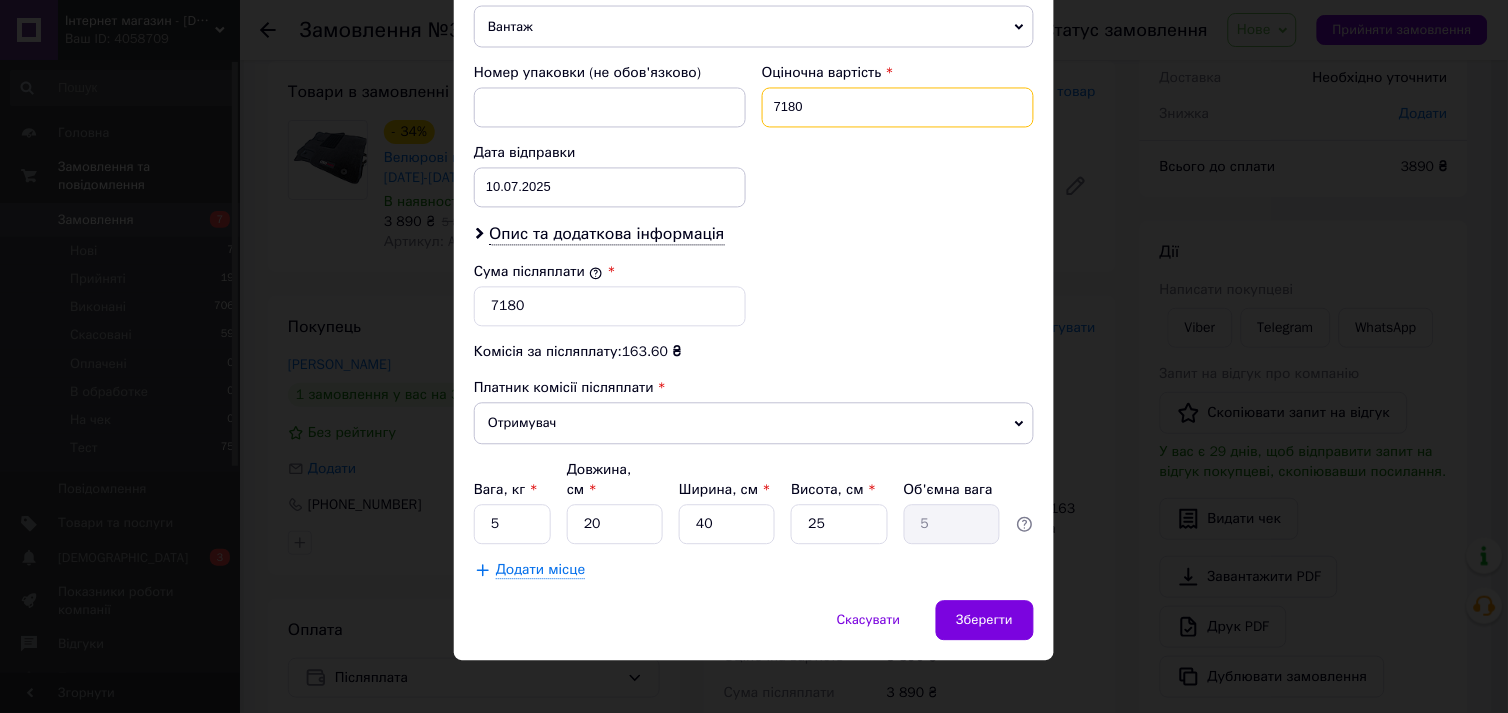 type on "7180" 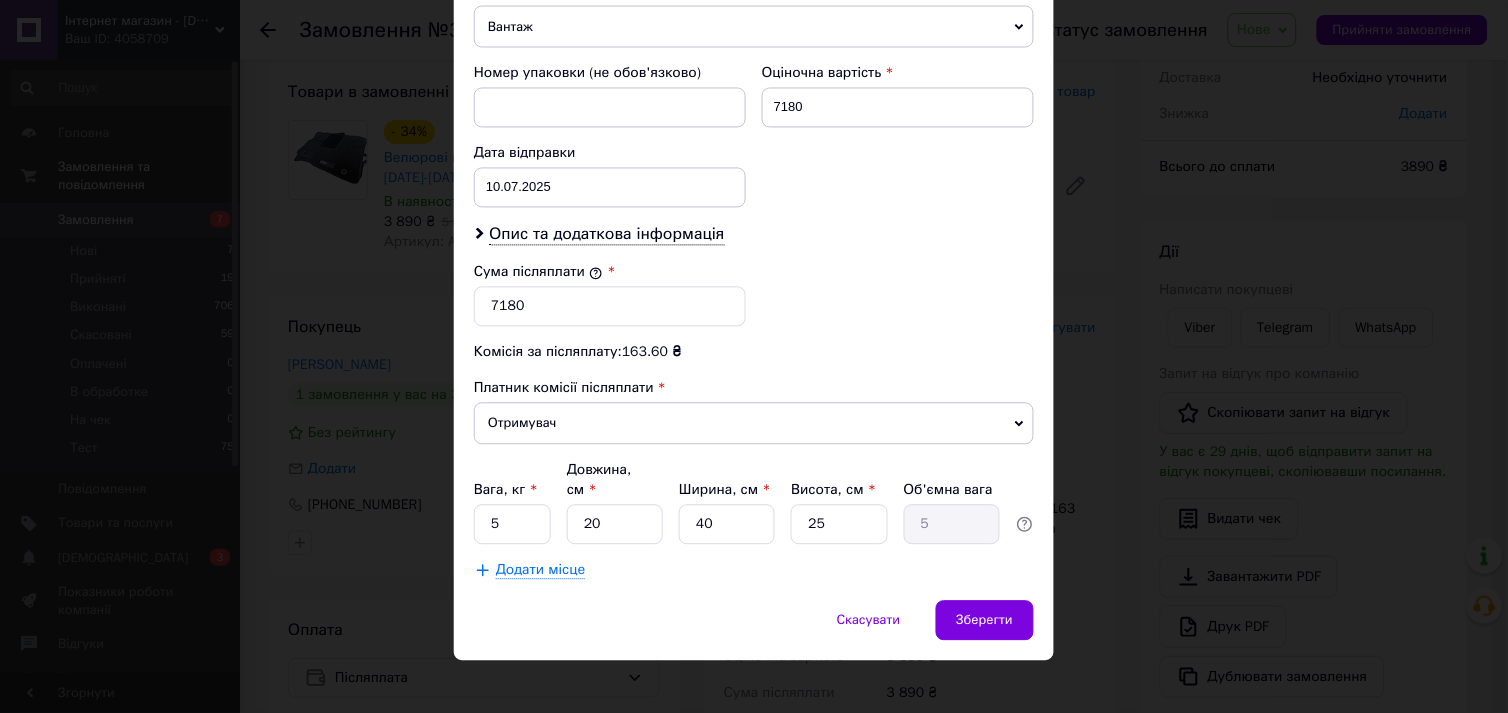 click on "Сума післяплати     * 7180" at bounding box center [754, 295] 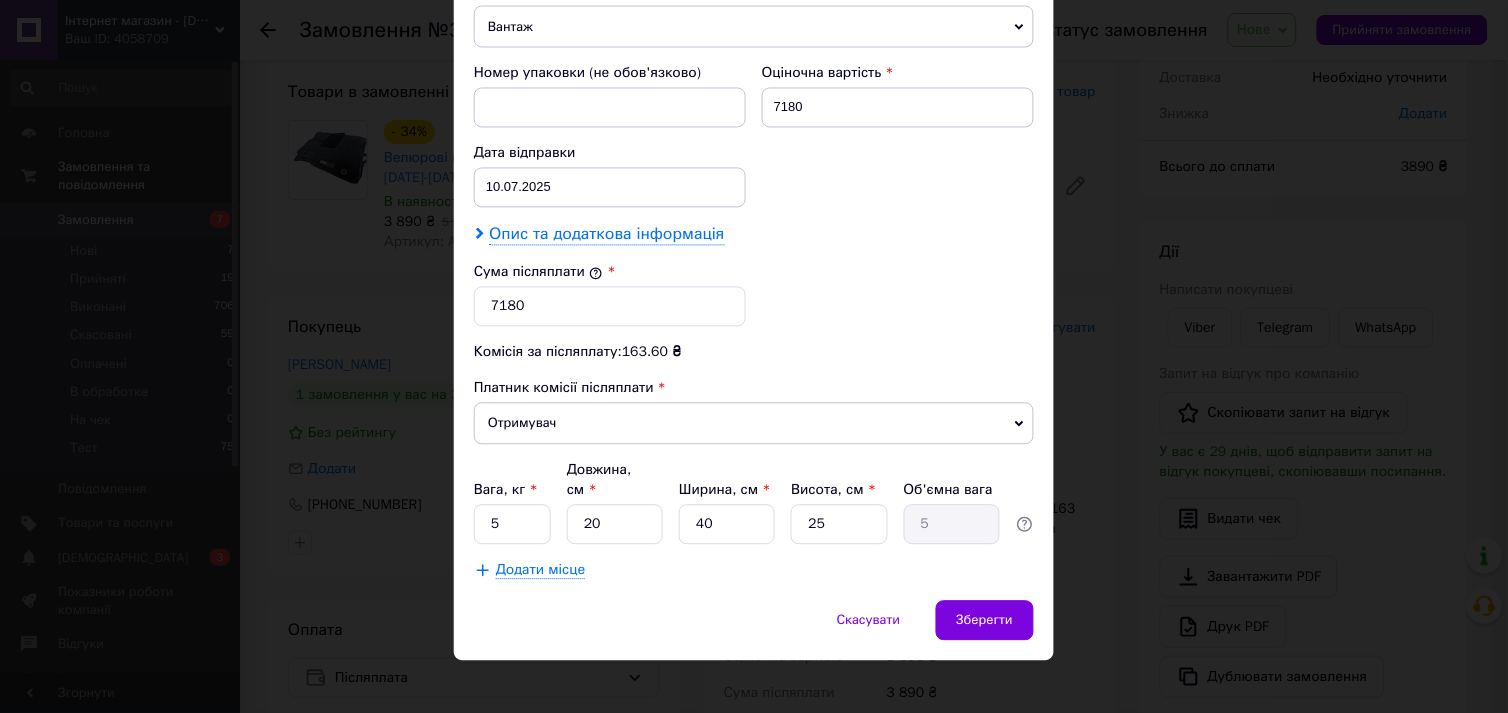 click on "Опис та додаткова інформація" at bounding box center [606, 235] 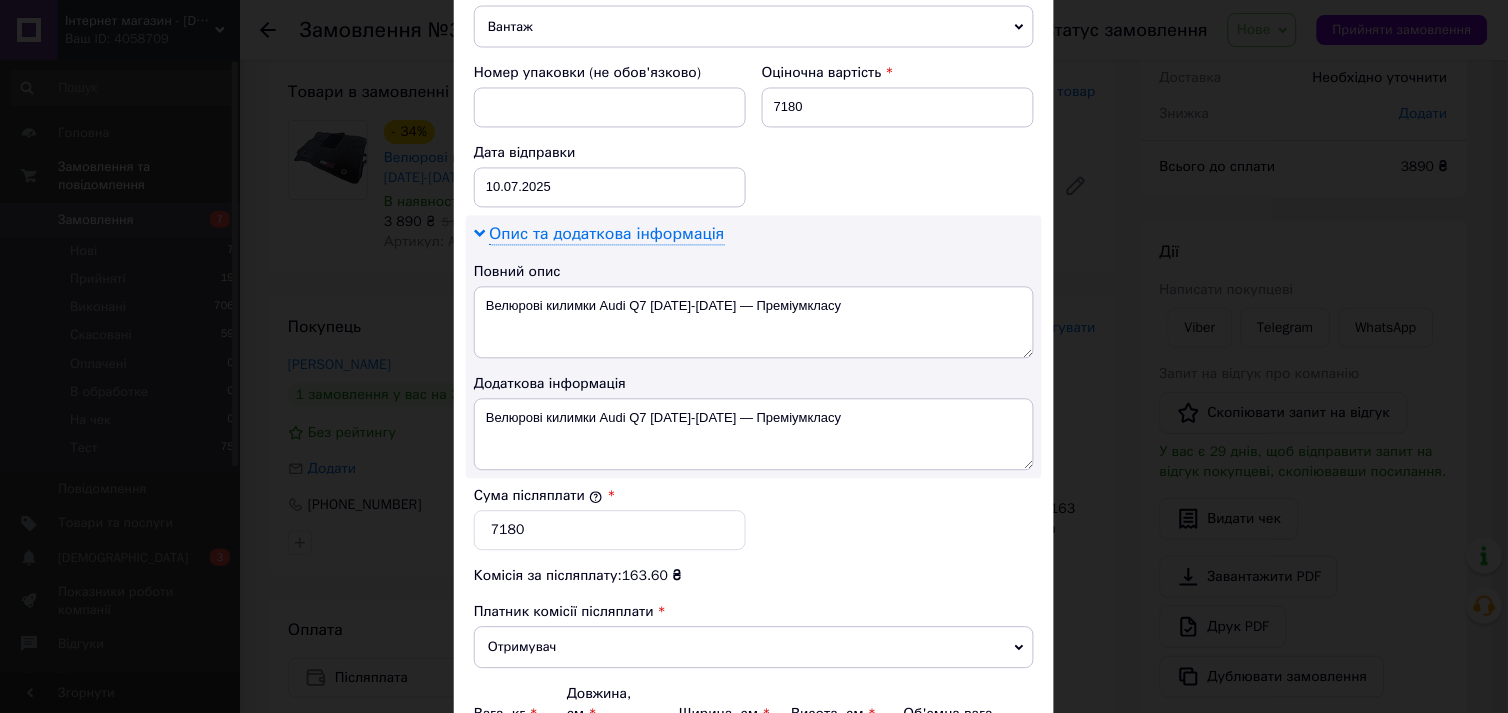 click on "Опис та додаткова інформація" at bounding box center [606, 235] 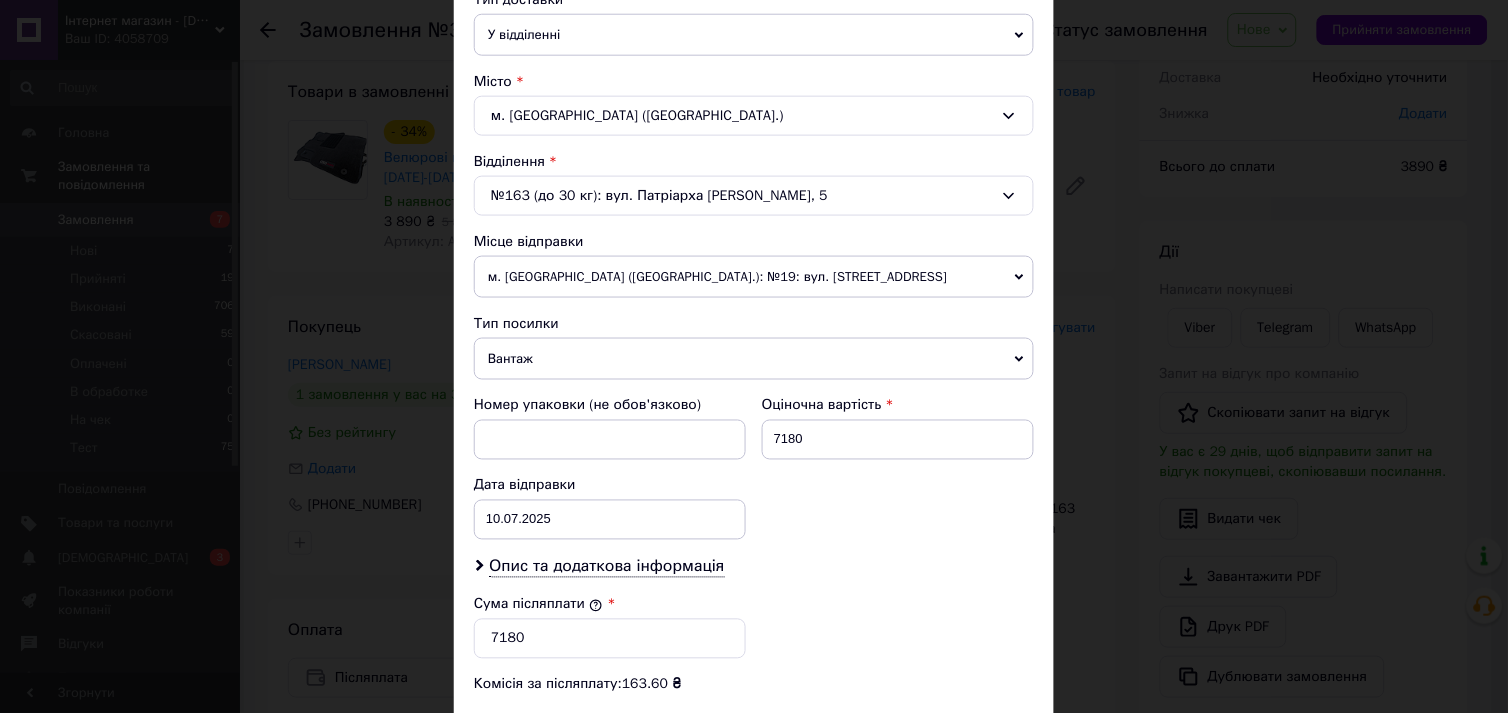 scroll, scrollTop: 482, scrollLeft: 0, axis: vertical 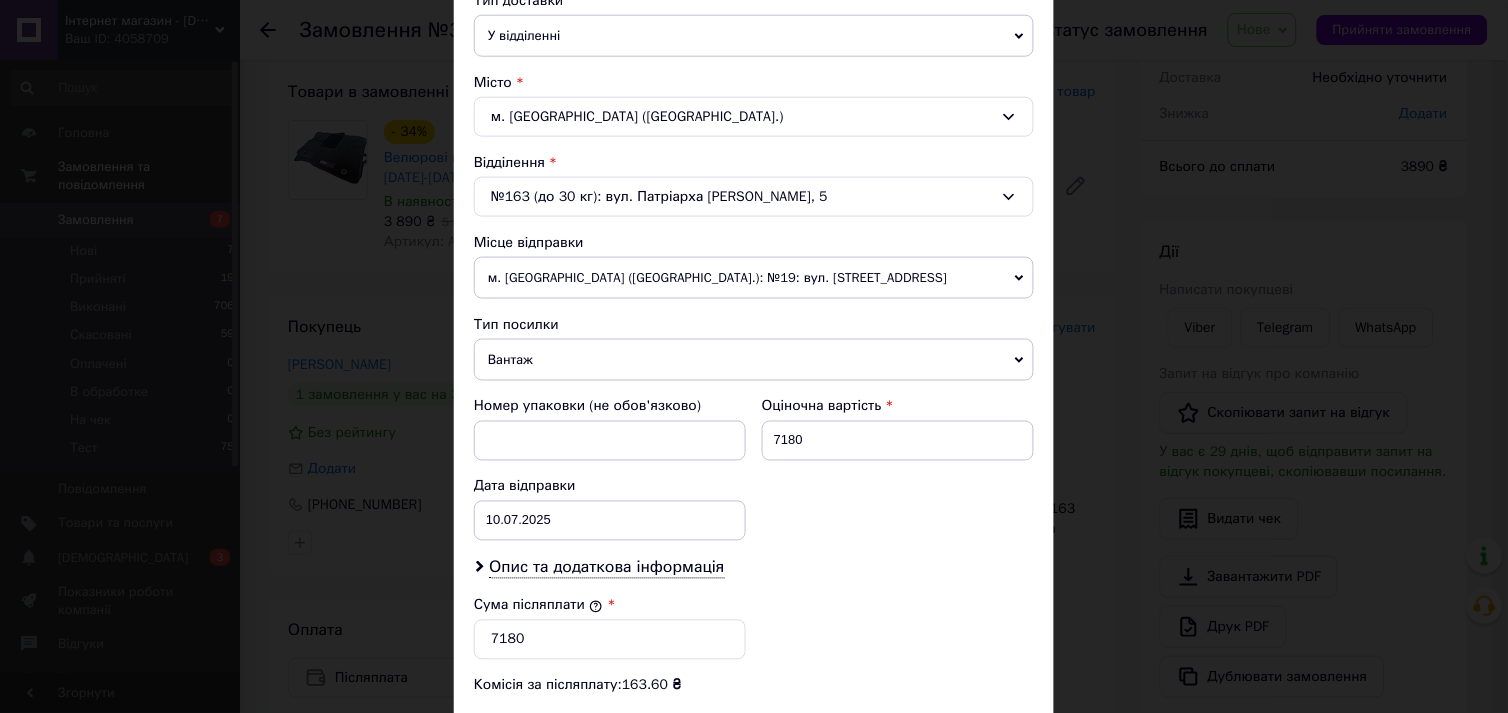 click on "м. [GEOGRAPHIC_DATA] ([GEOGRAPHIC_DATA].): №19: вул. [STREET_ADDRESS]" at bounding box center (754, 278) 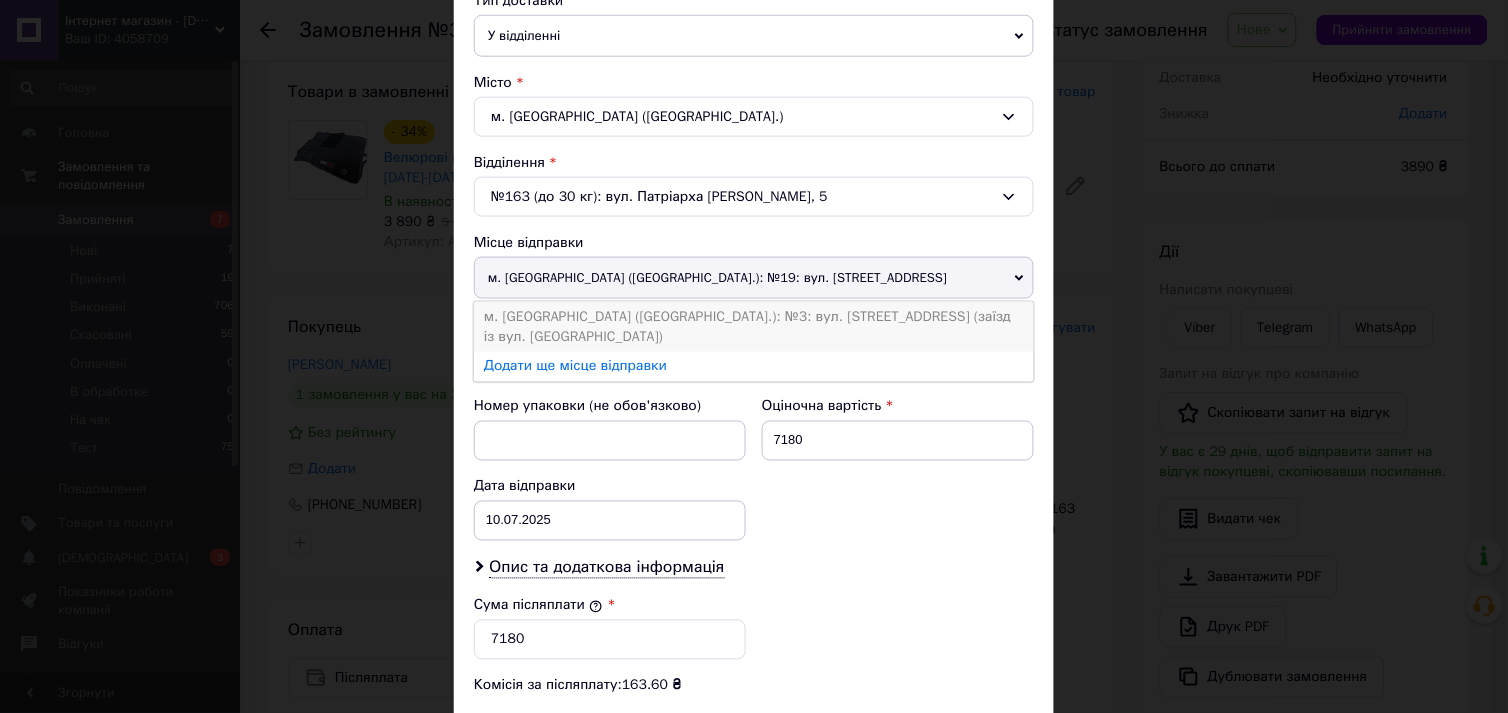 click on "м. [GEOGRAPHIC_DATA] ([GEOGRAPHIC_DATA].): №3: вул. [STREET_ADDRESS] (заїзд із вул. [GEOGRAPHIC_DATA])" at bounding box center [754, 327] 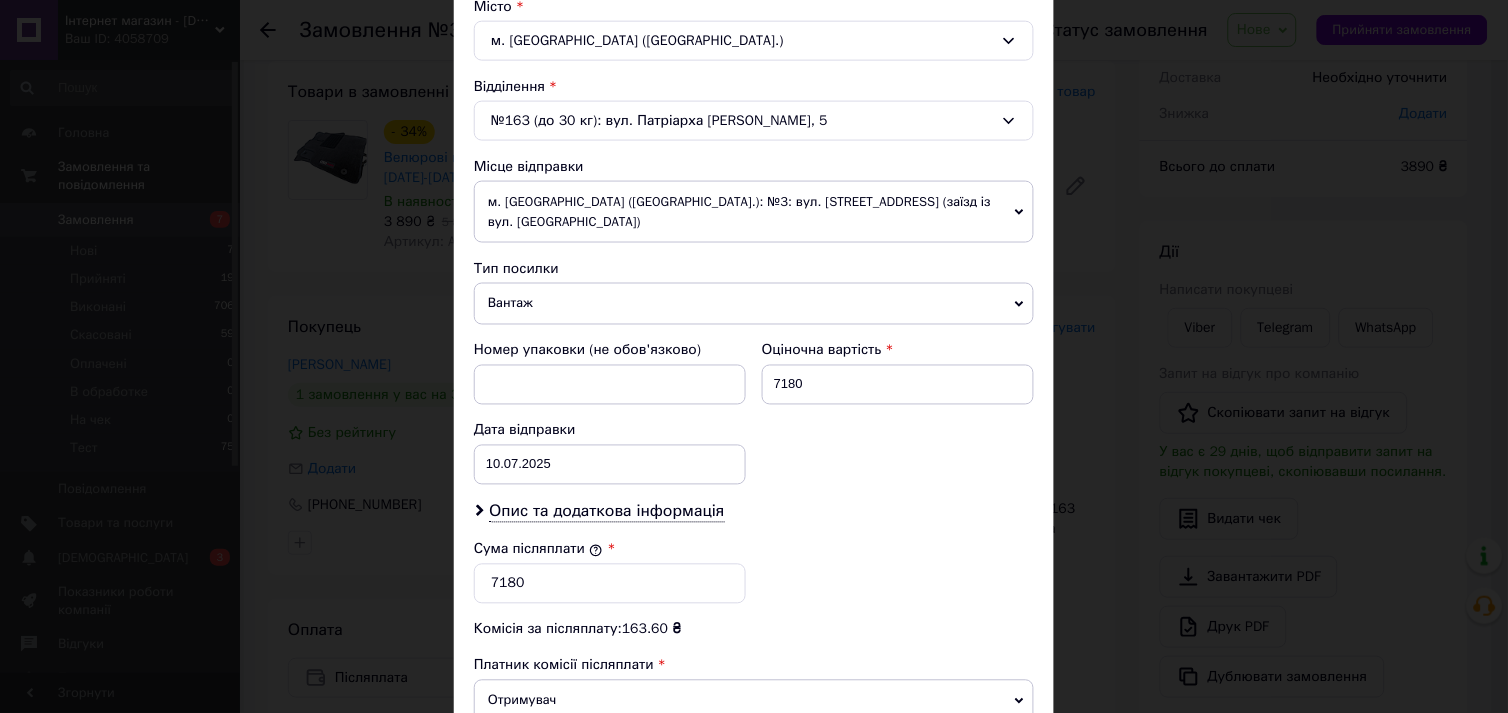 scroll, scrollTop: 815, scrollLeft: 0, axis: vertical 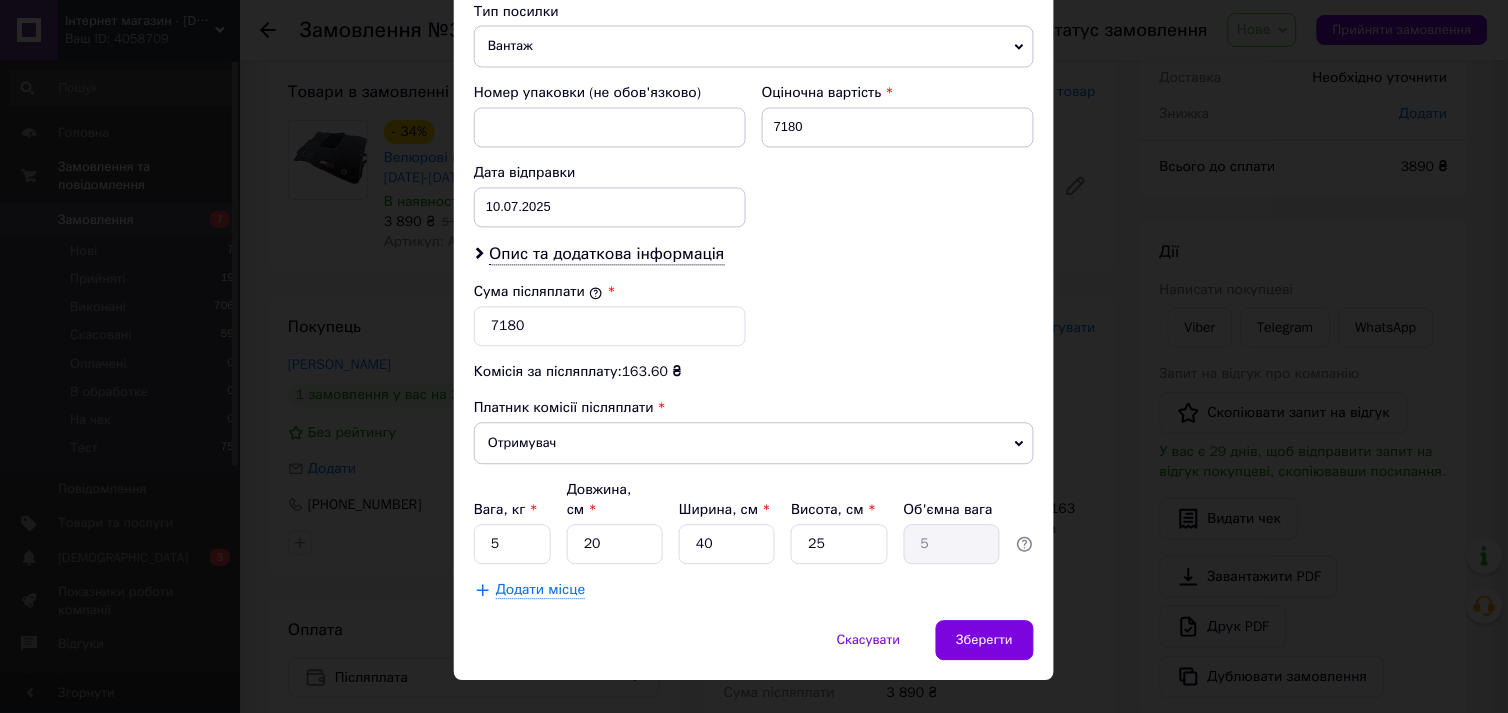 click on "Додати місце" at bounding box center [540, 591] 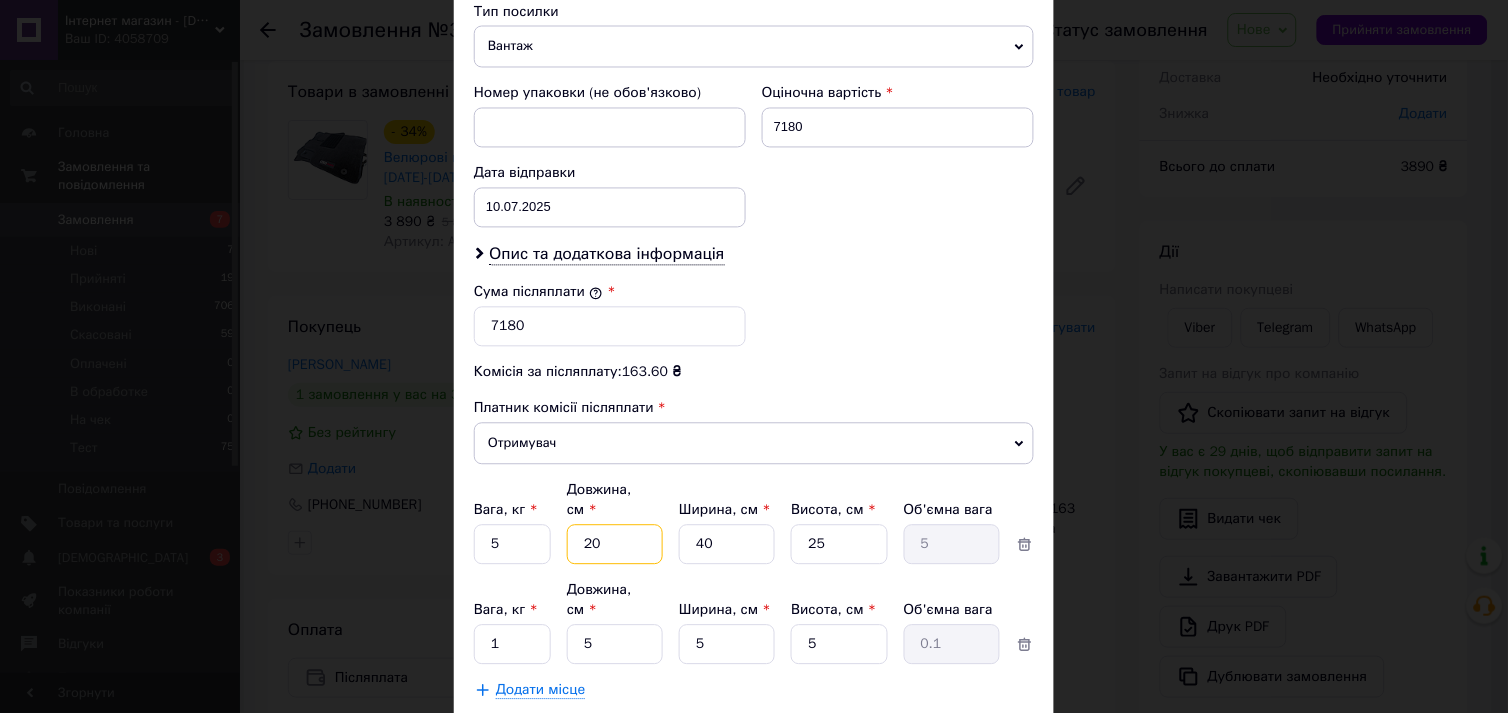 drag, startPoint x: 593, startPoint y: 501, endPoint x: 571, endPoint y: 494, distance: 23.086792 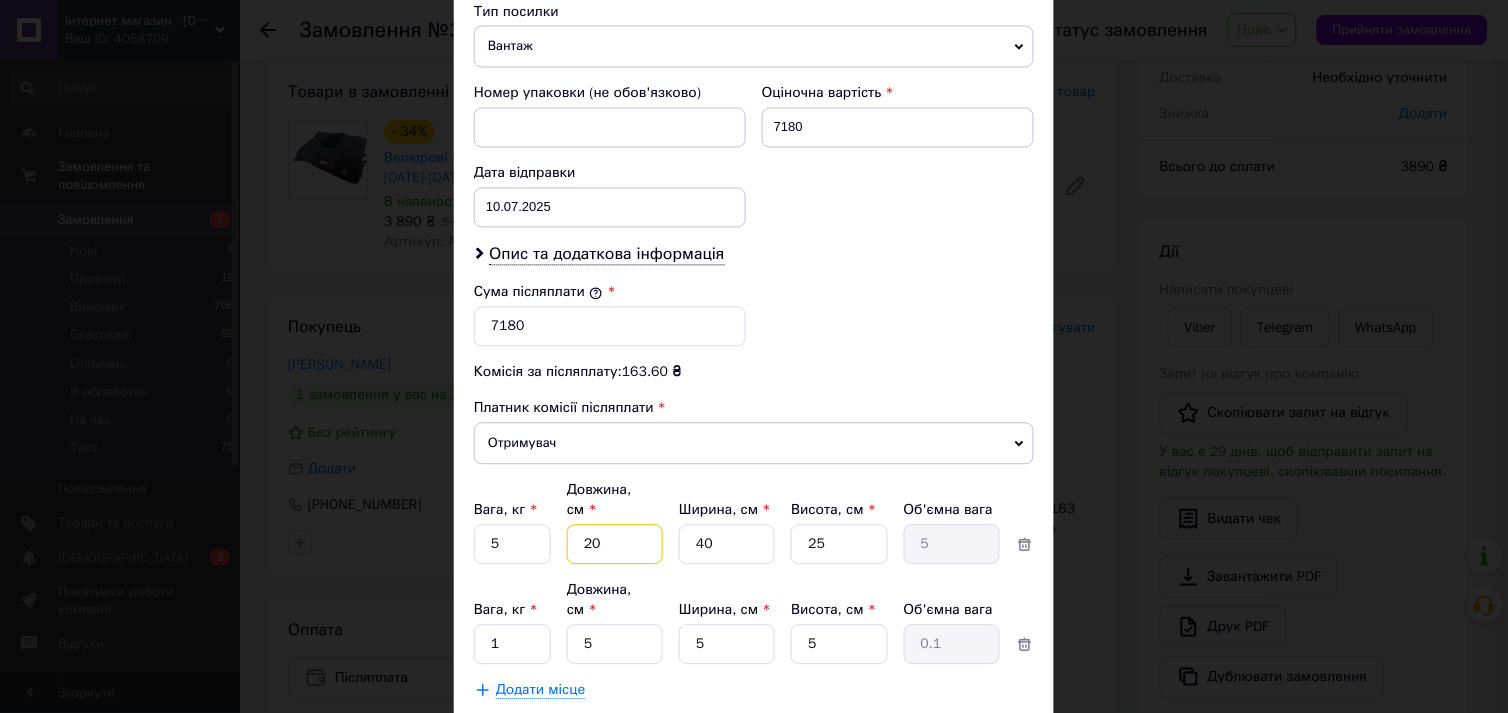 type on "8" 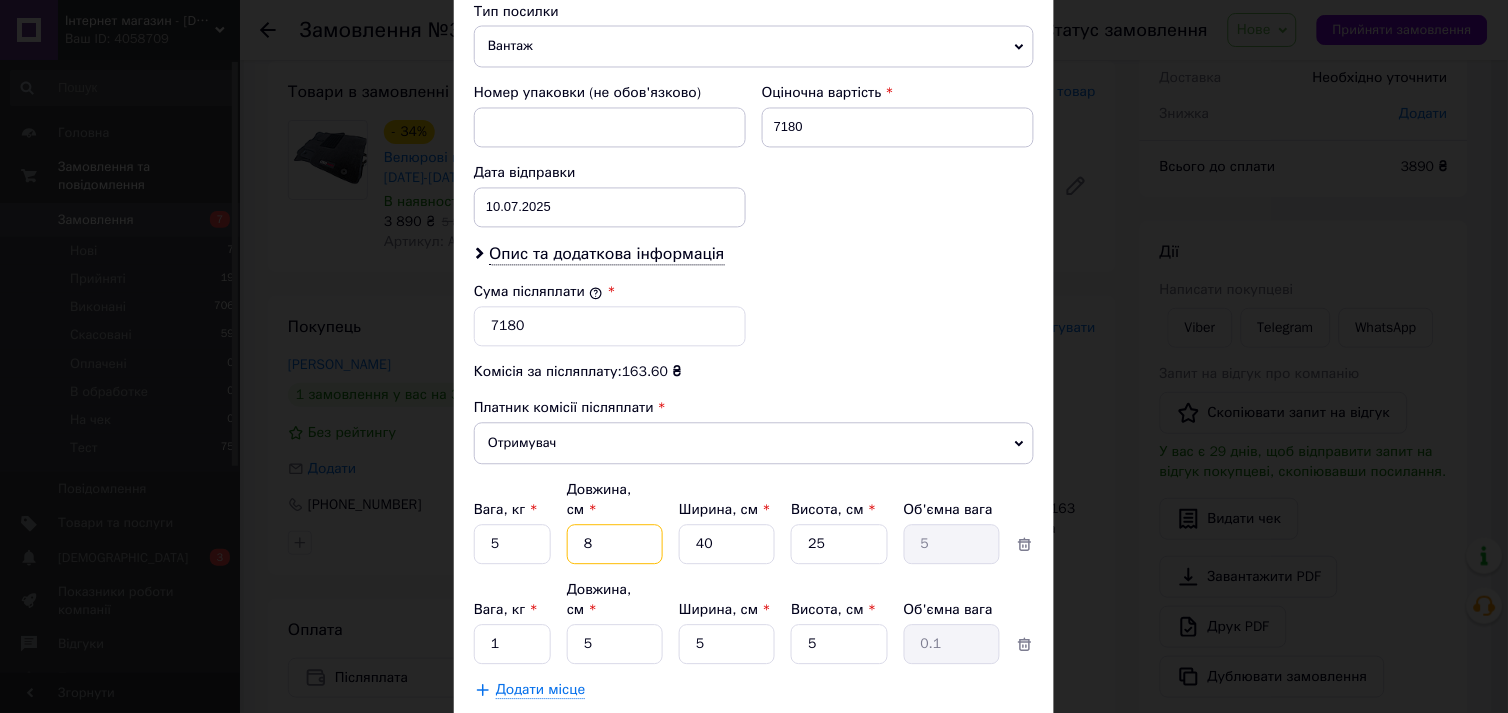 type on "2" 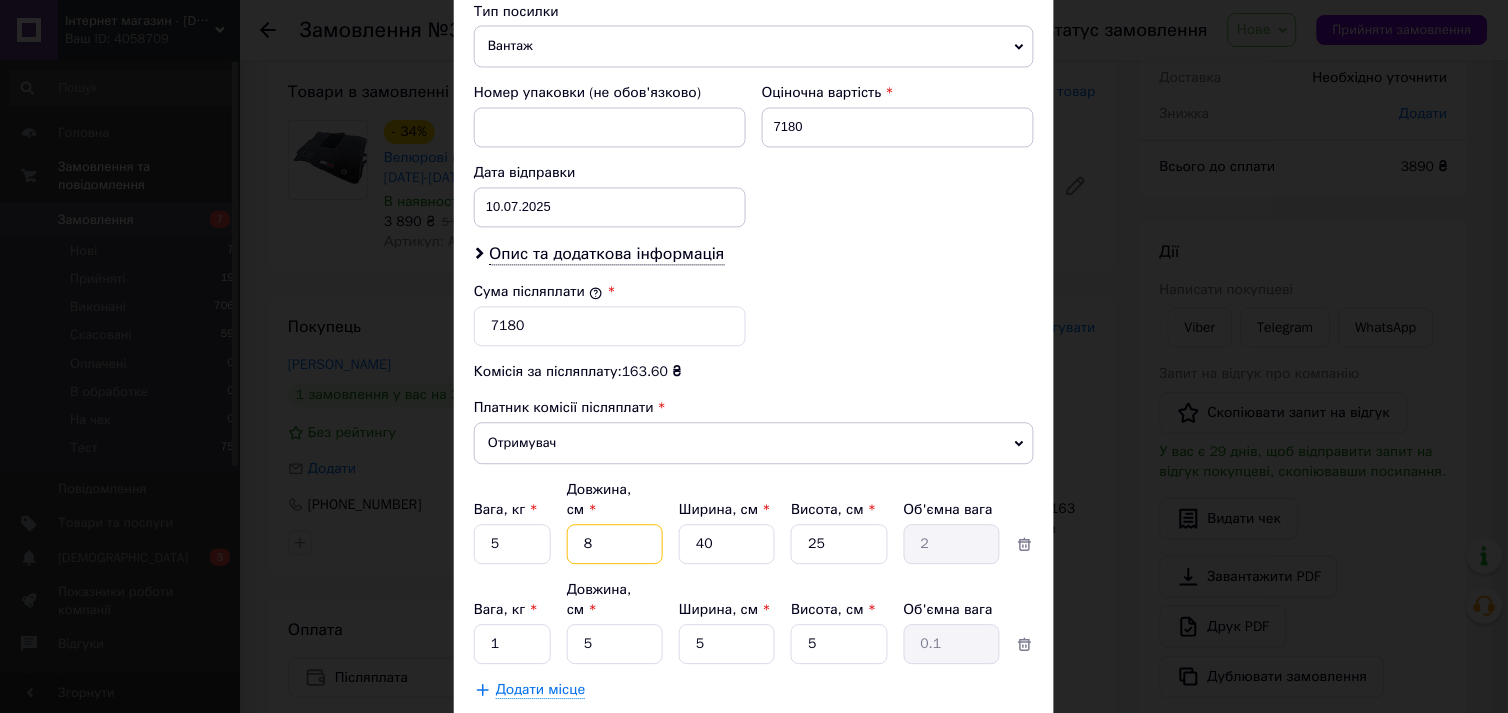 type on "80" 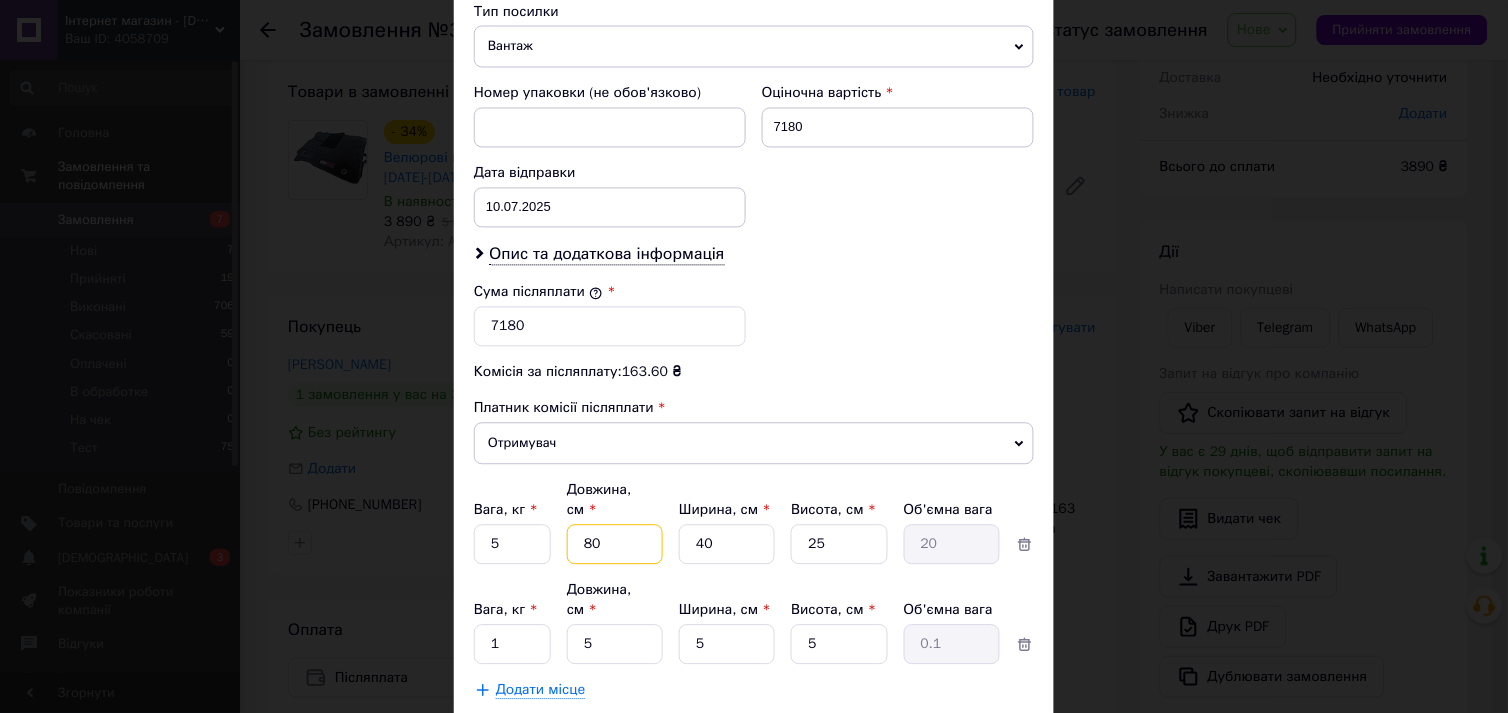 type on "80" 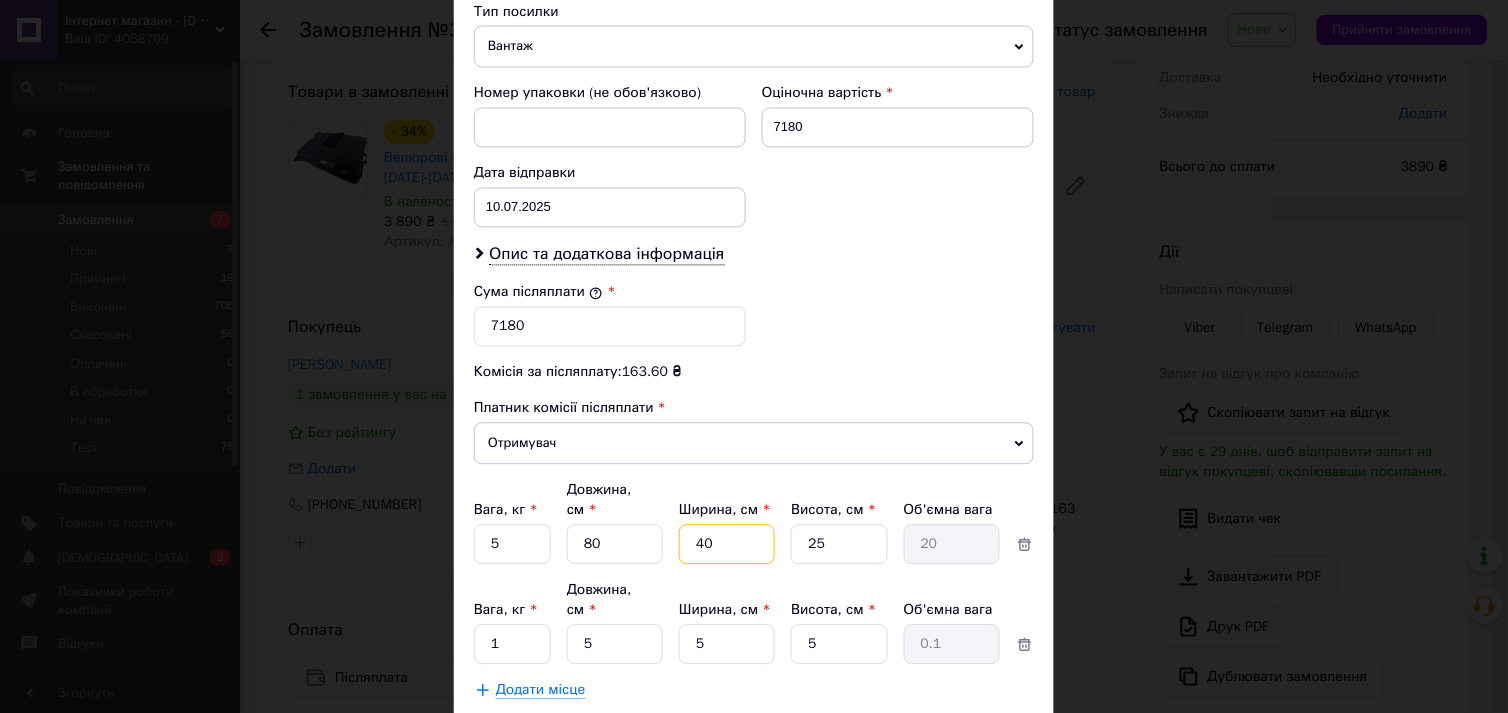 click on "40" at bounding box center [727, 545] 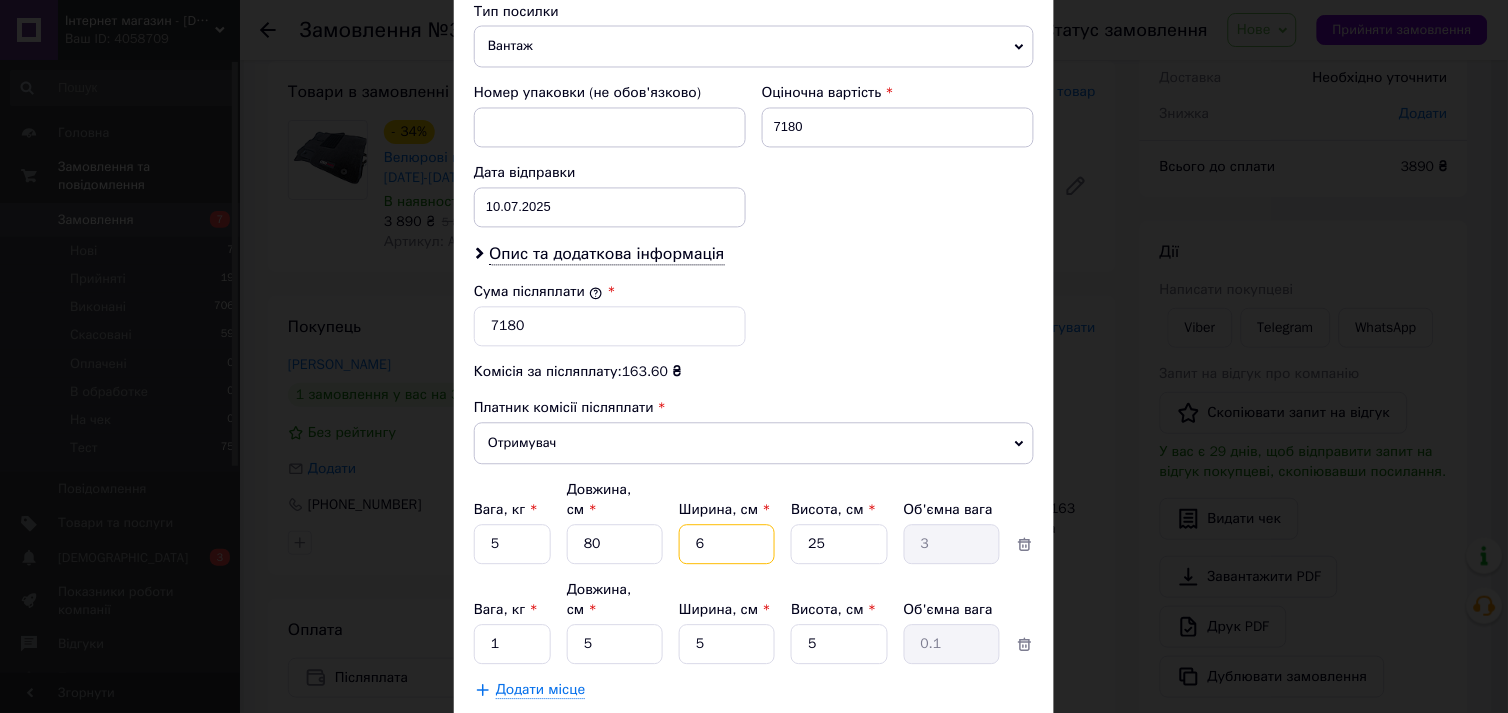 type on "60" 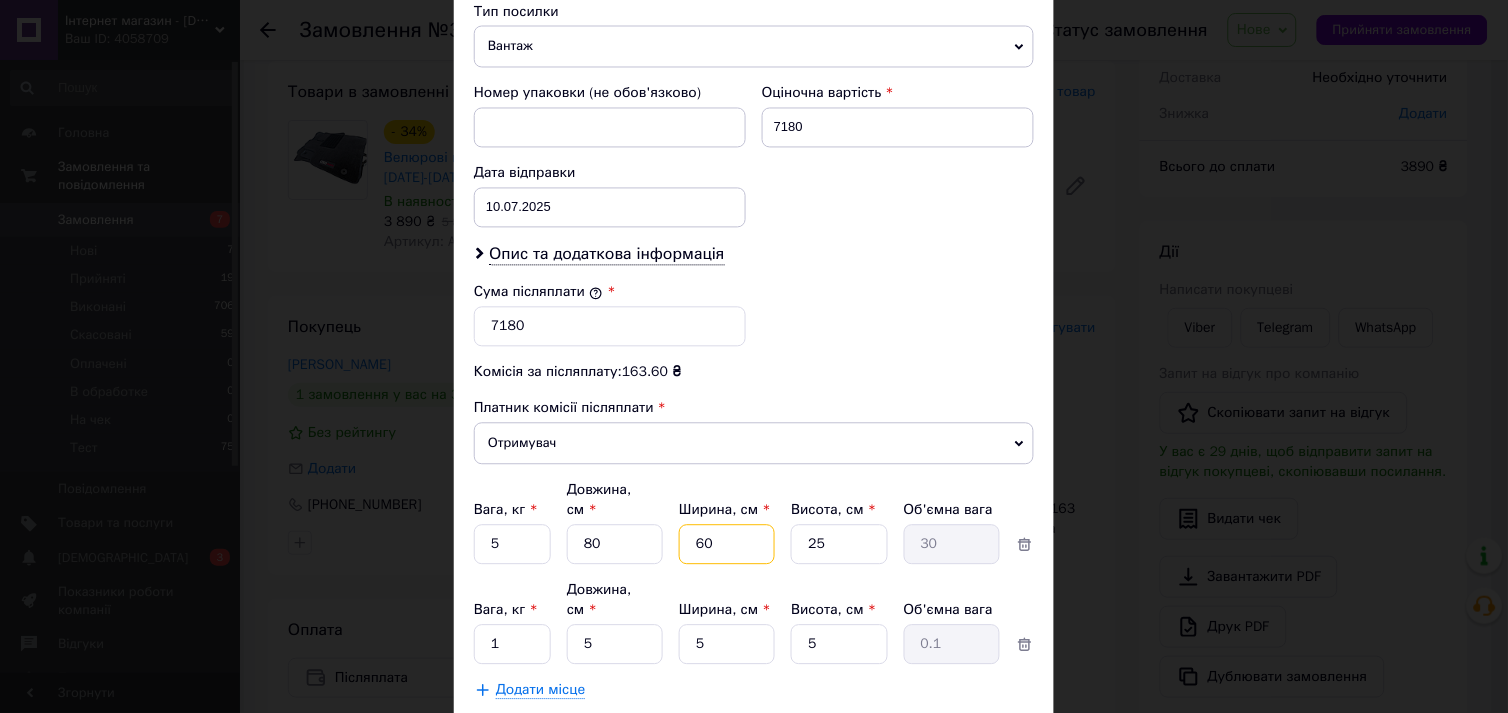 type on "60" 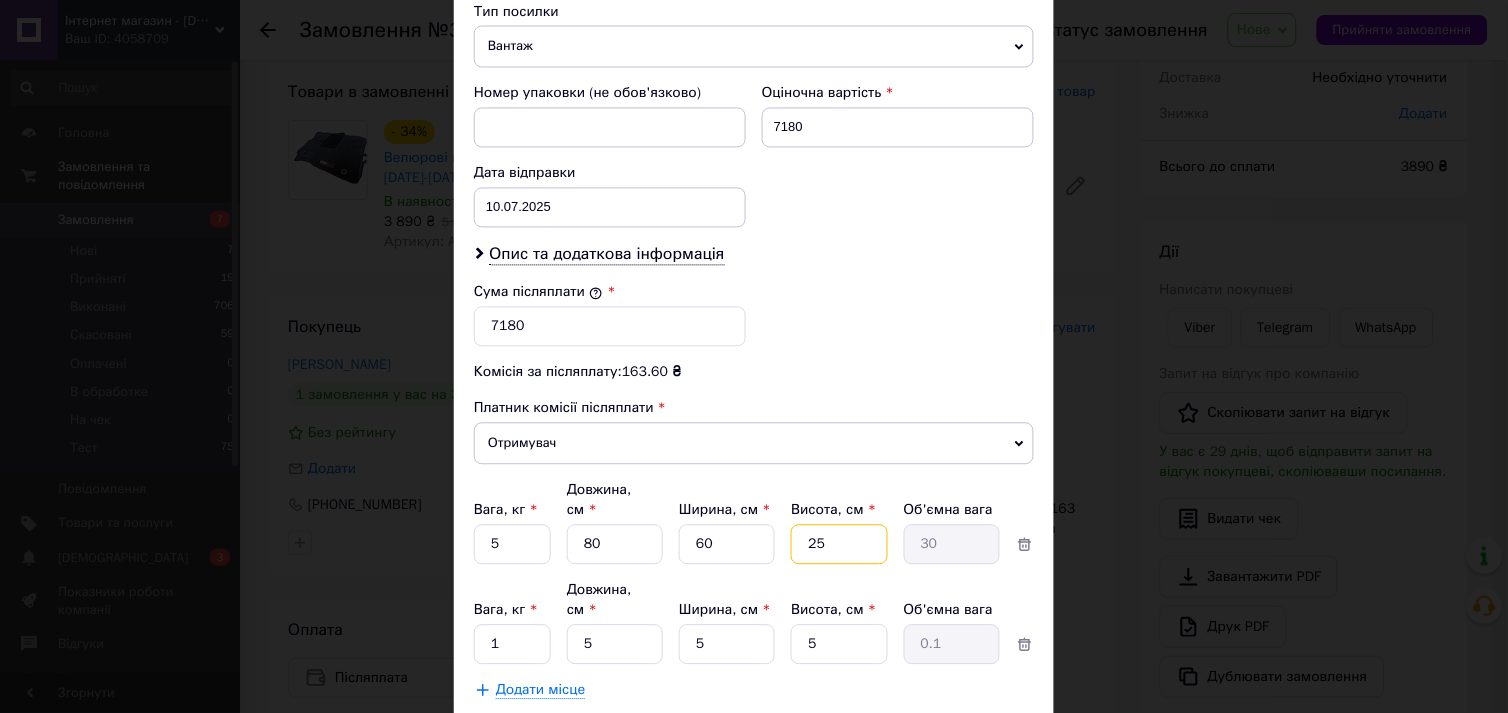 drag, startPoint x: 828, startPoint y: 492, endPoint x: 791, endPoint y: 481, distance: 38.600517 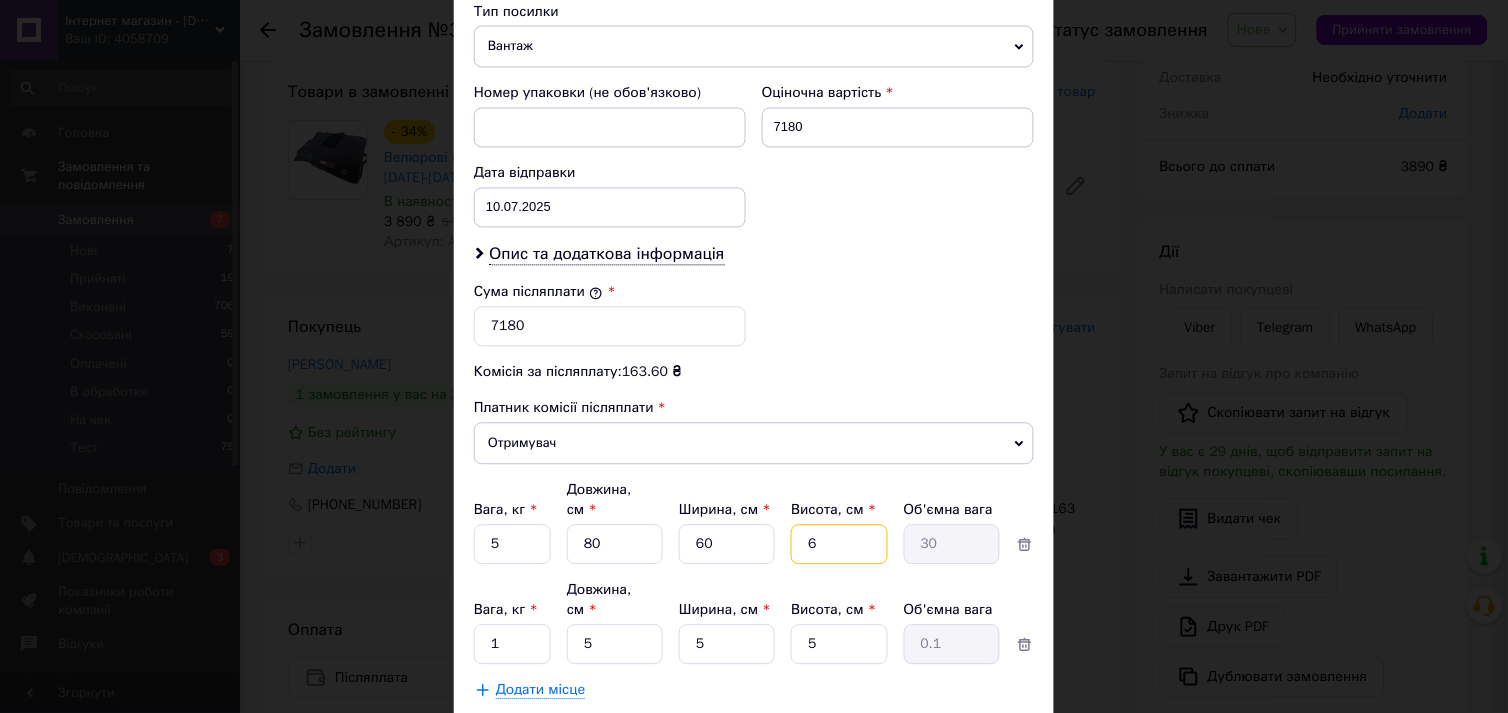 type on "7.2" 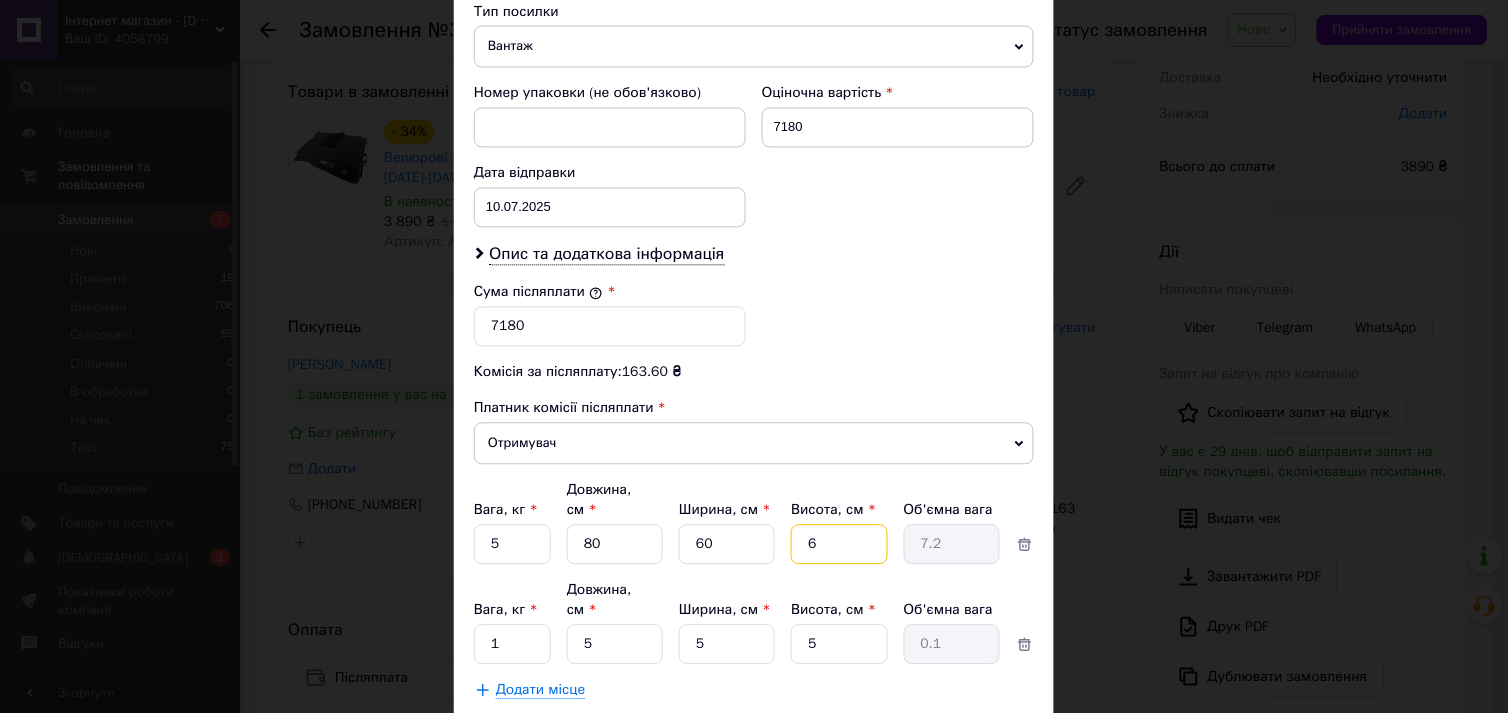 type on "6" 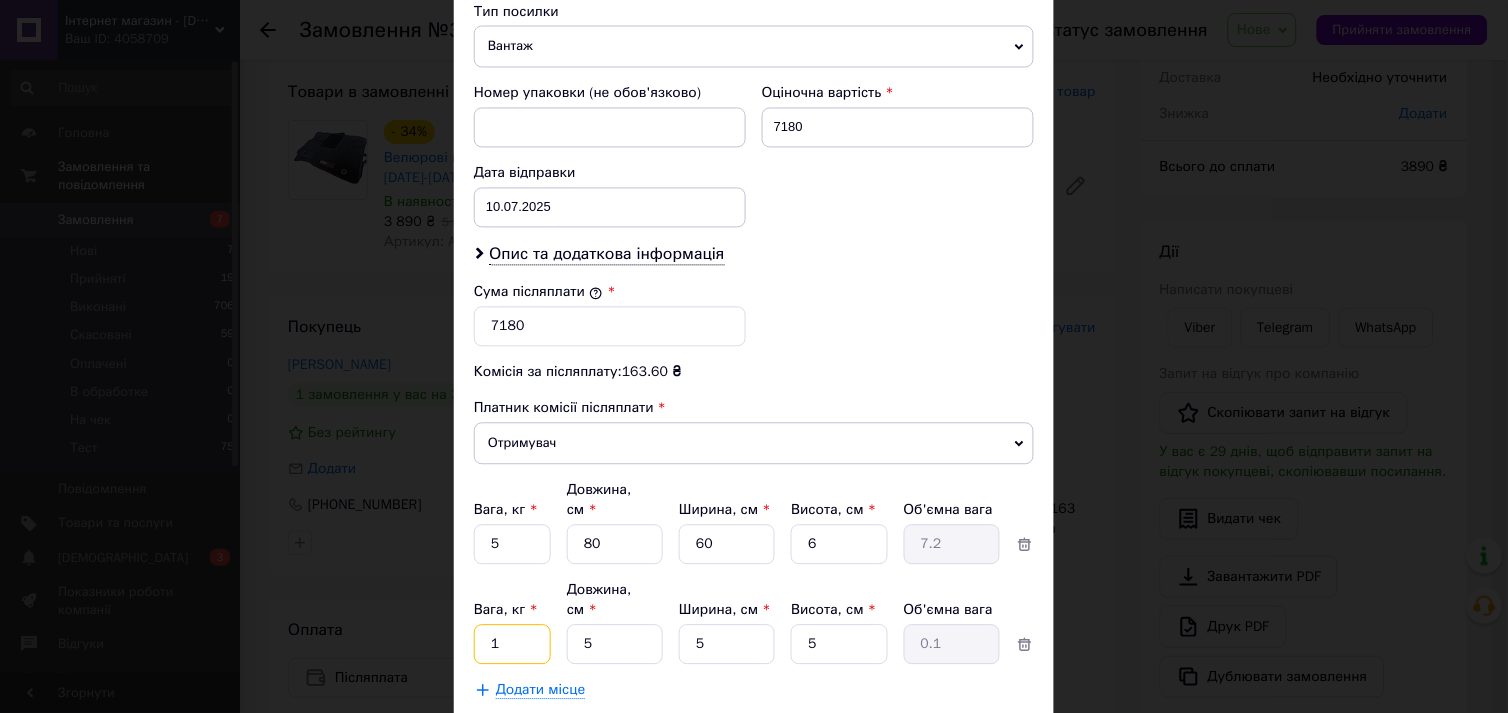 drag, startPoint x: 503, startPoint y: 573, endPoint x: 491, endPoint y: 568, distance: 13 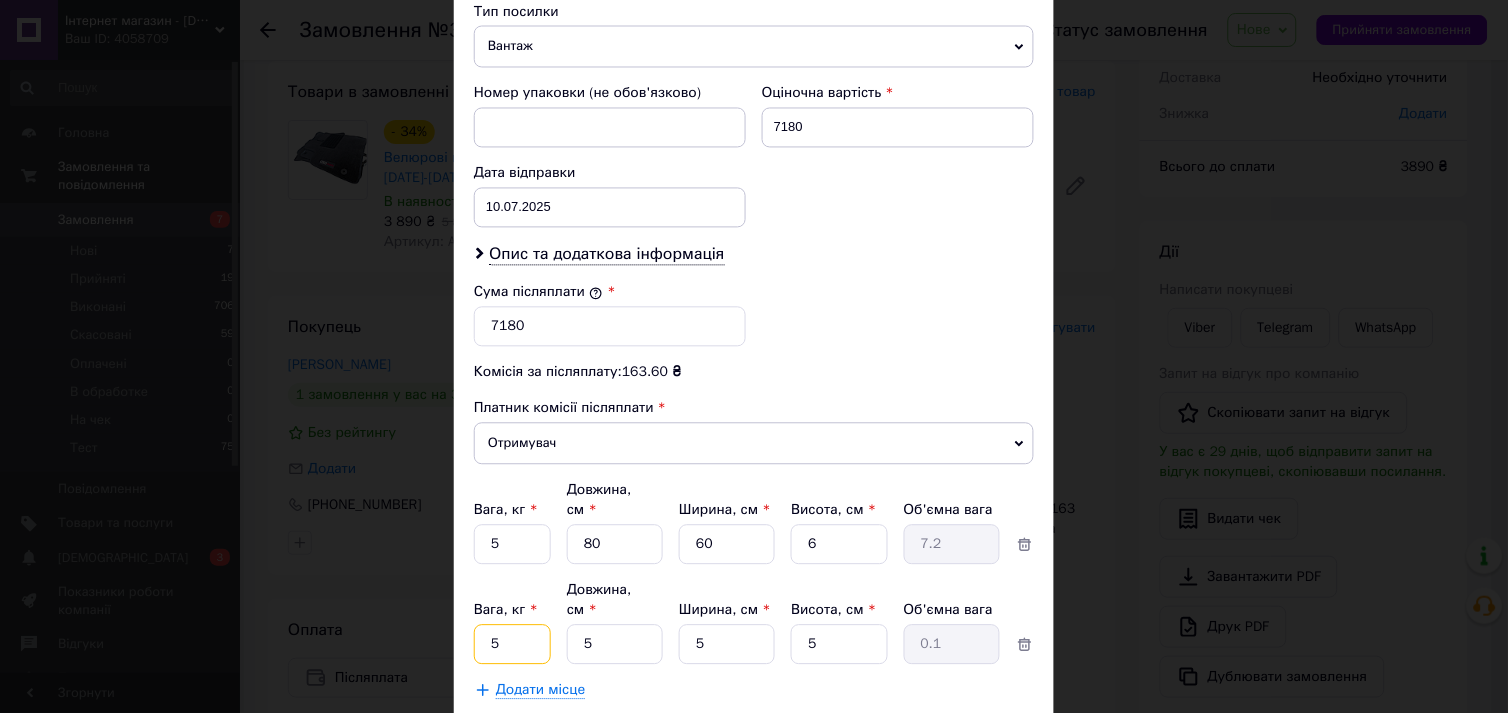 type on "5" 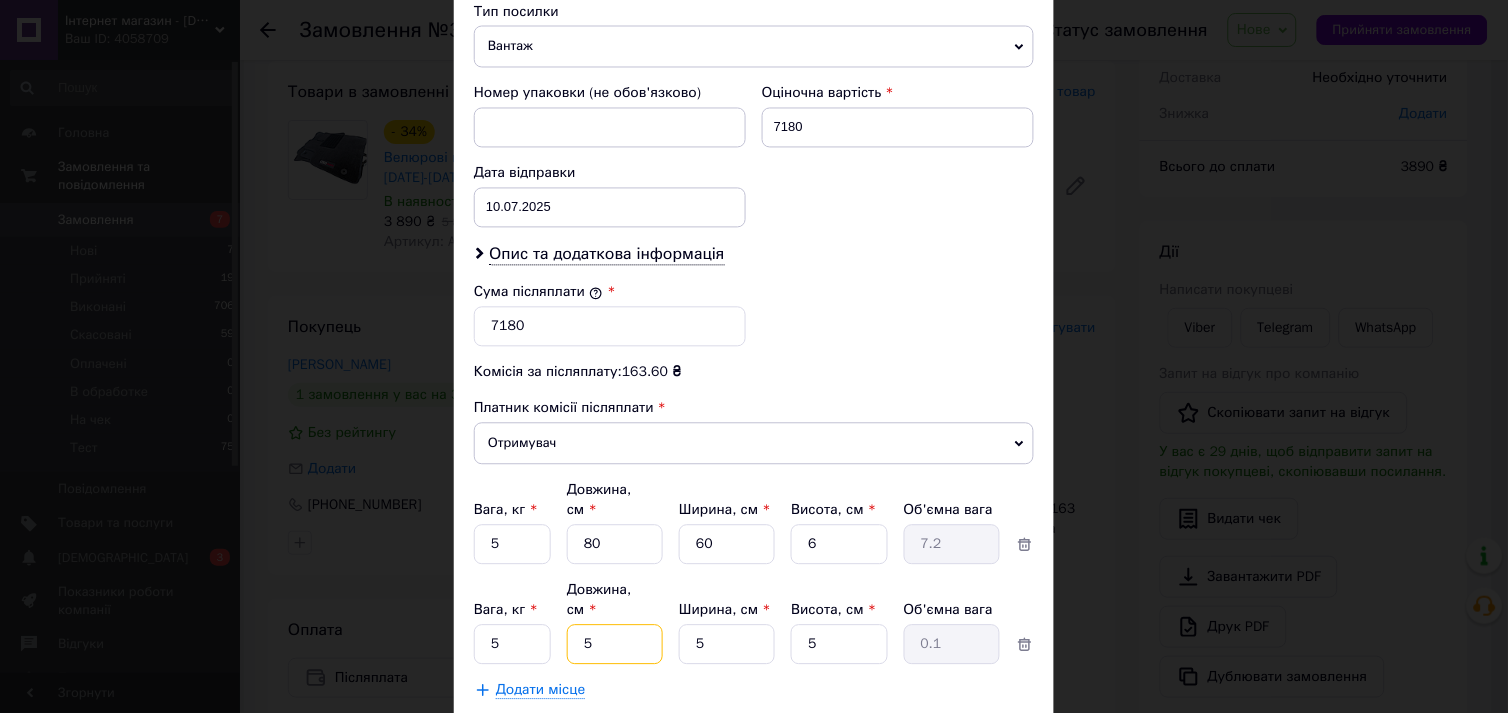 drag, startPoint x: 622, startPoint y: 582, endPoint x: 572, endPoint y: 581, distance: 50.01 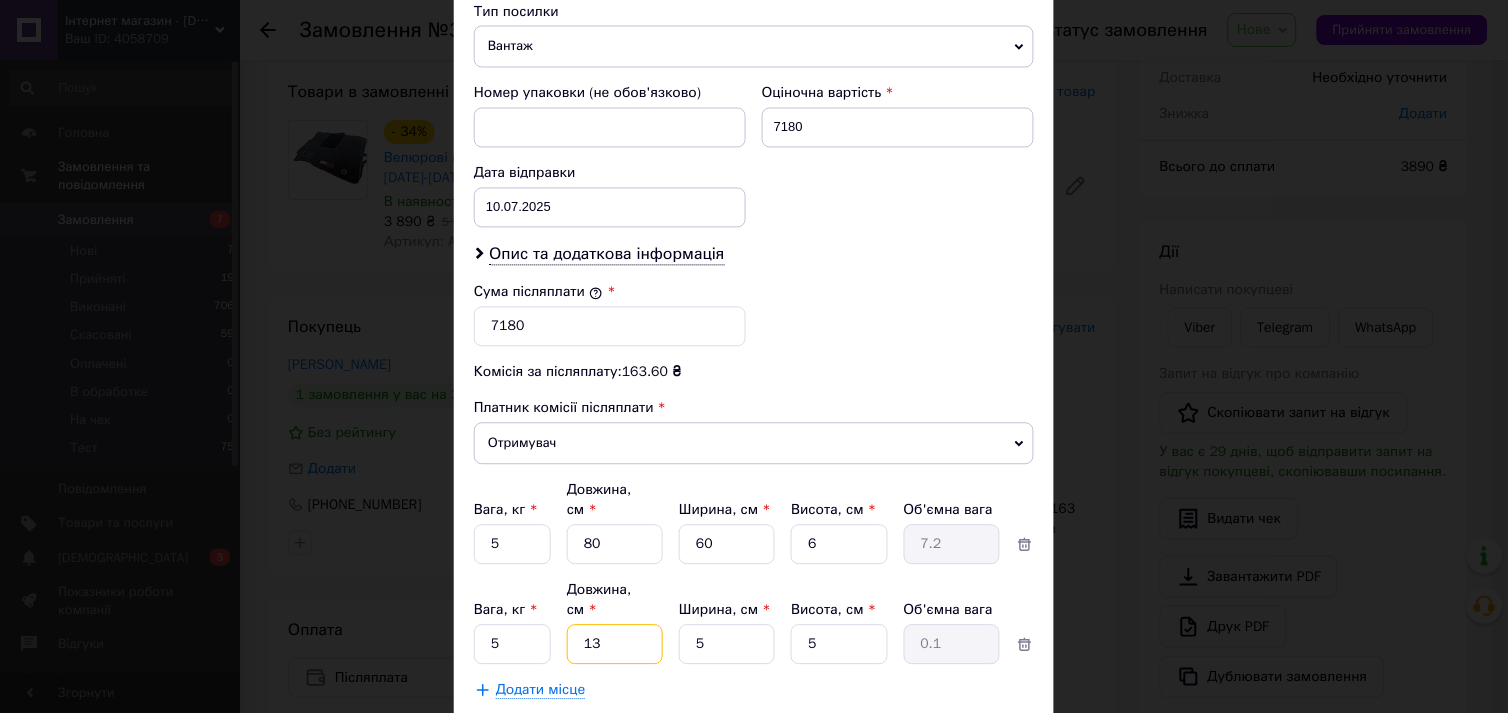 type on "130" 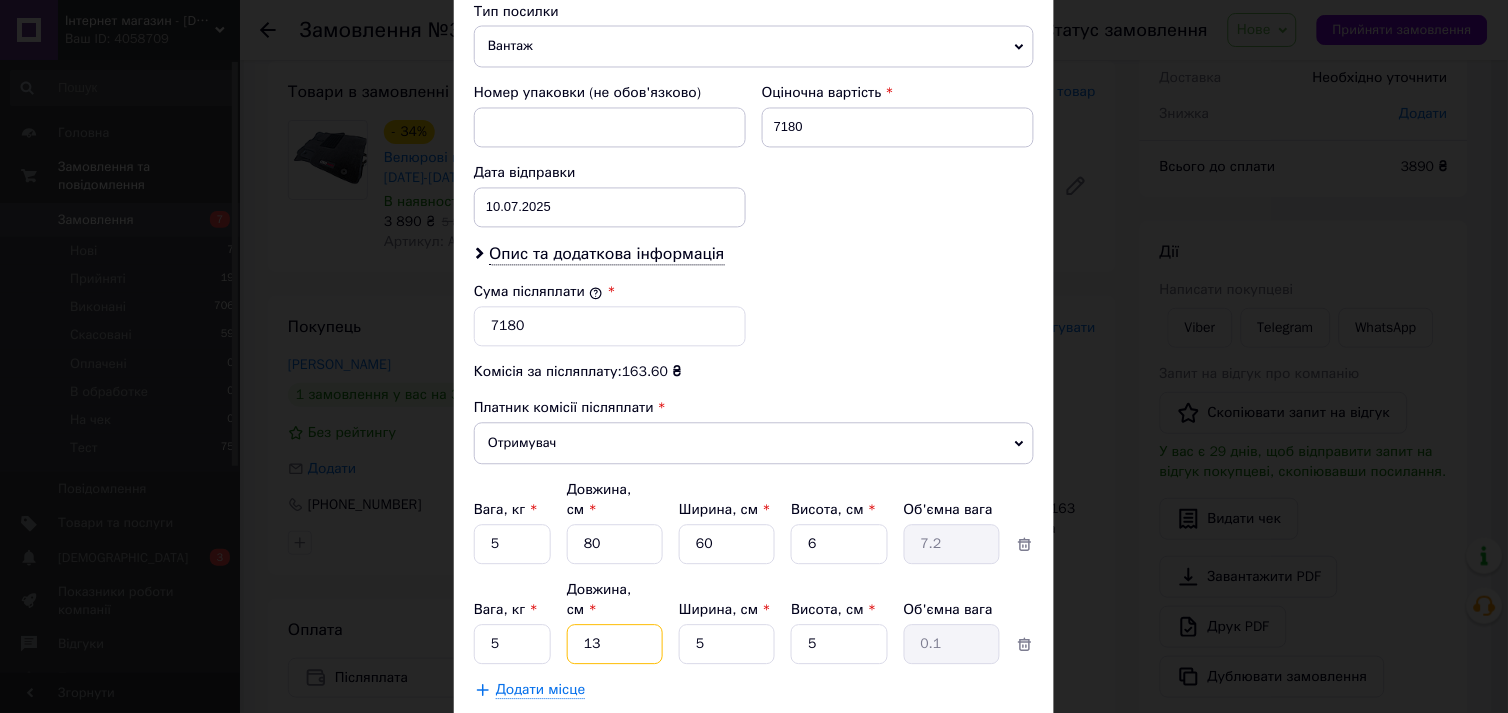 type on "0.81" 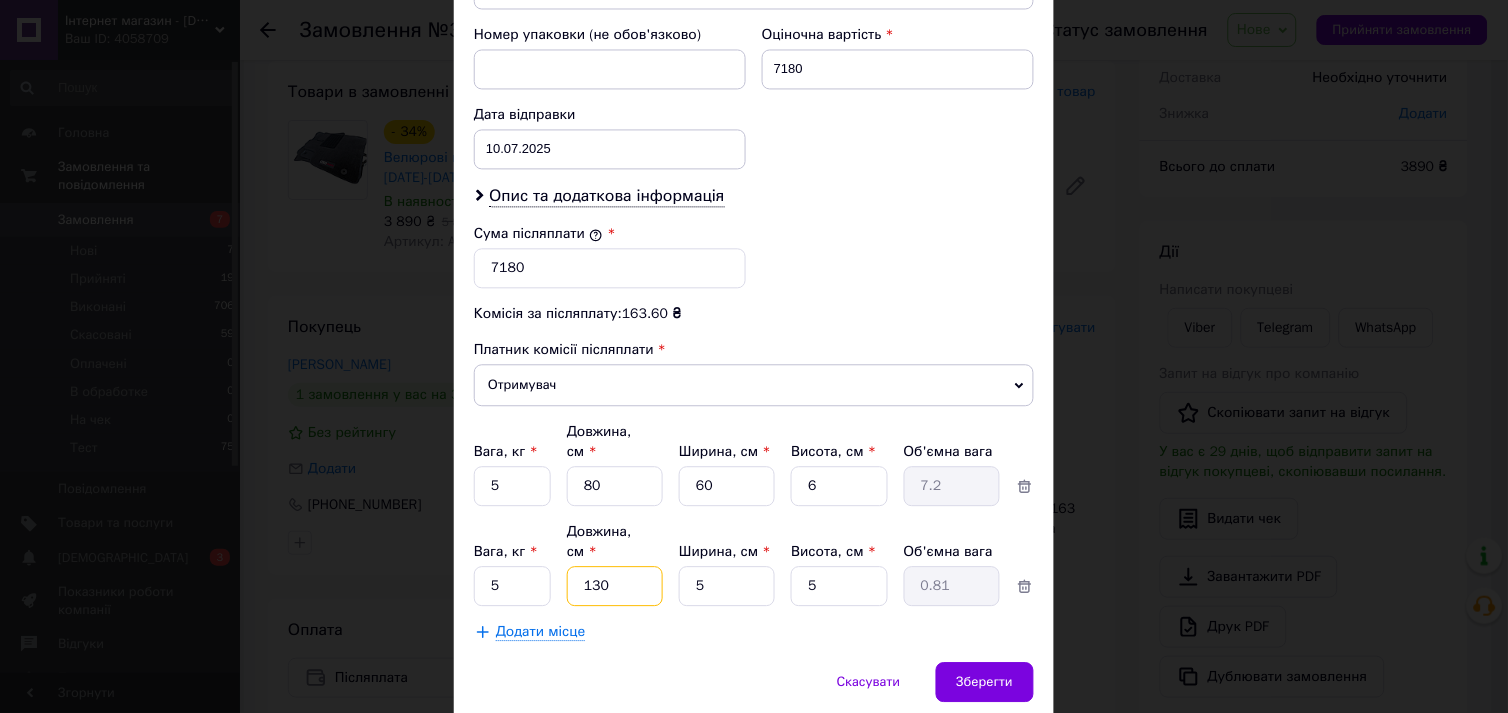 scroll, scrollTop: 895, scrollLeft: 0, axis: vertical 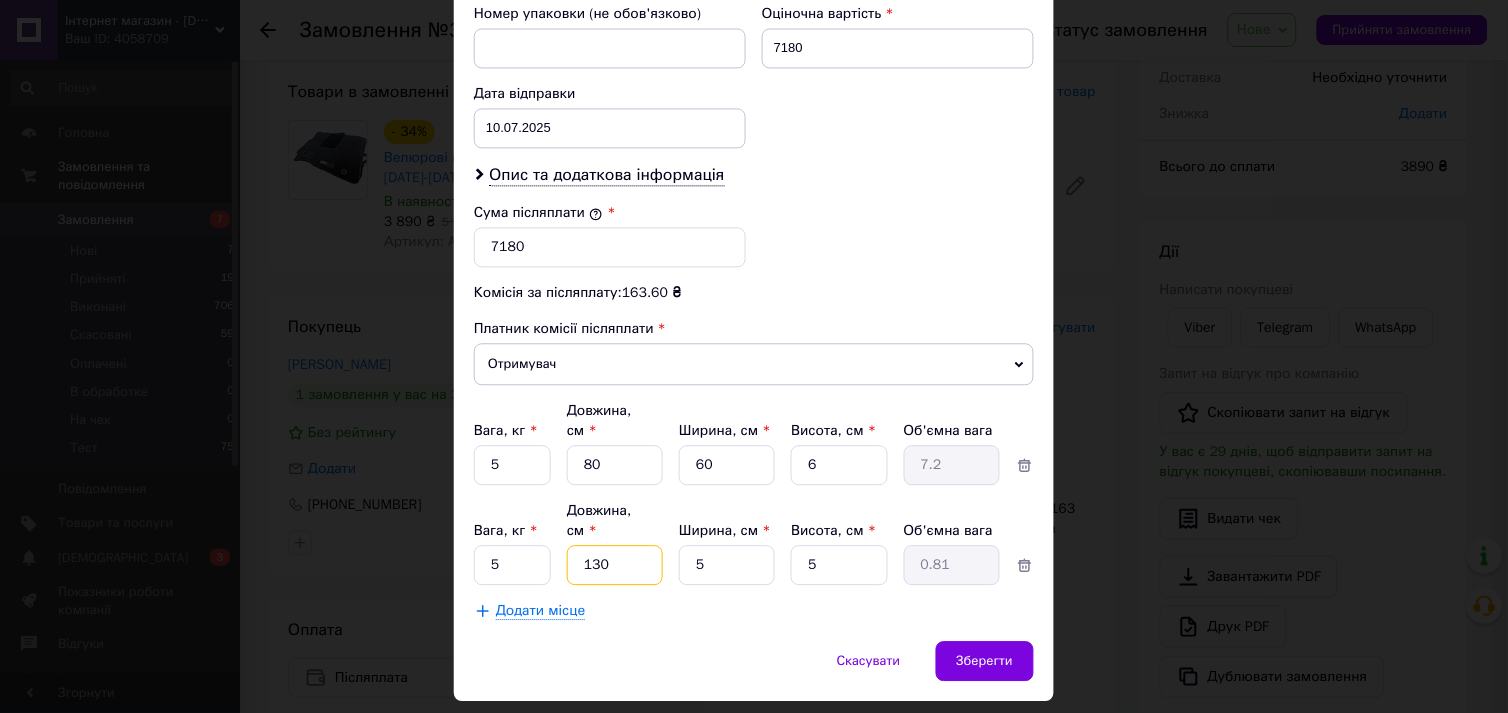 type on "130" 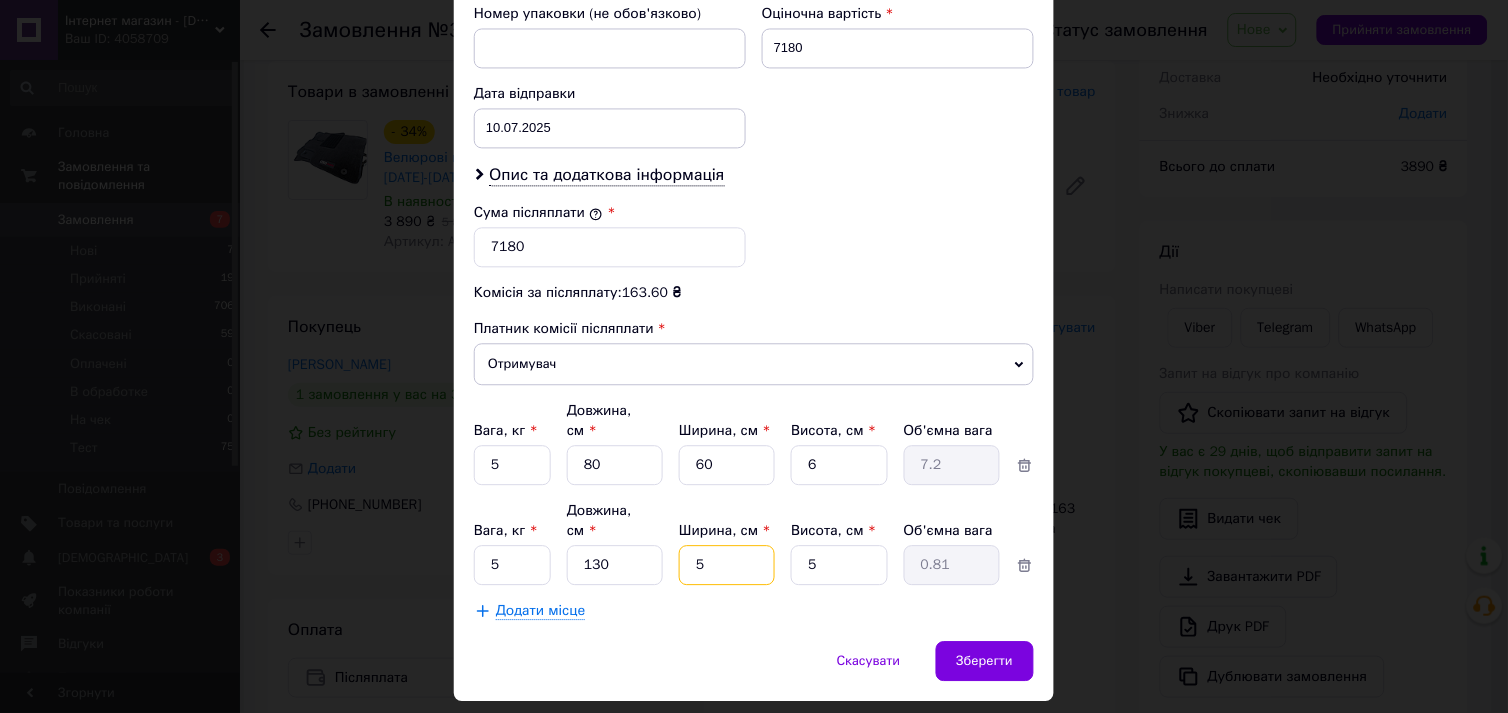 drag, startPoint x: 705, startPoint y: 508, endPoint x: 681, endPoint y: 506, distance: 24.083189 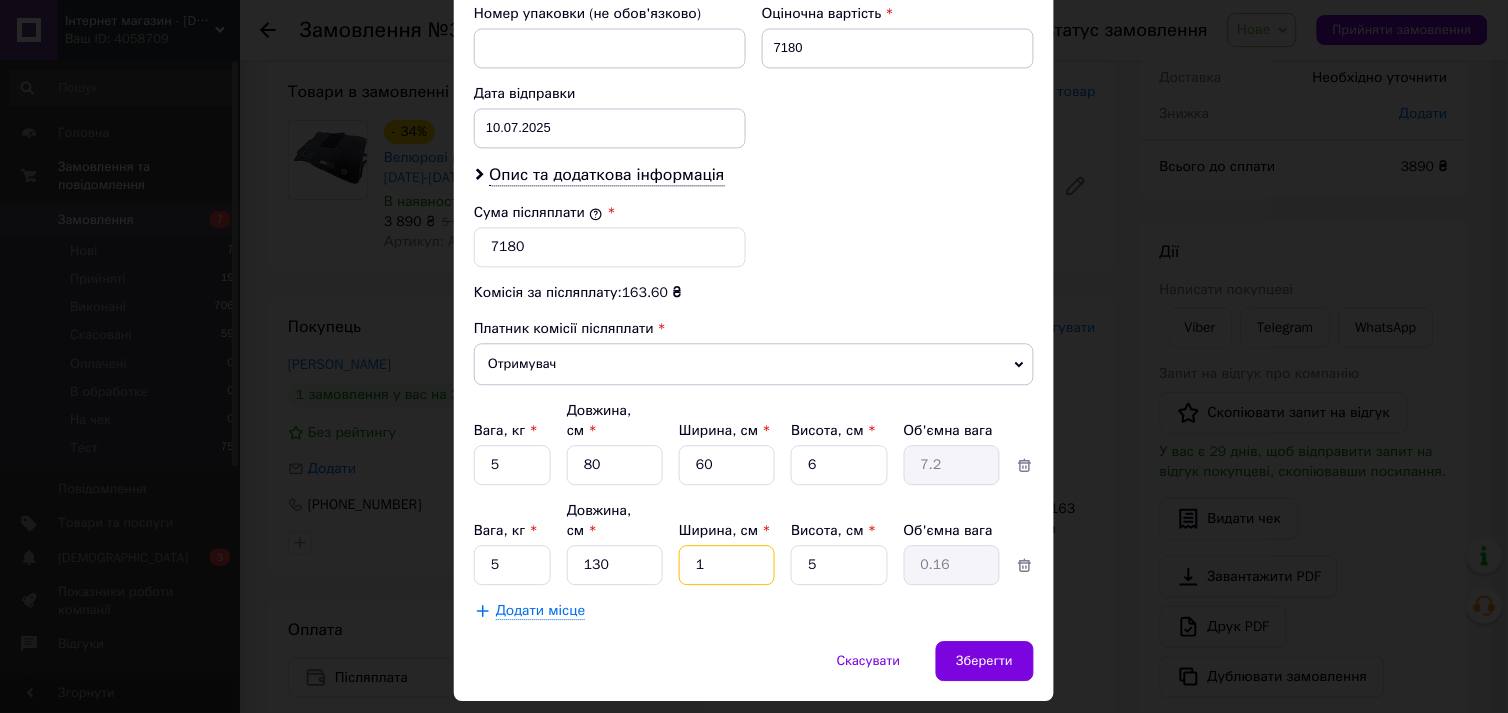 type on "15" 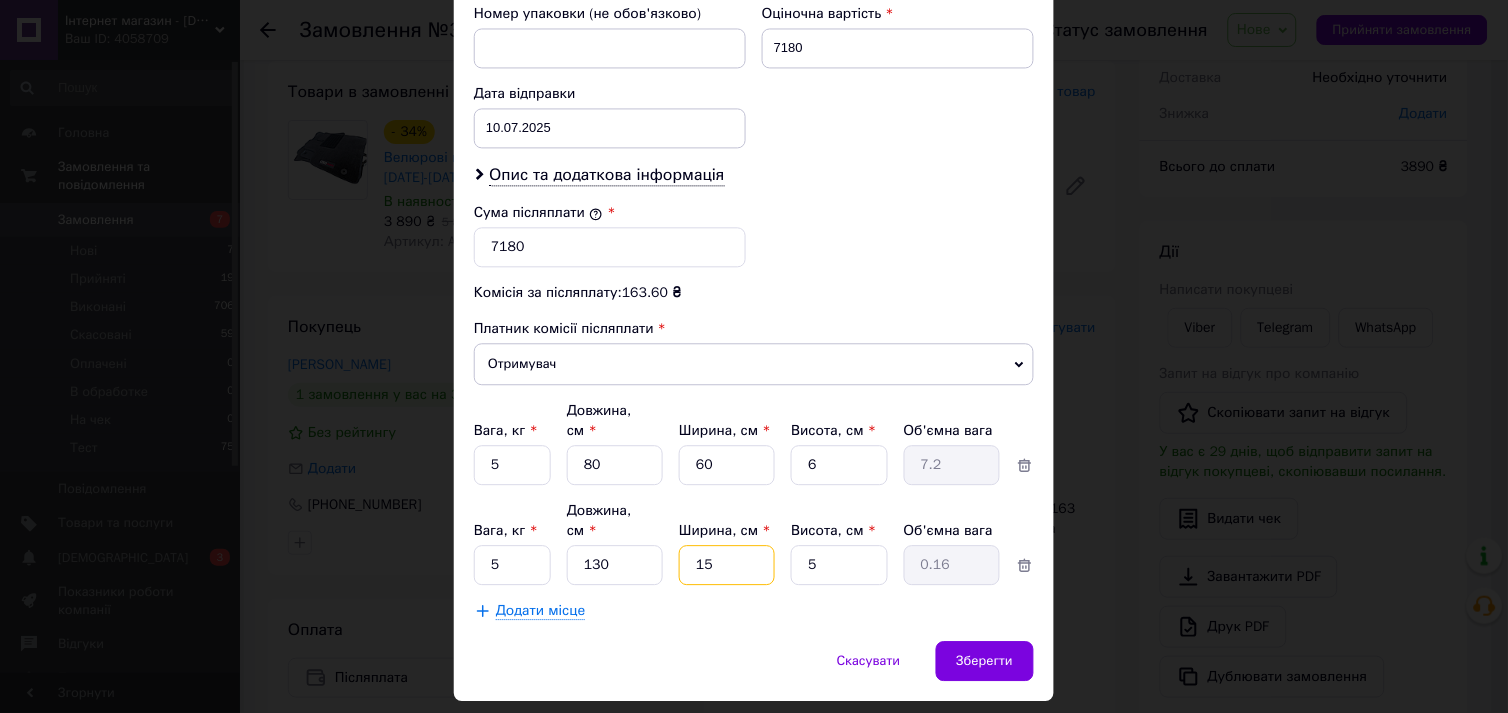 type on "2.44" 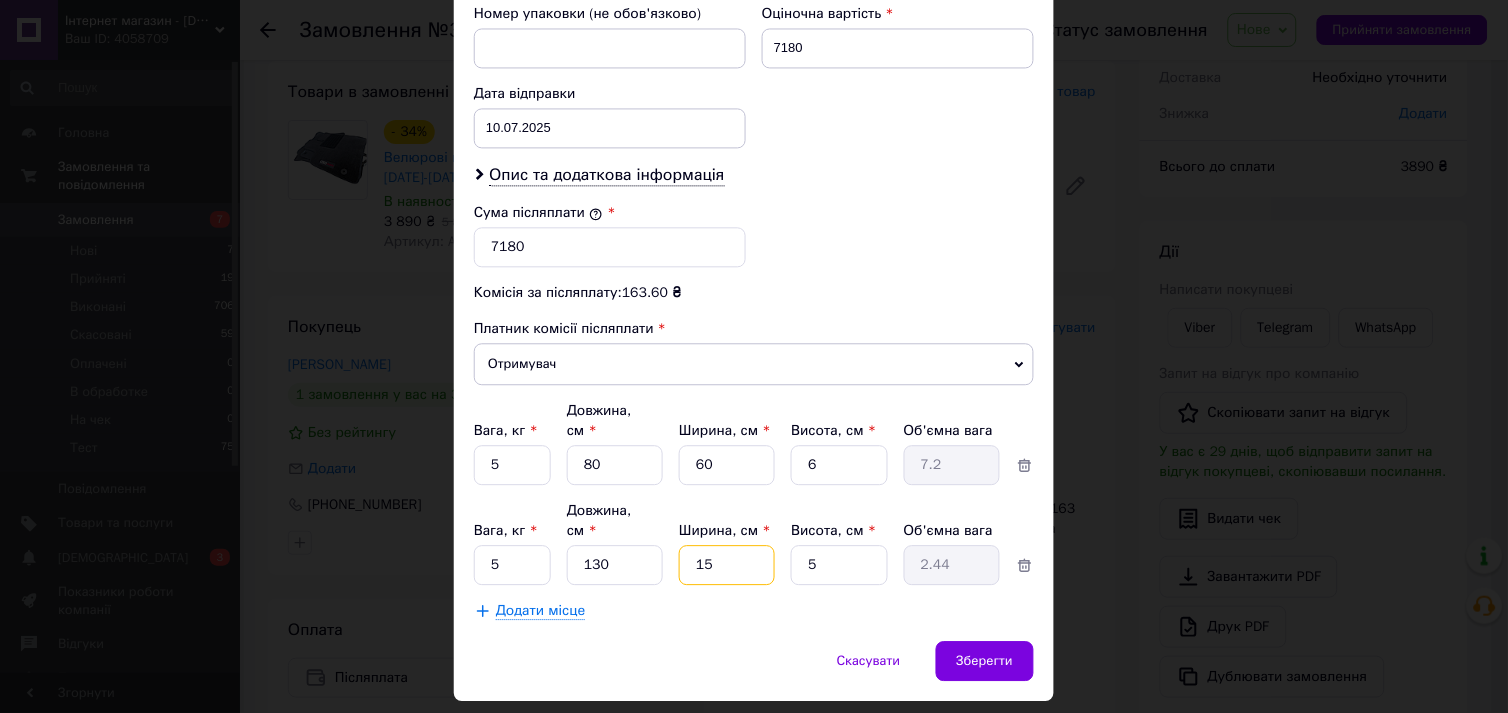 type on "15" 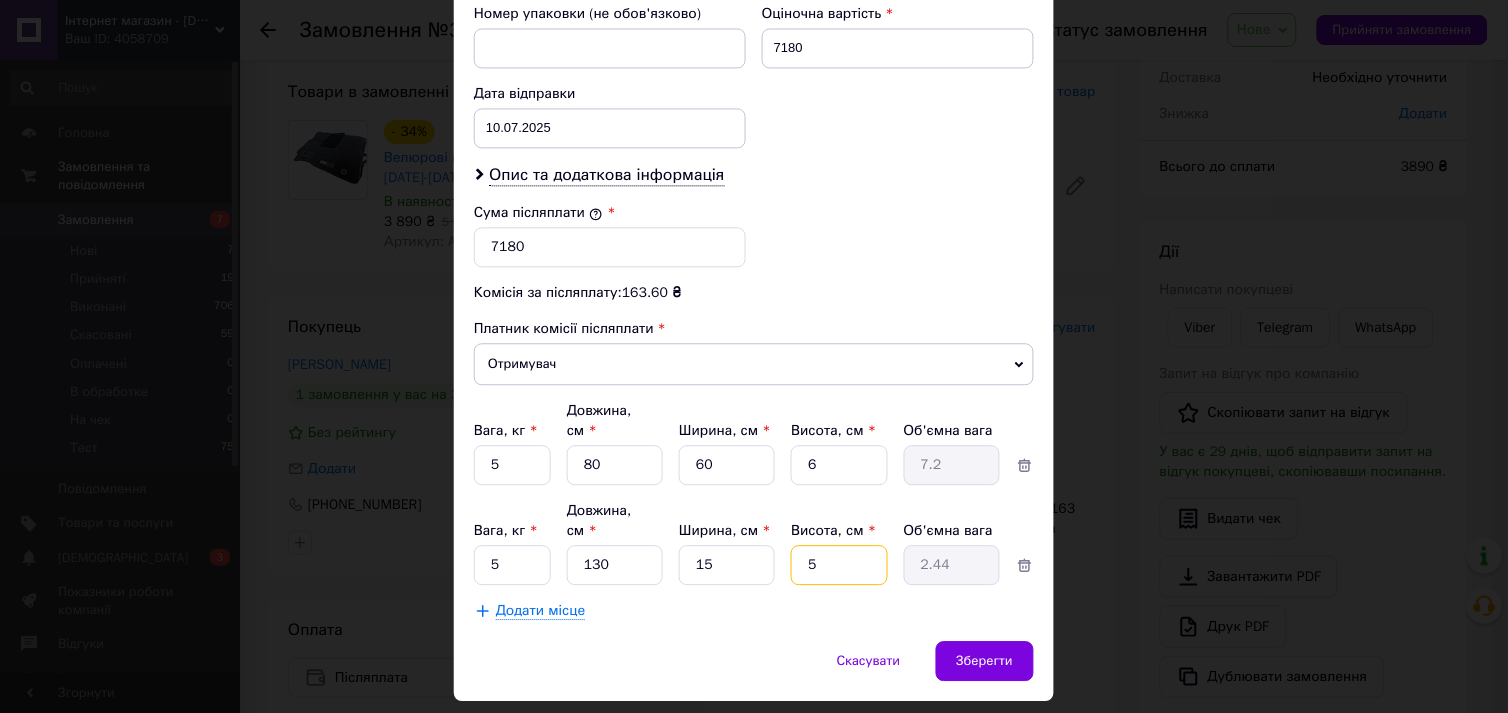 drag, startPoint x: 831, startPoint y: 505, endPoint x: 777, endPoint y: 506, distance: 54.00926 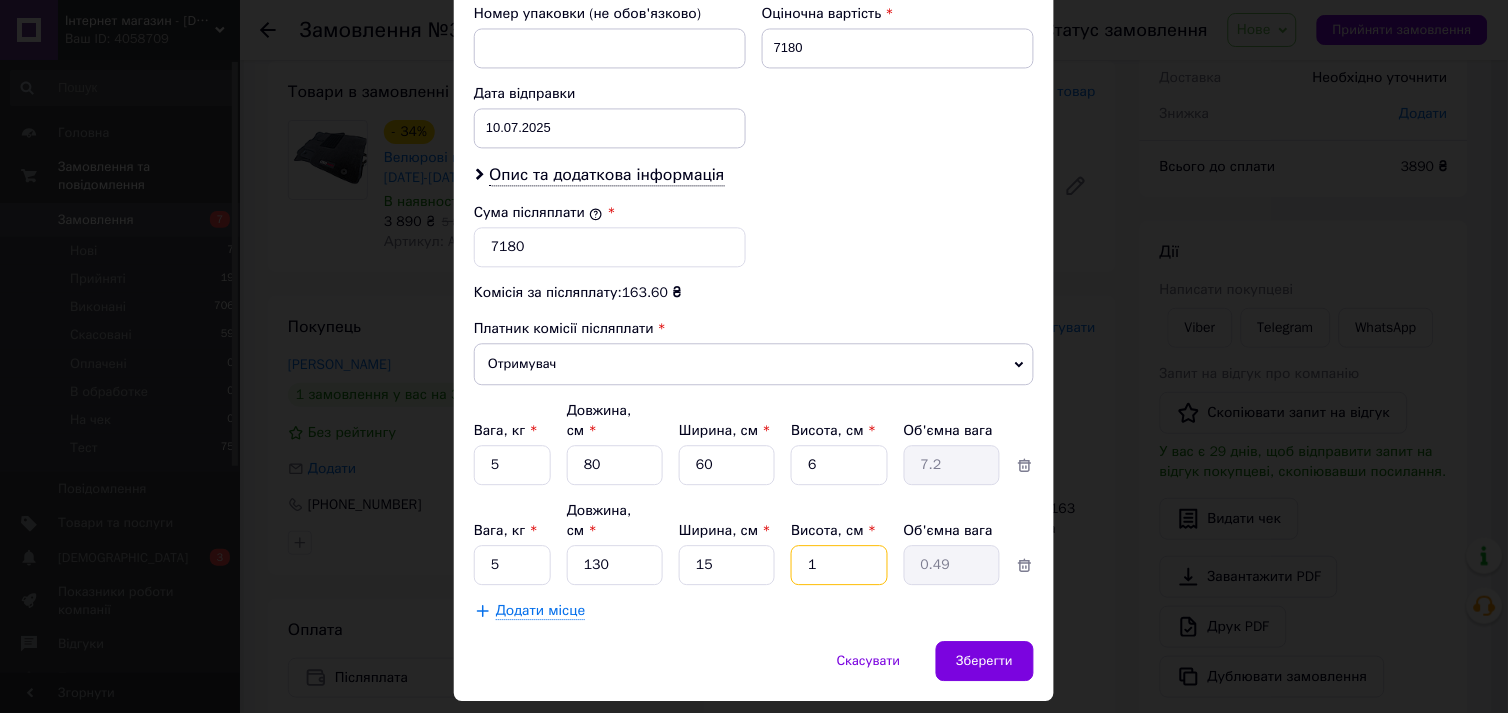type on "15" 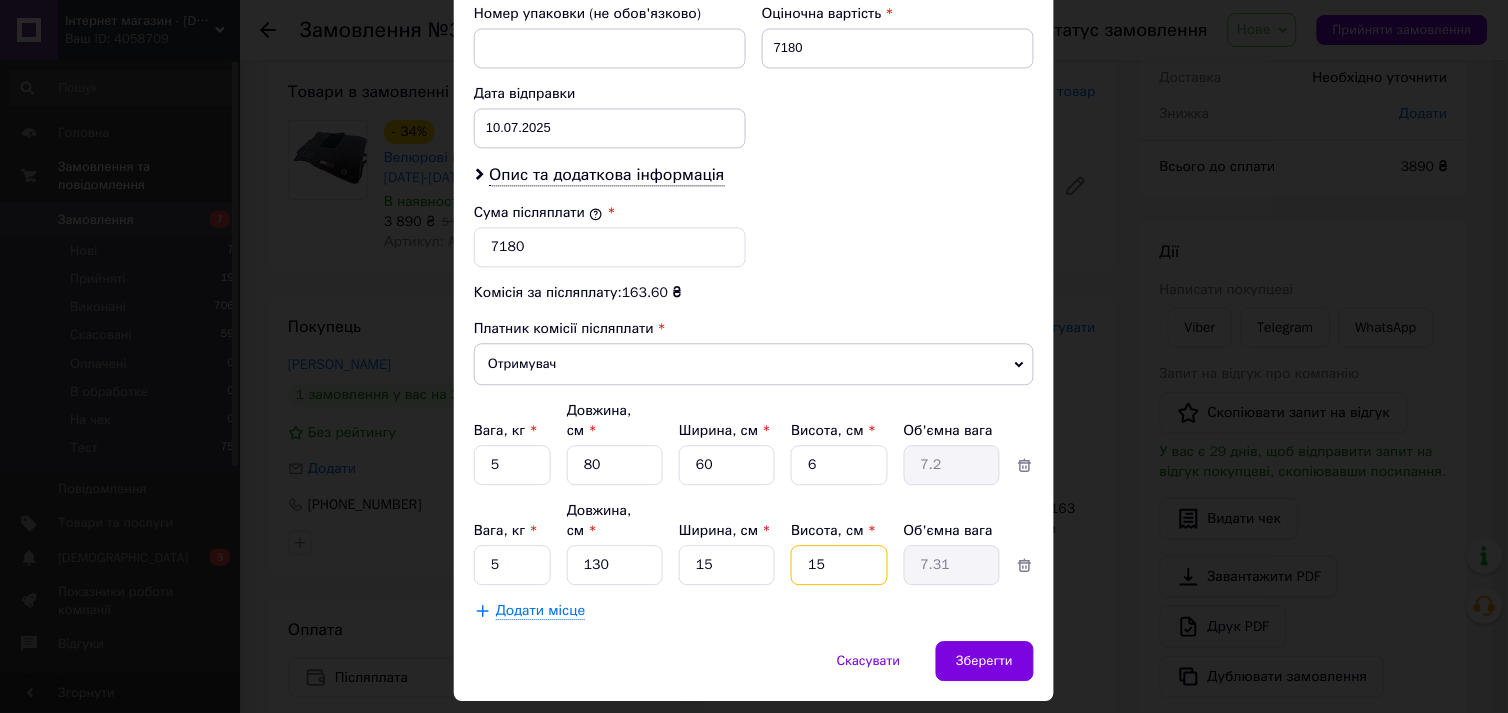 type on "15" 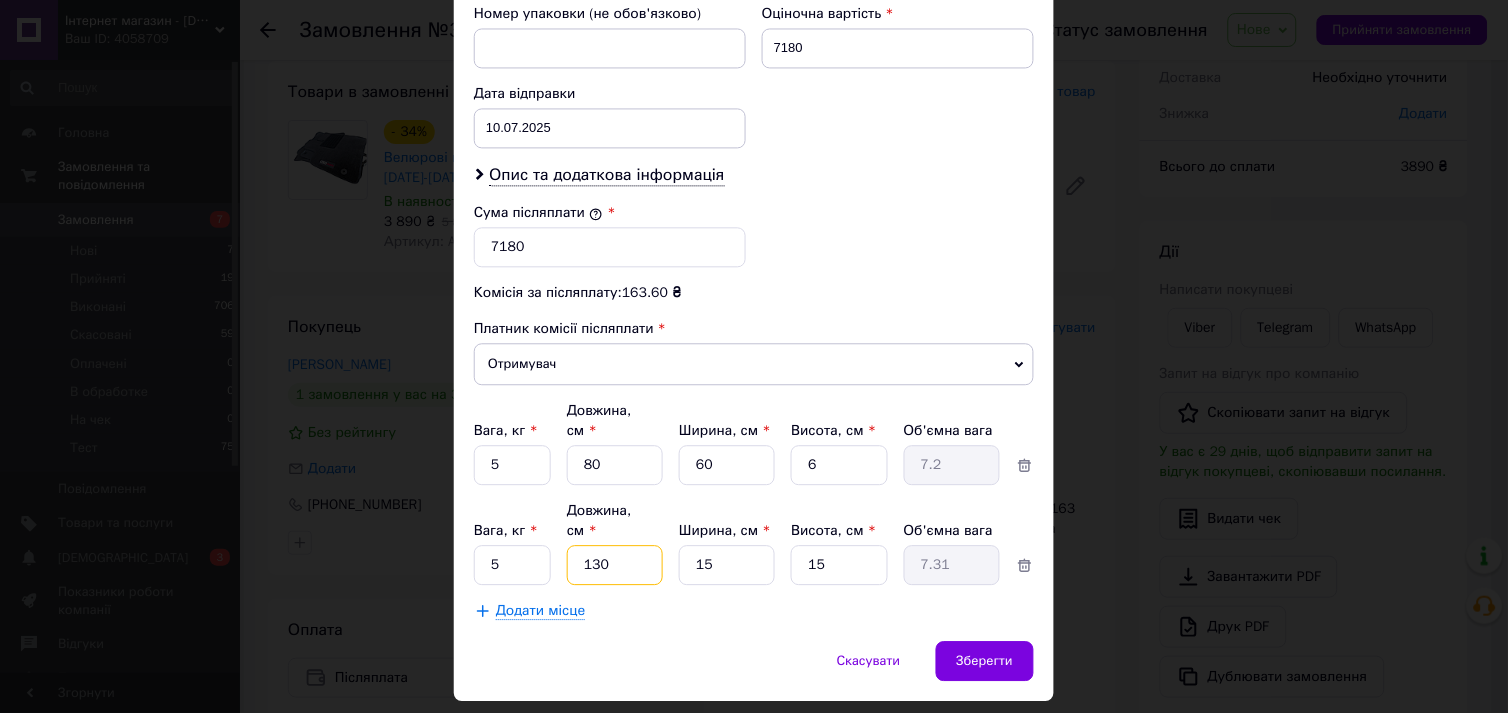 drag, startPoint x: 601, startPoint y: 507, endPoint x: 567, endPoint y: 505, distance: 34.058773 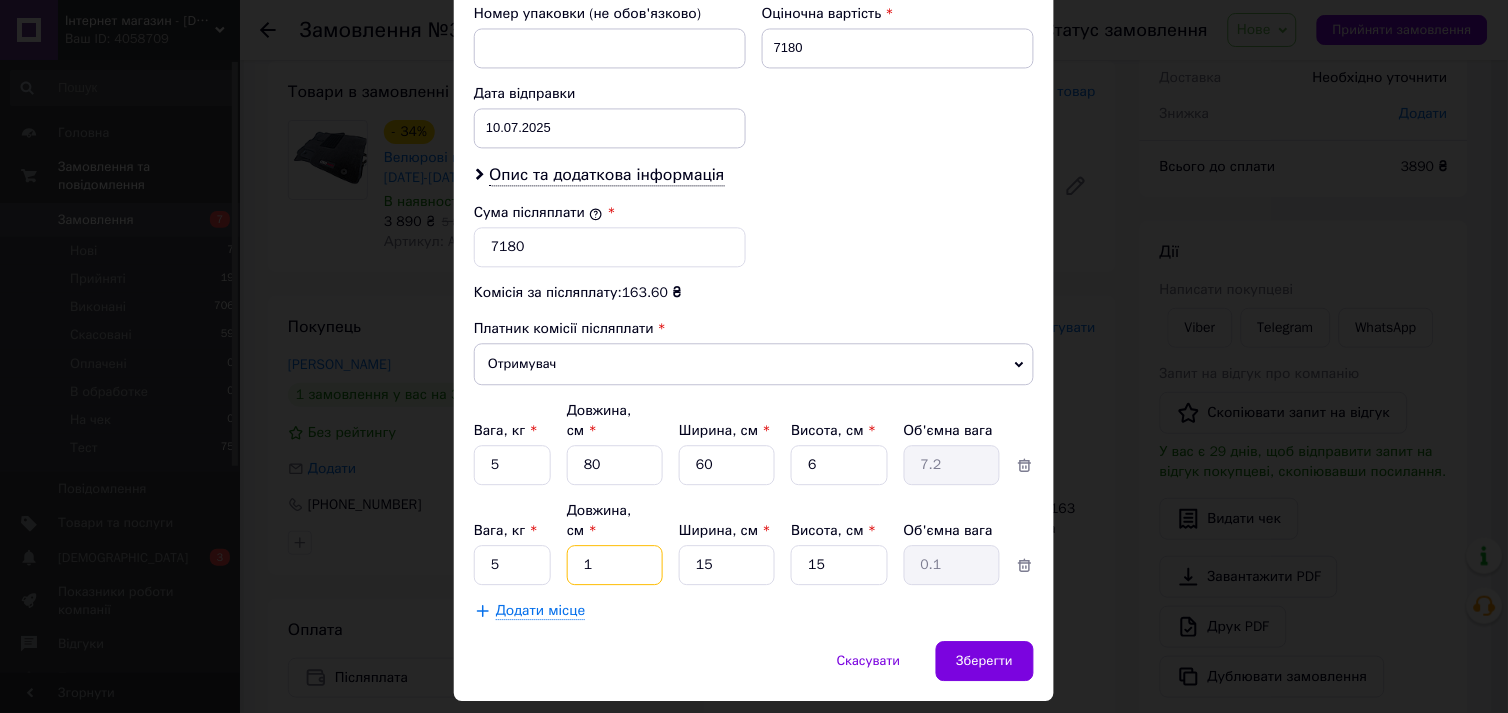 type on "14" 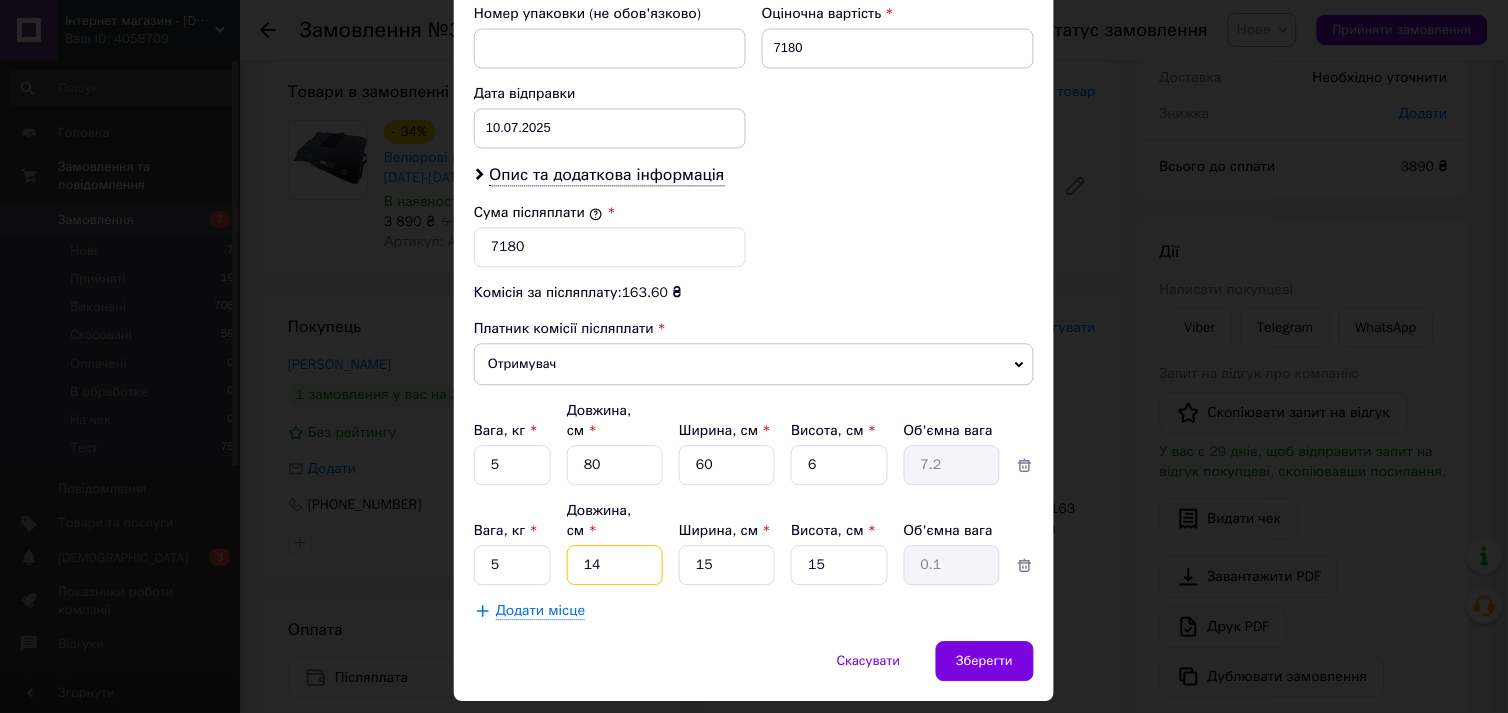 type on "0.79" 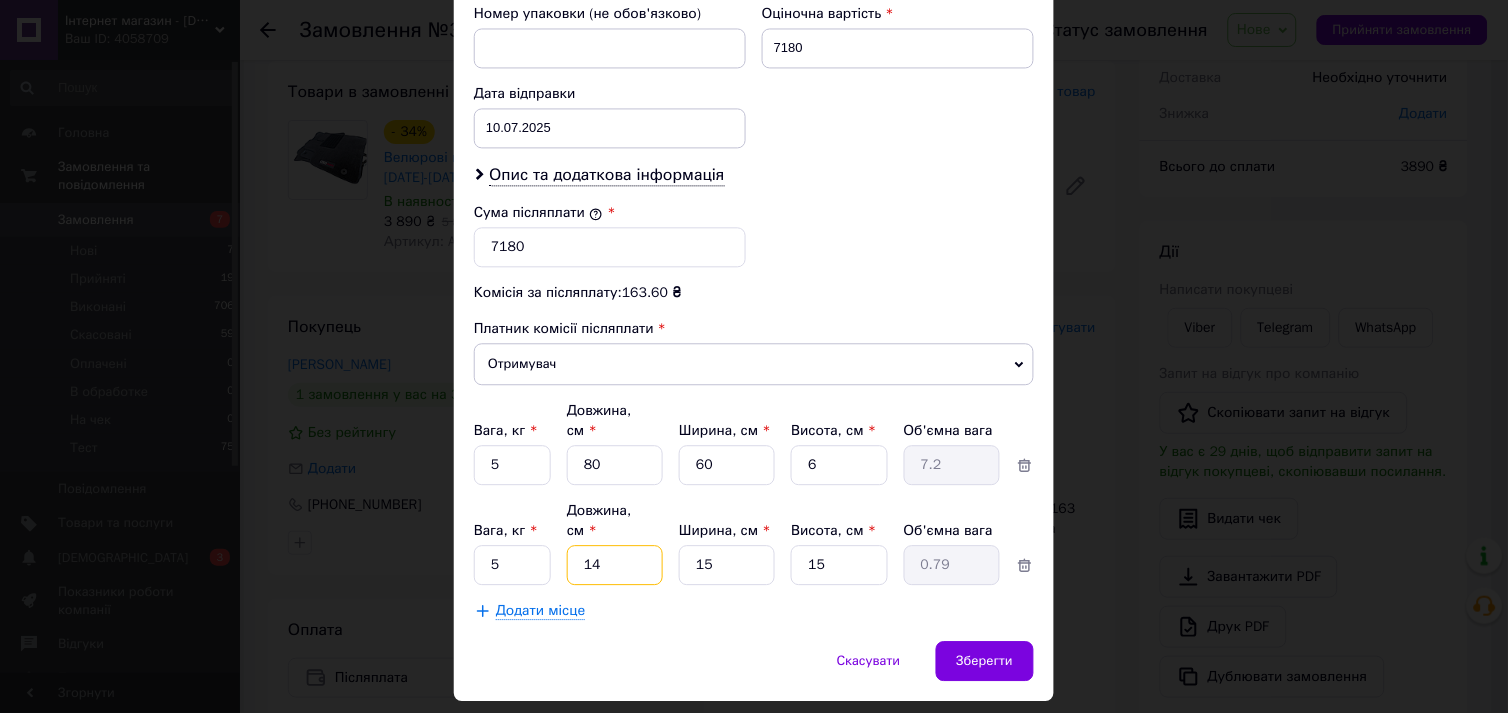 type on "140" 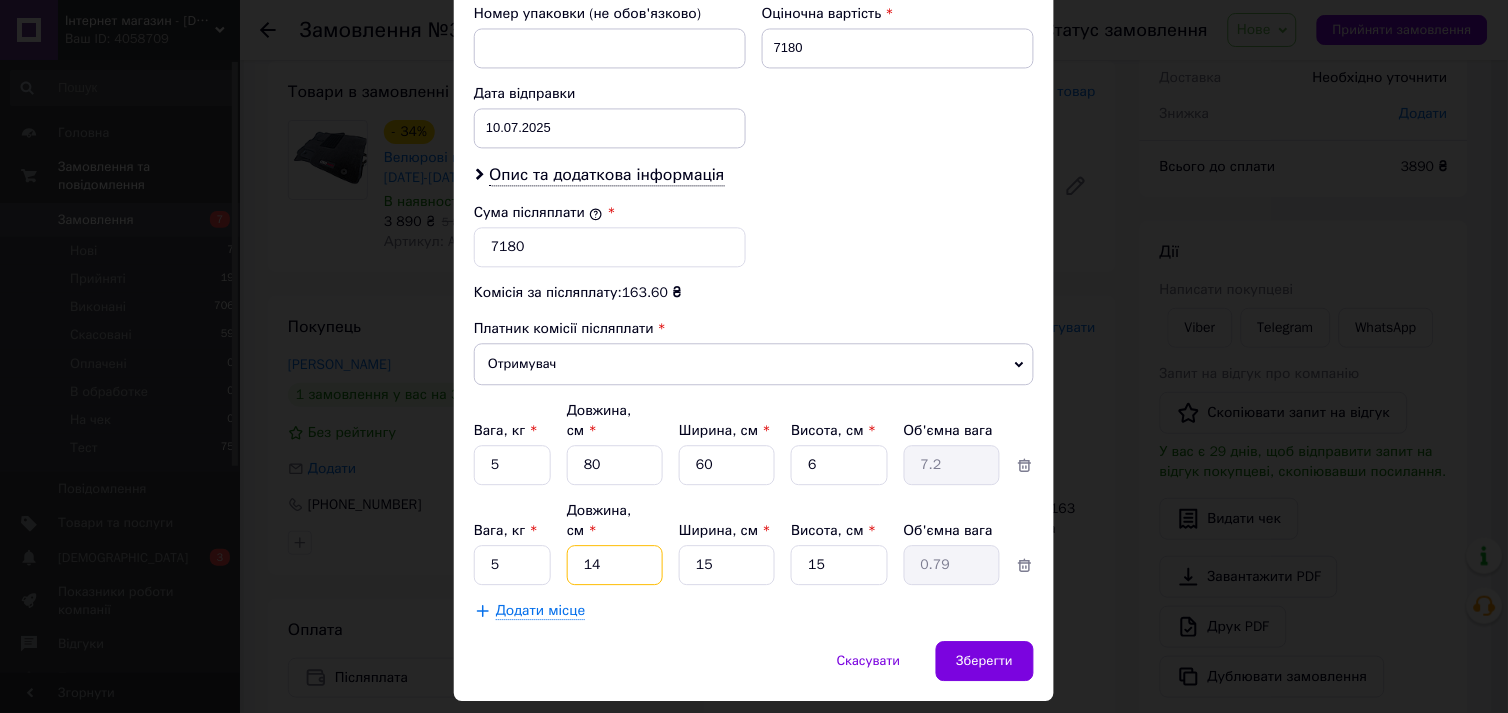 type on "7.88" 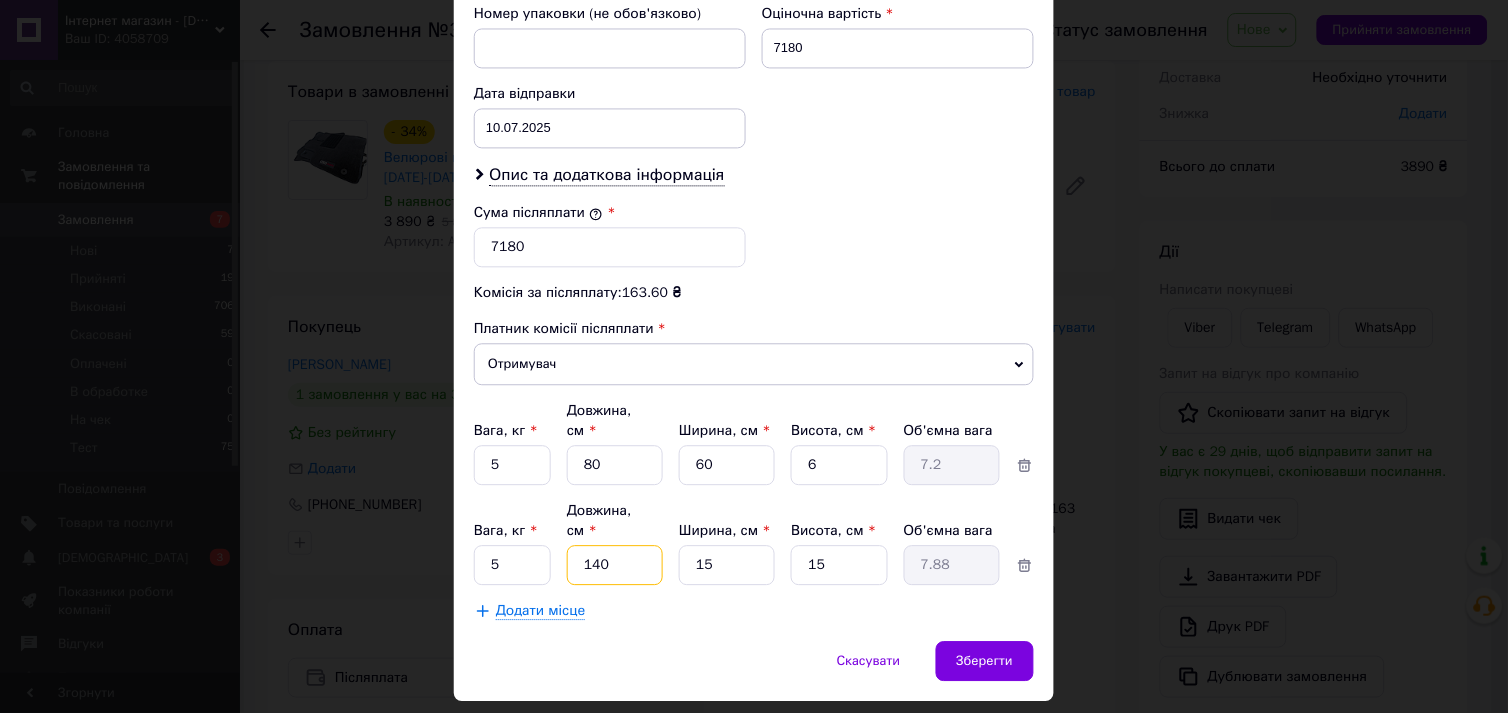 type on "140" 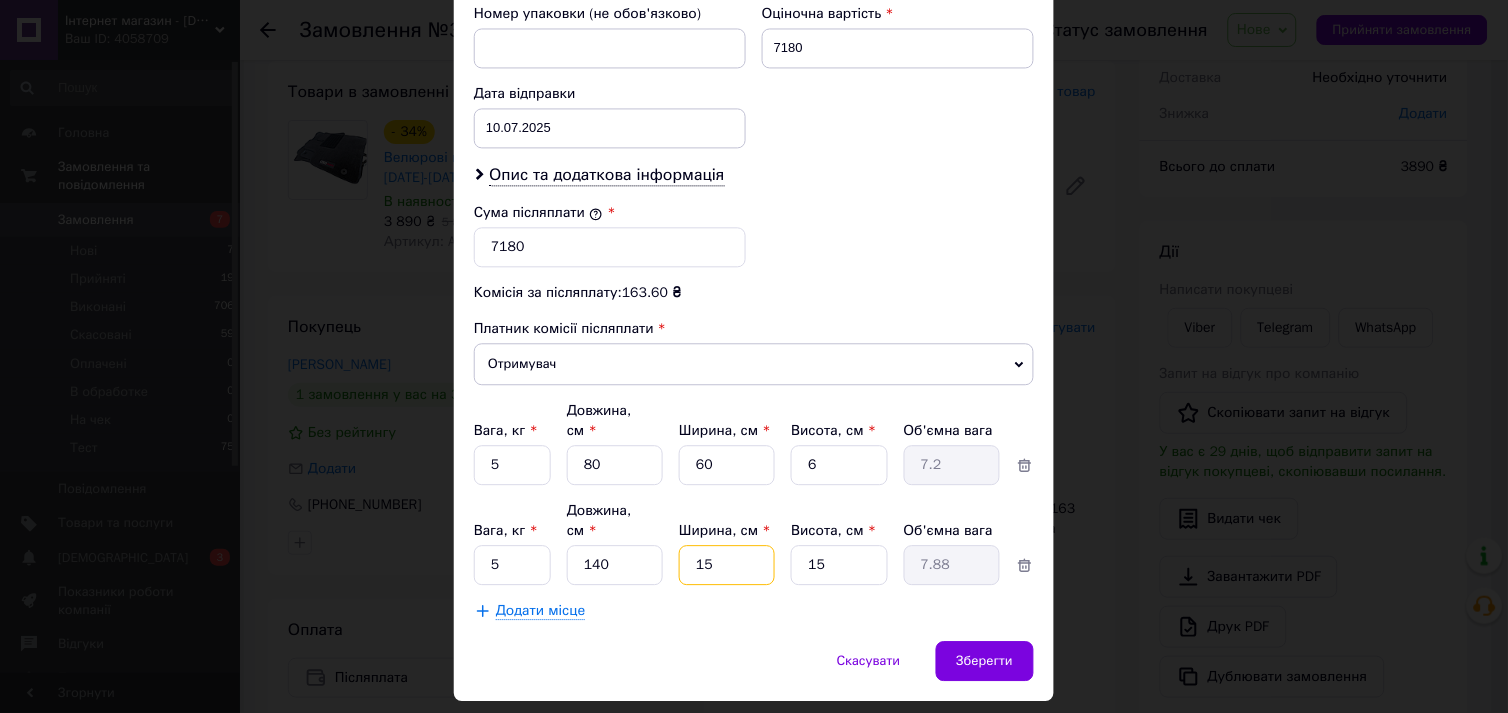 drag, startPoint x: 714, startPoint y: 497, endPoint x: 676, endPoint y: 498, distance: 38.013157 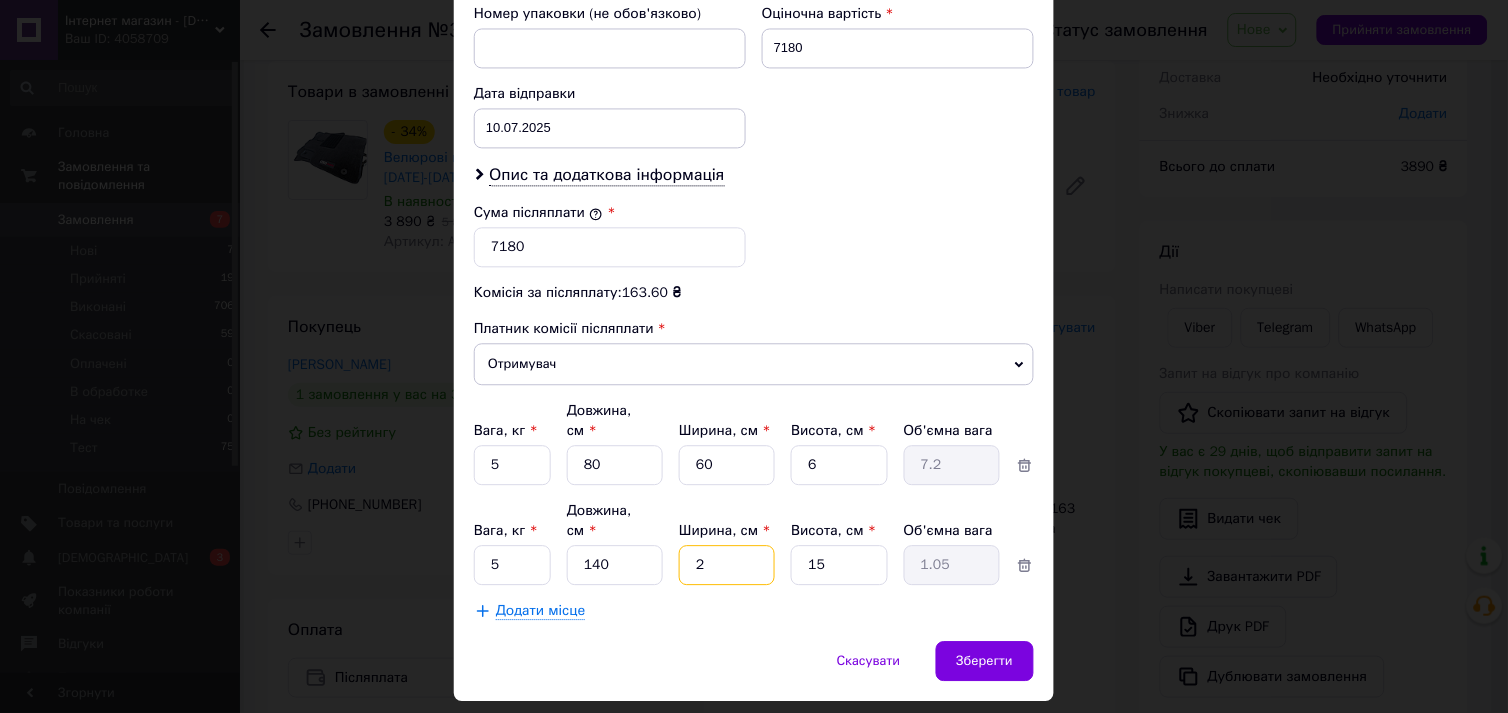 type on "20" 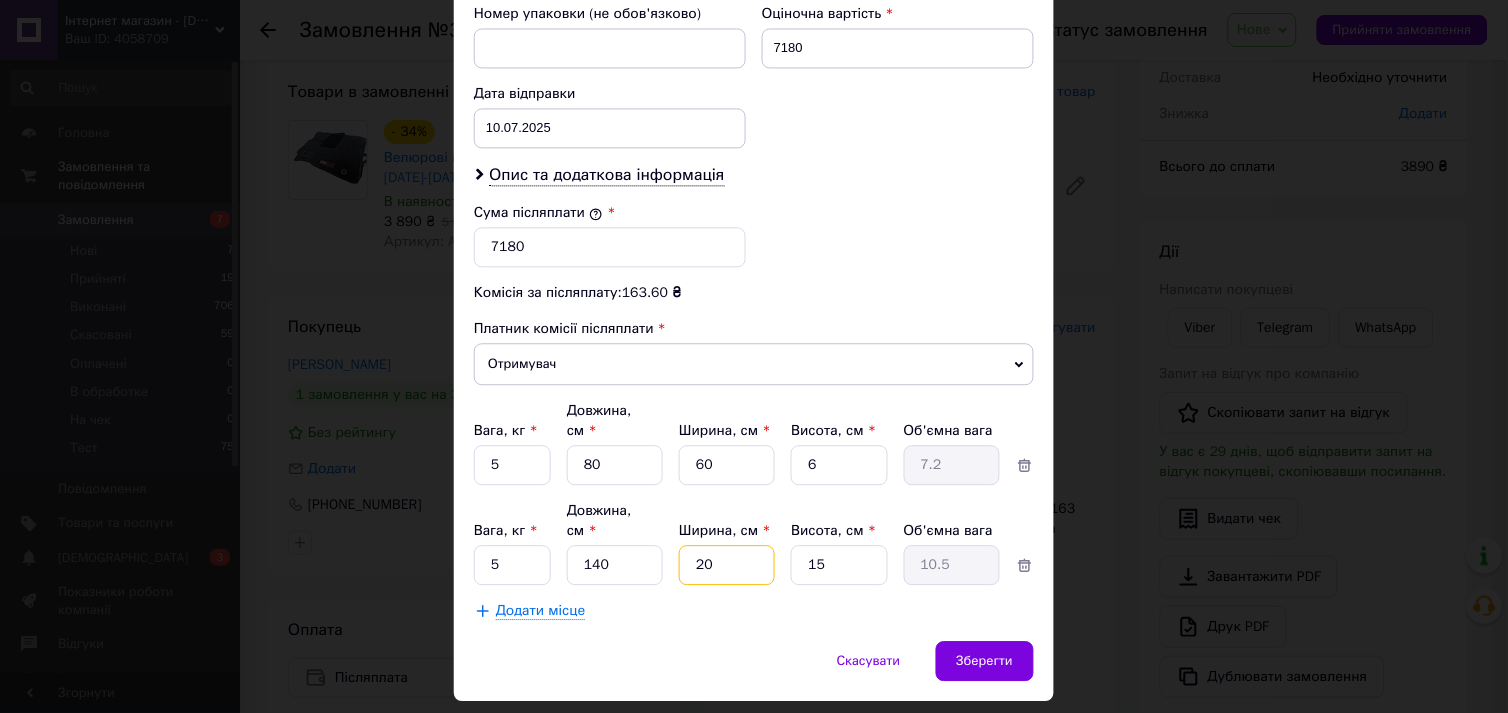 type on "20" 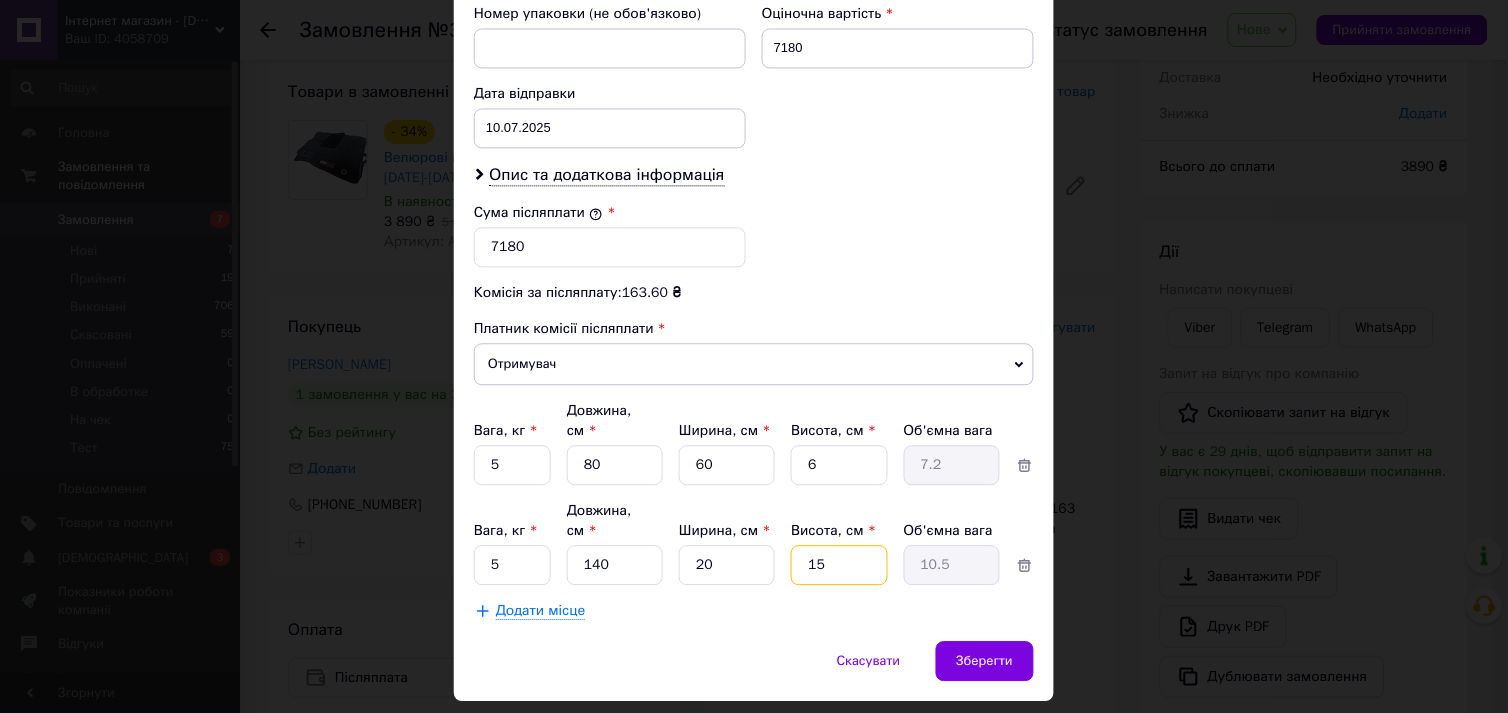 drag, startPoint x: 837, startPoint y: 513, endPoint x: 807, endPoint y: 503, distance: 31.622776 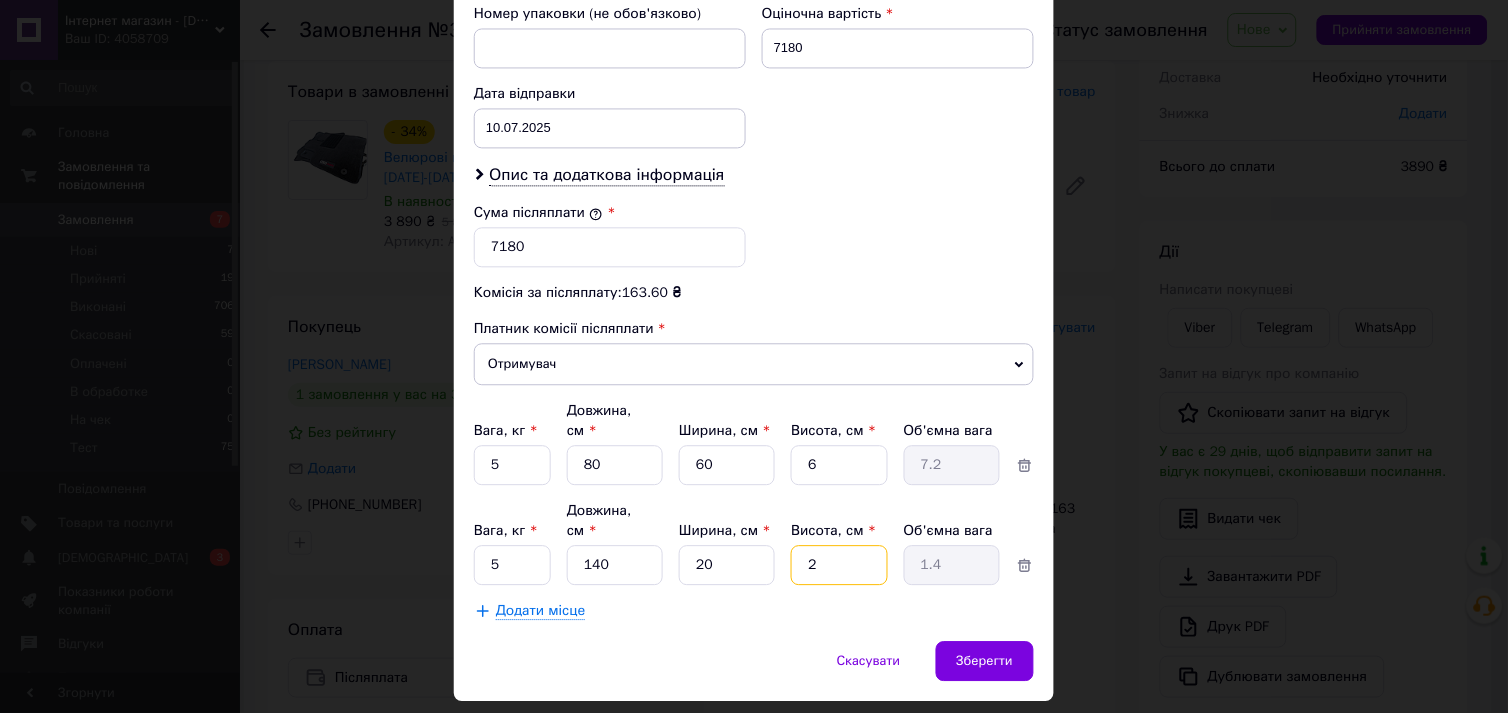 type on "20" 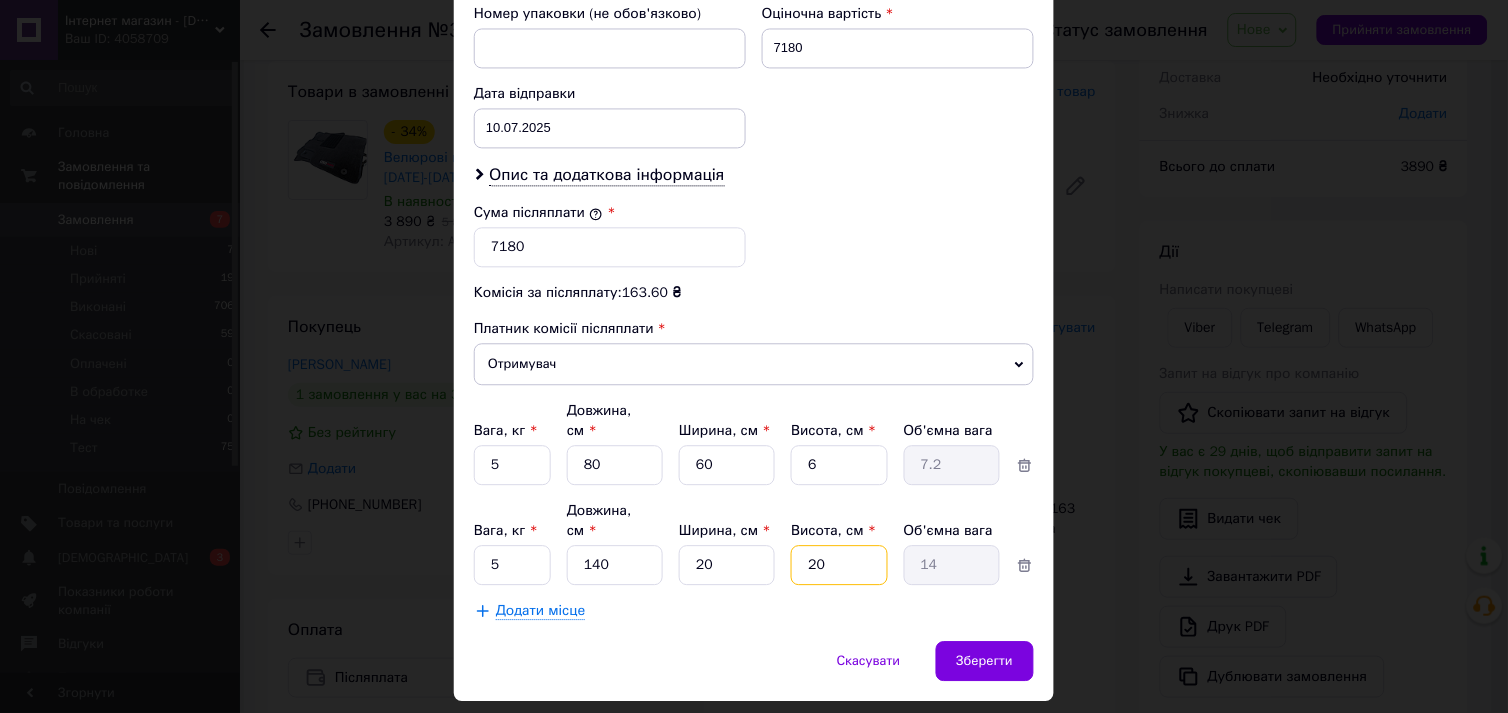 type on "20" 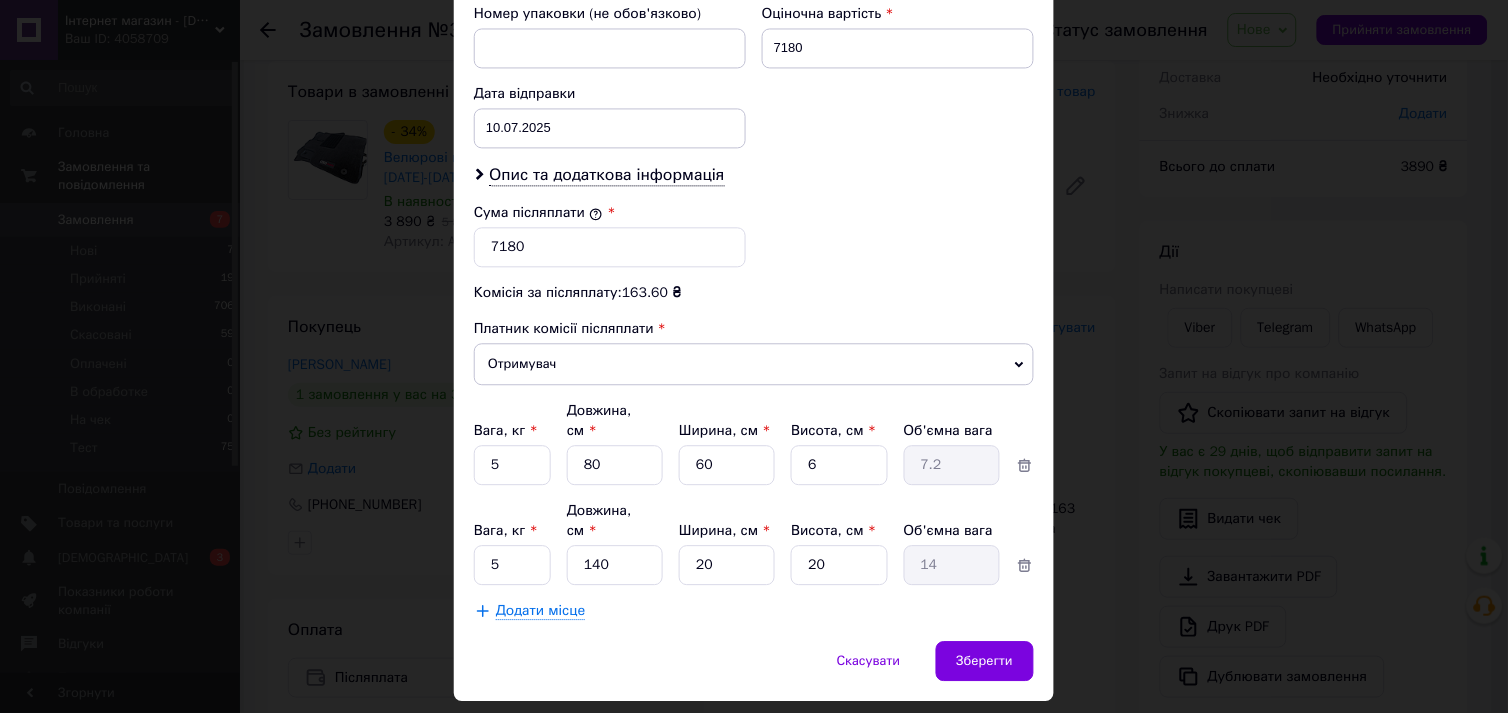 click on "Додати місце" at bounding box center [754, 611] 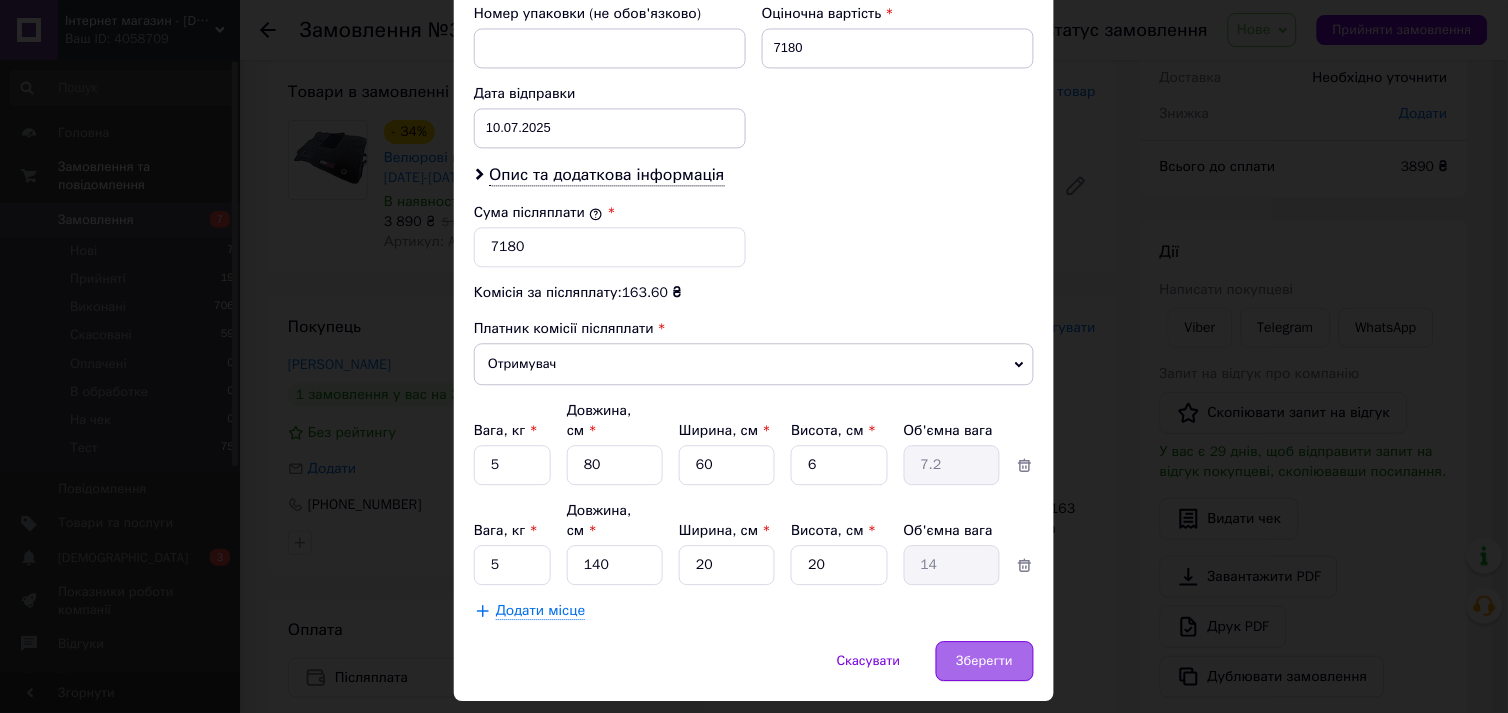 click on "Зберегти" at bounding box center [985, 661] 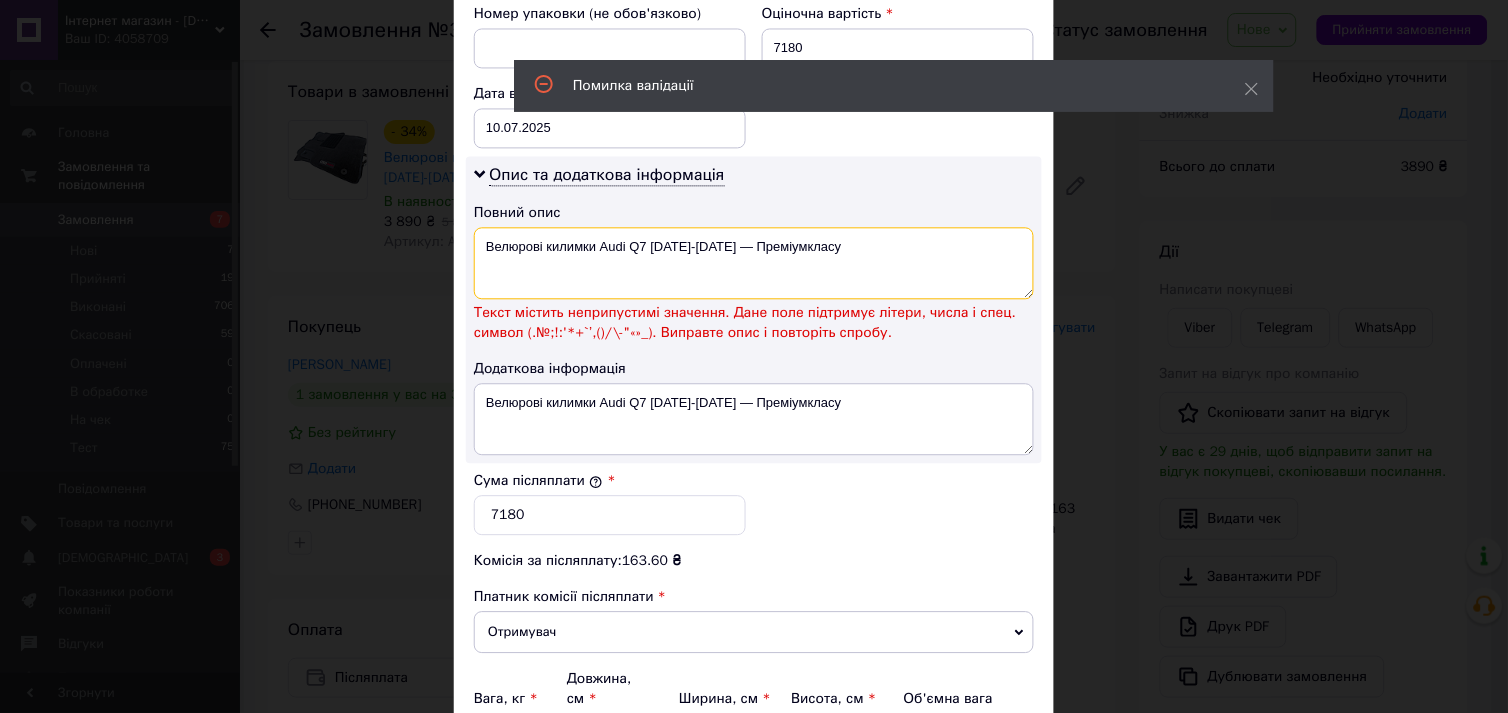 click on "Велюрові килимки Audi Q7 [DATE]-[DATE] — Преміумкласу" at bounding box center [754, 263] 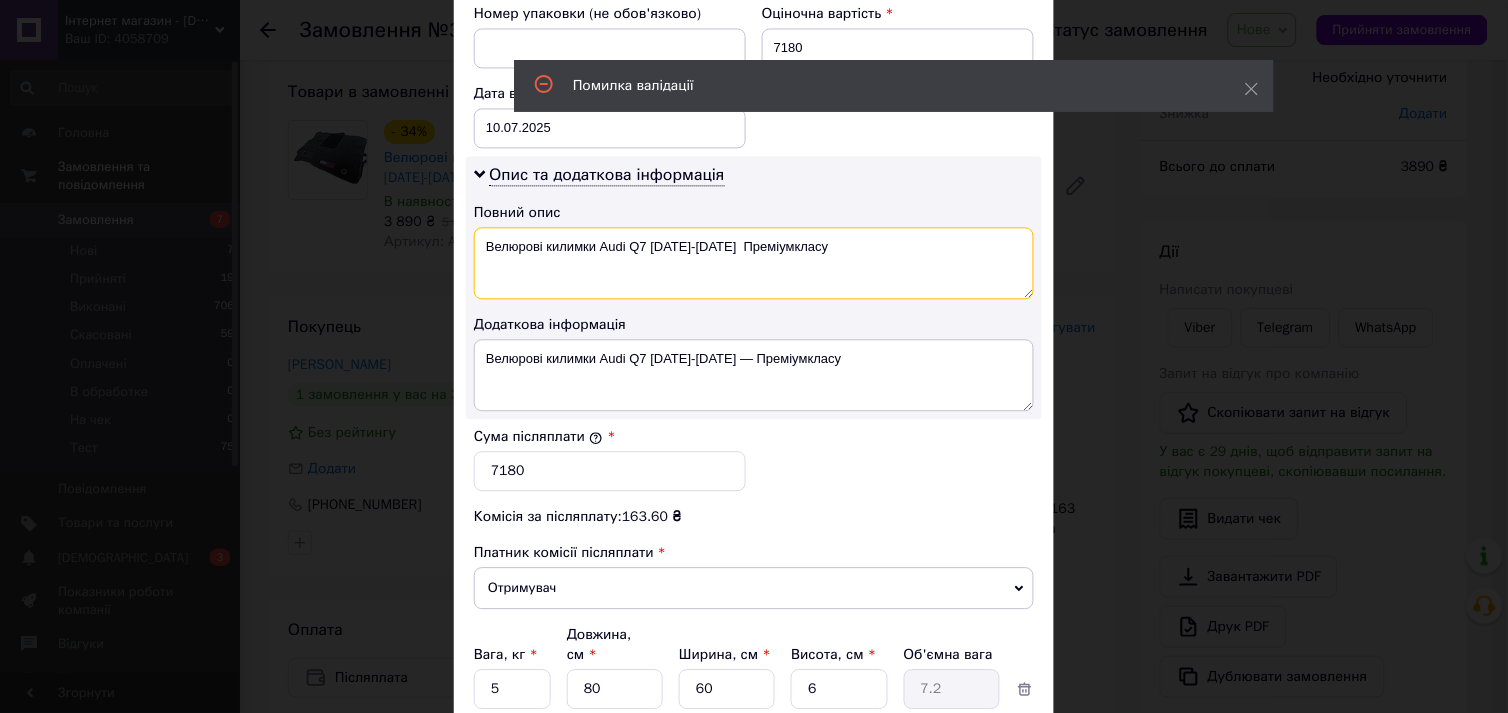 type on "Велюрові килимки Audi Q7 [DATE]-[DATE]  Преміумкласу" 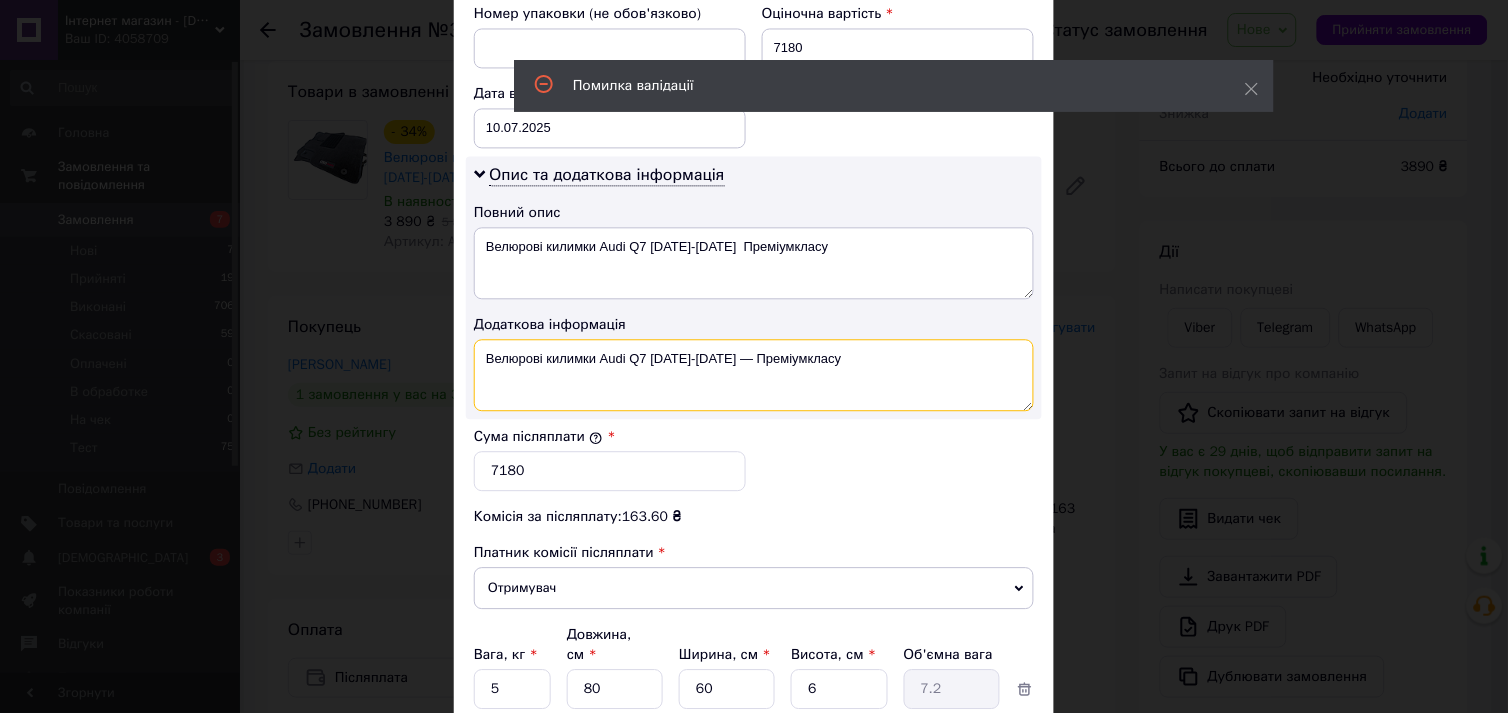 click on "Велюрові килимки Audi Q7 [DATE]-[DATE] — Преміумкласу" at bounding box center [754, 375] 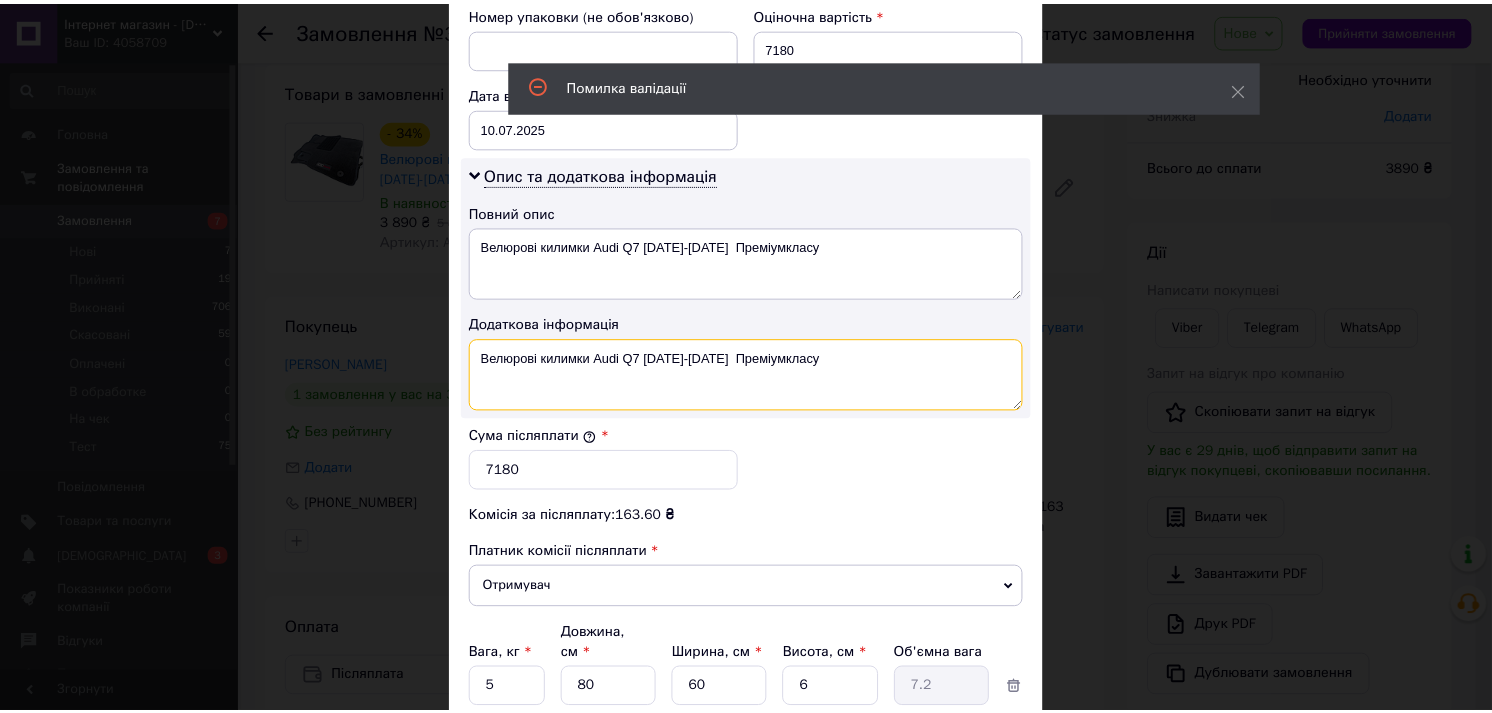 scroll, scrollTop: 1120, scrollLeft: 0, axis: vertical 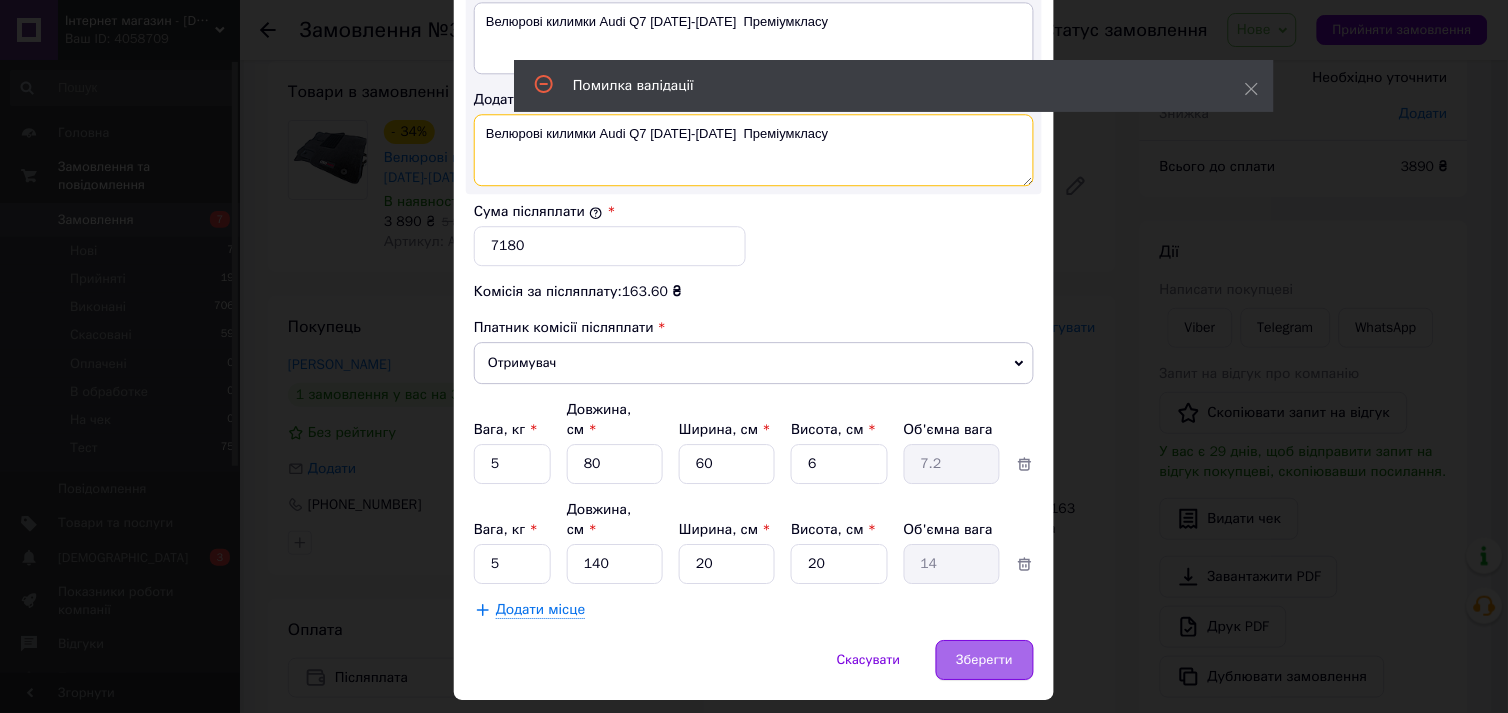 type on "Велюрові килимки Audi Q7 [DATE]-[DATE]  Преміумкласу" 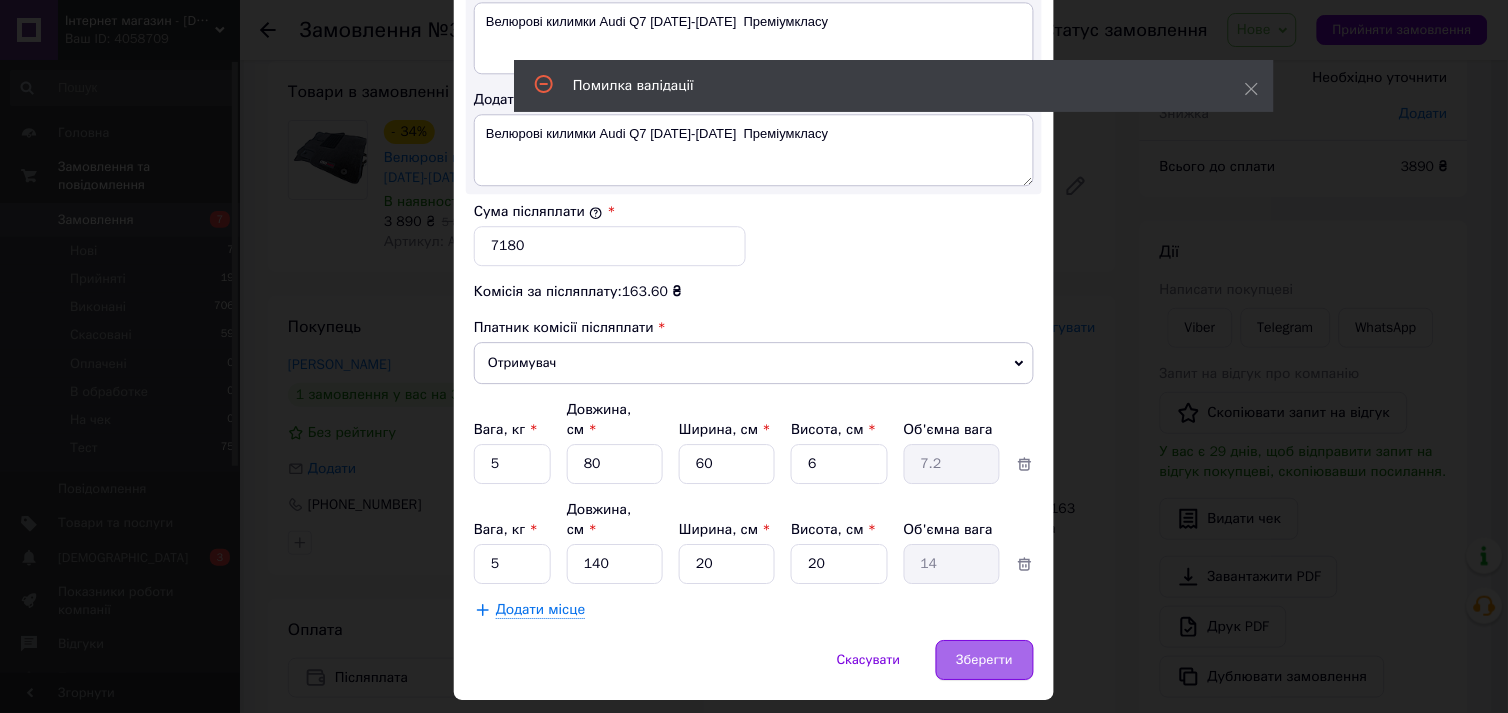 click on "Зберегти" at bounding box center (985, 660) 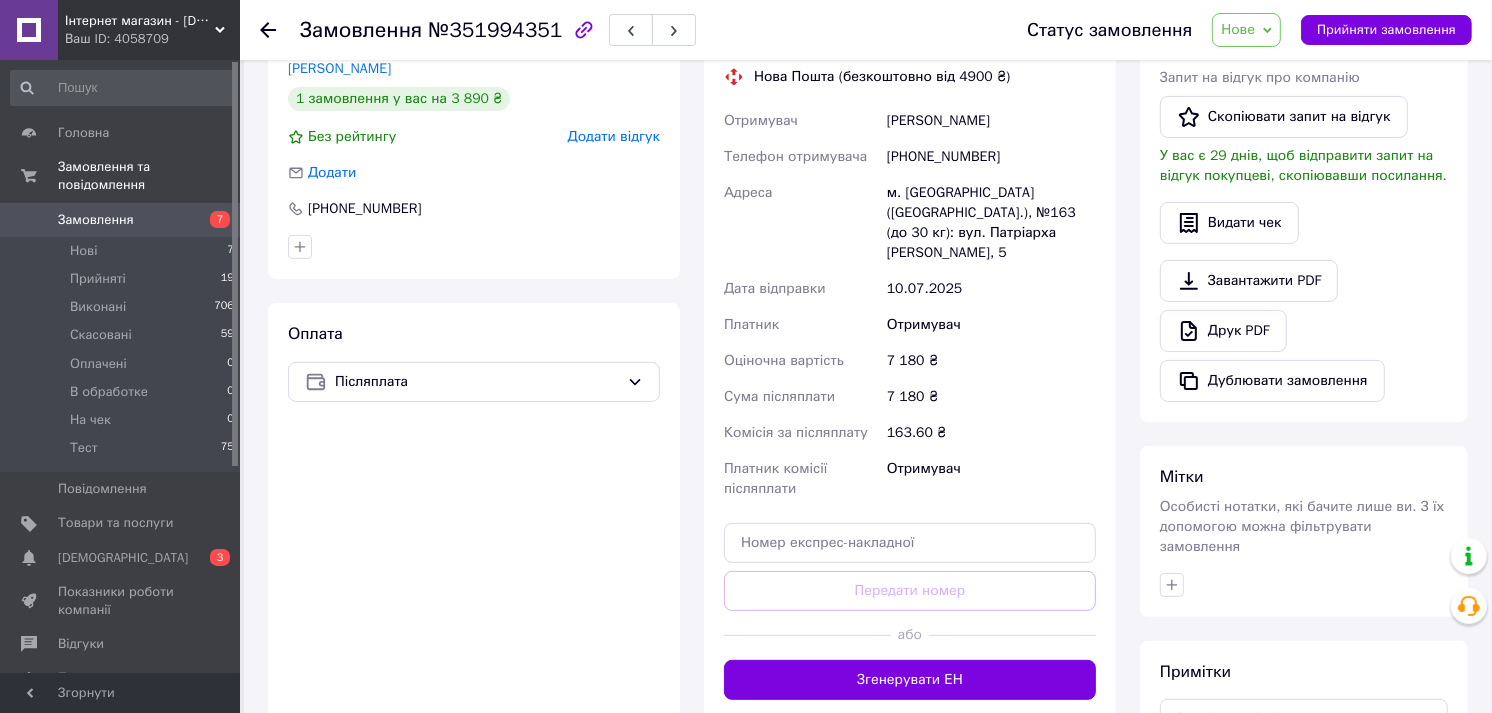 scroll, scrollTop: 444, scrollLeft: 0, axis: vertical 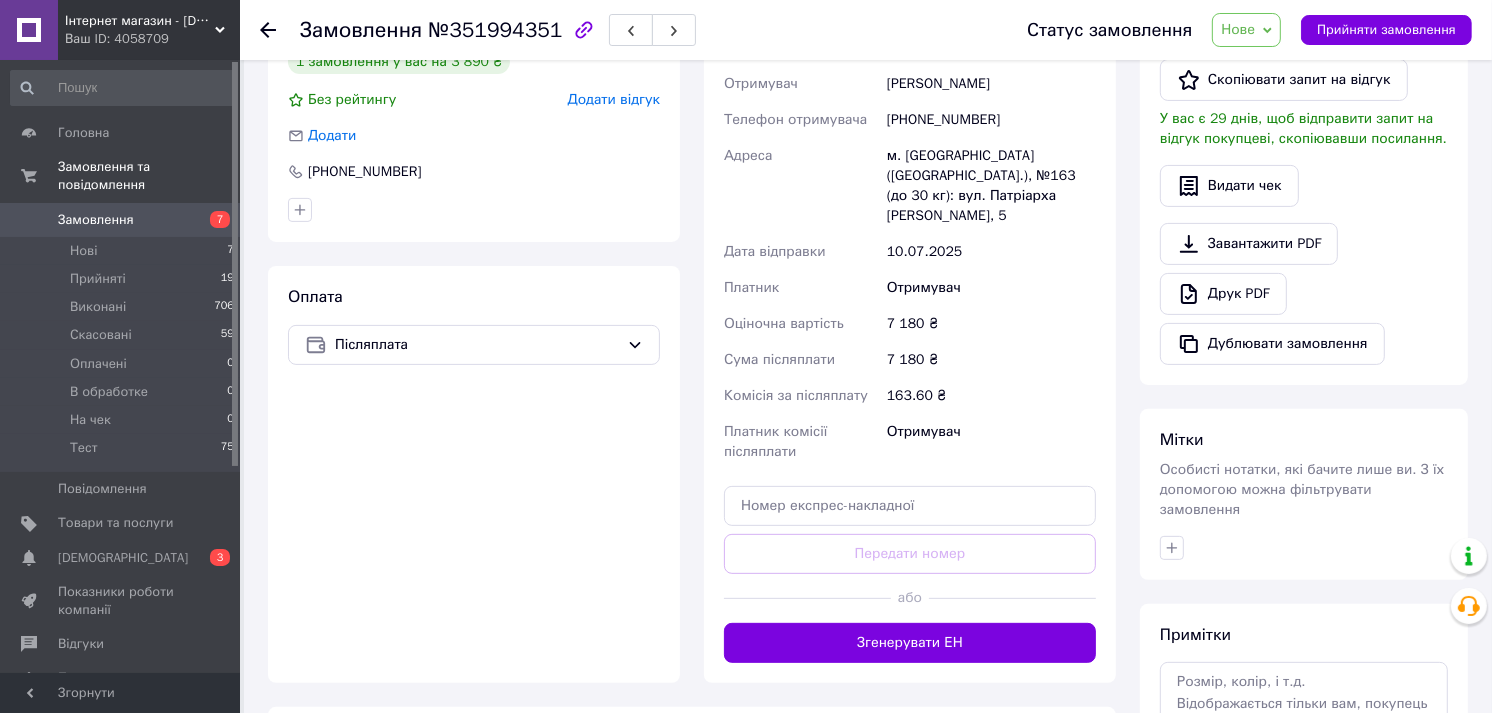 click on "Згенерувати ЕН" at bounding box center [910, 643] 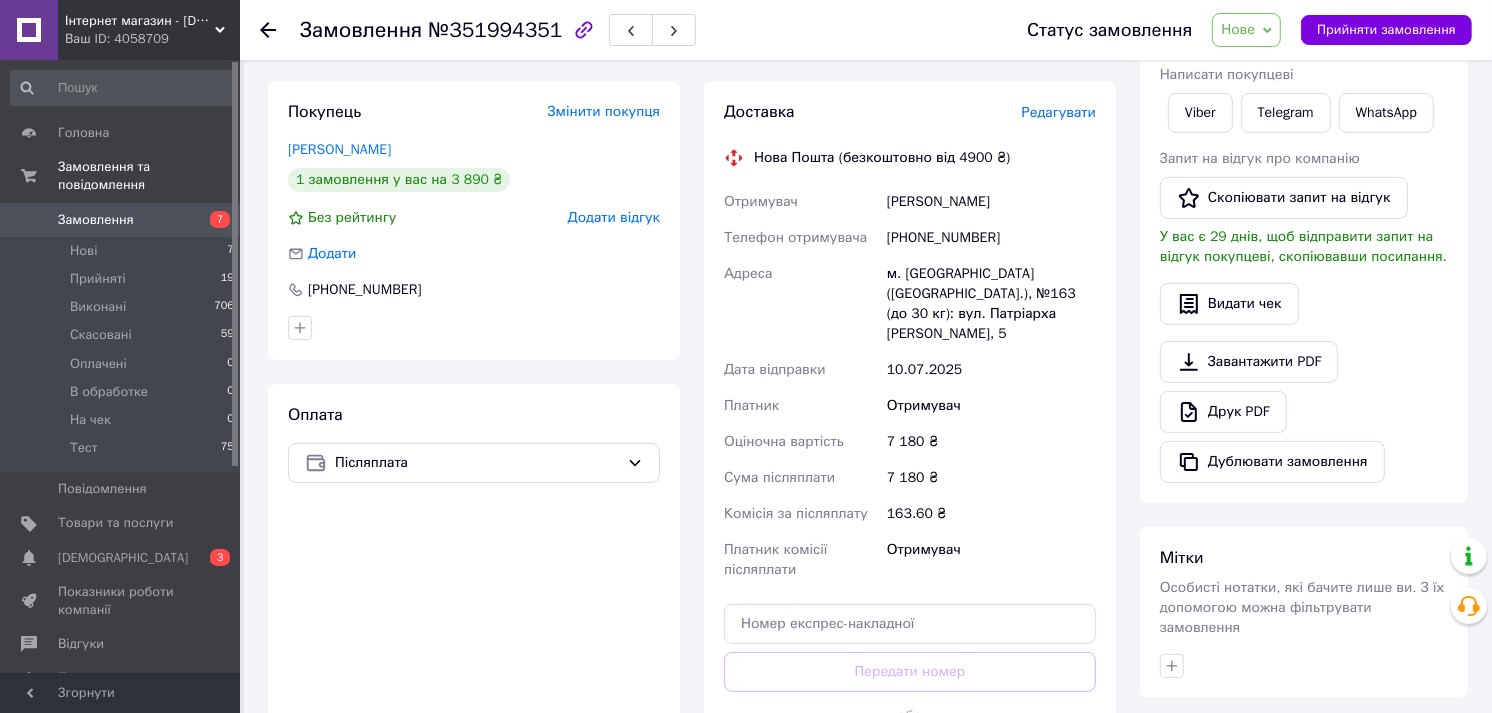 scroll, scrollTop: 222, scrollLeft: 0, axis: vertical 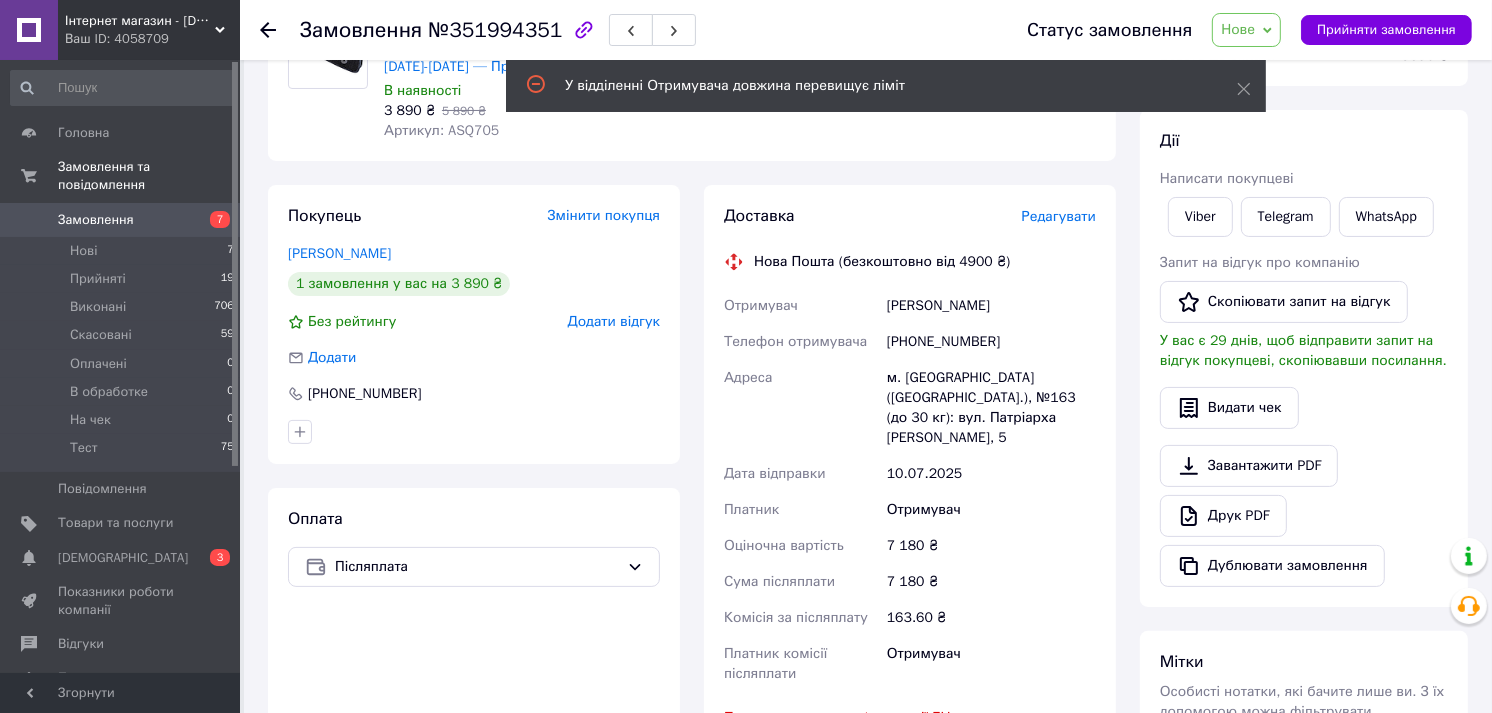 click on "У відділенні Отримувача довжина перевищує ліміт" at bounding box center [886, 86] 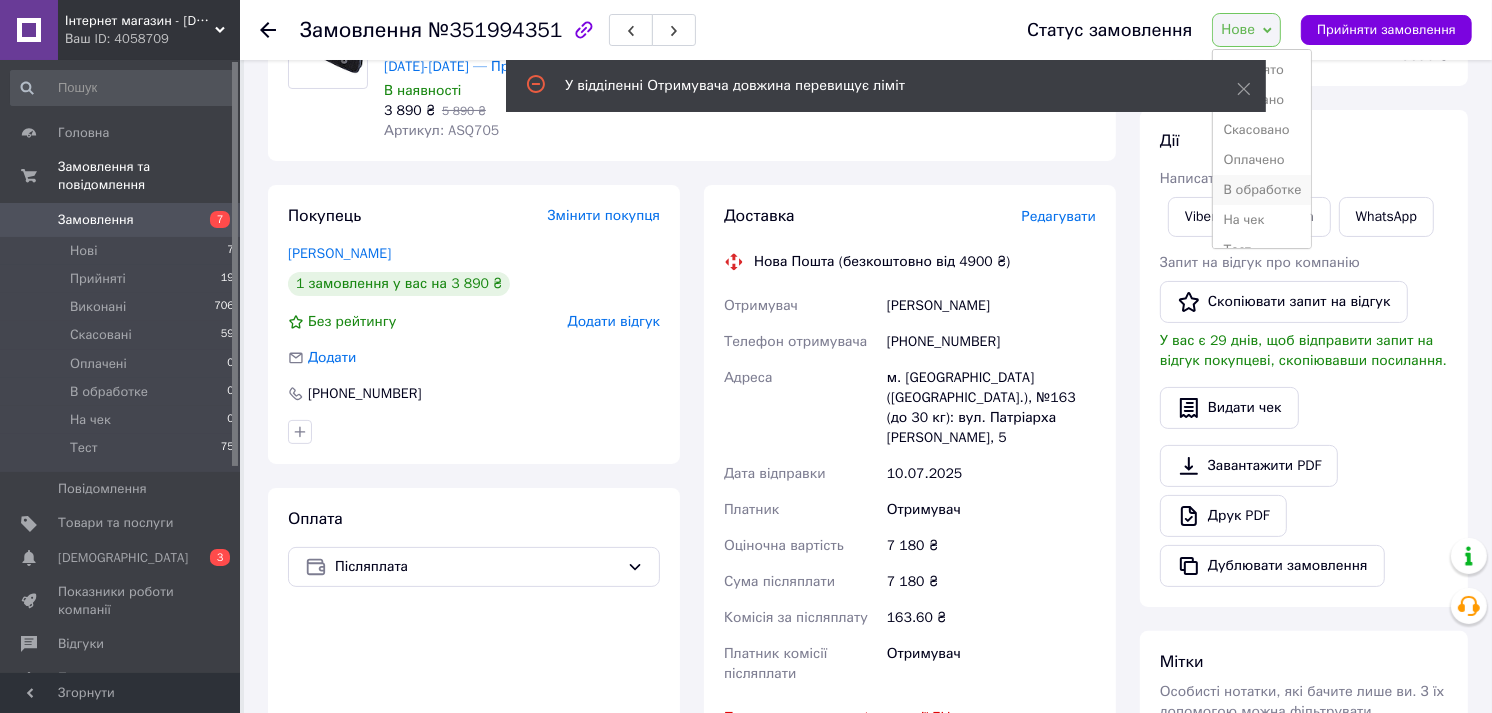 click on "В обработке" at bounding box center [1262, 190] 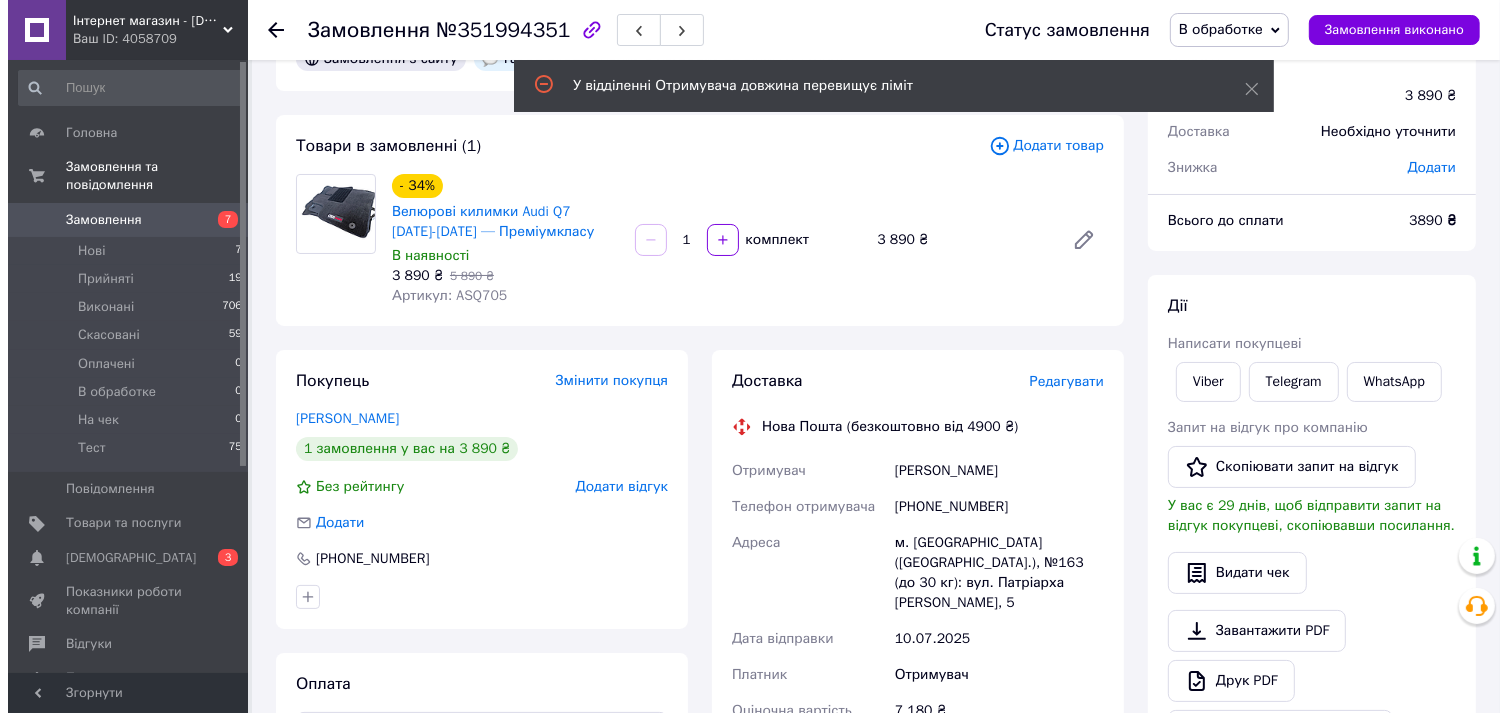 scroll, scrollTop: 111, scrollLeft: 0, axis: vertical 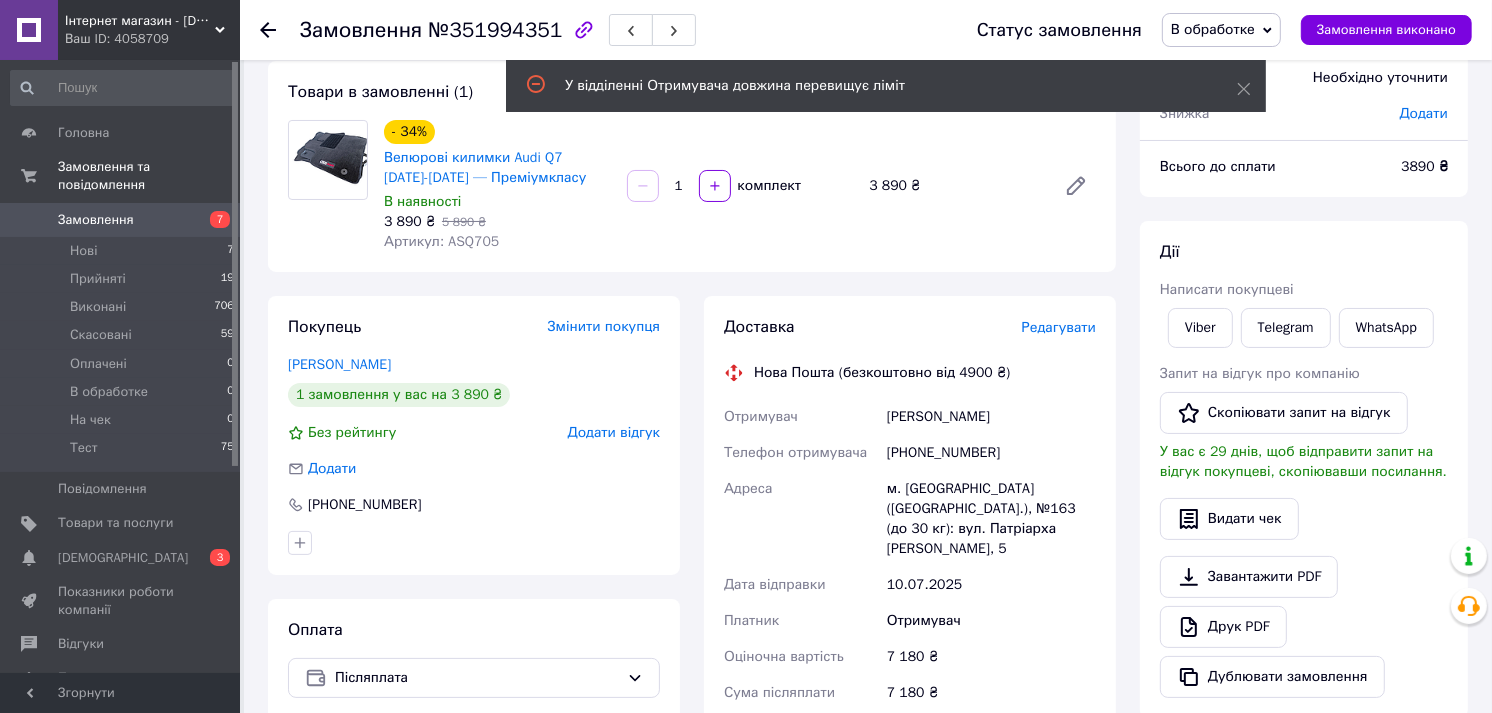 click on "Редагувати" at bounding box center (1059, 327) 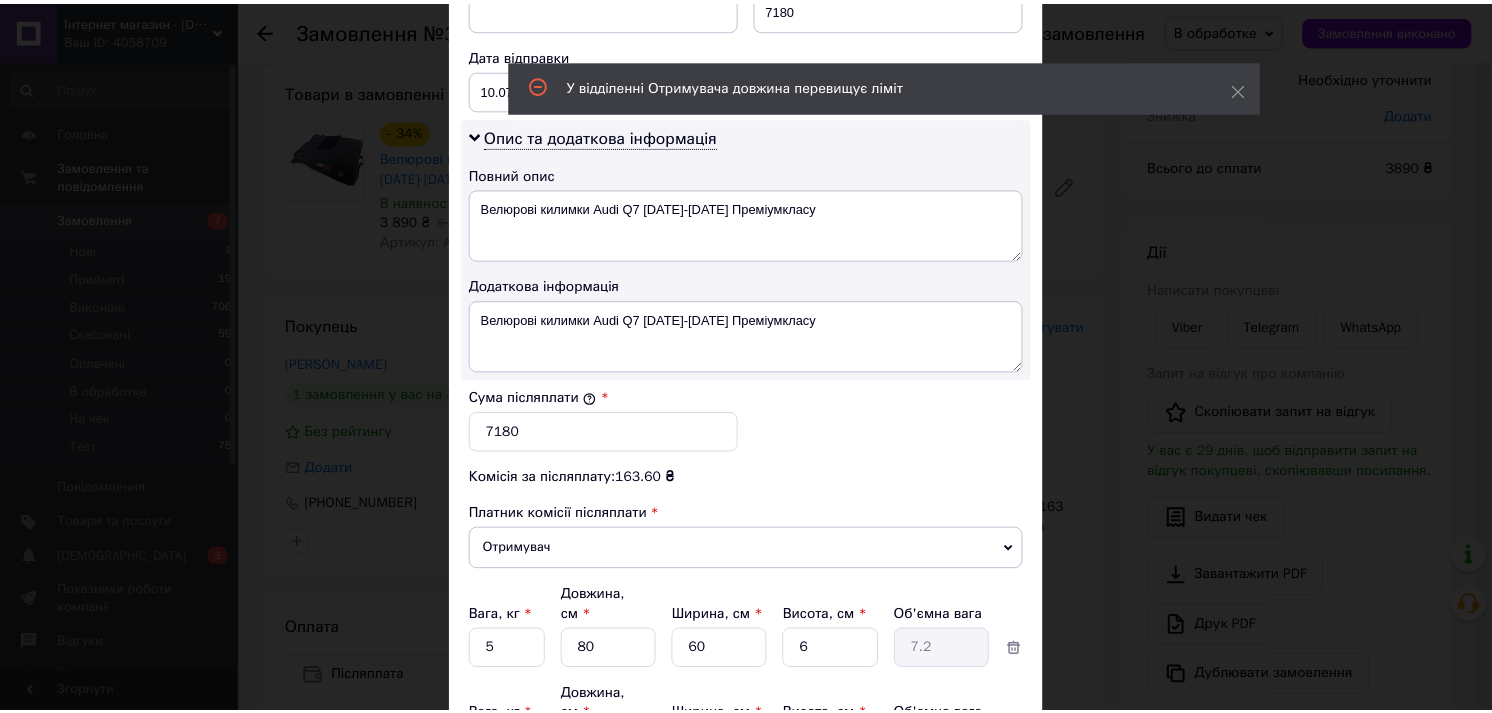 scroll, scrollTop: 1120, scrollLeft: 0, axis: vertical 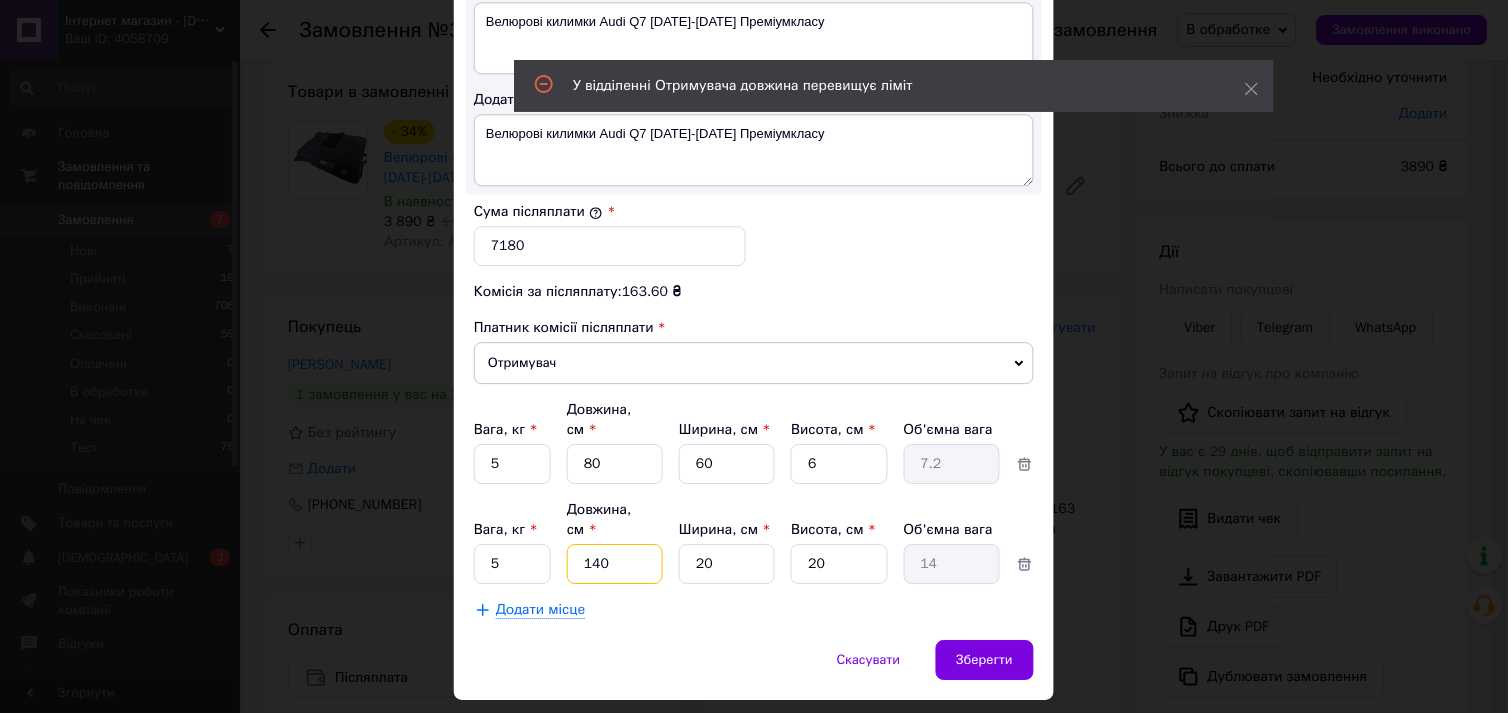 drag, startPoint x: 610, startPoint y: 507, endPoint x: 625, endPoint y: 504, distance: 15.297058 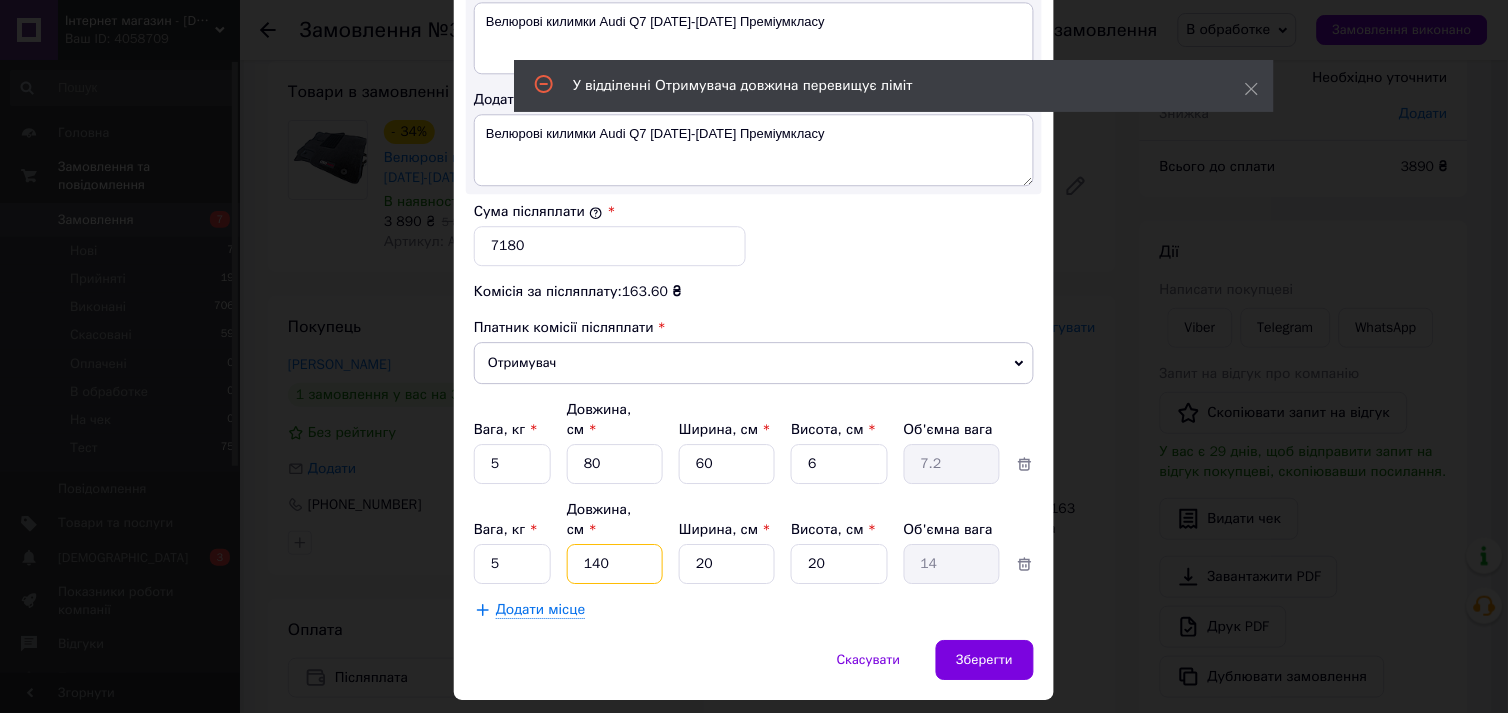 click on "140" at bounding box center (615, 464) 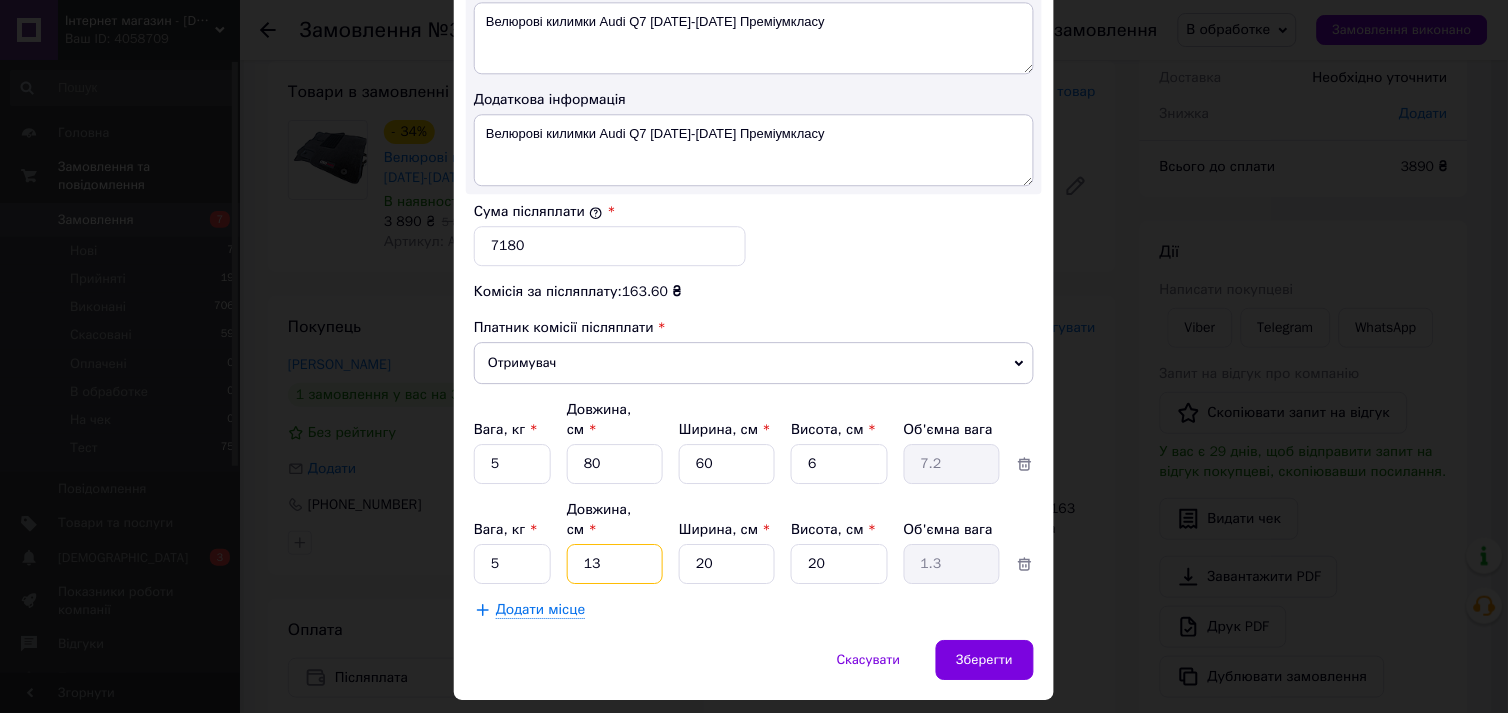 type on "13" 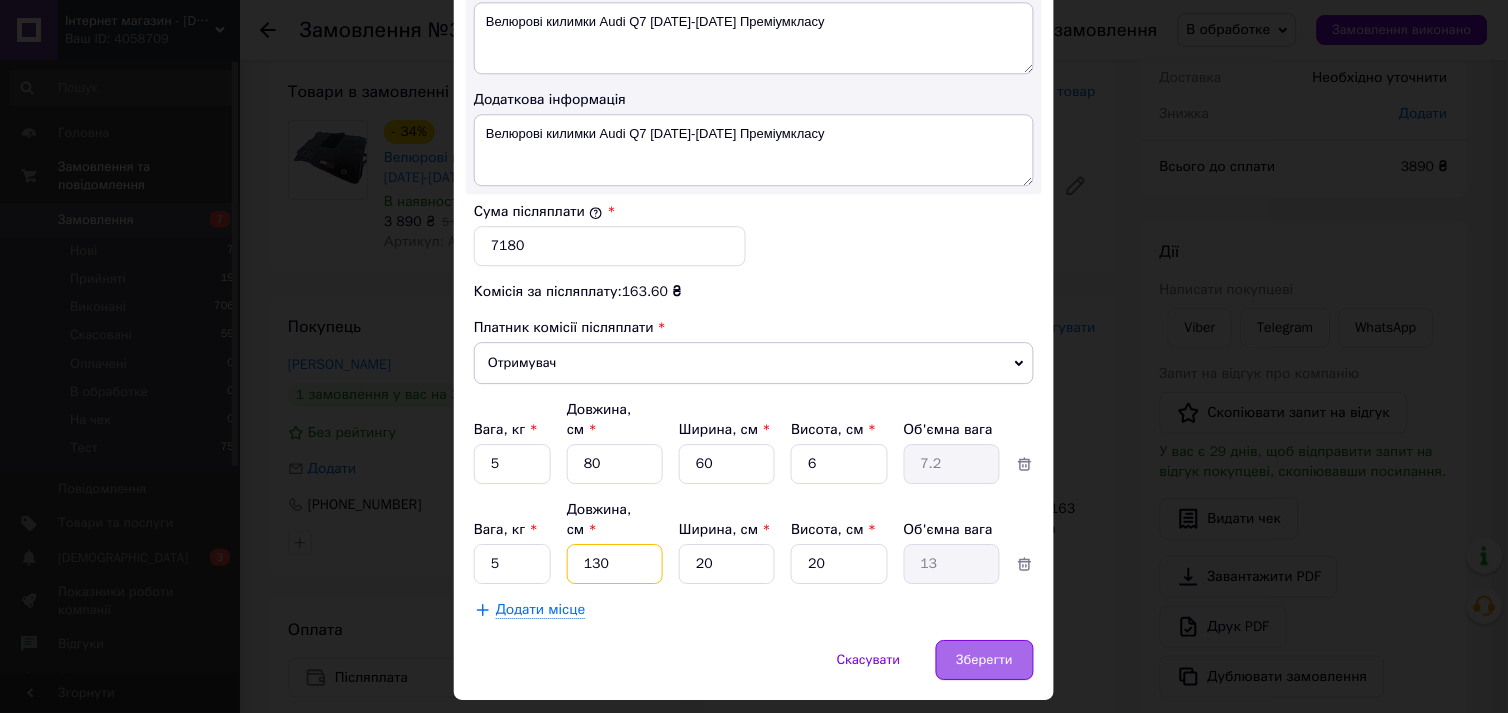 type on "130" 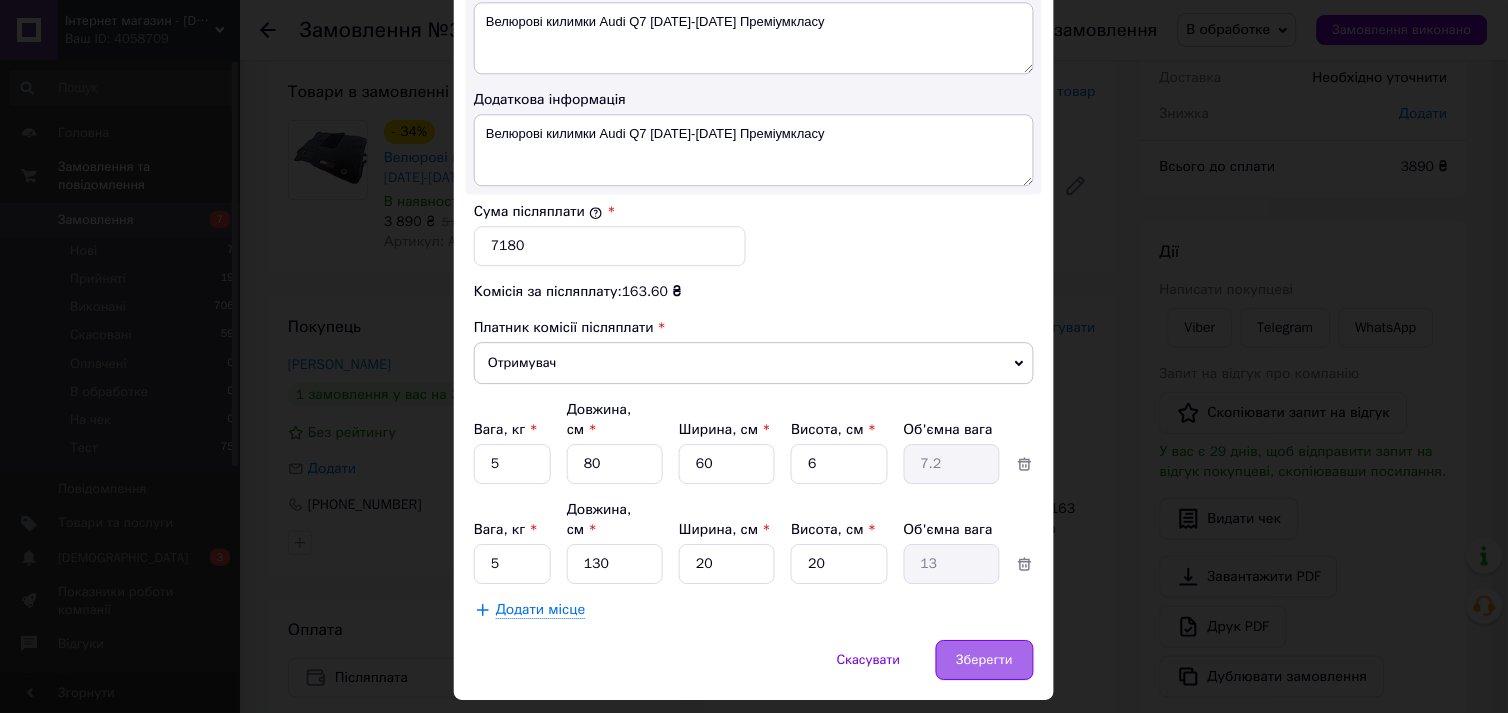 click on "Зберегти" at bounding box center (985, 660) 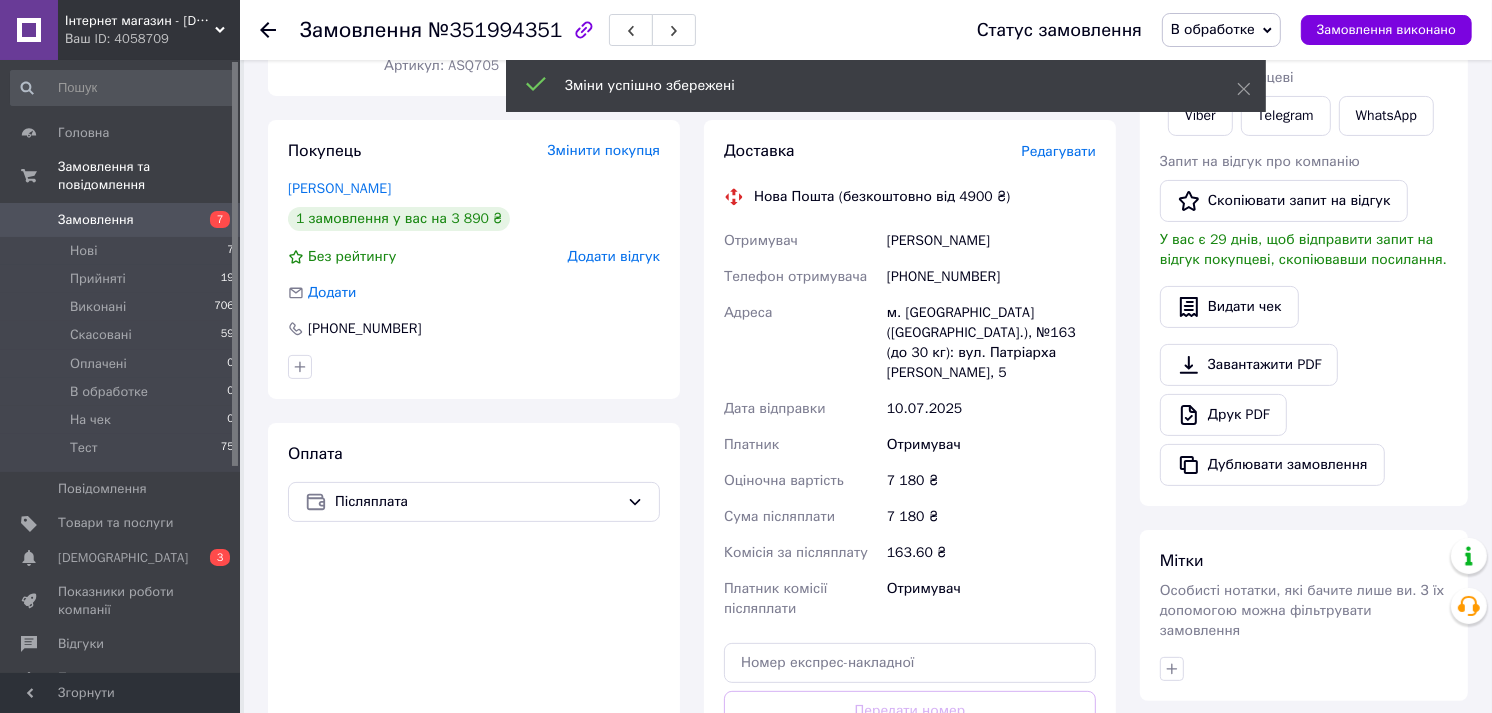 scroll, scrollTop: 555, scrollLeft: 0, axis: vertical 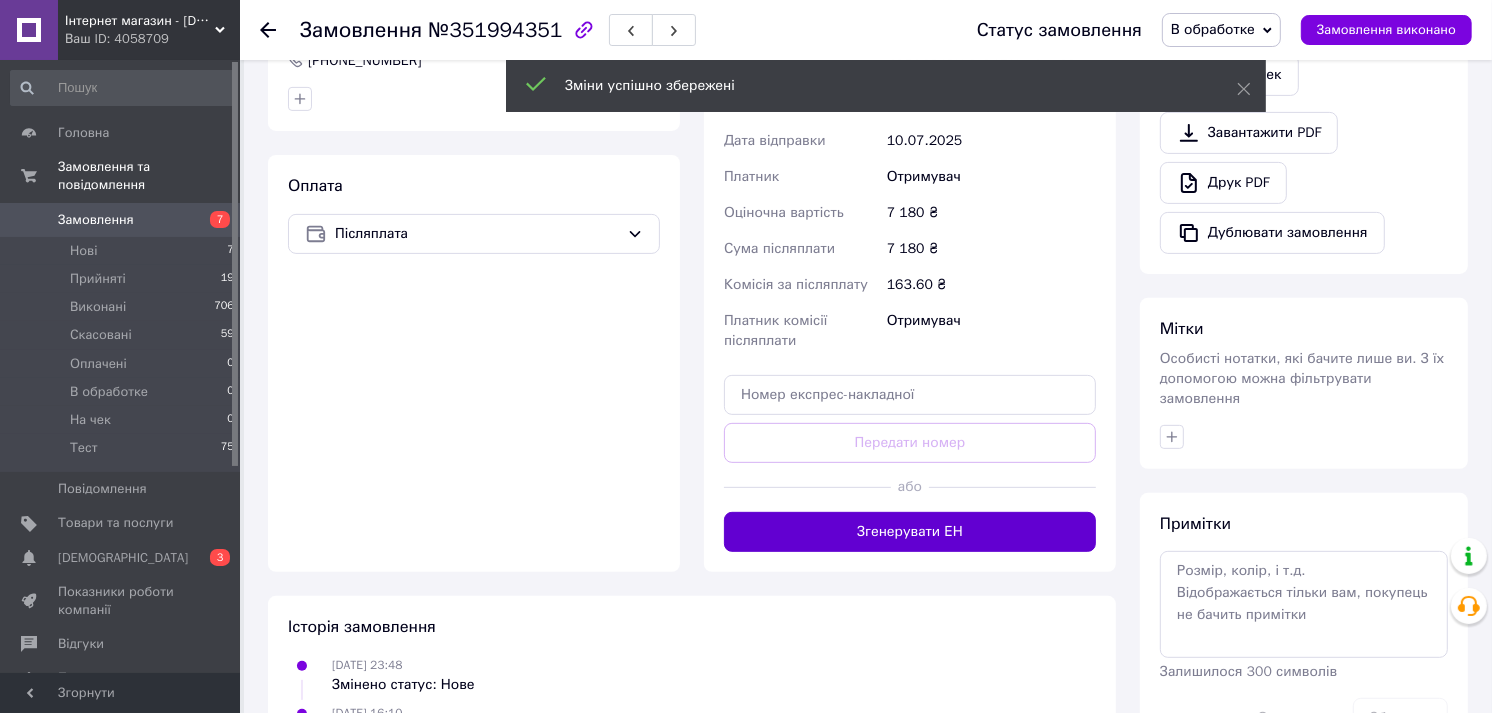 click on "Згенерувати ЕН" at bounding box center [910, 532] 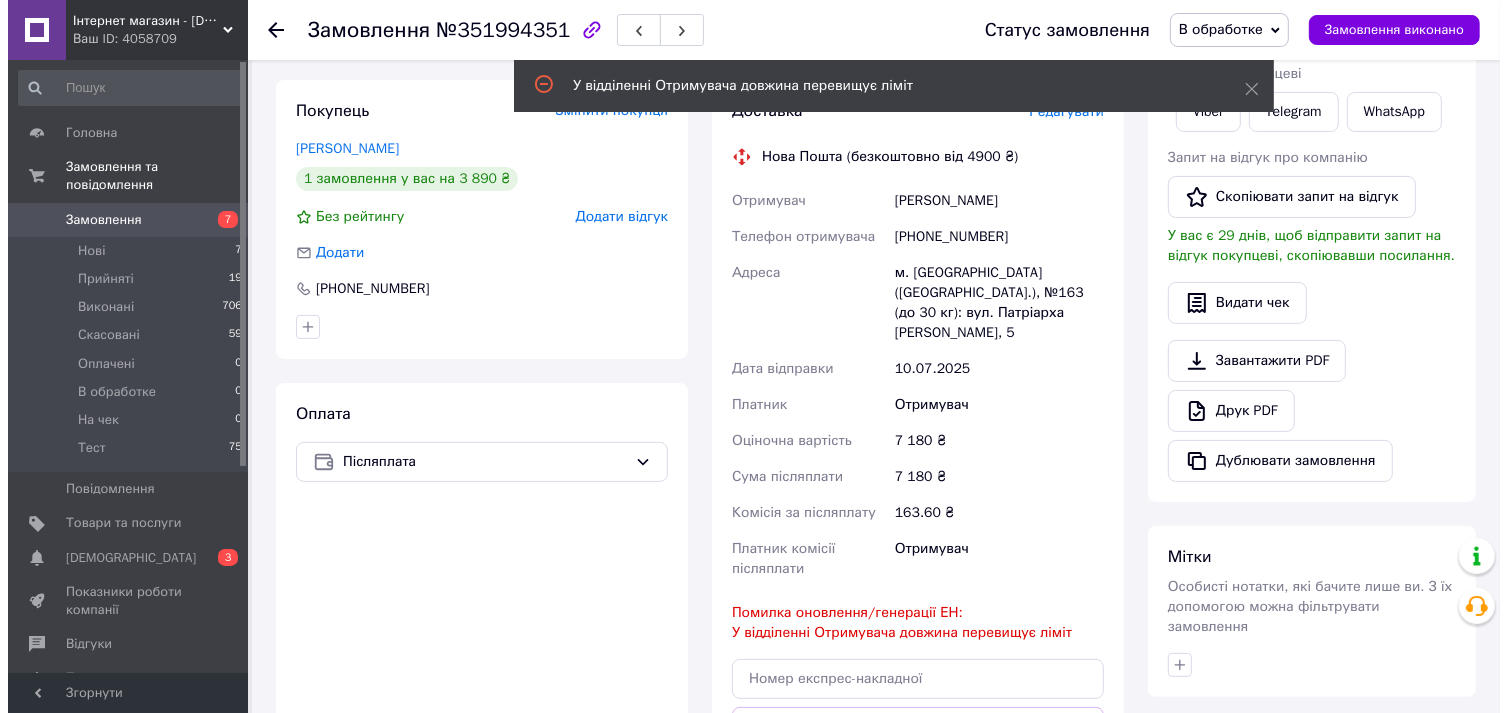 scroll, scrollTop: 222, scrollLeft: 0, axis: vertical 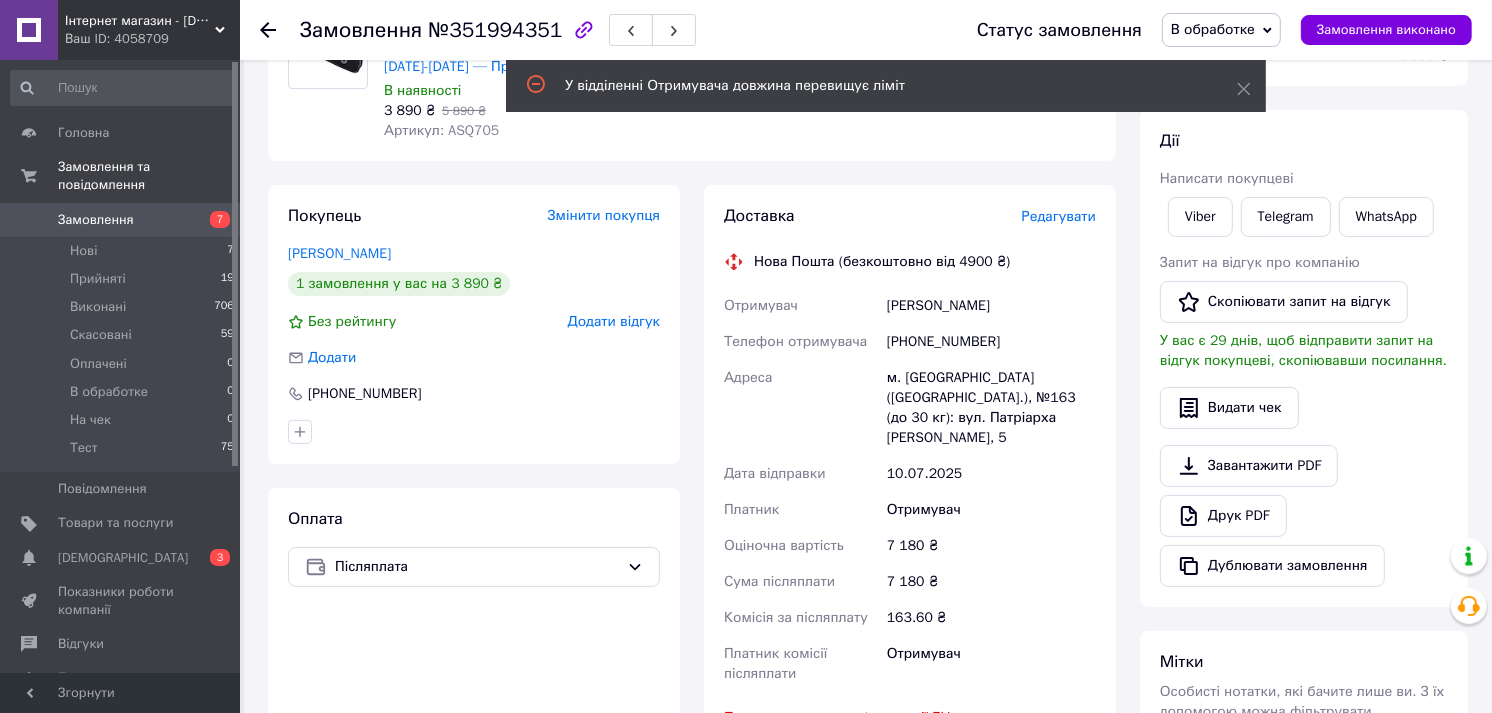 click on "Редагувати" at bounding box center [1059, 216] 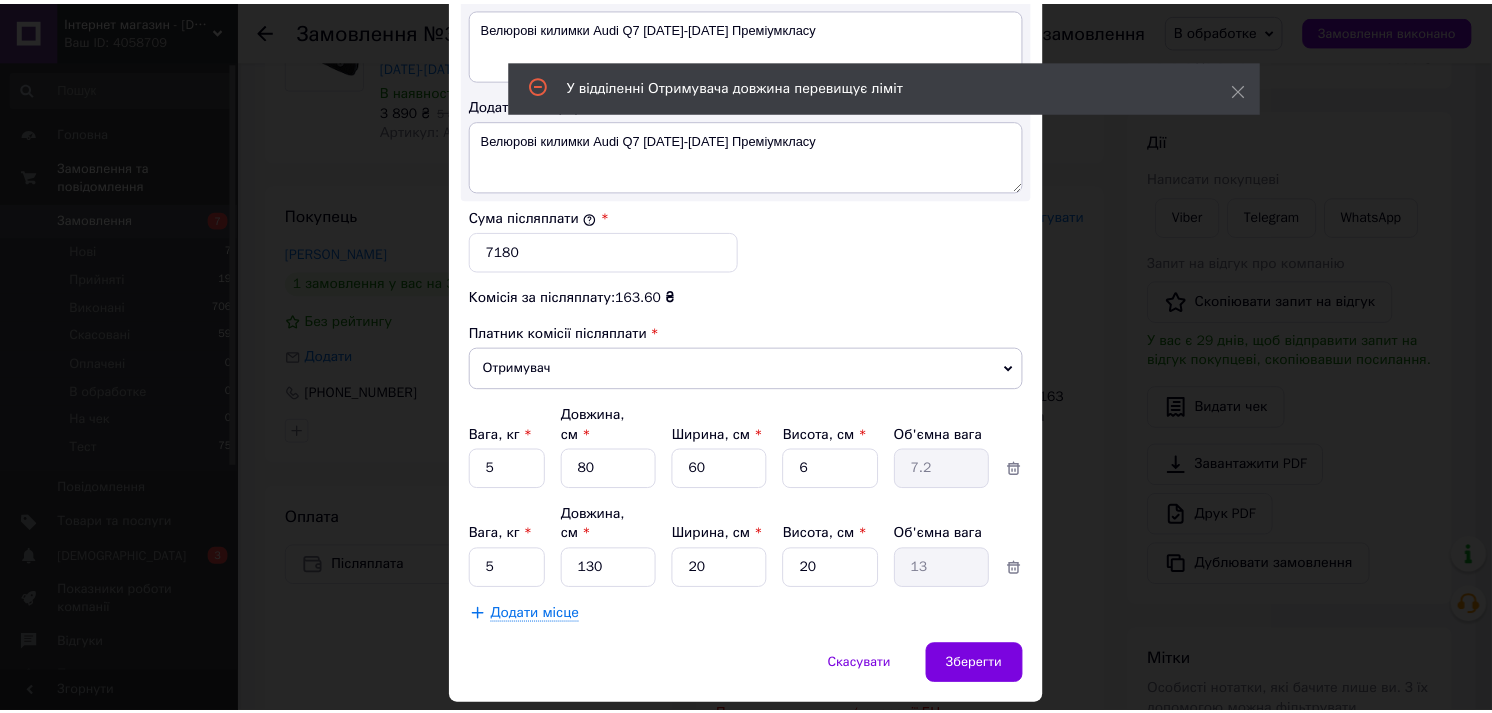 scroll, scrollTop: 1120, scrollLeft: 0, axis: vertical 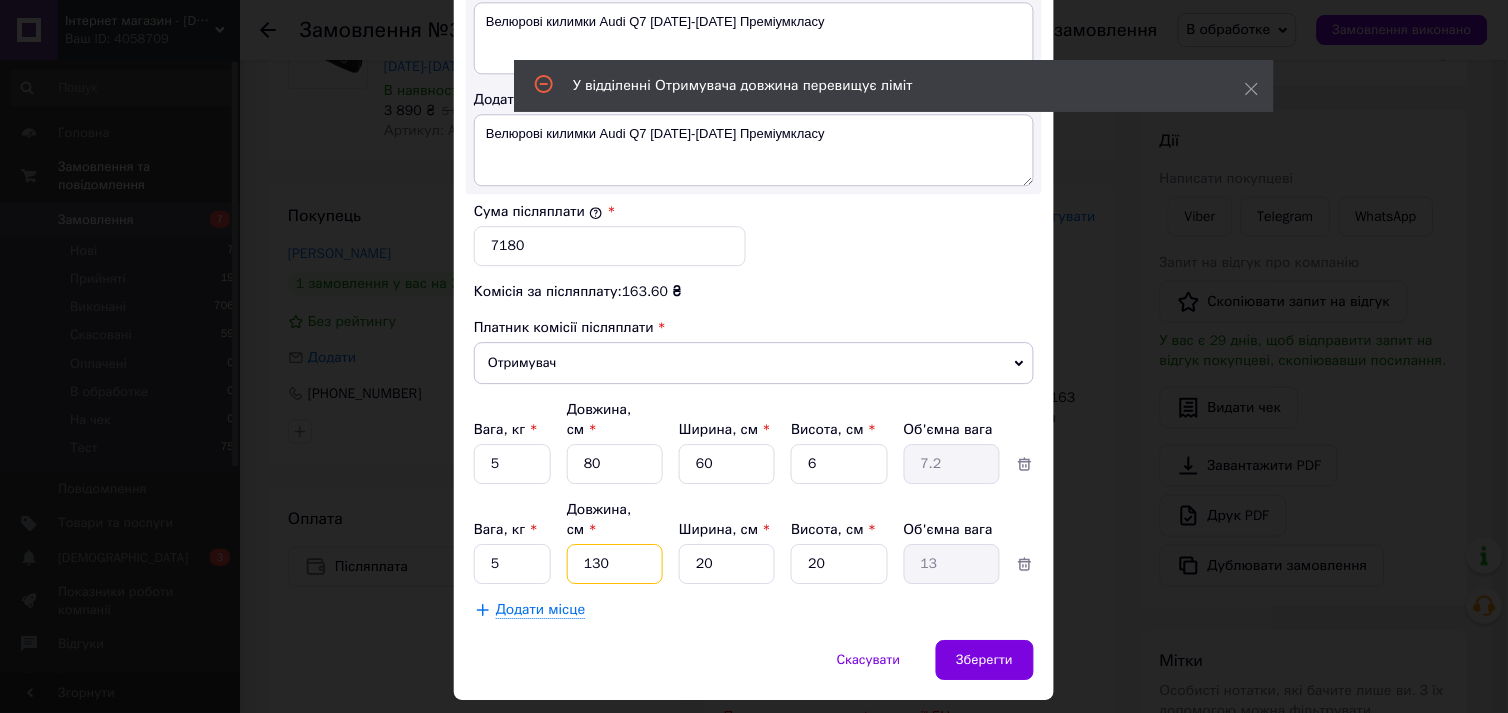 drag, startPoint x: 591, startPoint y: 503, endPoint x: 632, endPoint y: 507, distance: 41.19466 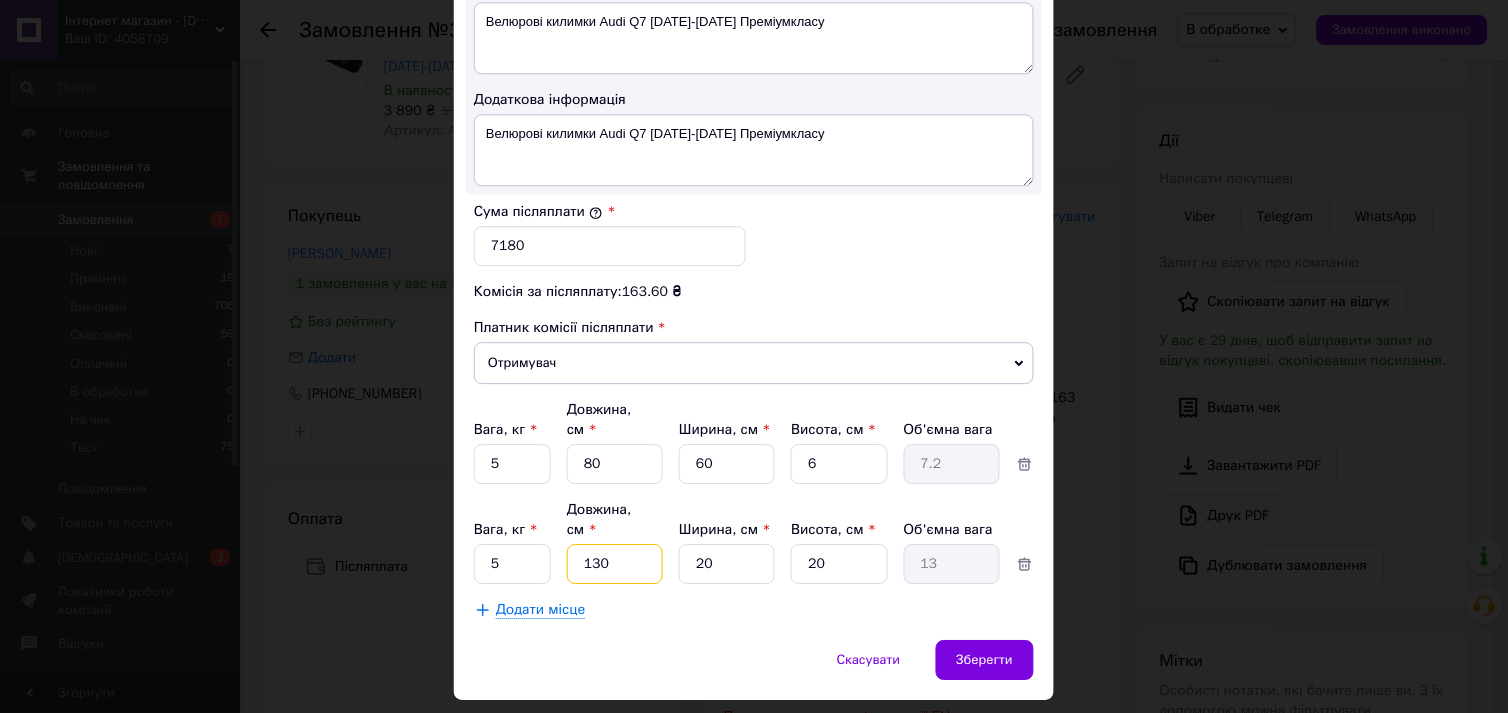 type on "11" 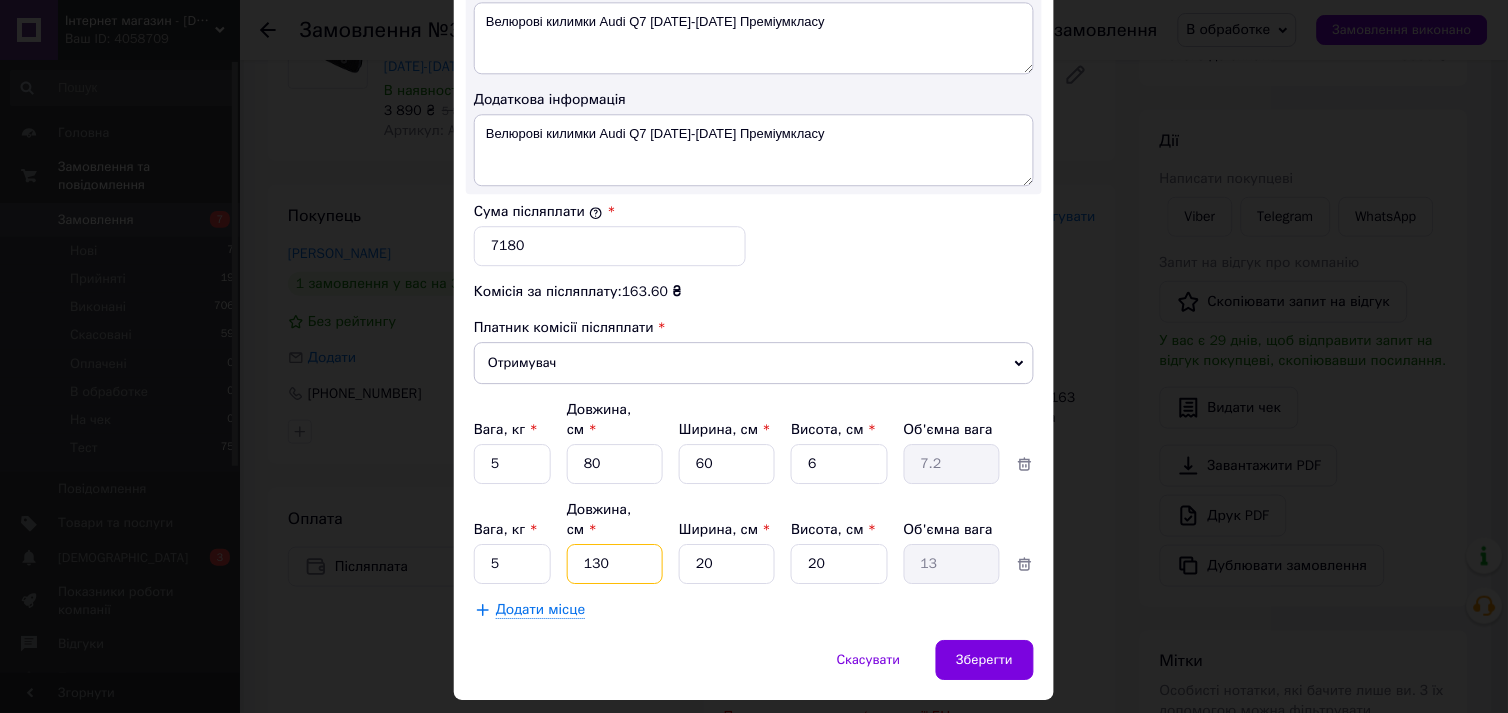 type on "1.1" 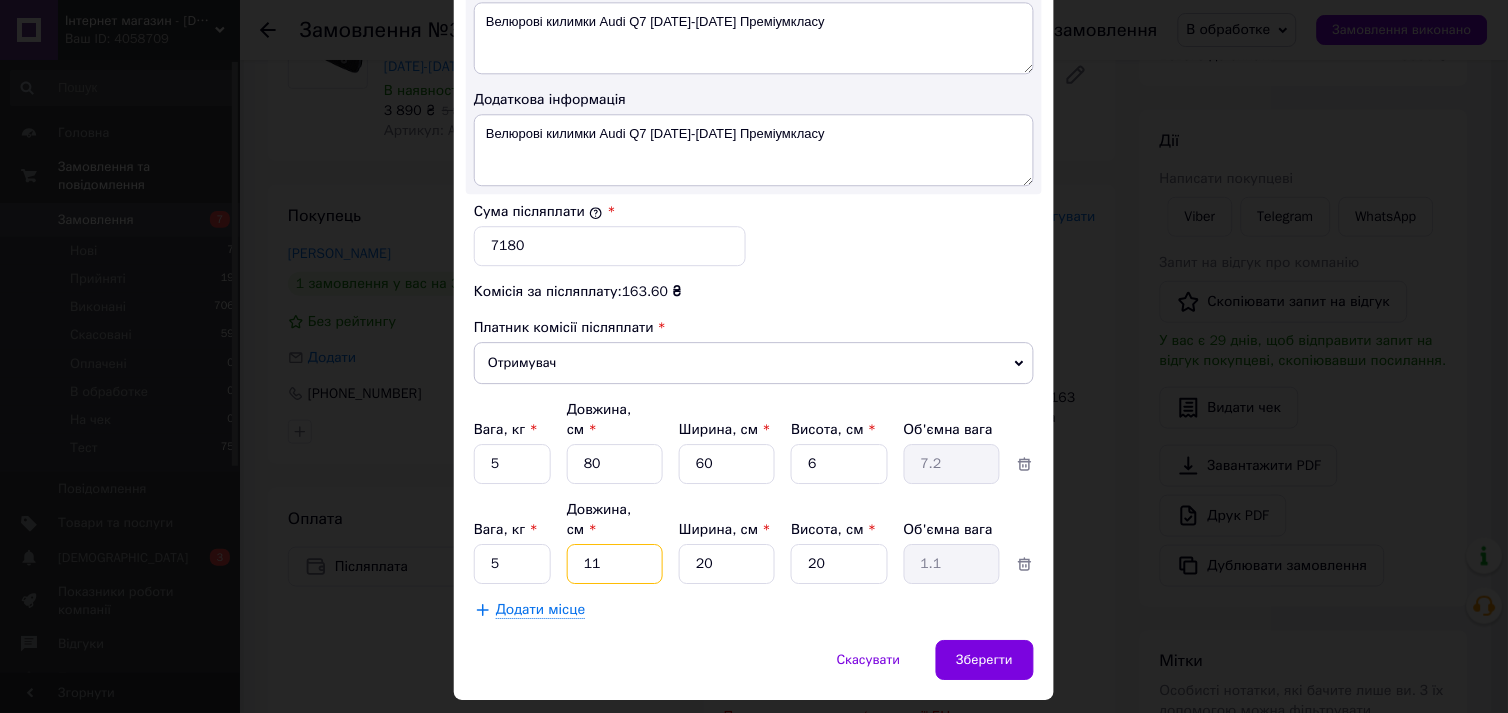 type on "110" 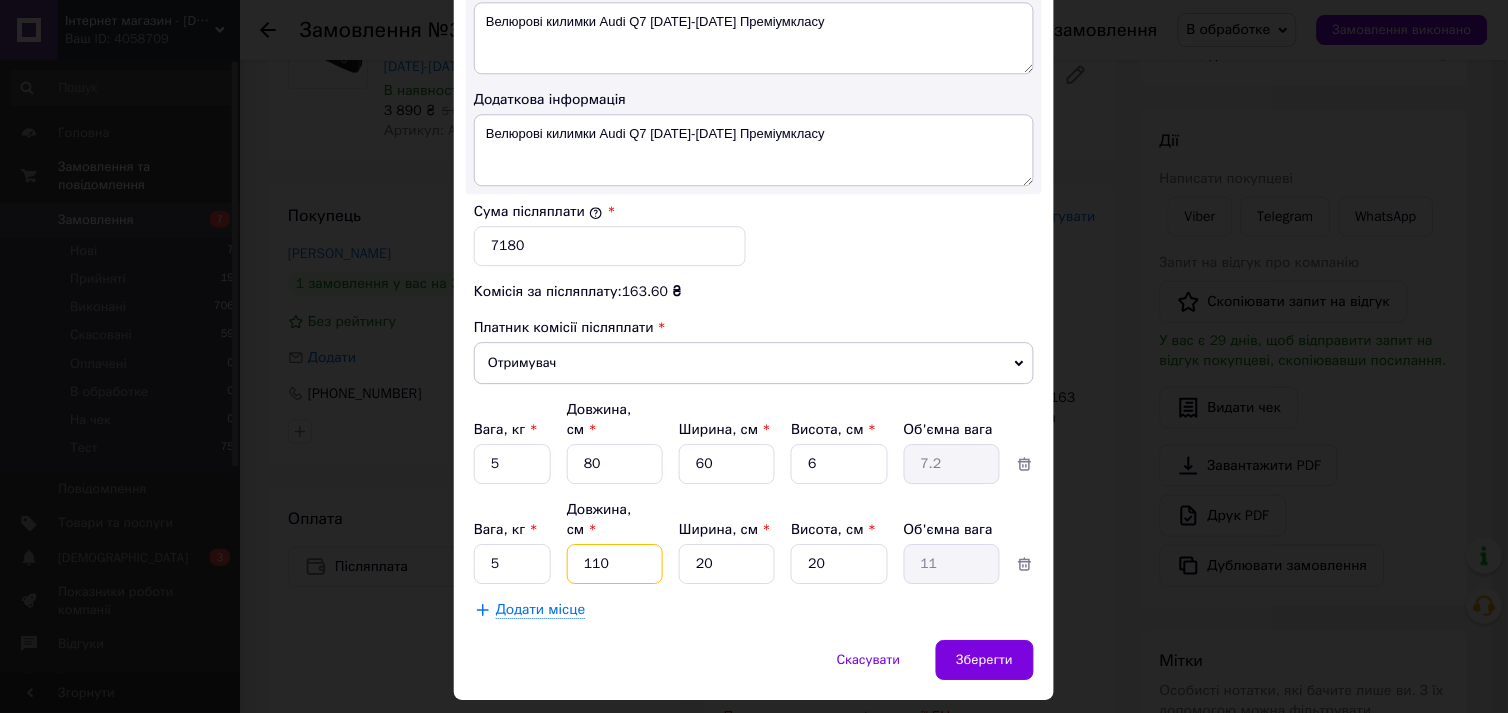 drag, startPoint x: 593, startPoint y: 501, endPoint x: 621, endPoint y: 510, distance: 29.410883 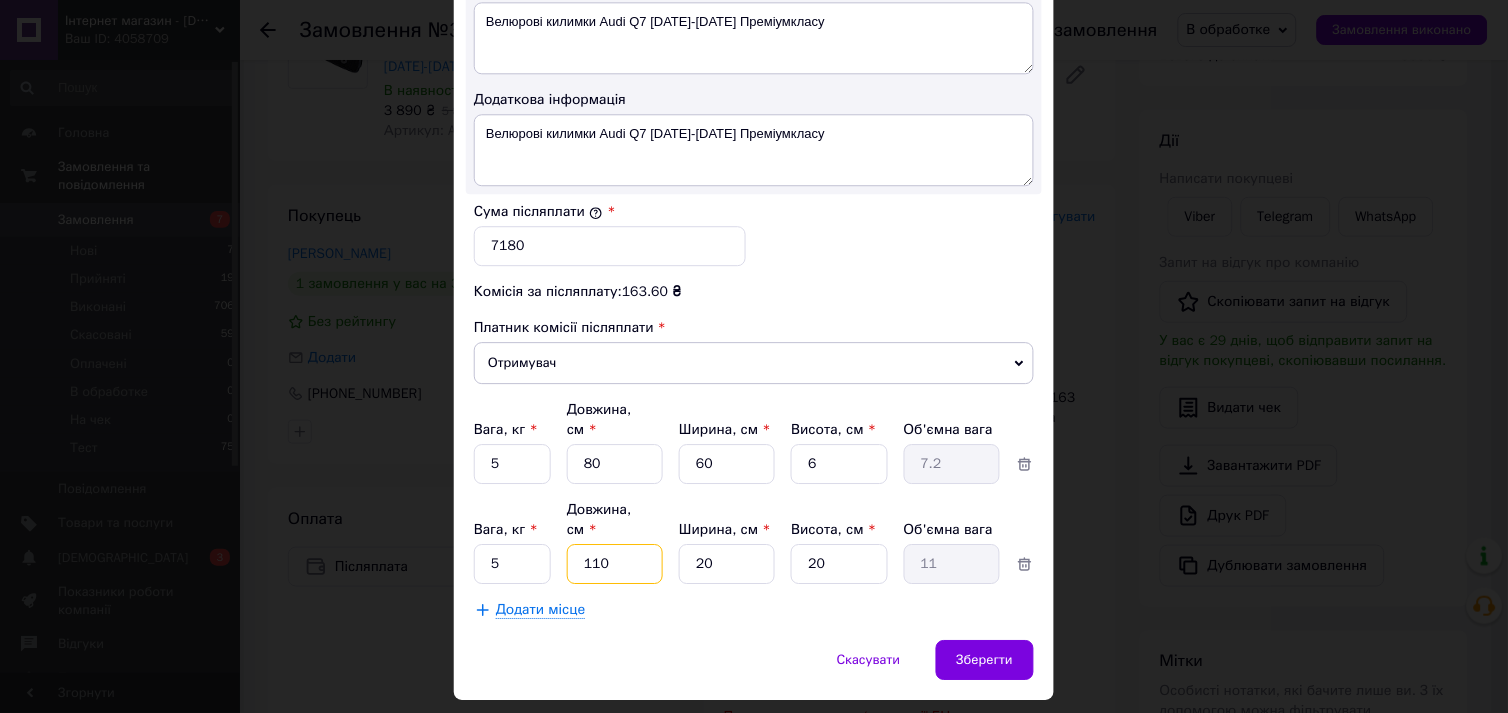 click on "110" at bounding box center [615, 464] 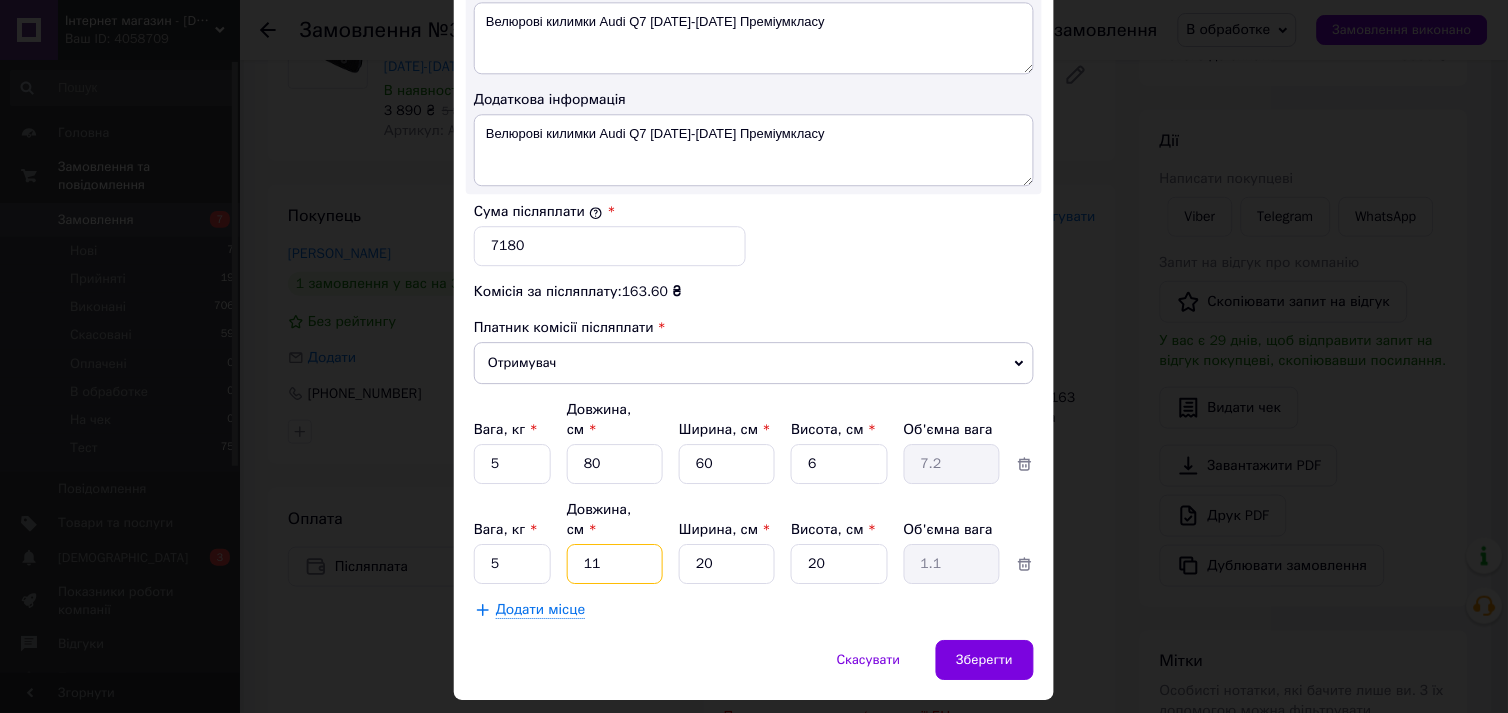type on "1" 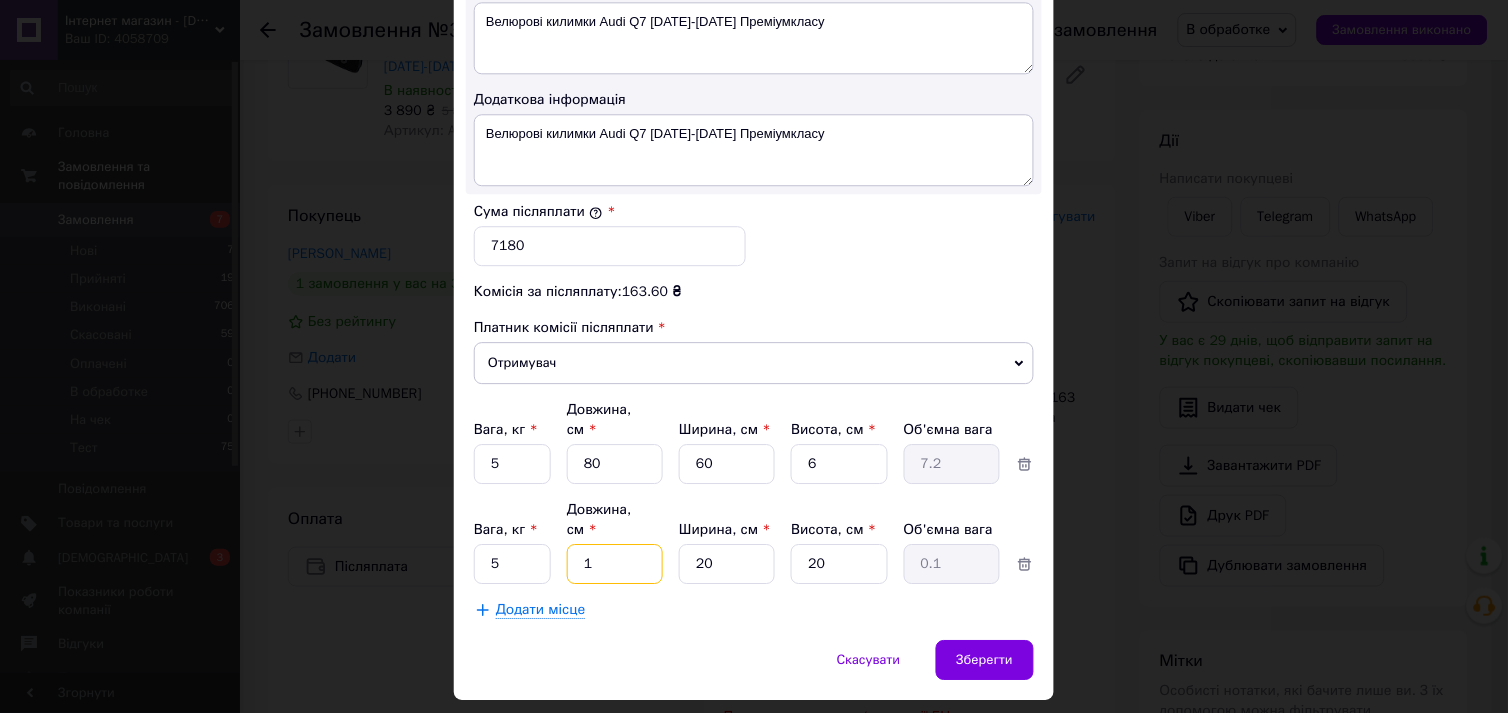 type on "11" 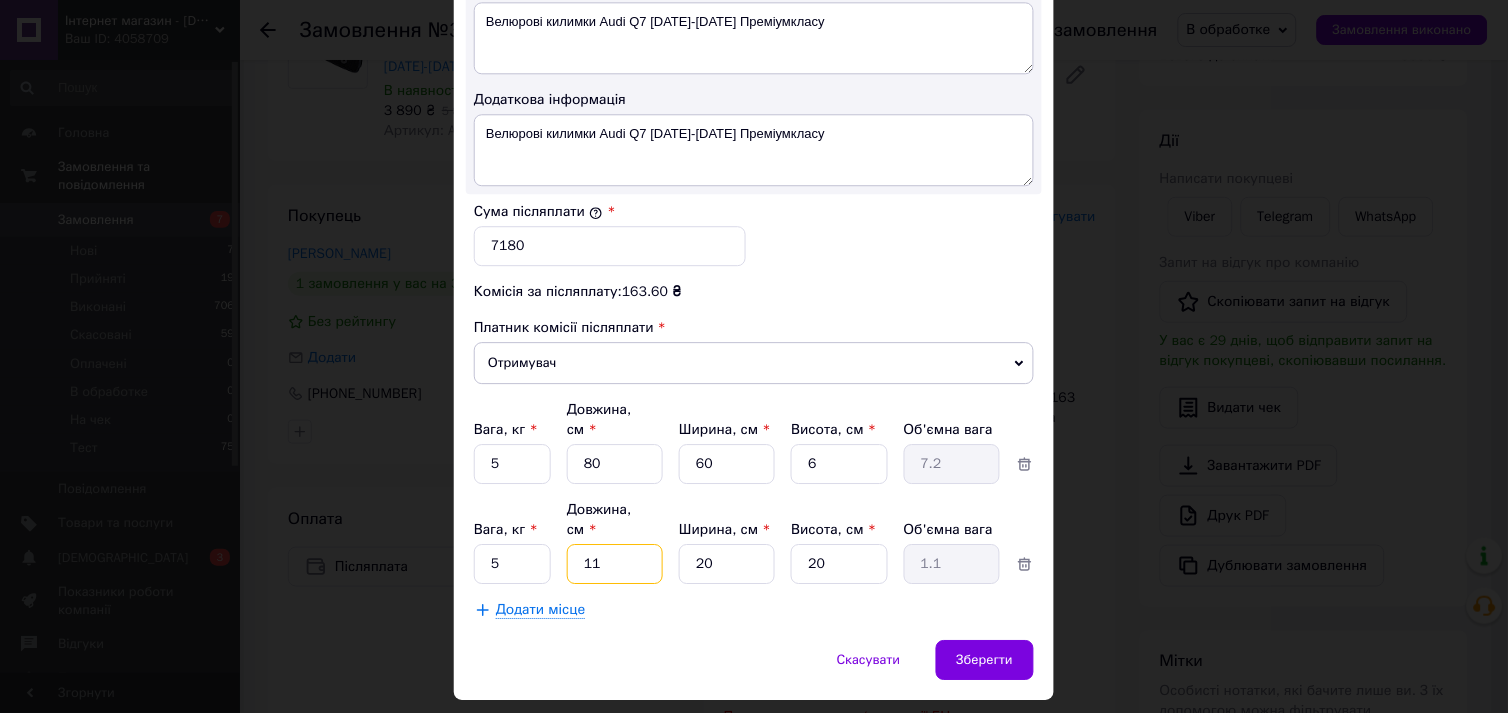 type on "111" 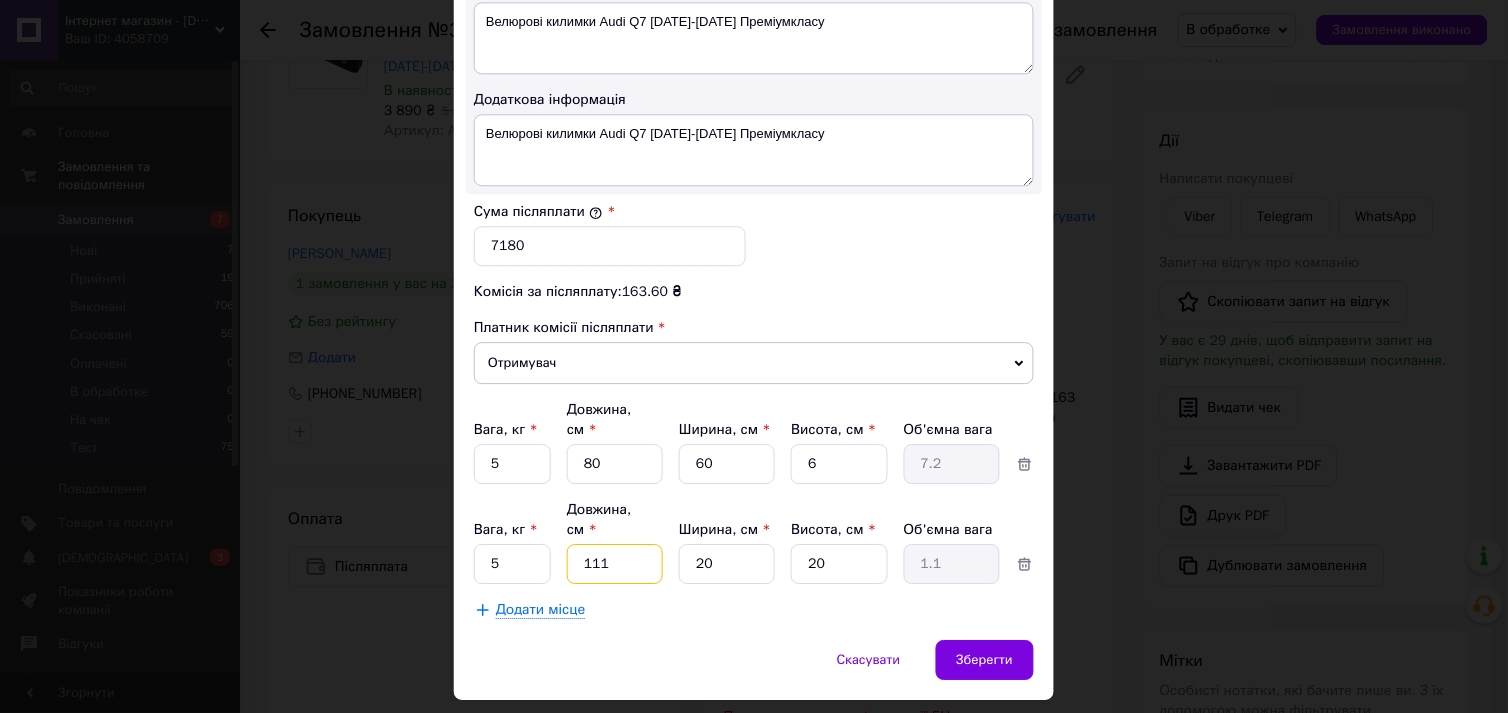 type on "11.1" 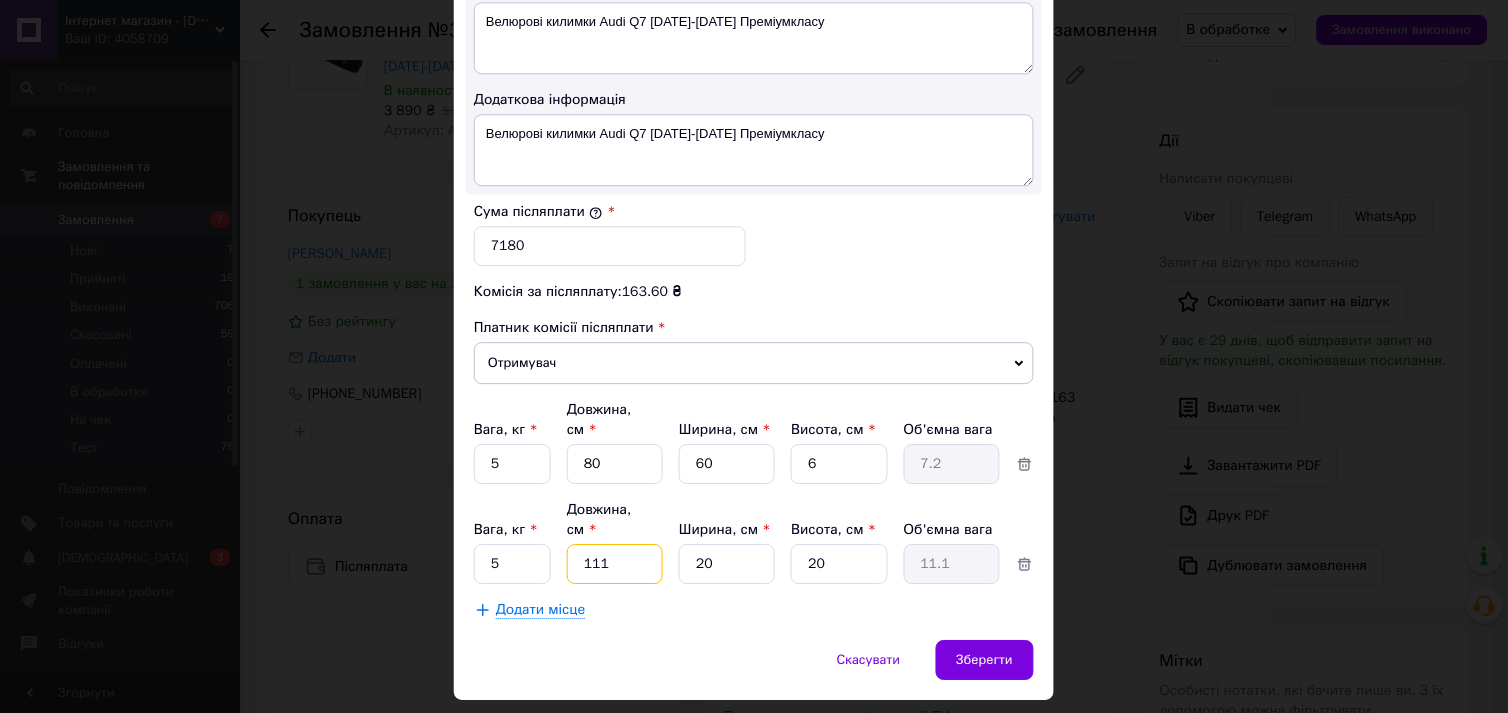 type on "1115" 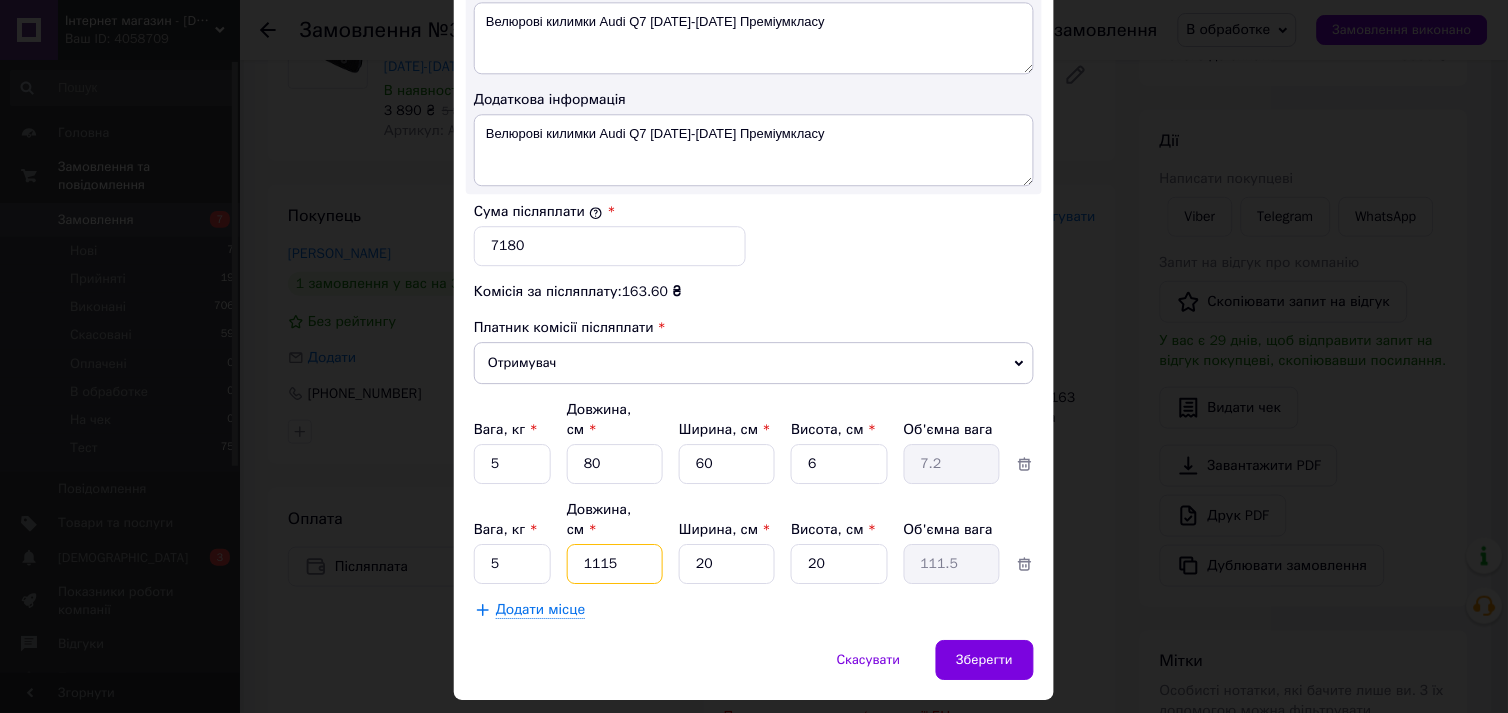 type on "111" 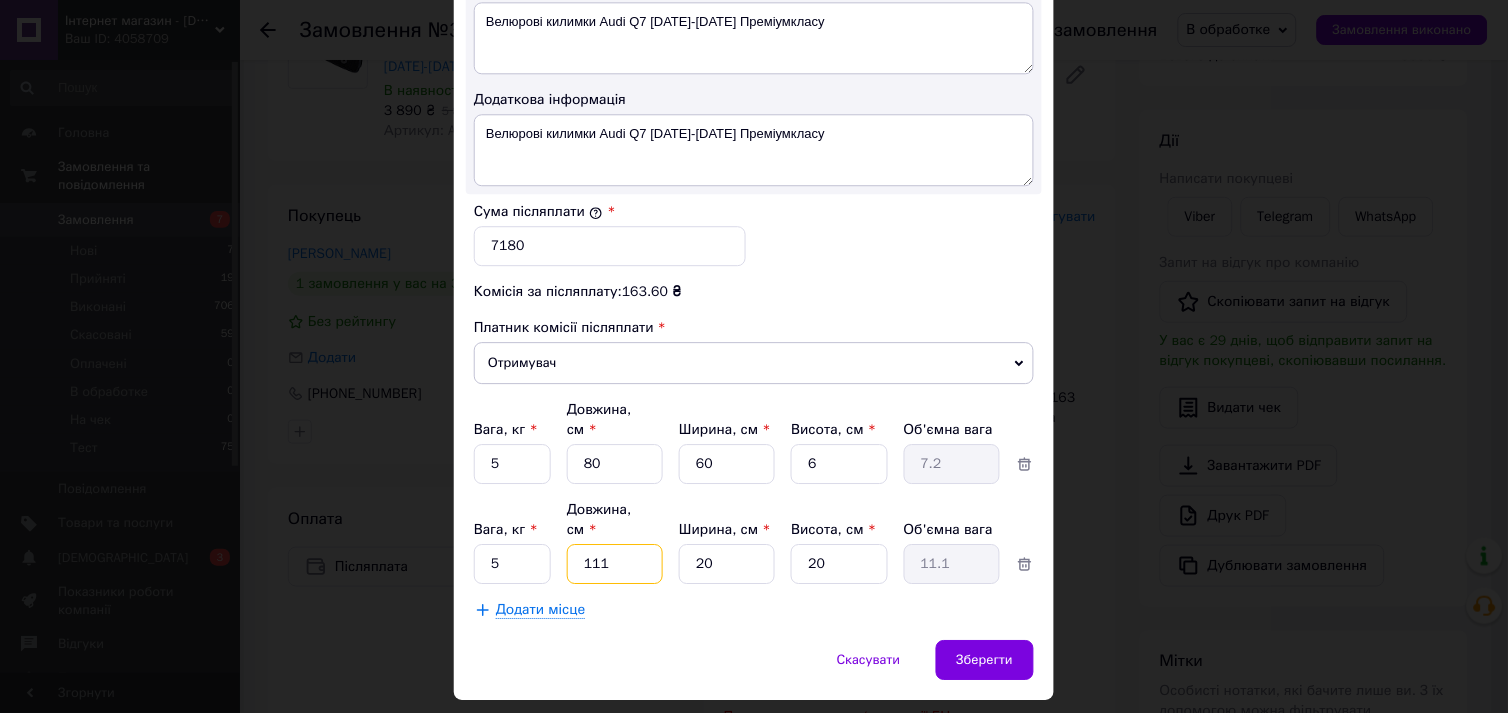 type on "11" 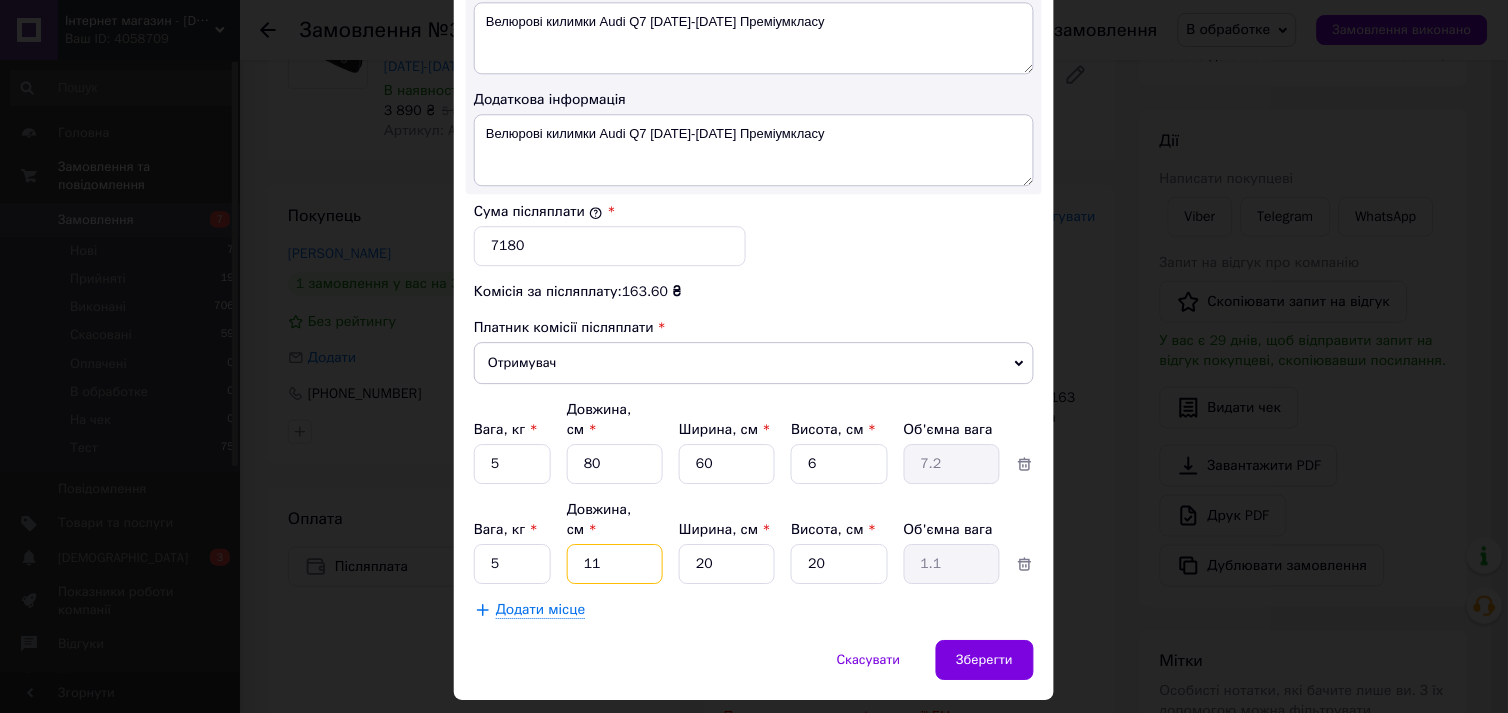 type on "1" 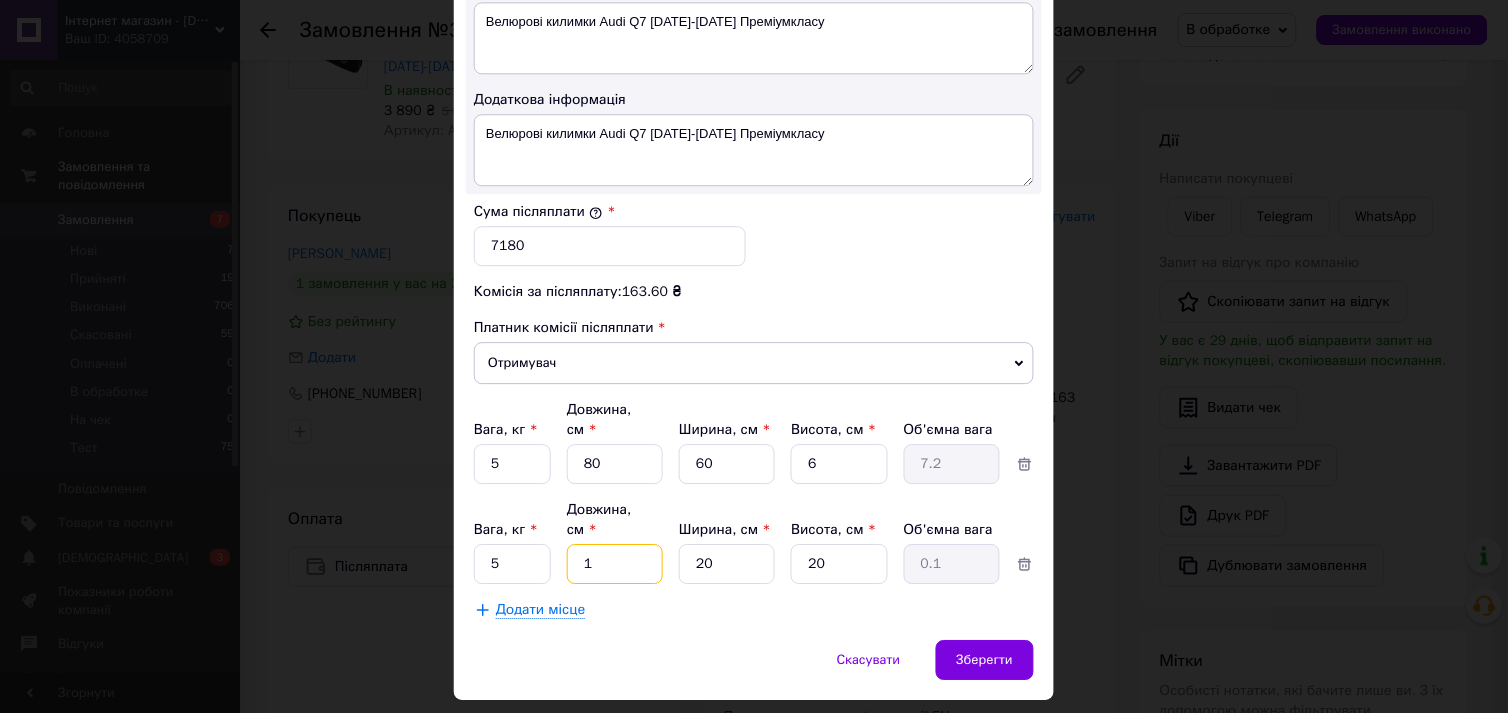 type on "11" 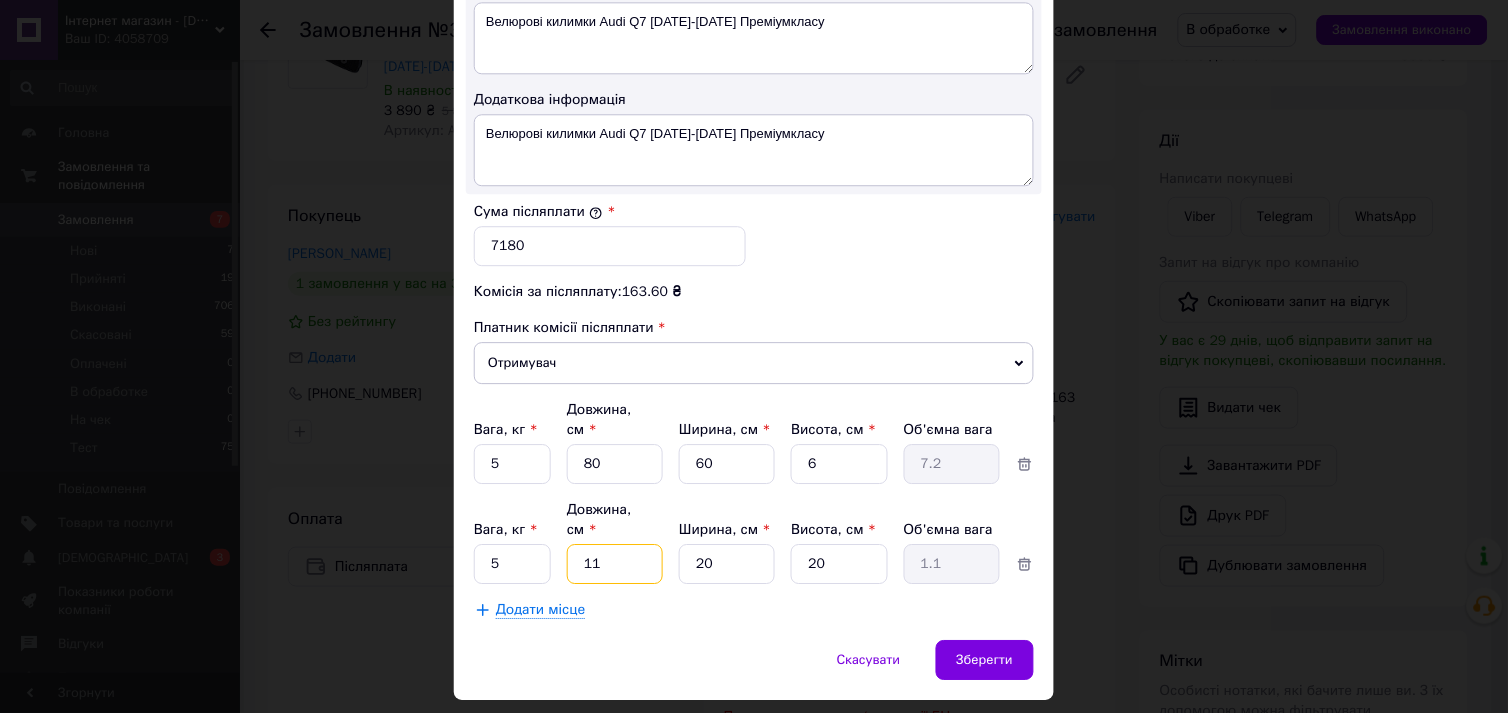 type on "115" 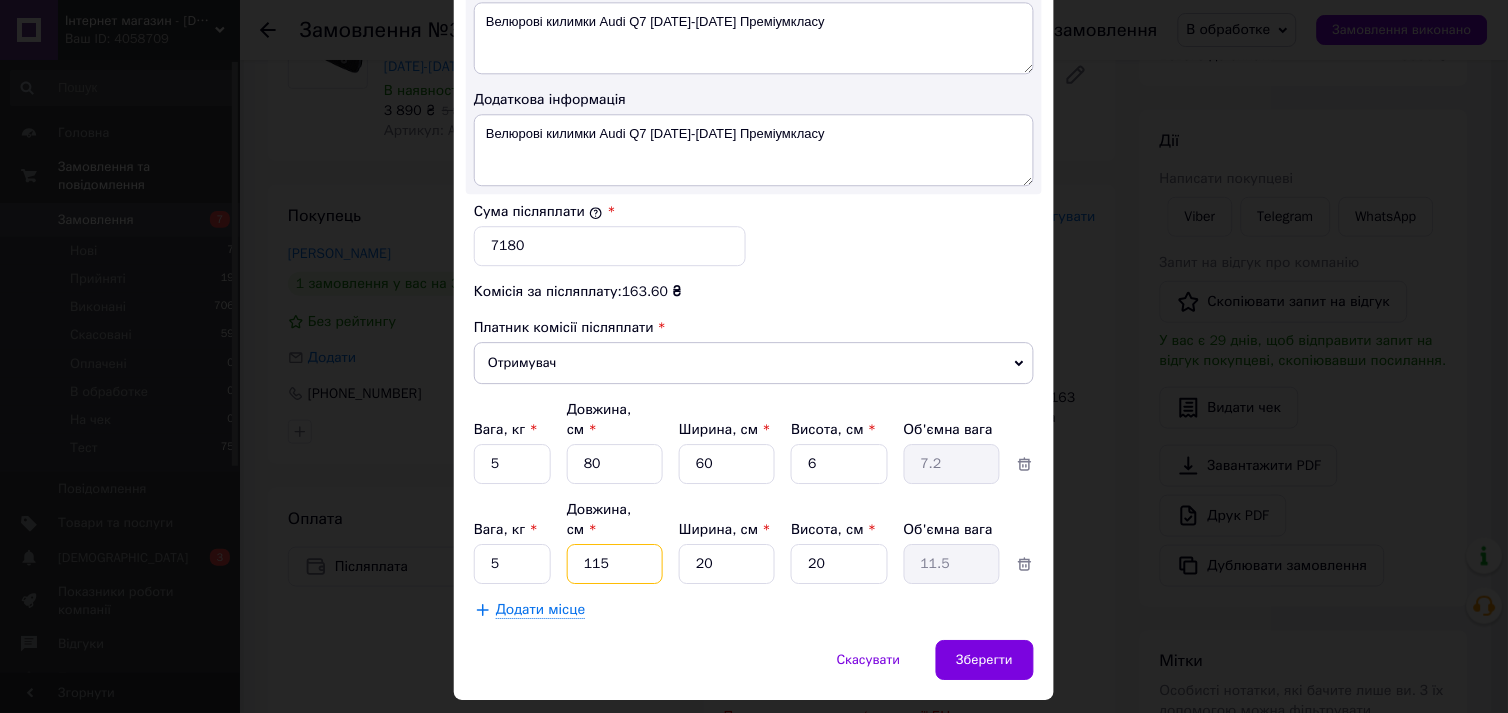 type on "115" 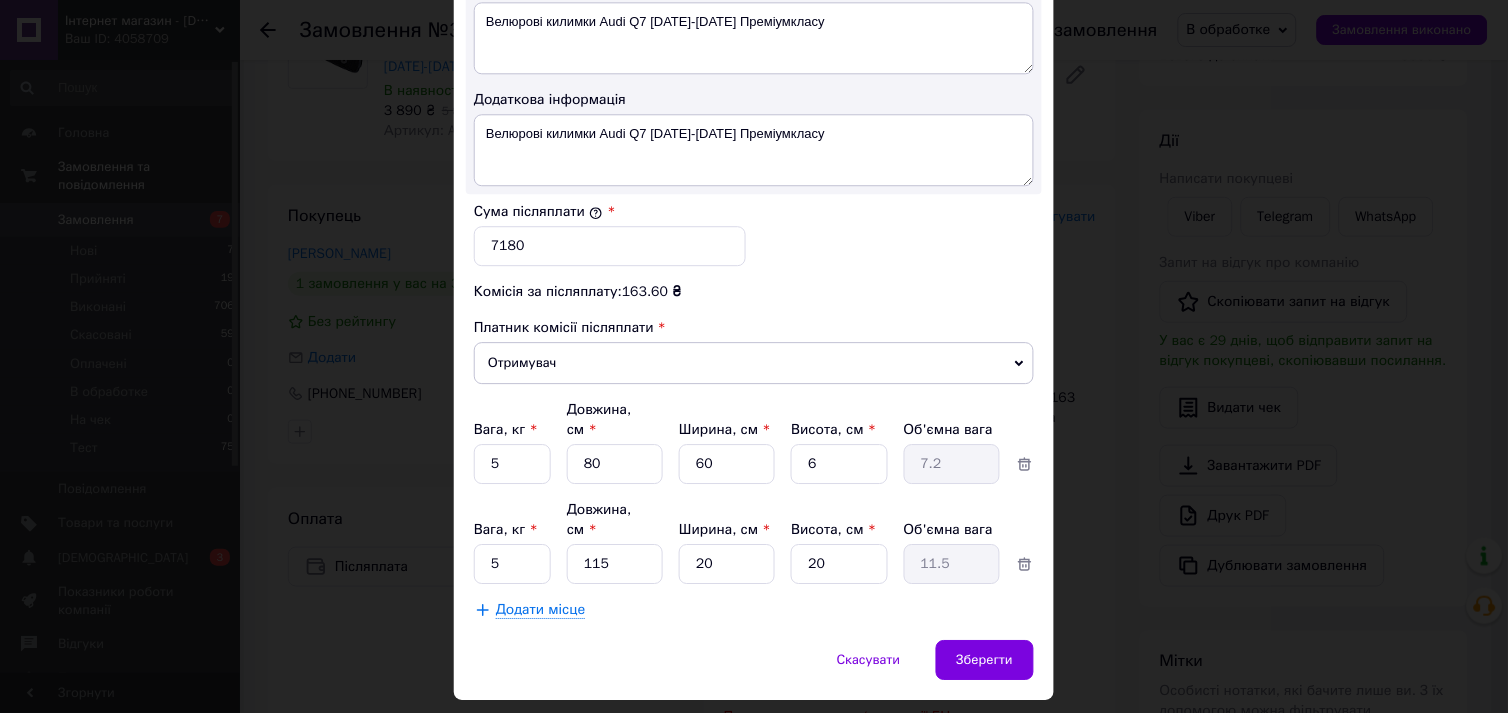click on "Скасувати   Зберегти" at bounding box center [754, 670] 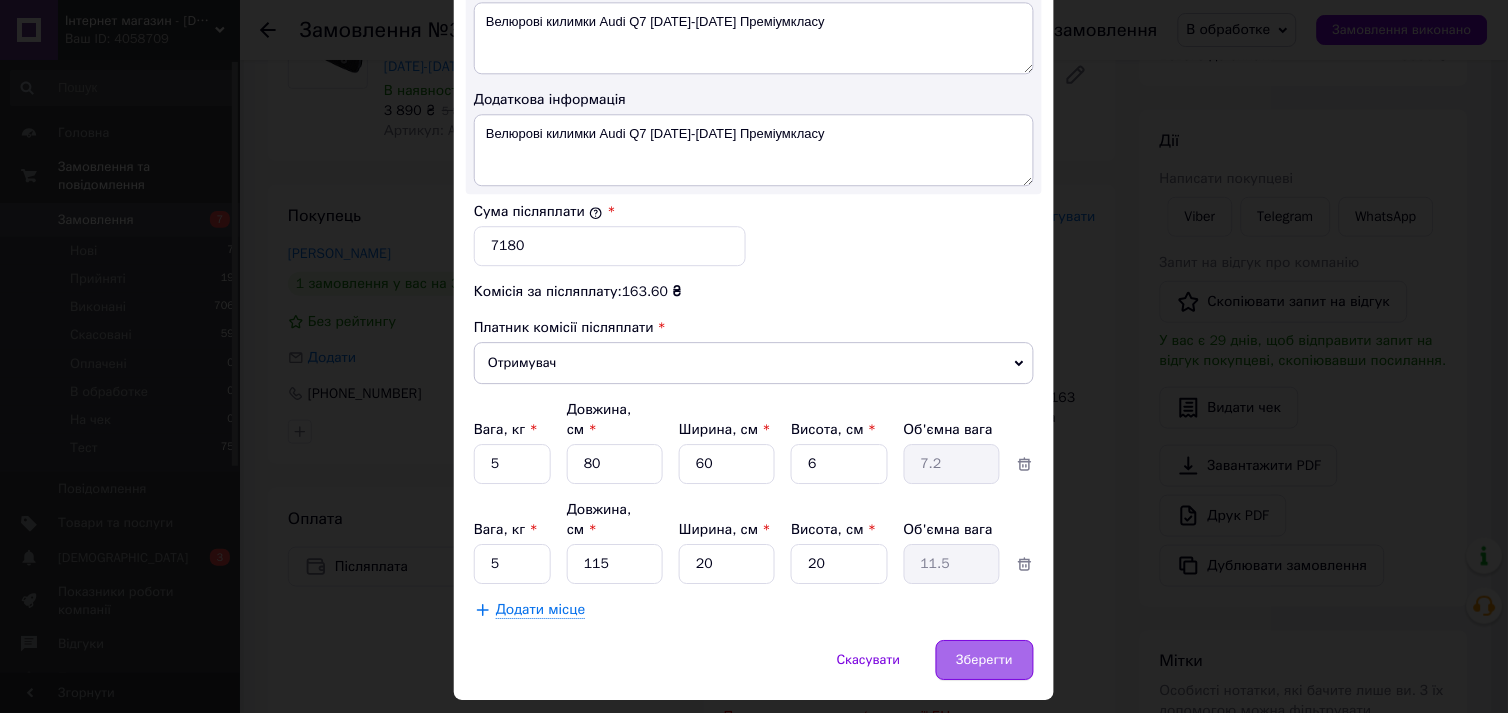 click on "Зберегти" at bounding box center (985, 660) 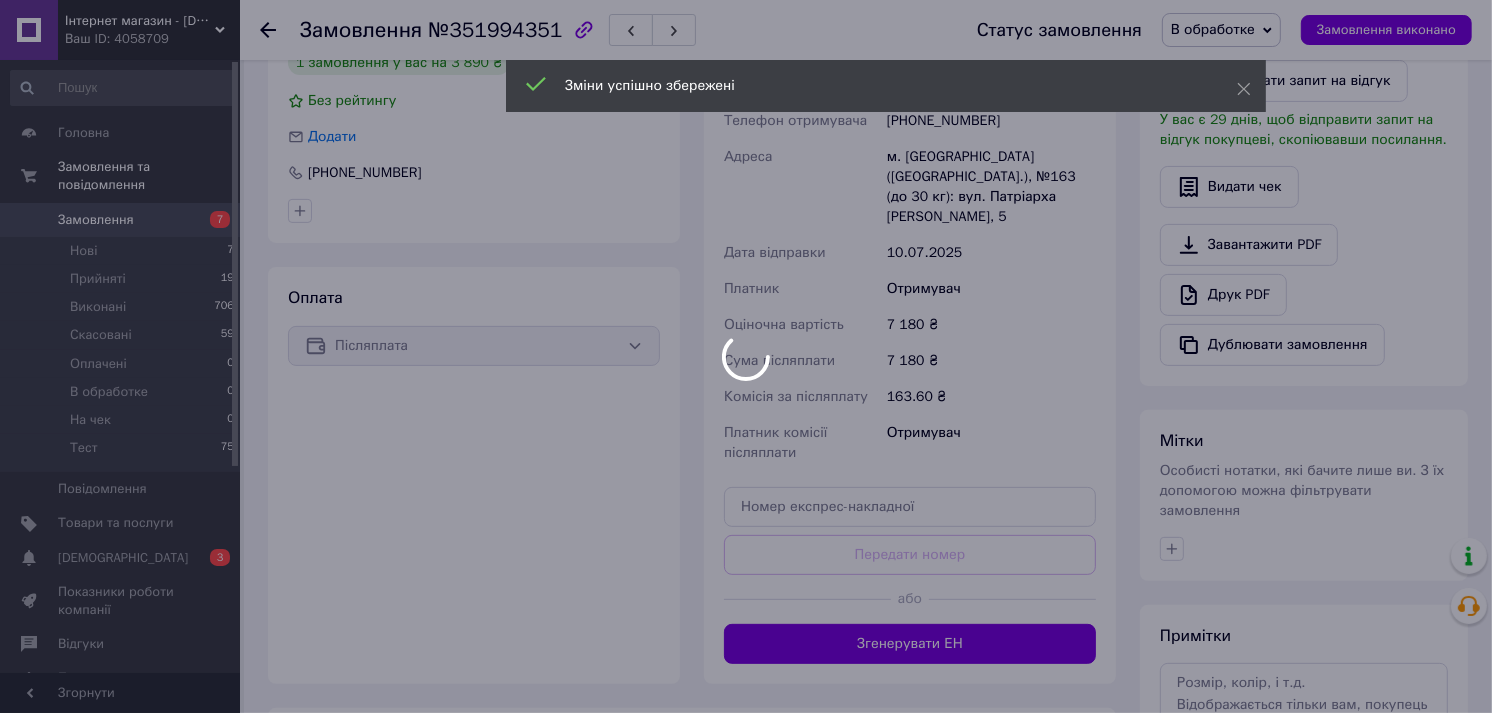 scroll, scrollTop: 444, scrollLeft: 0, axis: vertical 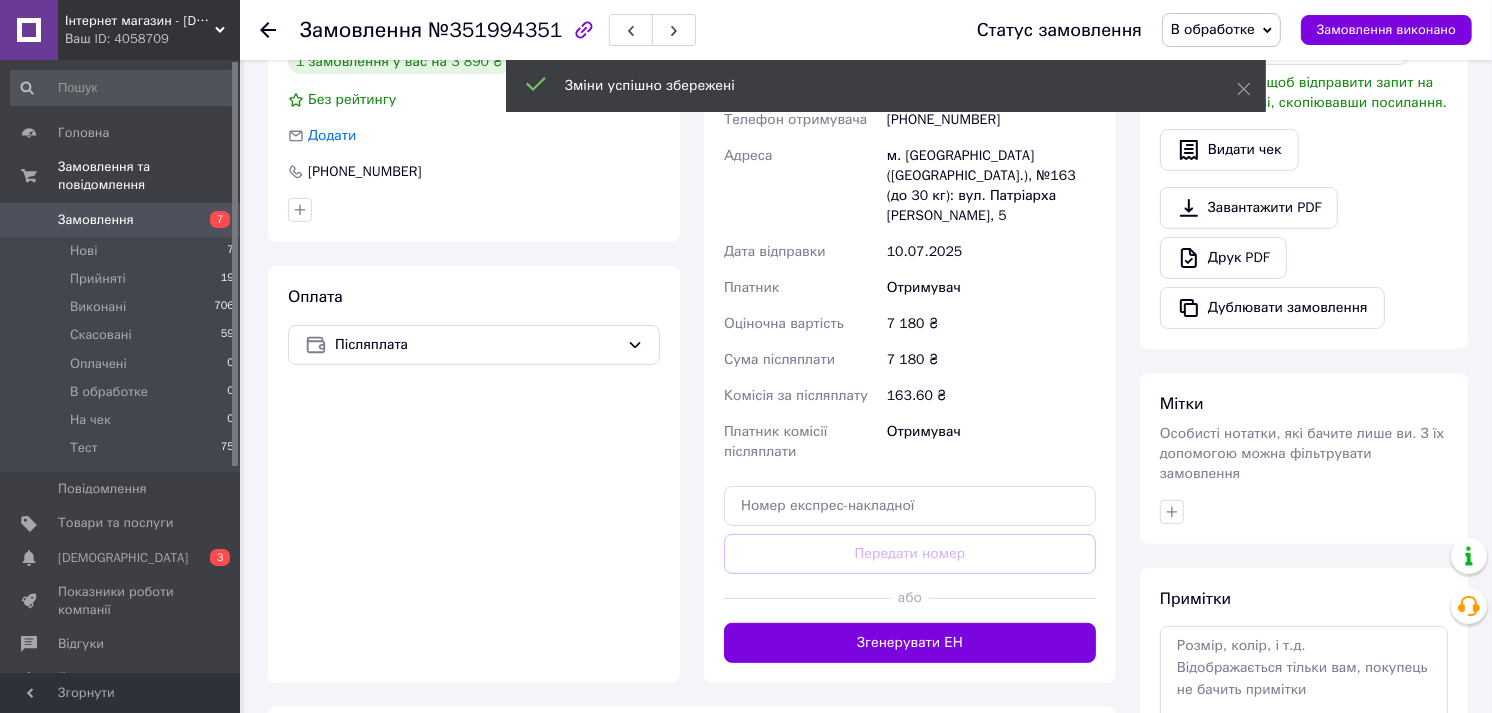 click on "Згенерувати ЕН" at bounding box center [910, 643] 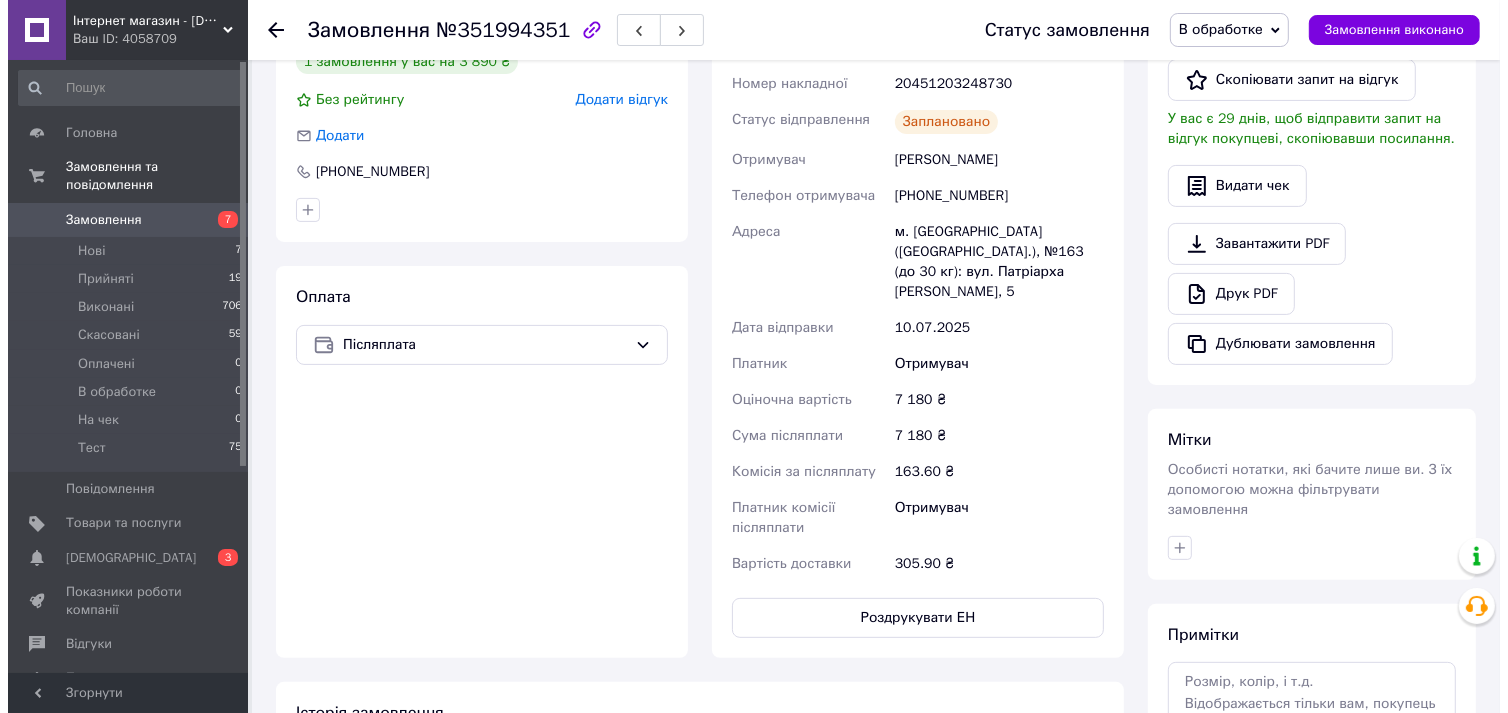 scroll, scrollTop: 0, scrollLeft: 0, axis: both 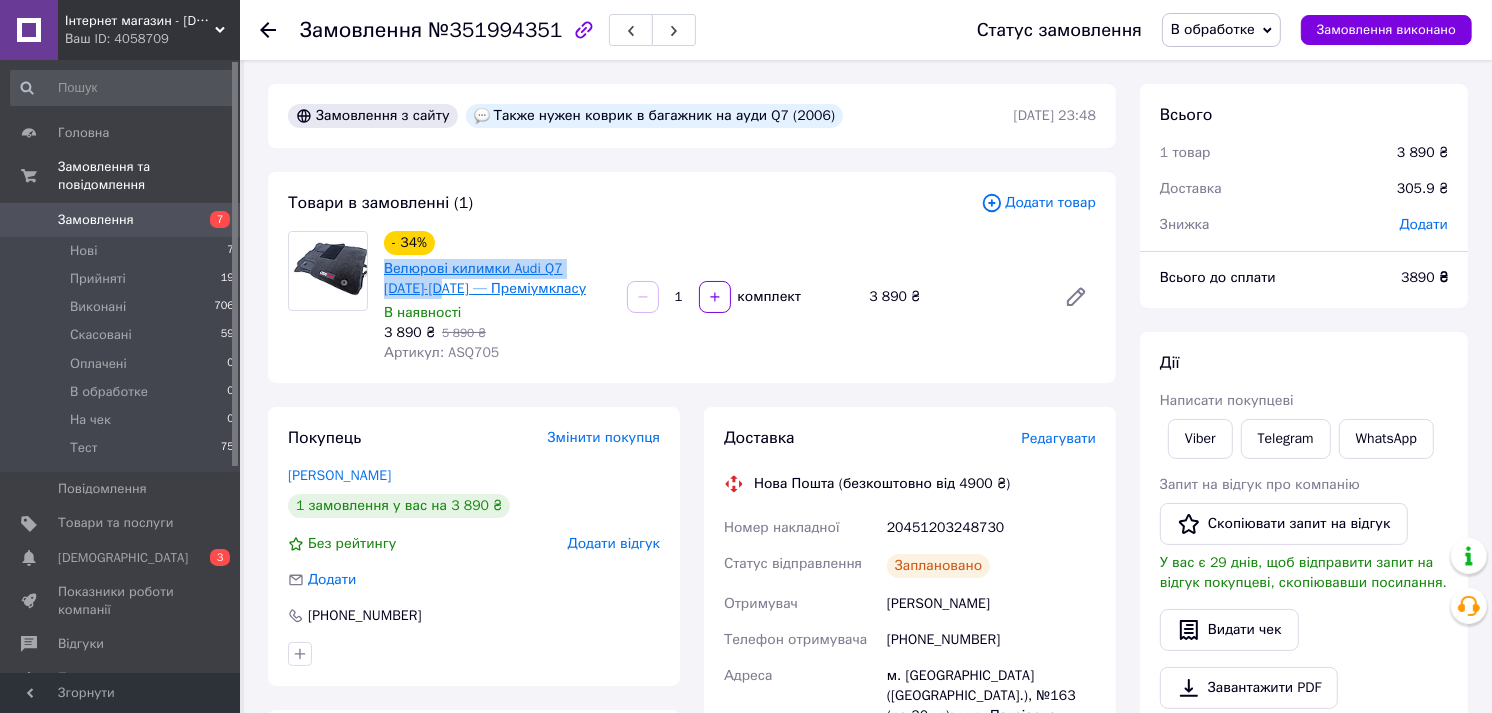 drag, startPoint x: 377, startPoint y: 266, endPoint x: 413, endPoint y: 288, distance: 42.190044 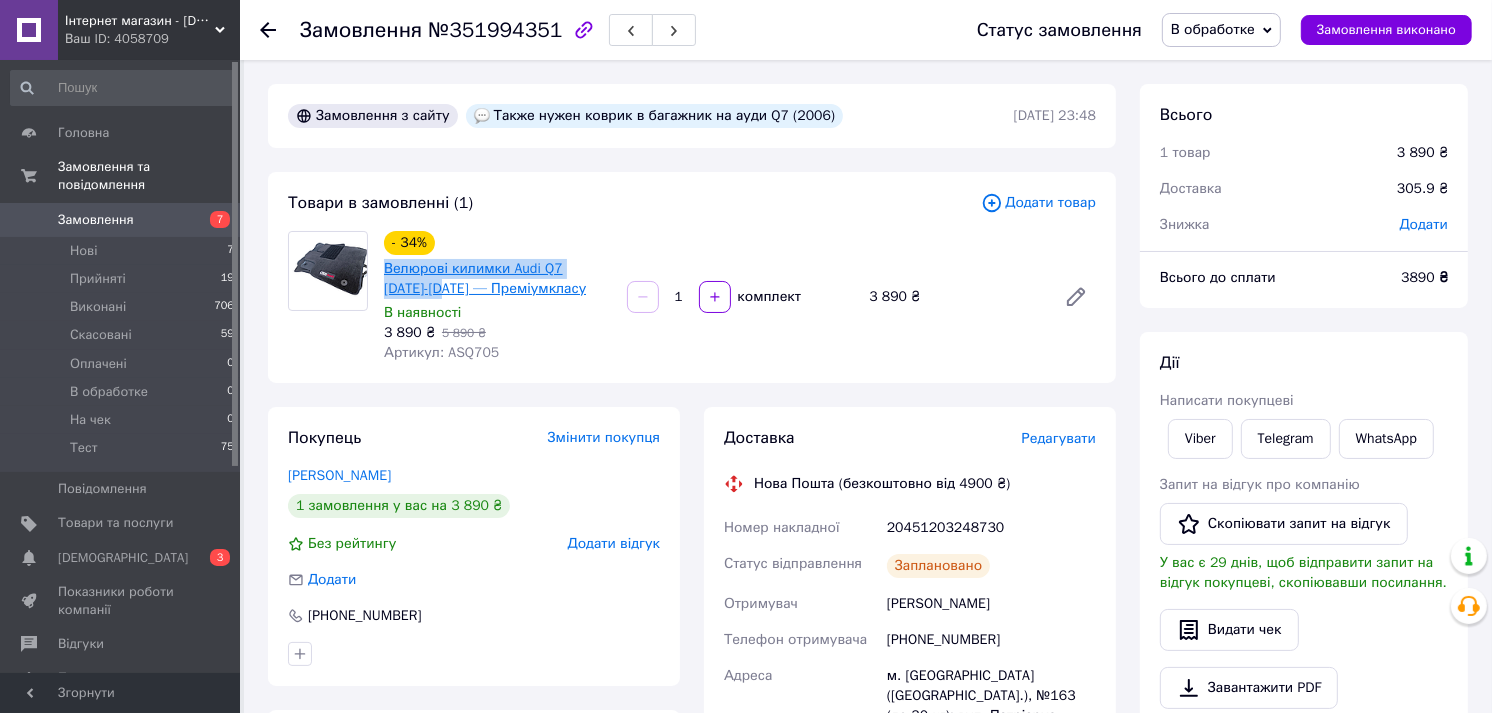 copy on "Велюрові килимки Audi Q7 2005-2015" 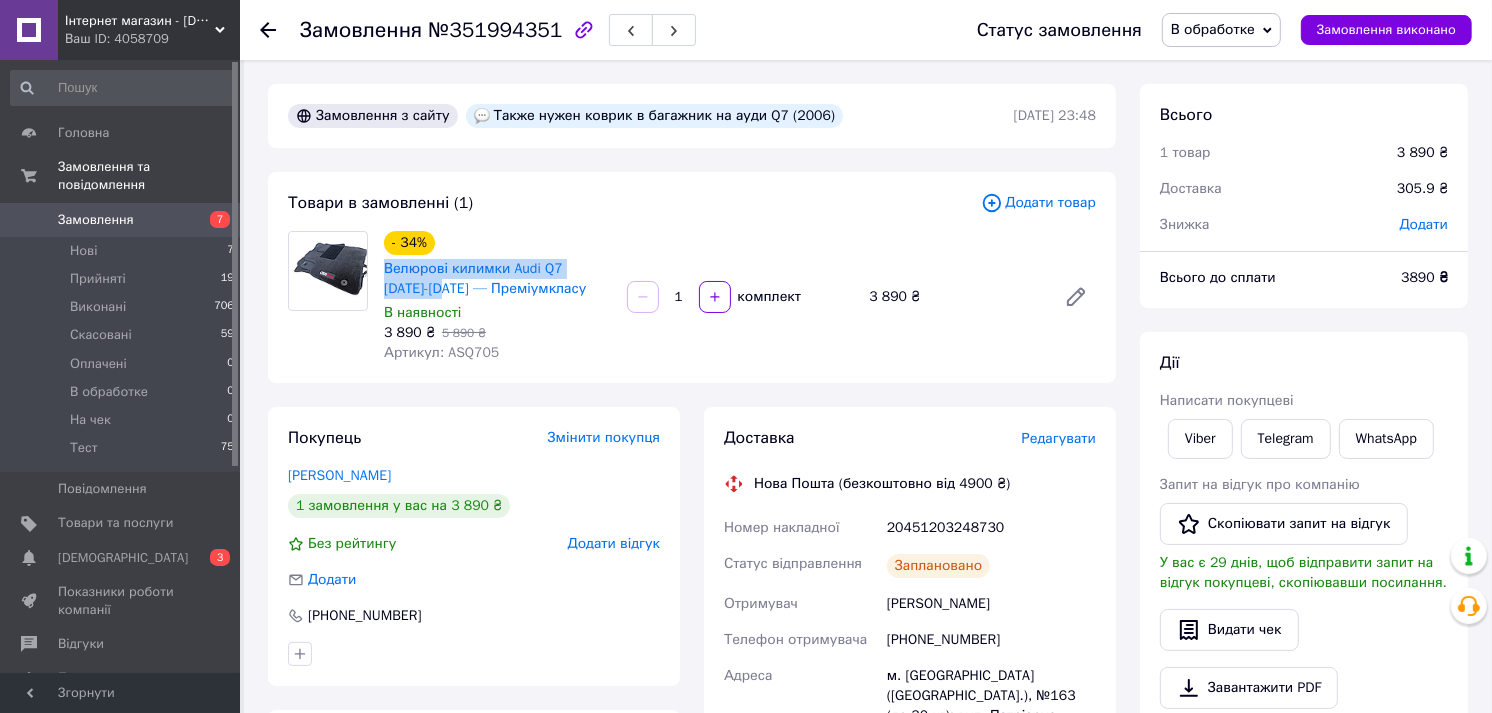 click on "В обработке" at bounding box center (1213, 29) 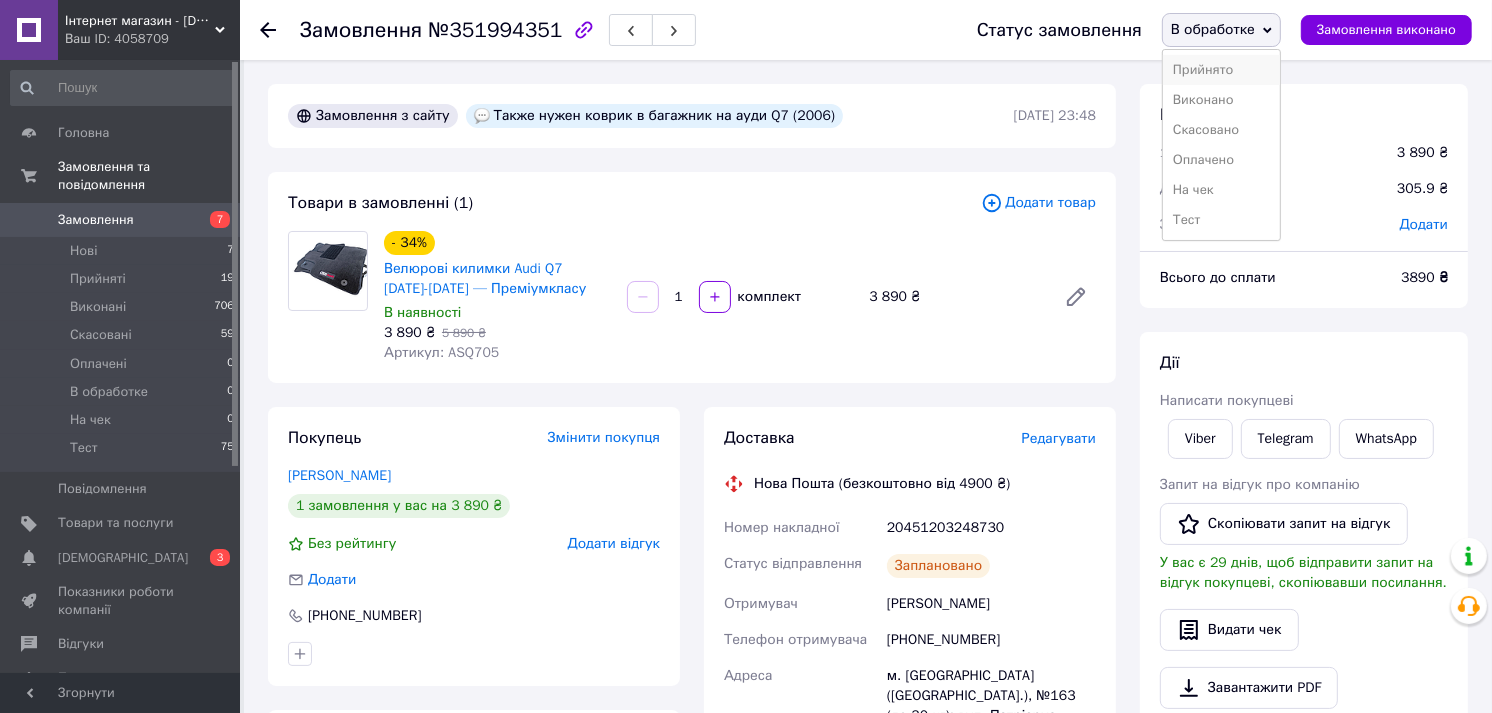 click on "Прийнято" at bounding box center (1221, 70) 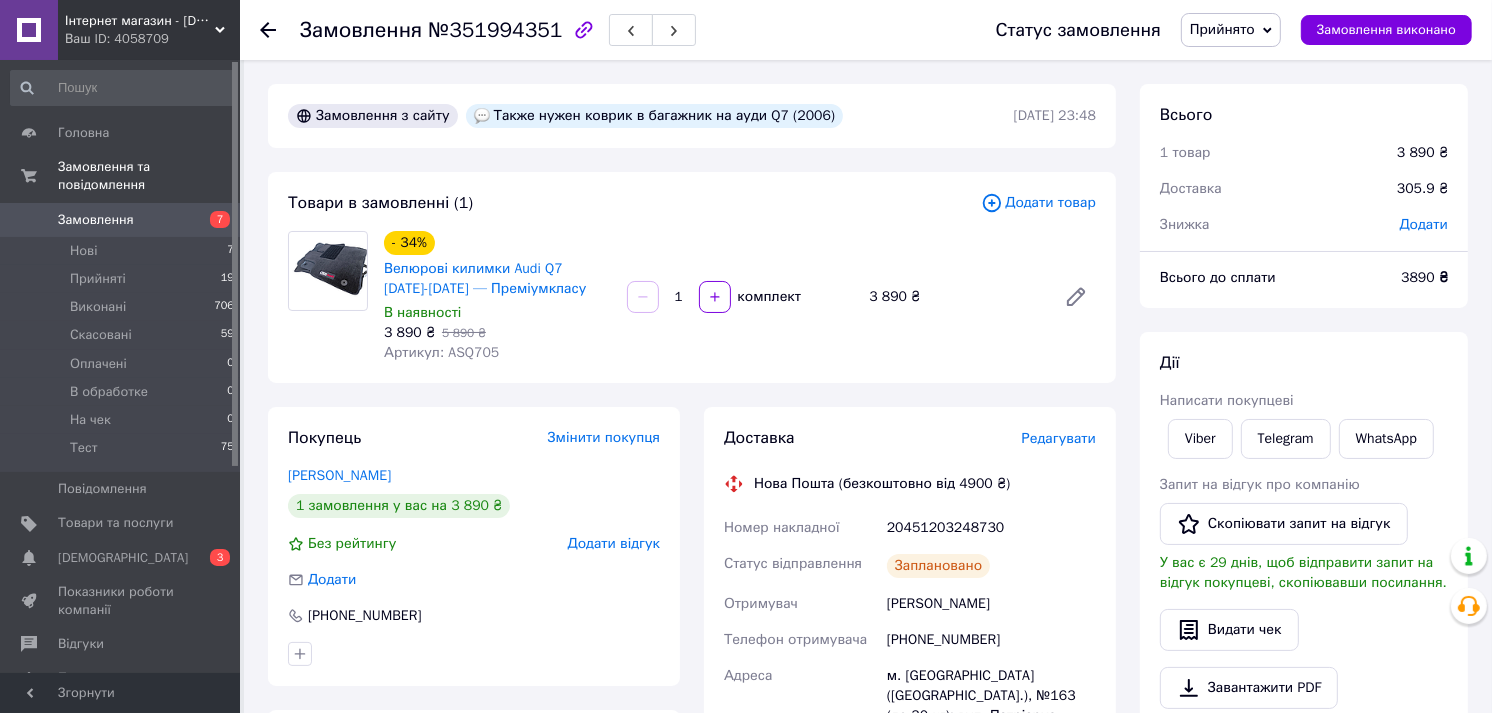 click on "Редагувати" at bounding box center (1059, 438) 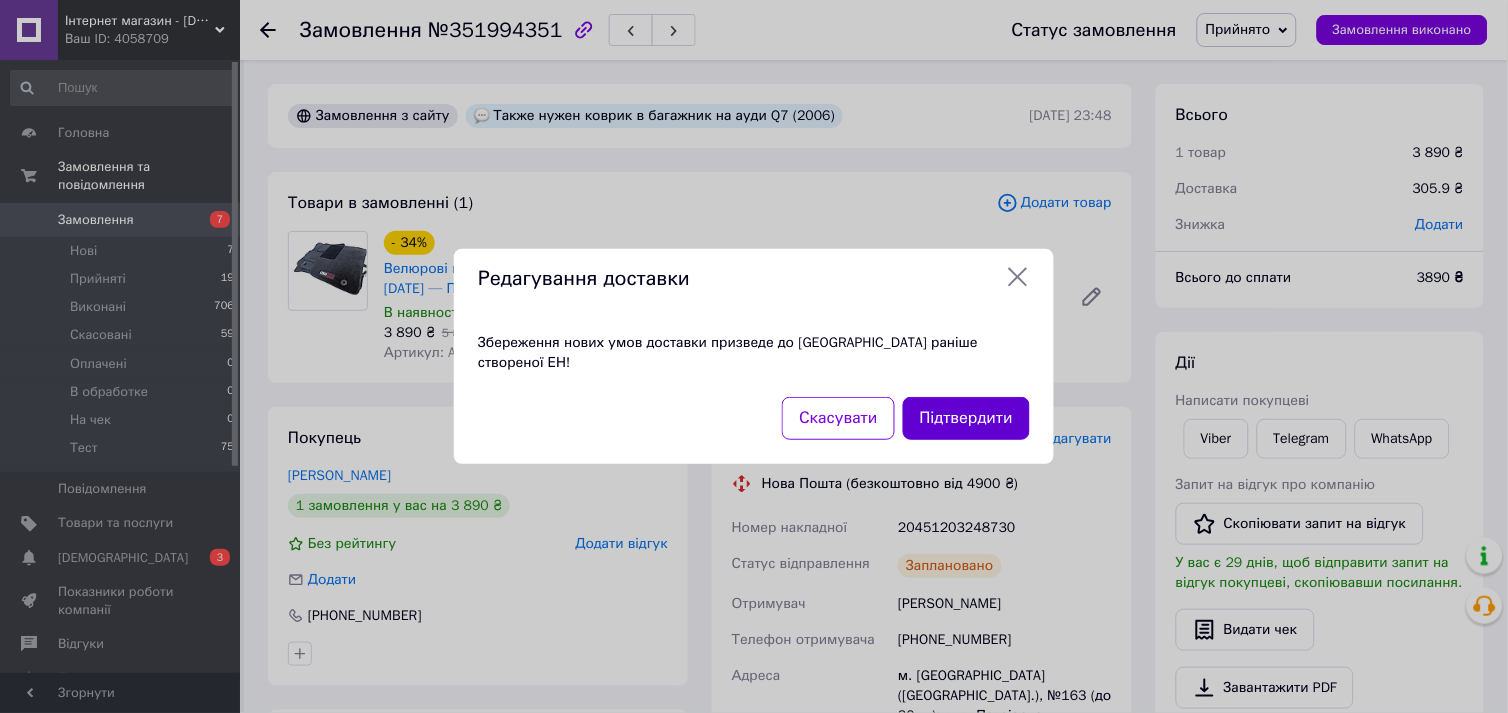 click on "Підтвердити" at bounding box center (966, 418) 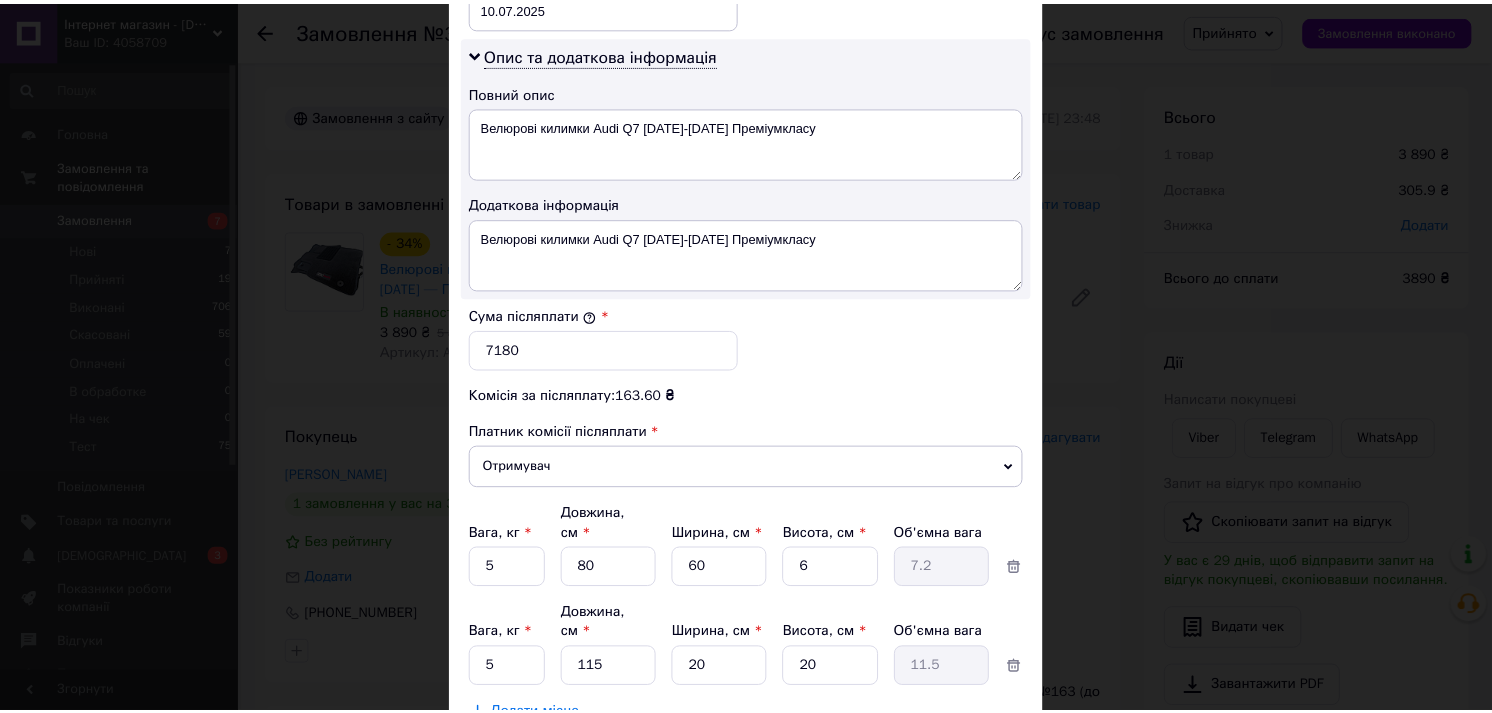 scroll, scrollTop: 1120, scrollLeft: 0, axis: vertical 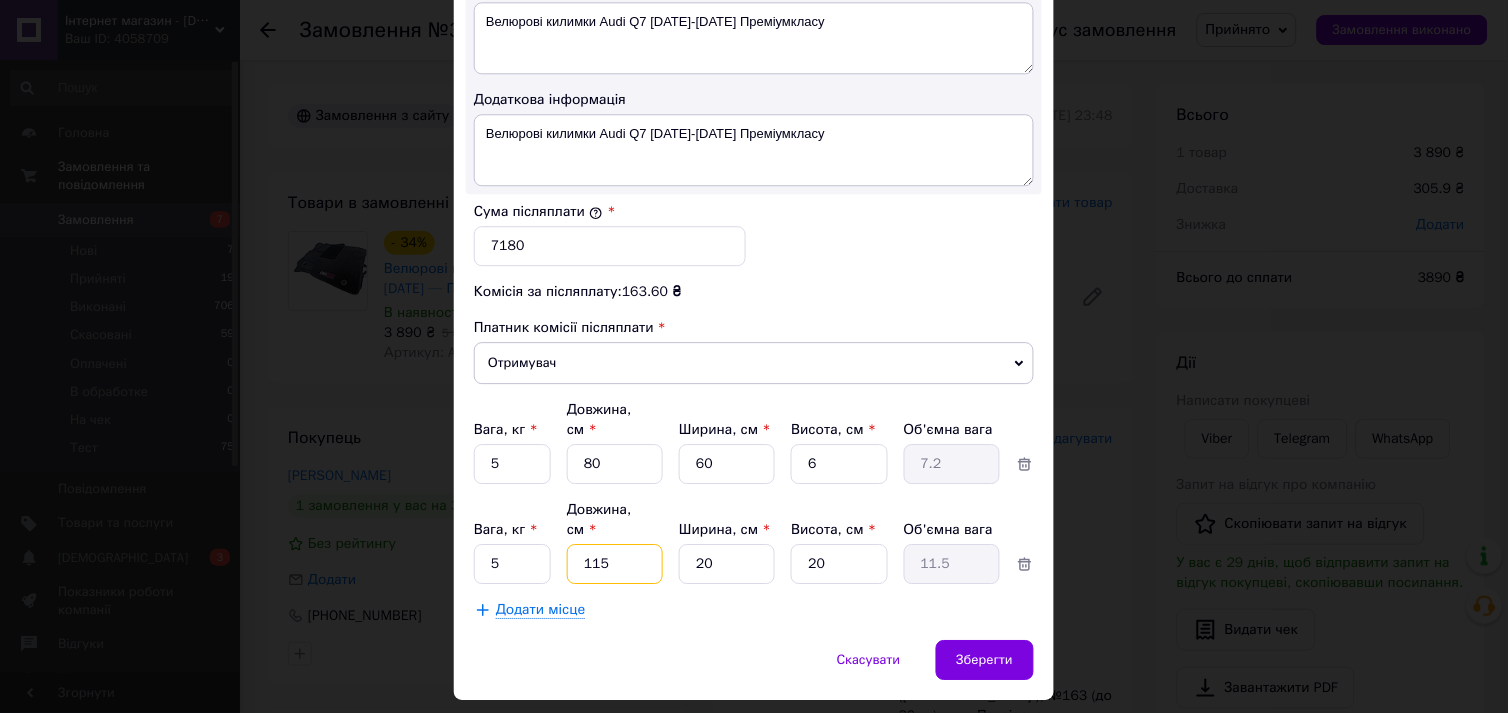 drag, startPoint x: 623, startPoint y: 510, endPoint x: 572, endPoint y: 508, distance: 51.0392 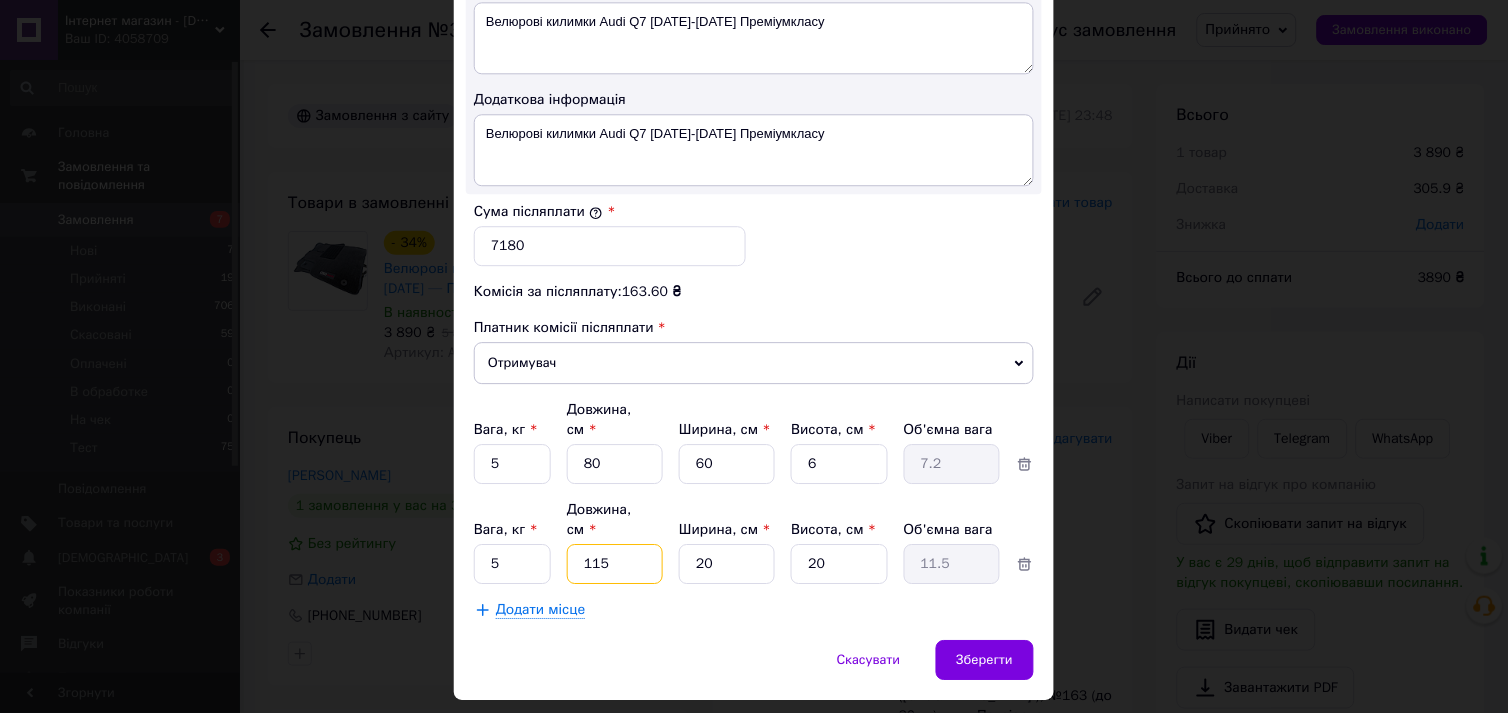 type on "1" 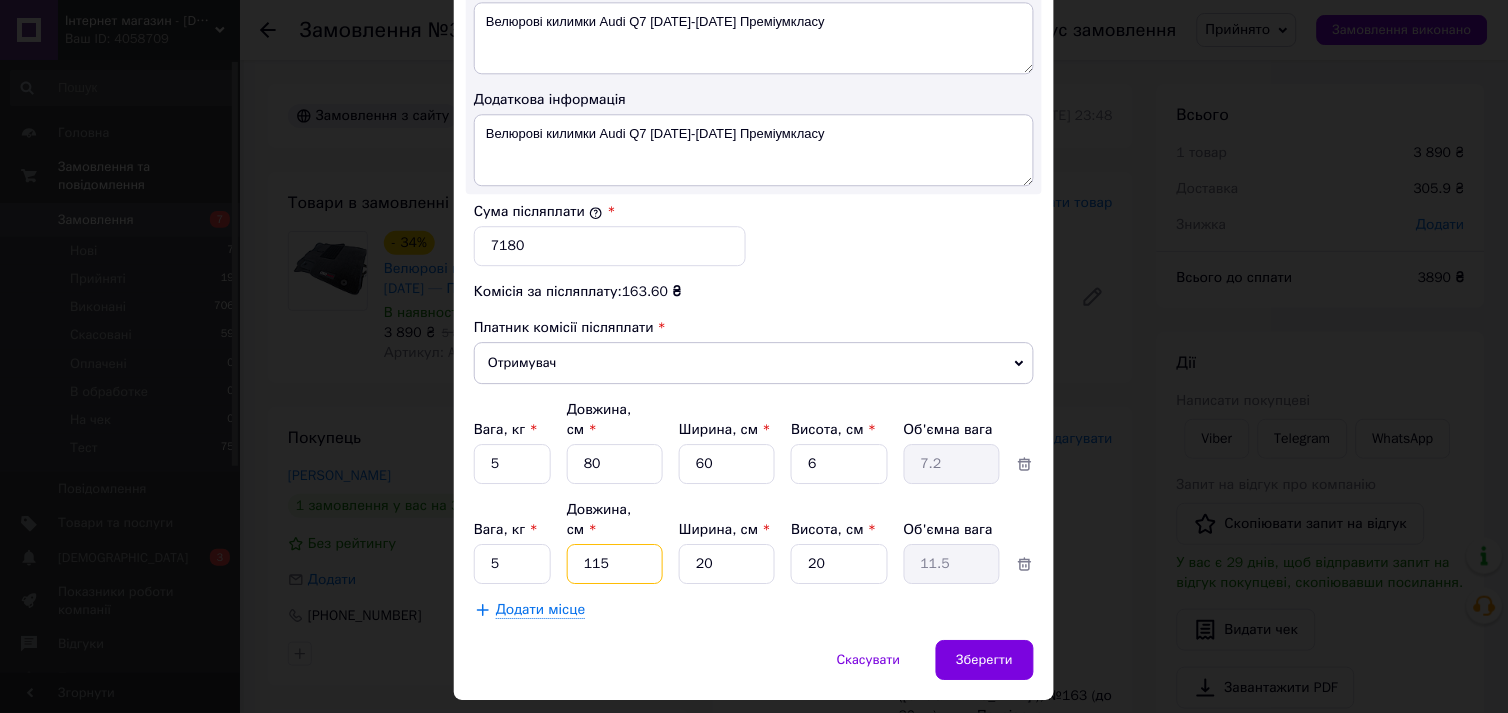 type on "0.1" 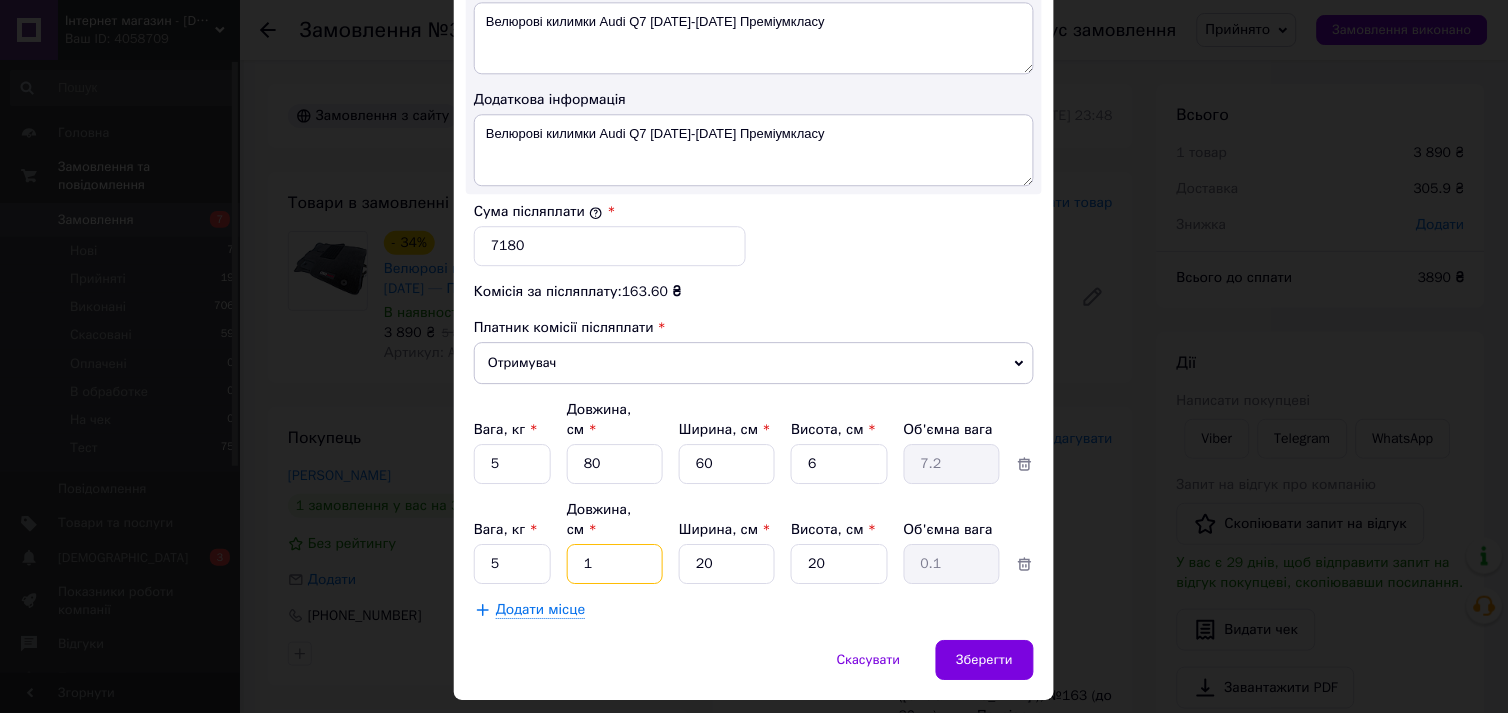 type on "12" 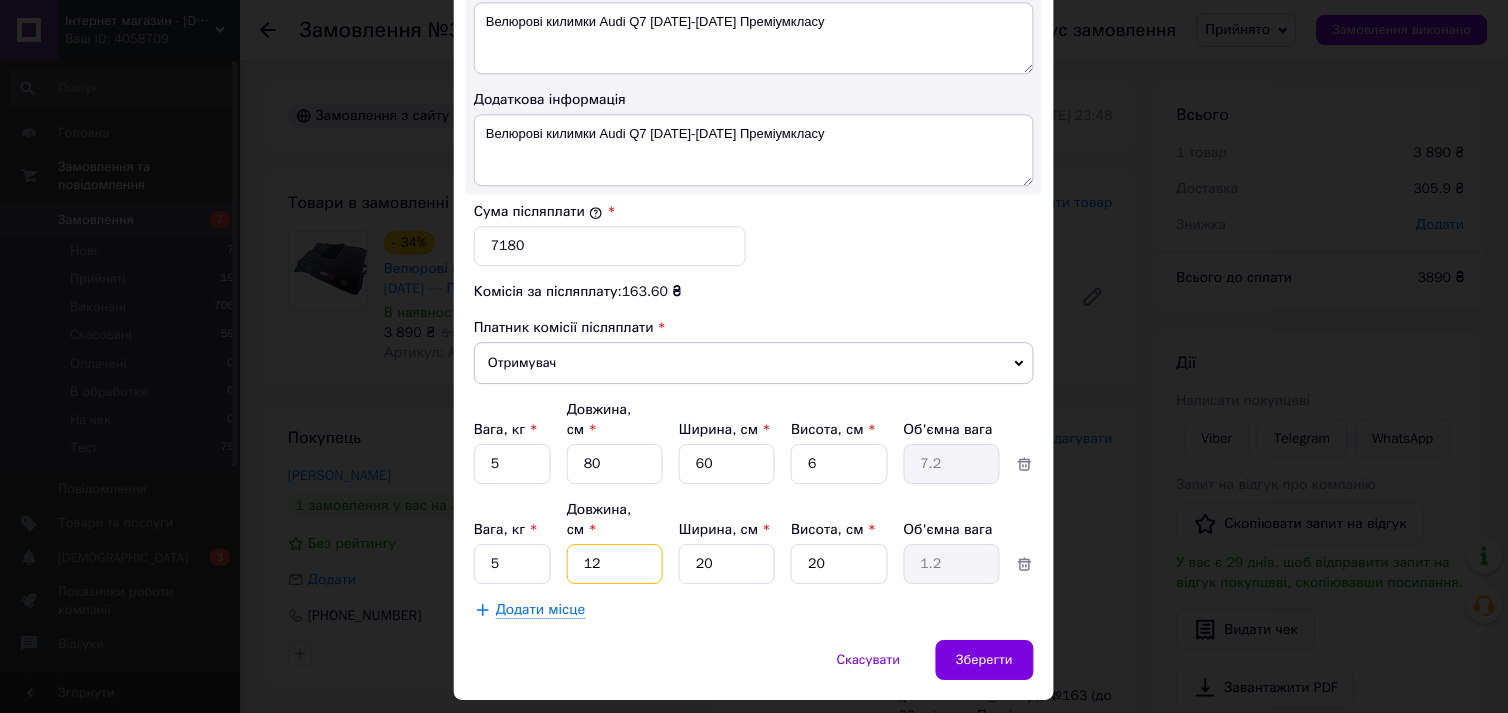 type on "120" 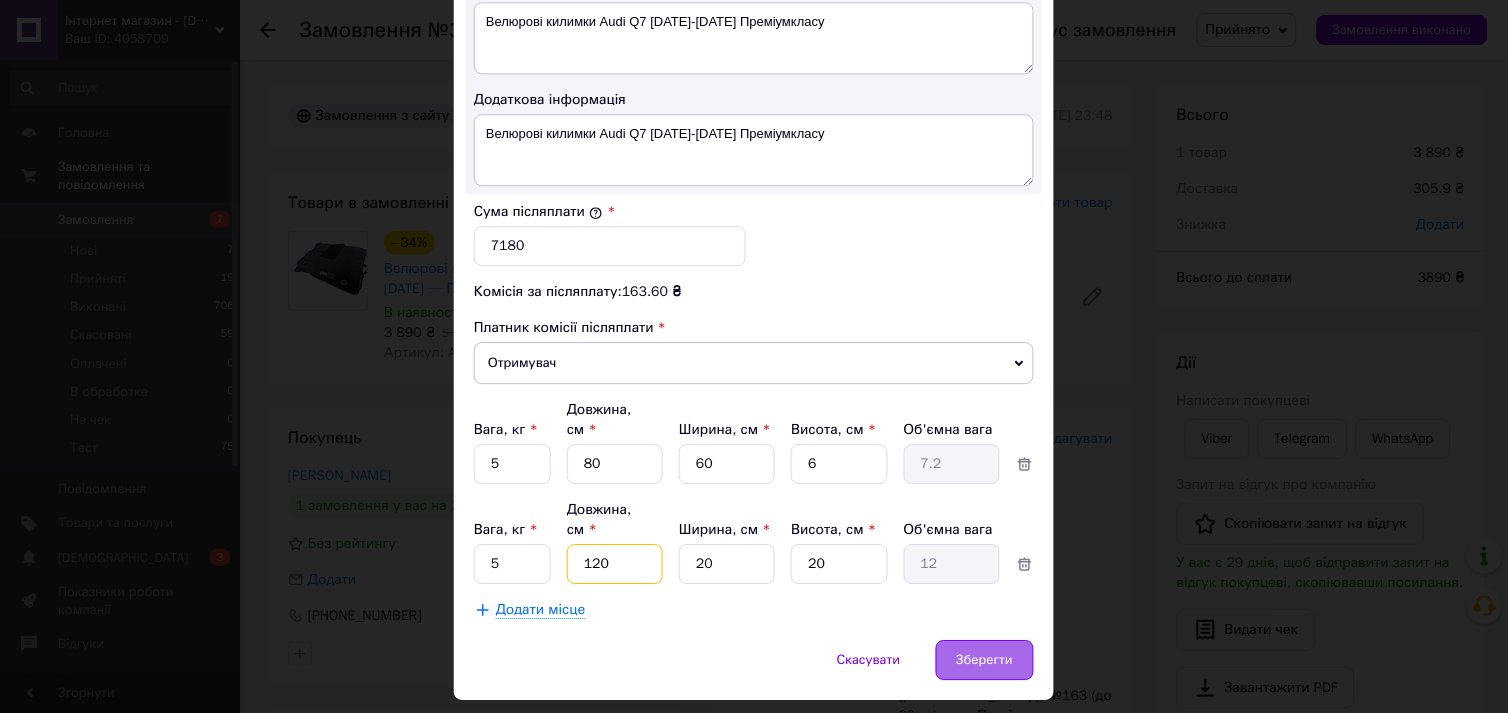 type on "120" 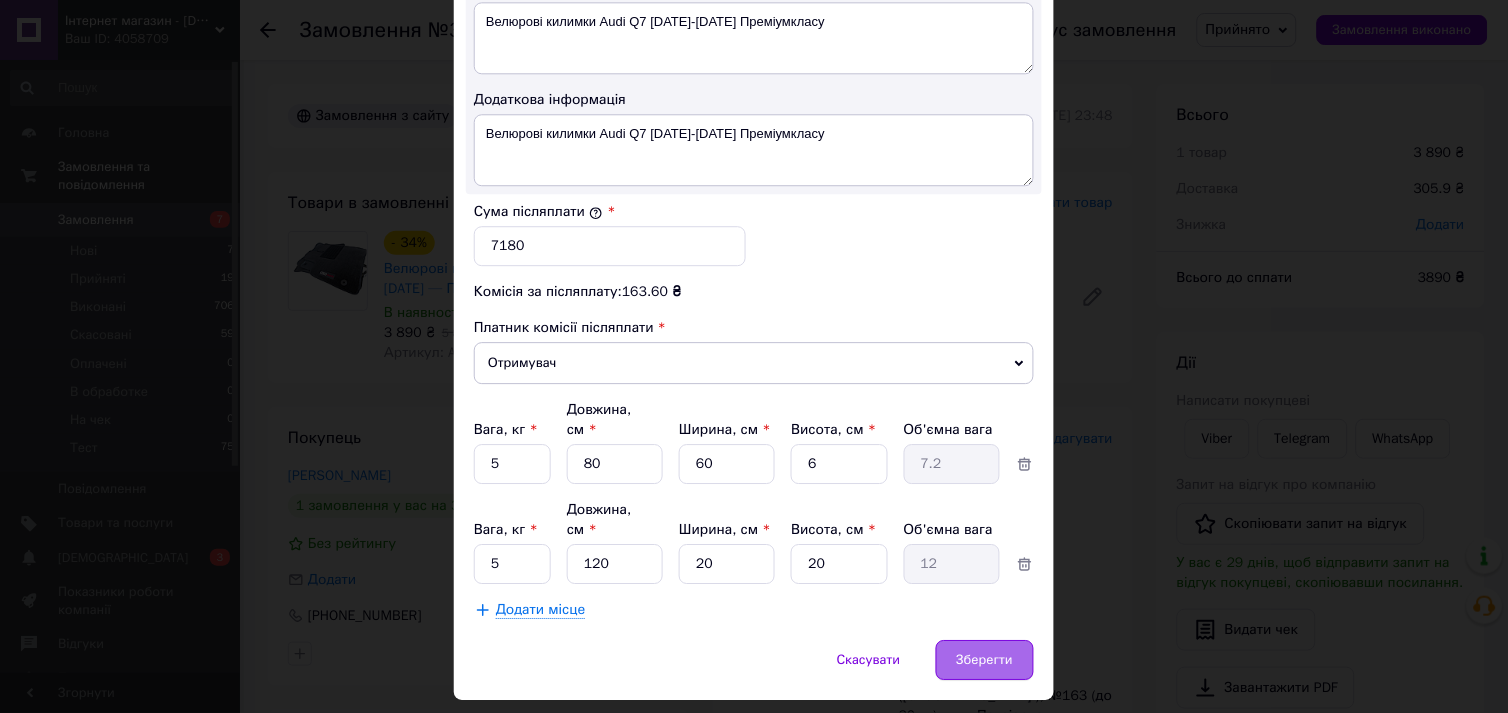 click on "Зберегти" at bounding box center [985, 660] 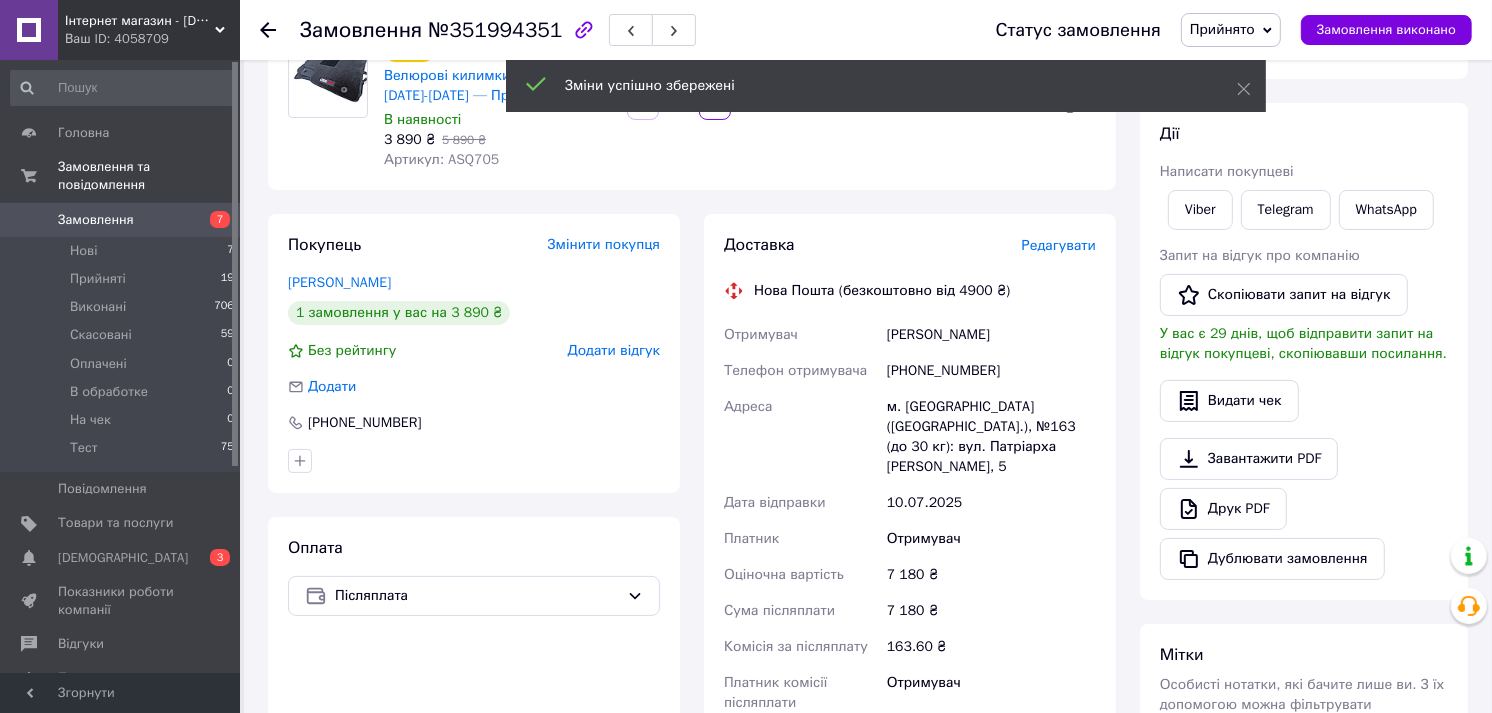 scroll, scrollTop: 444, scrollLeft: 0, axis: vertical 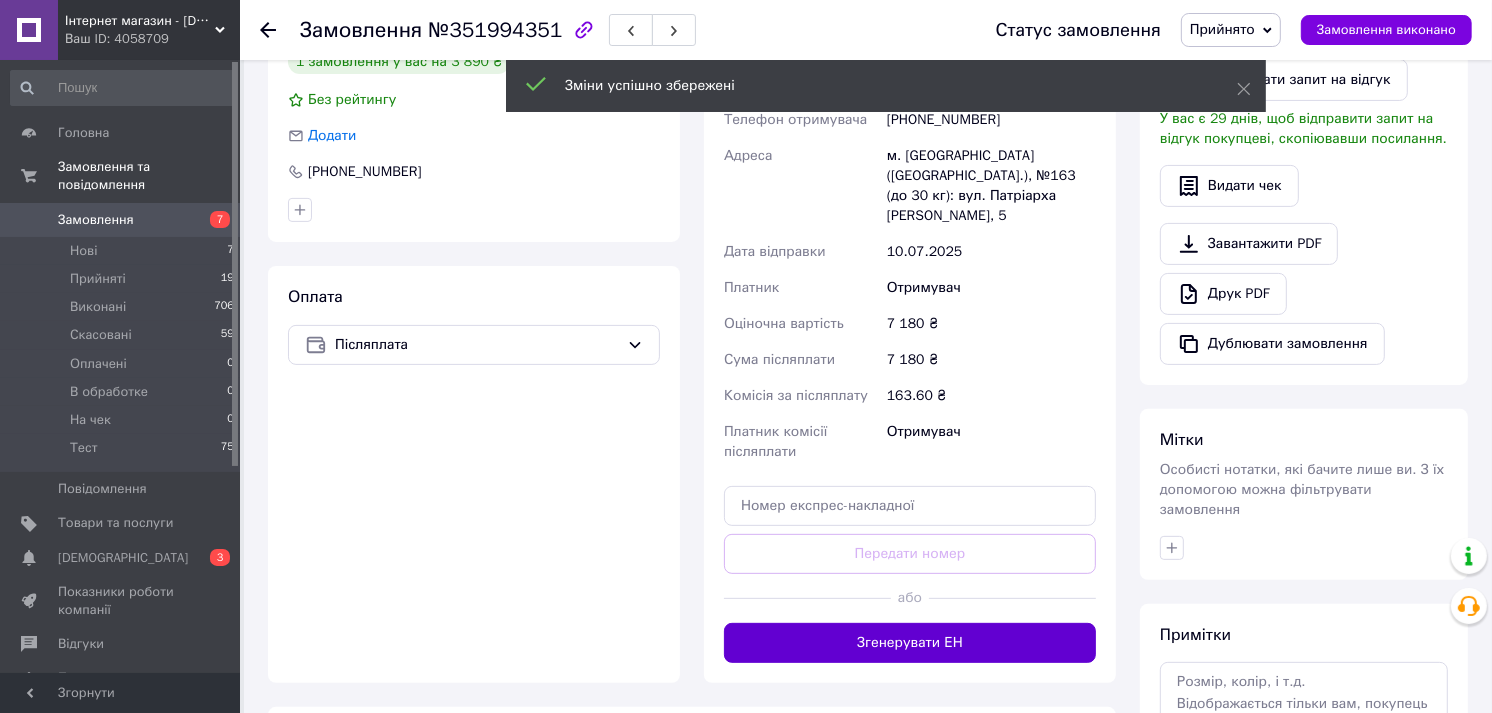 click on "Згенерувати ЕН" at bounding box center (910, 643) 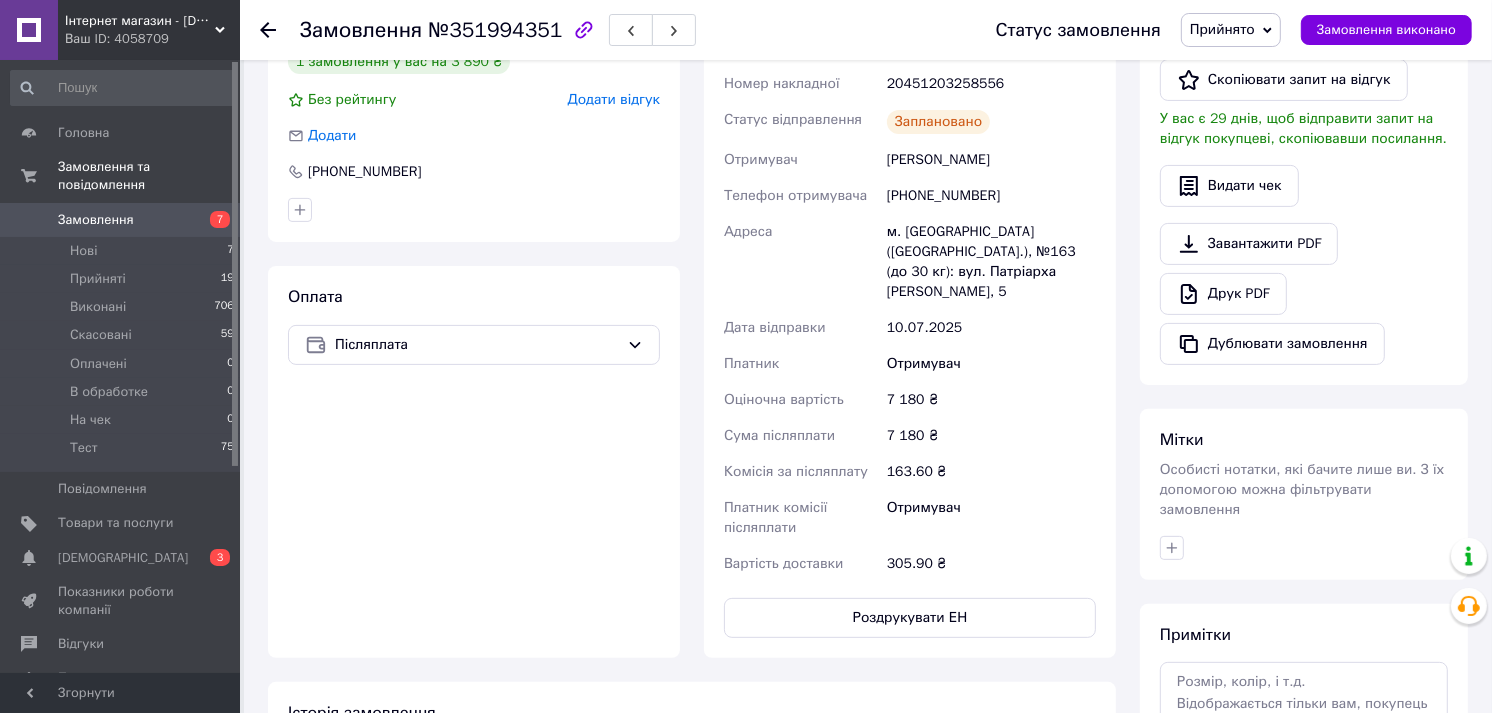 scroll, scrollTop: 40, scrollLeft: 0, axis: vertical 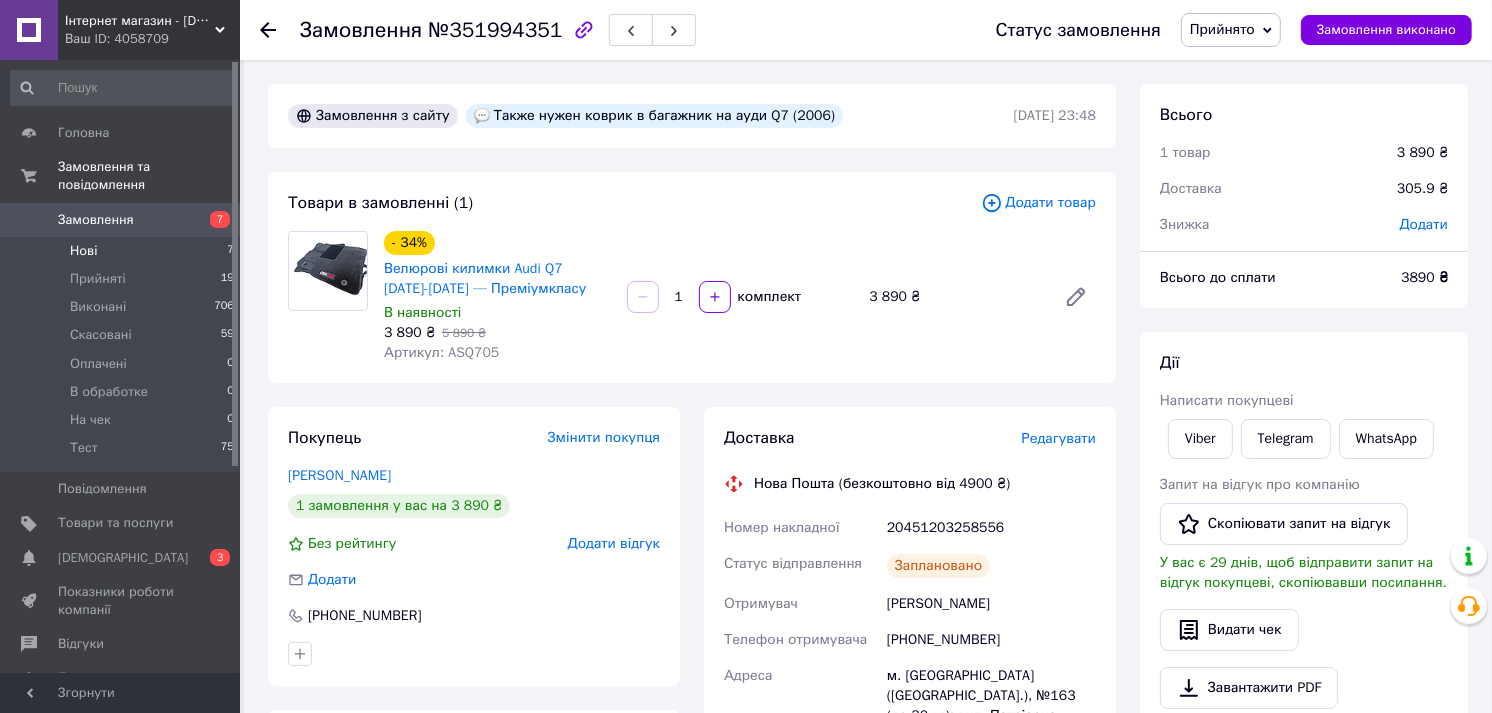 click on "Нові 7" at bounding box center (123, 251) 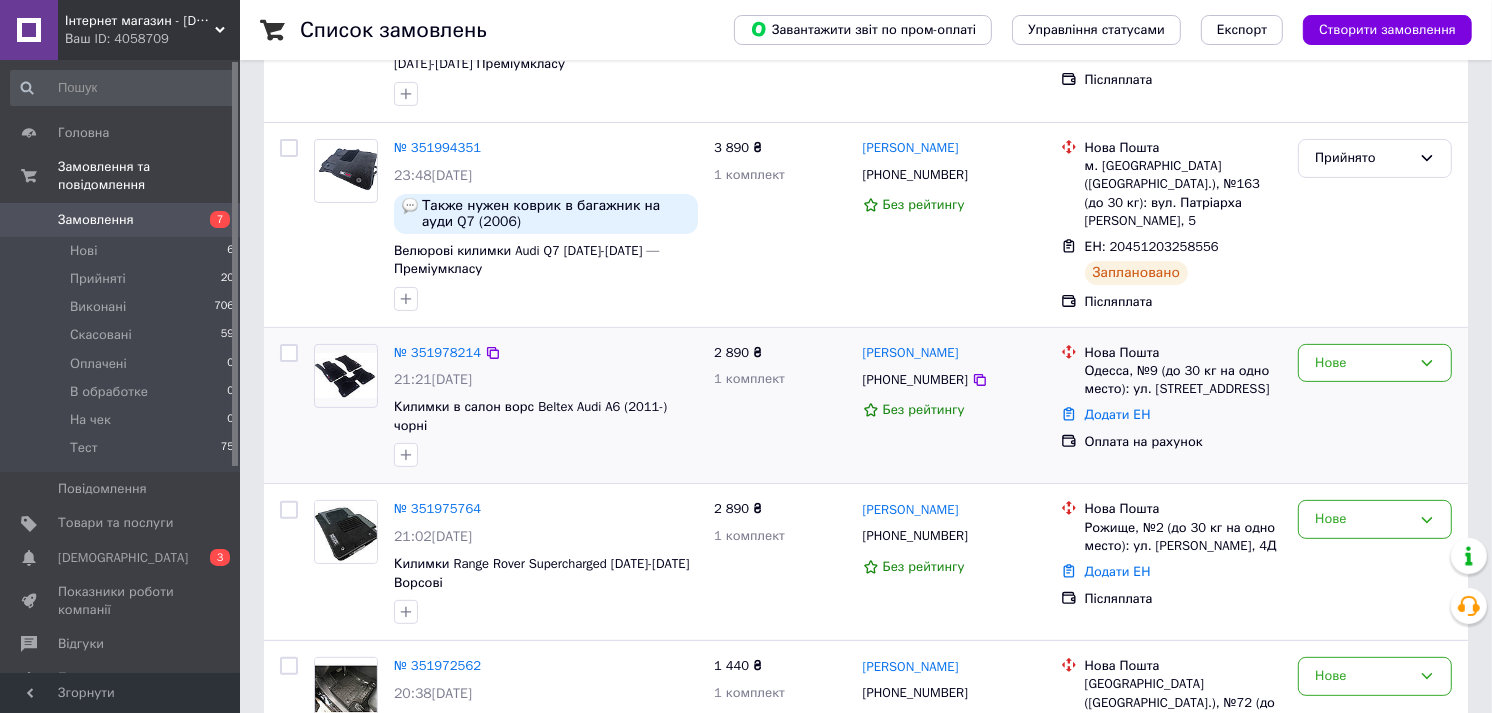 scroll, scrollTop: 555, scrollLeft: 0, axis: vertical 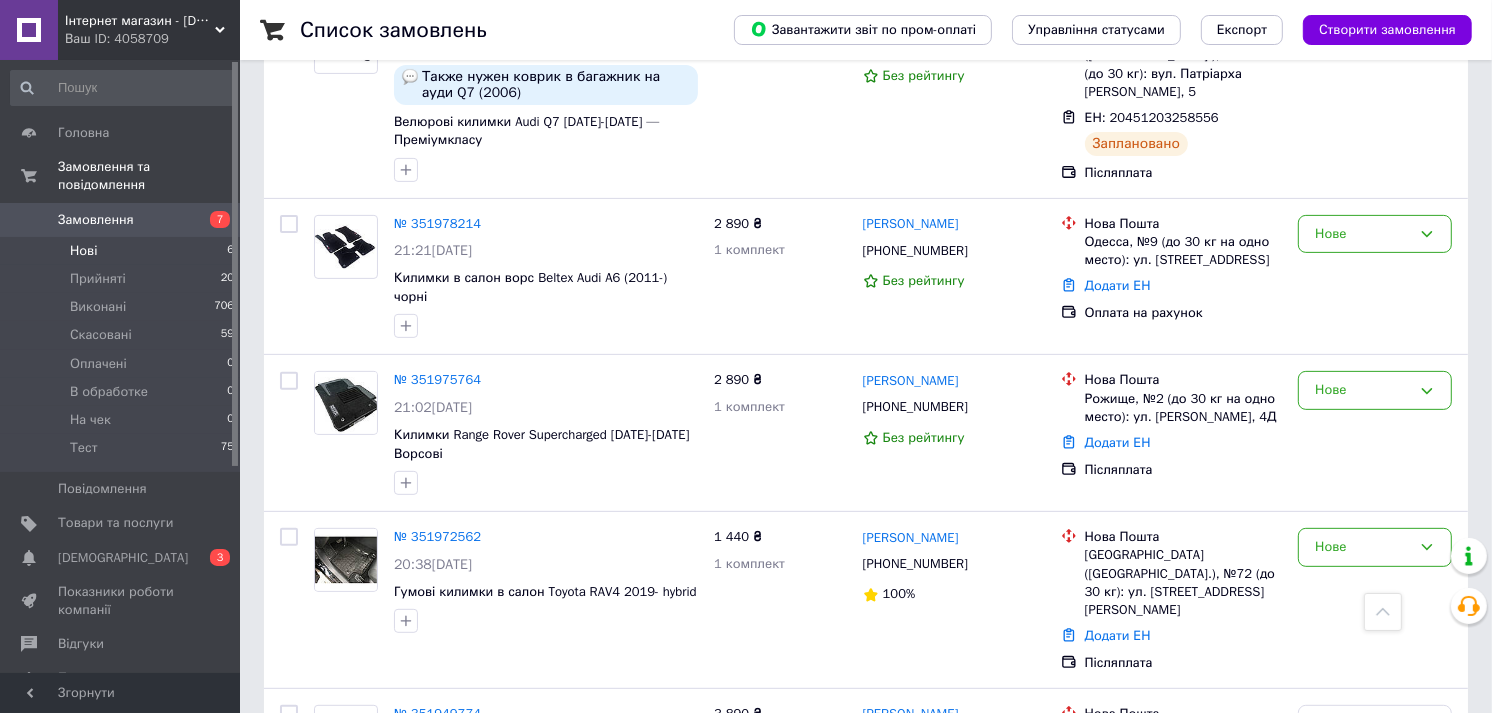 click on "Нові 6" at bounding box center (123, 251) 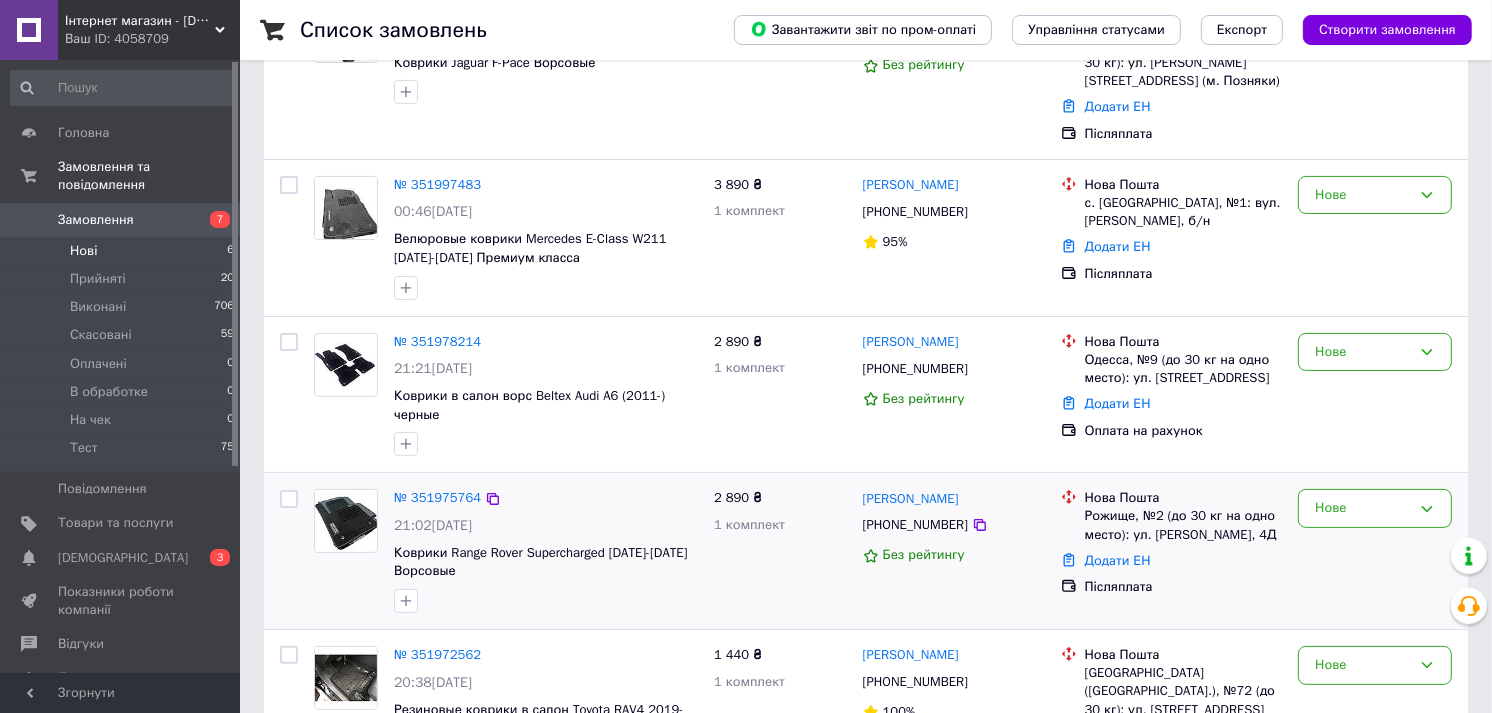 scroll, scrollTop: 541, scrollLeft: 0, axis: vertical 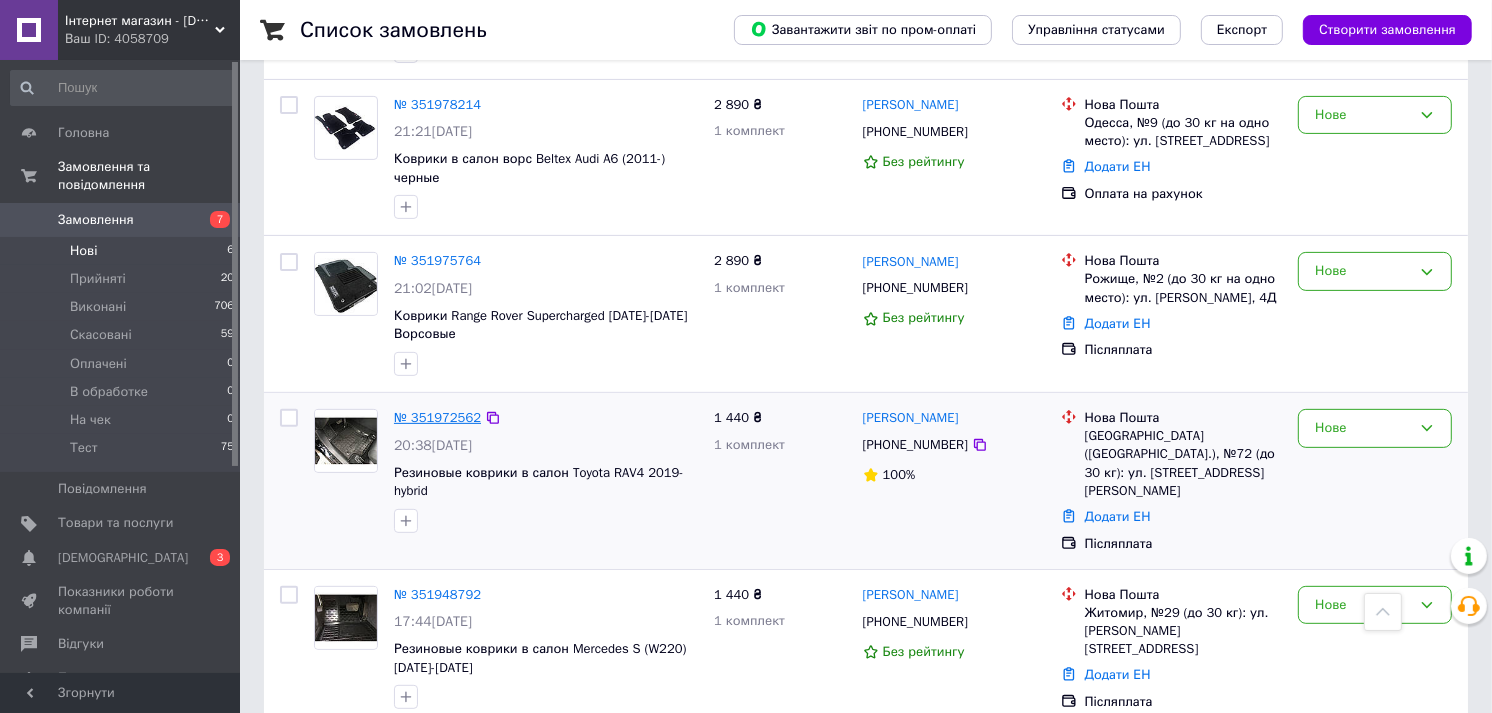 click on "№ 351972562" at bounding box center [437, 417] 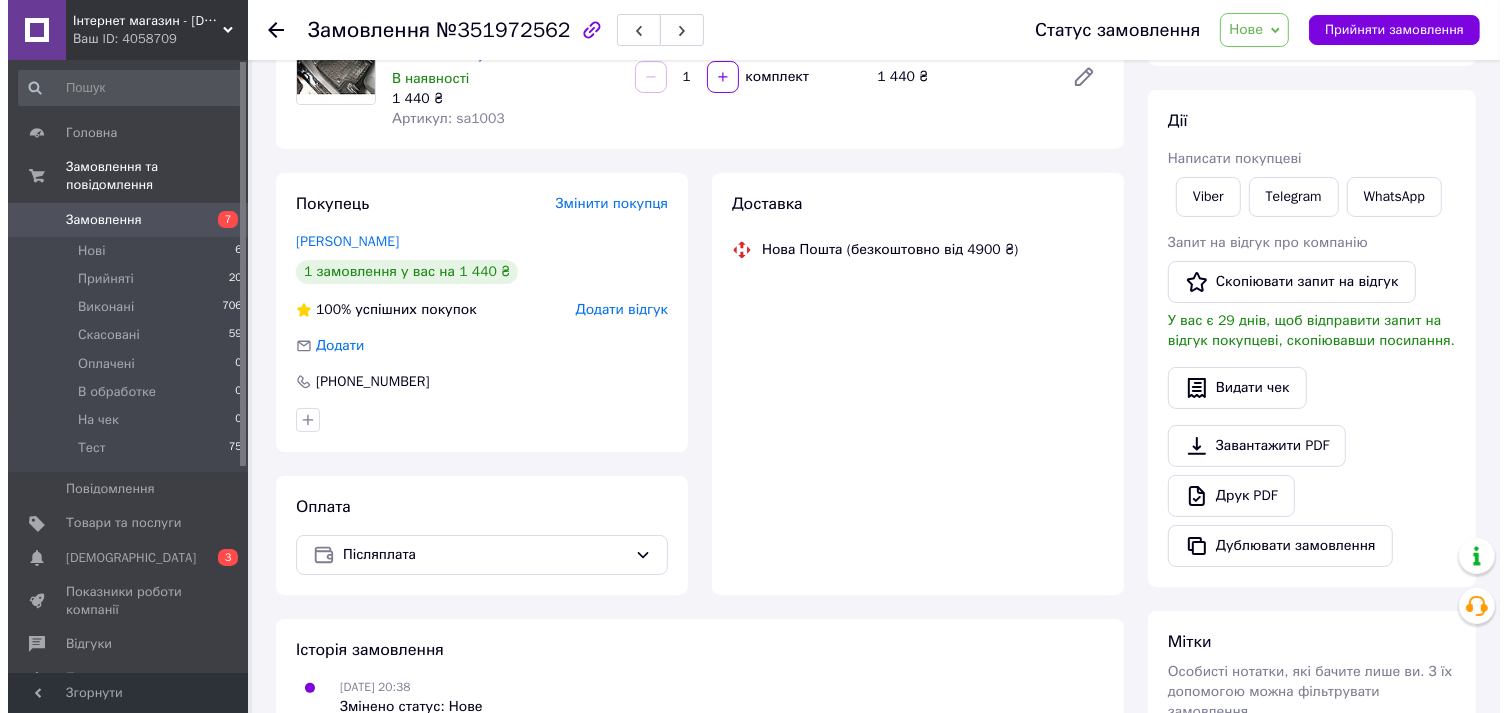 scroll, scrollTop: 0, scrollLeft: 0, axis: both 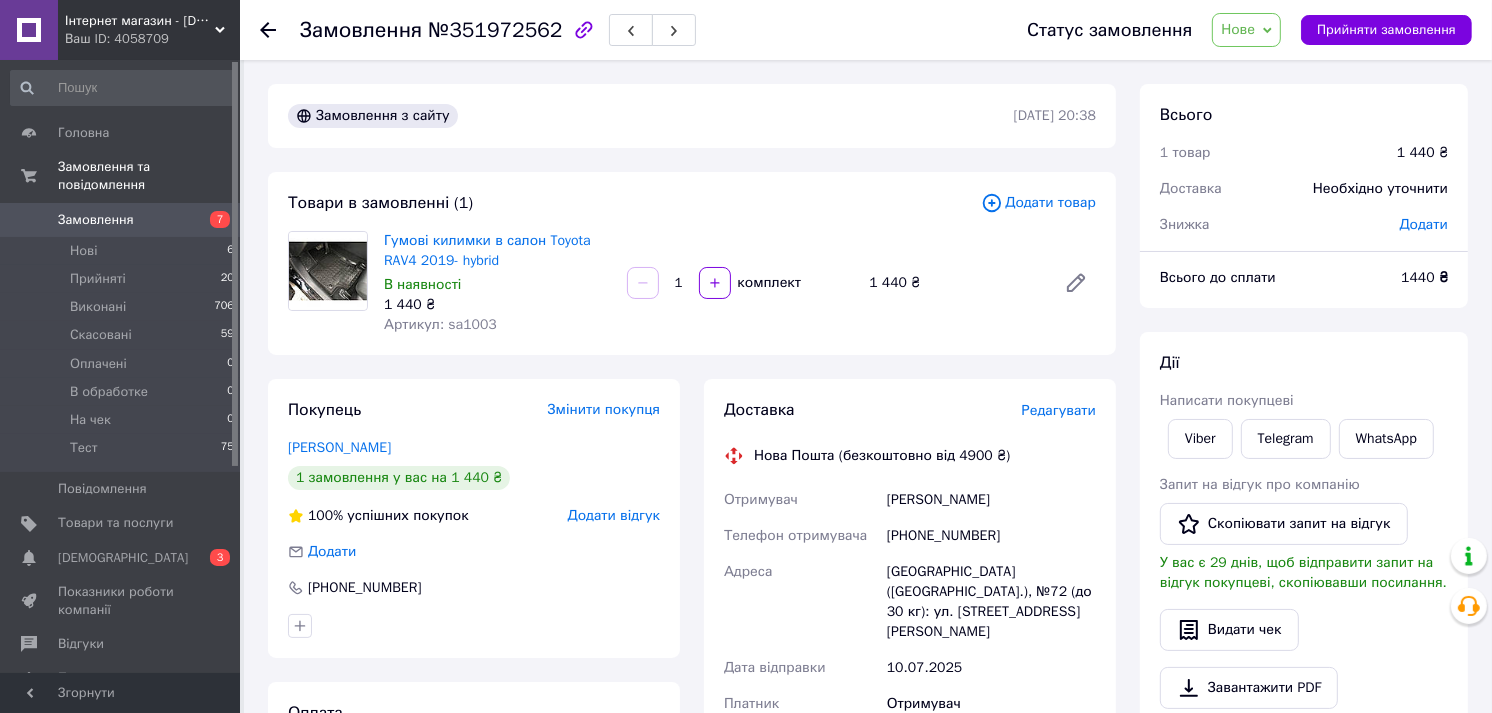 click on "Редагувати" at bounding box center (1059, 410) 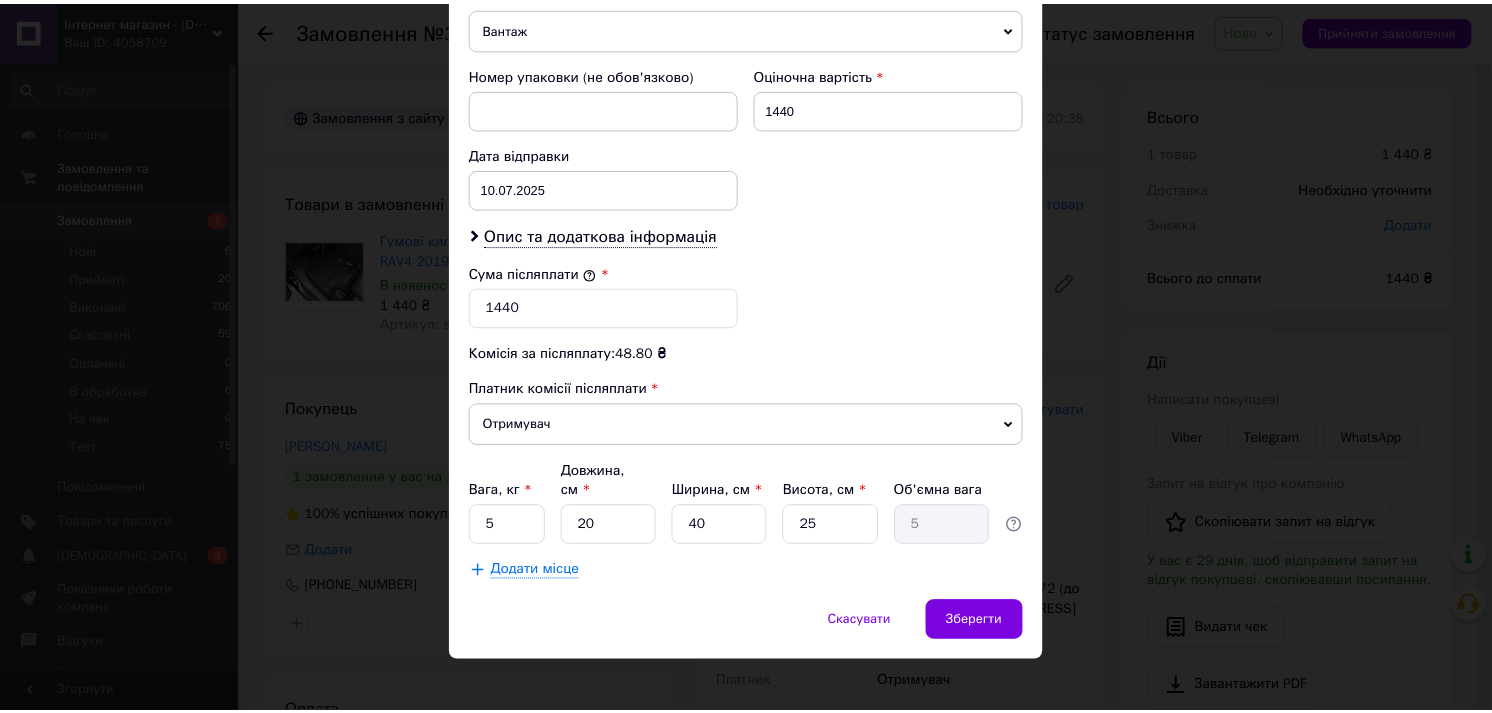 scroll, scrollTop: 815, scrollLeft: 0, axis: vertical 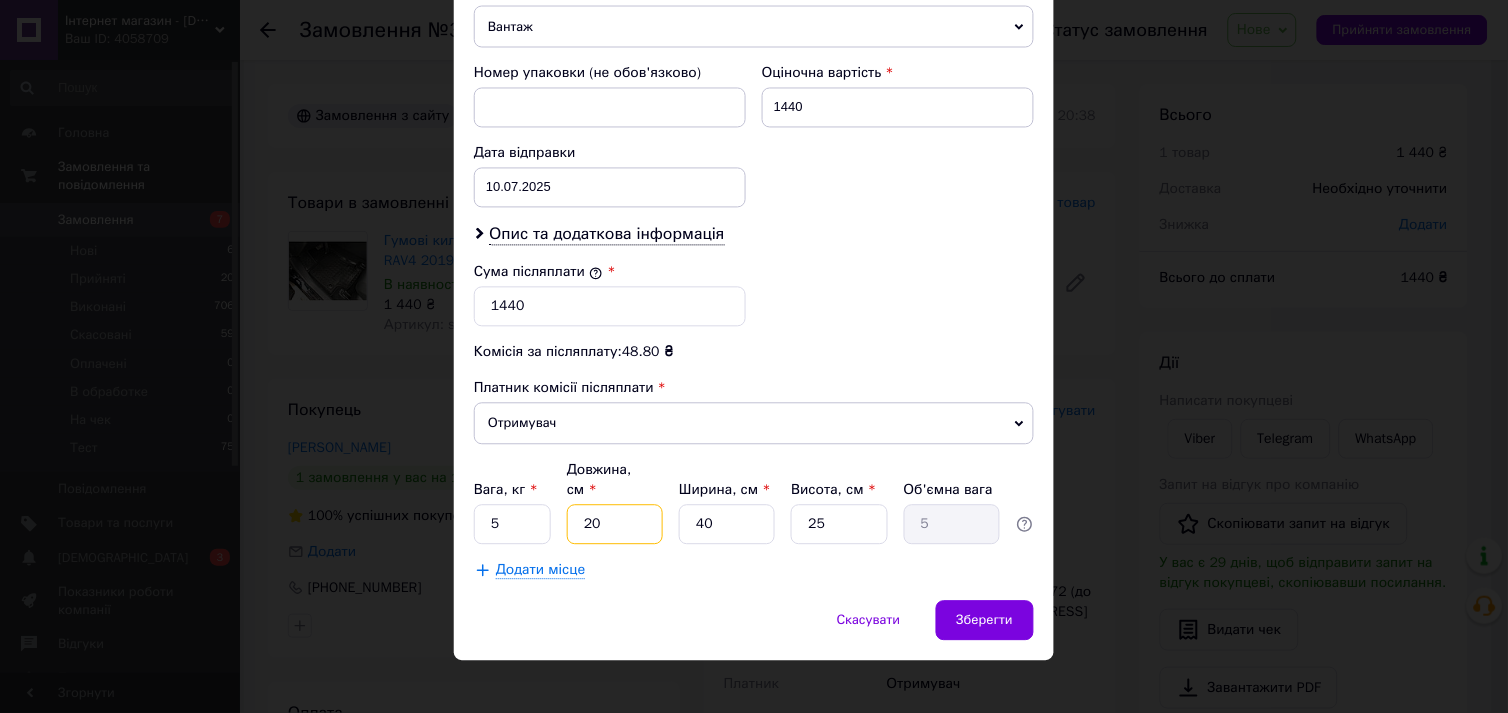 drag, startPoint x: 593, startPoint y: 491, endPoint x: 573, endPoint y: 490, distance: 20.024984 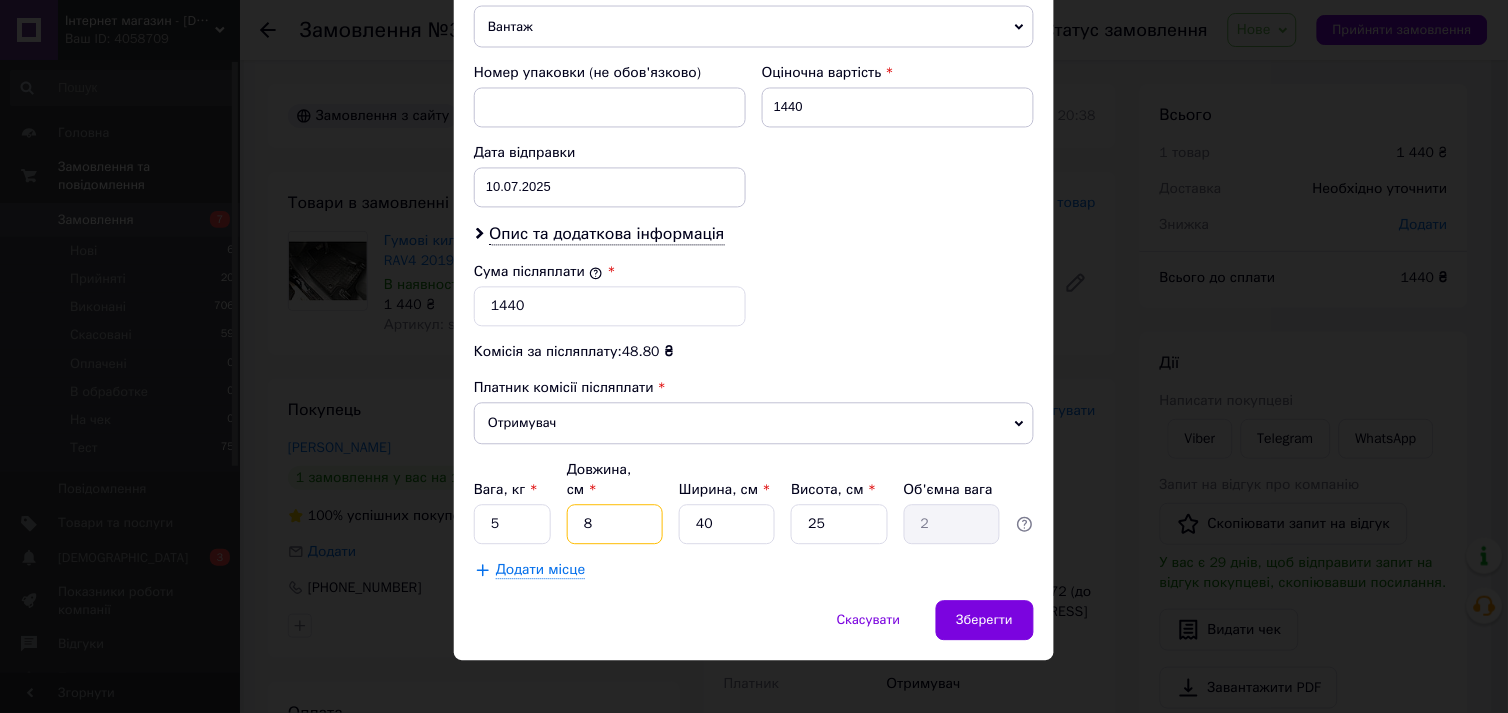 type on "80" 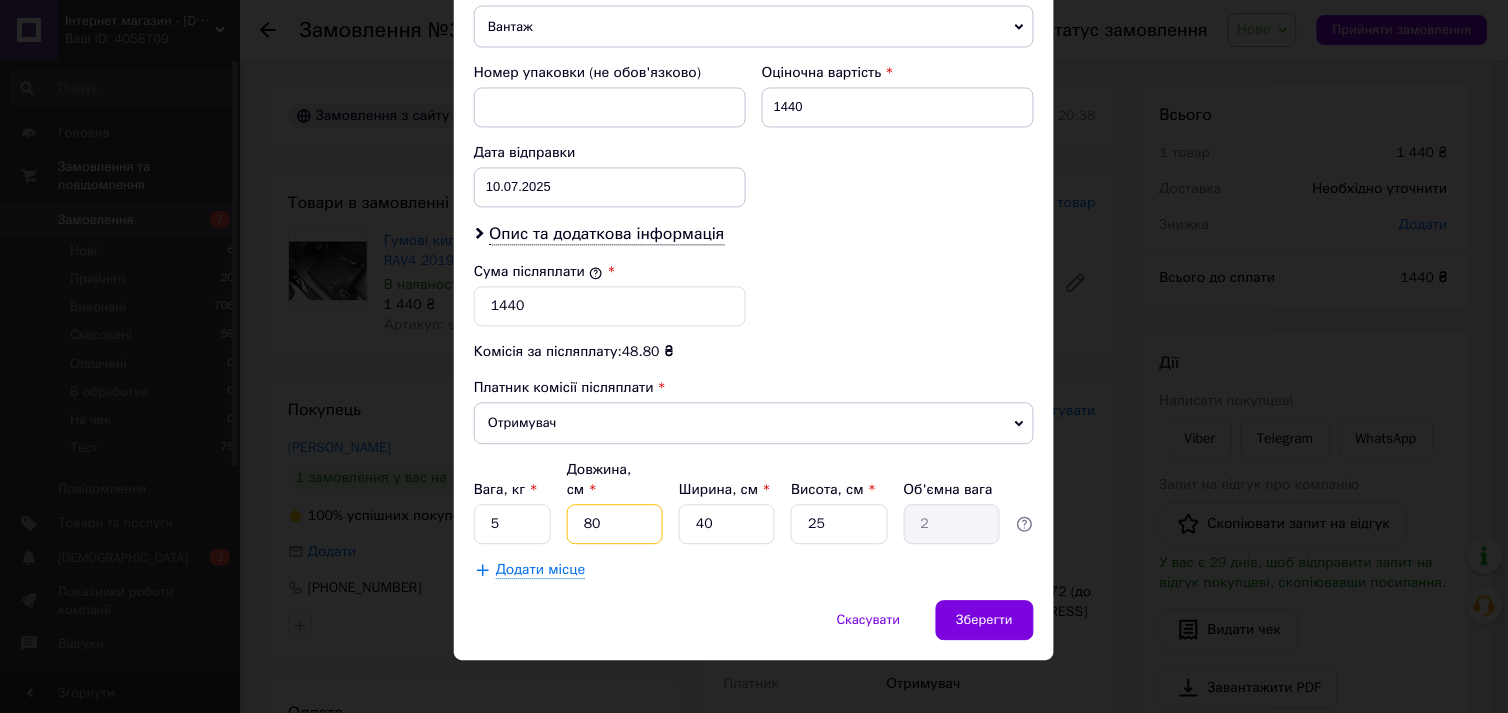 type on "20" 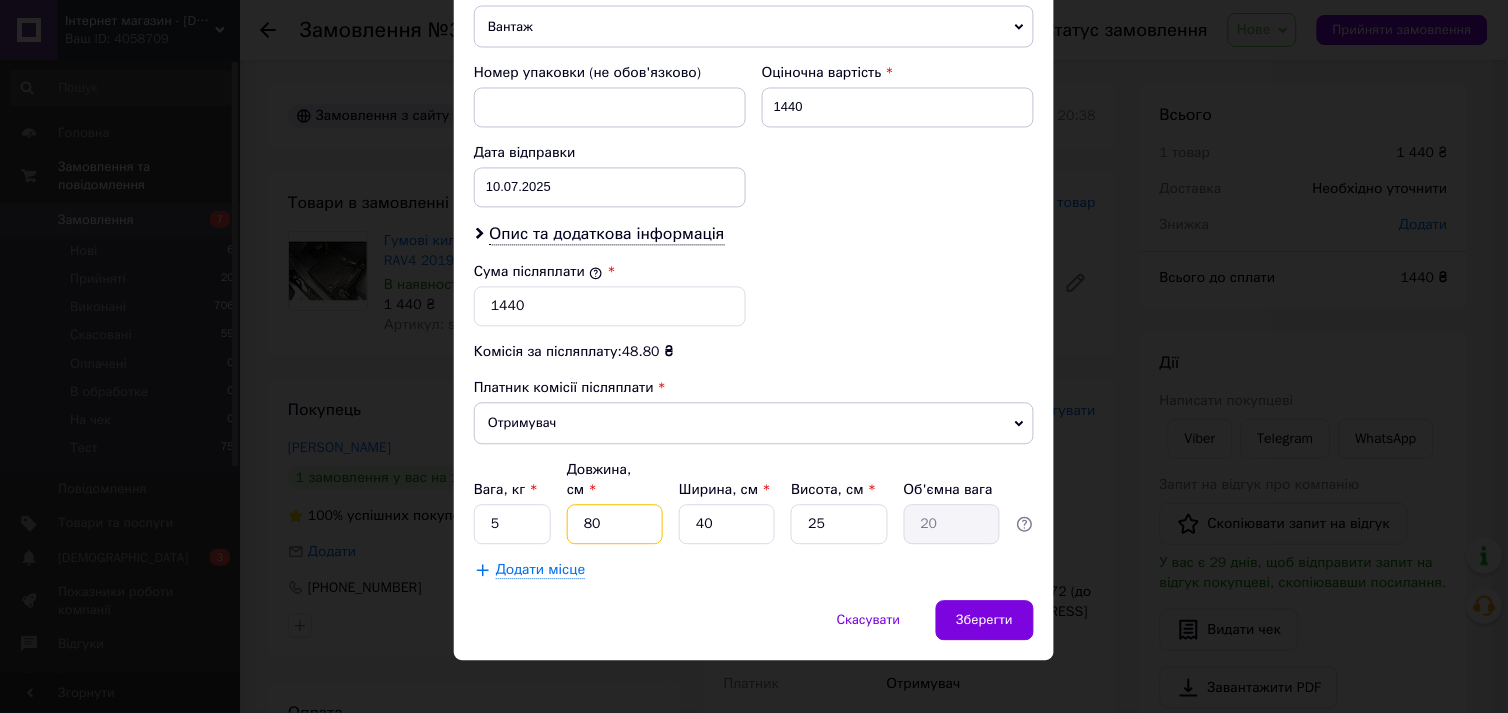 type on "80" 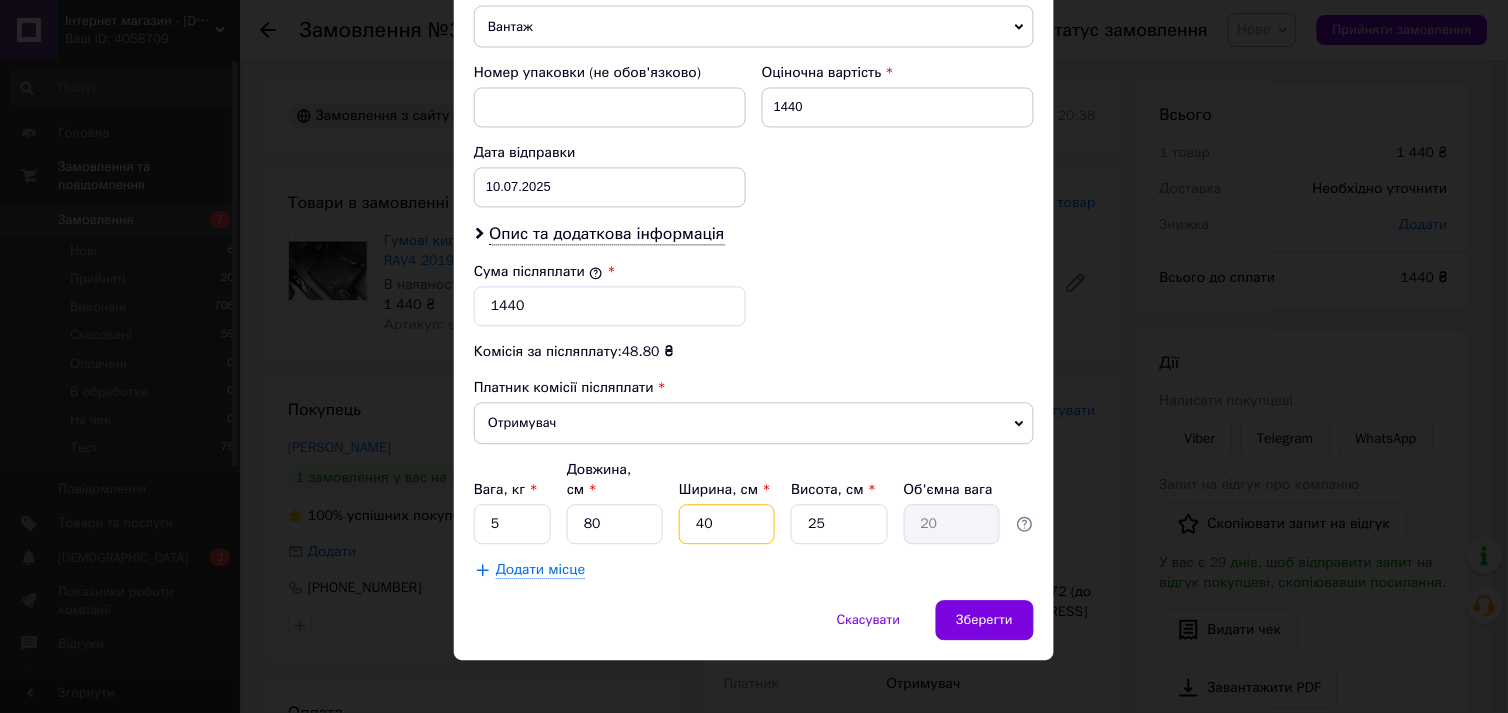 drag, startPoint x: 721, startPoint y: 510, endPoint x: 675, endPoint y: 506, distance: 46.173584 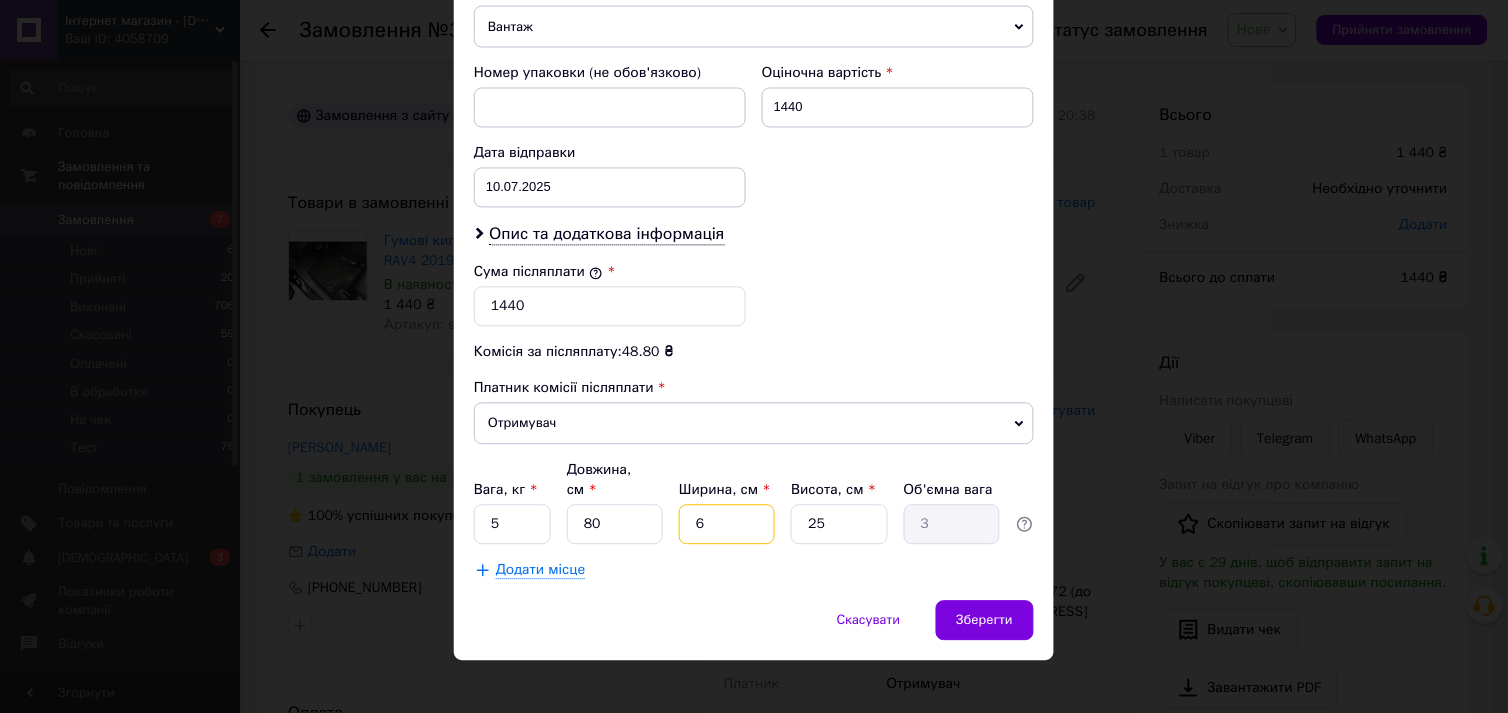 type on "60" 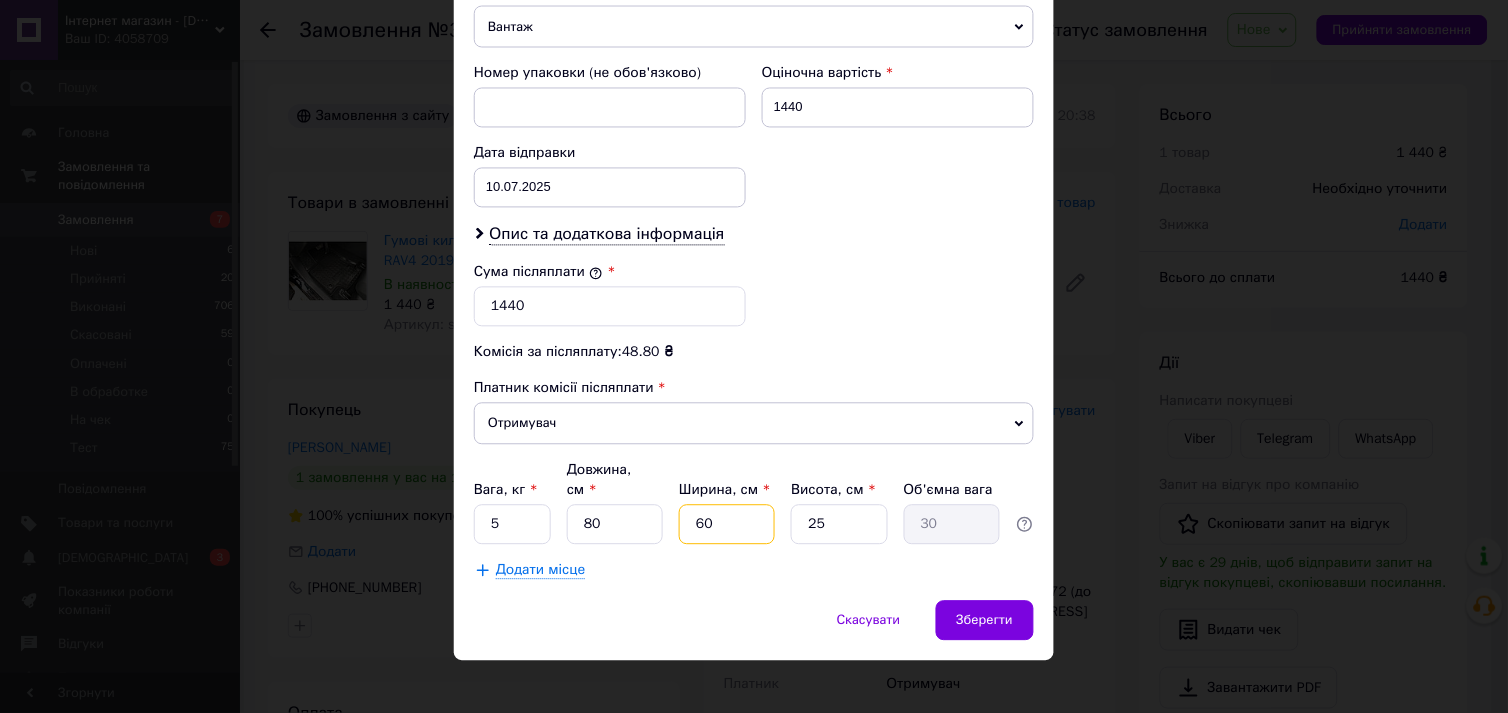 type on "60" 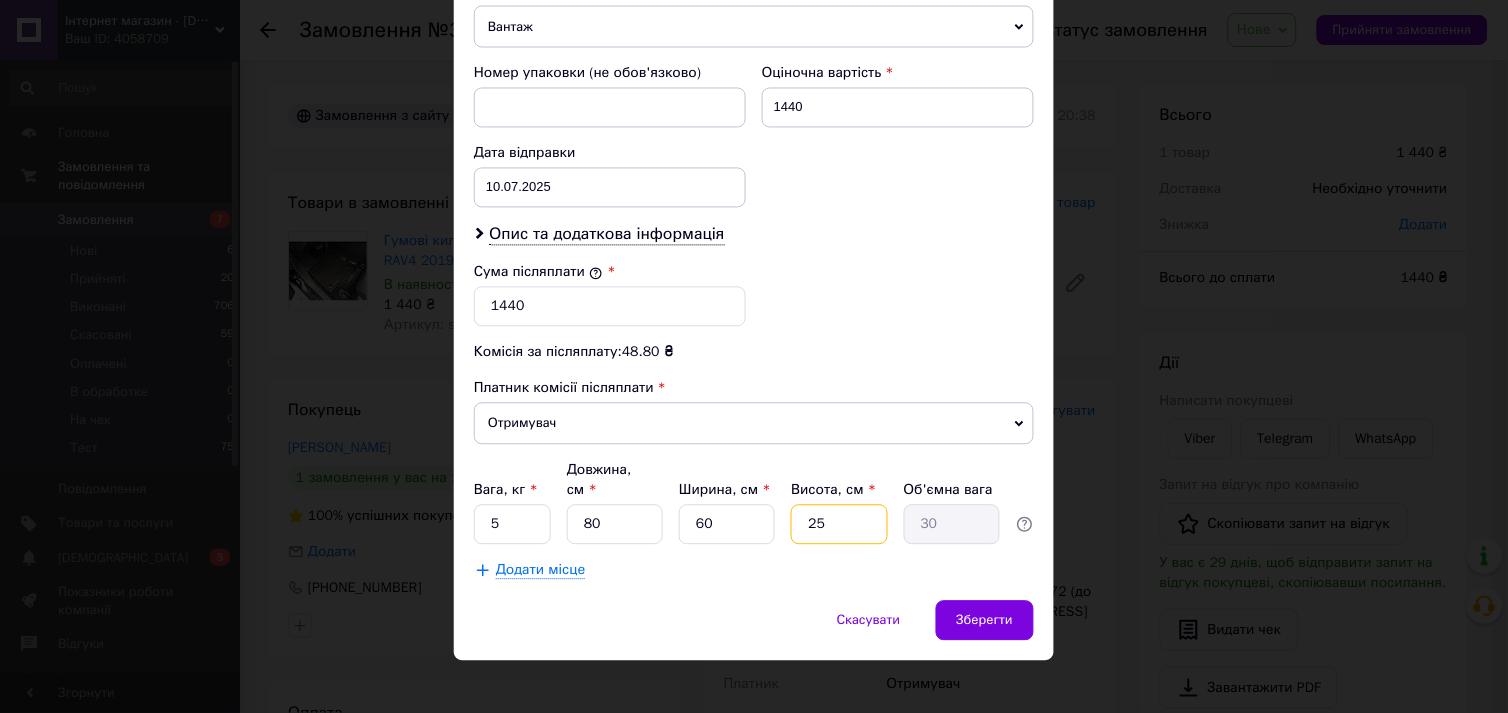 drag, startPoint x: 832, startPoint y: 506, endPoint x: 804, endPoint y: 496, distance: 29.732138 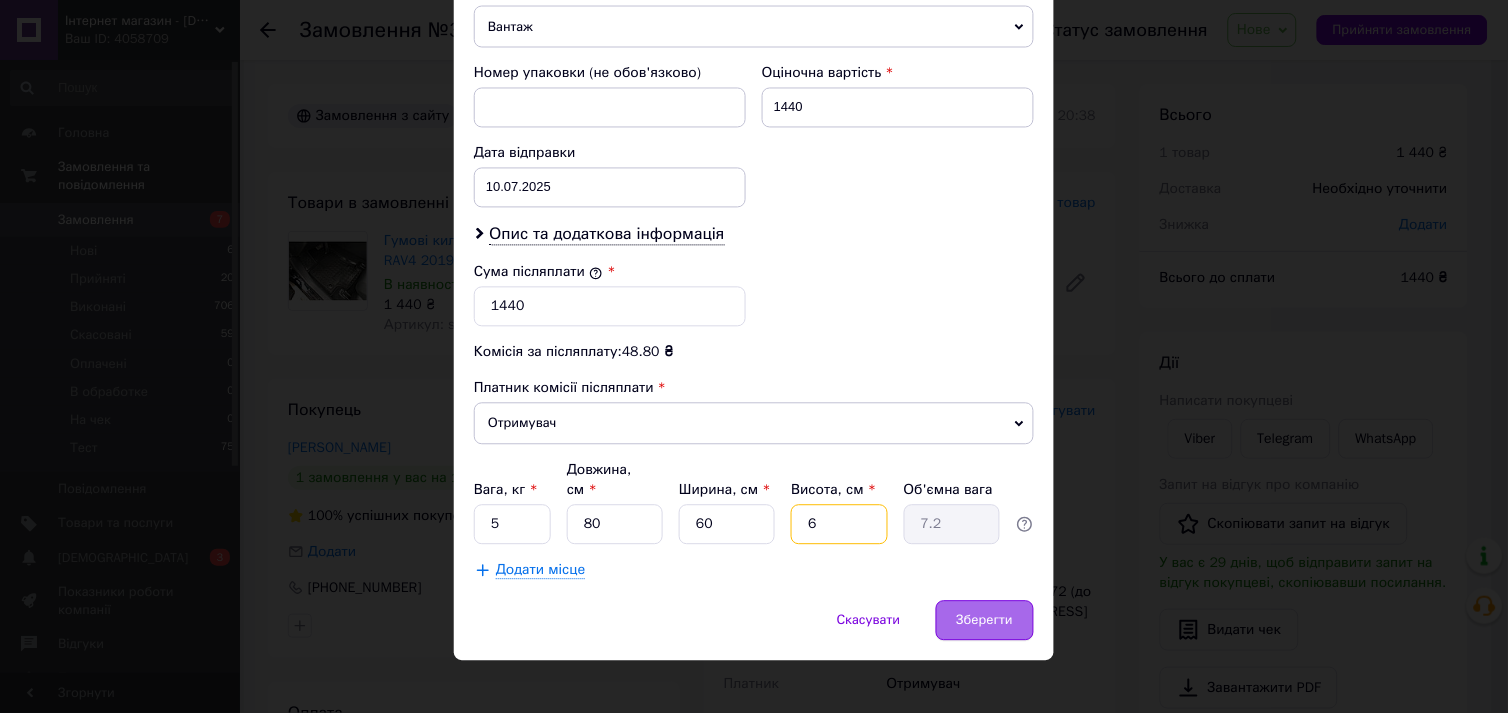 type on "6" 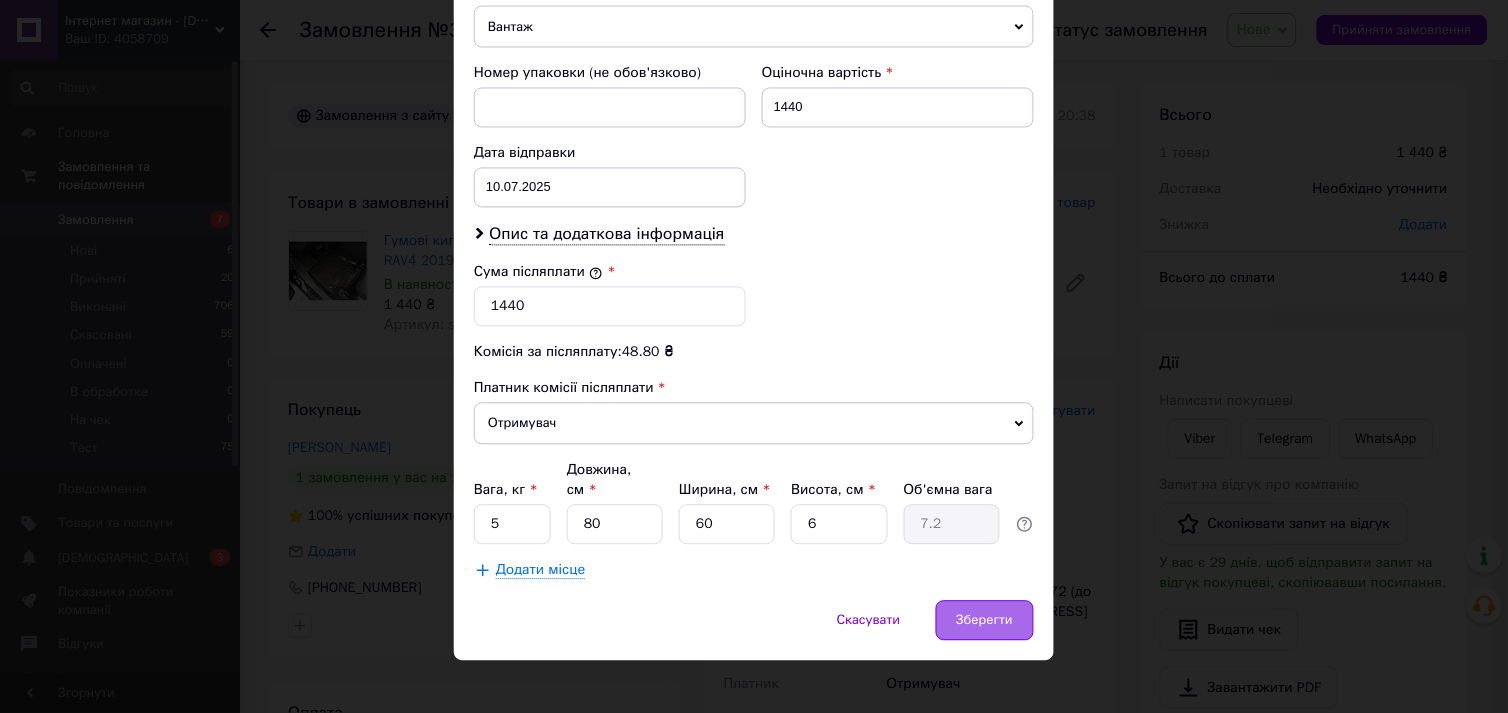 click on "Зберегти" at bounding box center [985, 621] 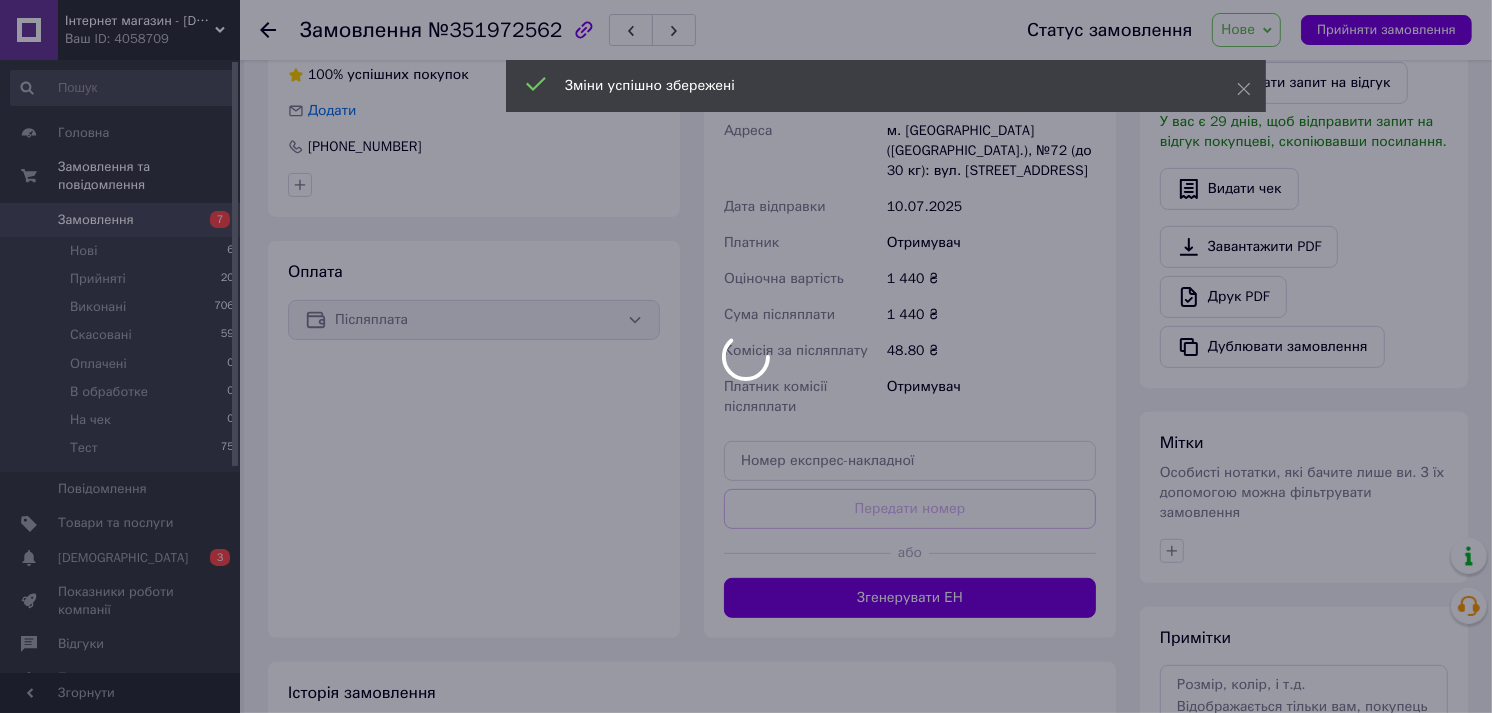 scroll, scrollTop: 444, scrollLeft: 0, axis: vertical 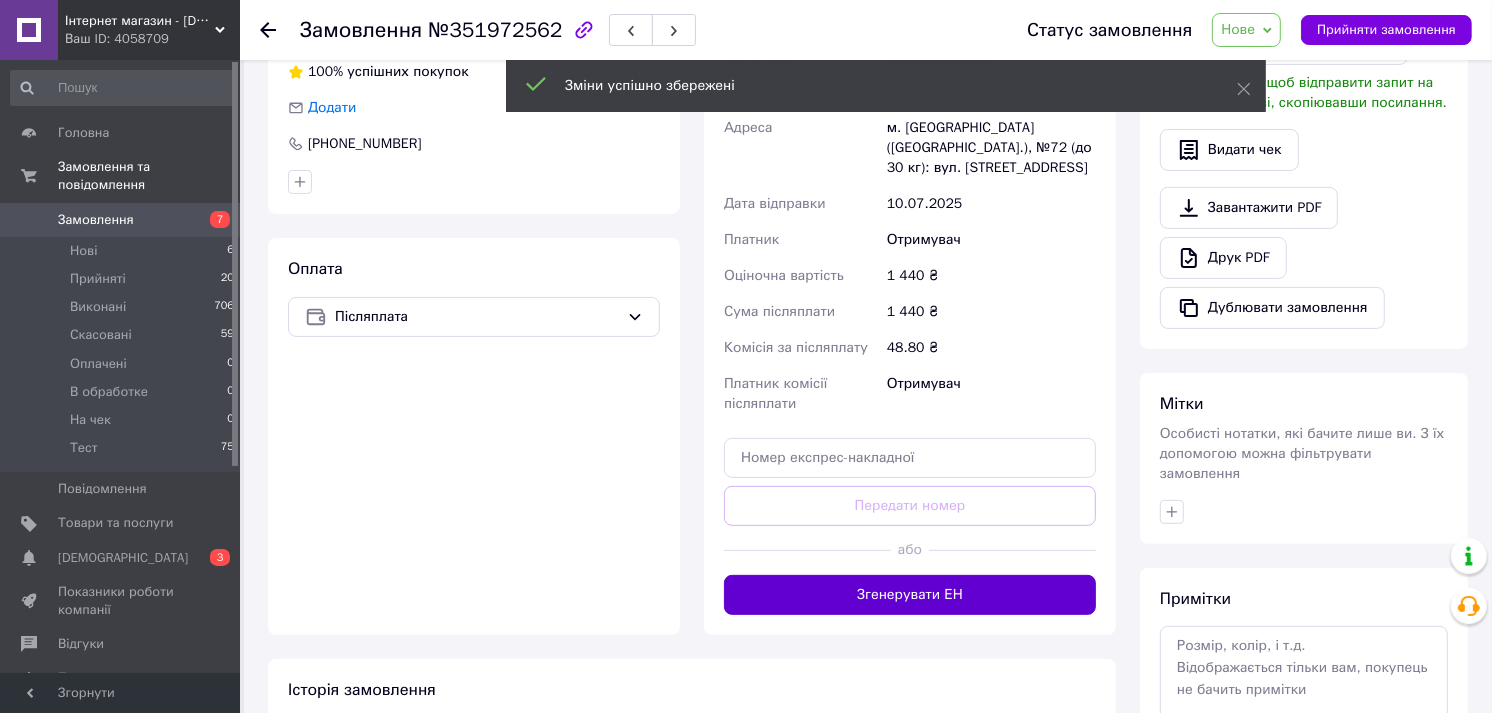 click on "Згенерувати ЕН" at bounding box center [910, 595] 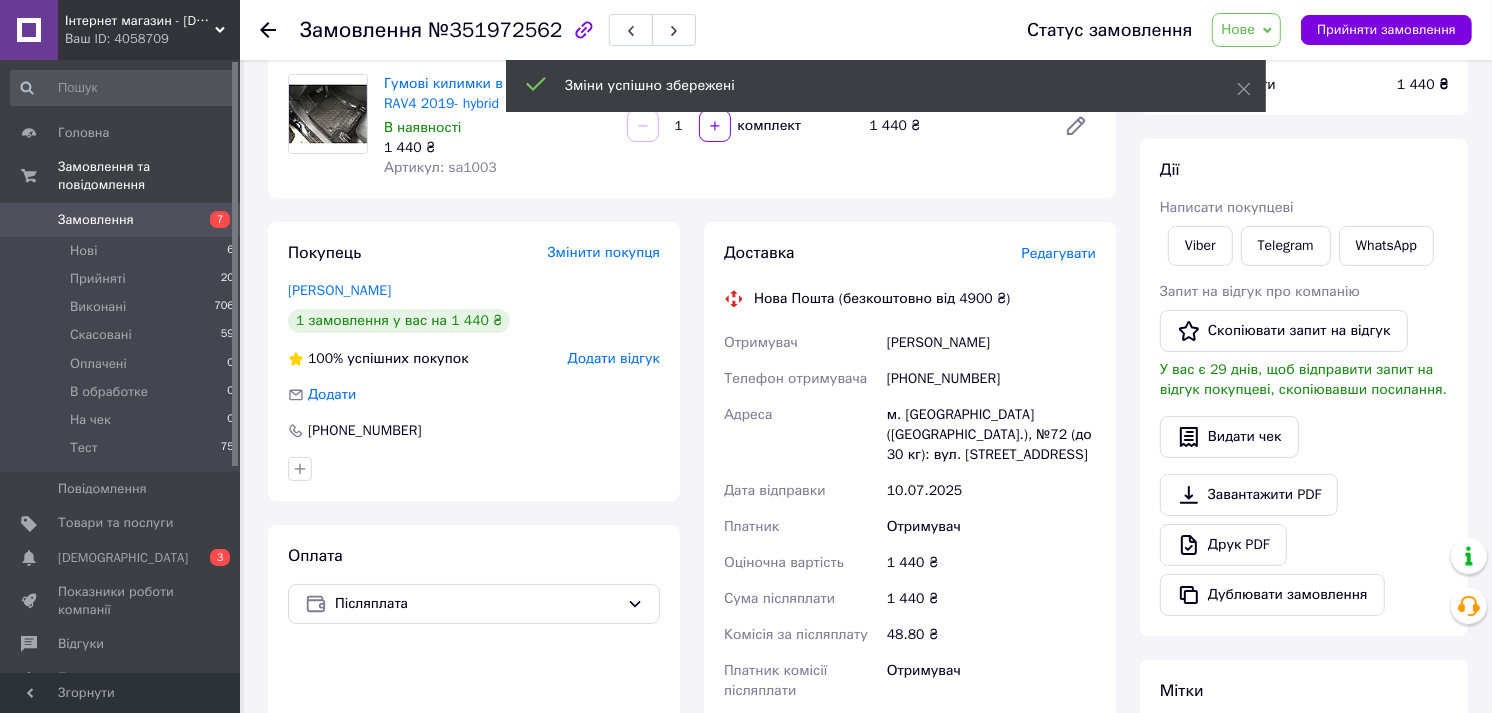 scroll, scrollTop: 0, scrollLeft: 0, axis: both 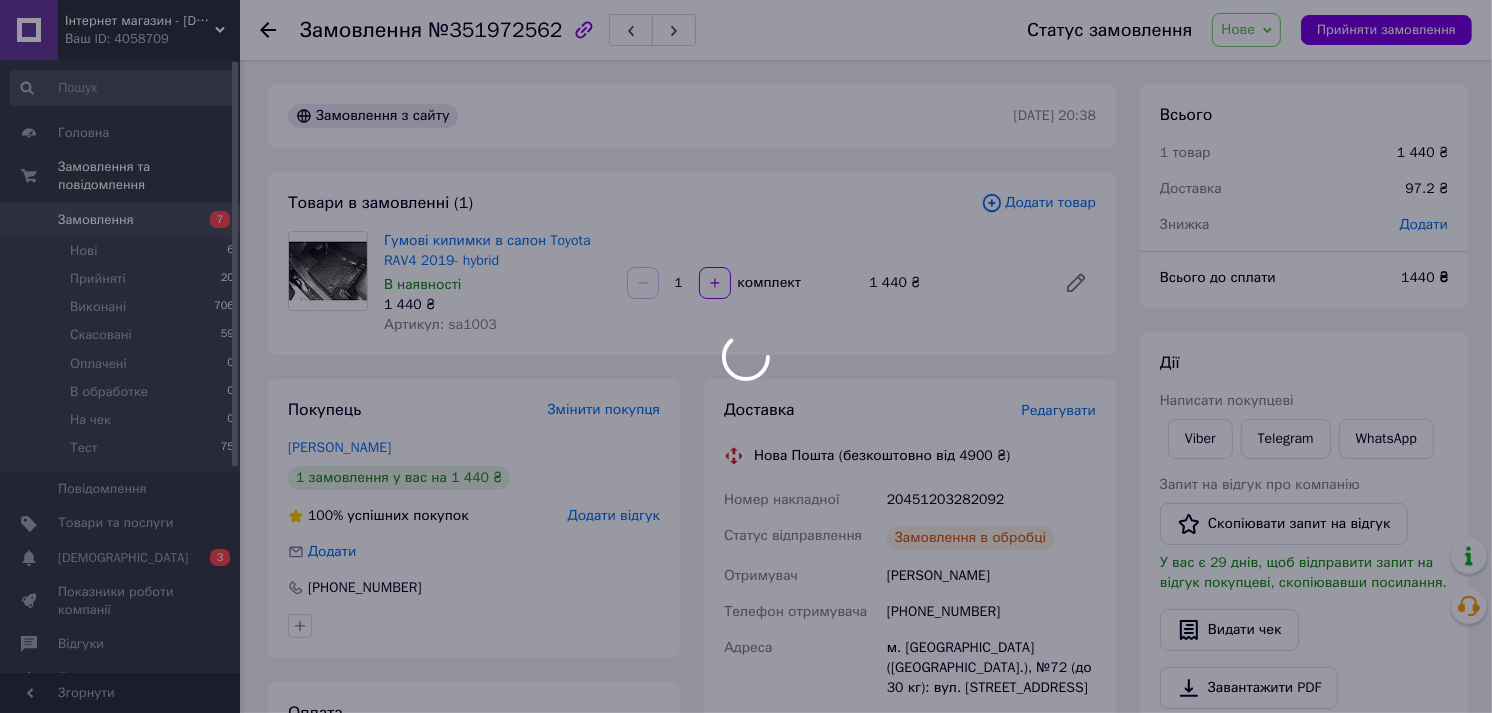 drag, startPoint x: 381, startPoint y: 237, endPoint x: 397, endPoint y: 242, distance: 16.763054 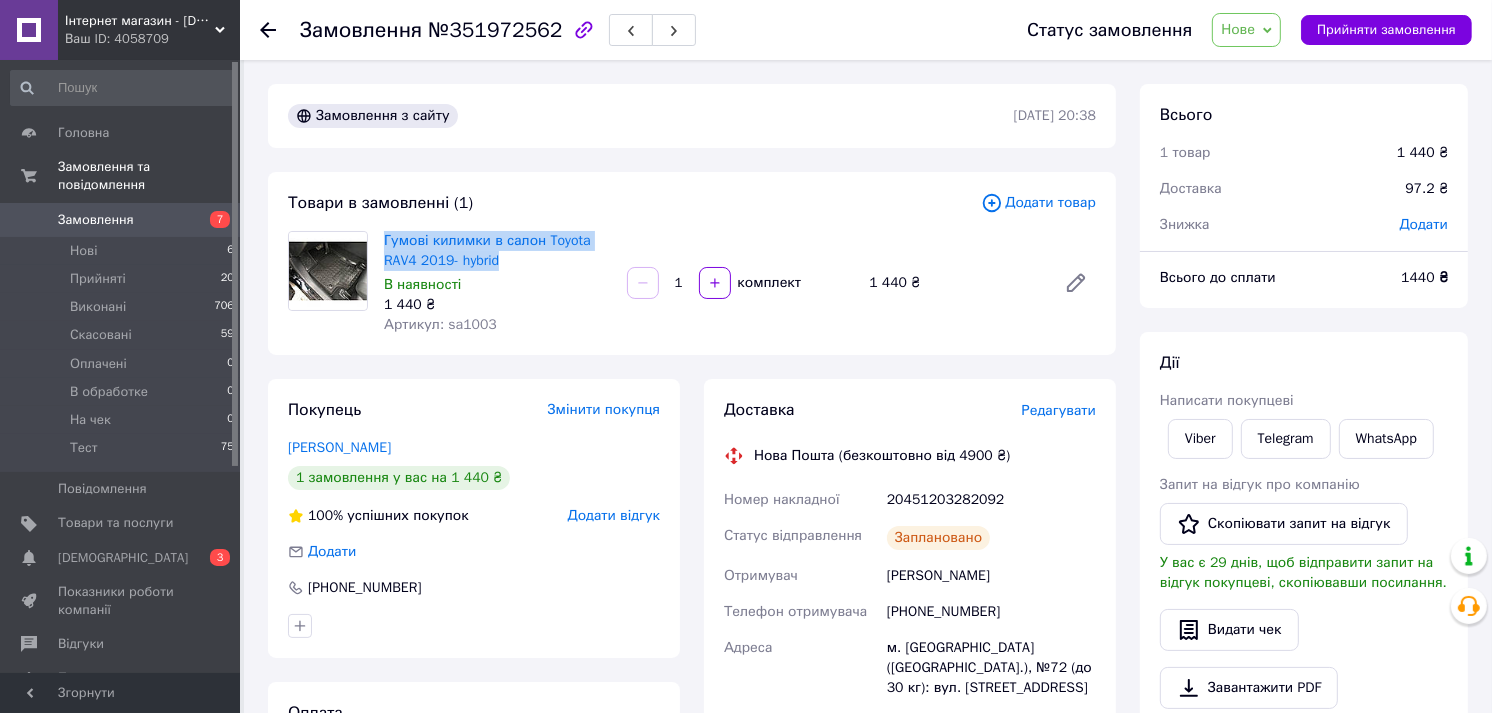 drag, startPoint x: 382, startPoint y: 240, endPoint x: 503, endPoint y: 263, distance: 123.16656 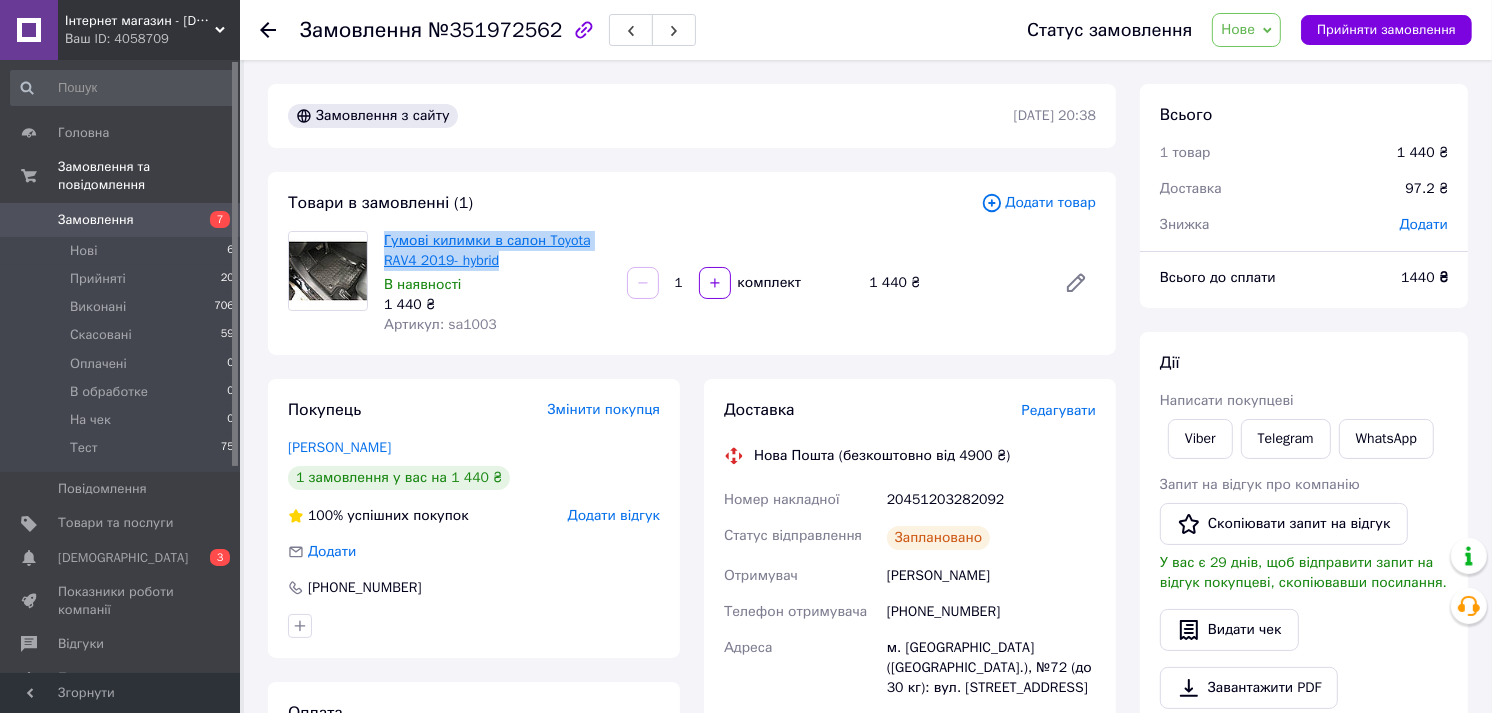 copy on "Гумові килимки в салон Toyota RAV4 2019- hybrid" 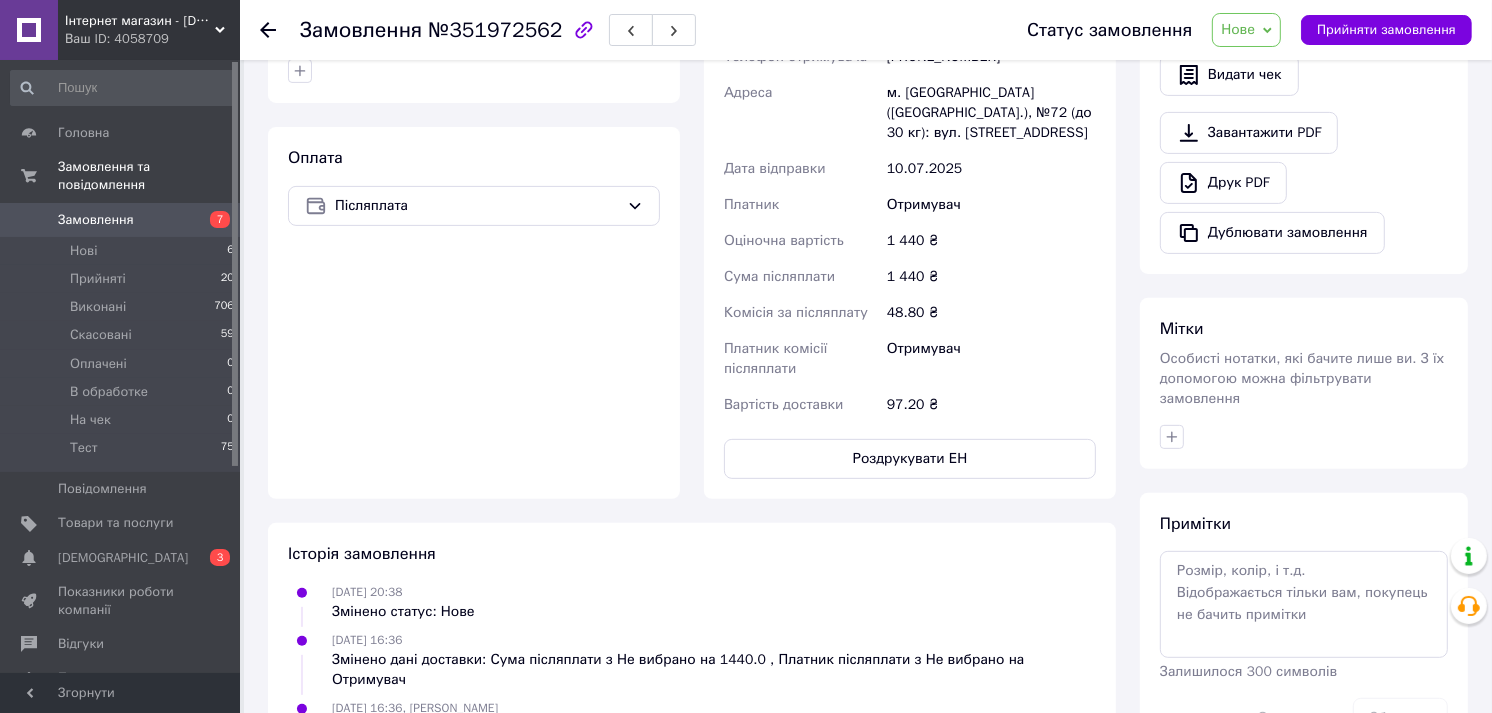 scroll, scrollTop: 0, scrollLeft: 0, axis: both 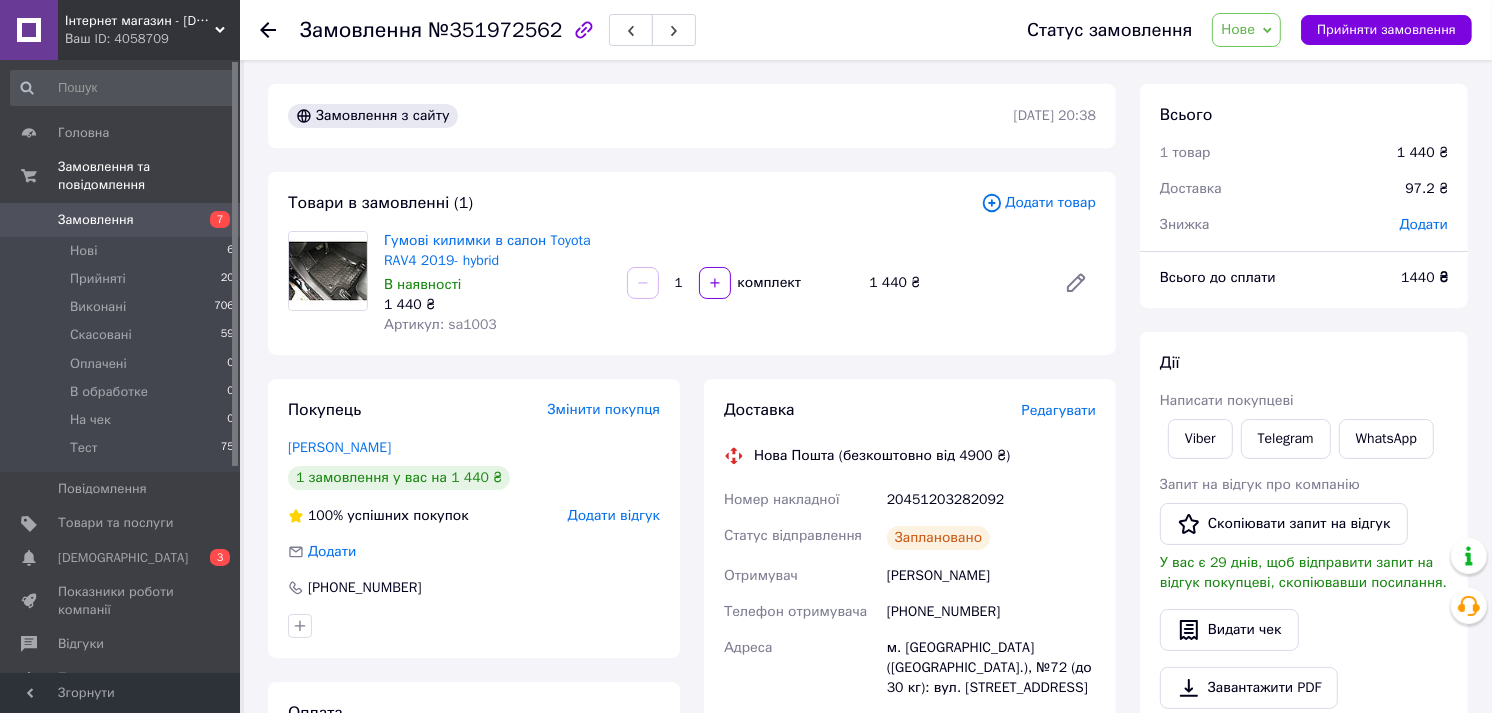 click 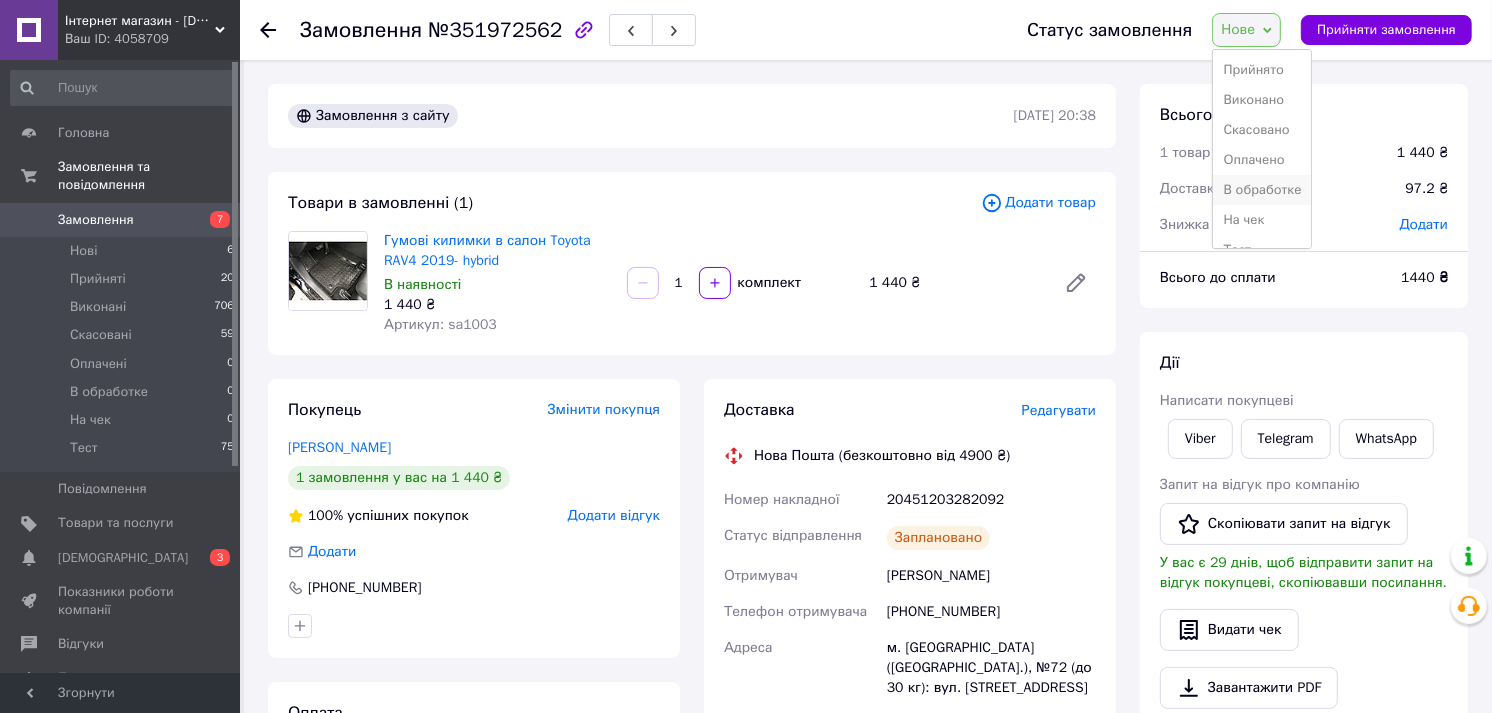 click on "В обработке" at bounding box center [1262, 190] 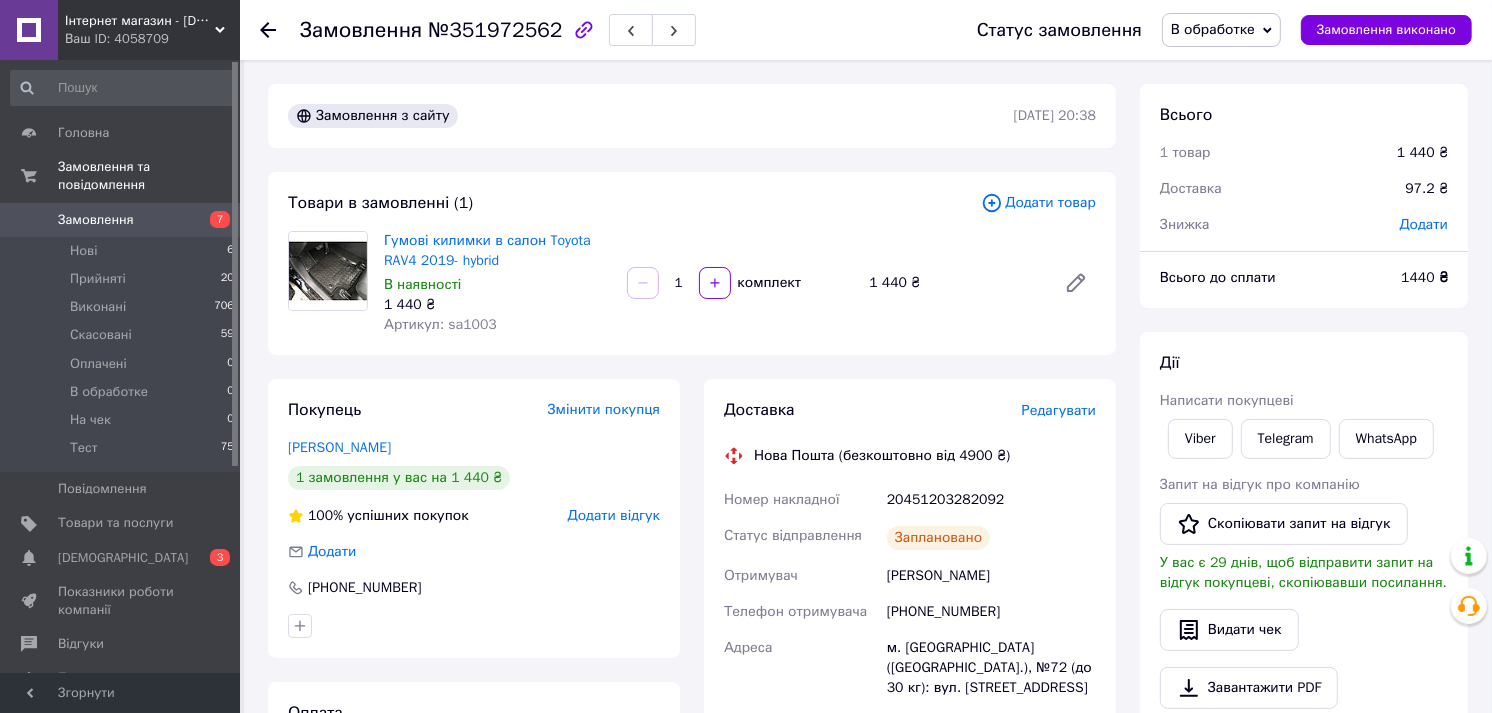 click on "Артикул: sa1003" at bounding box center (440, 324) 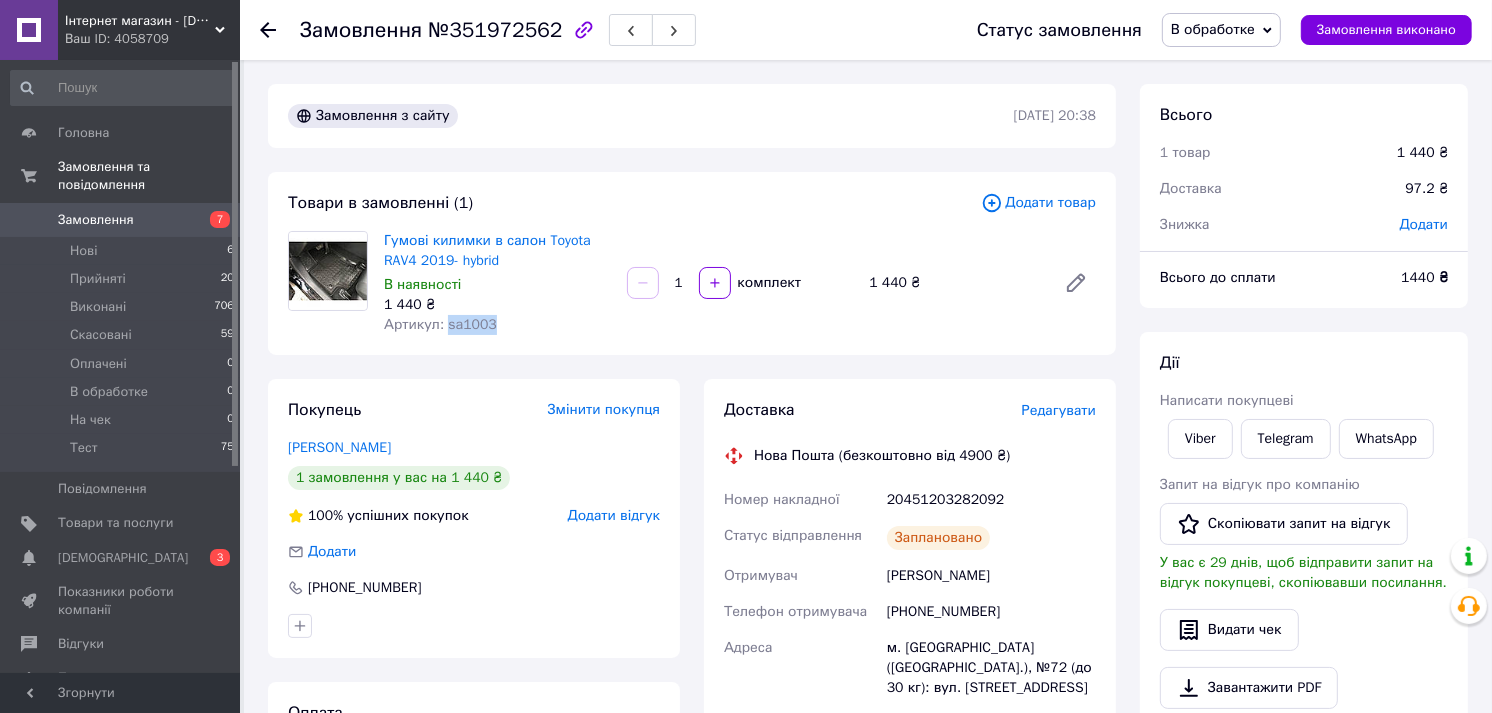 click on "Артикул: sa1003" at bounding box center (440, 324) 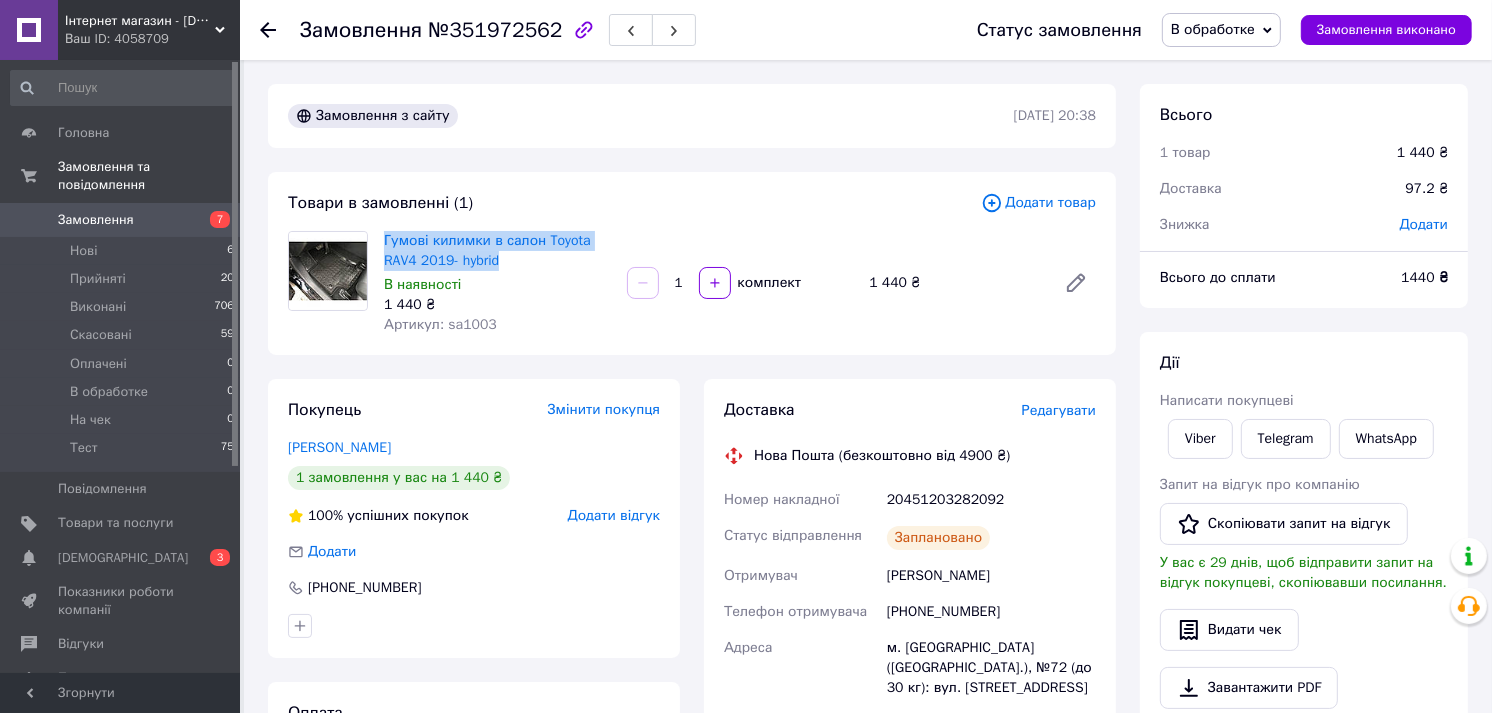 drag, startPoint x: 376, startPoint y: 238, endPoint x: 530, endPoint y: 257, distance: 155.16765 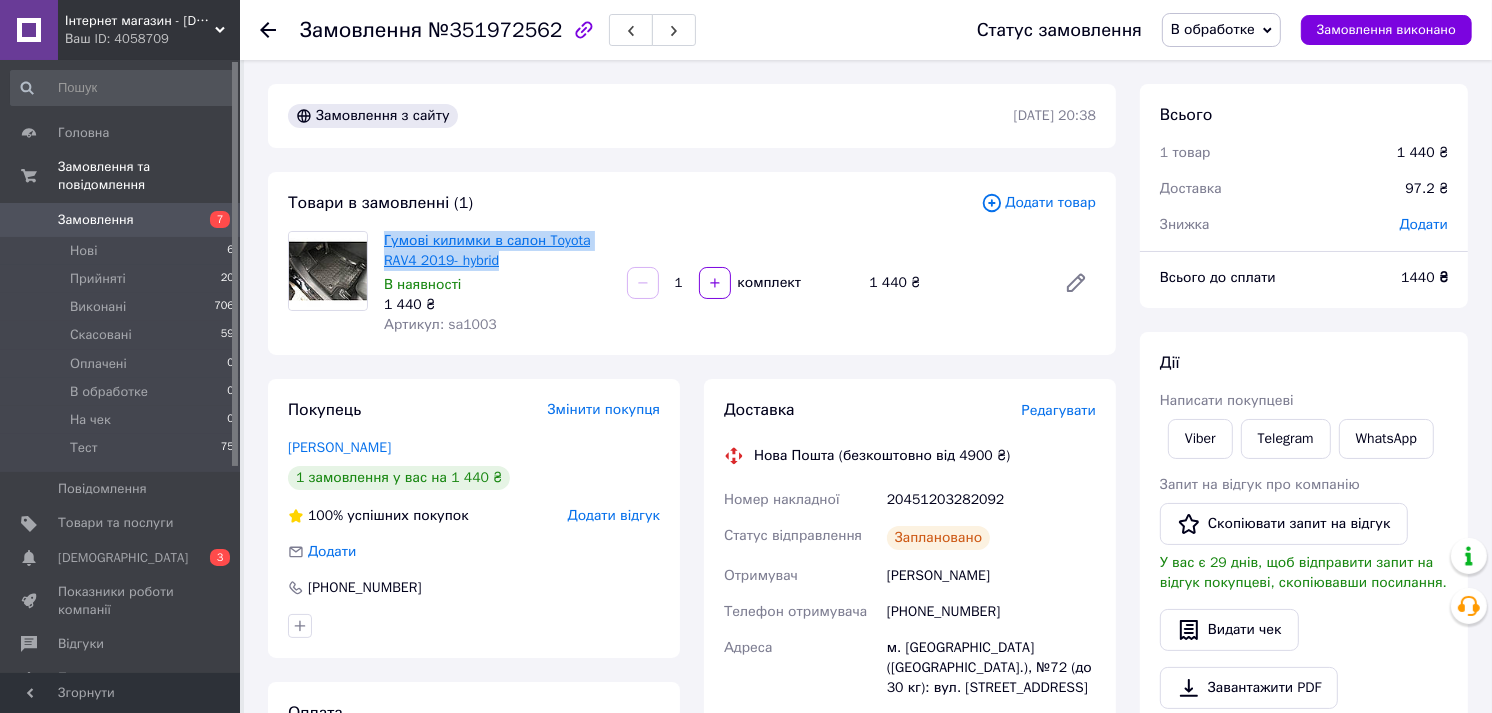 copy on "Гумові килимки в салон Toyota RAV4 2019- hybrid" 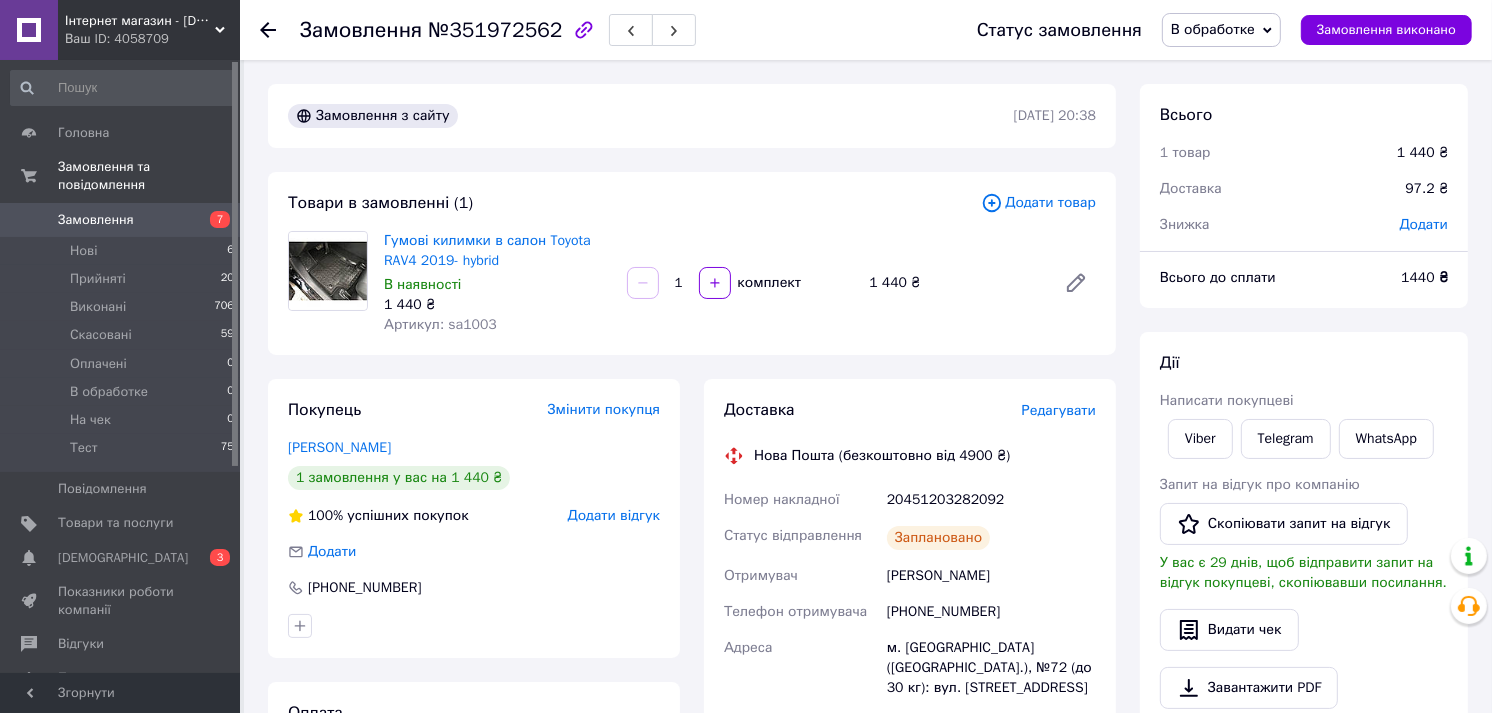 click on "20451203282092" at bounding box center (991, 500) 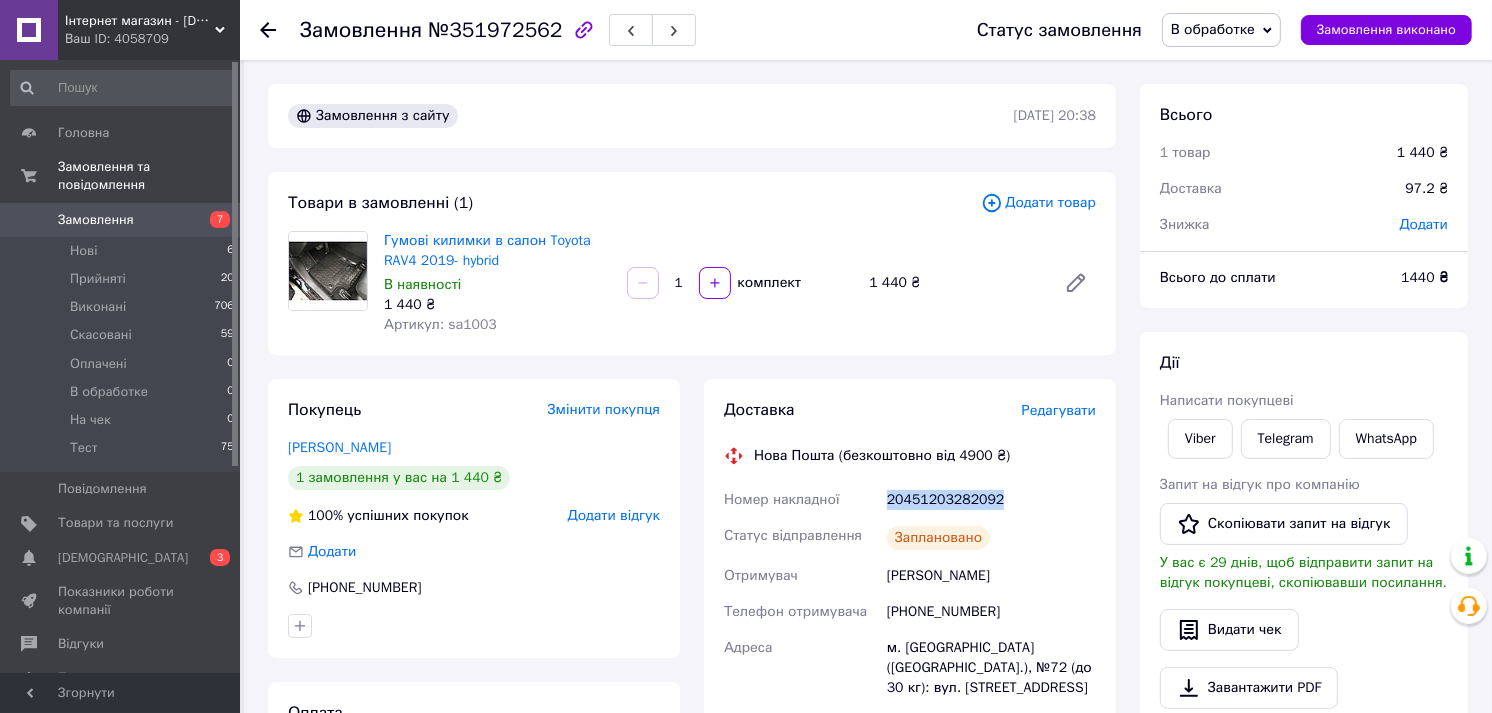 click on "20451203282092" at bounding box center (991, 500) 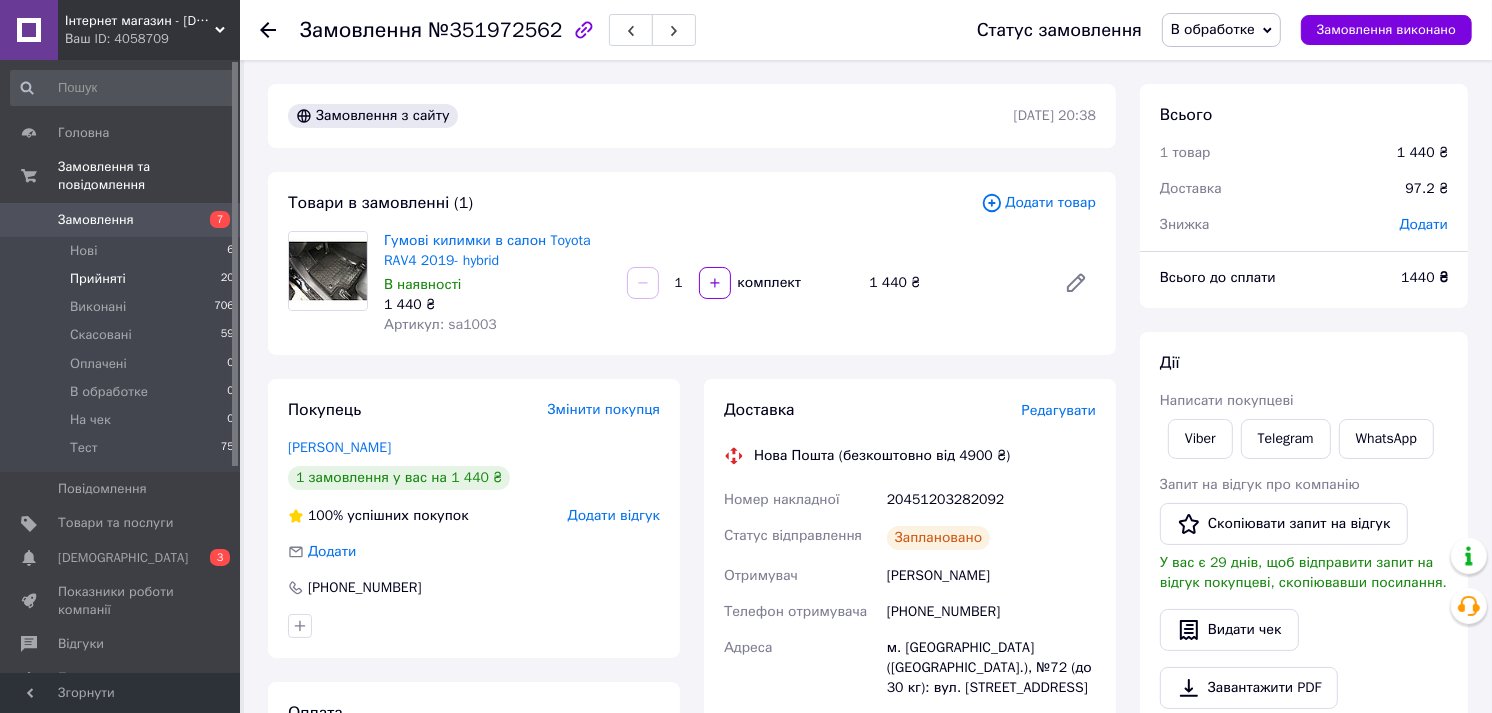 click on "Прийняті 20" at bounding box center [123, 279] 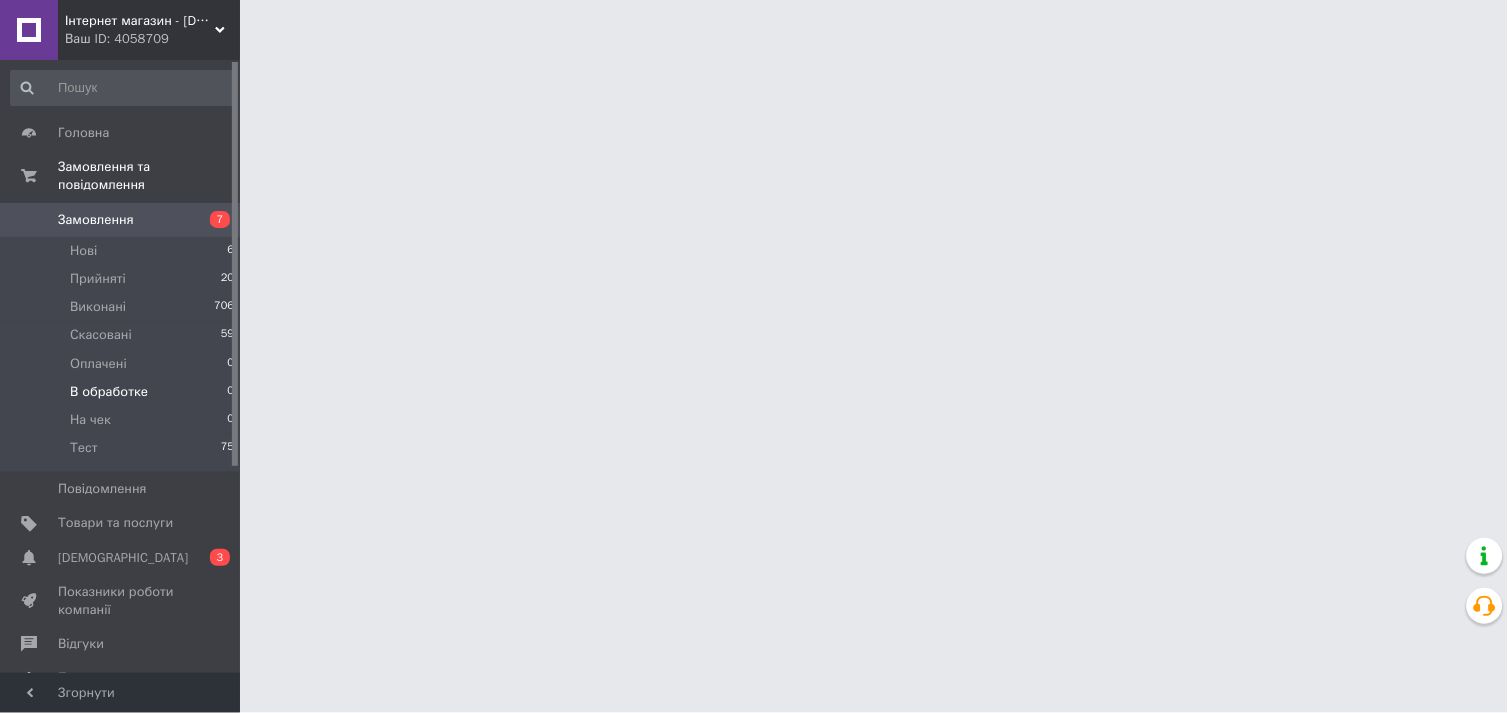 click on "В обработке 0" at bounding box center [123, 392] 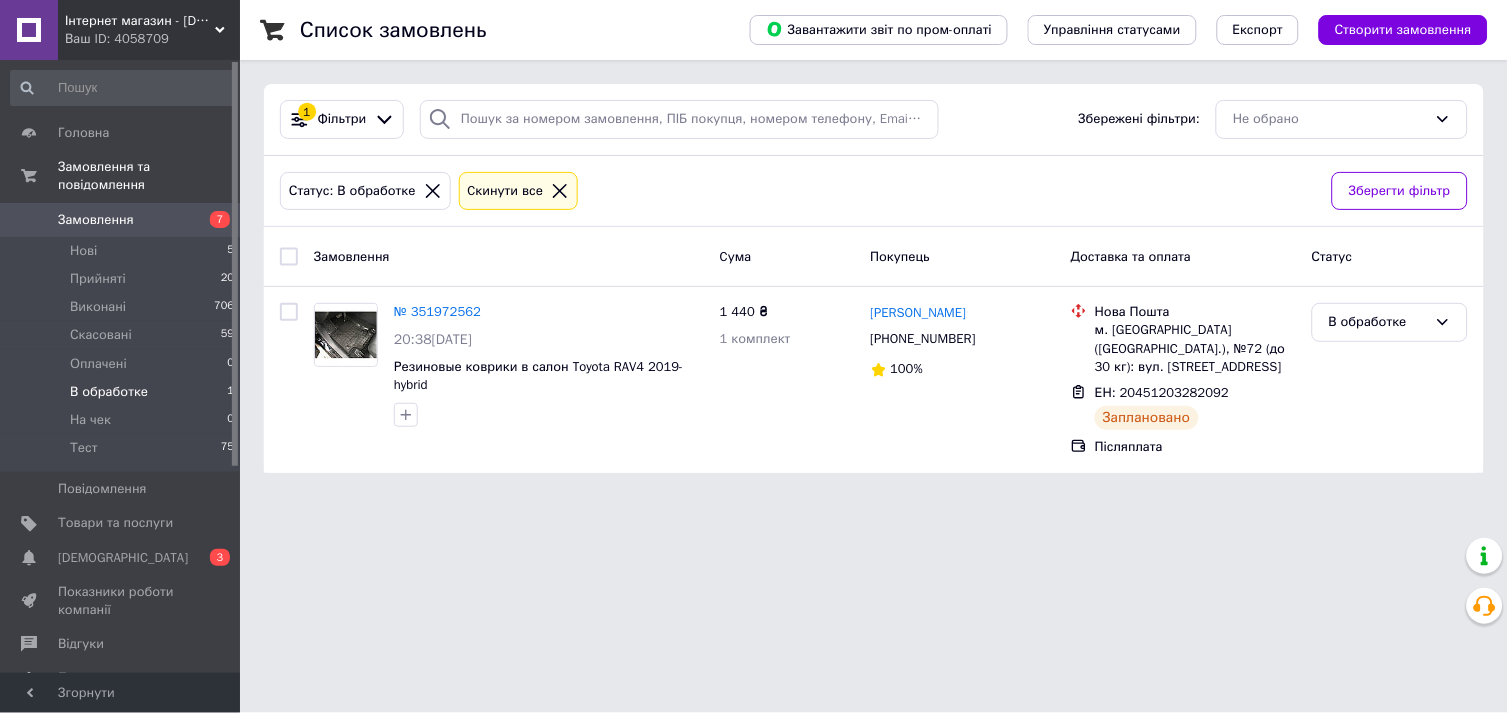 click on "Замовлення" at bounding box center (96, 220) 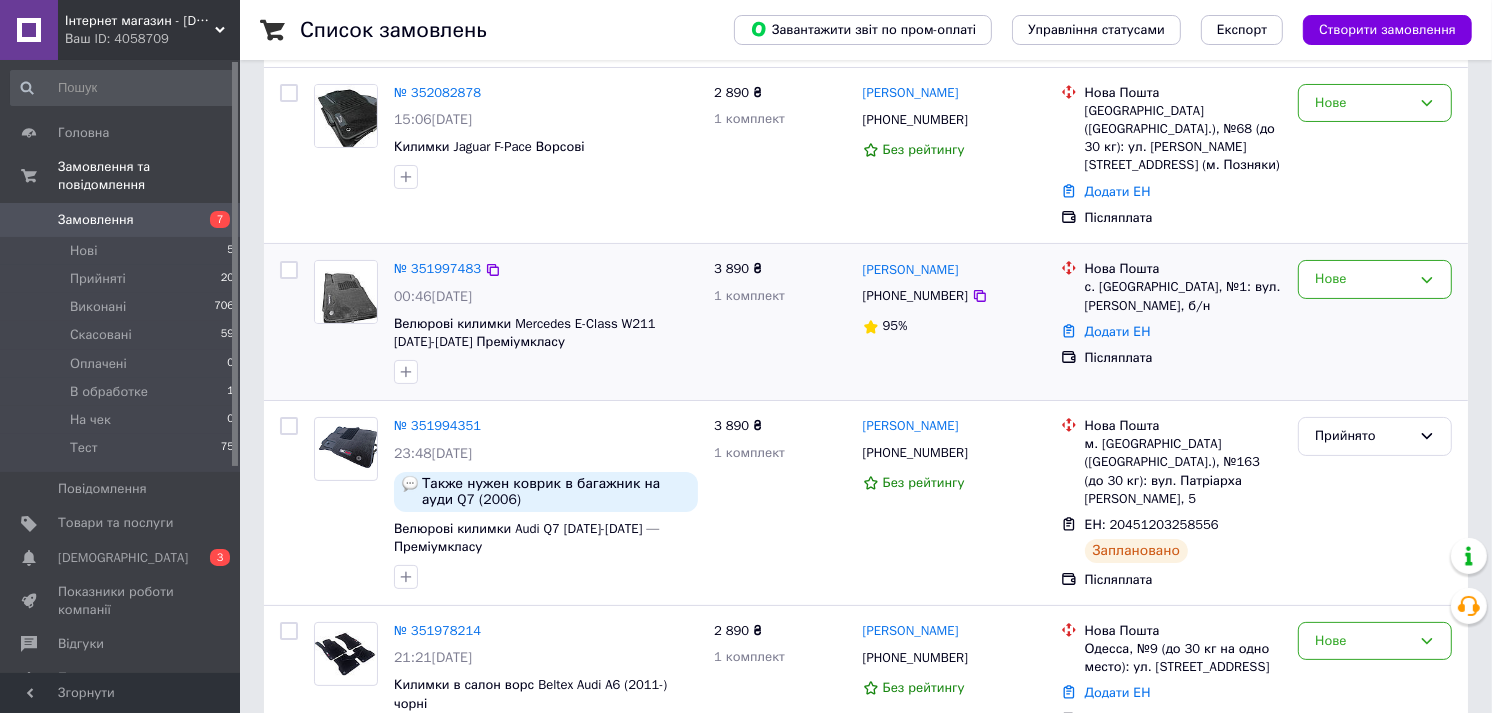 scroll, scrollTop: 111, scrollLeft: 0, axis: vertical 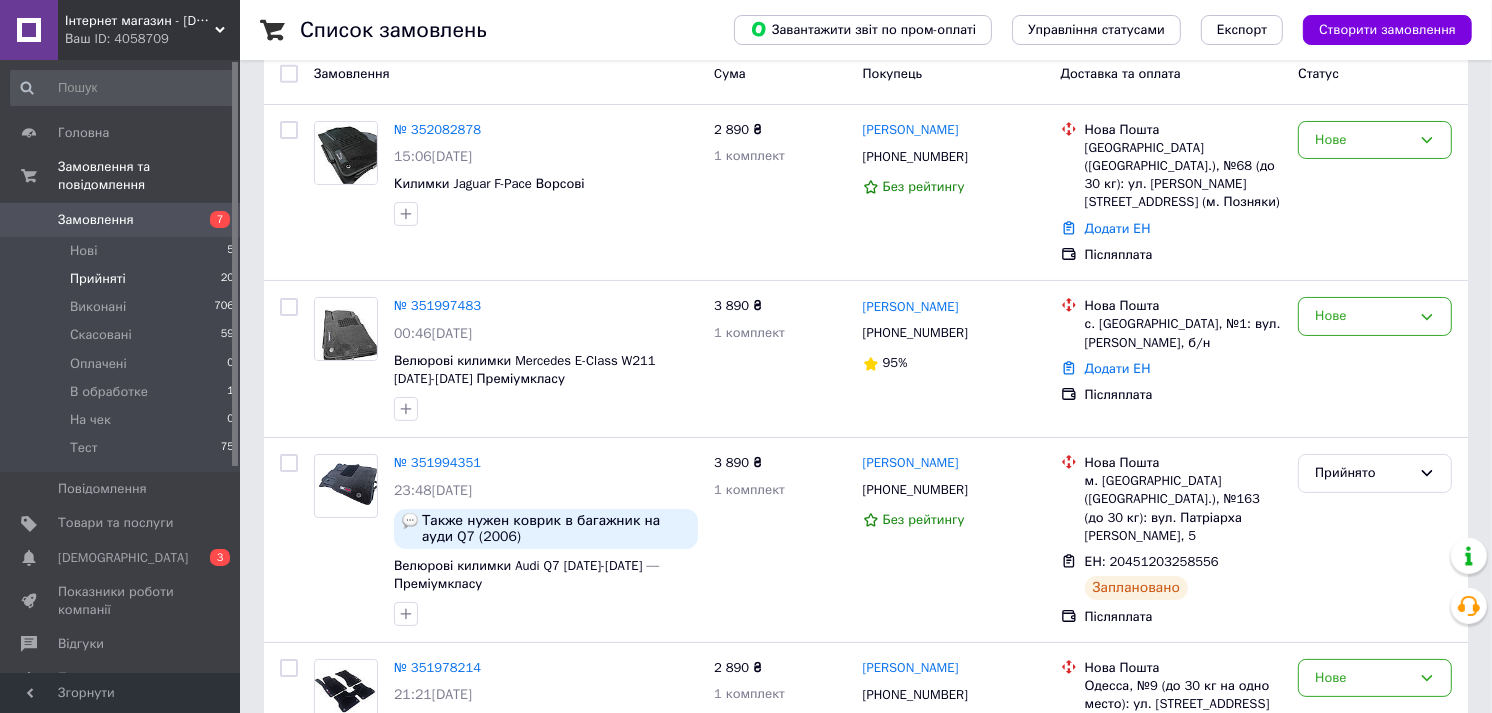 click on "Прийняті" at bounding box center (98, 279) 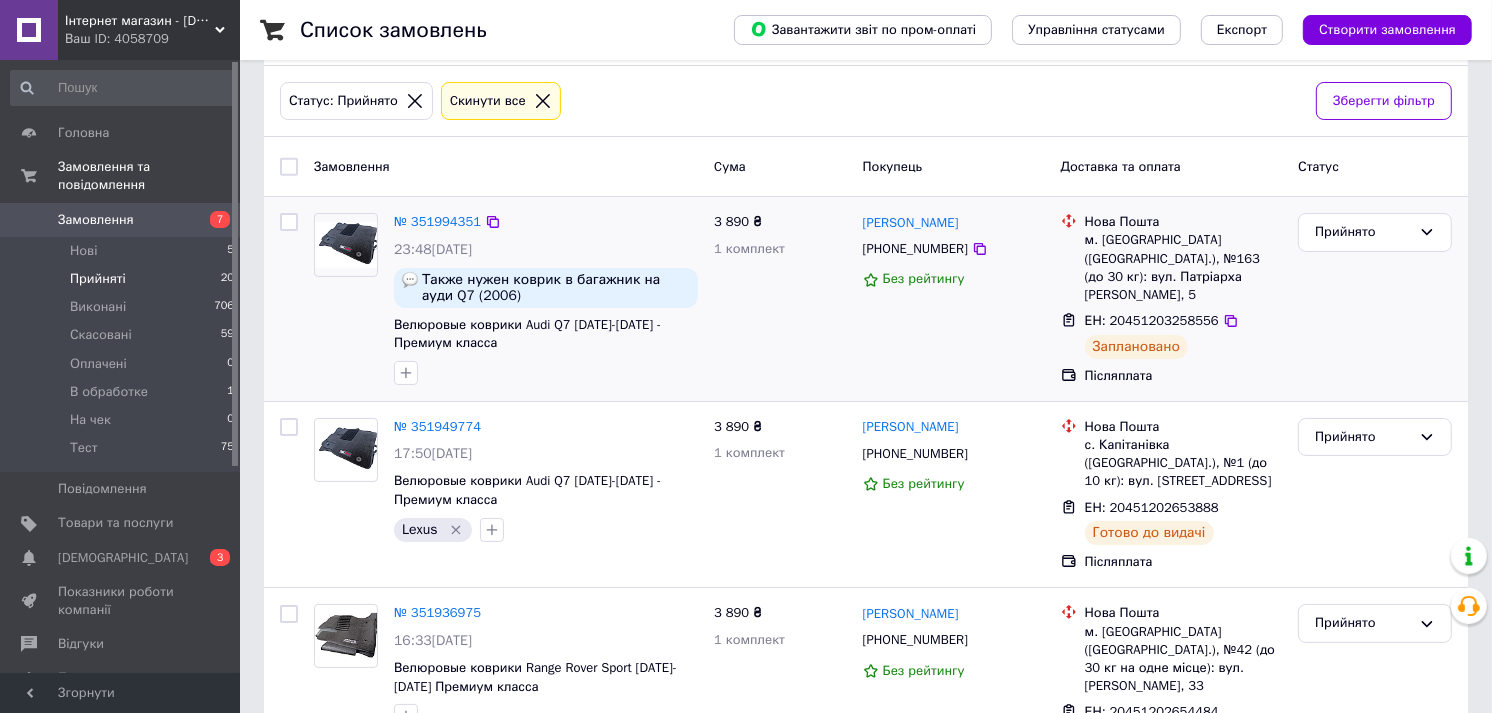 scroll, scrollTop: 0, scrollLeft: 0, axis: both 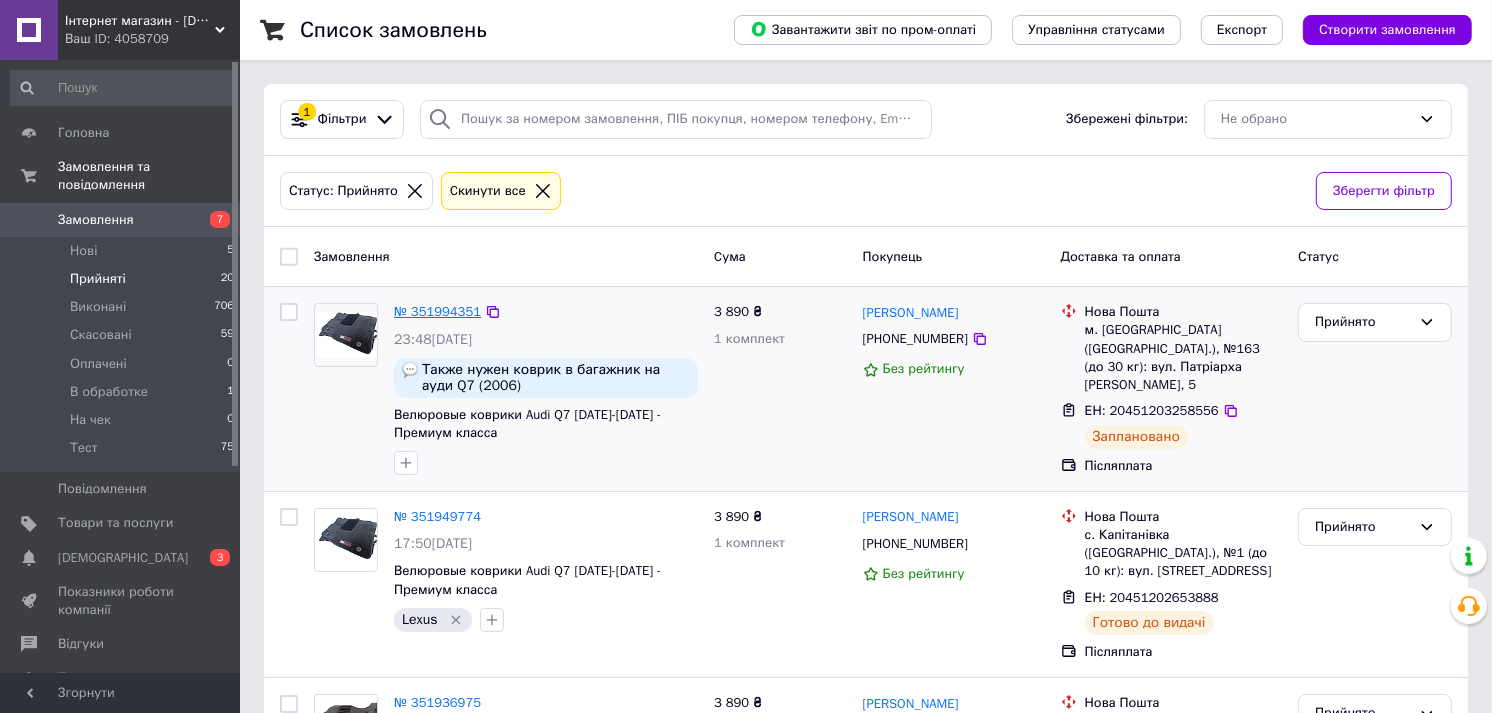 click on "№ 351994351" at bounding box center [437, 311] 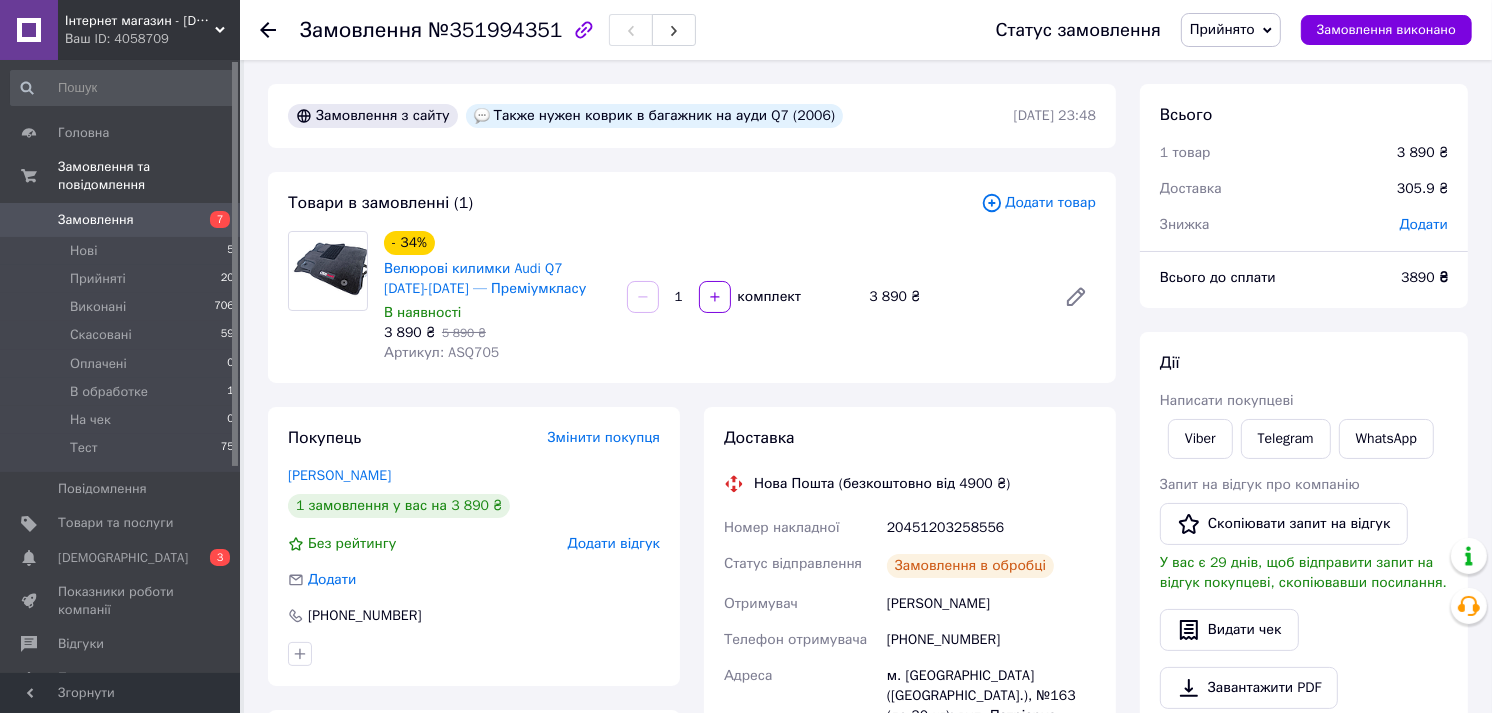 click on "Артикул: ASQ705" at bounding box center (441, 352) 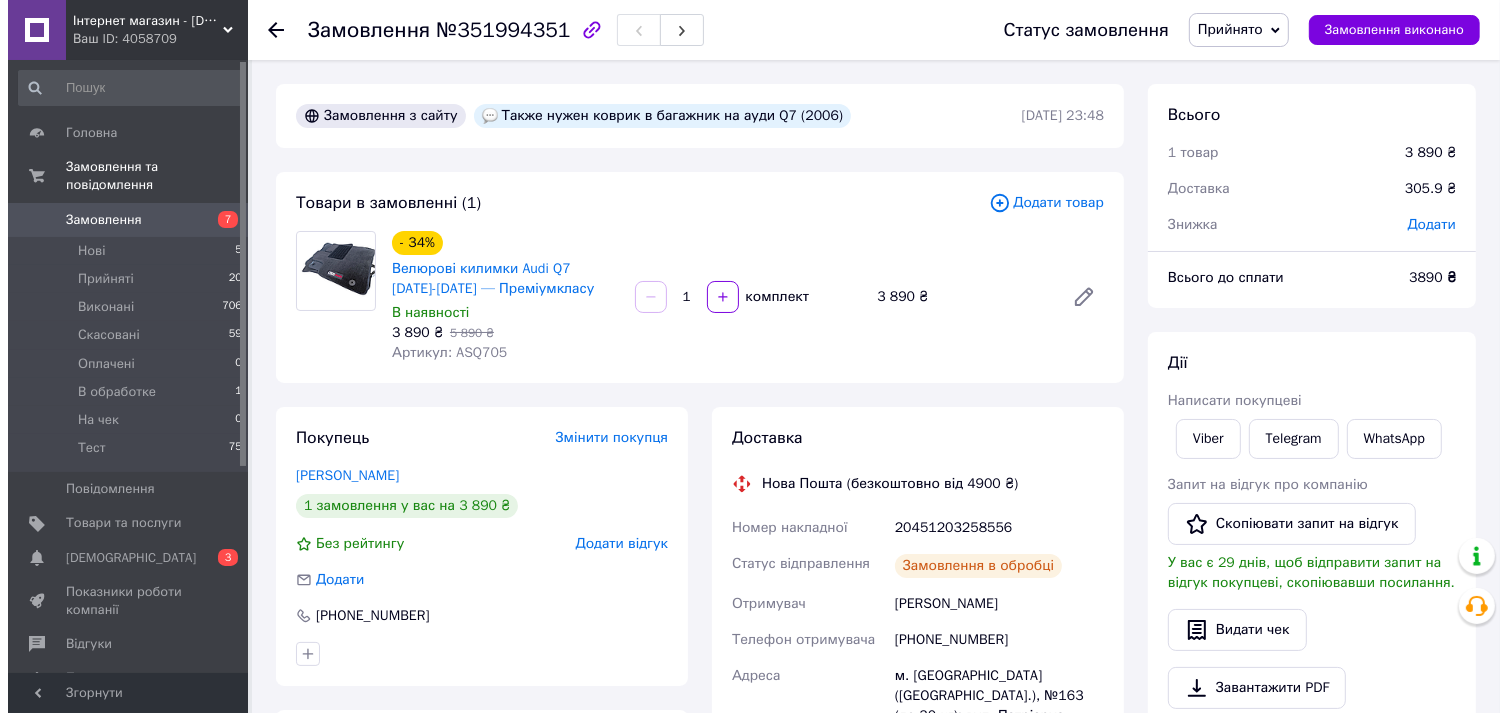 scroll, scrollTop: 40, scrollLeft: 0, axis: vertical 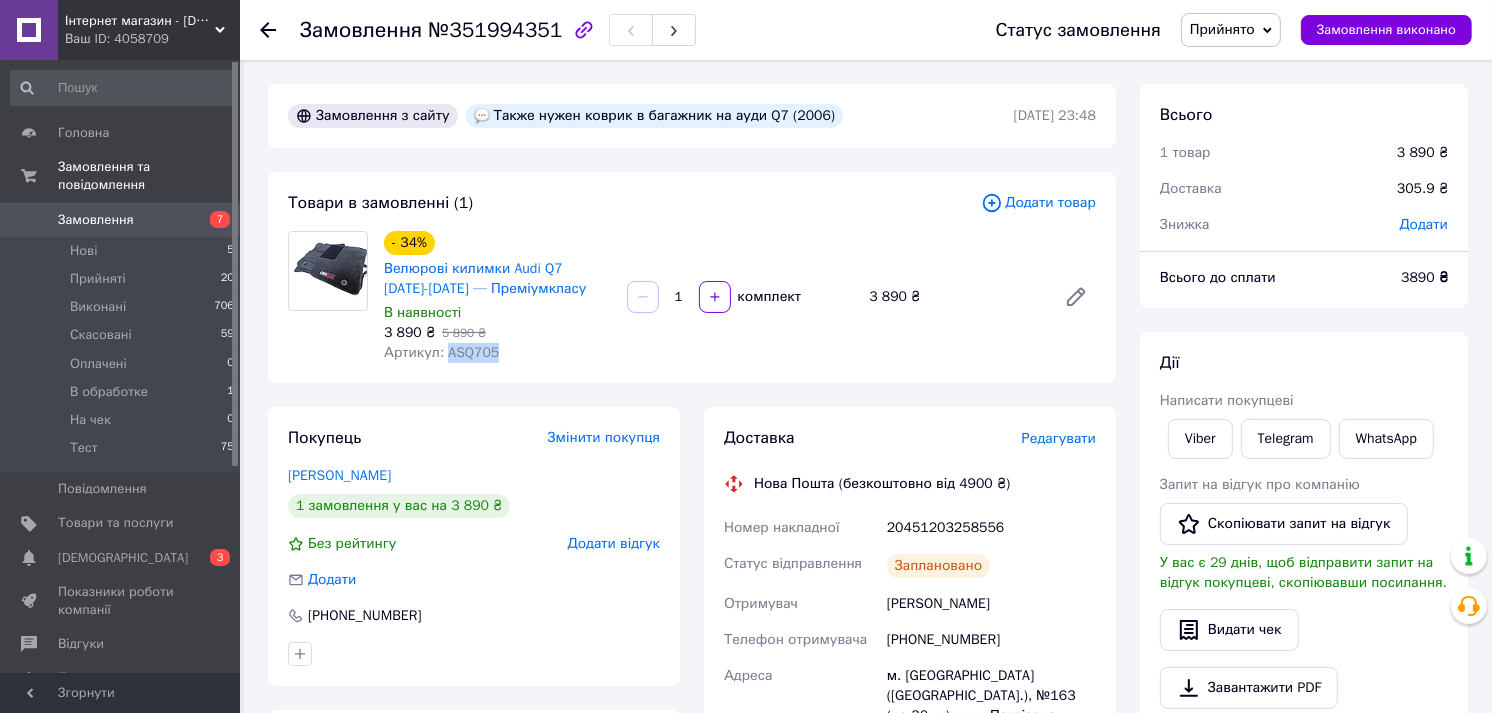 copy on "ASQ705" 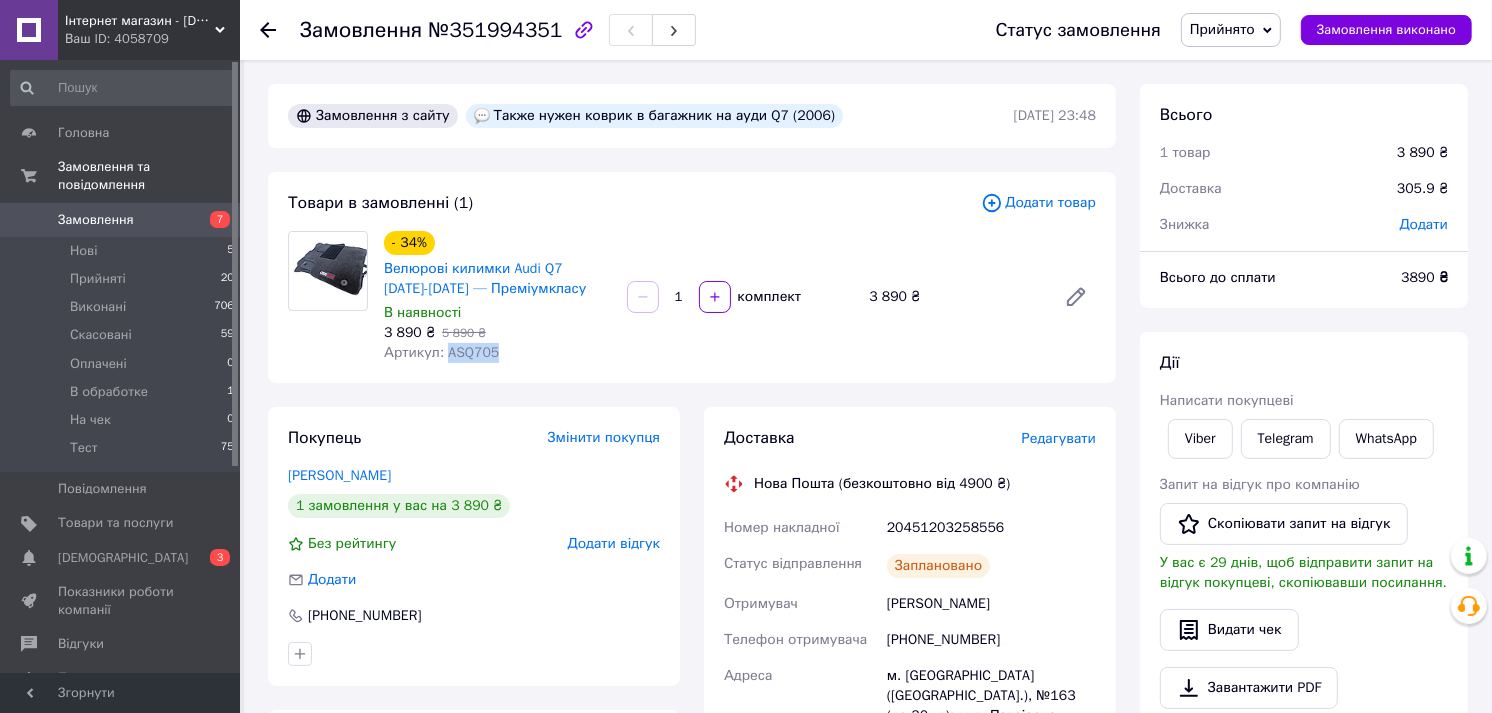 copy on "ASQ705" 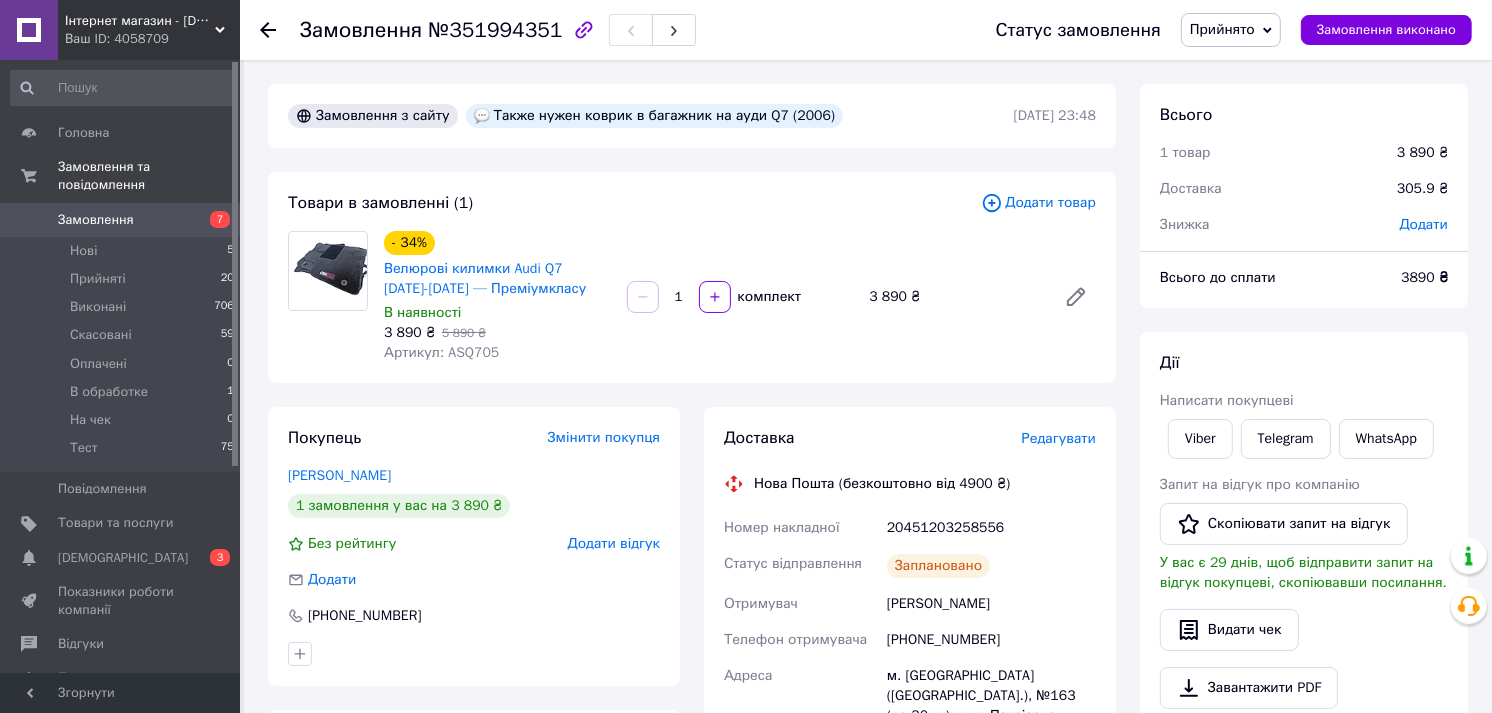 click on "20451203258556" at bounding box center (991, 528) 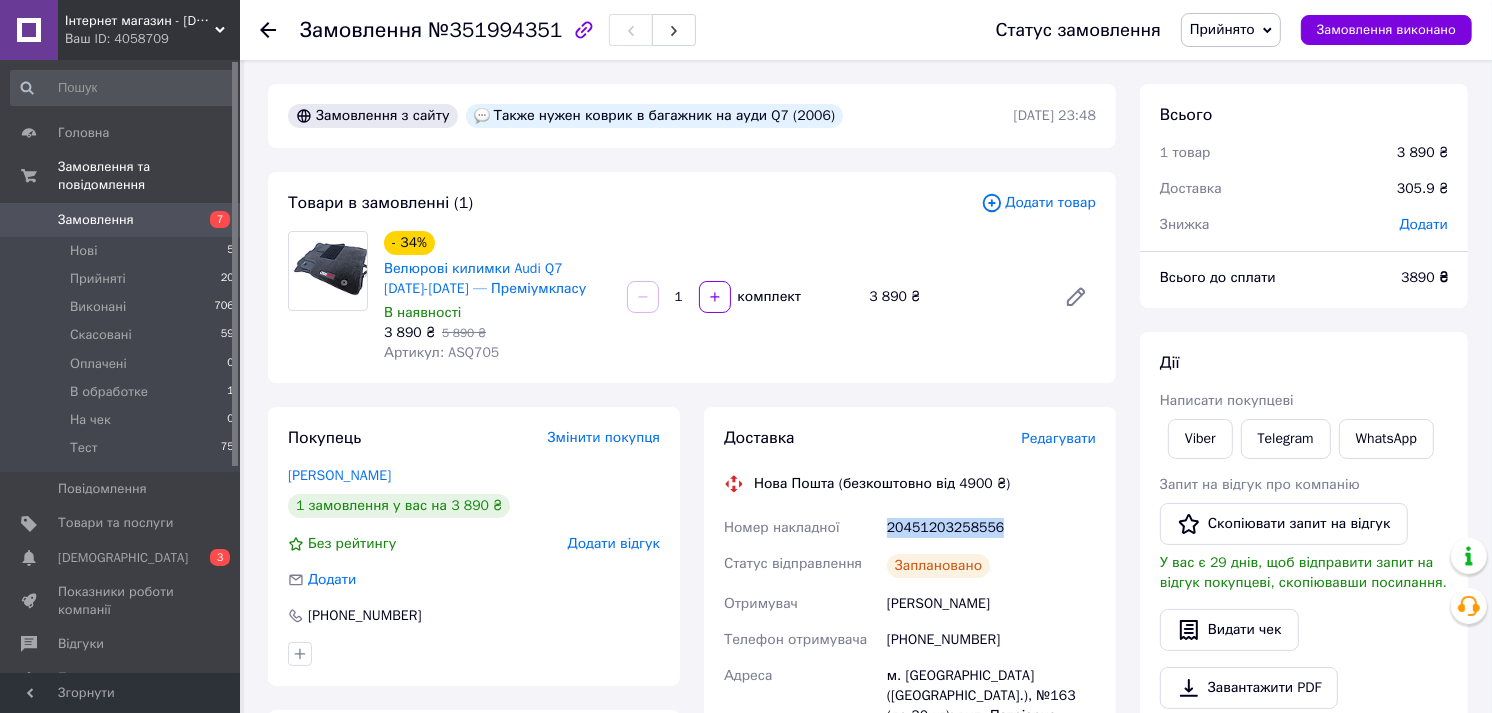 click on "20451203258556" at bounding box center (991, 528) 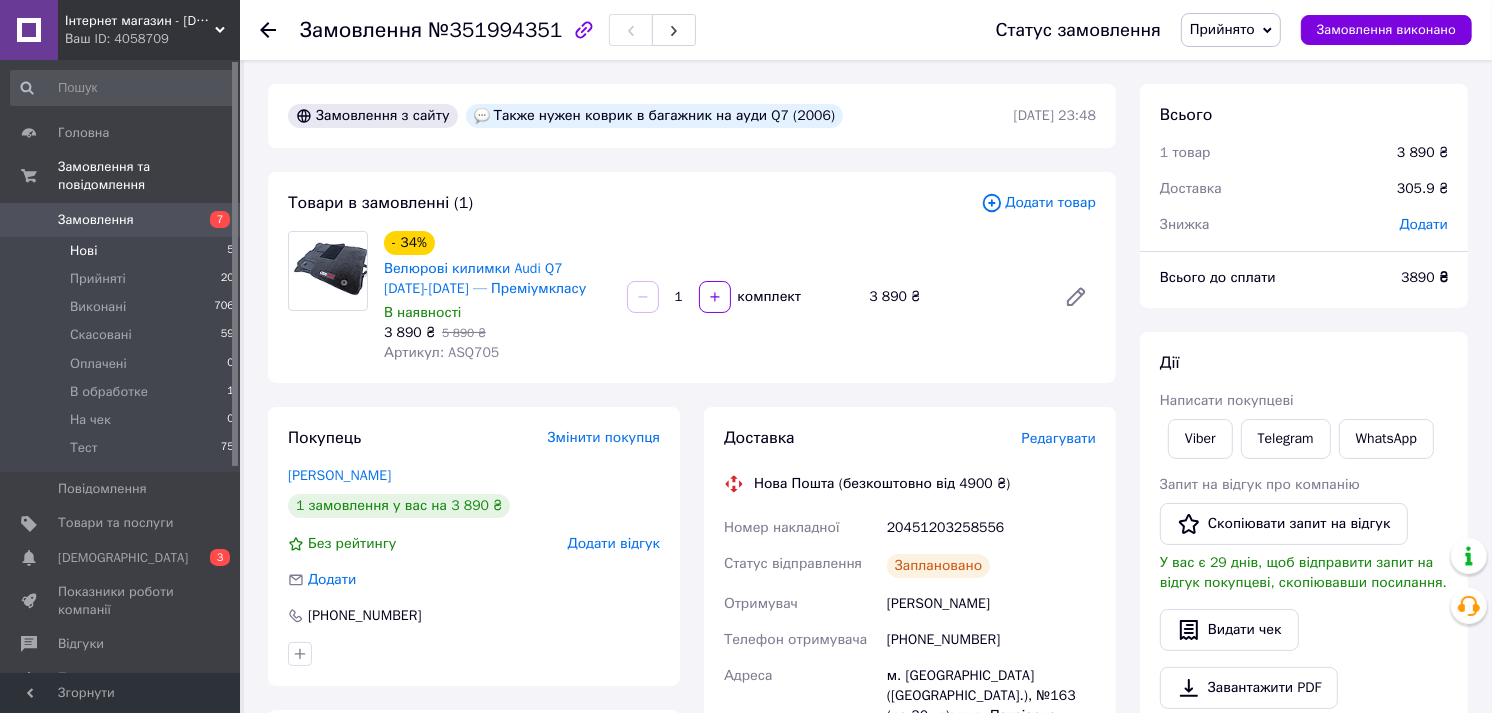 click on "Нові 5" at bounding box center (123, 251) 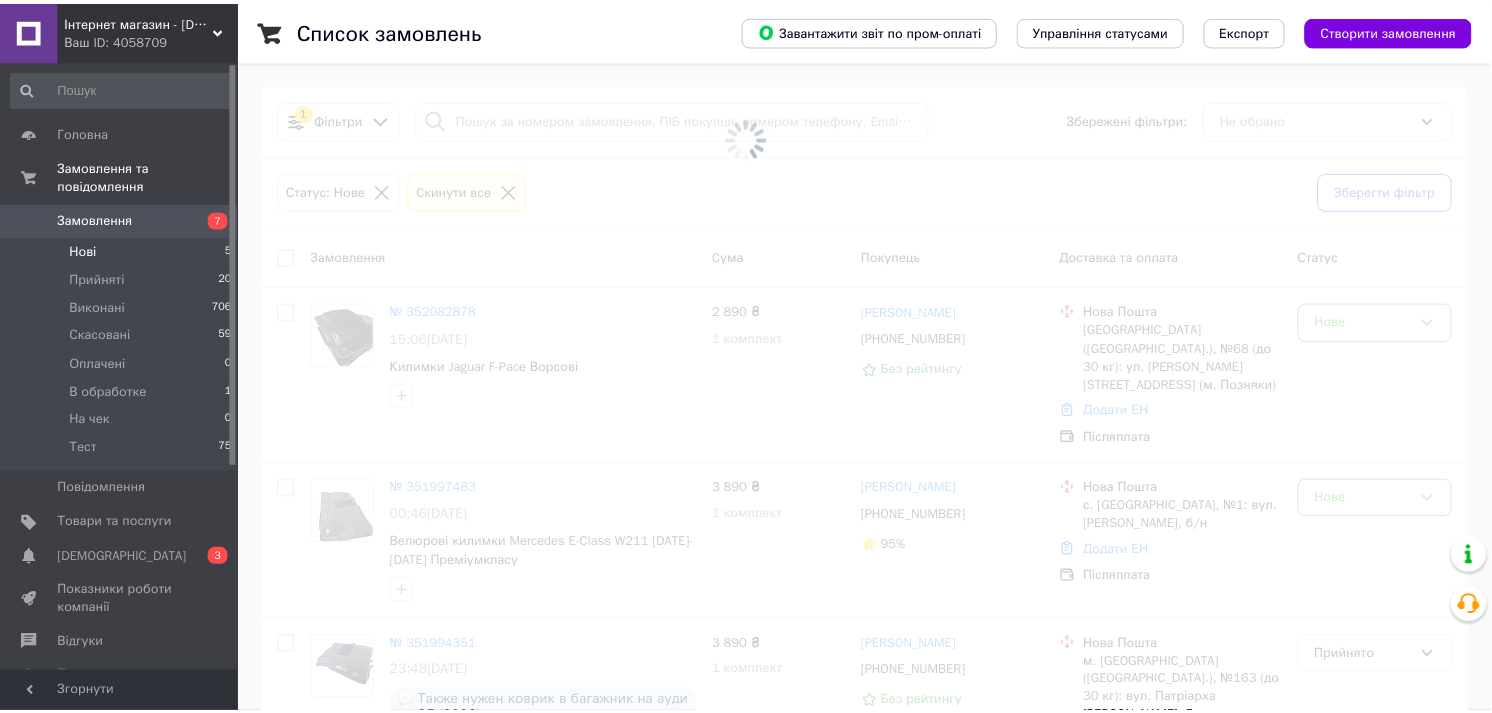 scroll, scrollTop: 777, scrollLeft: 0, axis: vertical 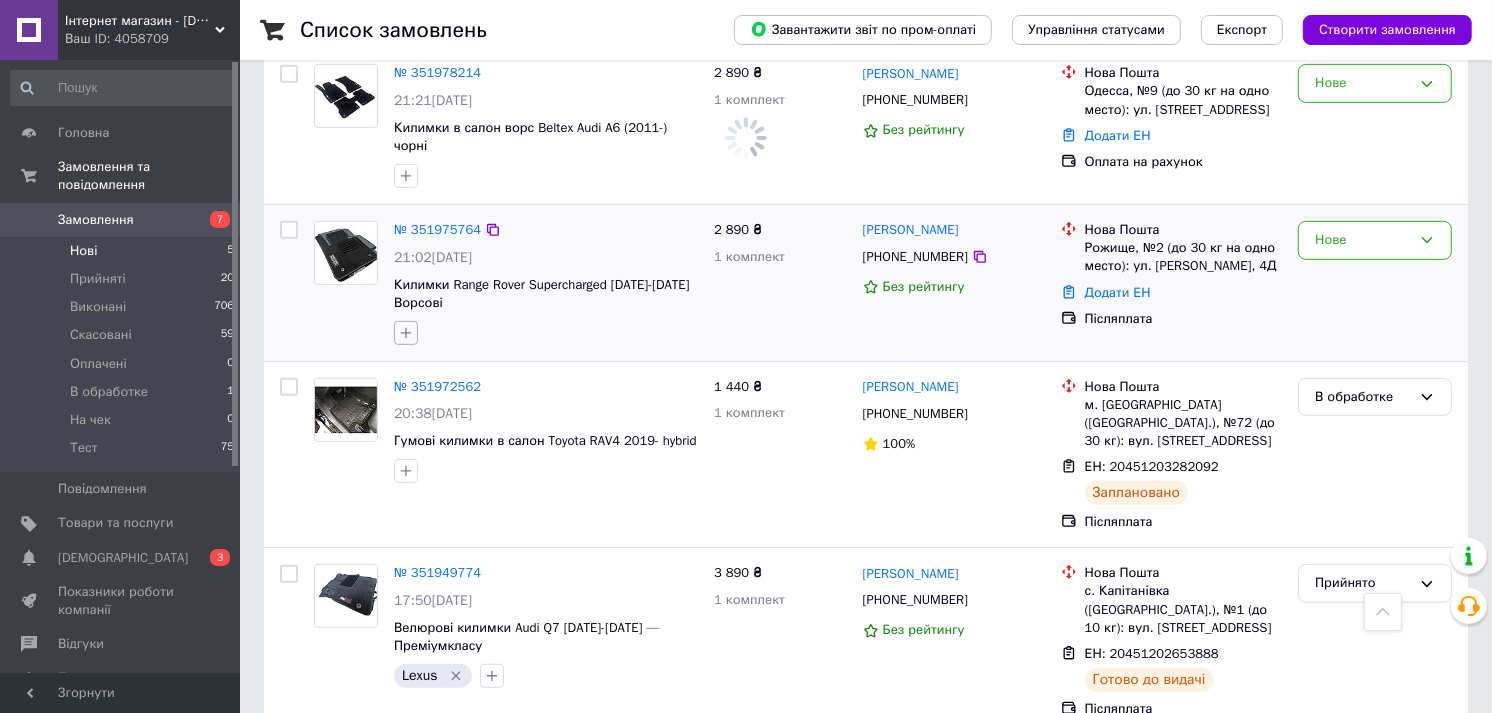 click 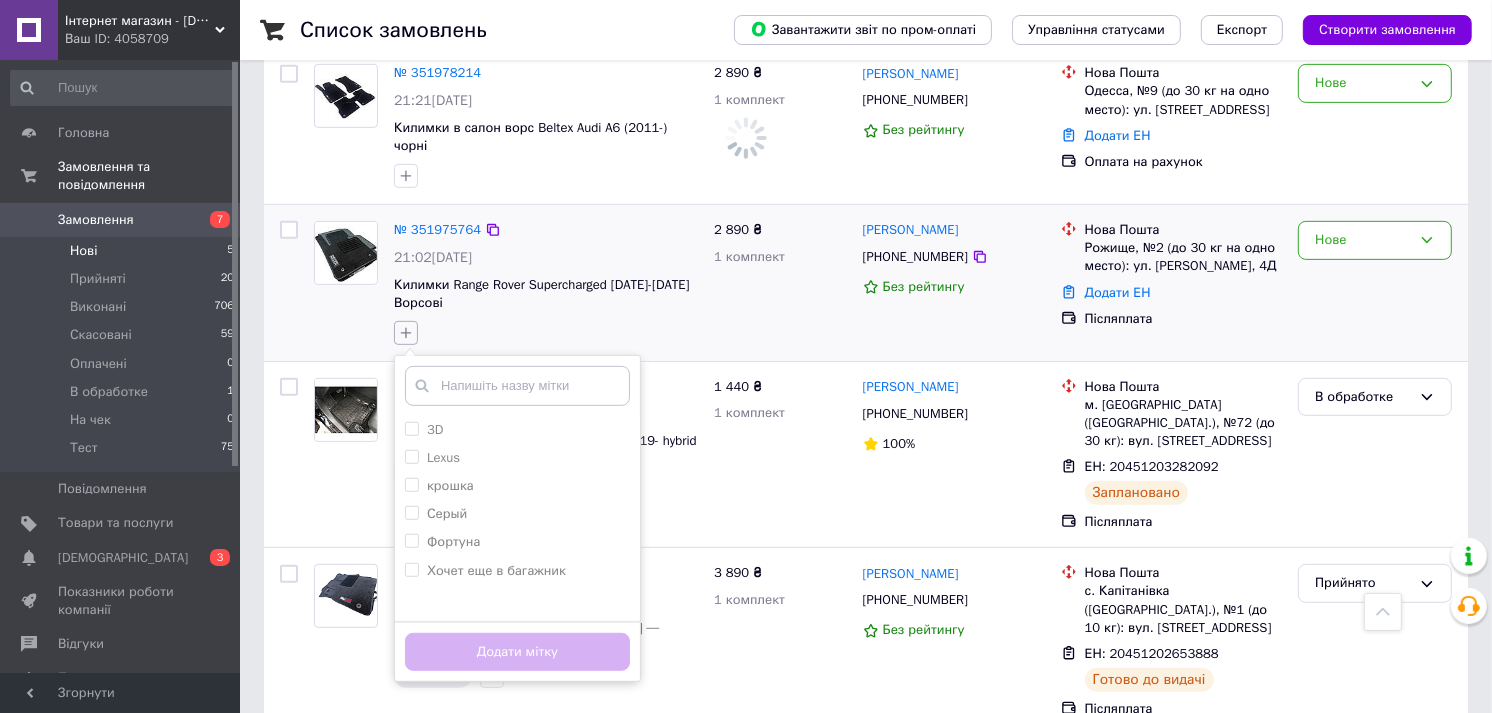 scroll, scrollTop: 0, scrollLeft: 0, axis: both 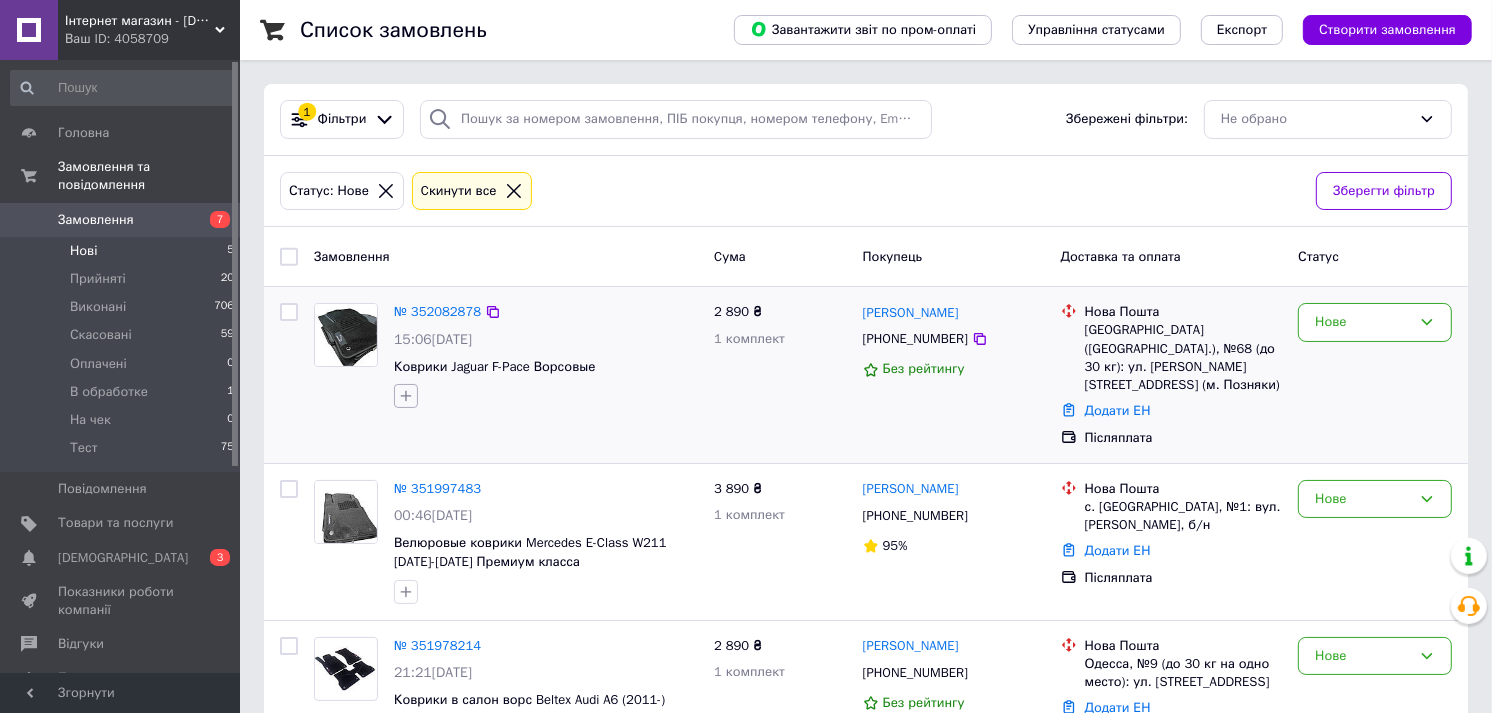 click 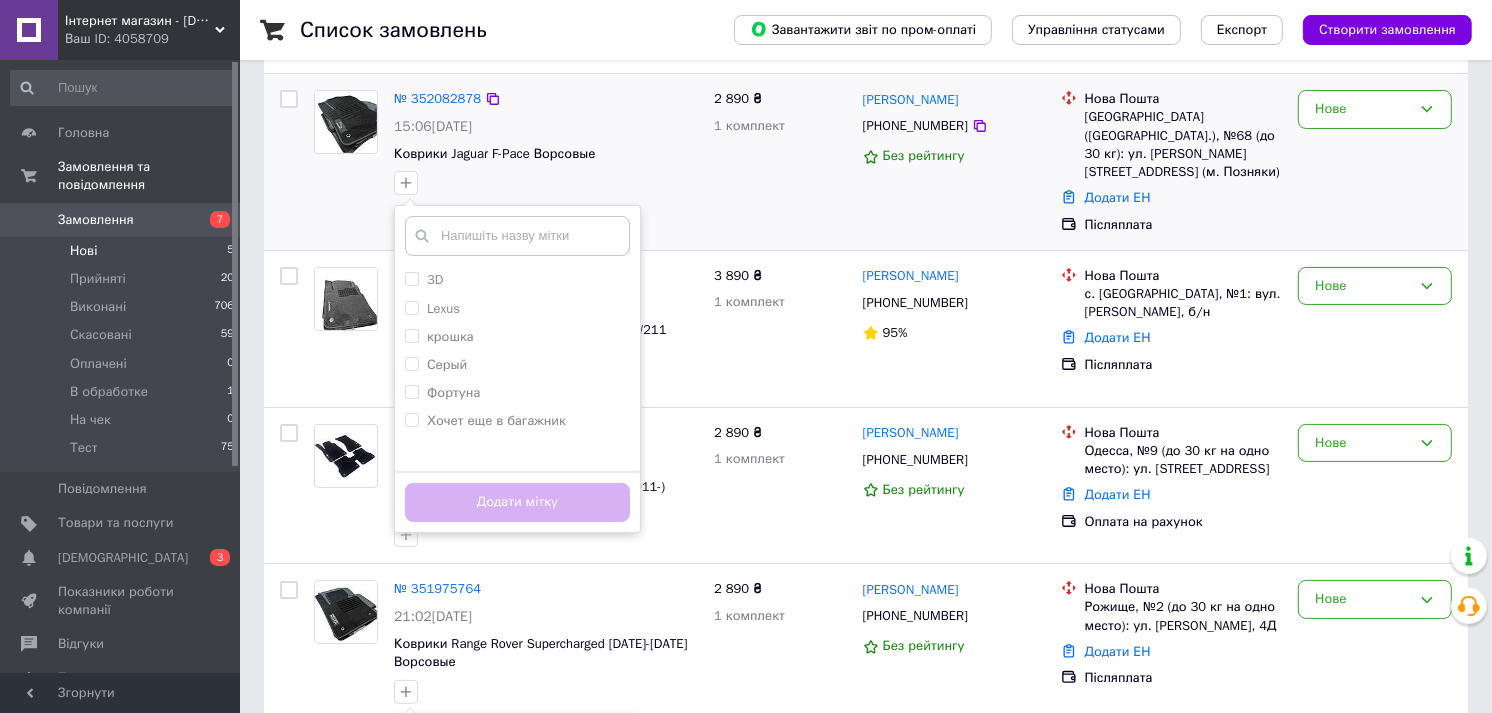 scroll, scrollTop: 222, scrollLeft: 0, axis: vertical 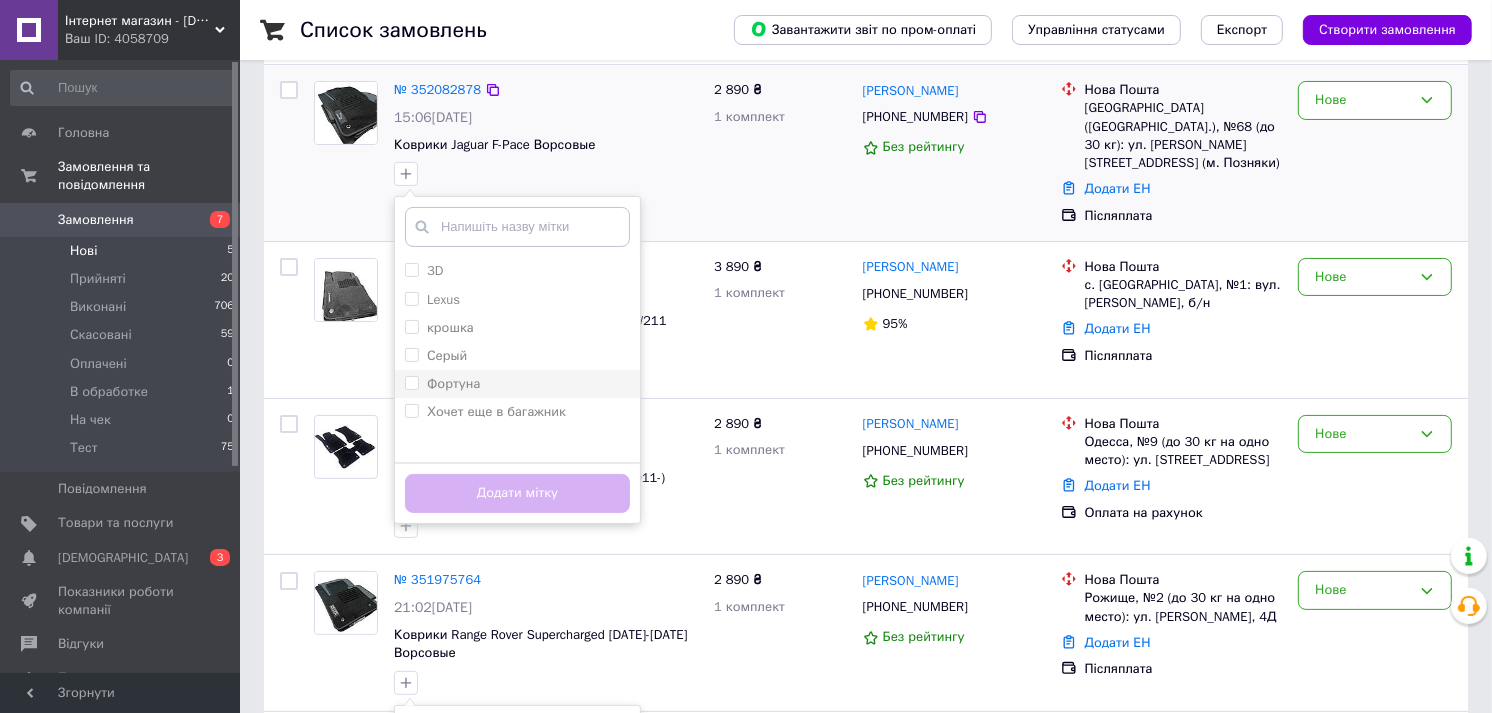 click on "Фортуна" at bounding box center (517, 384) 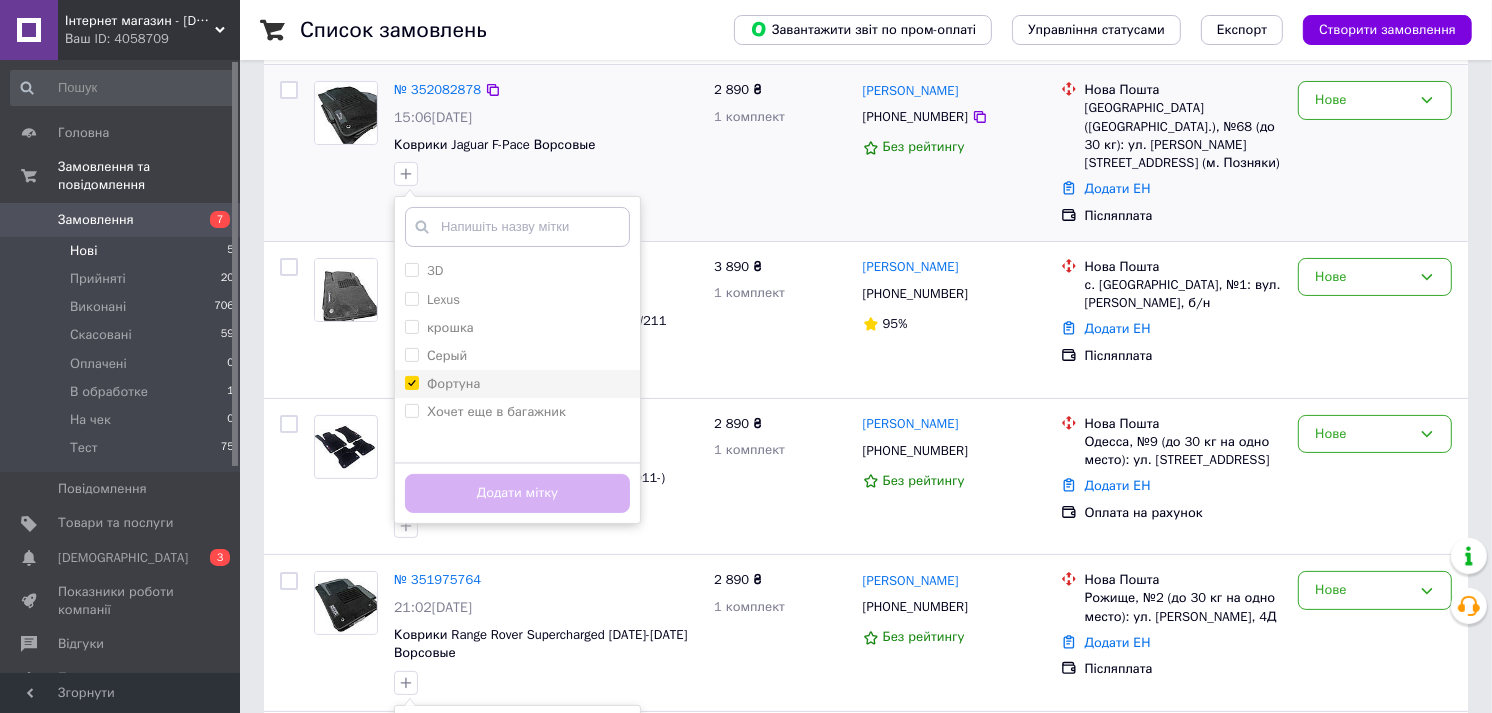 checkbox on "true" 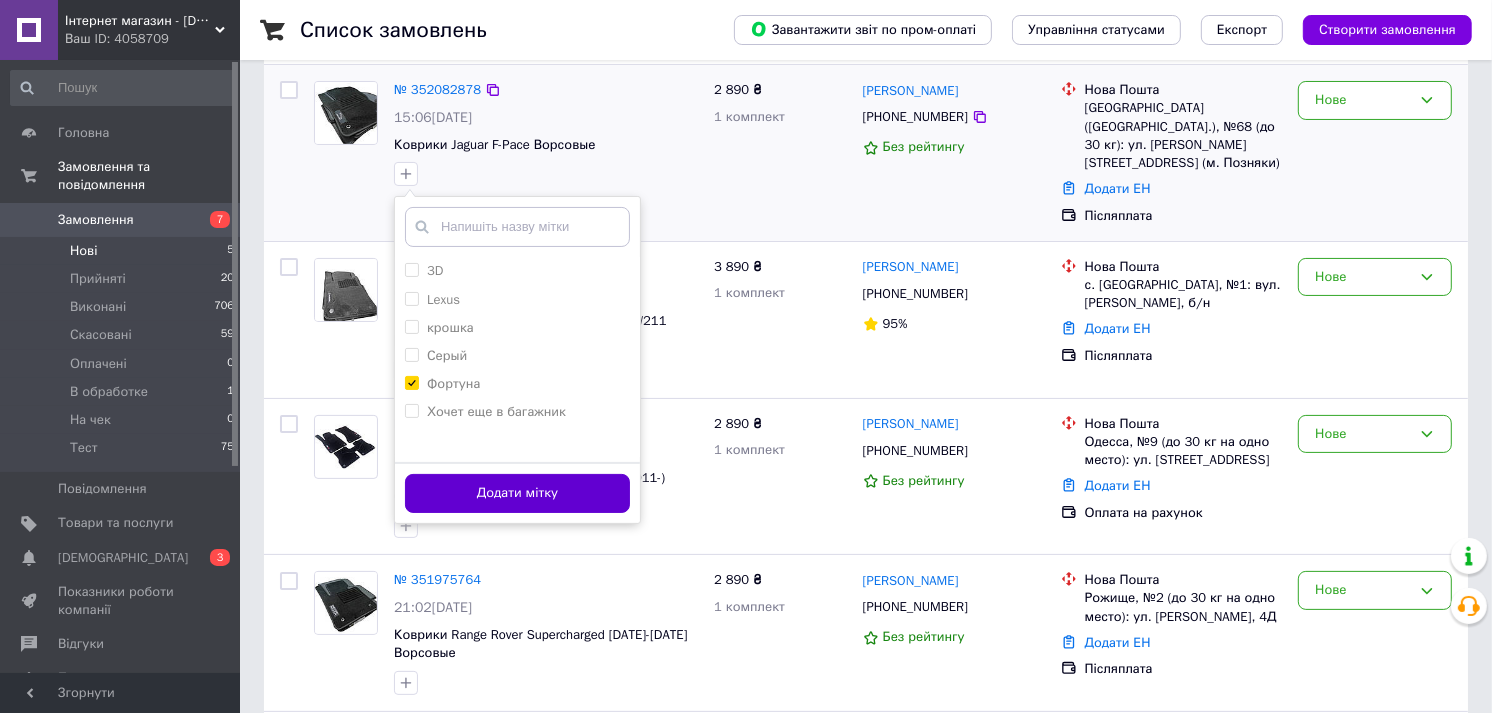 click on "Додати мітку" at bounding box center [517, 493] 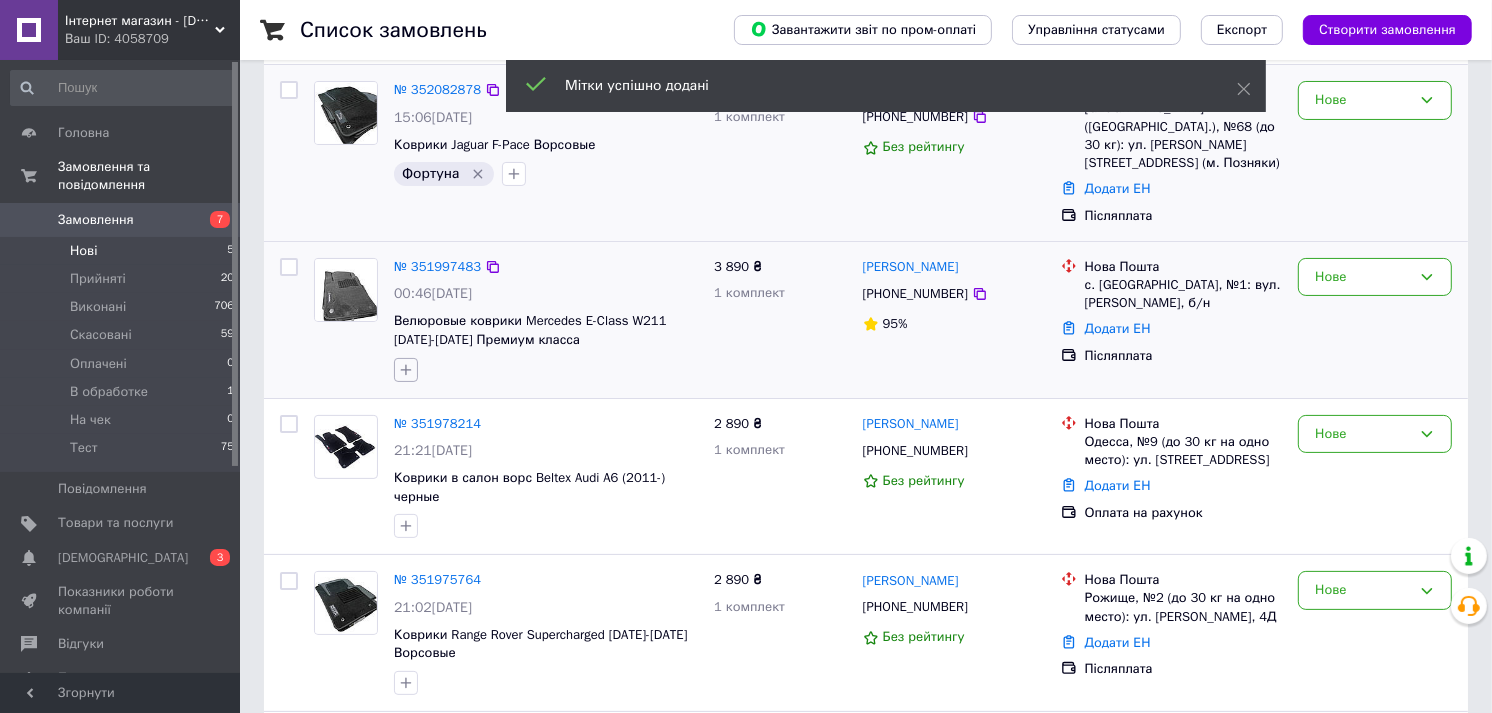 click at bounding box center [406, 370] 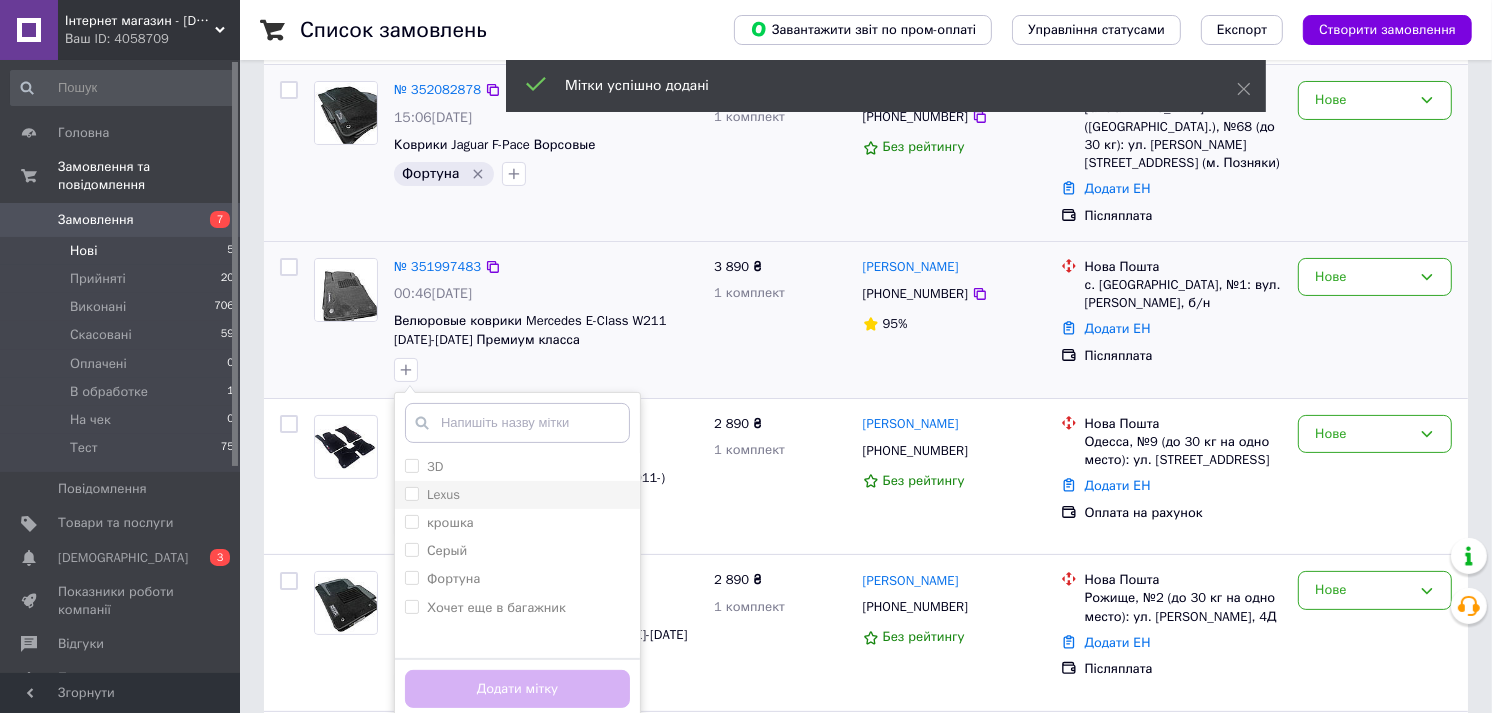 click on "Lexus" at bounding box center (517, 495) 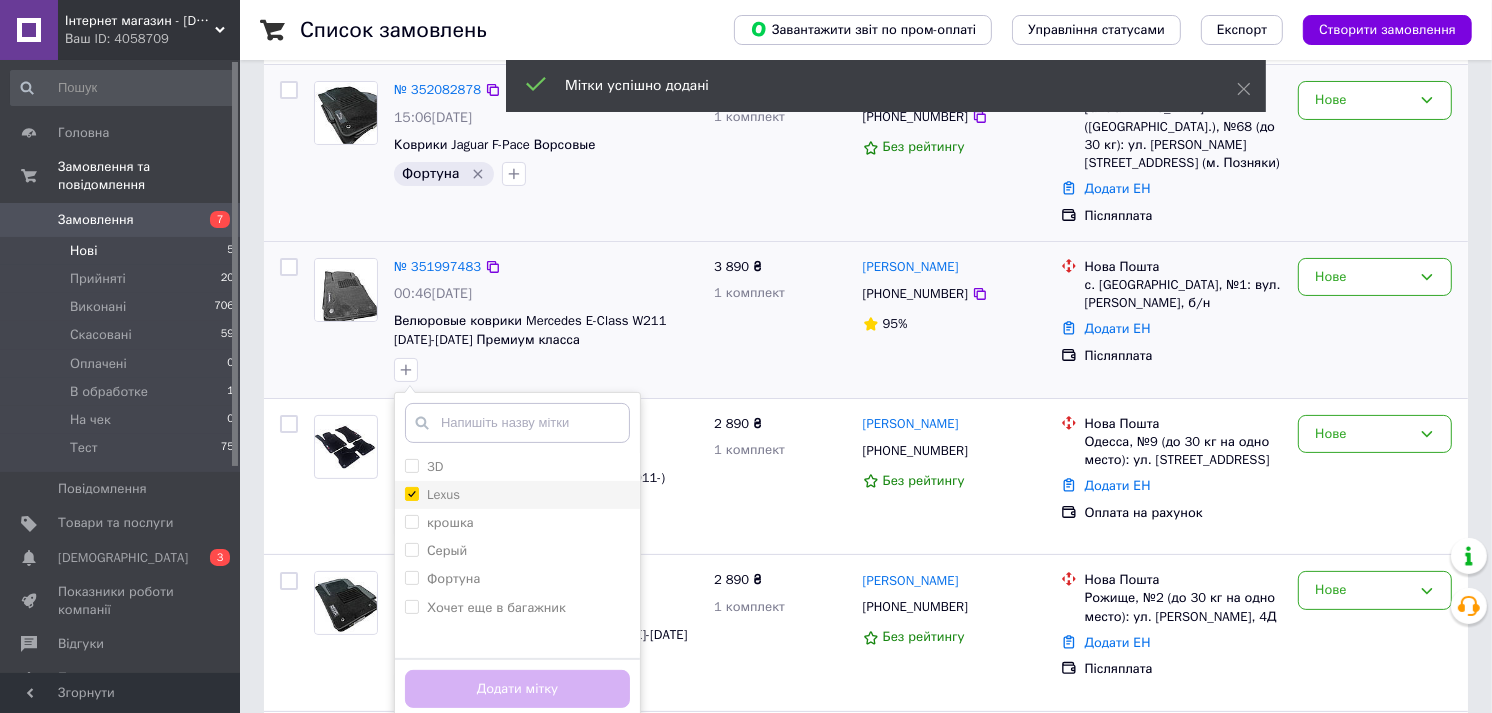 checkbox on "true" 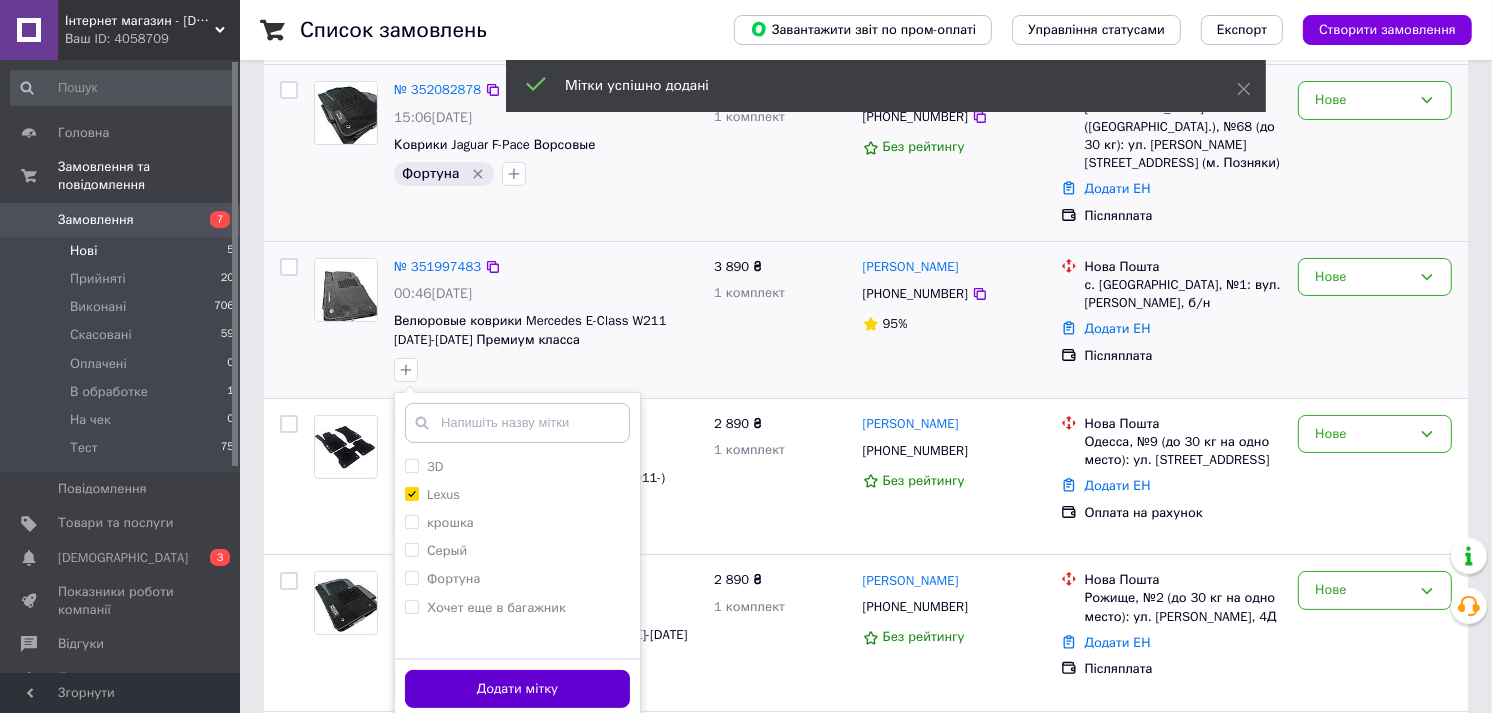 click on "Додати мітку" at bounding box center [517, 689] 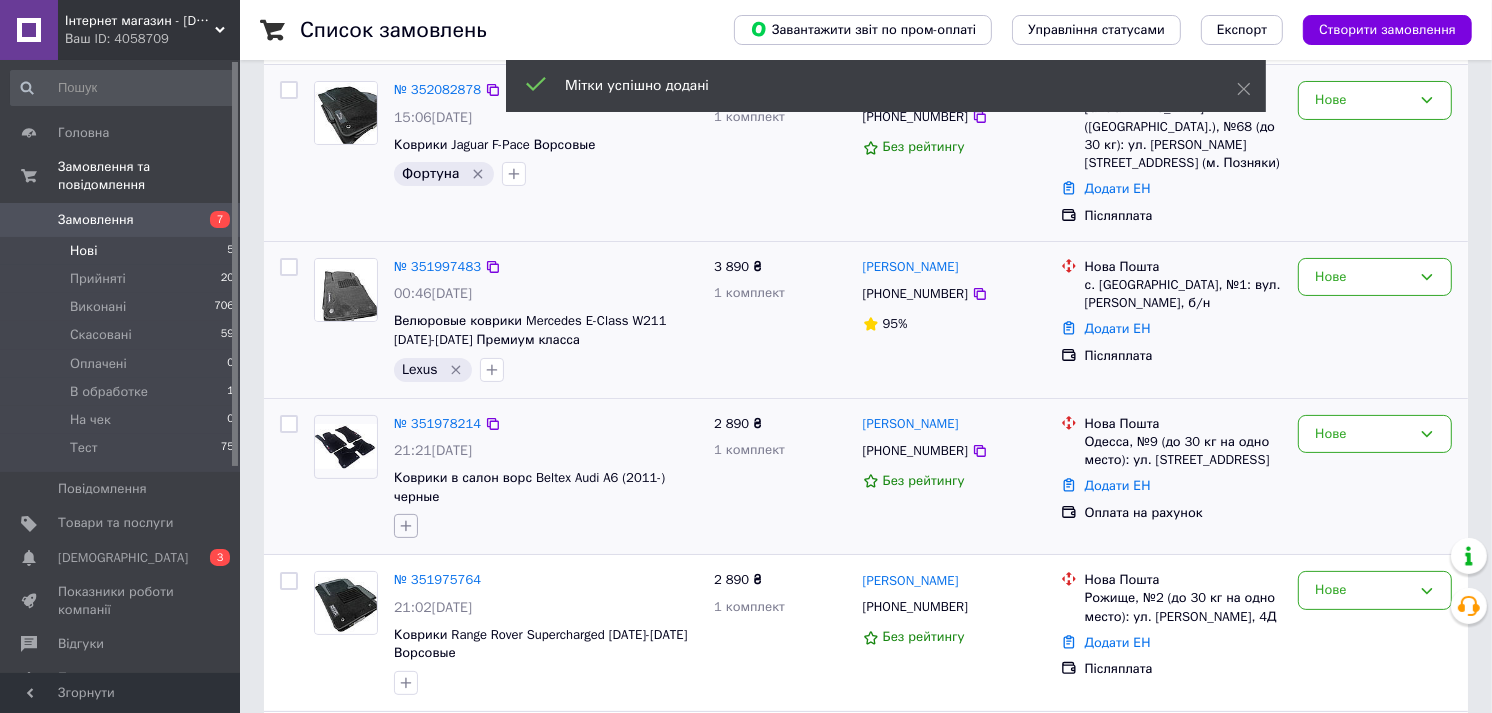click 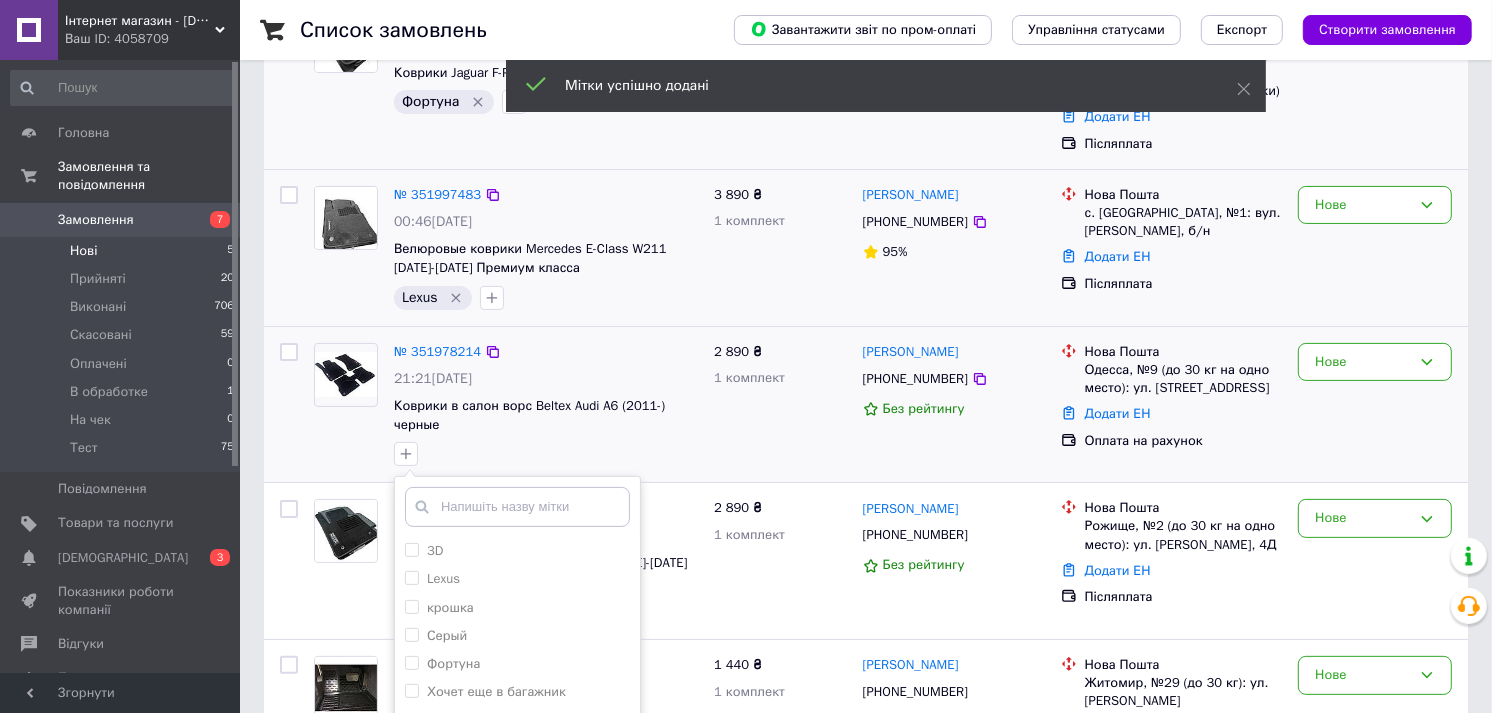 scroll, scrollTop: 333, scrollLeft: 0, axis: vertical 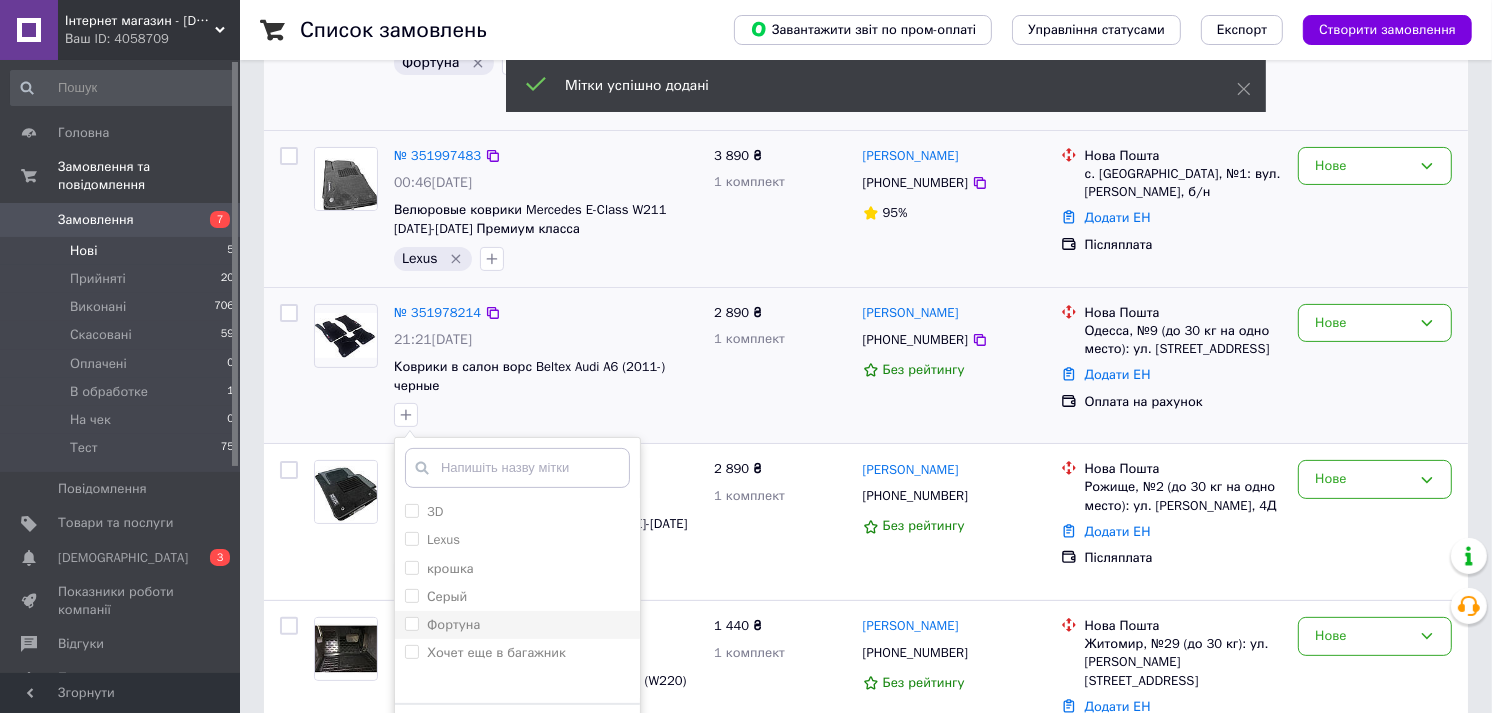 click on "Фортуна" at bounding box center (517, 625) 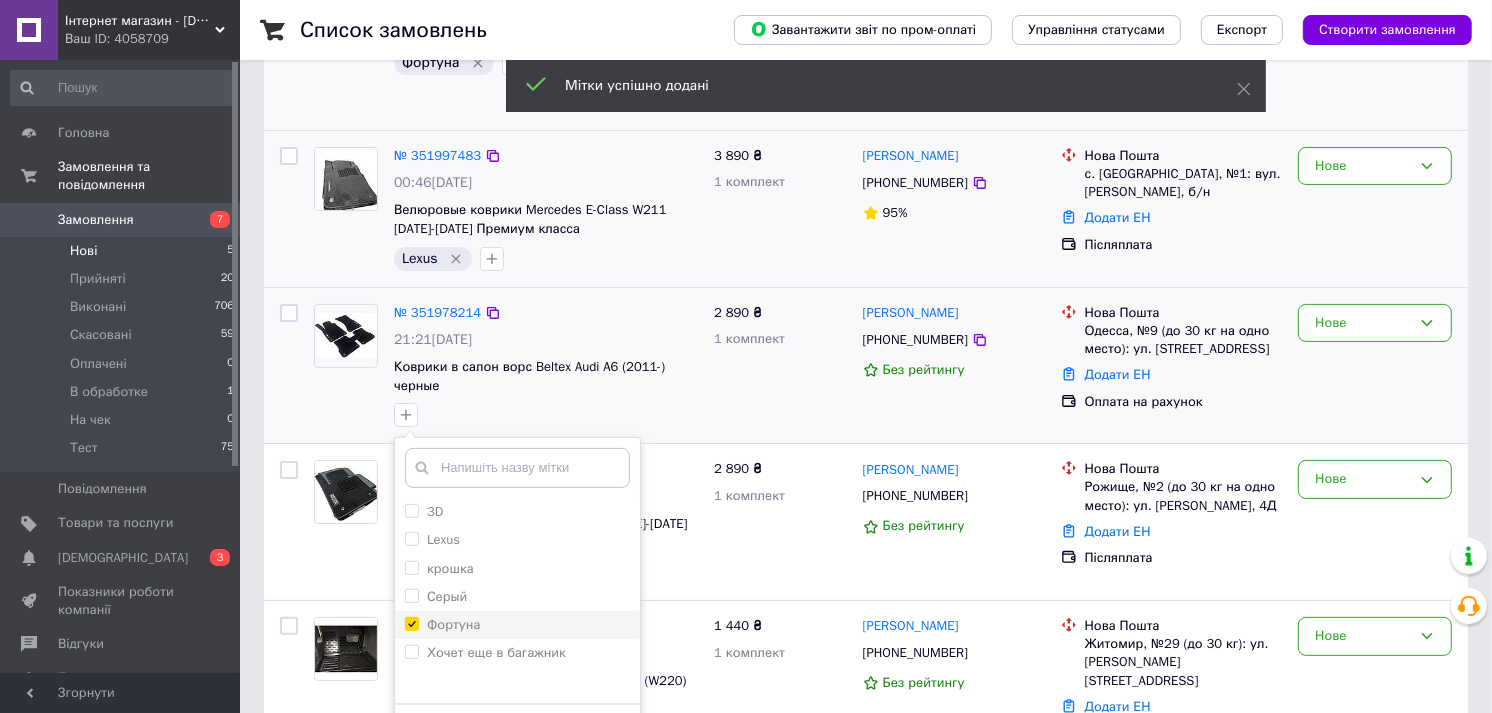 checkbox on "true" 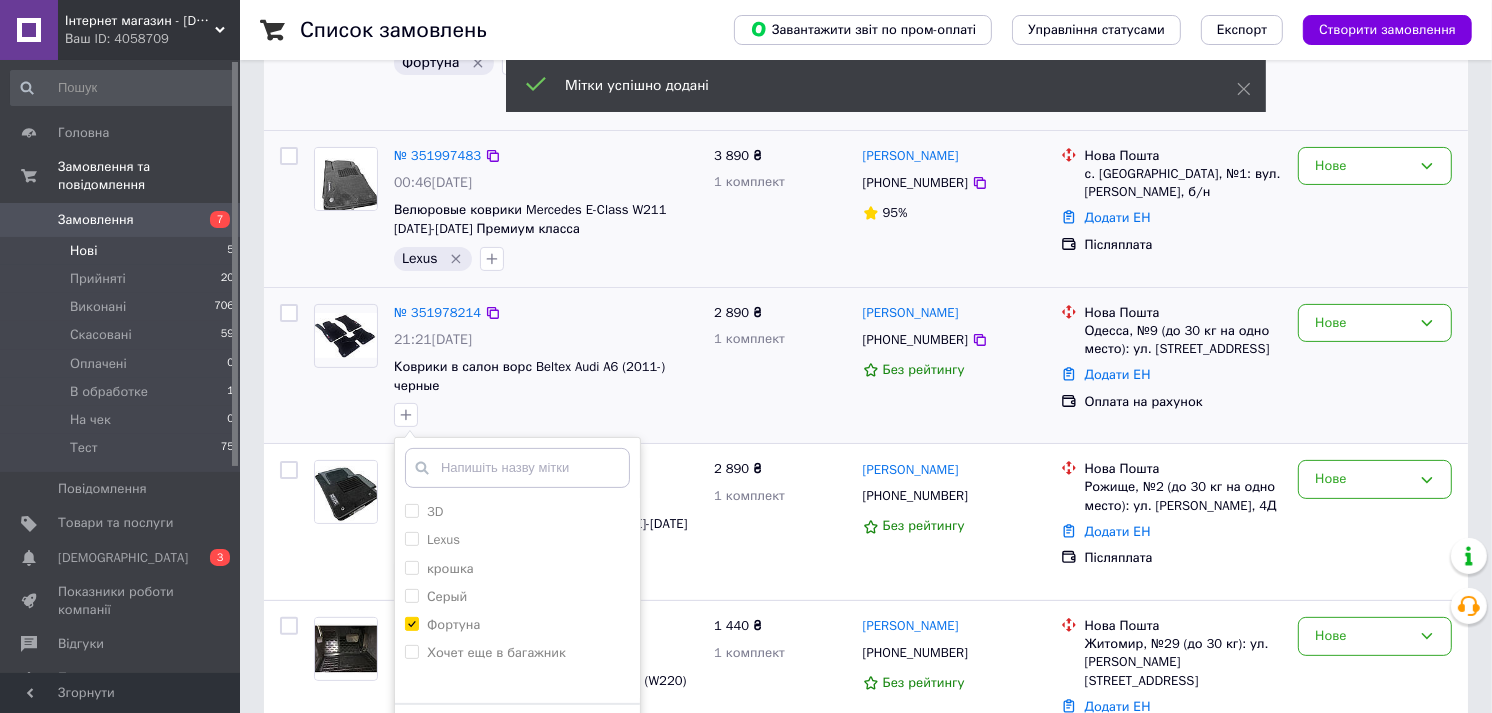 click on "Додати мітку" at bounding box center [517, 734] 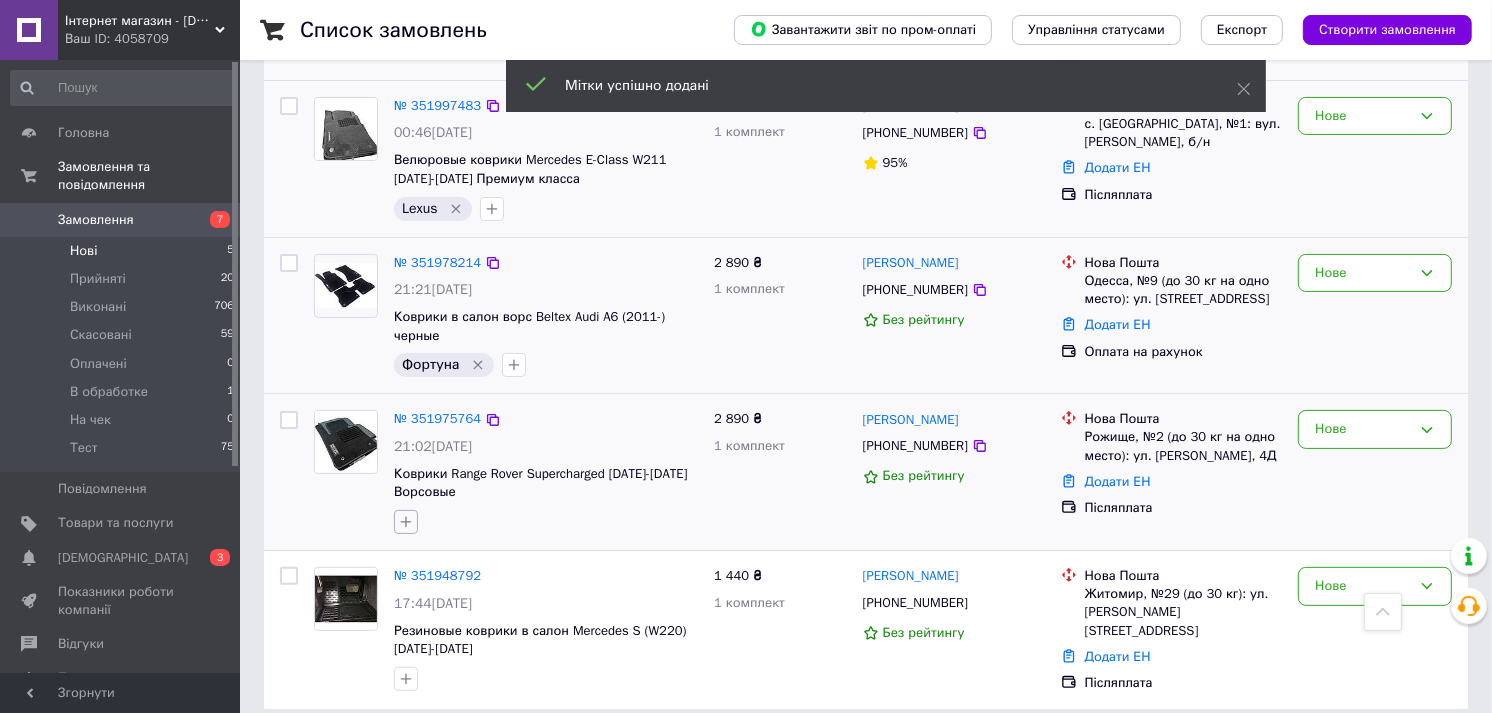 click 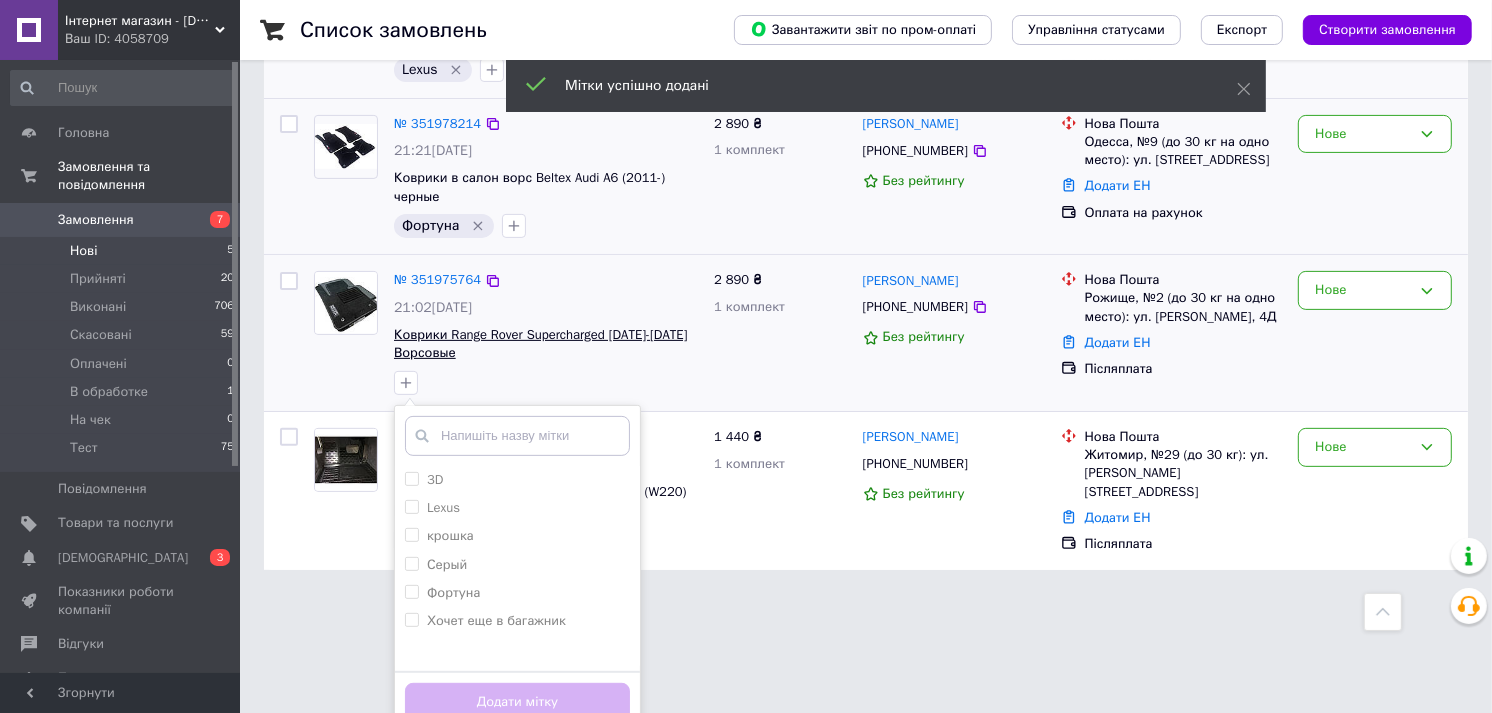 scroll, scrollTop: 523, scrollLeft: 0, axis: vertical 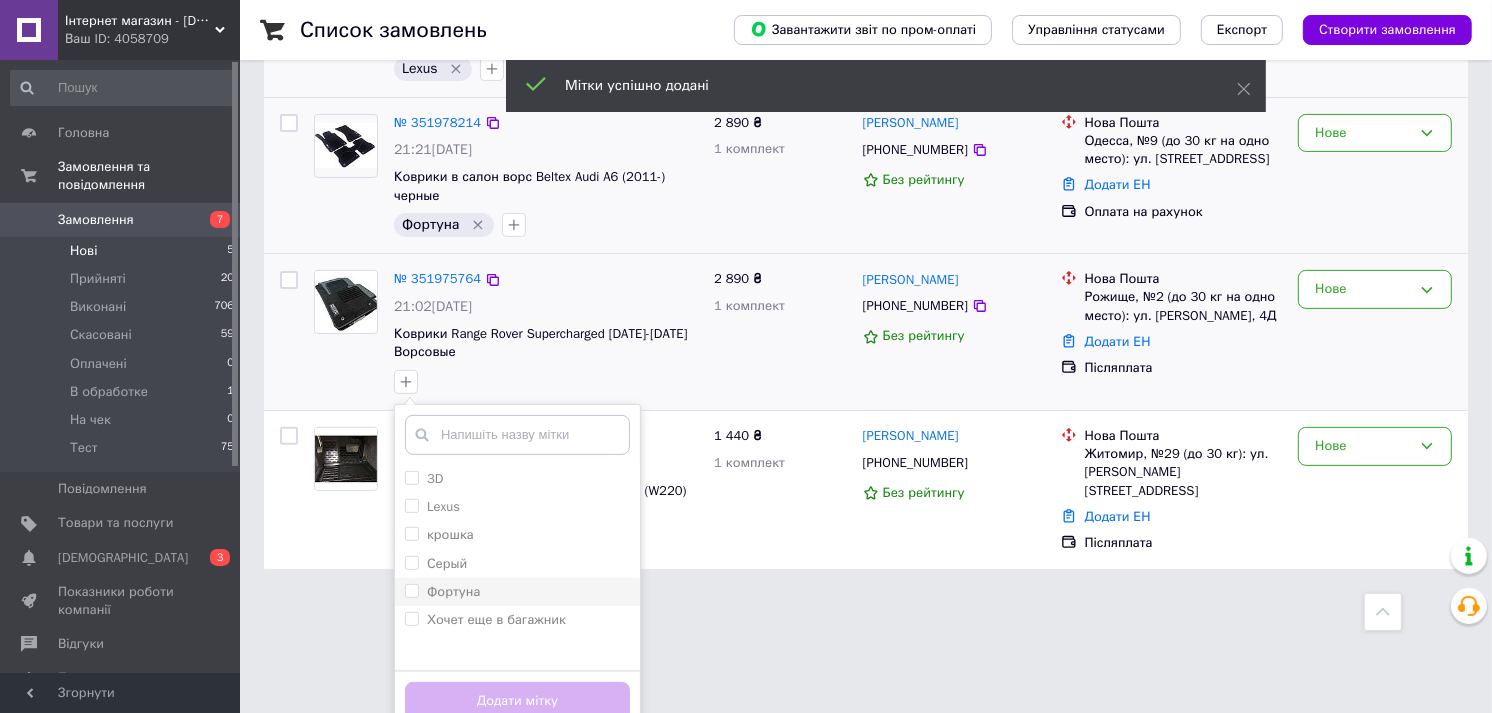 click on "Фортуна" at bounding box center (517, 592) 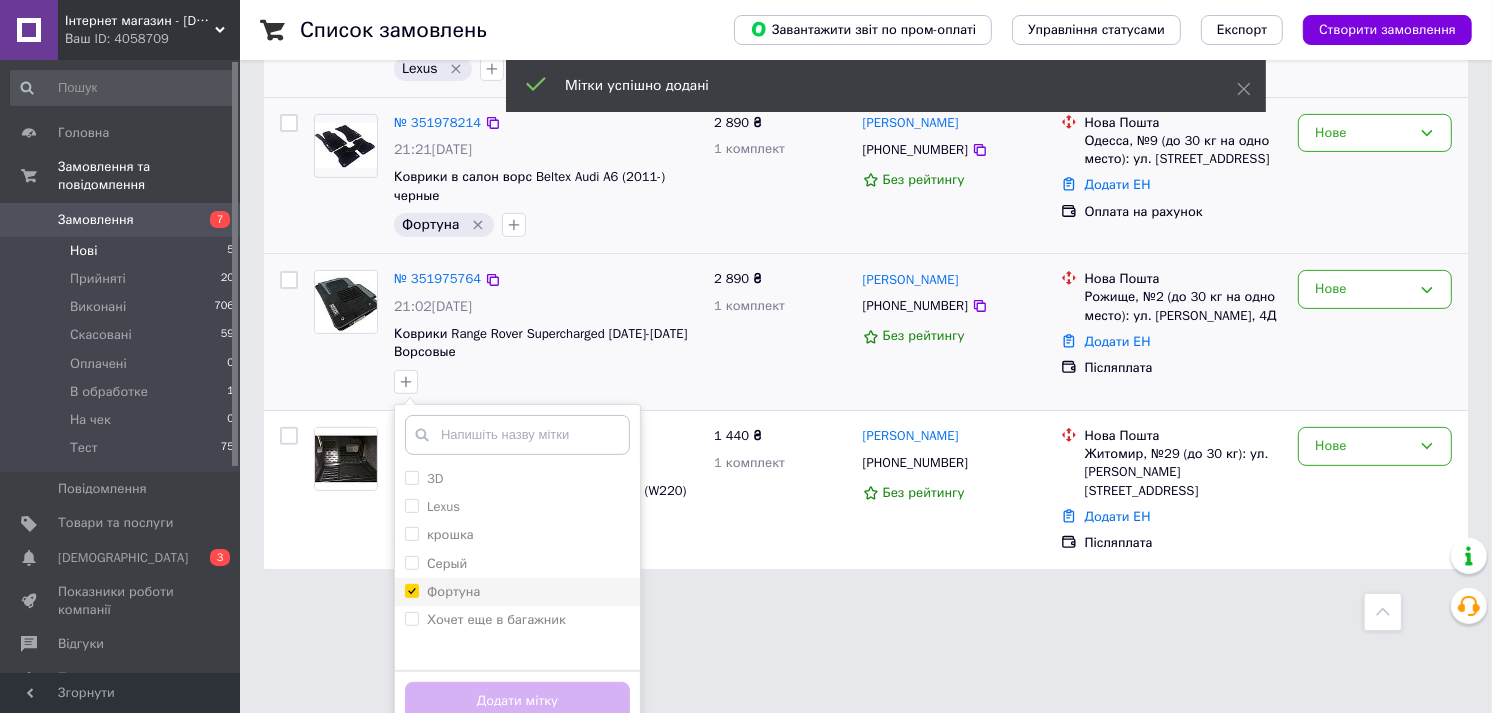 checkbox on "true" 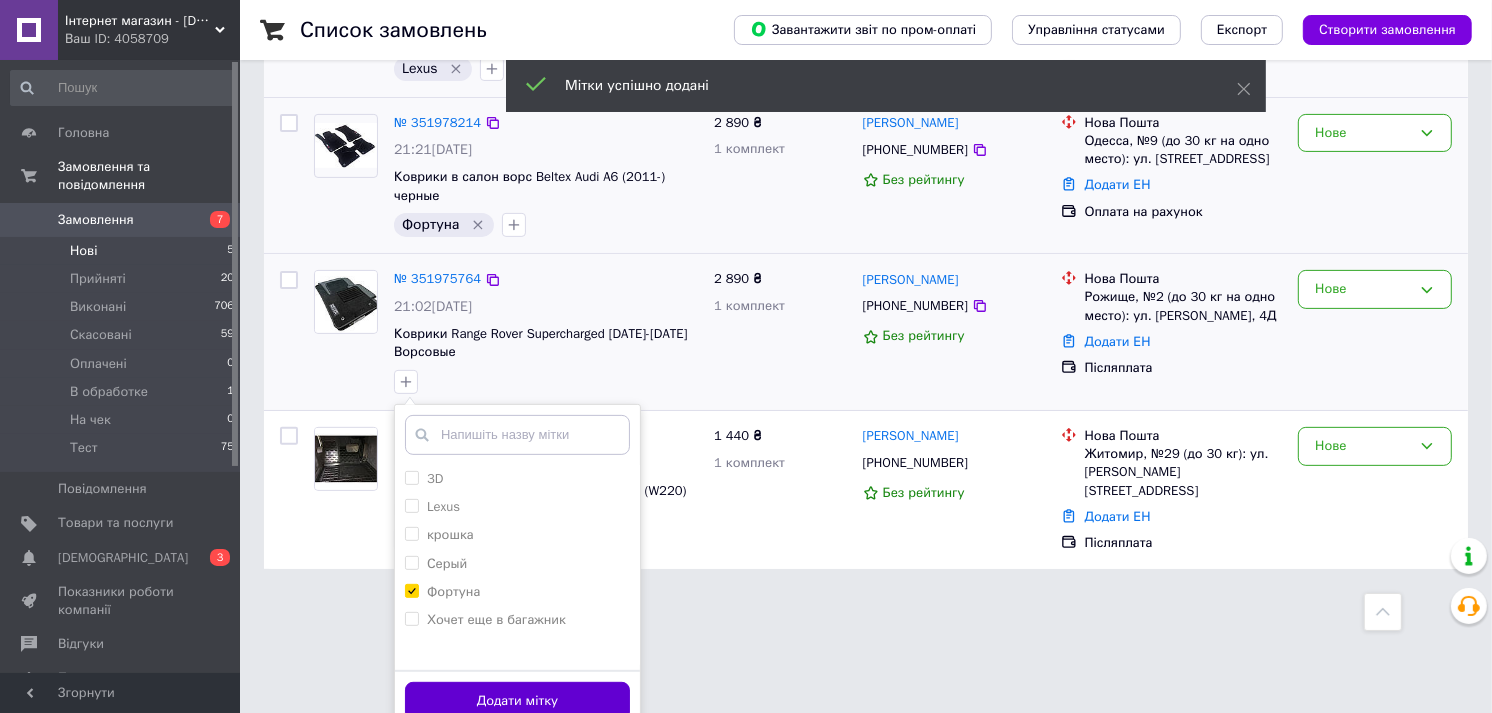 click on "Додати мітку" at bounding box center [517, 701] 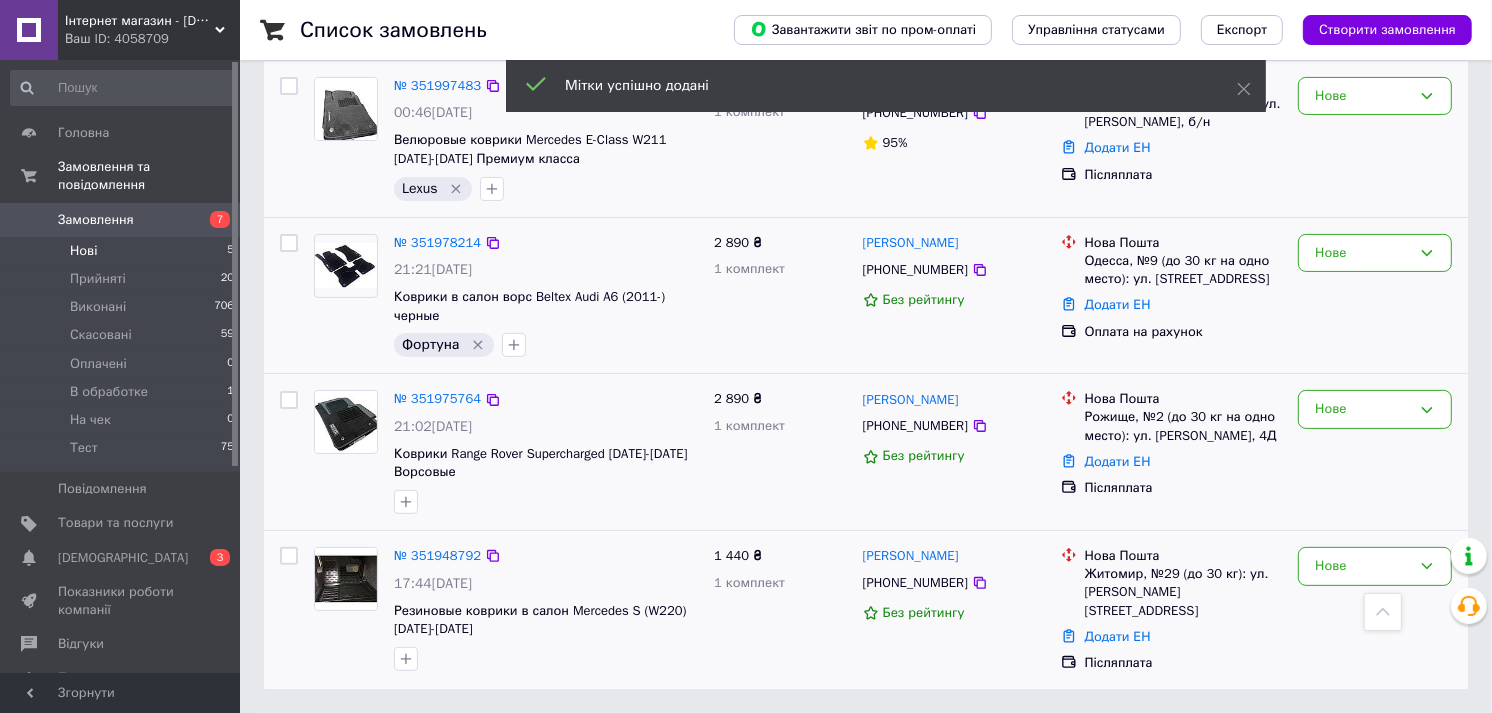 scroll, scrollTop: 383, scrollLeft: 0, axis: vertical 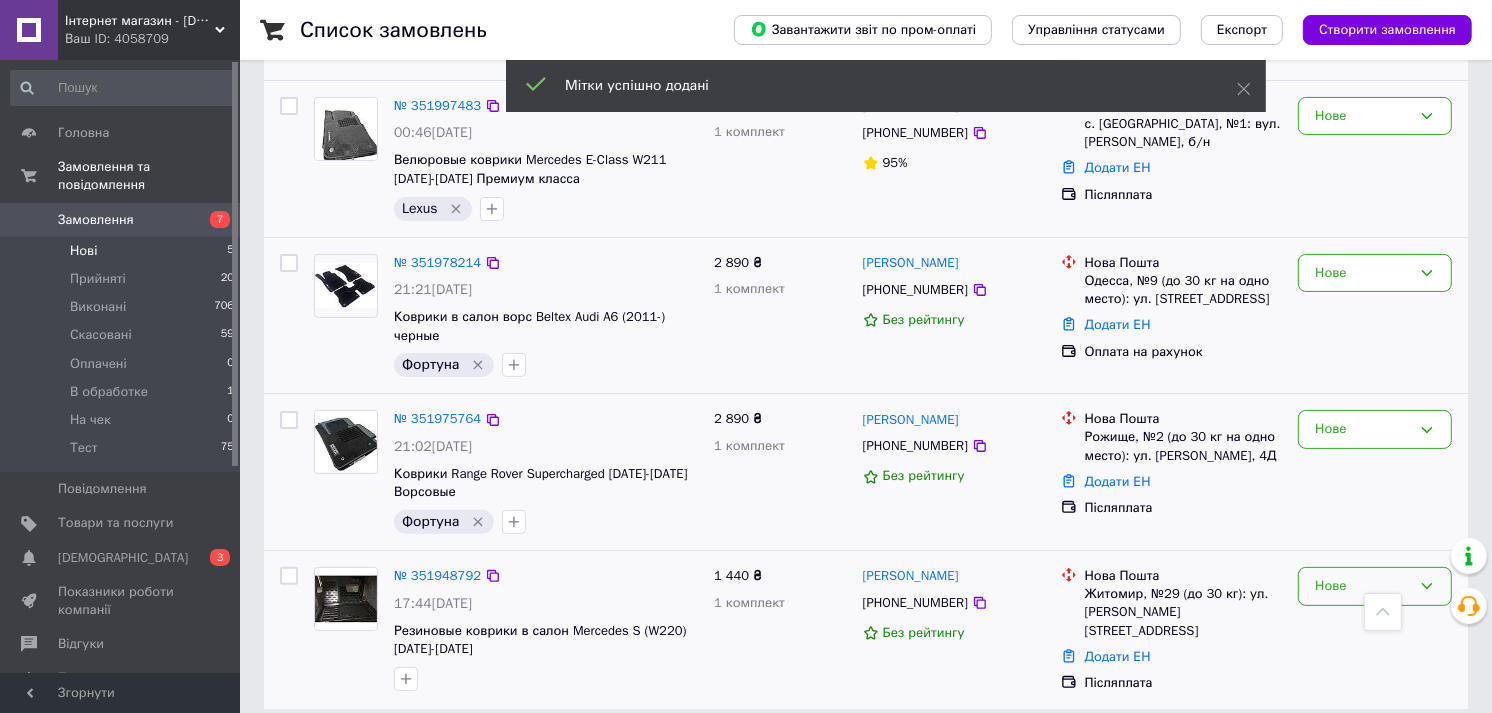 click on "Нове" at bounding box center [1375, 586] 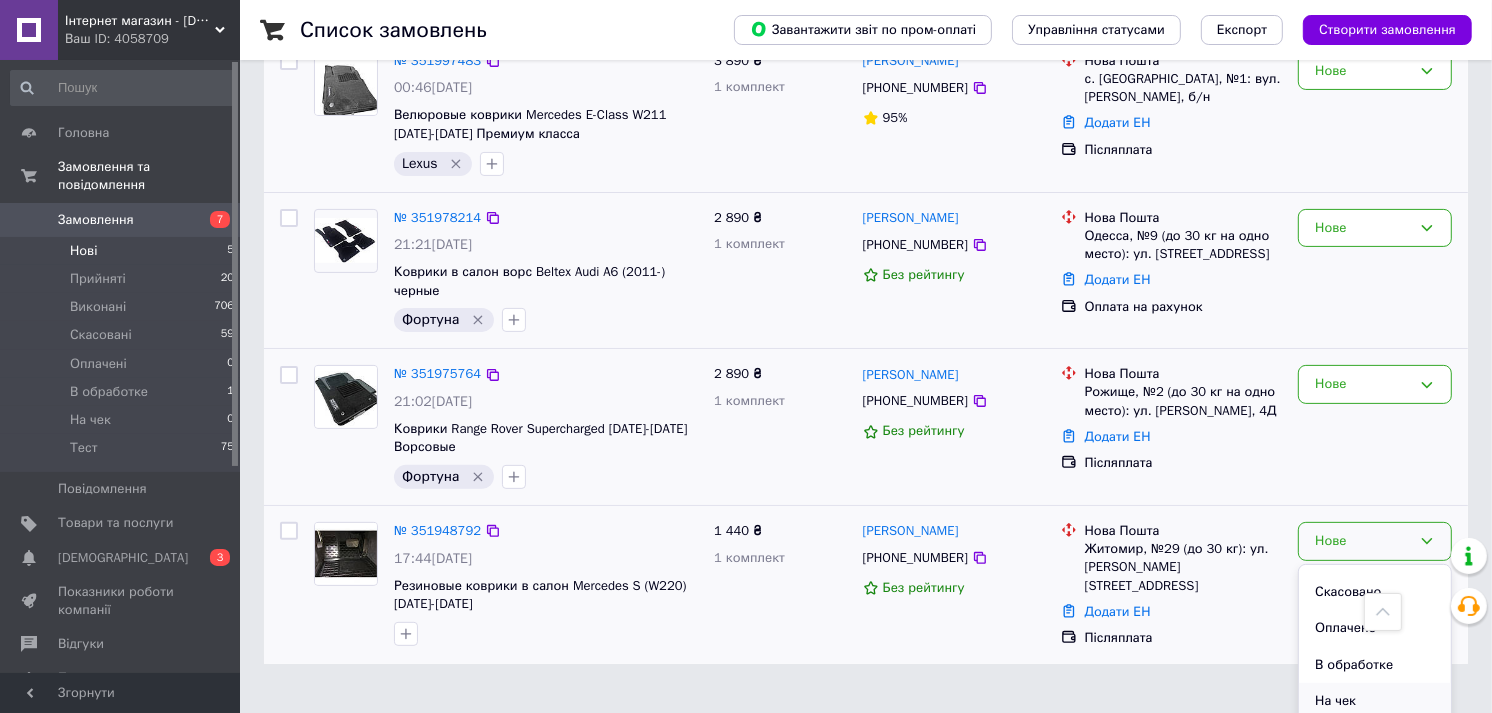 scroll, scrollTop: 90, scrollLeft: 0, axis: vertical 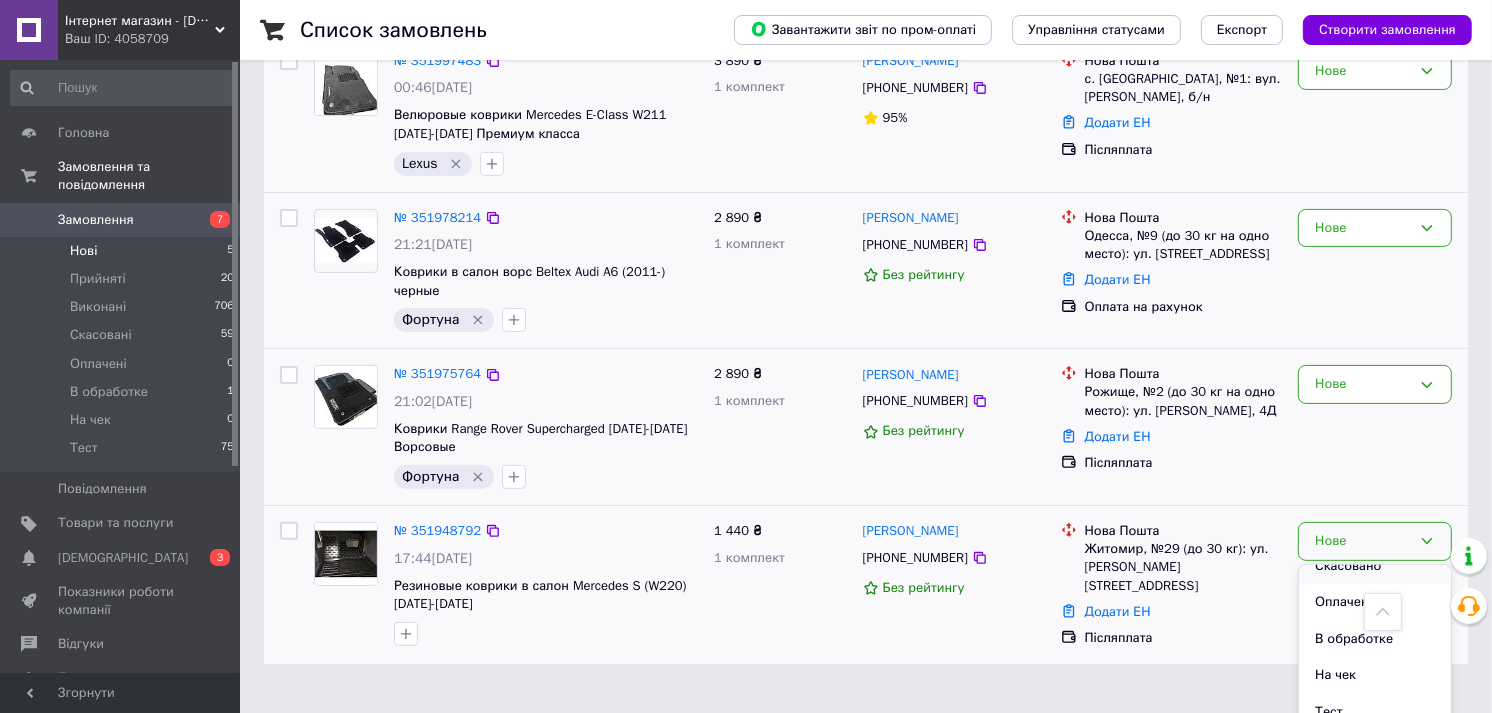 click on "Скасовано" at bounding box center (1375, 566) 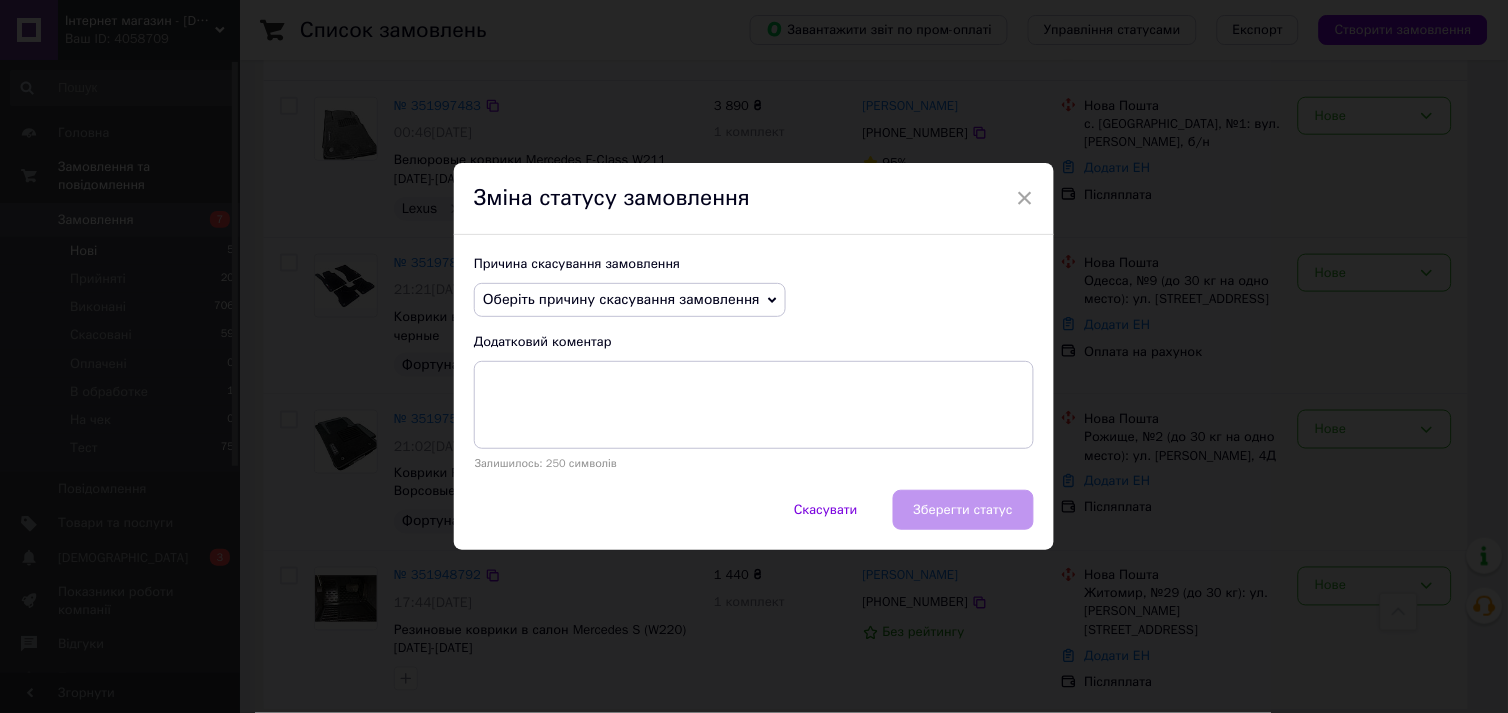 click on "Оберіть причину скасування замовлення" at bounding box center [621, 299] 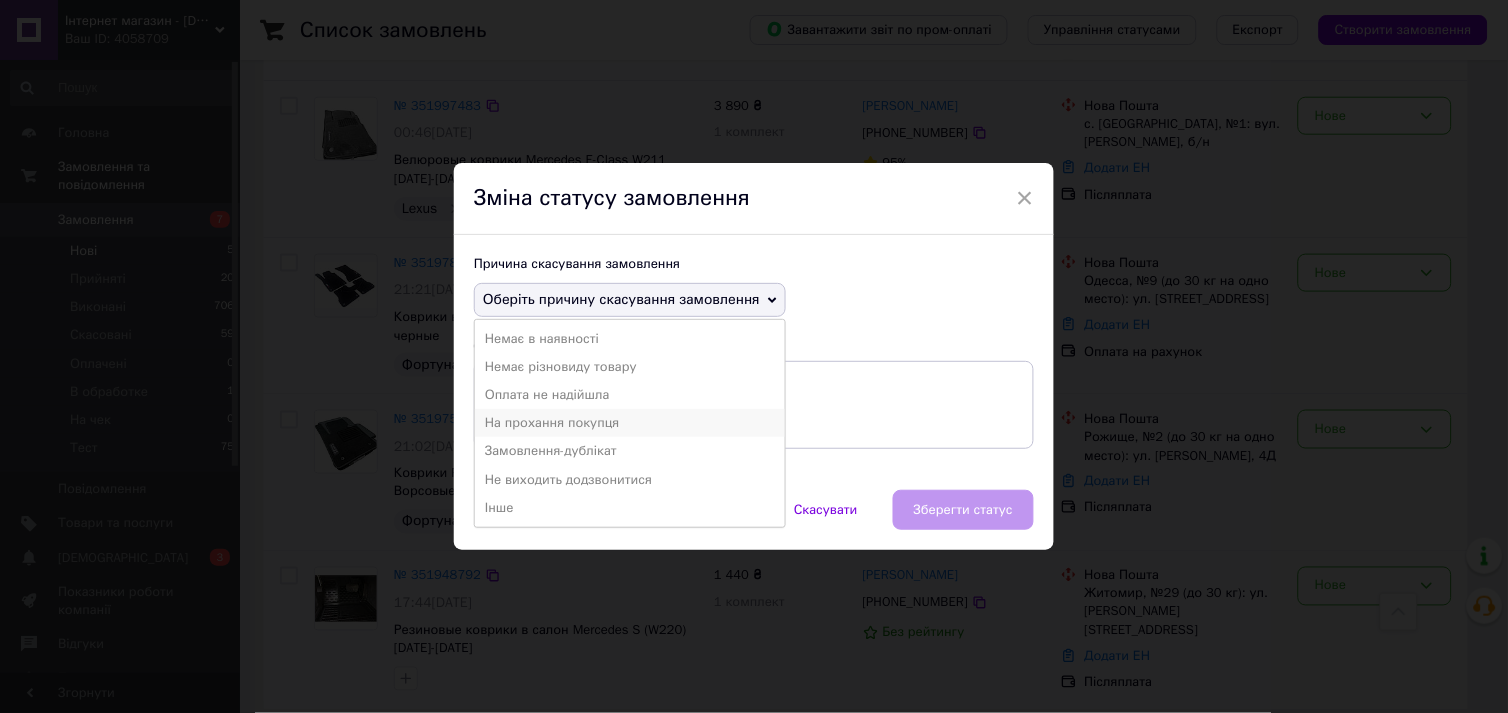 click on "На прохання покупця" at bounding box center [630, 423] 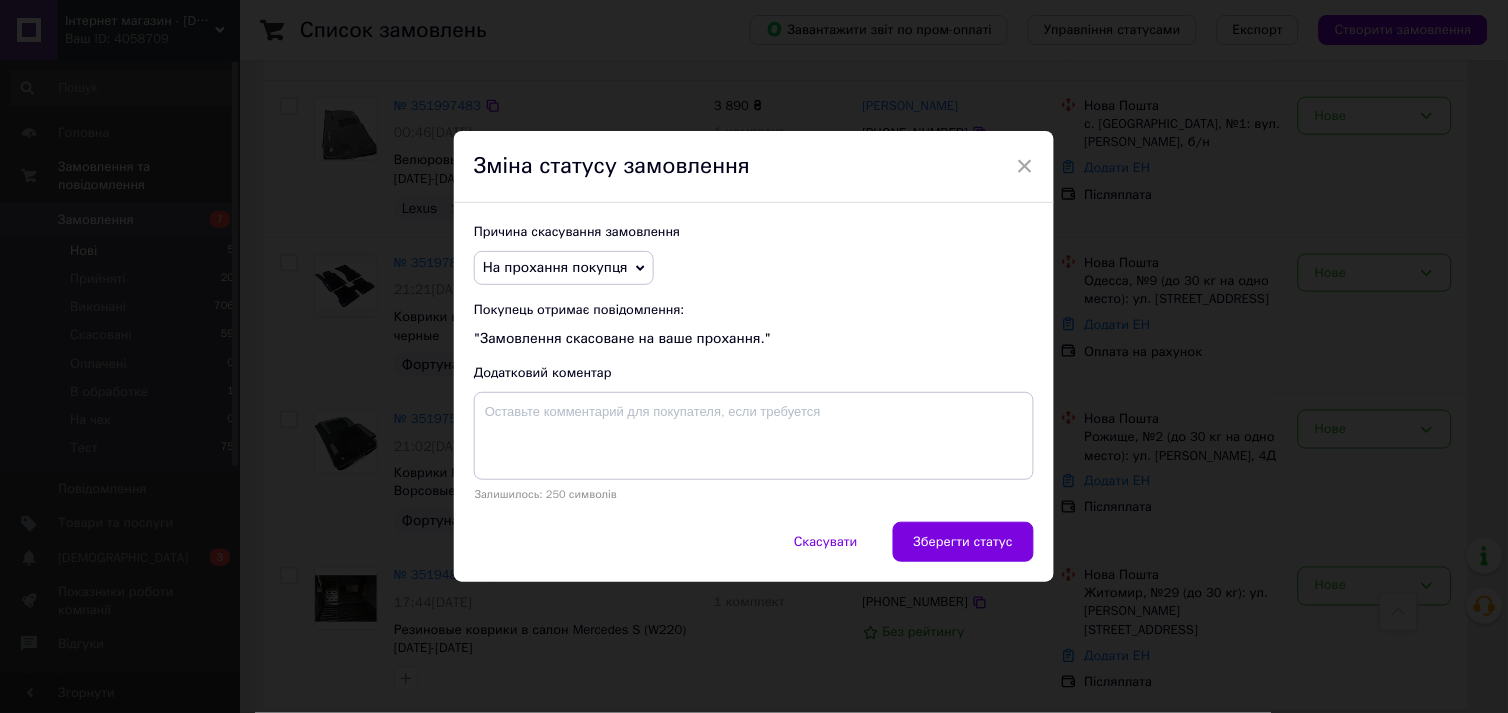 click on "Зберегти статус" at bounding box center (963, 542) 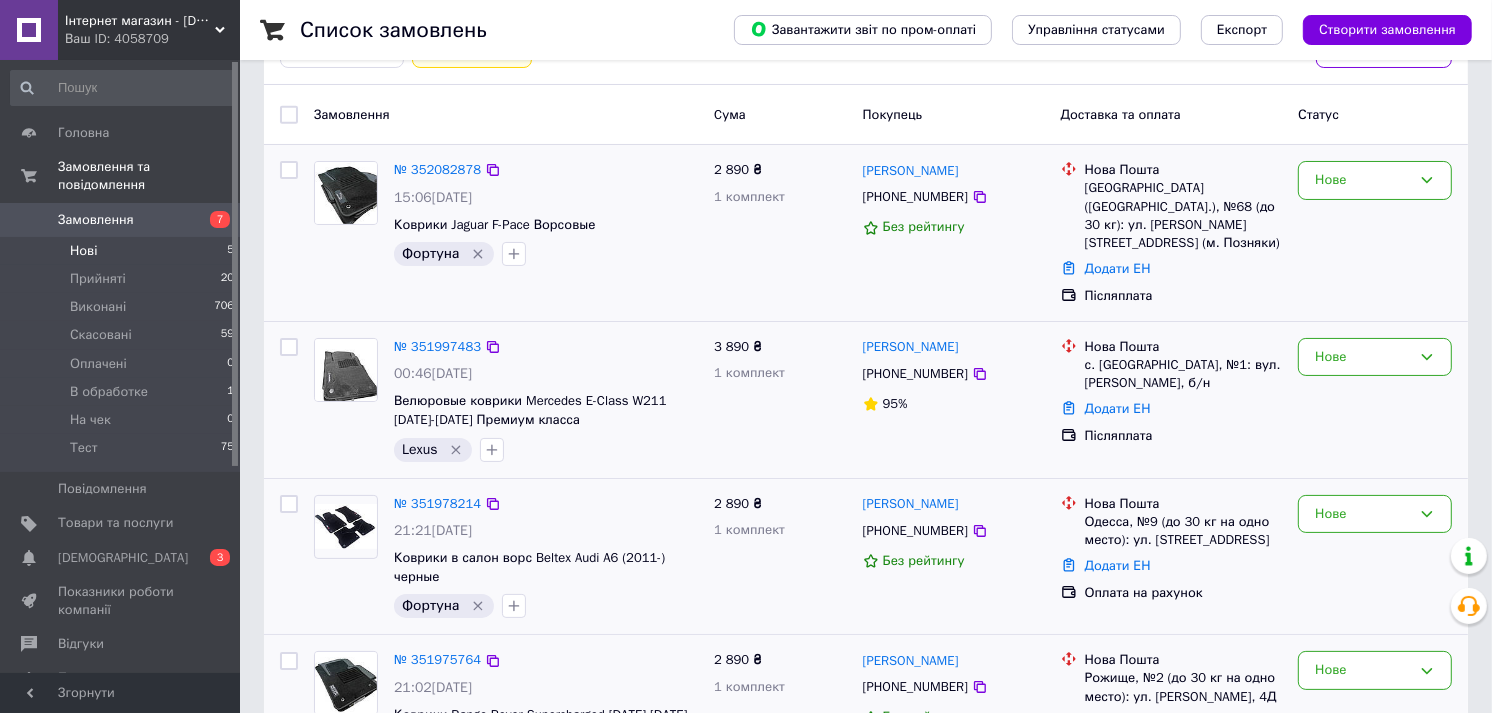 scroll, scrollTop: 383, scrollLeft: 0, axis: vertical 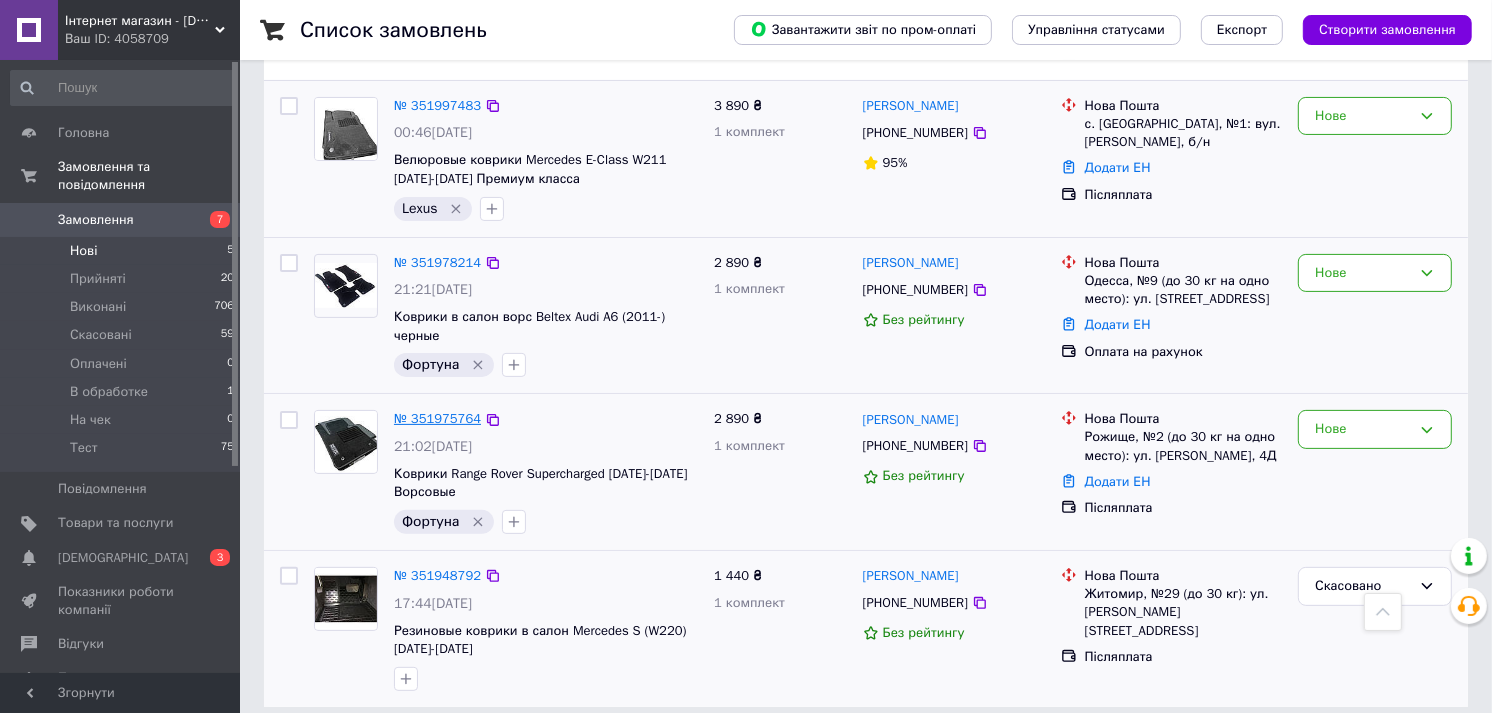 click on "№ 351975764" at bounding box center [437, 418] 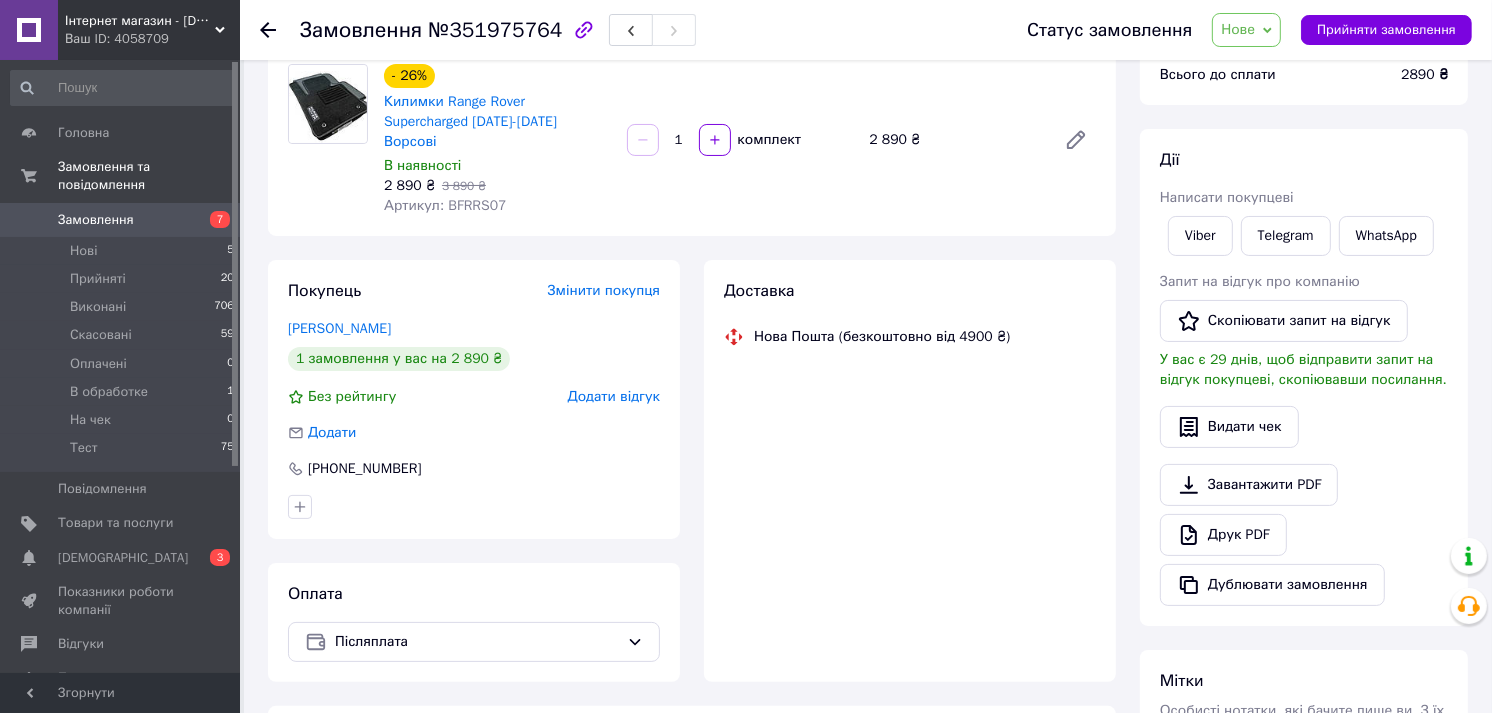 scroll, scrollTop: 383, scrollLeft: 0, axis: vertical 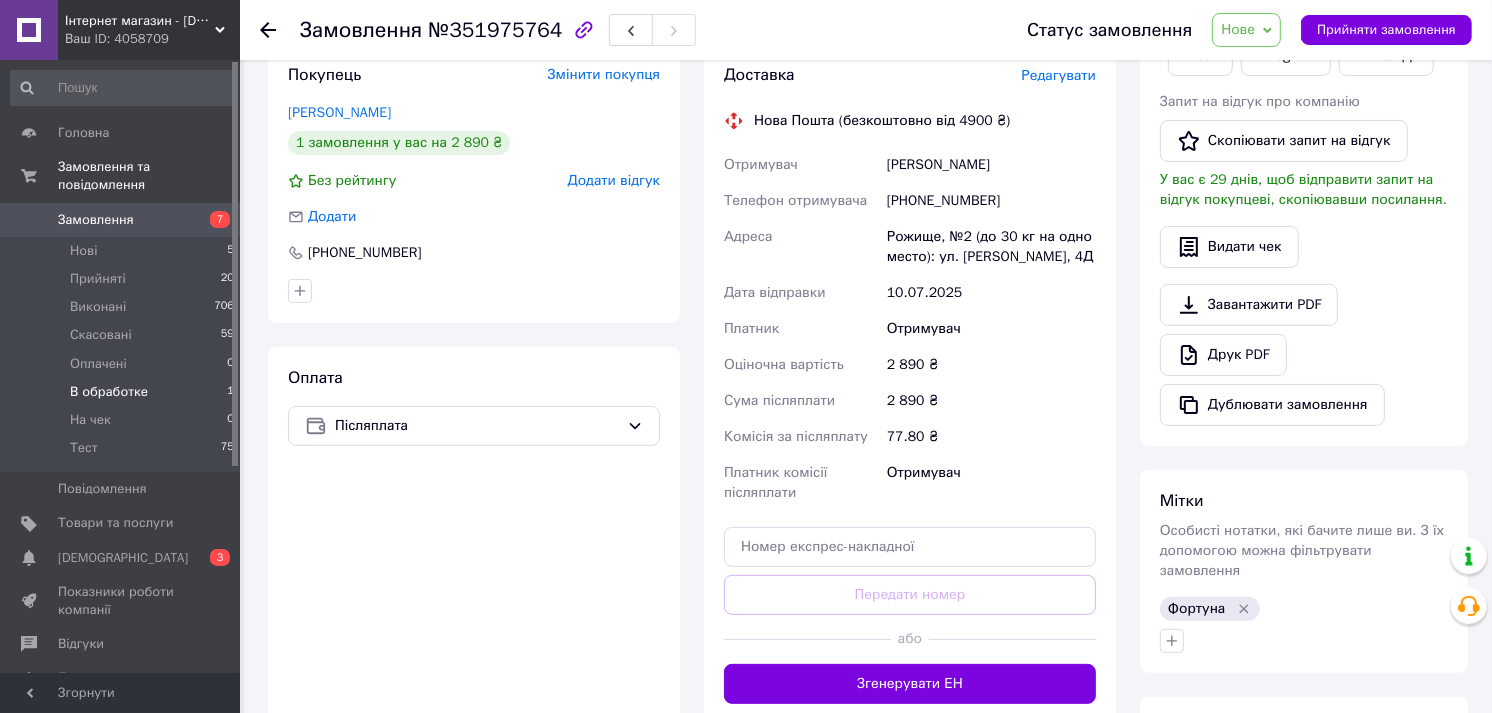 click on "В обработке" at bounding box center (109, 392) 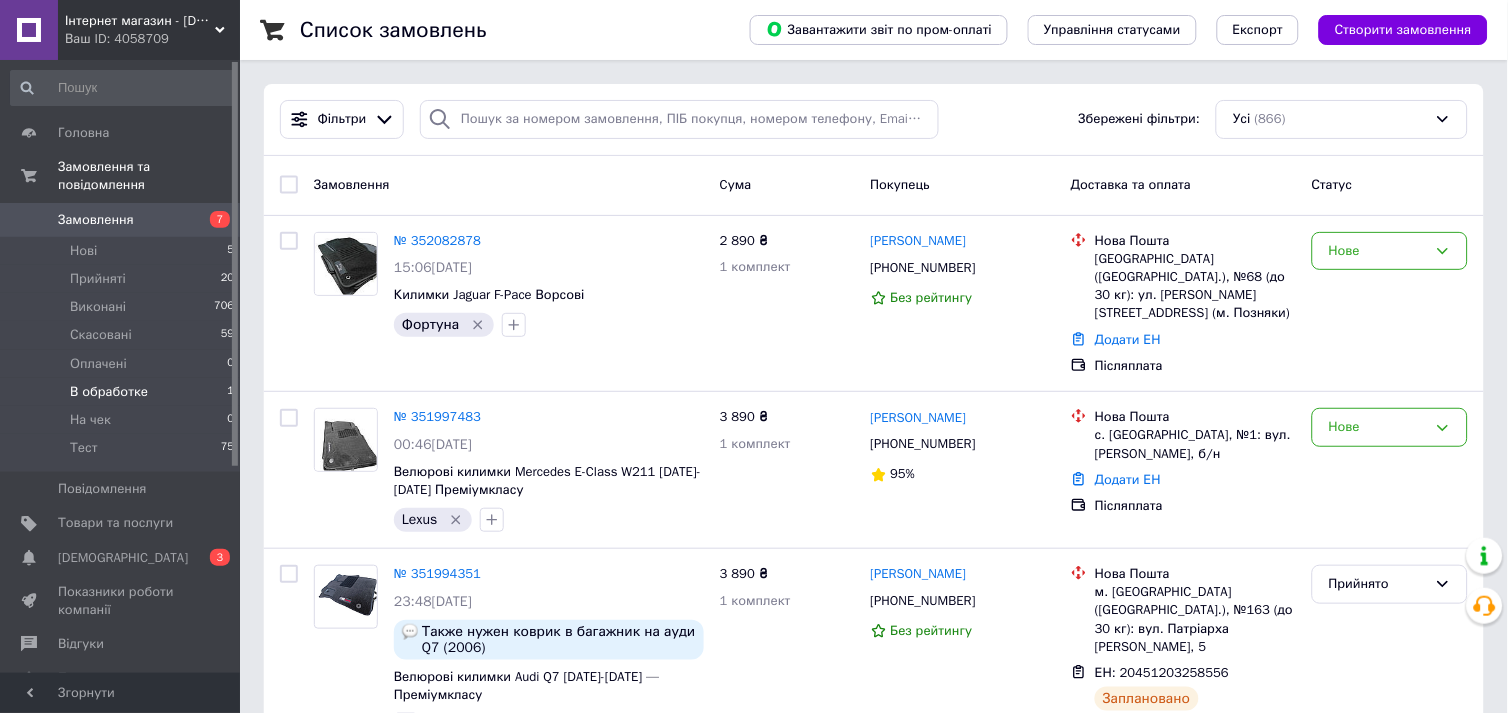 click on "В обработке 1" at bounding box center [123, 392] 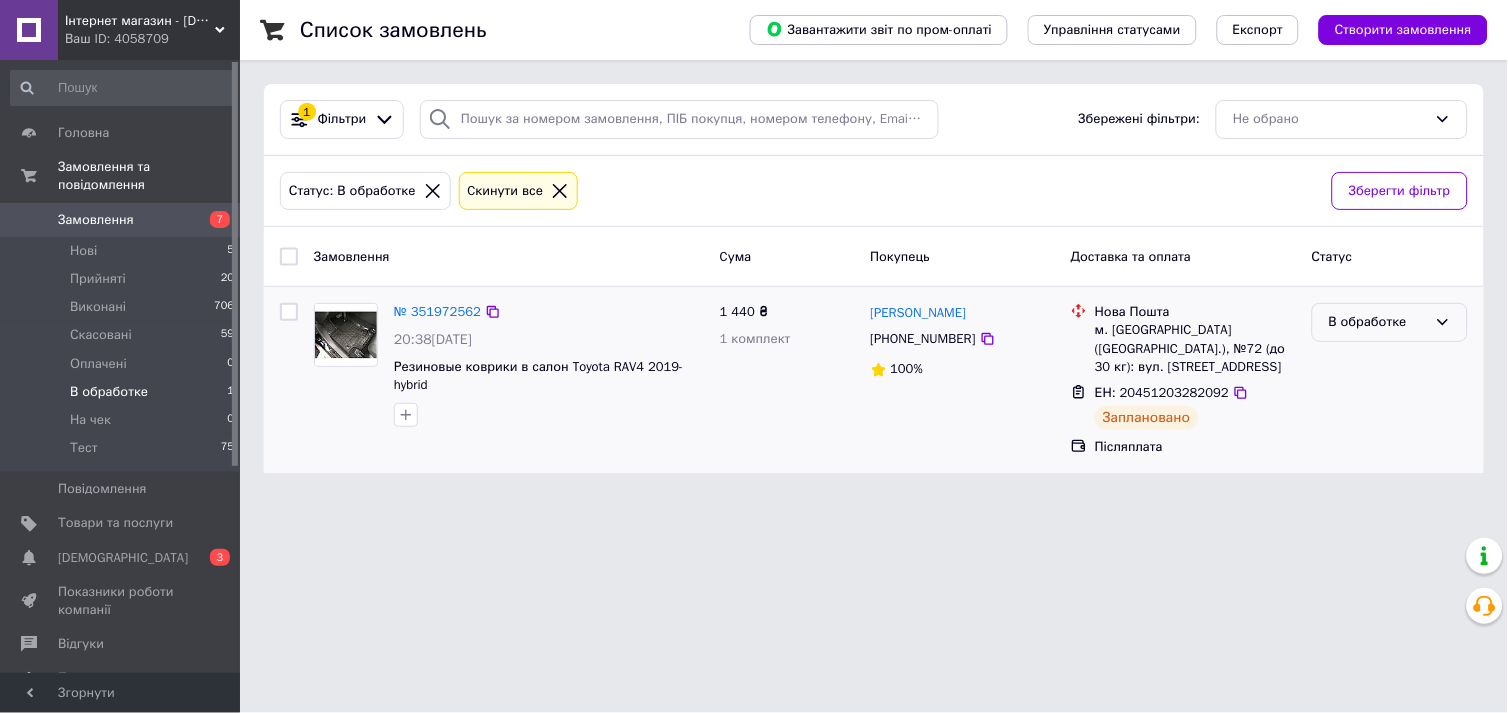 drag, startPoint x: 1423, startPoint y: 308, endPoint x: 1421, endPoint y: 321, distance: 13.152946 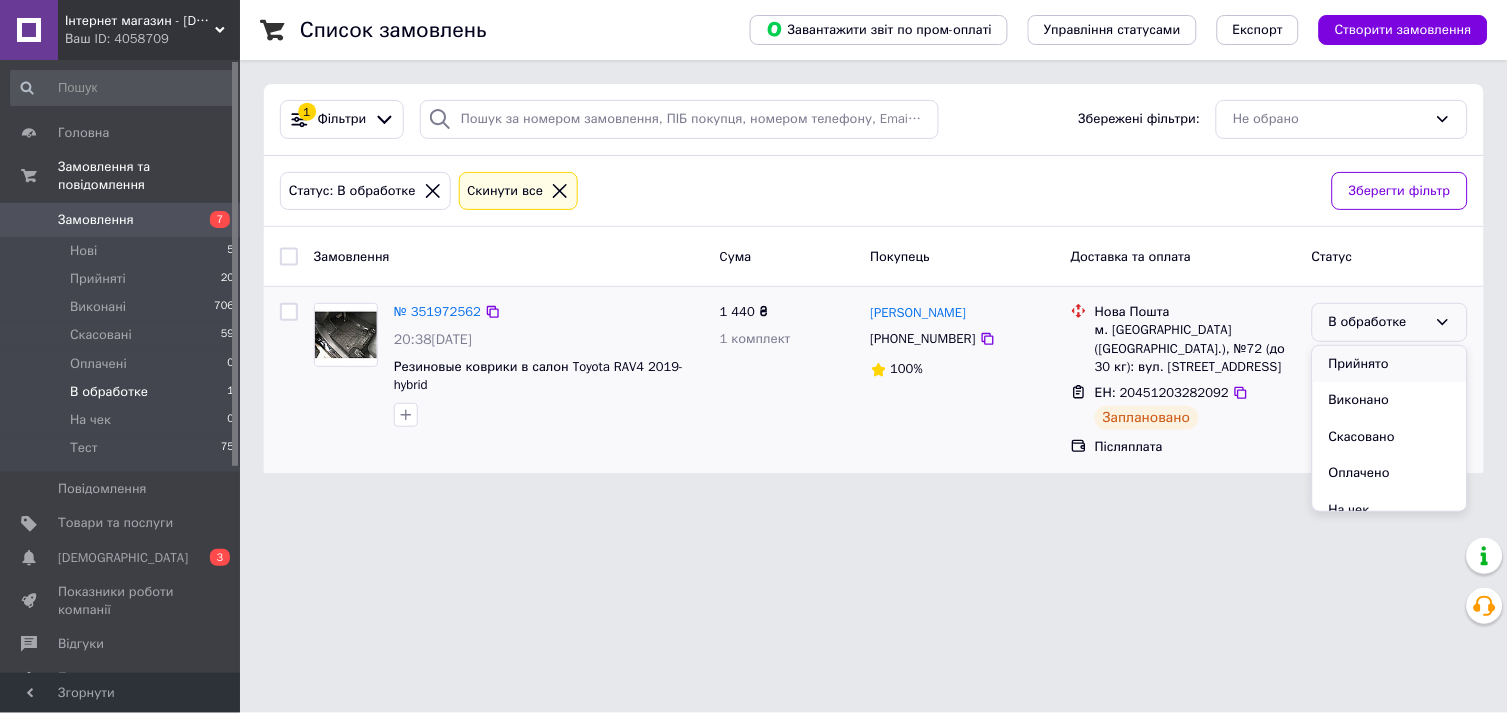 click on "Прийнято" at bounding box center [1390, 364] 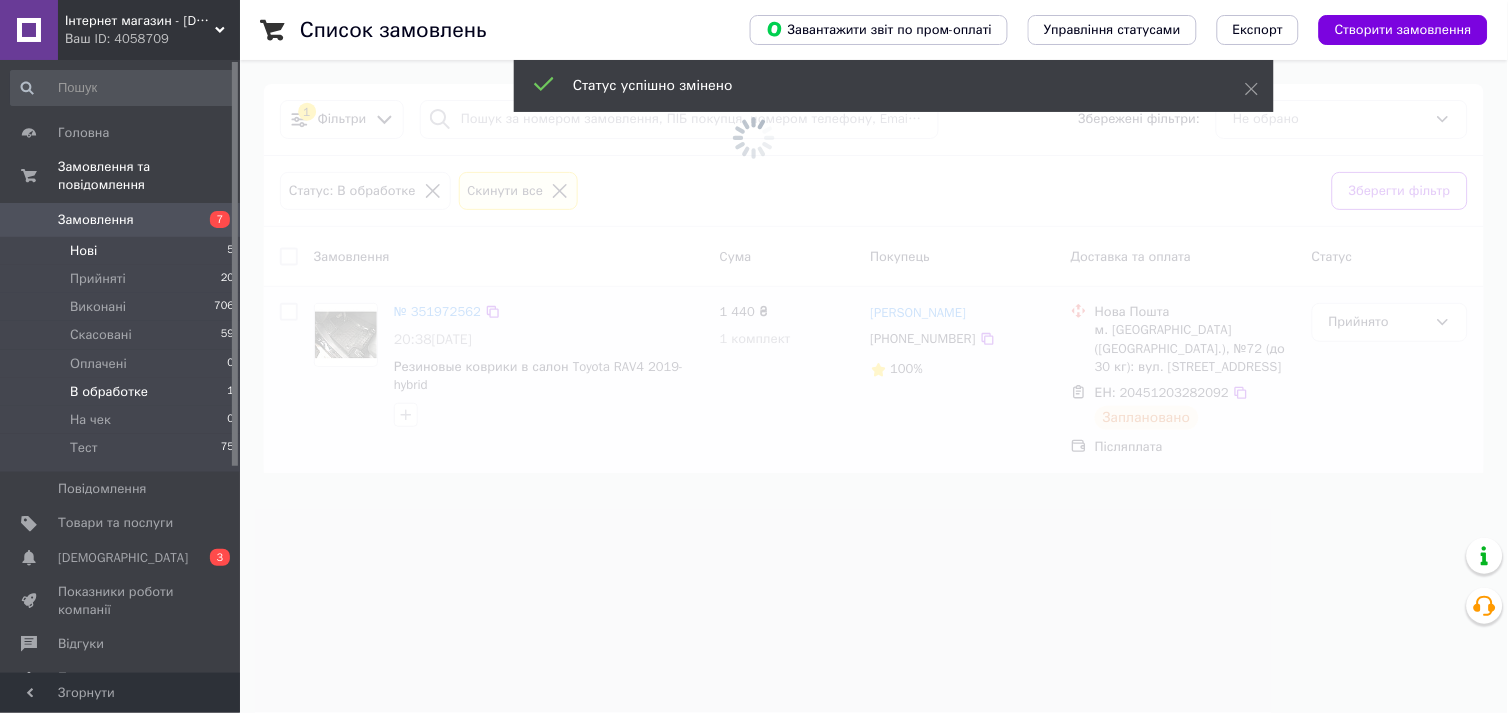 click on "Нові 5" at bounding box center [123, 251] 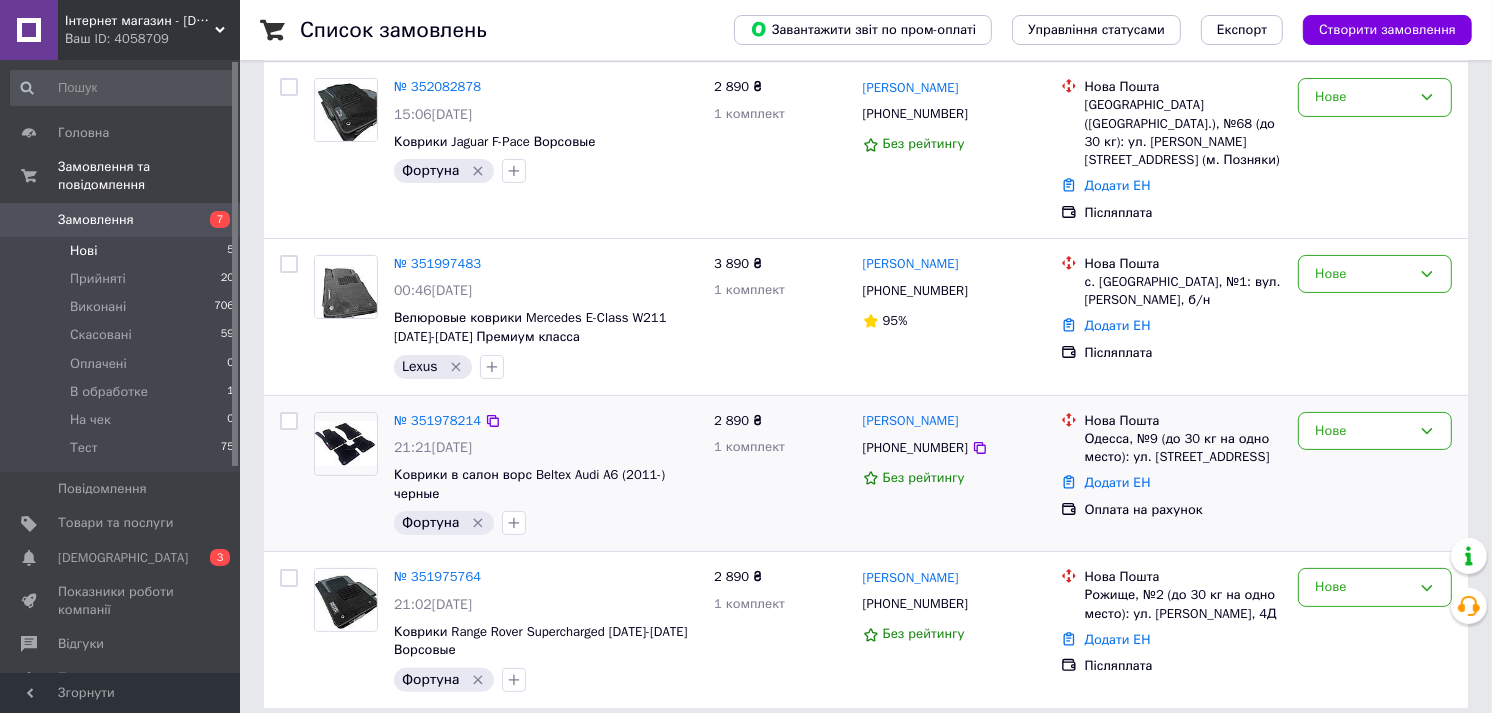 scroll, scrollTop: 226, scrollLeft: 0, axis: vertical 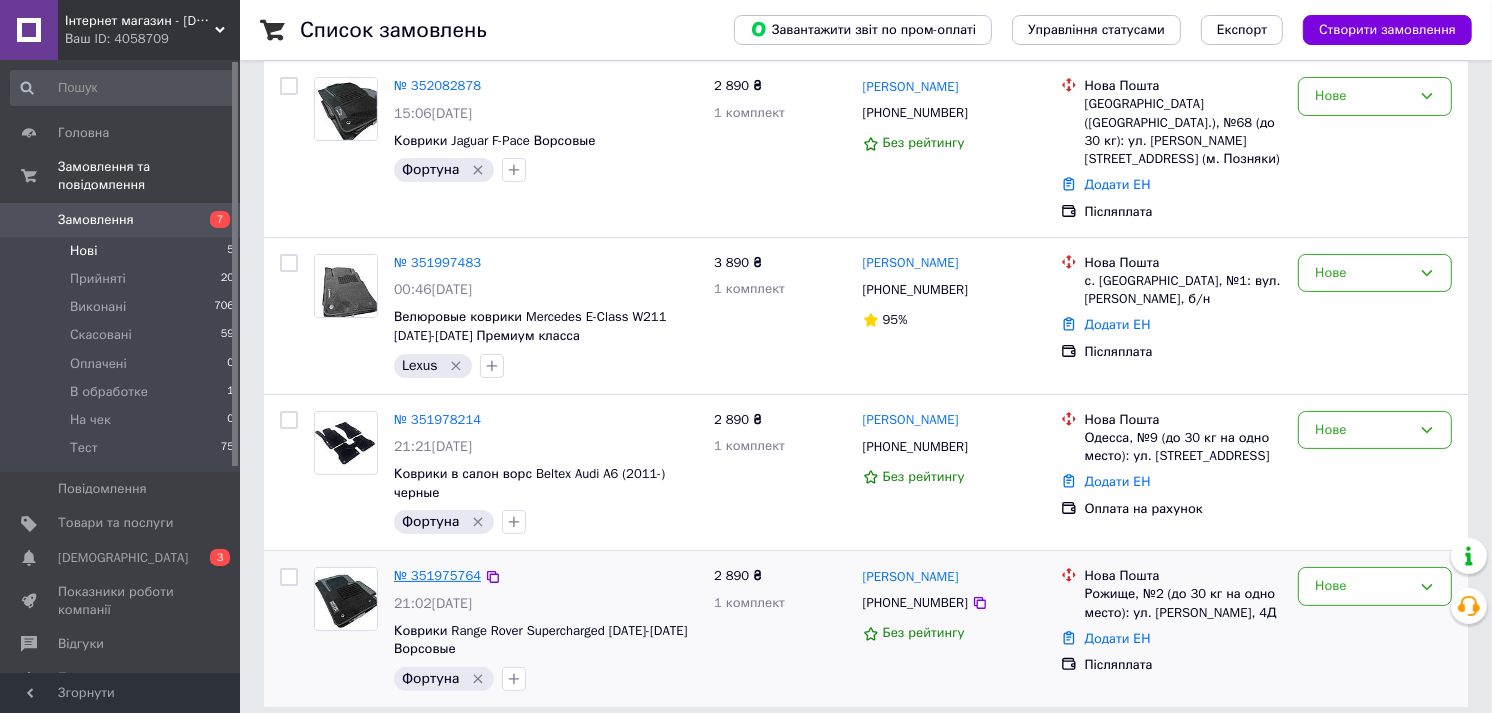 click on "№ 351975764" at bounding box center [437, 575] 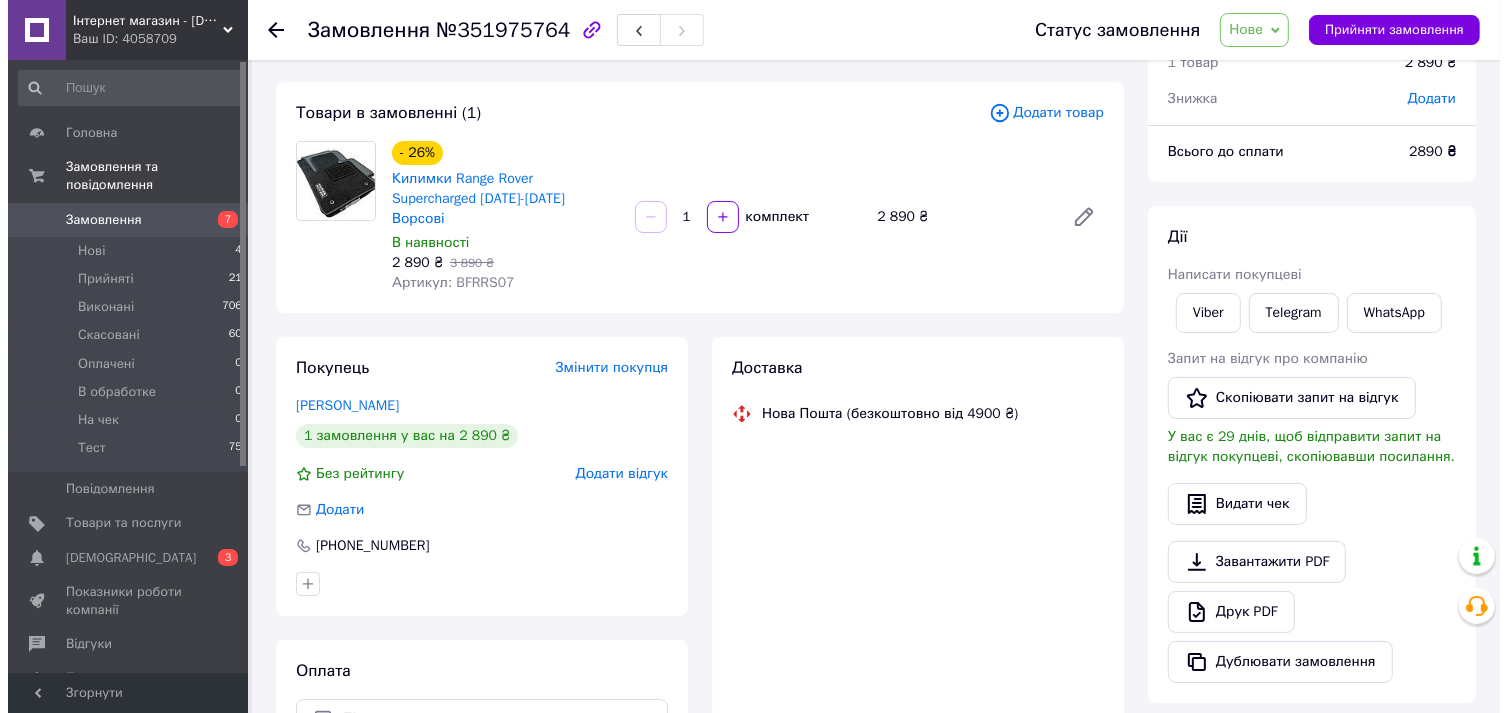 scroll, scrollTop: 4, scrollLeft: 0, axis: vertical 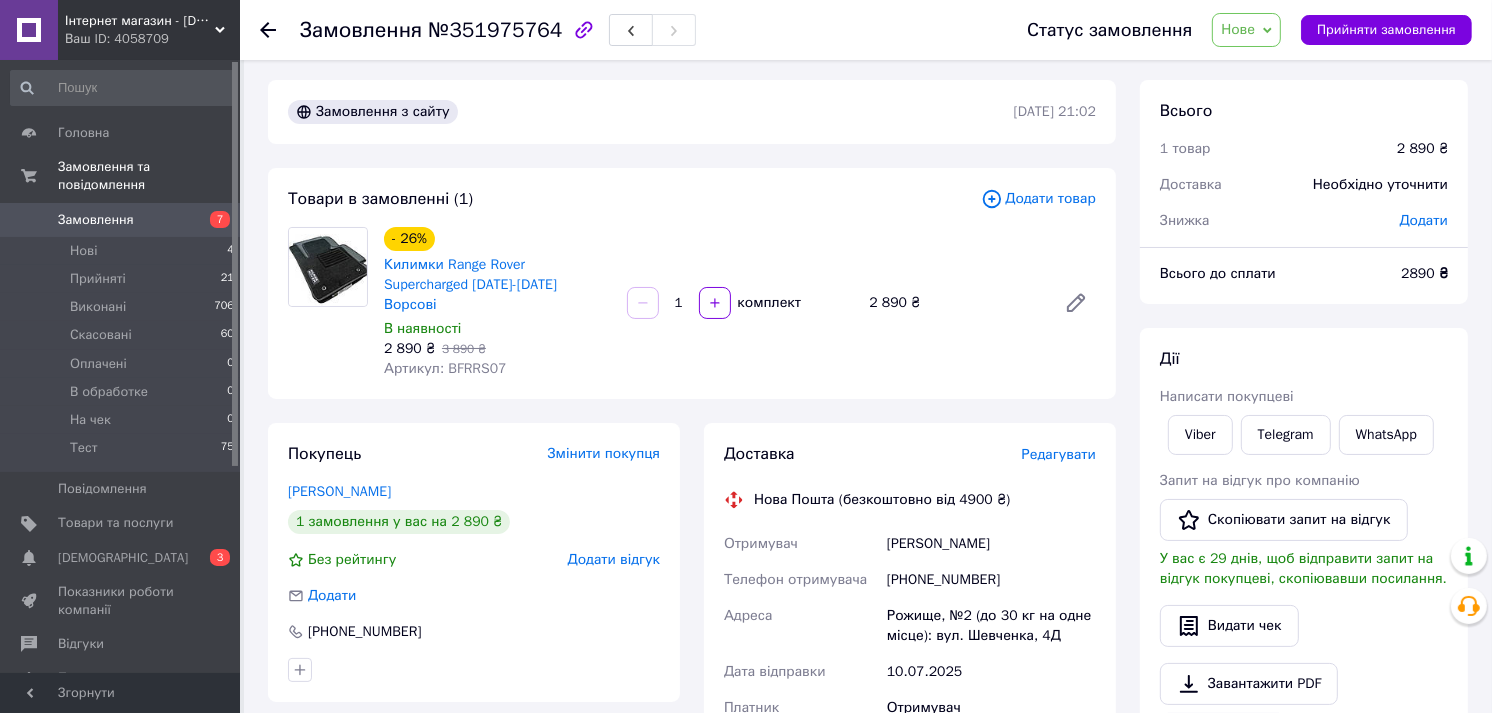 click on "Редагувати" at bounding box center [1059, 454] 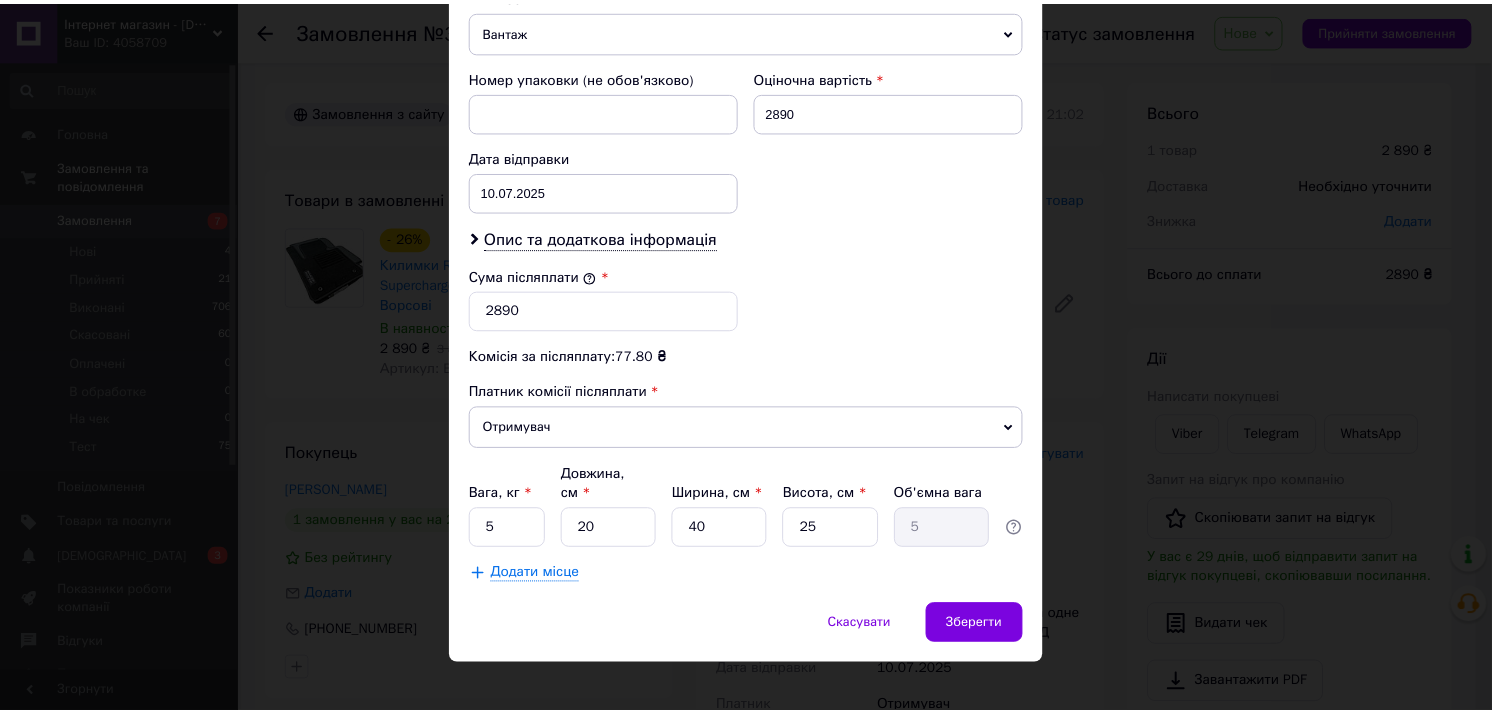 scroll, scrollTop: 815, scrollLeft: 0, axis: vertical 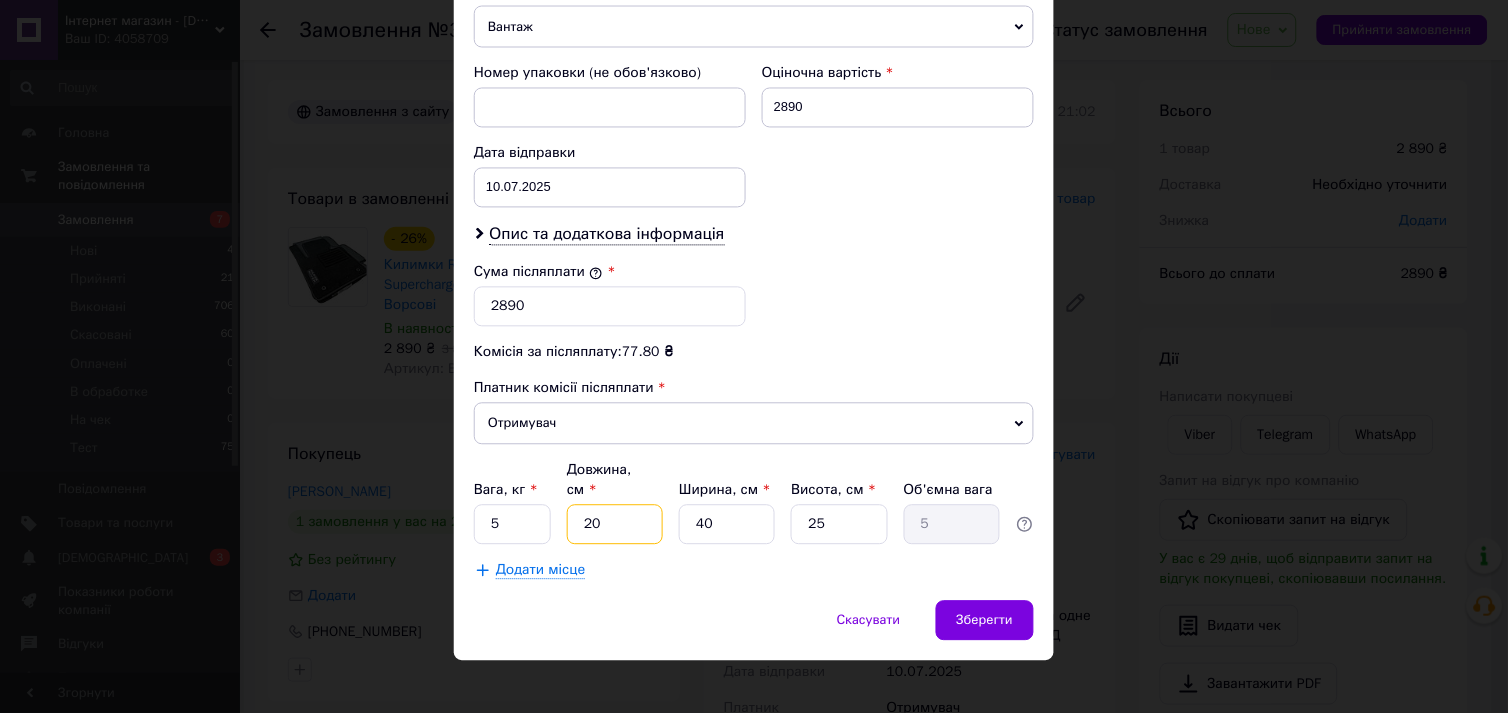 drag, startPoint x: 605, startPoint y: 505, endPoint x: 578, endPoint y: 494, distance: 29.15476 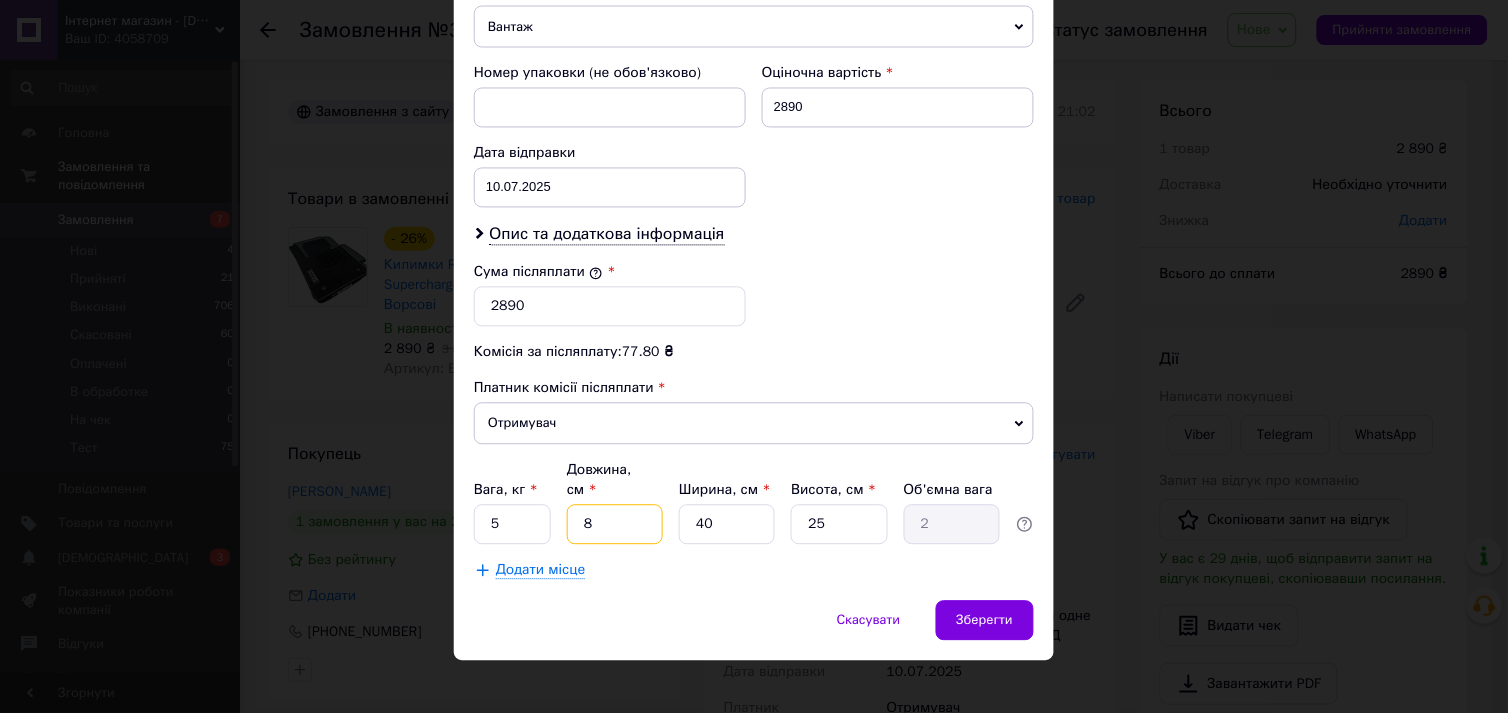 type on "80" 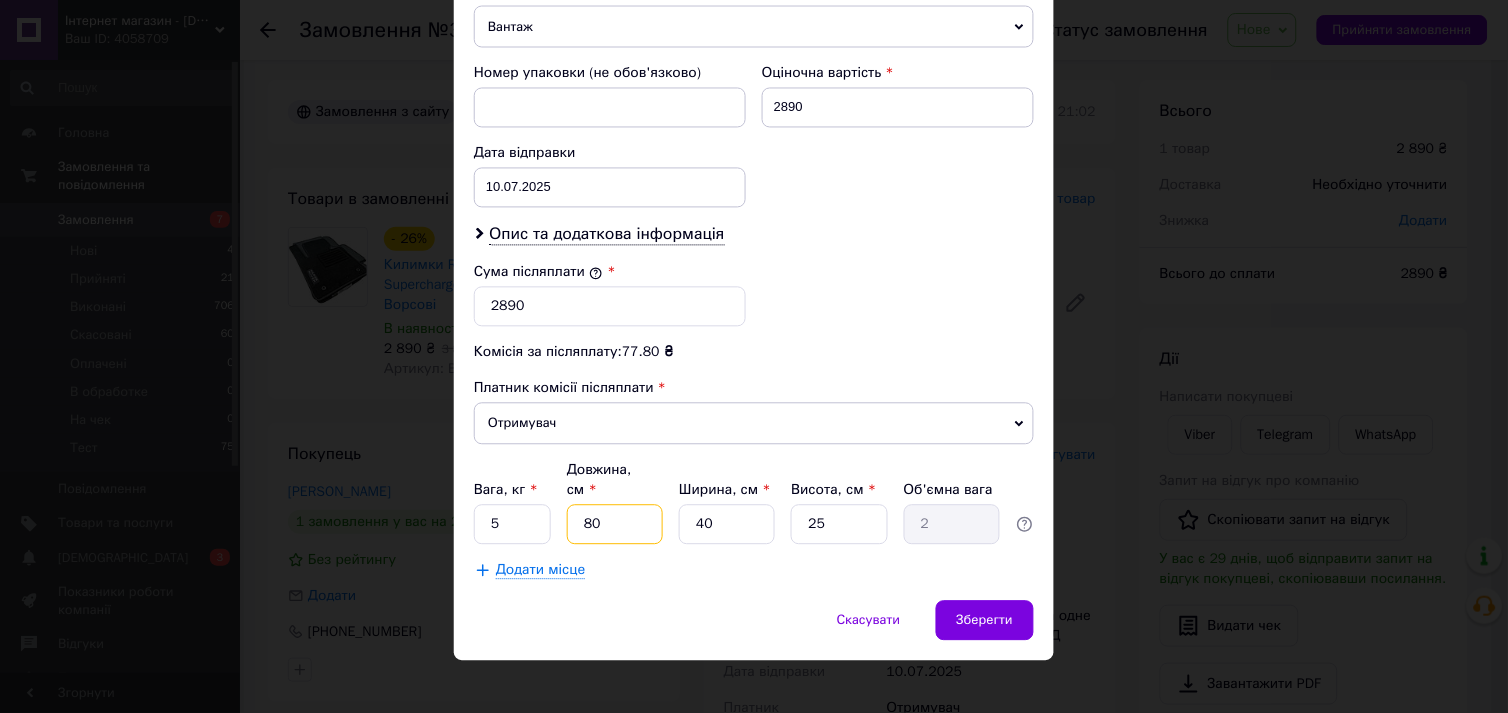type on "20" 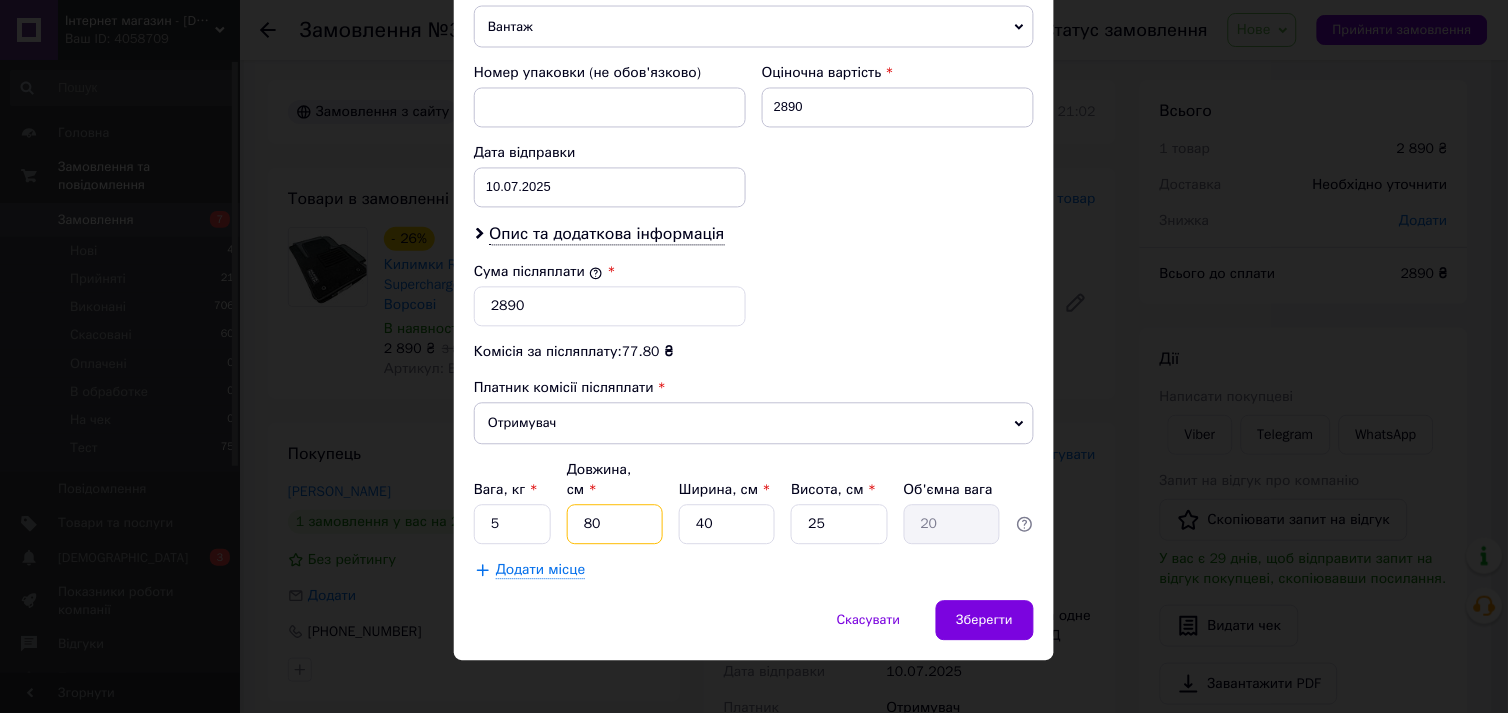type on "80" 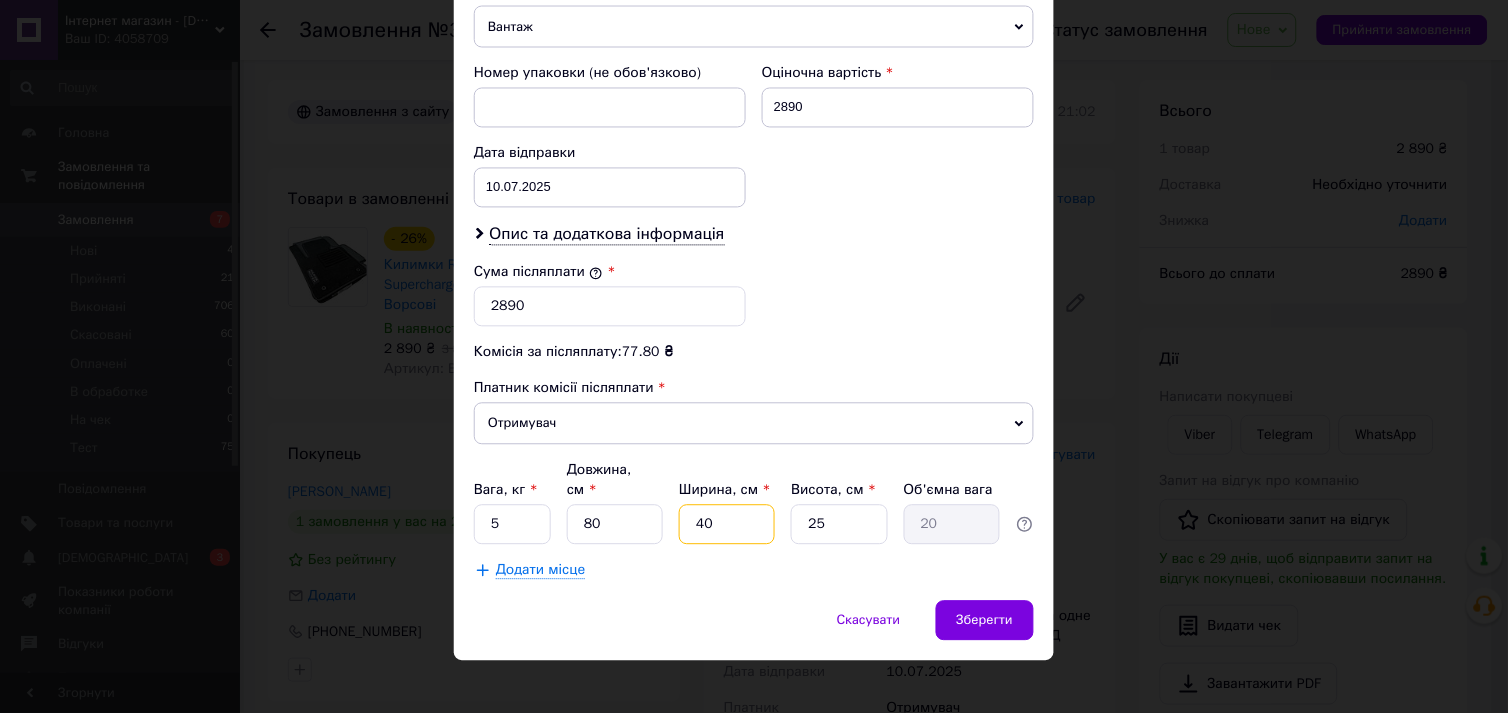 click on "Вага, кг   * 5 Довжина, см   * 80 Ширина, см   * 40 Висота, см   * 25 Об'ємна вага 20" at bounding box center [754, 503] 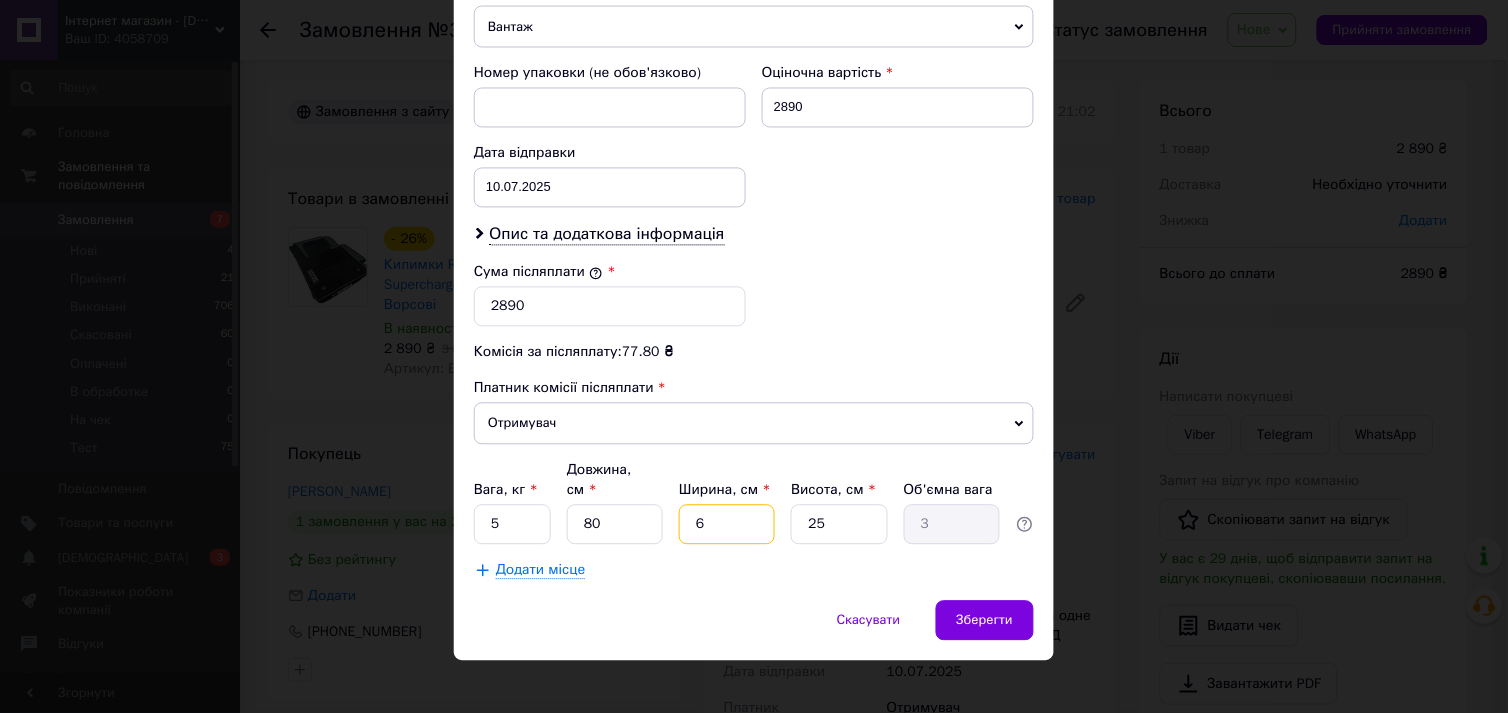 type on "60" 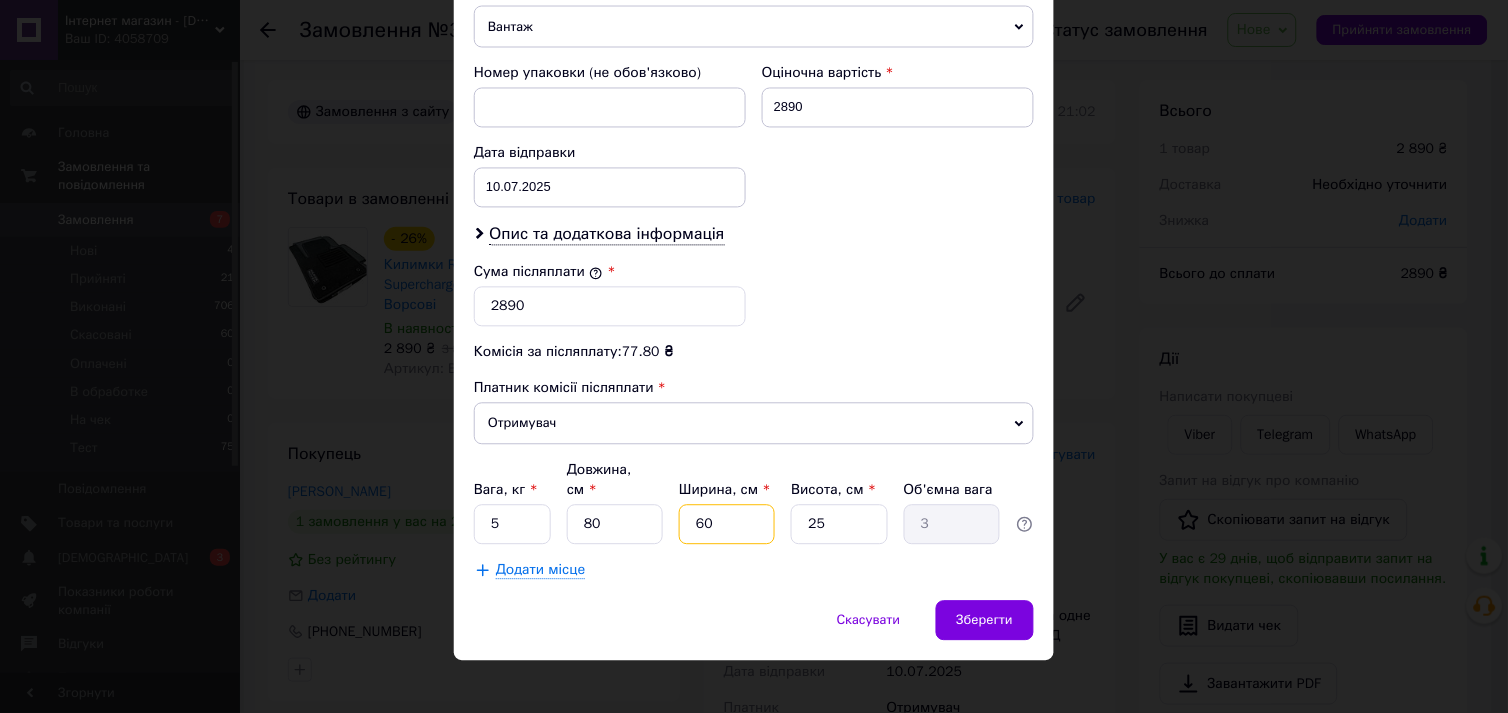 type on "30" 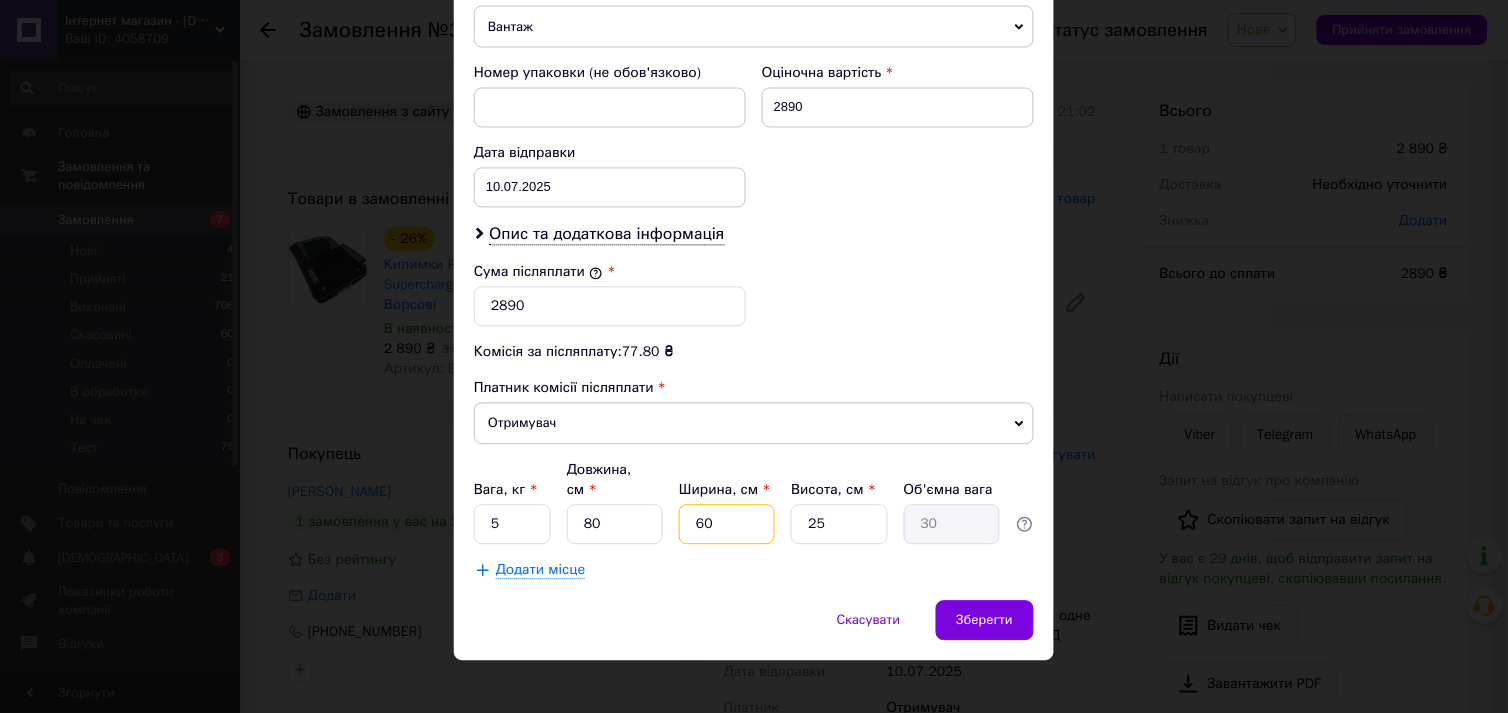 type on "60" 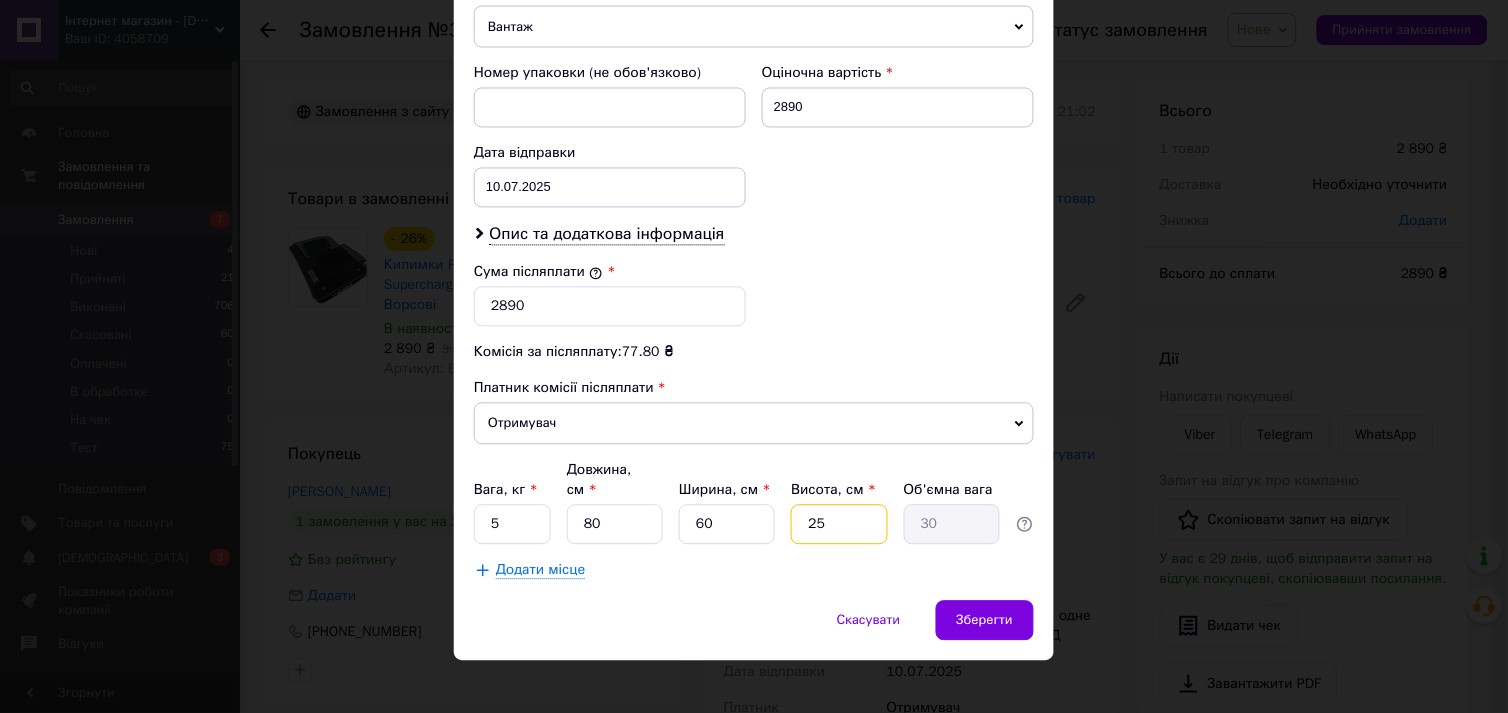 click on "25" at bounding box center [839, 525] 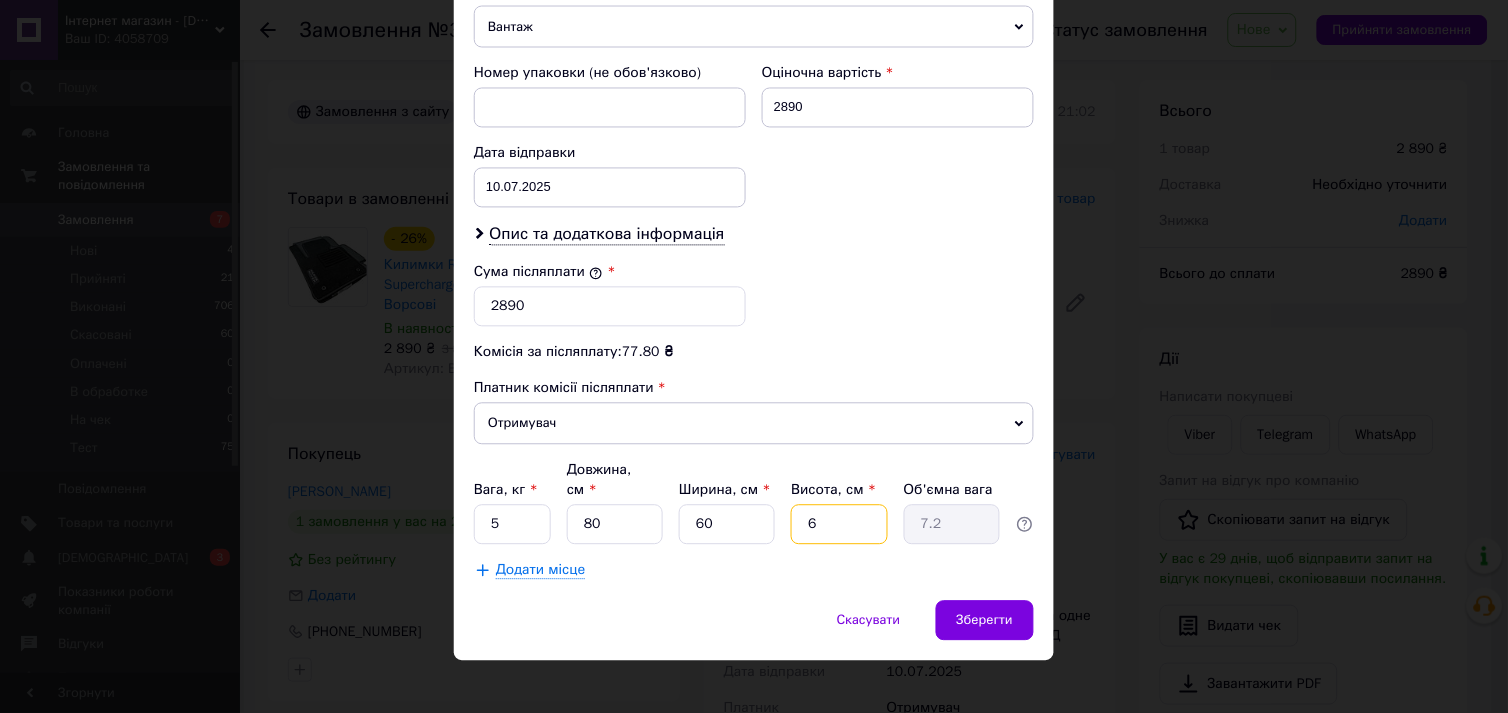 type on "6" 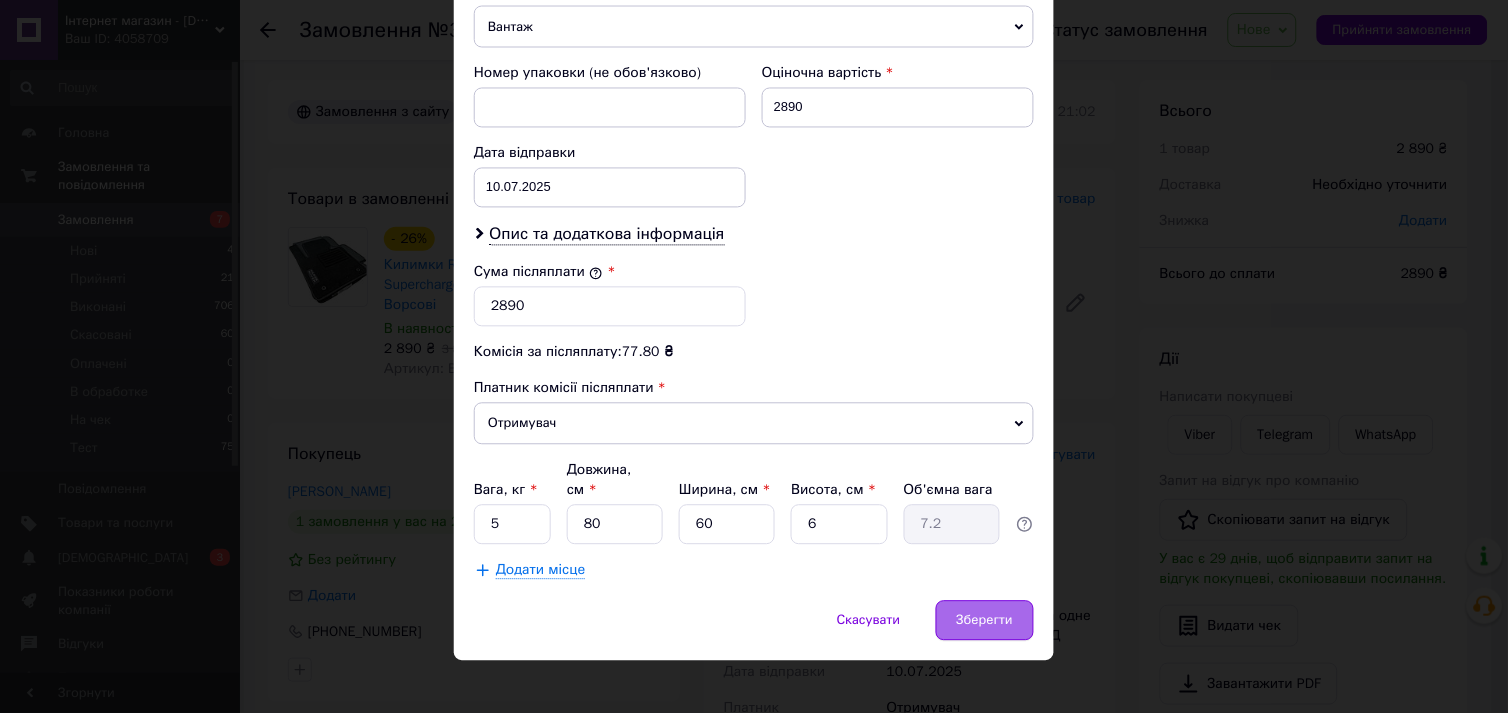 drag, startPoint x: 982, startPoint y: 624, endPoint x: 981, endPoint y: 597, distance: 27.018513 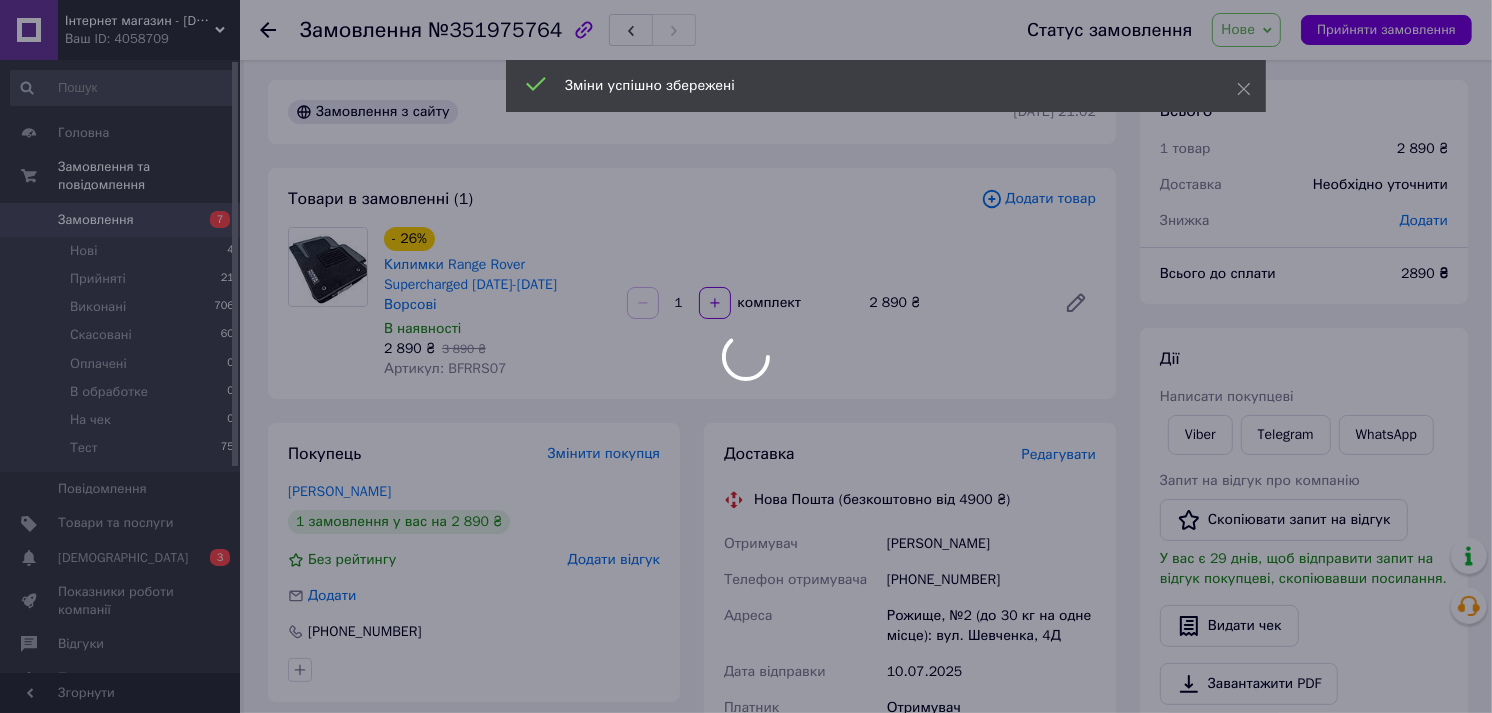 scroll, scrollTop: 448, scrollLeft: 0, axis: vertical 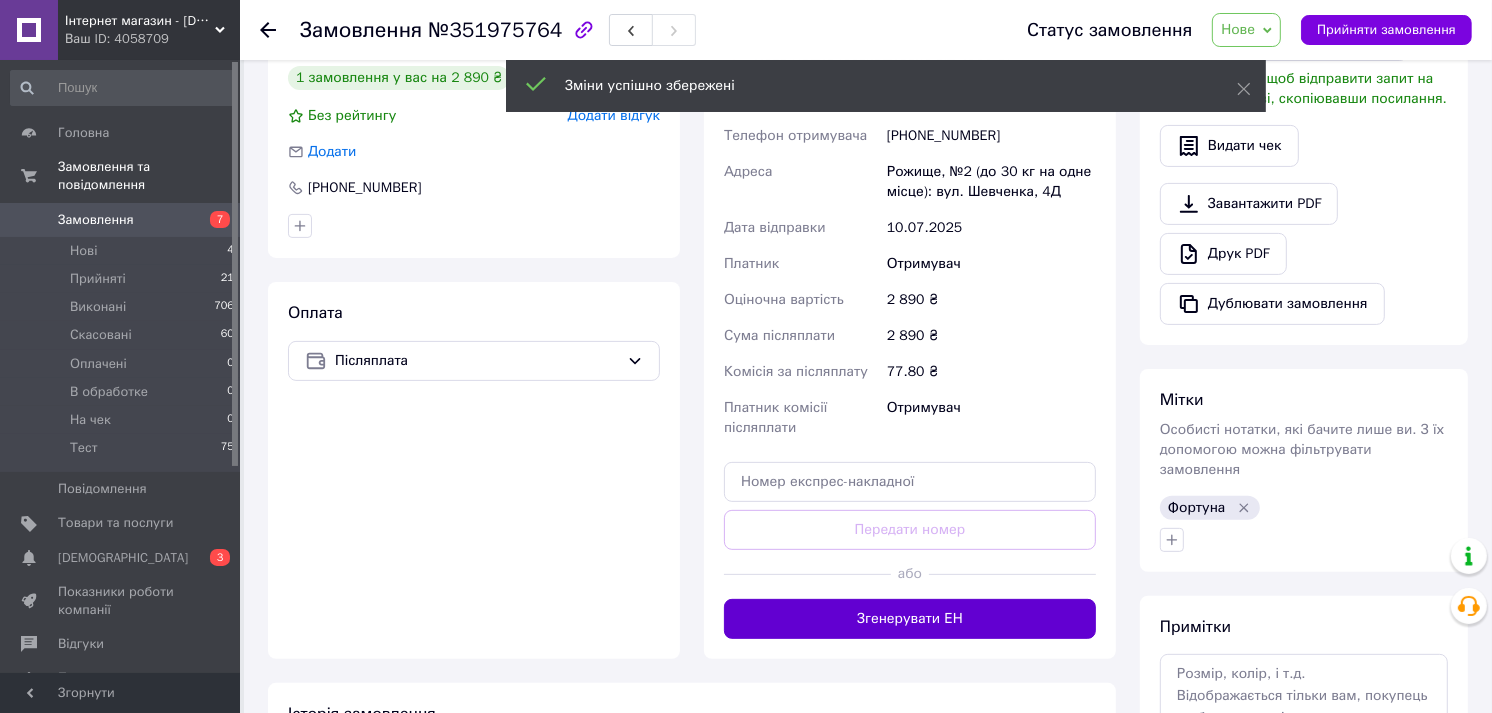 click on "Згенерувати ЕН" at bounding box center (910, 619) 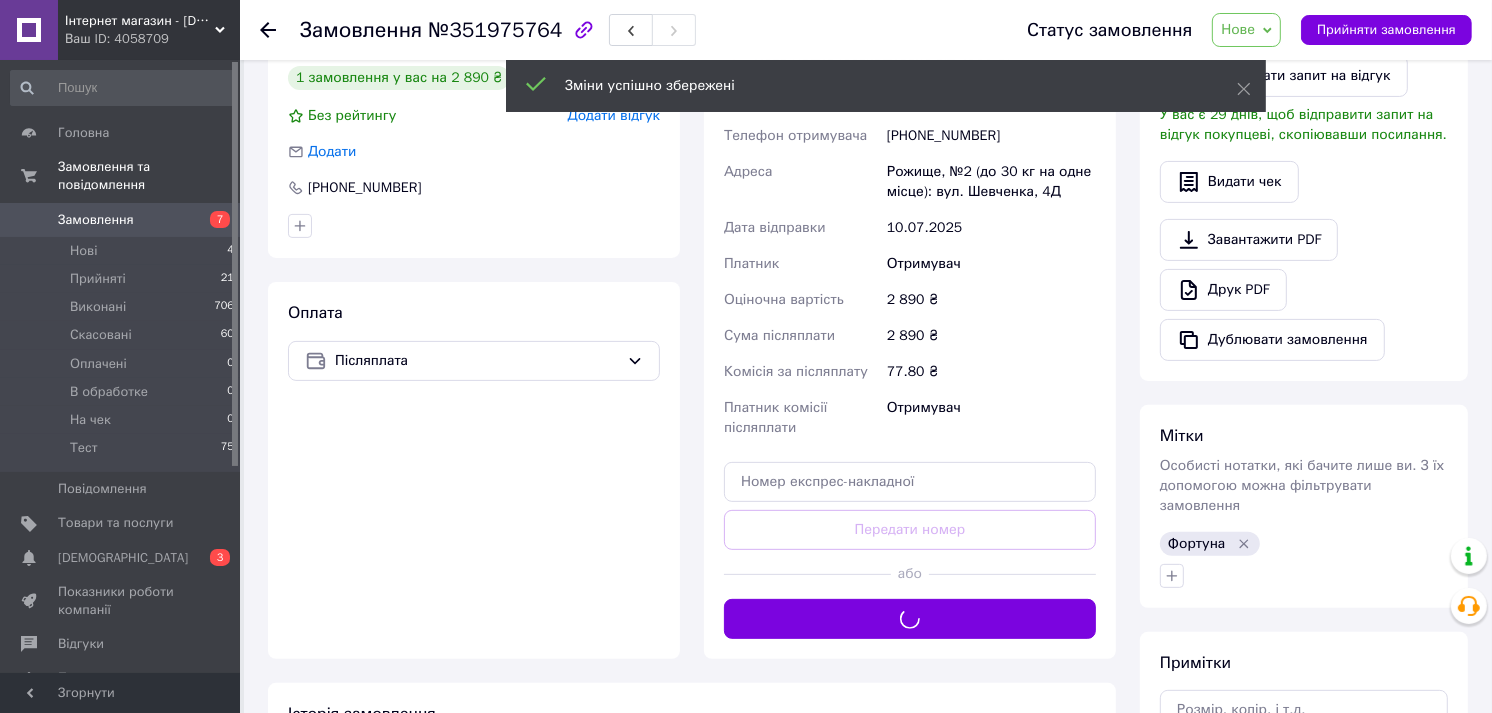scroll, scrollTop: 115, scrollLeft: 0, axis: vertical 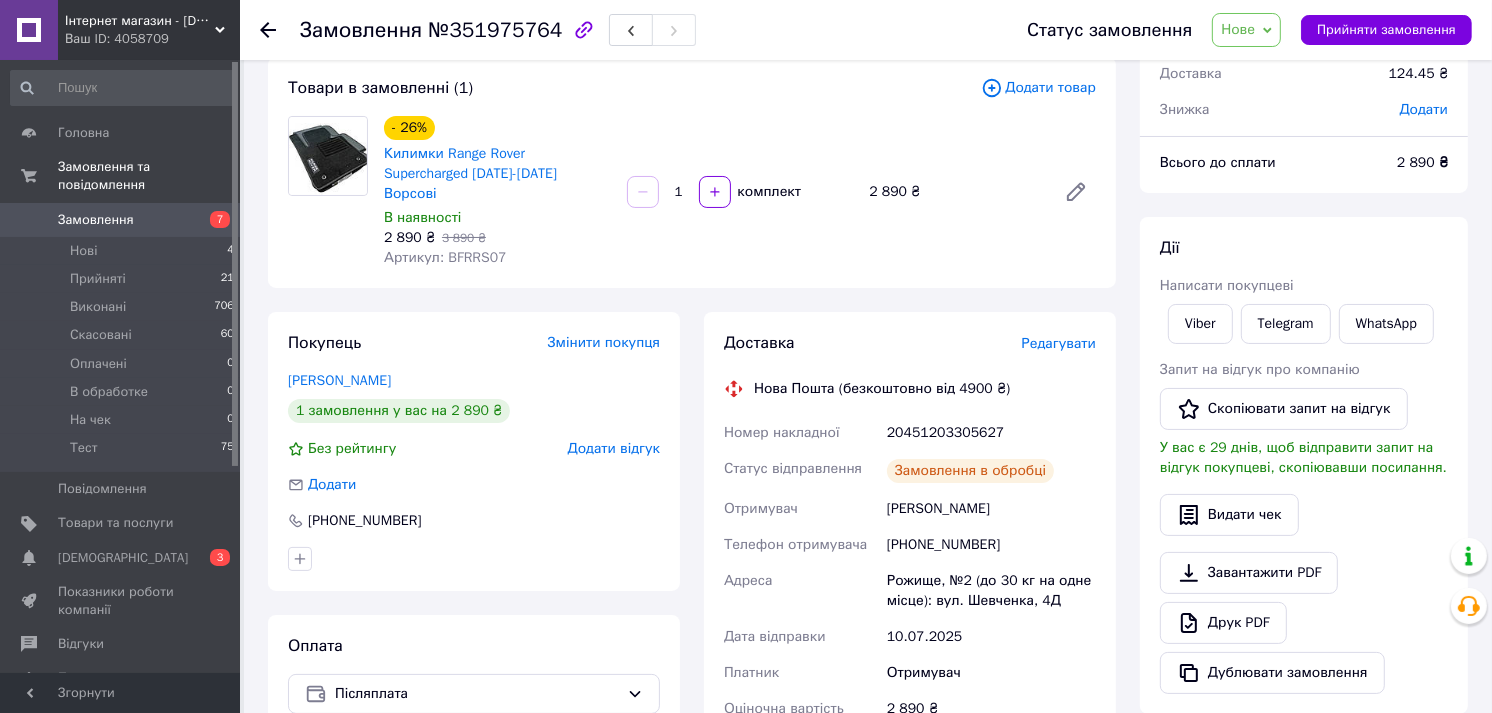 click on "Артикул: BFRRS07" at bounding box center [445, 257] 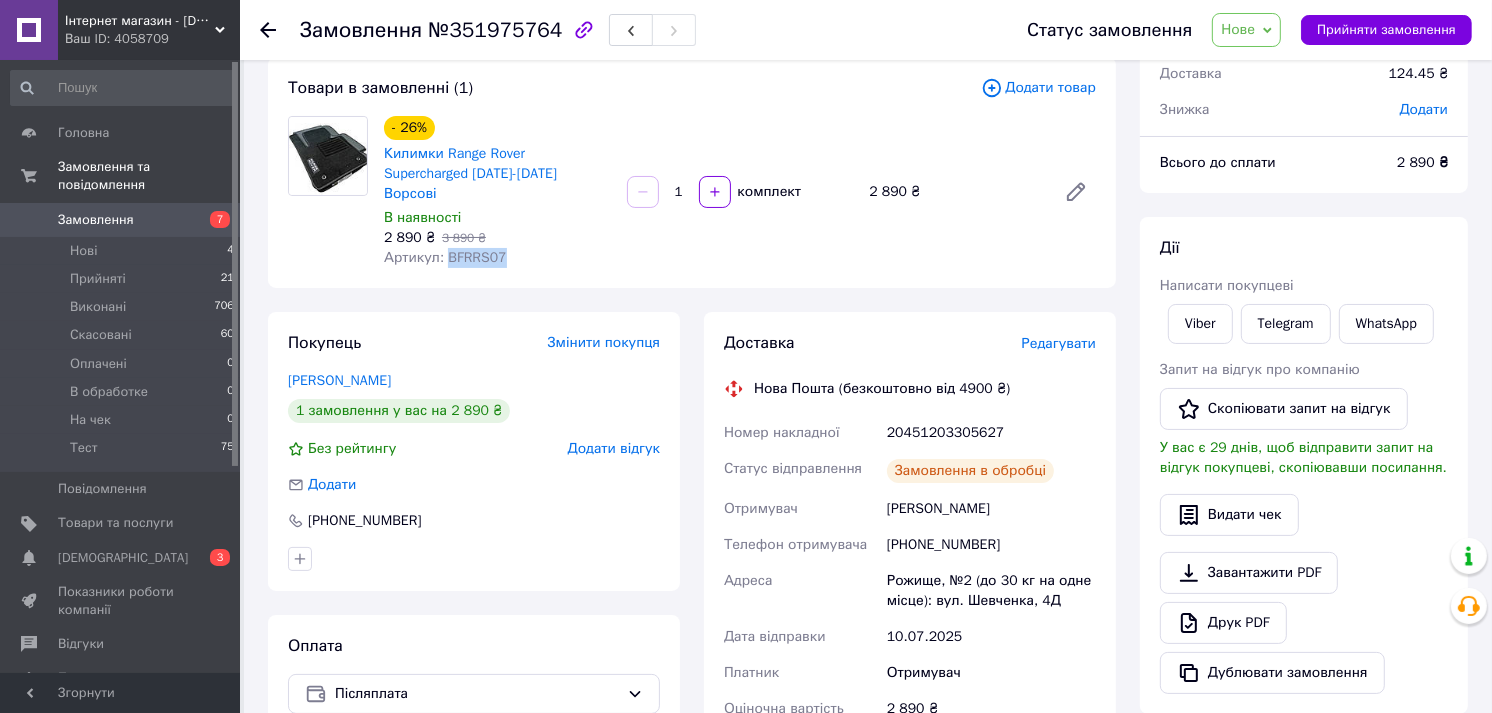 copy on "BFRRS07" 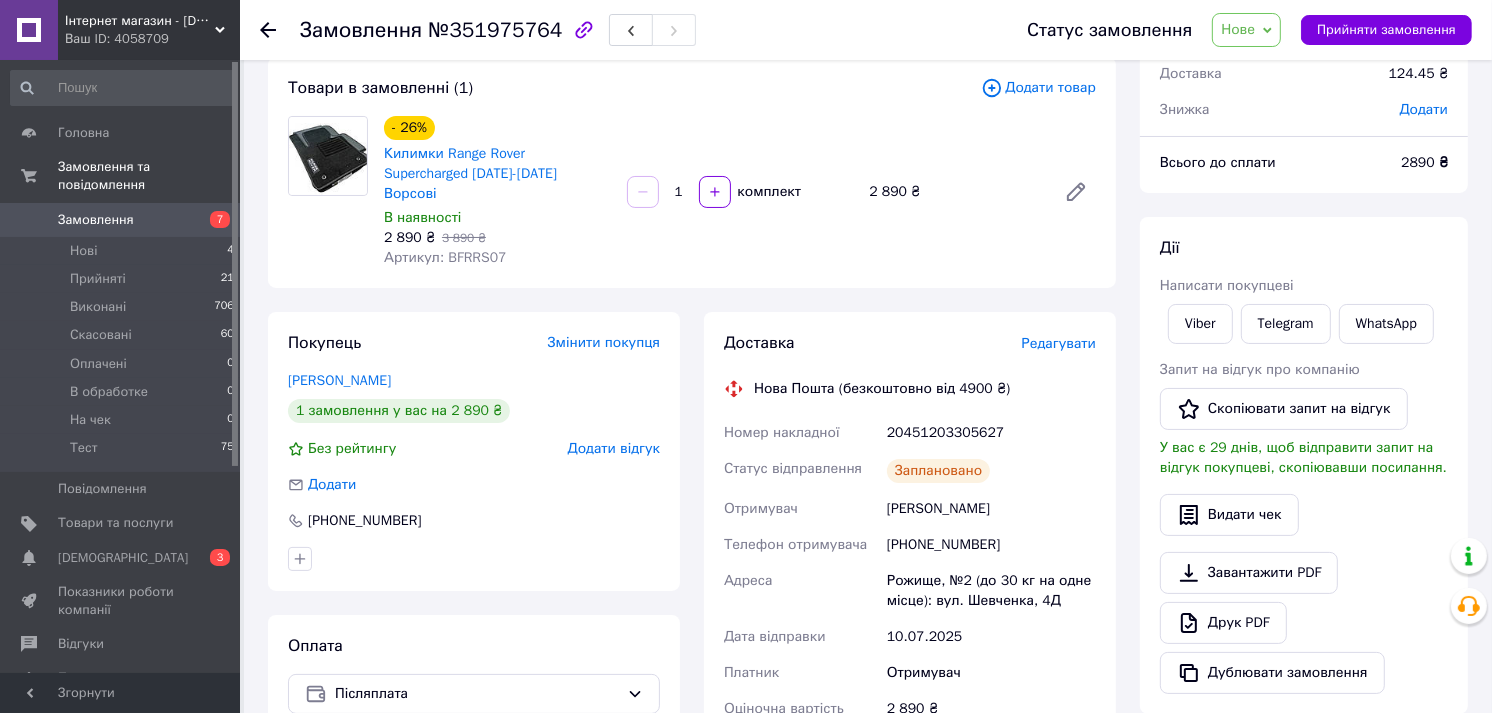 click on "20451203305627" at bounding box center (991, 433) 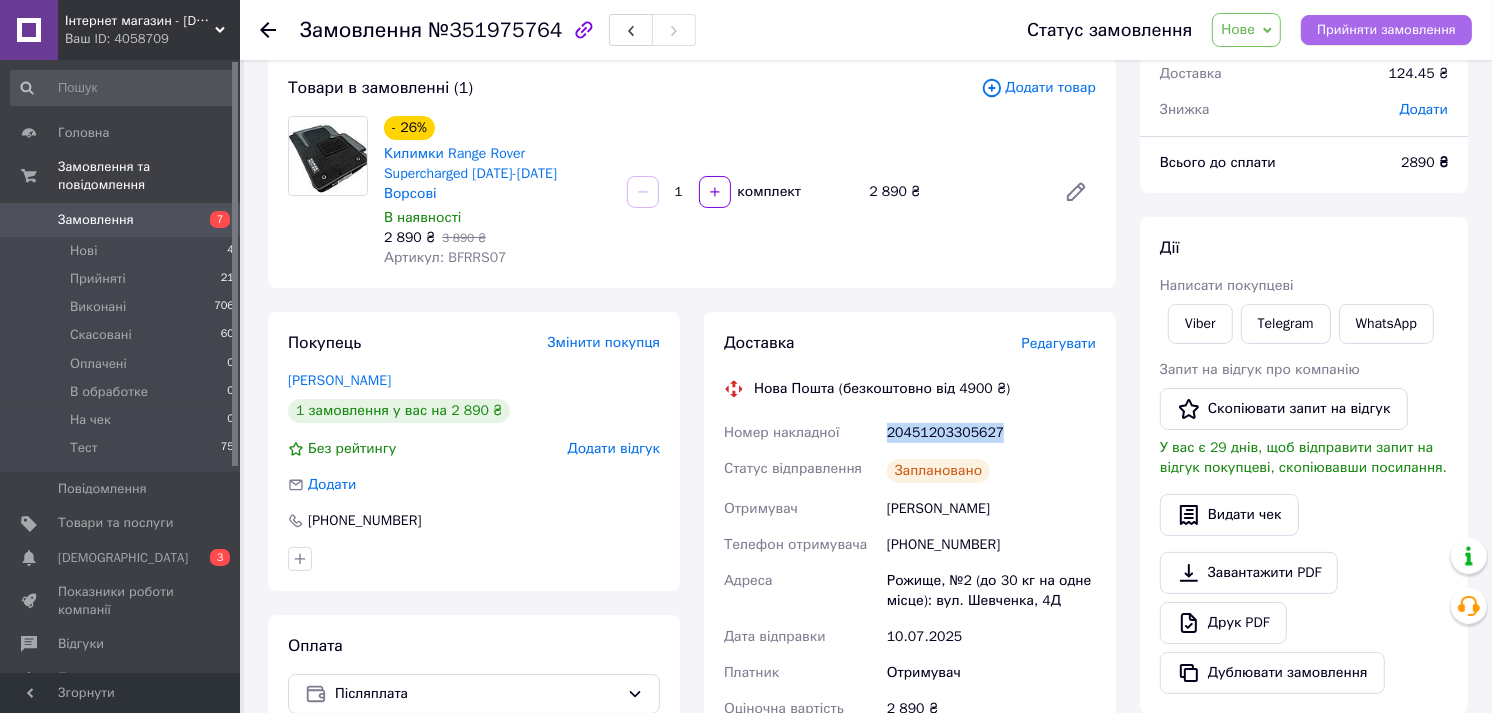click on "Прийняти замовлення" at bounding box center [1386, 30] 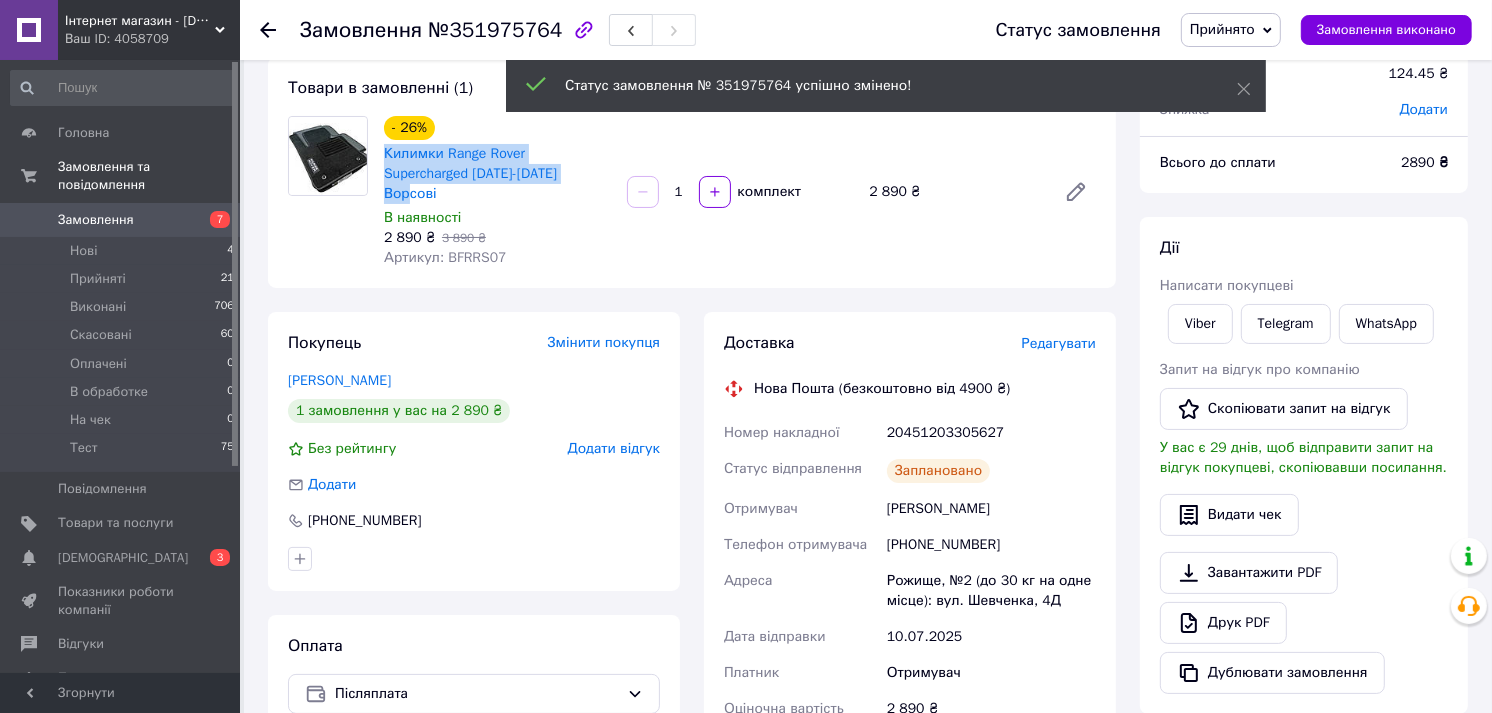 drag, startPoint x: 378, startPoint y: 148, endPoint x: 595, endPoint y: 171, distance: 218.21548 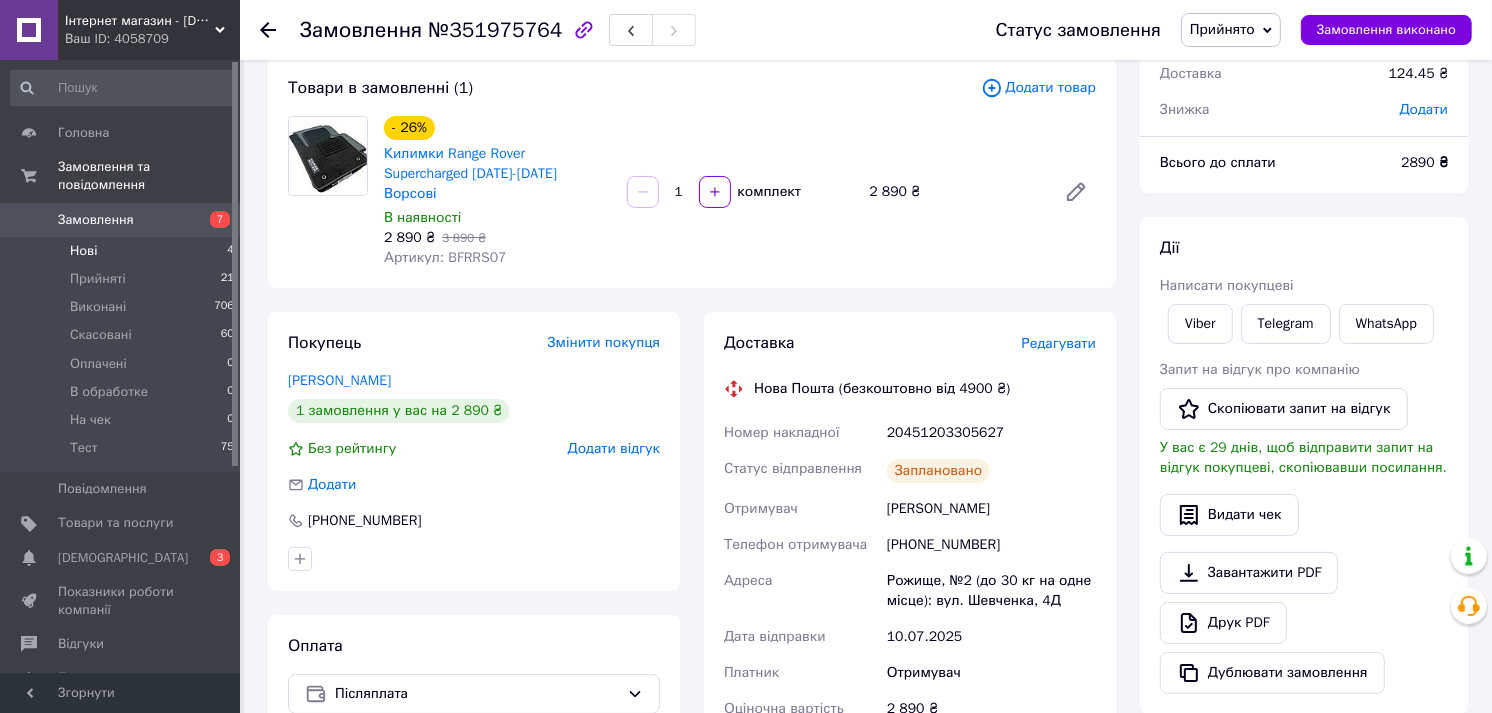 click on "Нові" at bounding box center (83, 251) 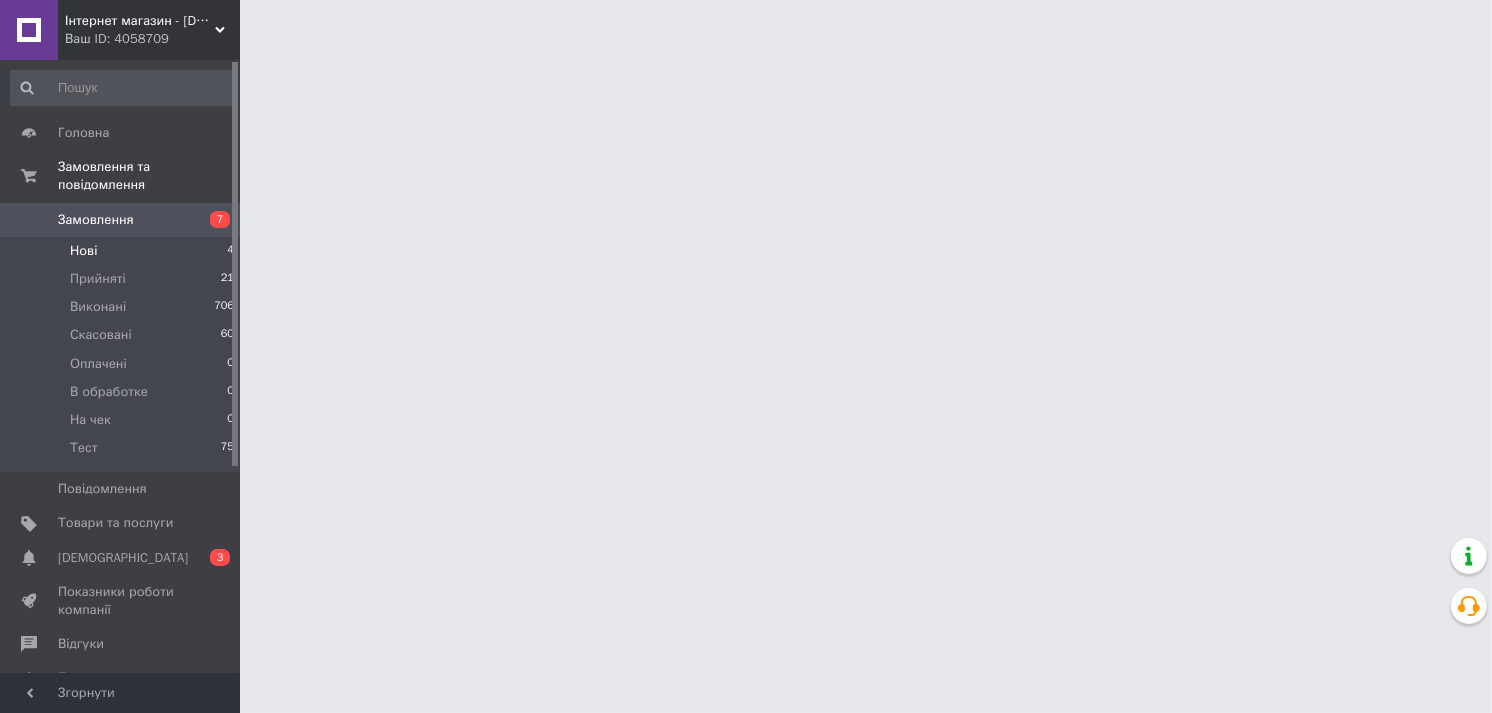 scroll, scrollTop: 0, scrollLeft: 0, axis: both 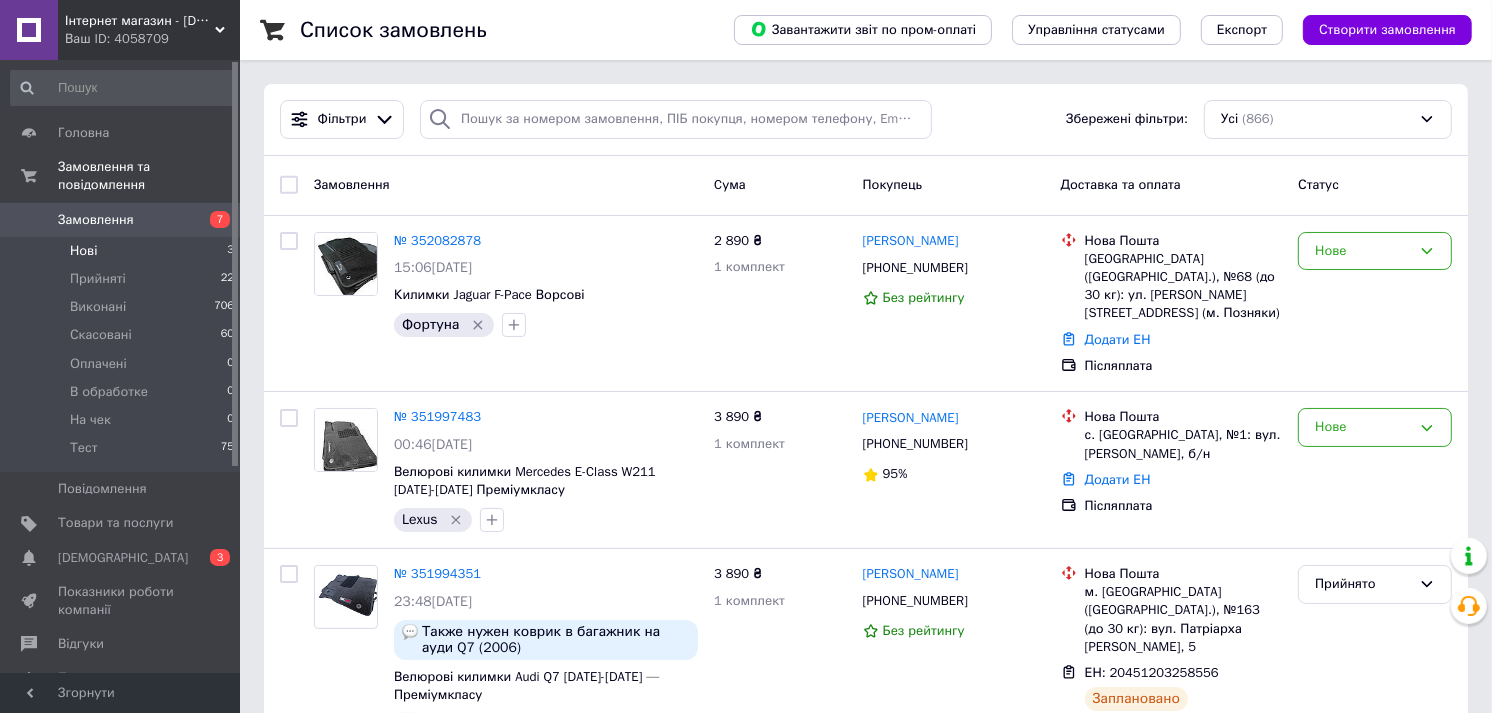 click on "Нові 3" at bounding box center (123, 251) 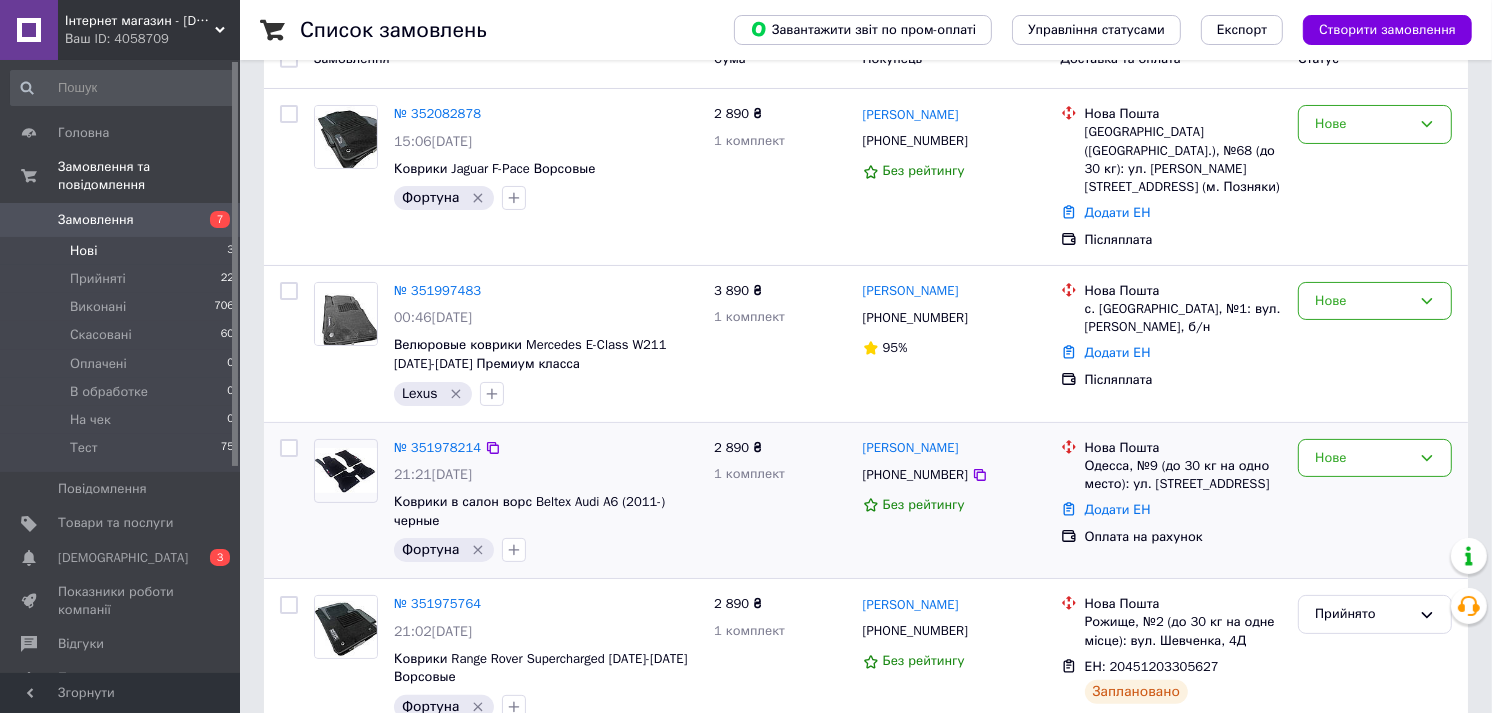 scroll, scrollTop: 237, scrollLeft: 0, axis: vertical 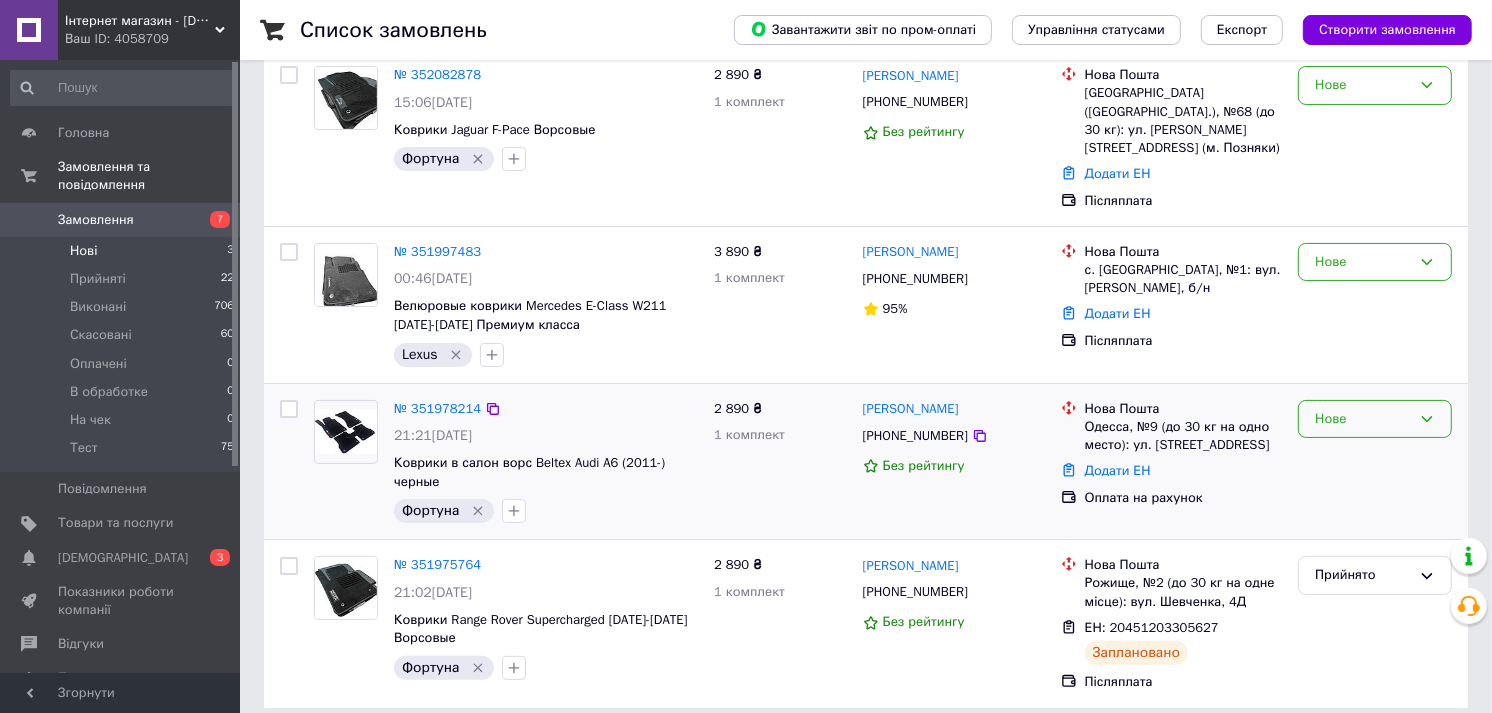 click on "Нове" at bounding box center [1363, 419] 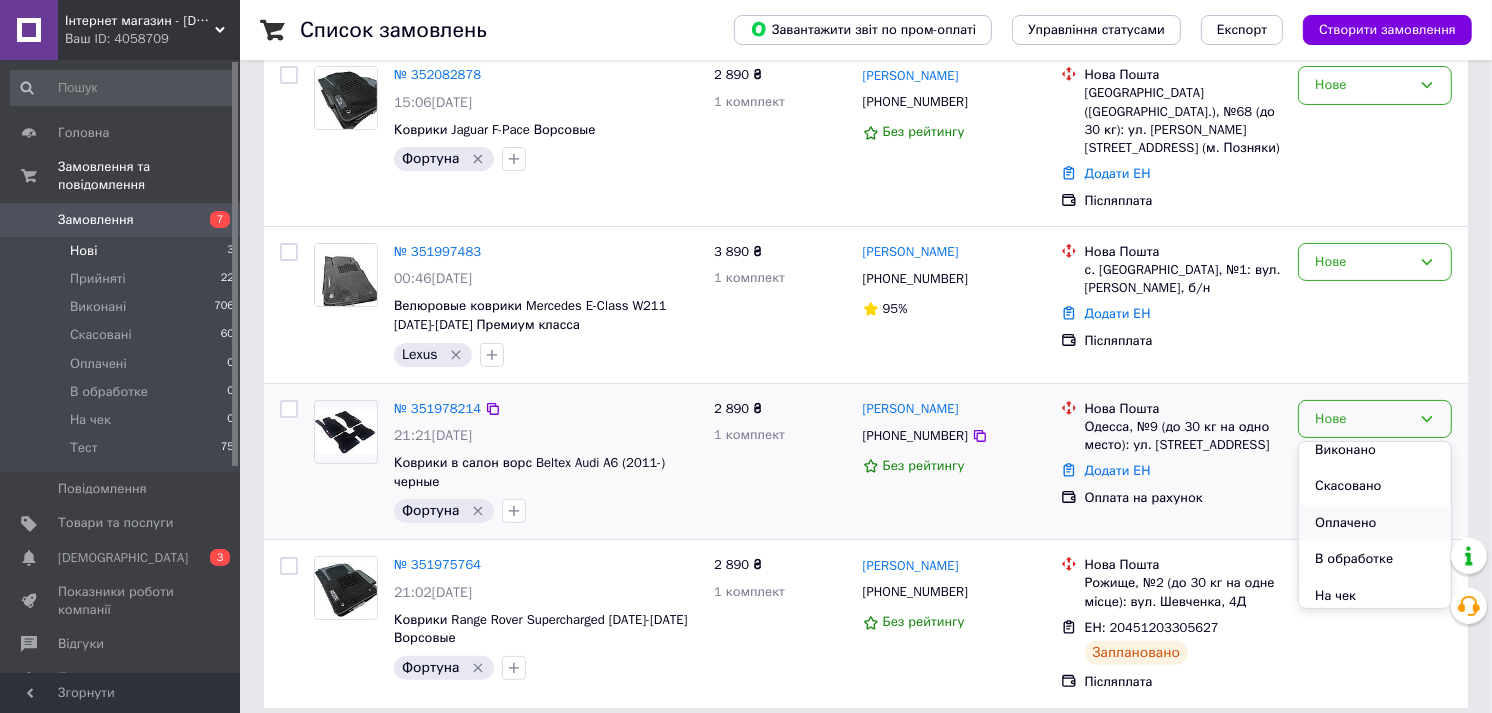 scroll, scrollTop: 90, scrollLeft: 0, axis: vertical 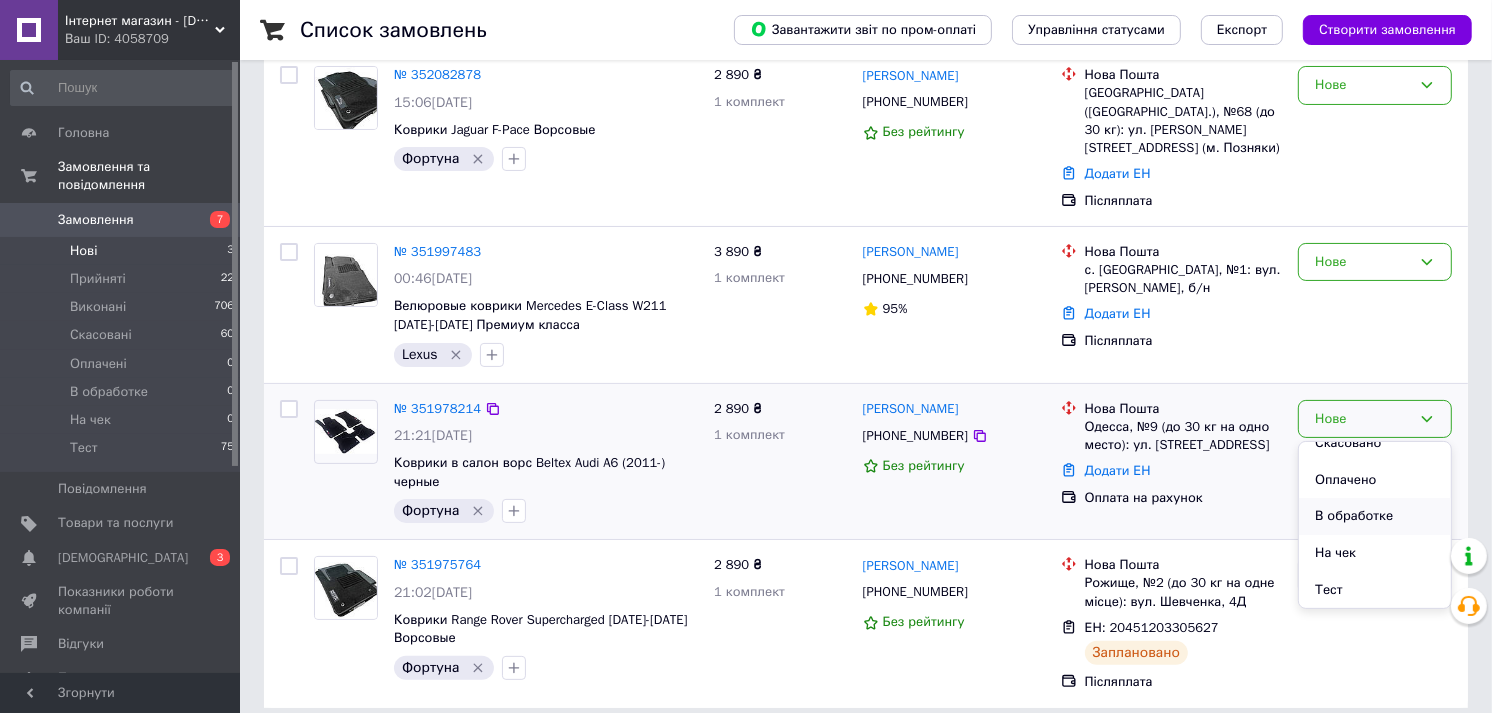 click on "В обработке" at bounding box center [1375, 516] 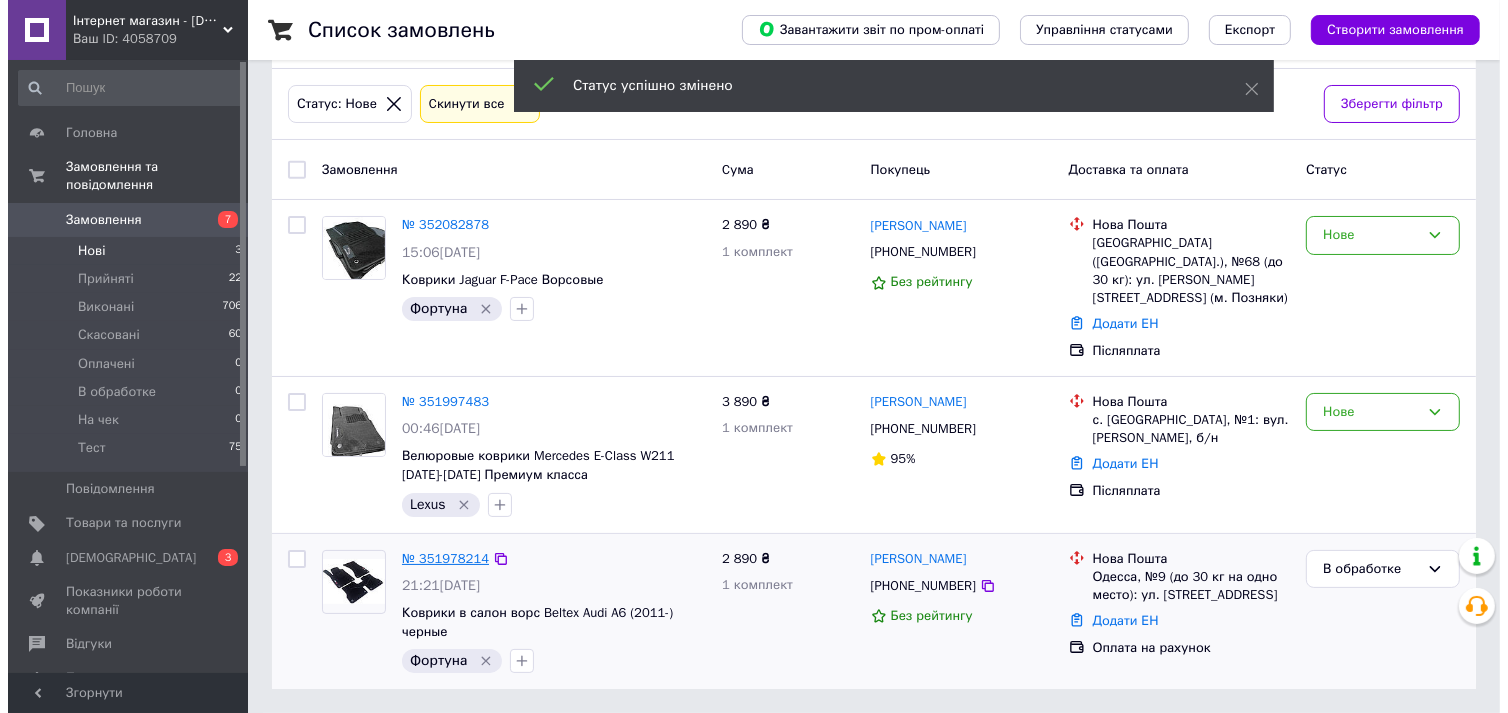 scroll, scrollTop: 68, scrollLeft: 0, axis: vertical 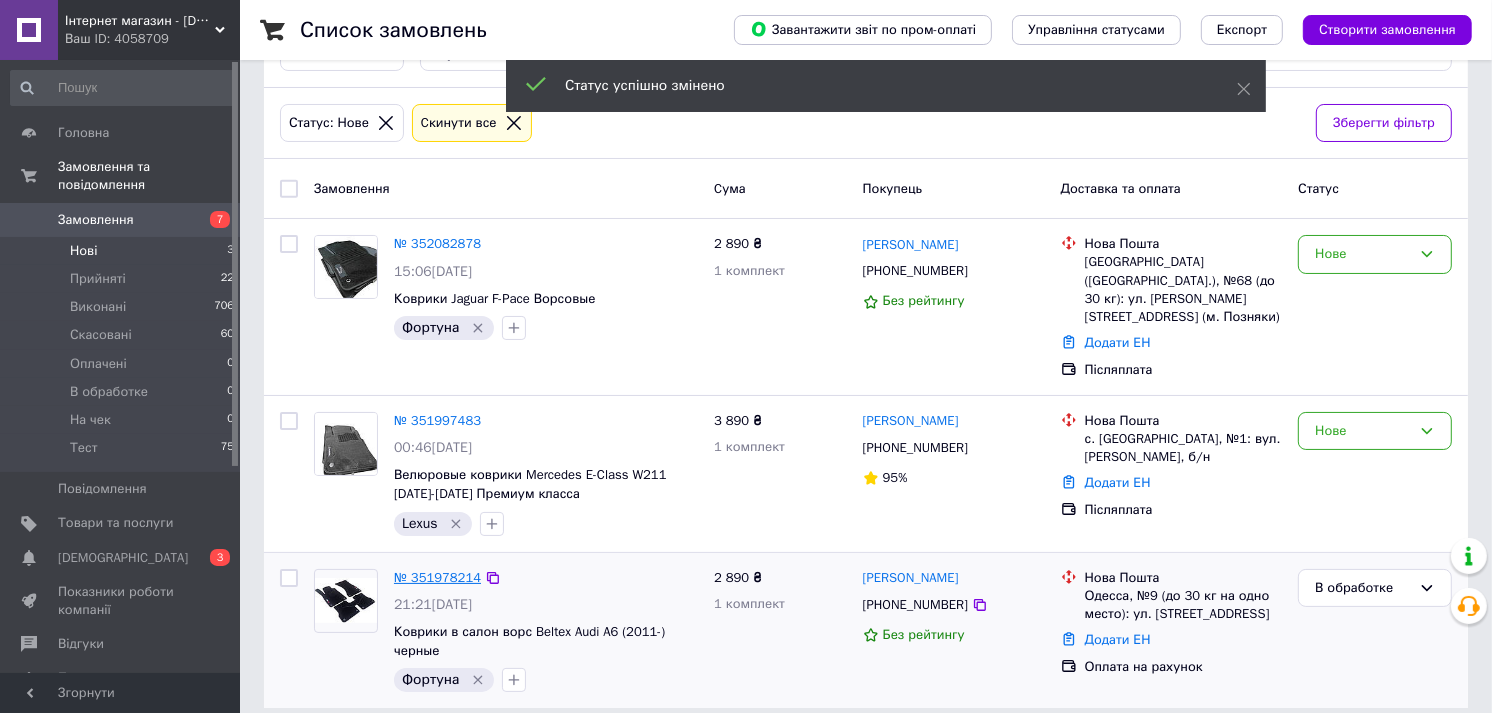 click on "№ 351978214" at bounding box center [437, 577] 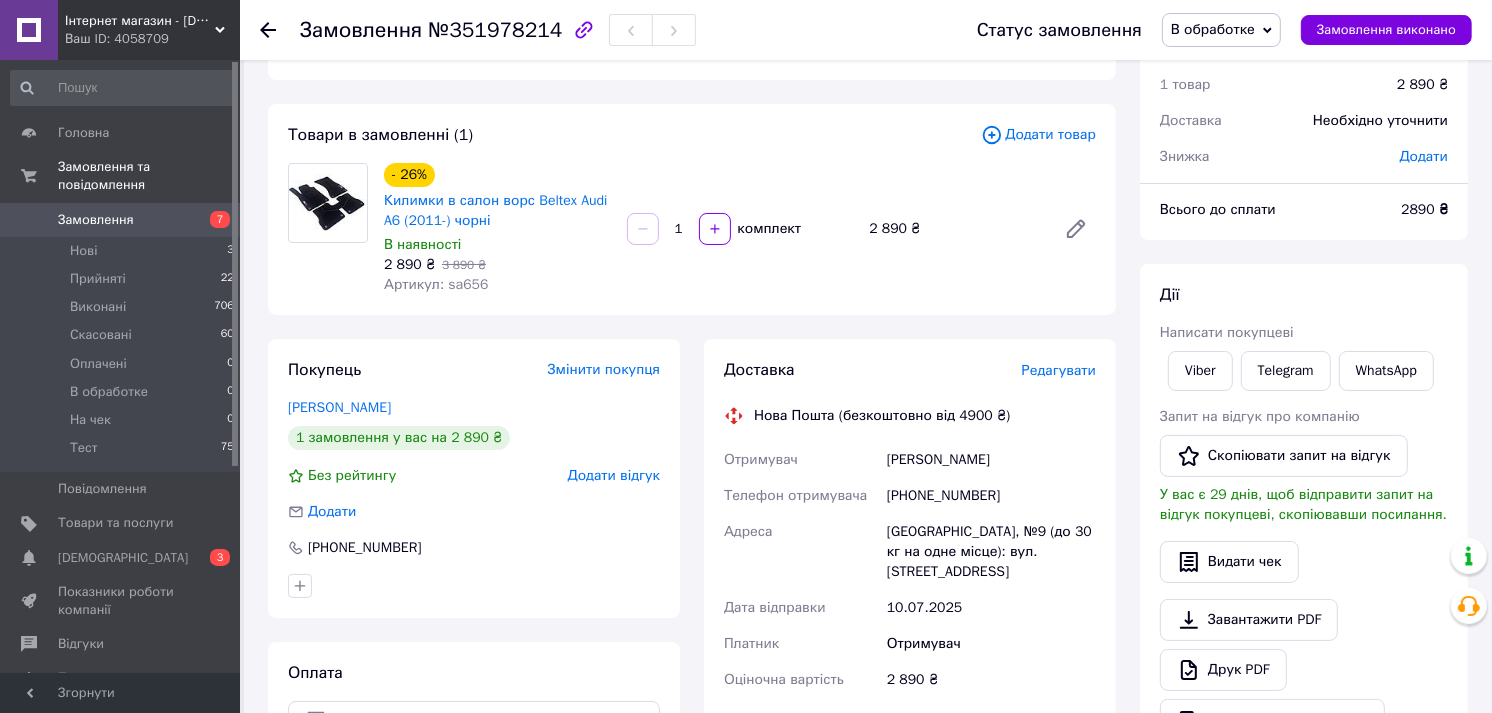 click on "[PHONE_NUMBER]" at bounding box center (991, 496) 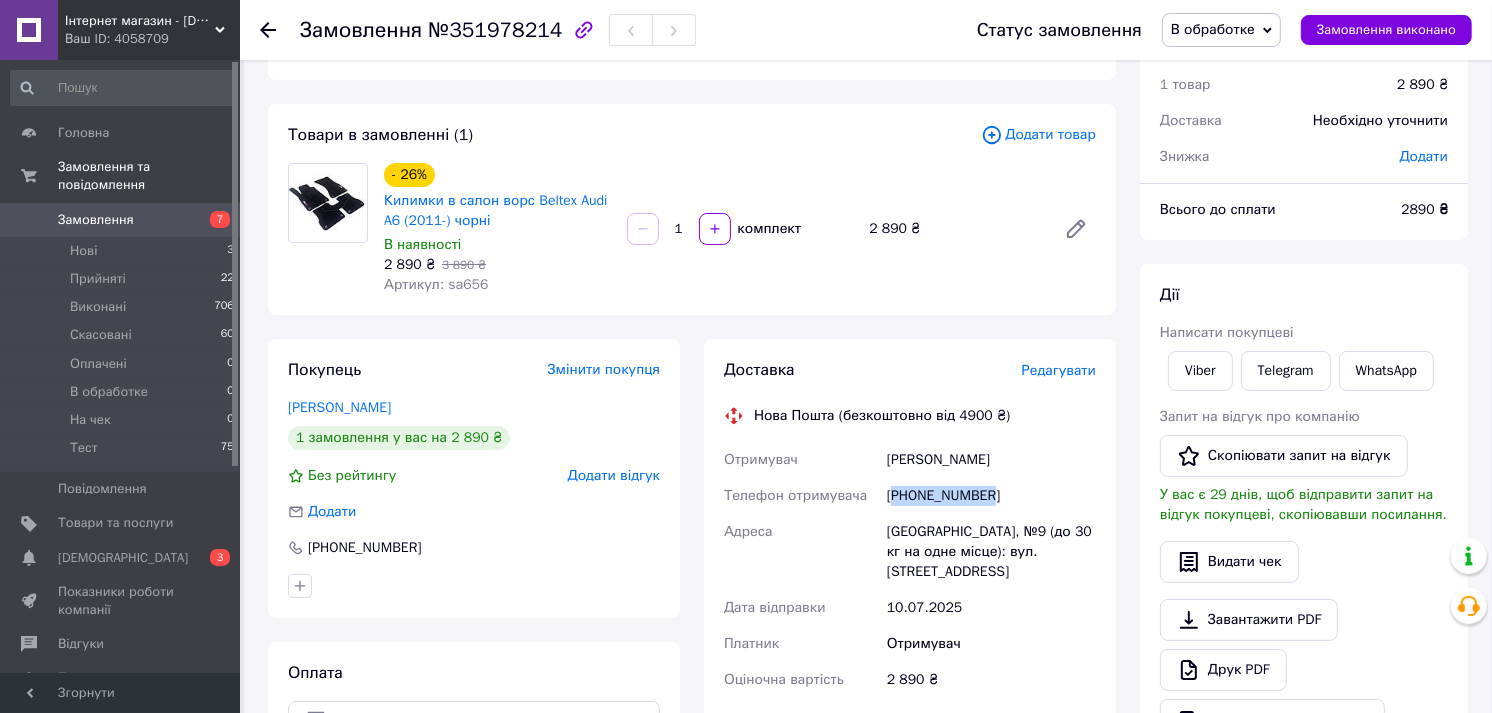 click on "[PHONE_NUMBER]" at bounding box center (991, 496) 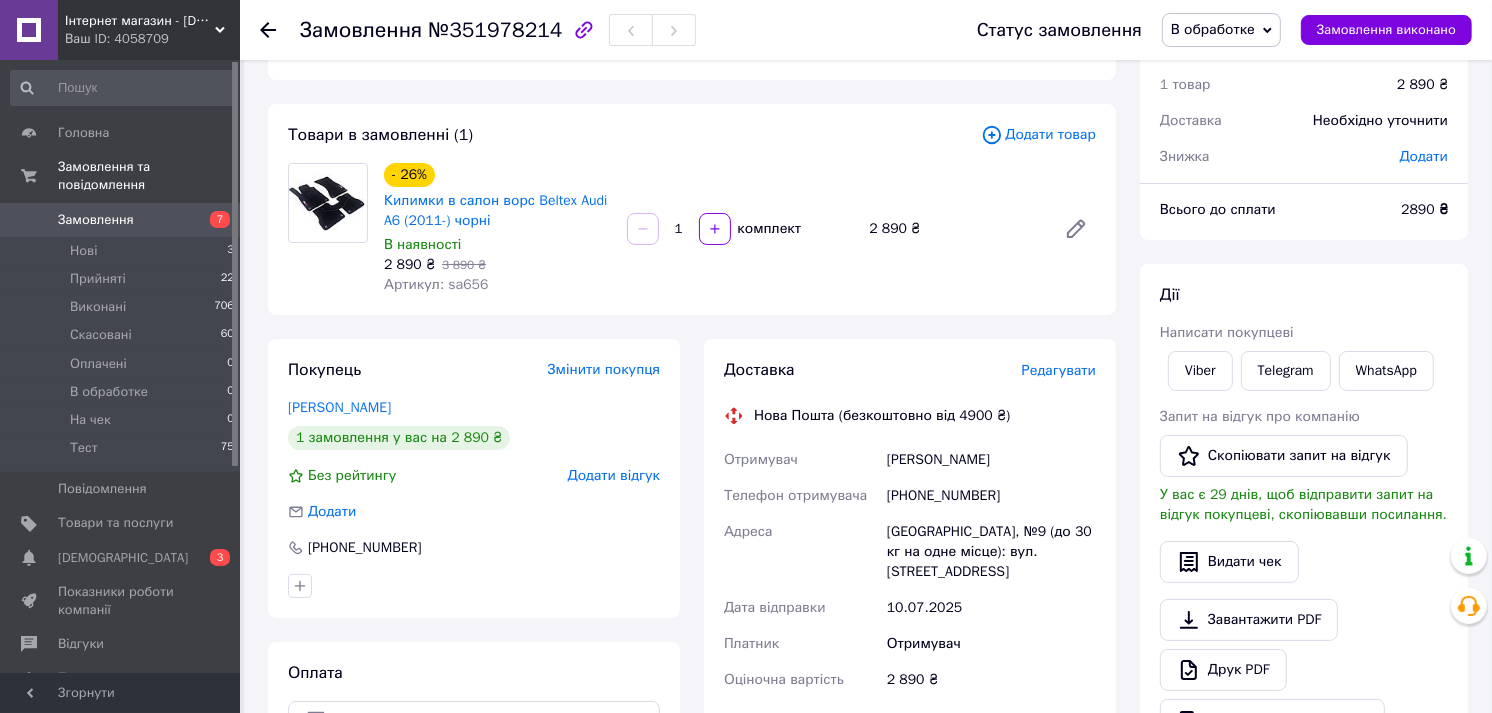 click on "Редагувати" at bounding box center (1059, 370) 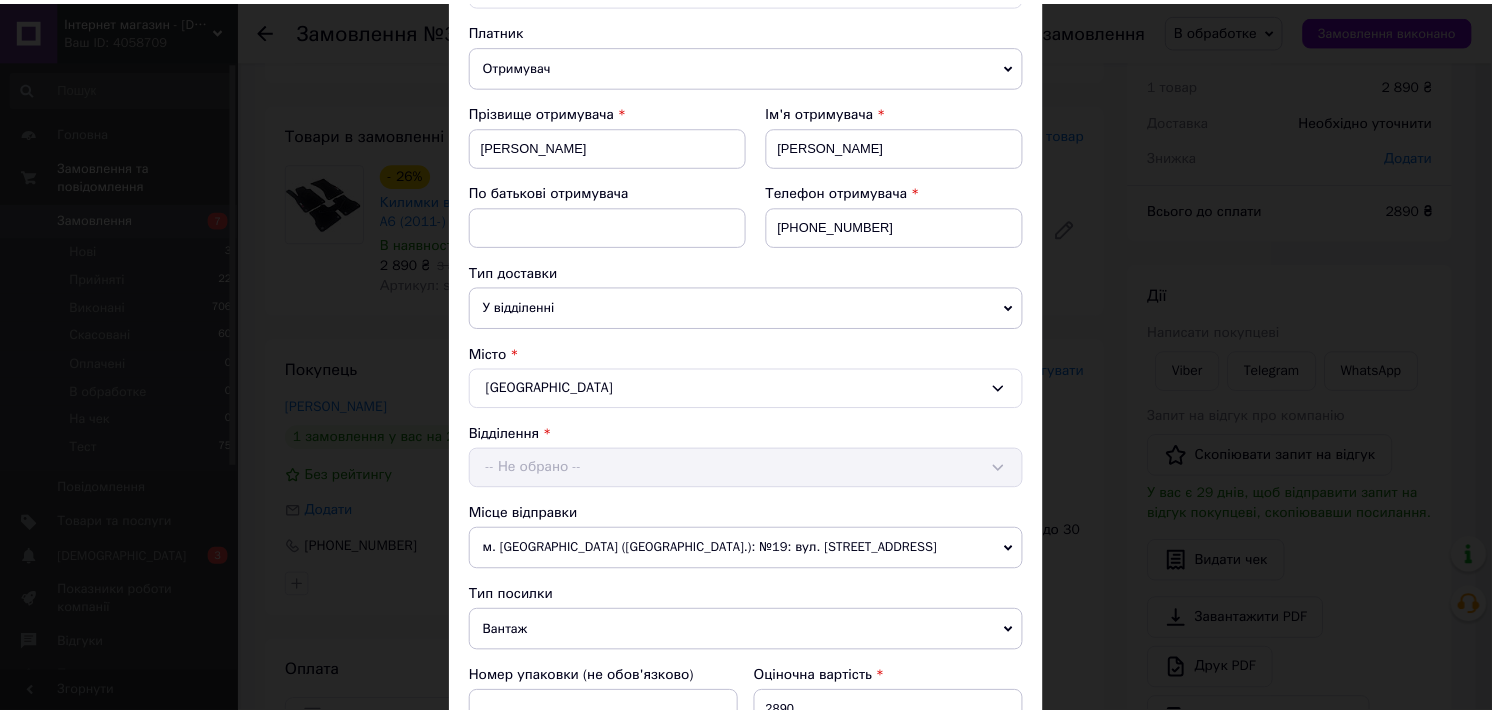 scroll, scrollTop: 653, scrollLeft: 0, axis: vertical 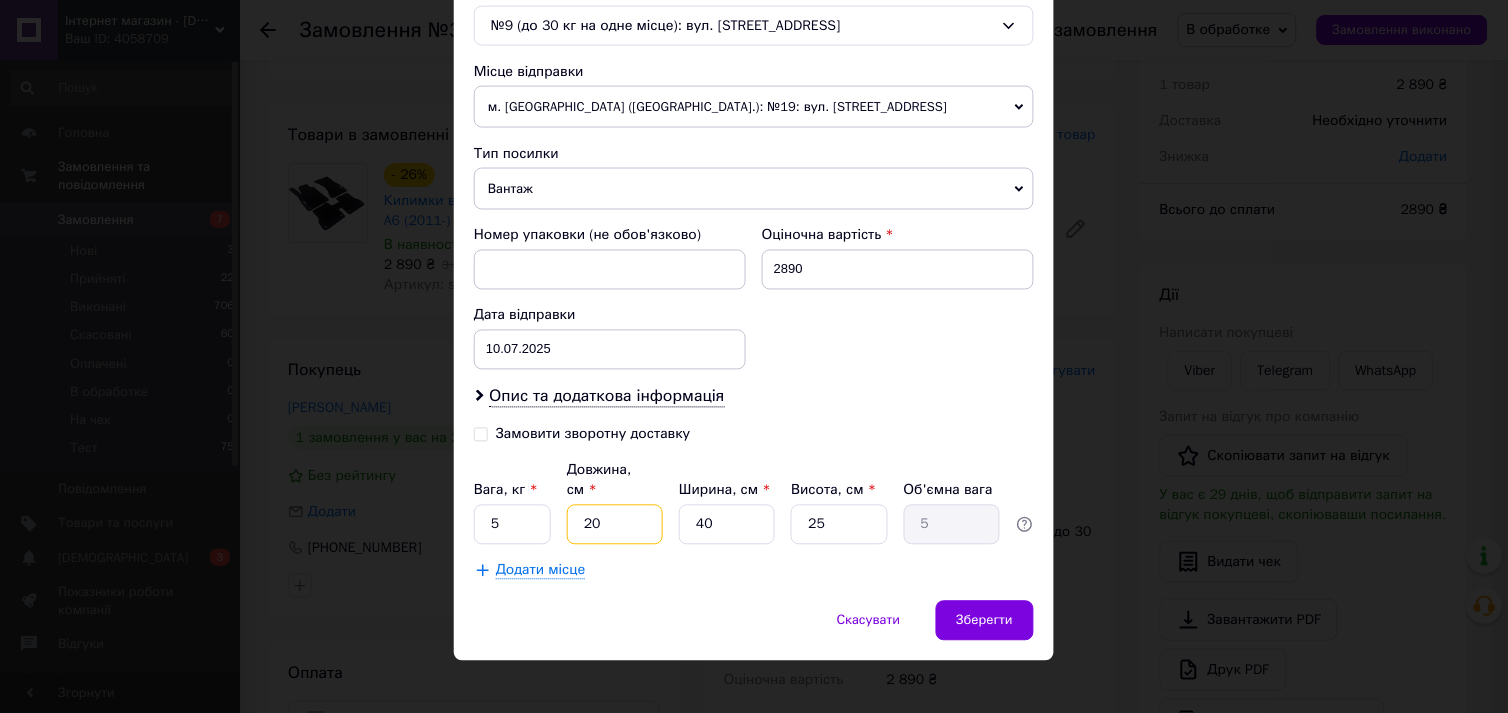 drag, startPoint x: 602, startPoint y: 502, endPoint x: 572, endPoint y: 494, distance: 31.04835 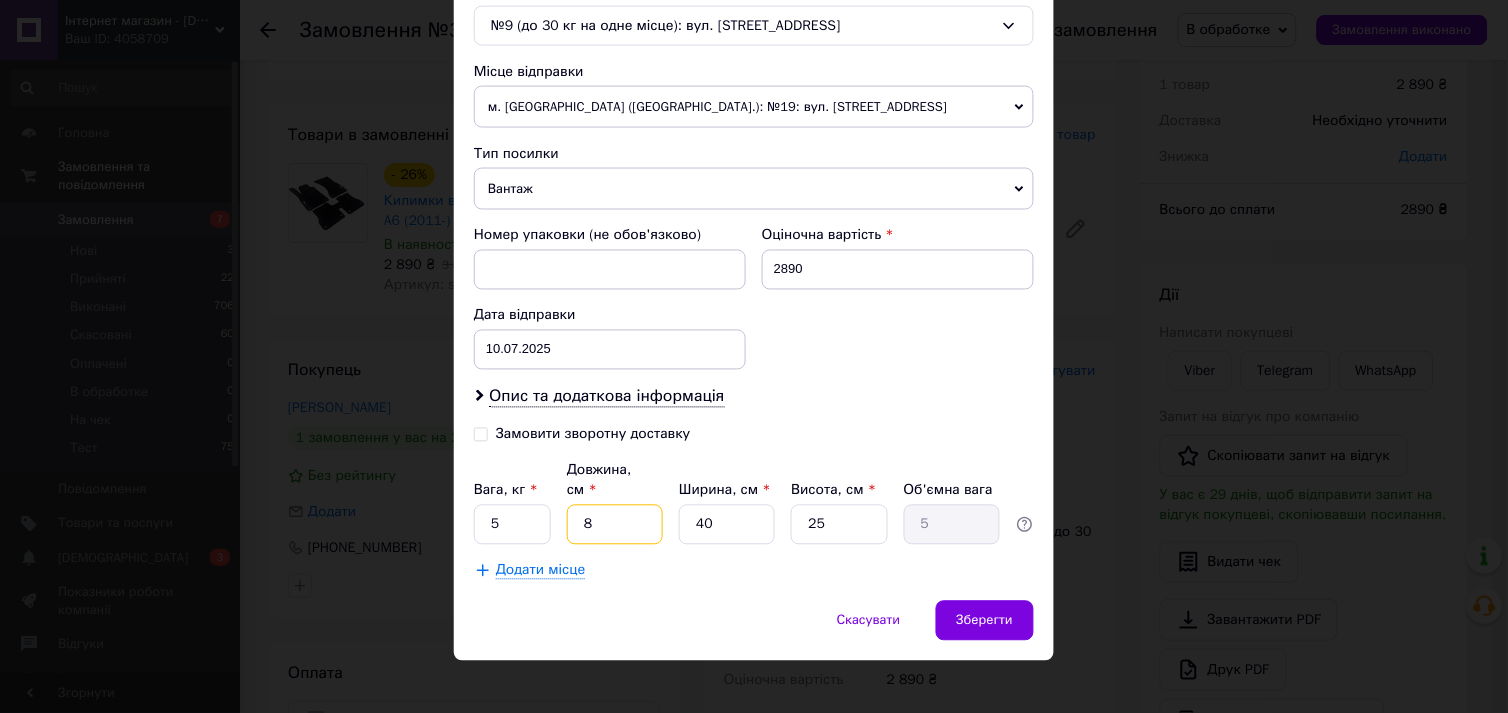 type on "2" 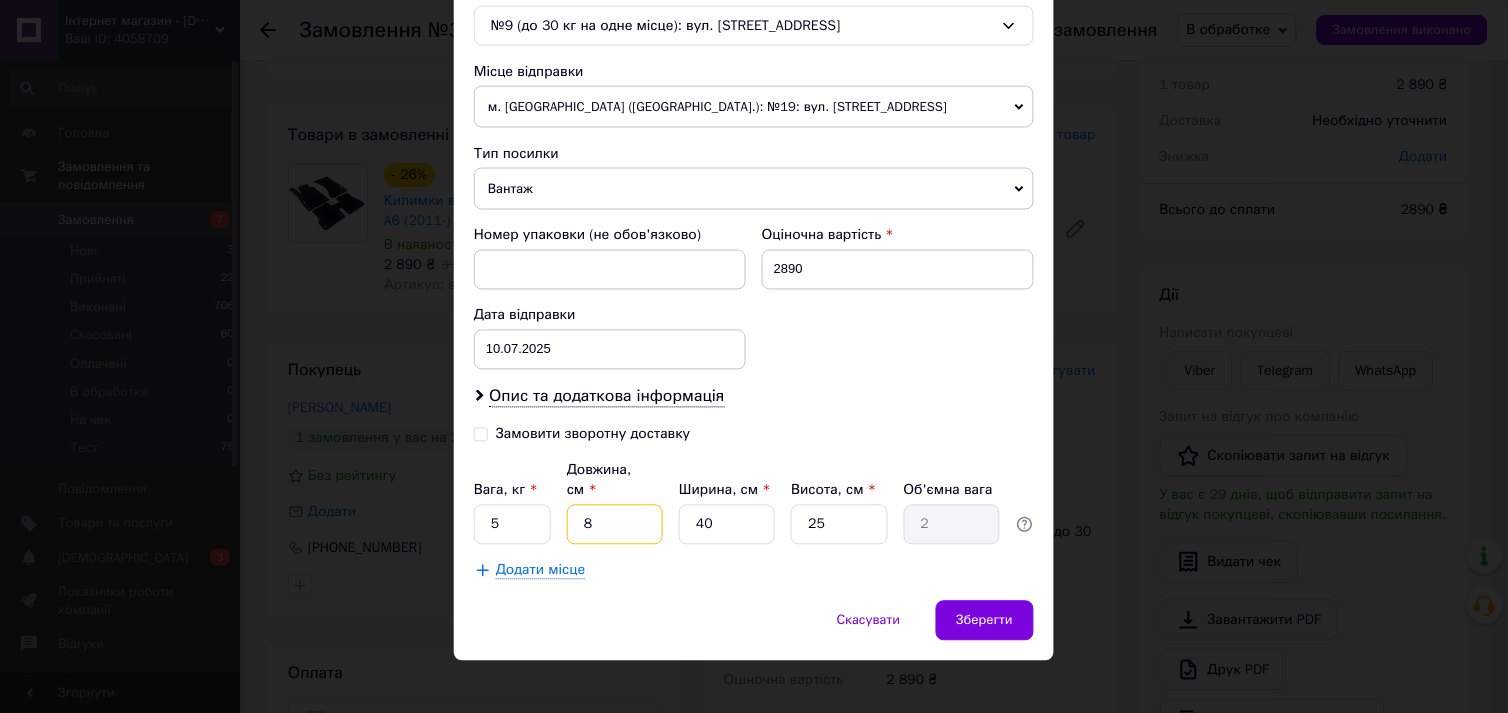 type on "80" 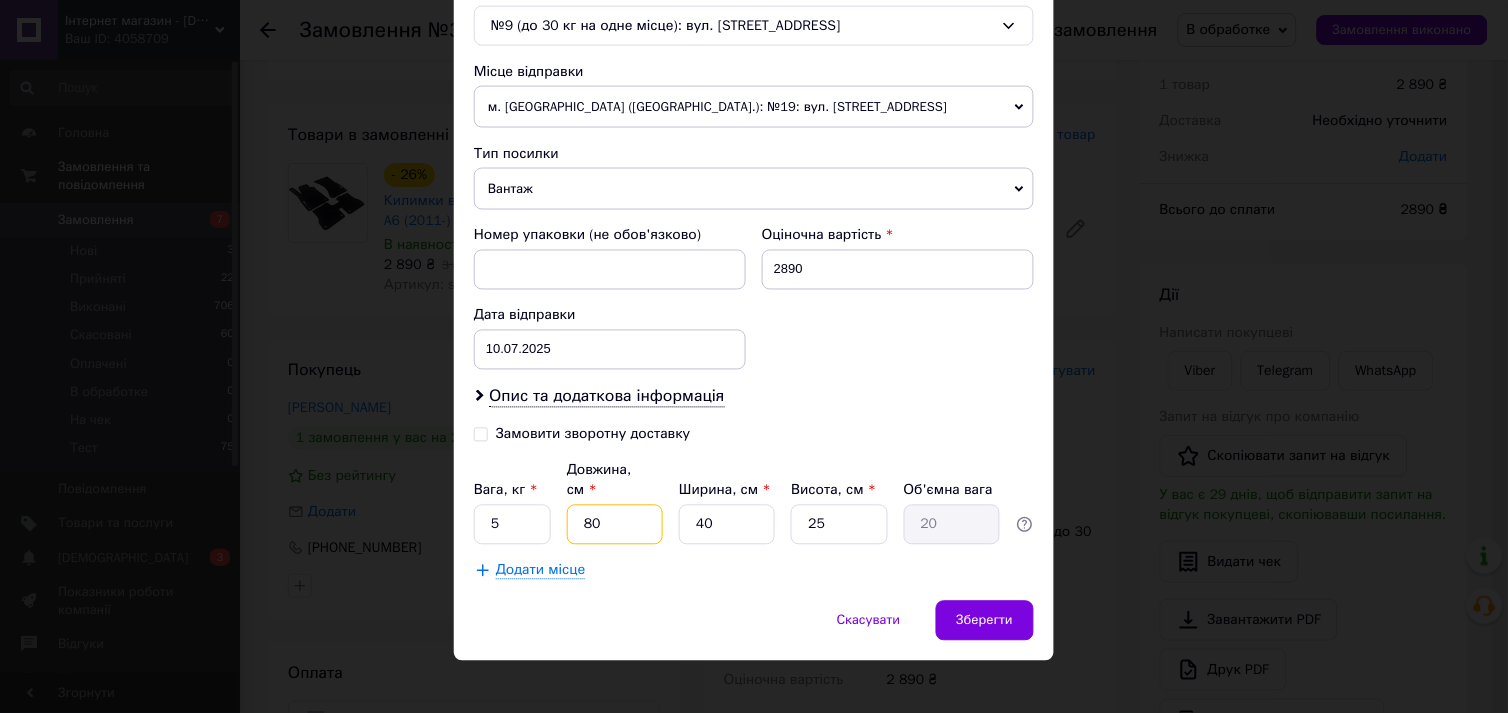 type on "80" 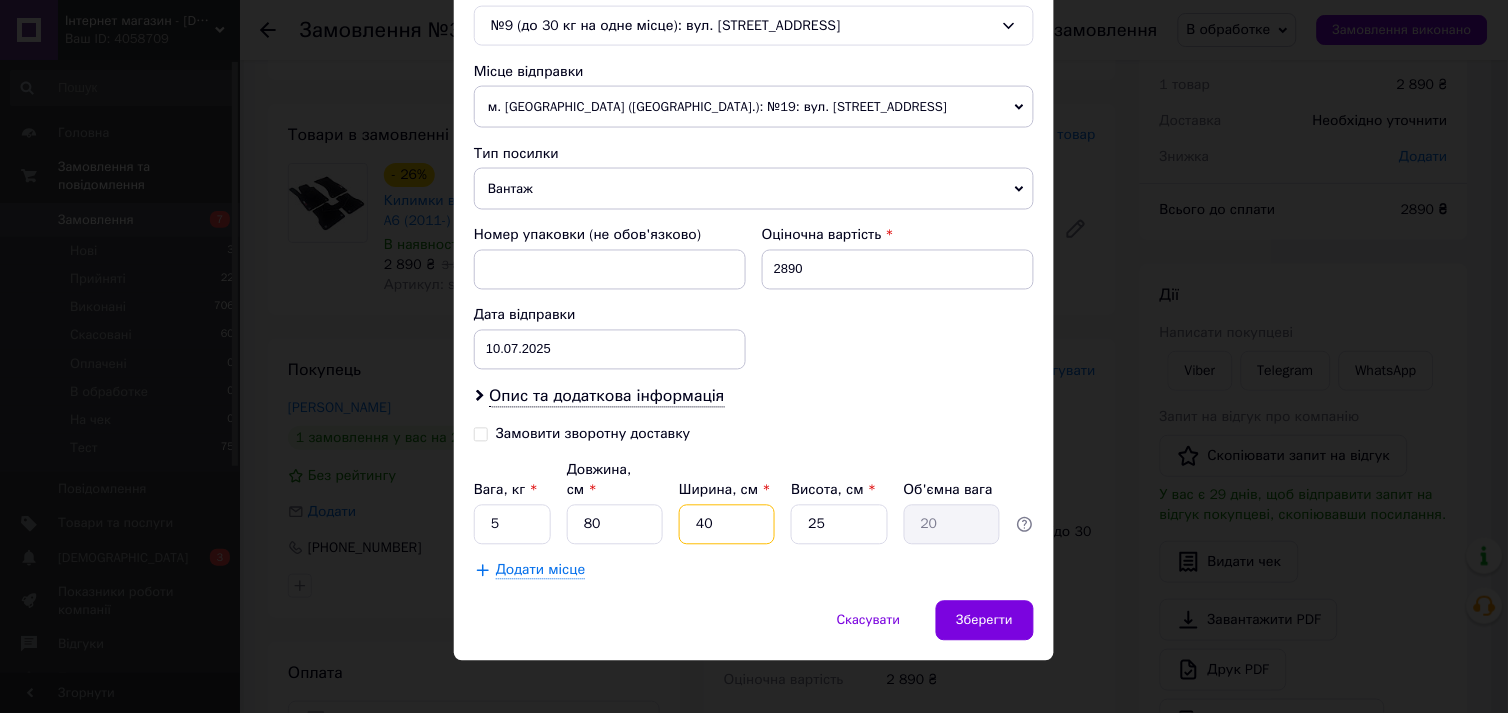 drag, startPoint x: 722, startPoint y: 495, endPoint x: 701, endPoint y: 488, distance: 22.135944 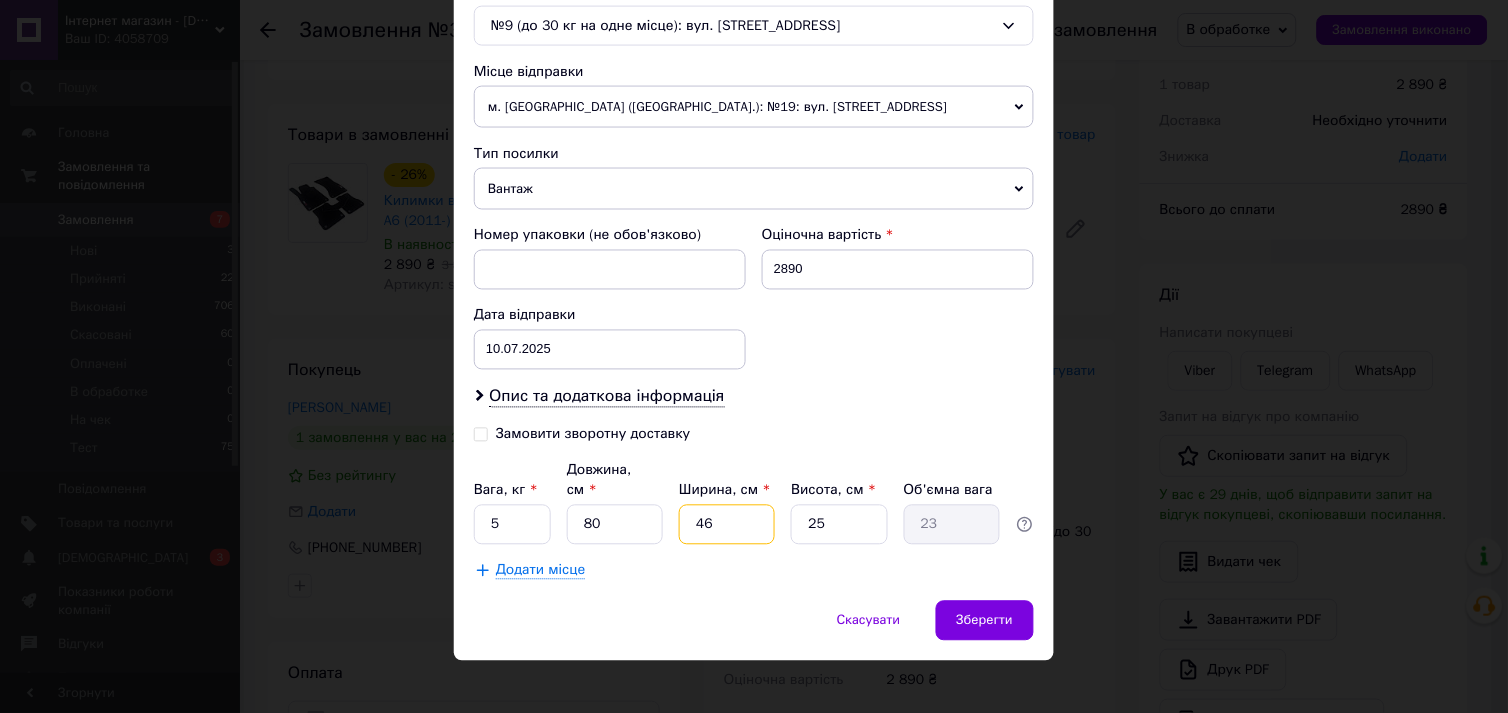 type on "460" 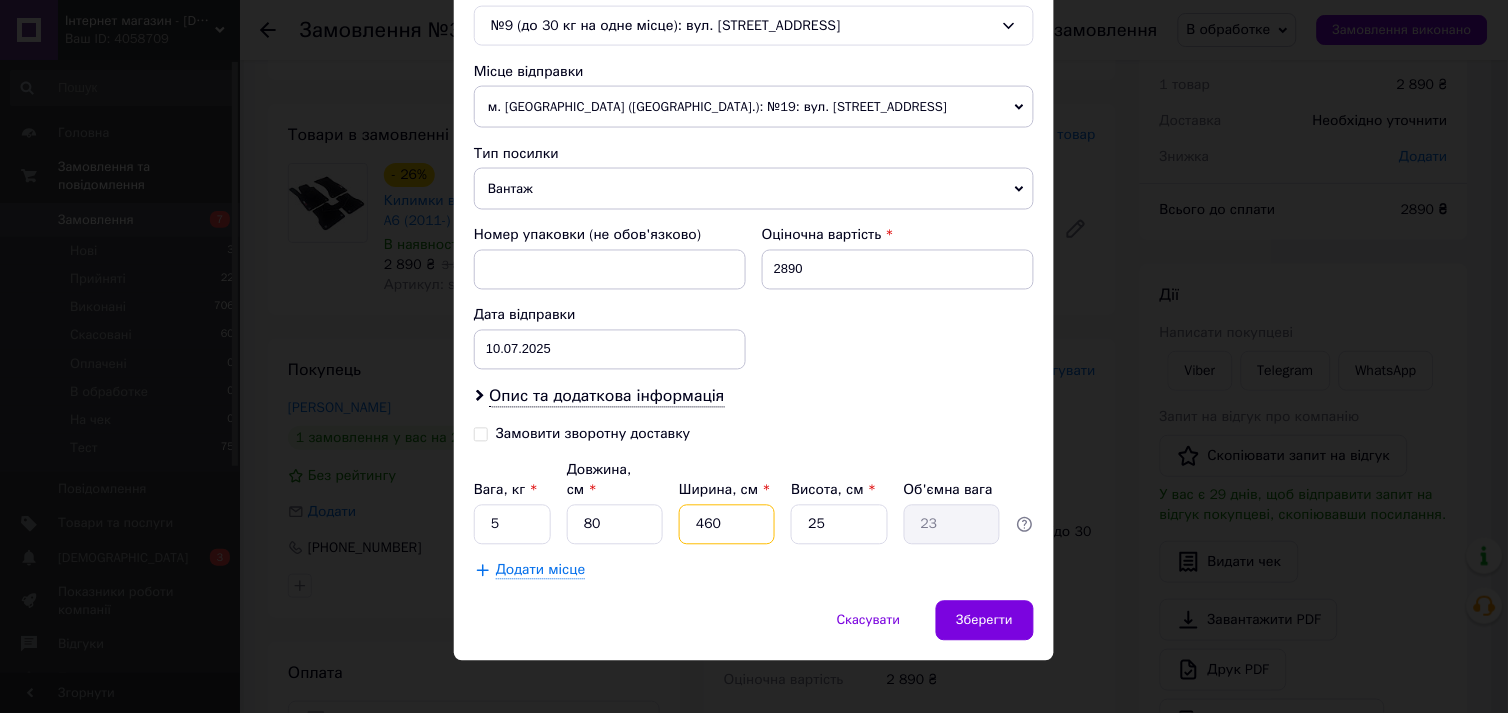 type on "230" 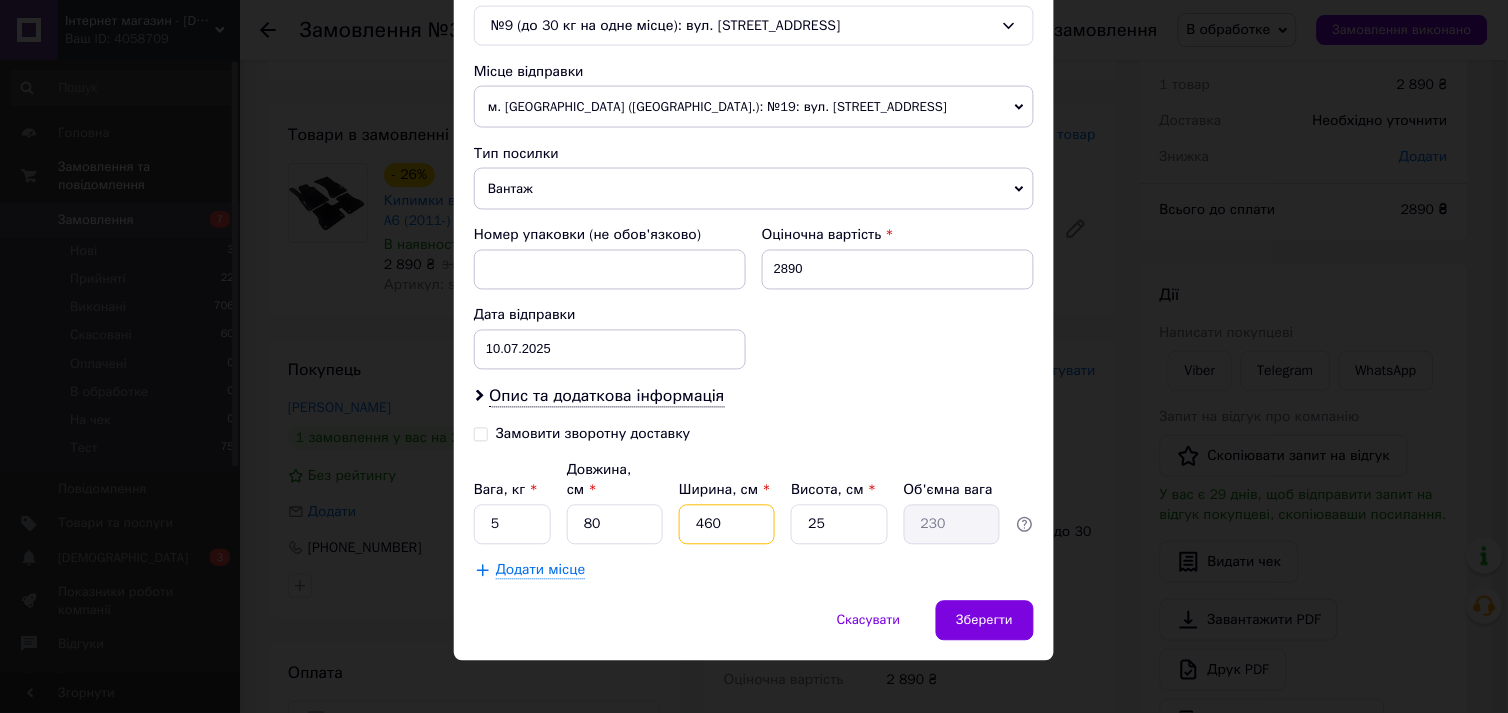 drag, startPoint x: 737, startPoint y: 505, endPoint x: 667, endPoint y: 500, distance: 70.178345 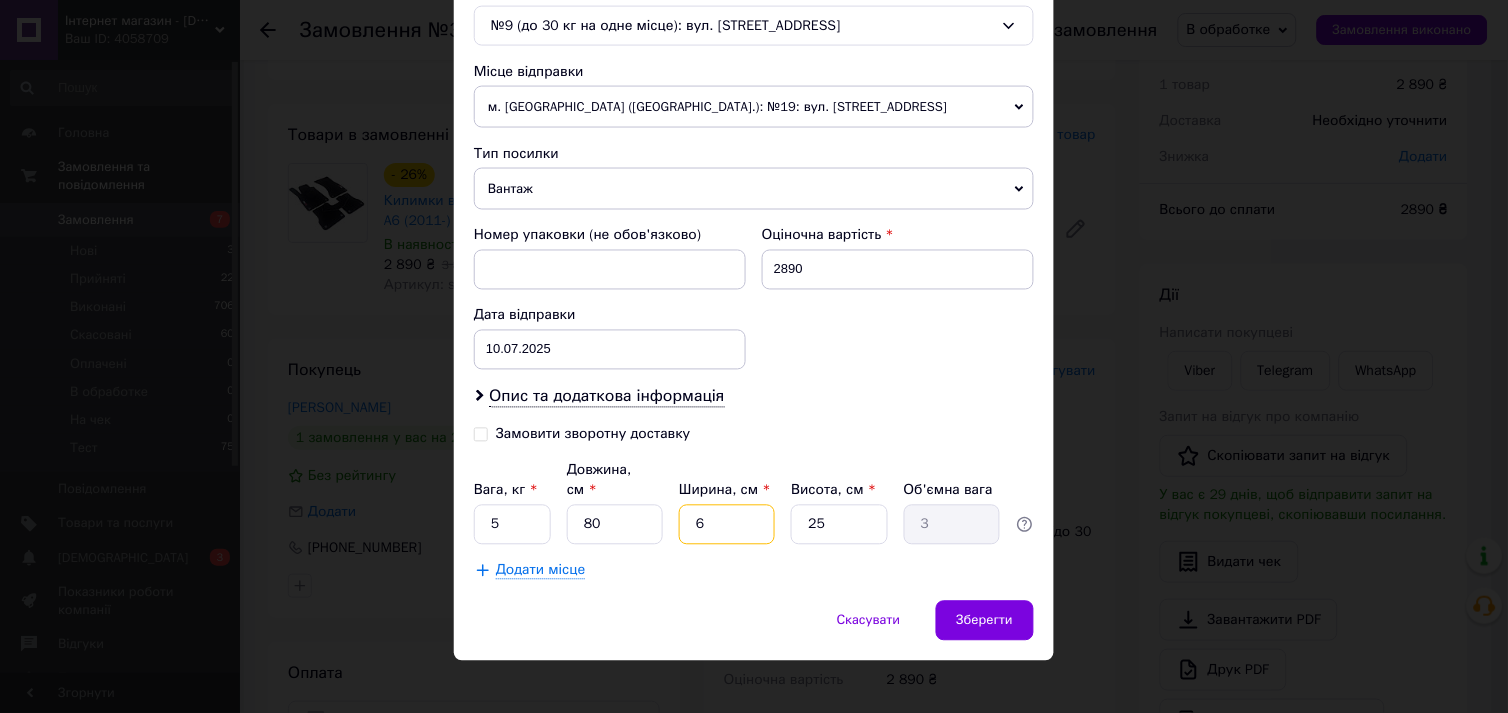 type on "60" 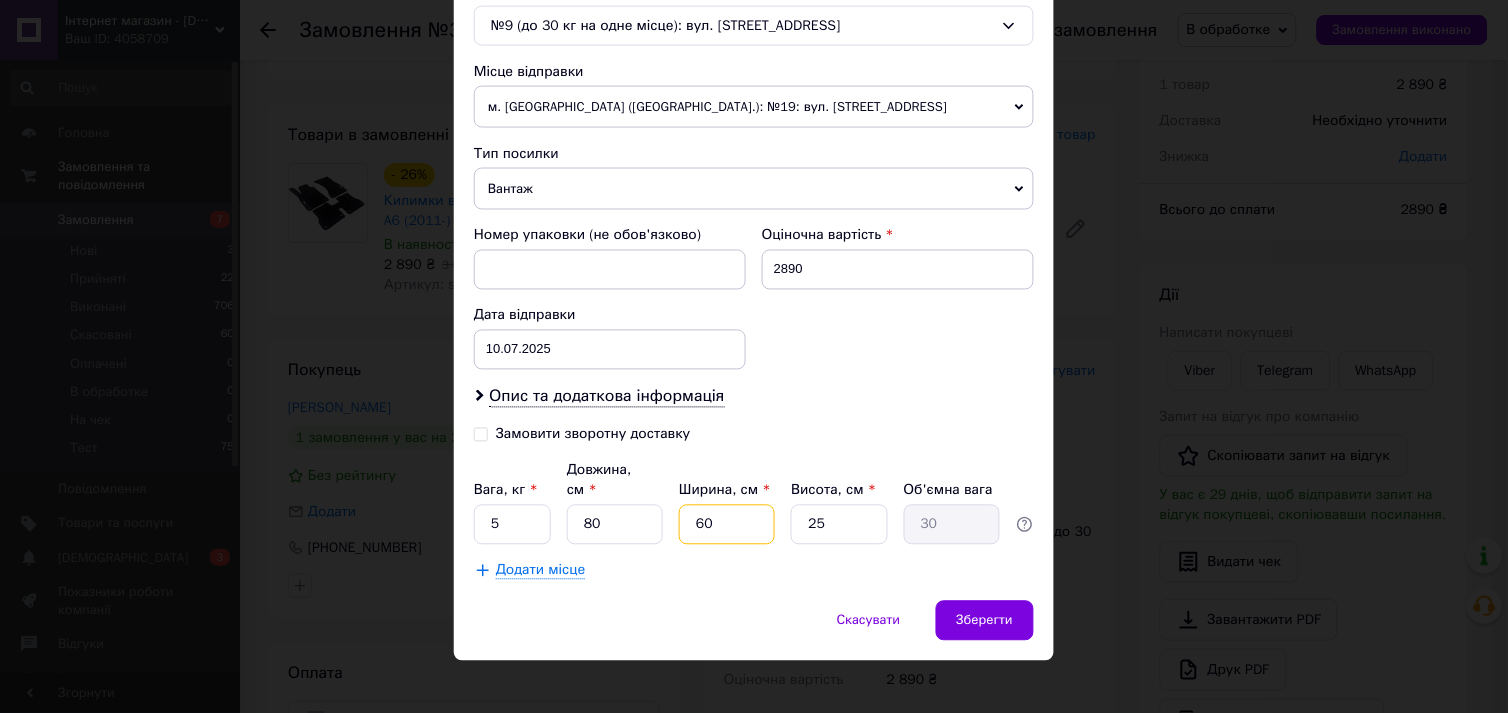 type on "60" 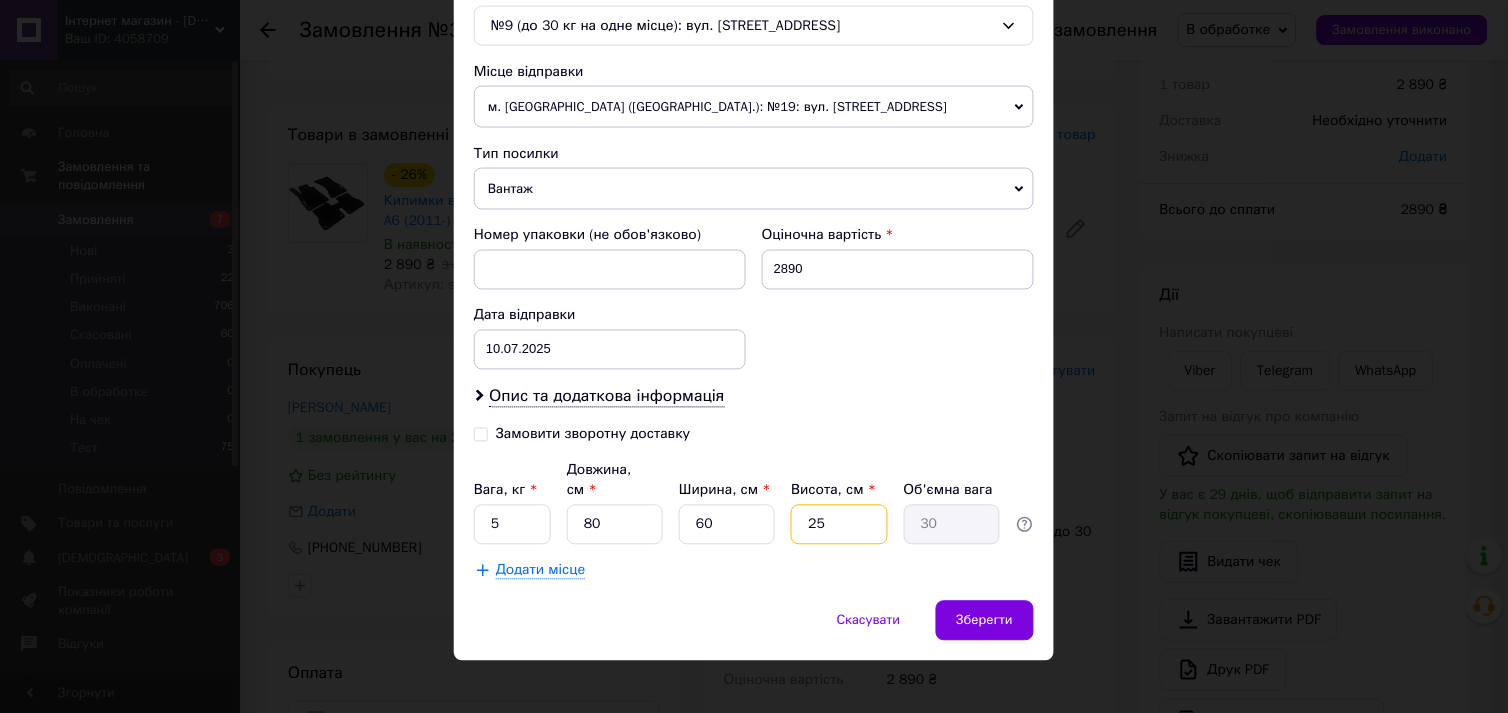 drag, startPoint x: 838, startPoint y: 504, endPoint x: 766, endPoint y: 498, distance: 72.249565 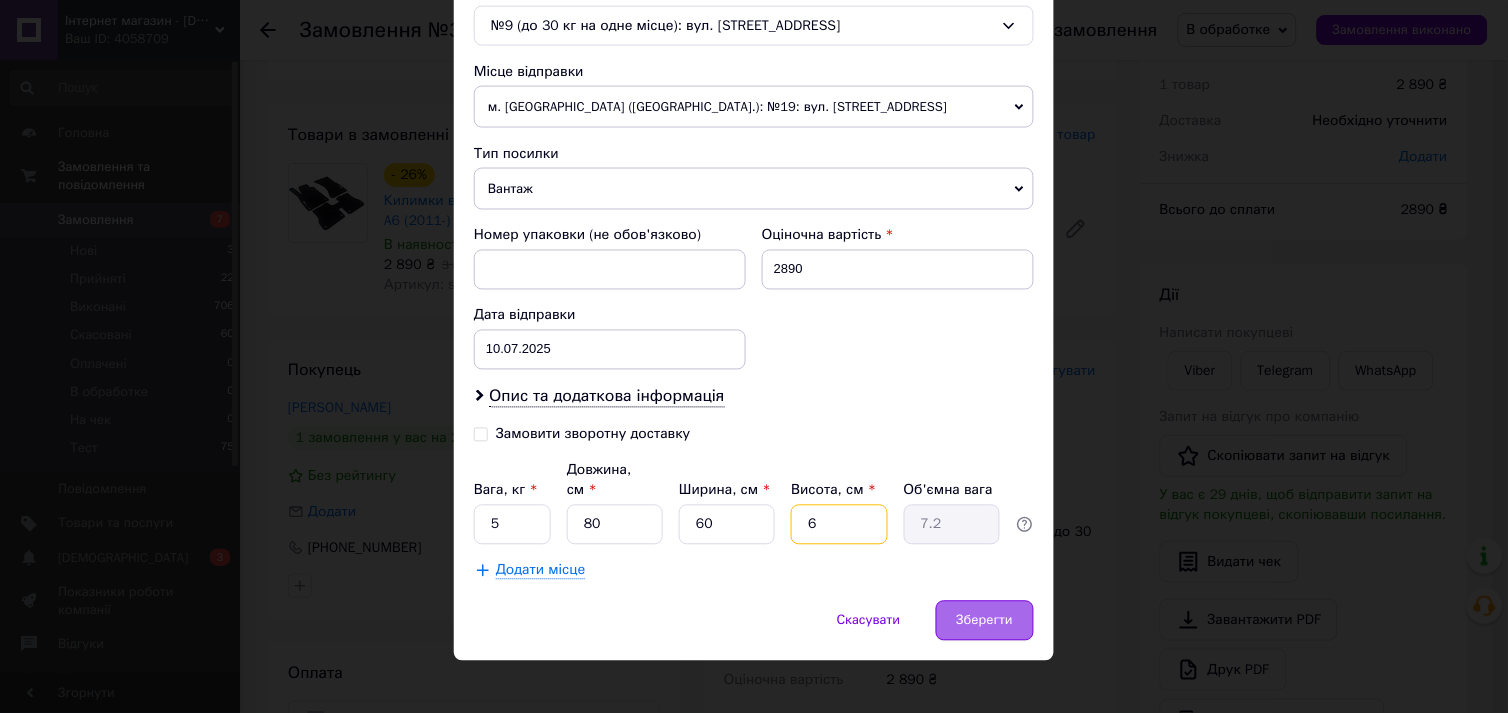 type on "6" 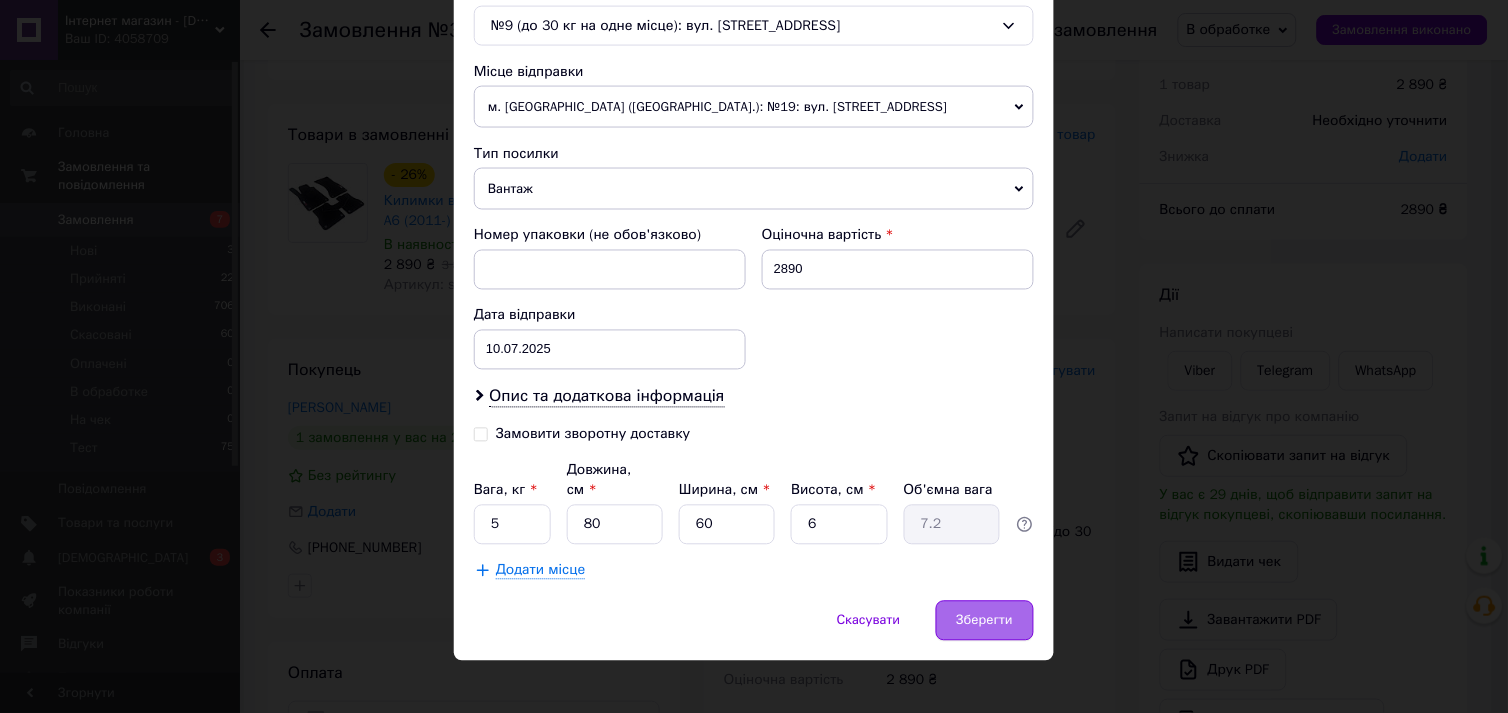 click on "Зберегти" at bounding box center [985, 621] 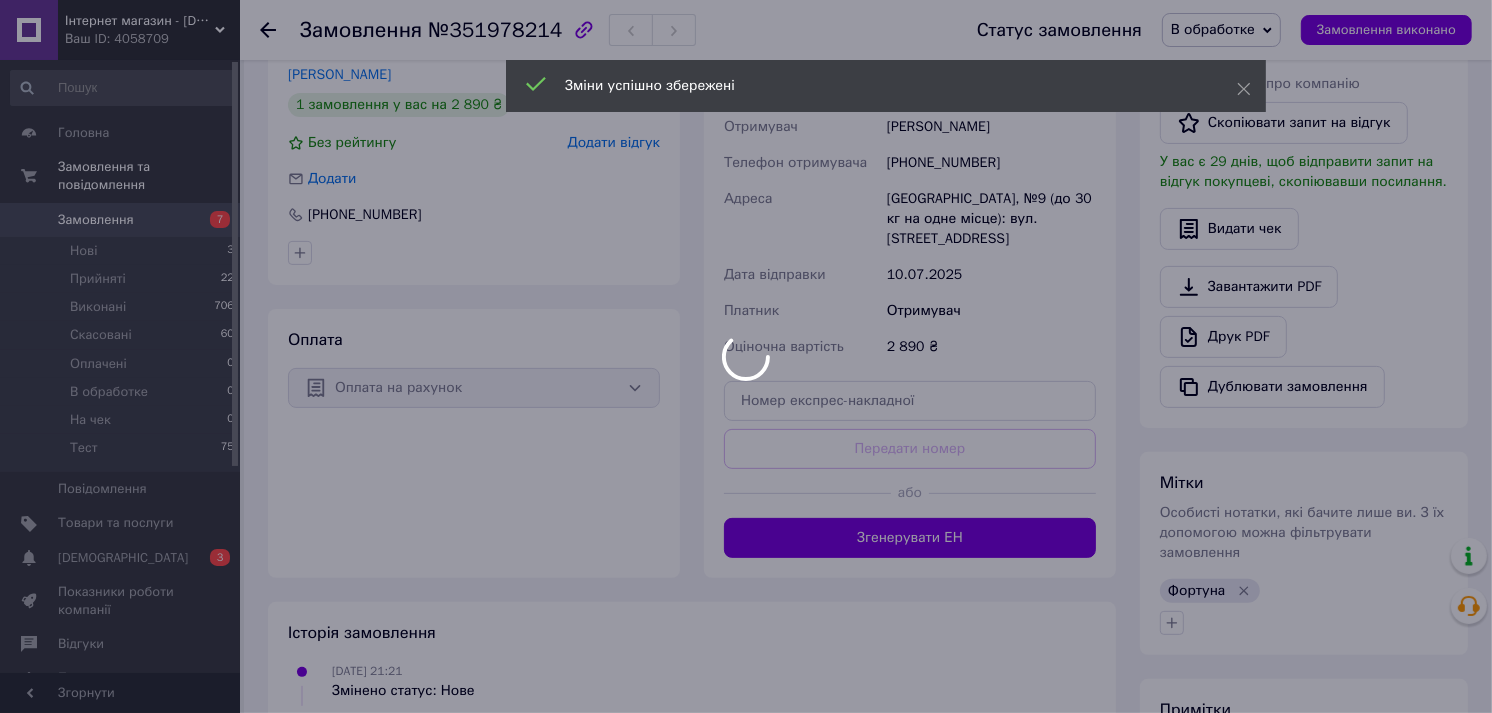 scroll, scrollTop: 513, scrollLeft: 0, axis: vertical 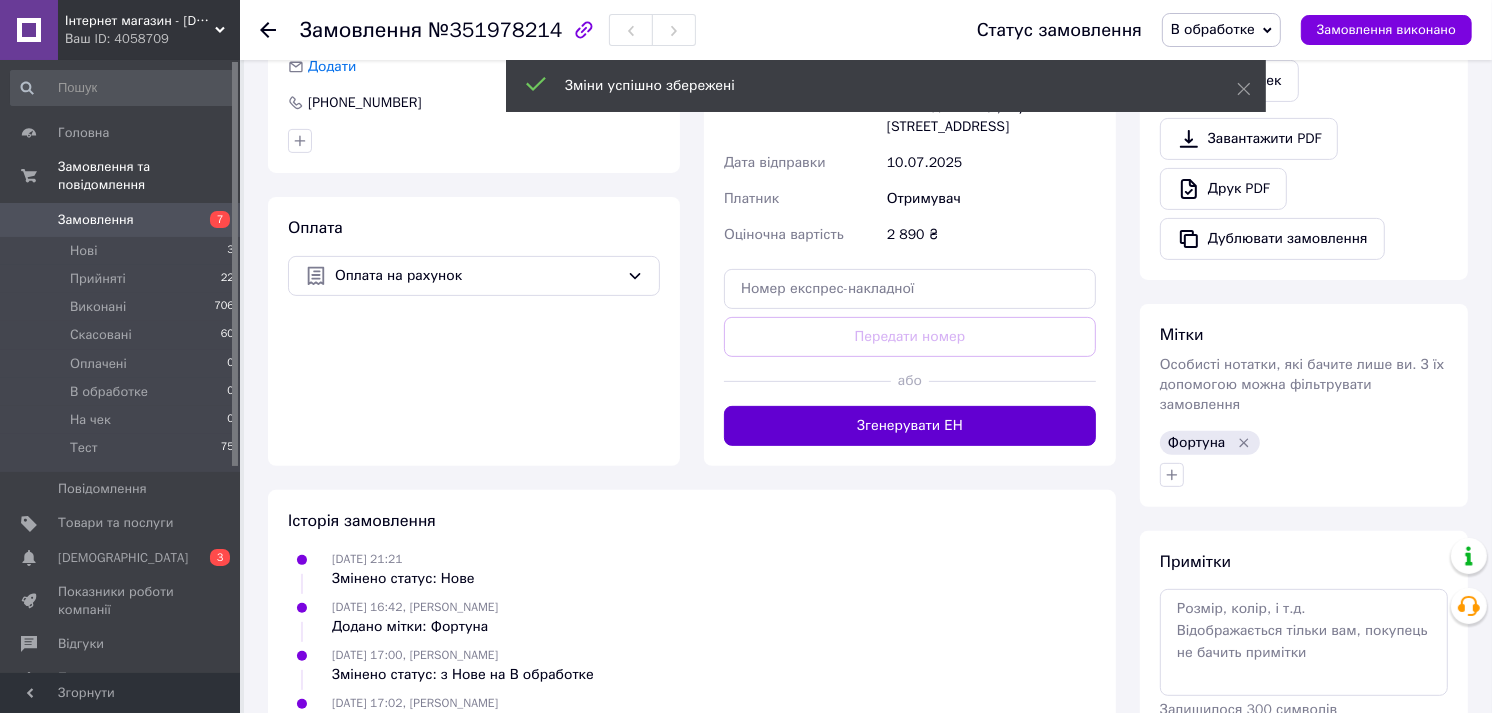 click on "Згенерувати ЕН" at bounding box center (910, 426) 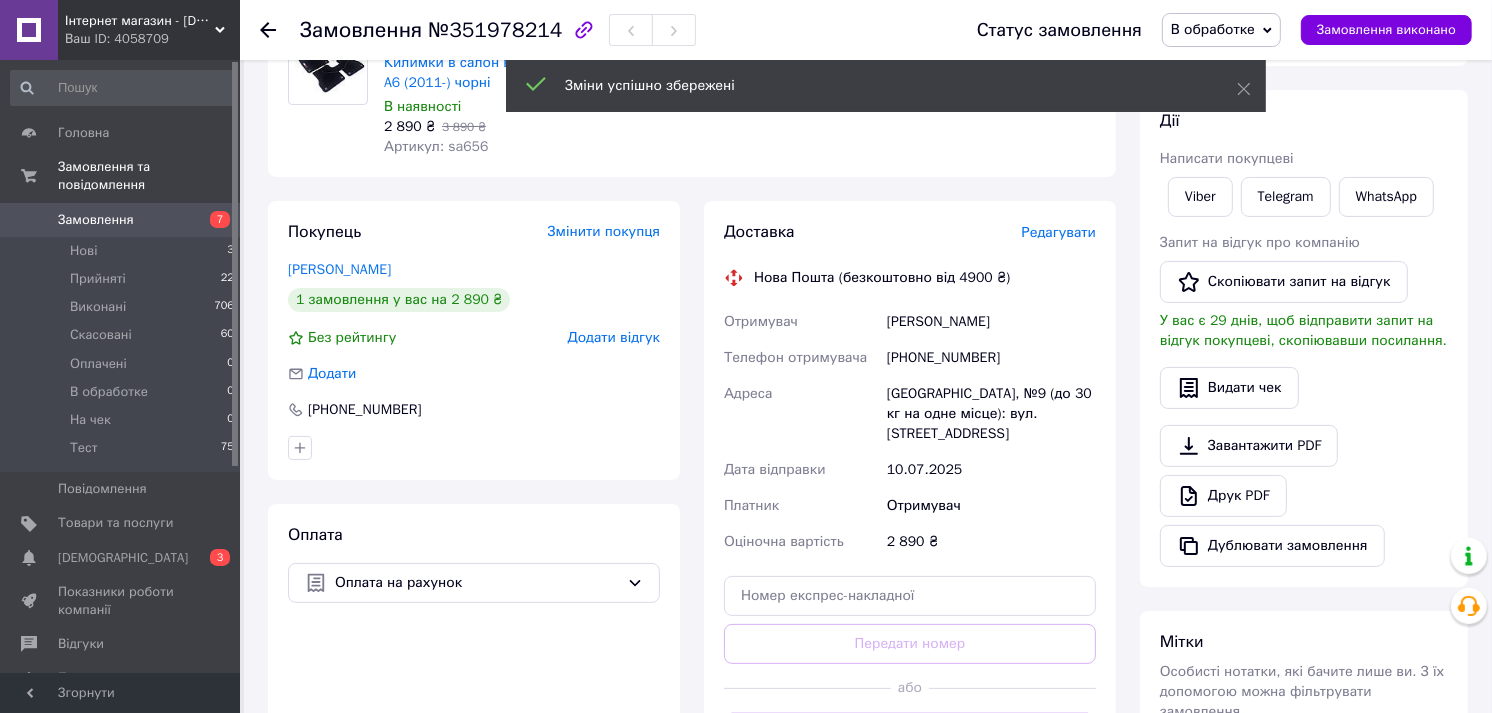 scroll, scrollTop: 68, scrollLeft: 0, axis: vertical 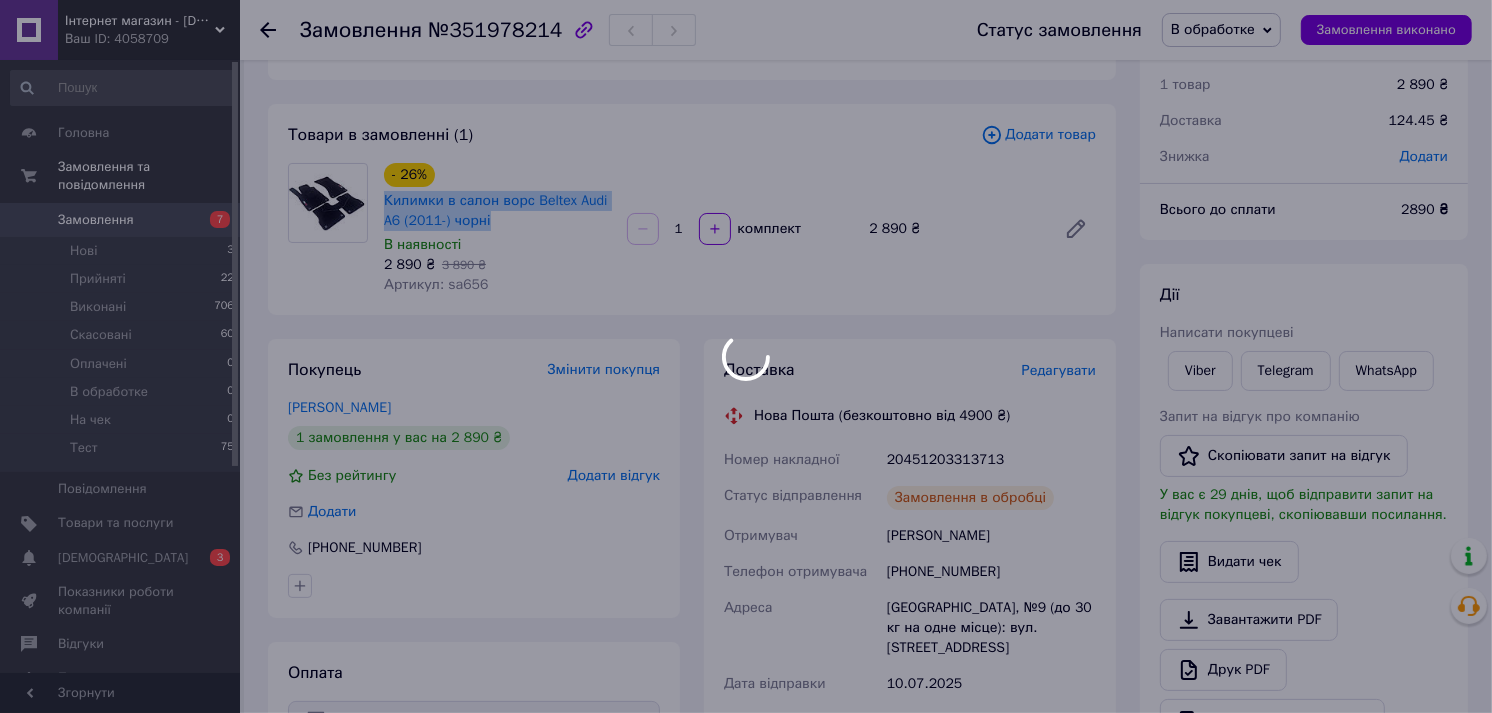 drag, startPoint x: 378, startPoint y: 203, endPoint x: 507, endPoint y: 227, distance: 131.21356 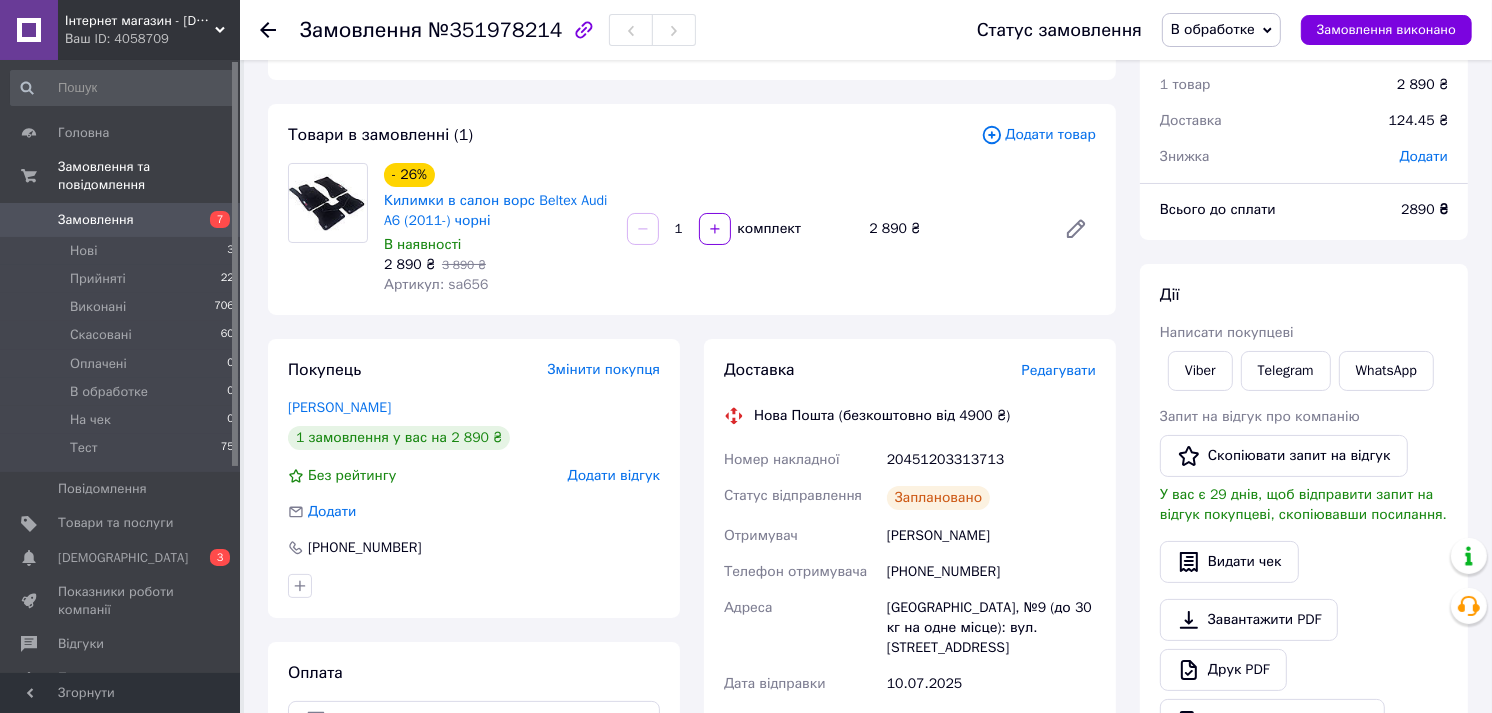 click on "Артикул: sa656" at bounding box center (436, 284) 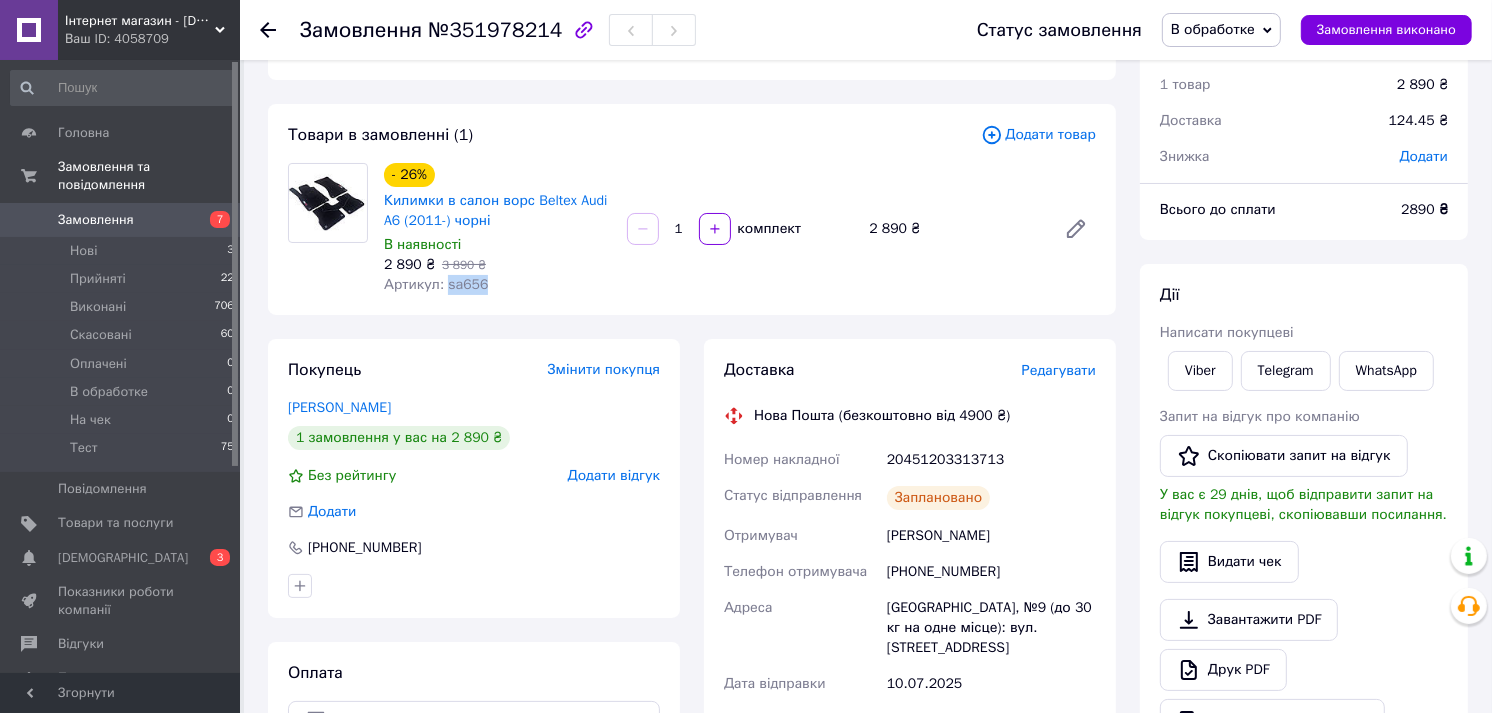 click on "Артикул: sa656" at bounding box center [436, 284] 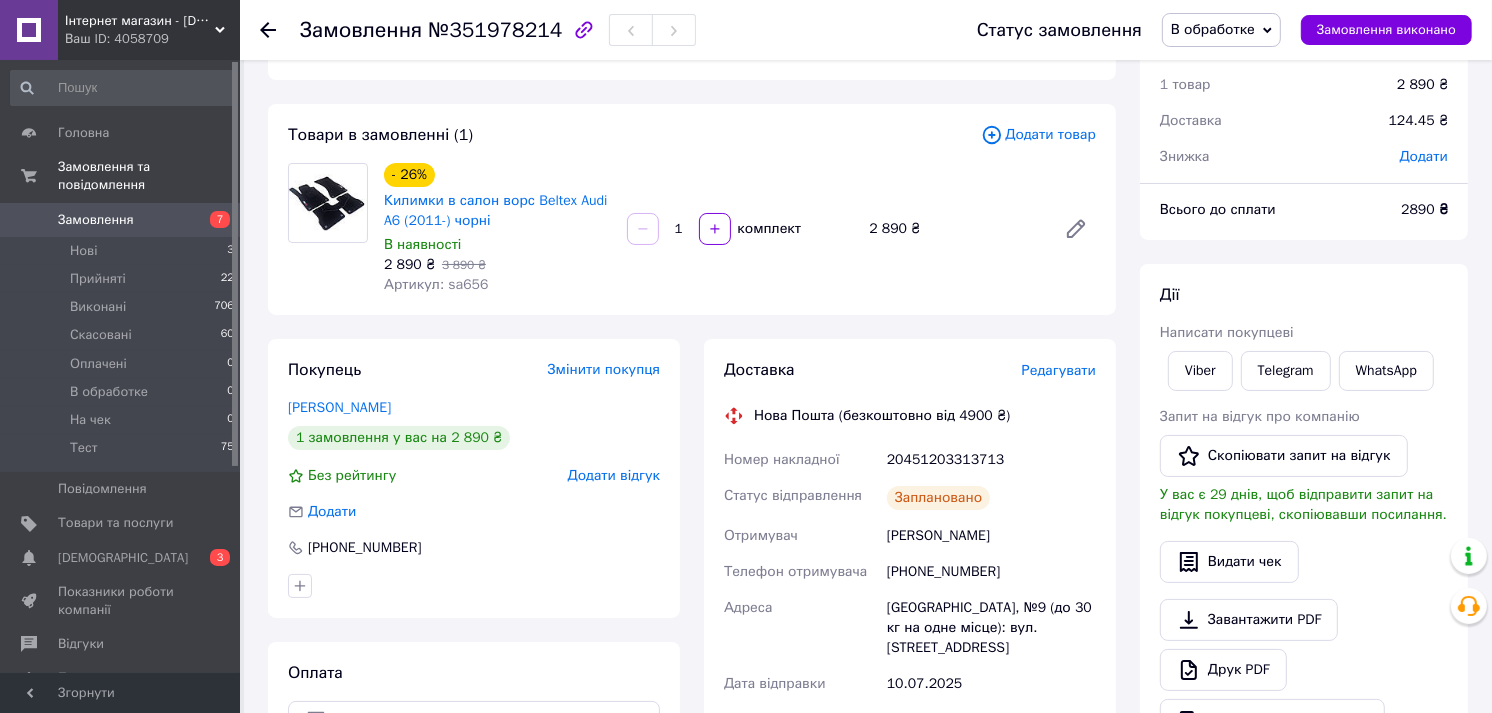 click on "20451203313713" at bounding box center (991, 460) 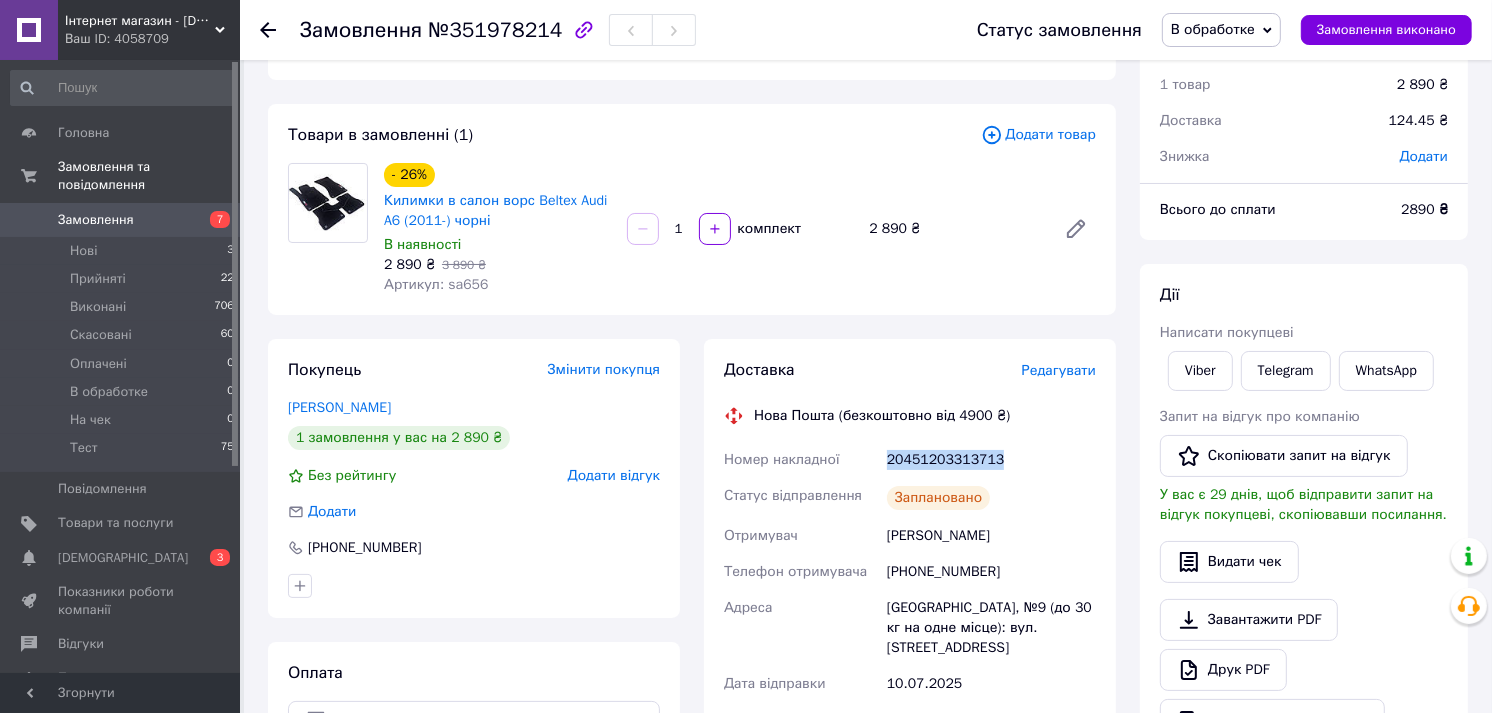 click on "20451203313713" at bounding box center [991, 460] 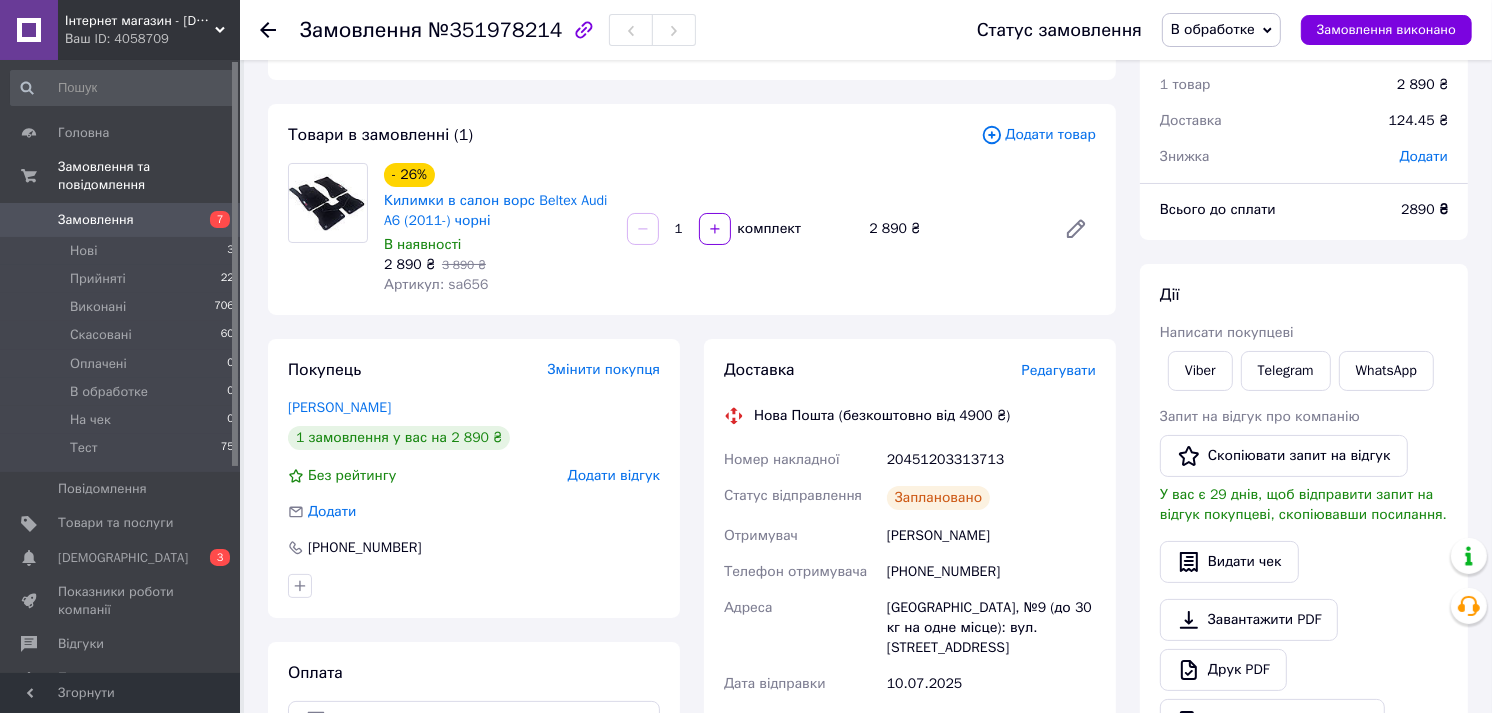 drag, startPoint x: 956, startPoint y: 462, endPoint x: 950, endPoint y: 570, distance: 108.16654 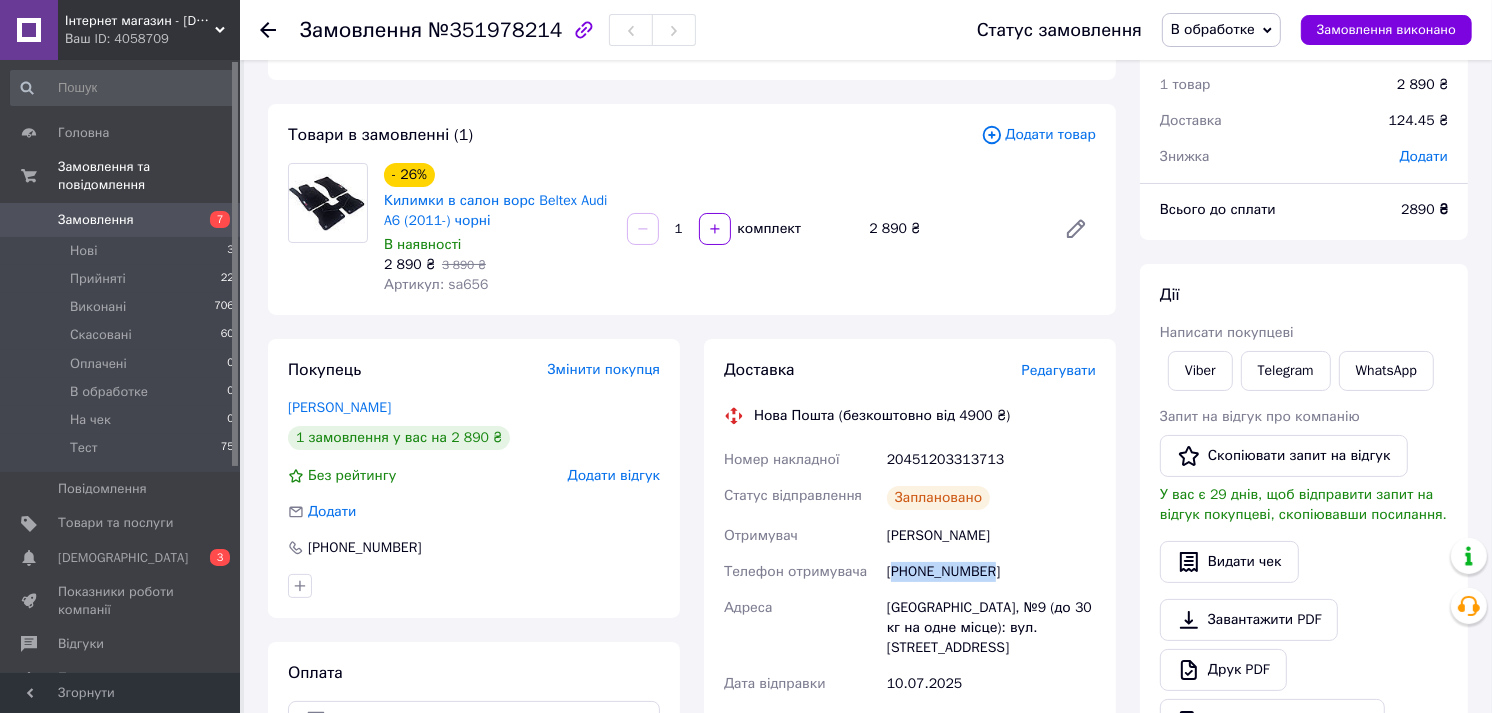 click on "[PHONE_NUMBER]" at bounding box center [991, 572] 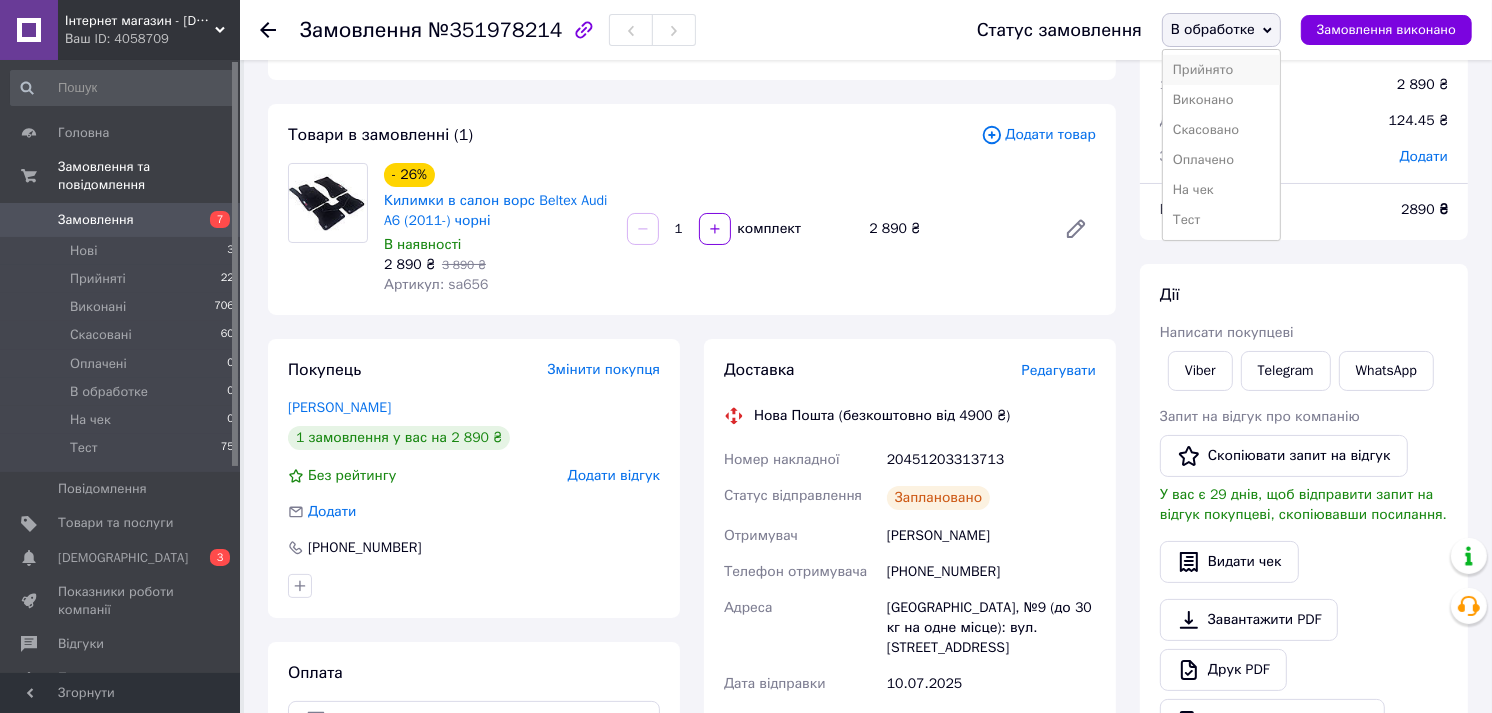 click on "Прийнято" at bounding box center (1221, 70) 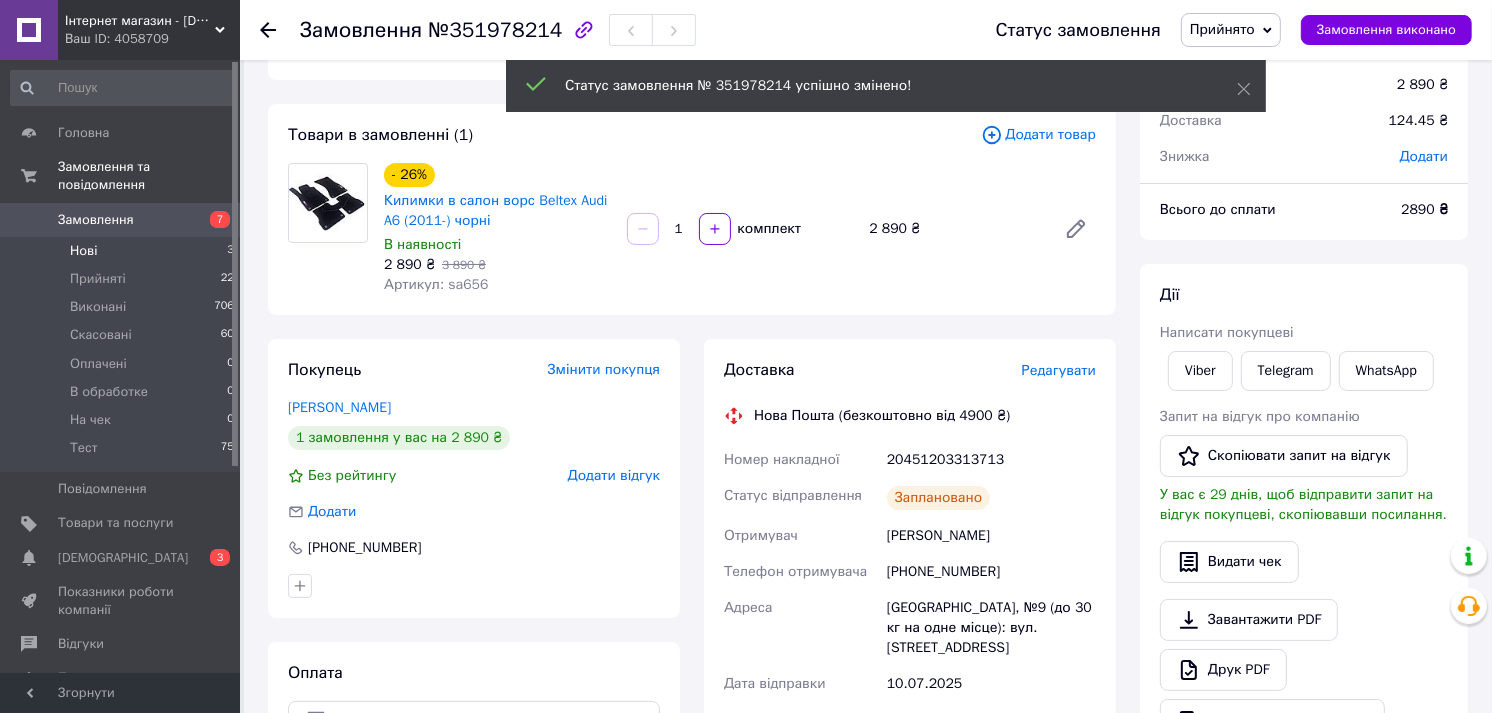 click on "Нові 3" at bounding box center (123, 251) 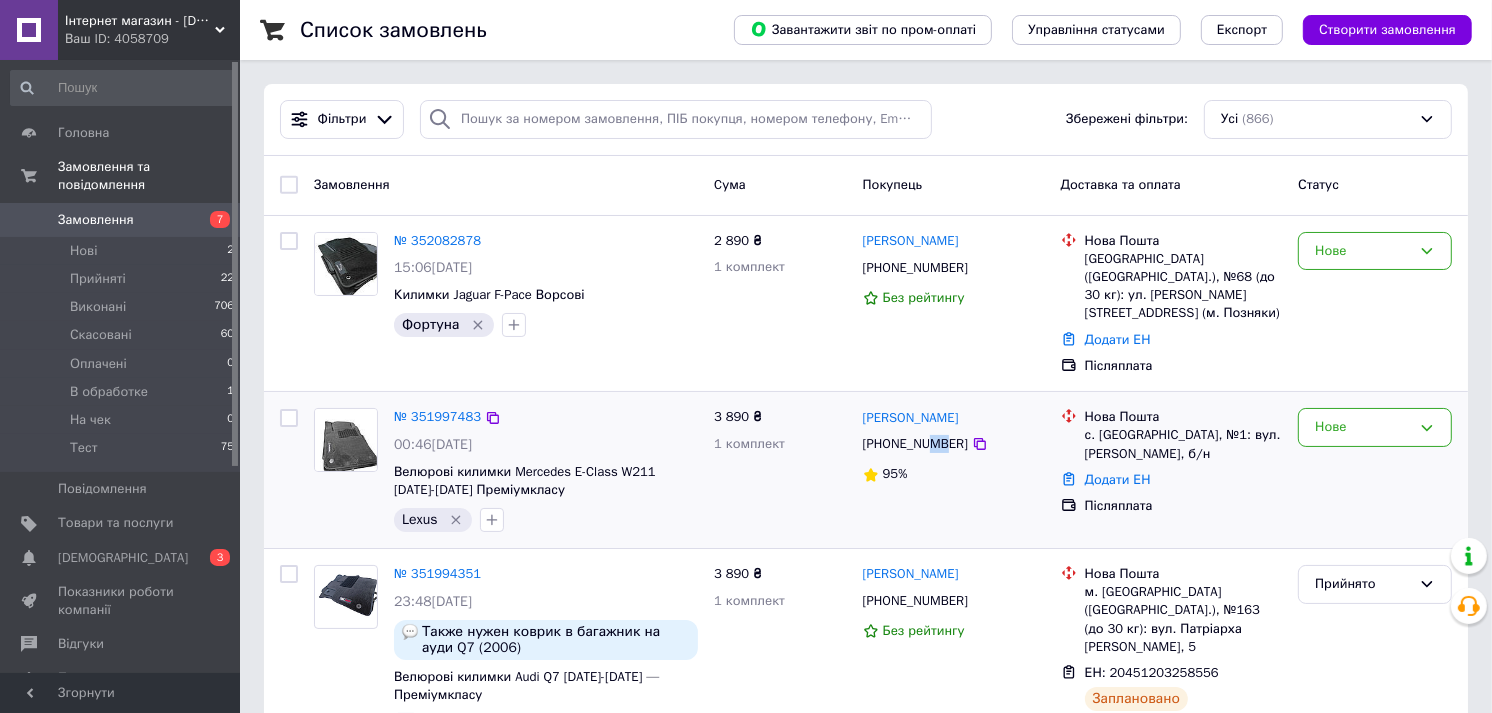 drag, startPoint x: 927, startPoint y: 426, endPoint x: 938, endPoint y: 430, distance: 11.7046995 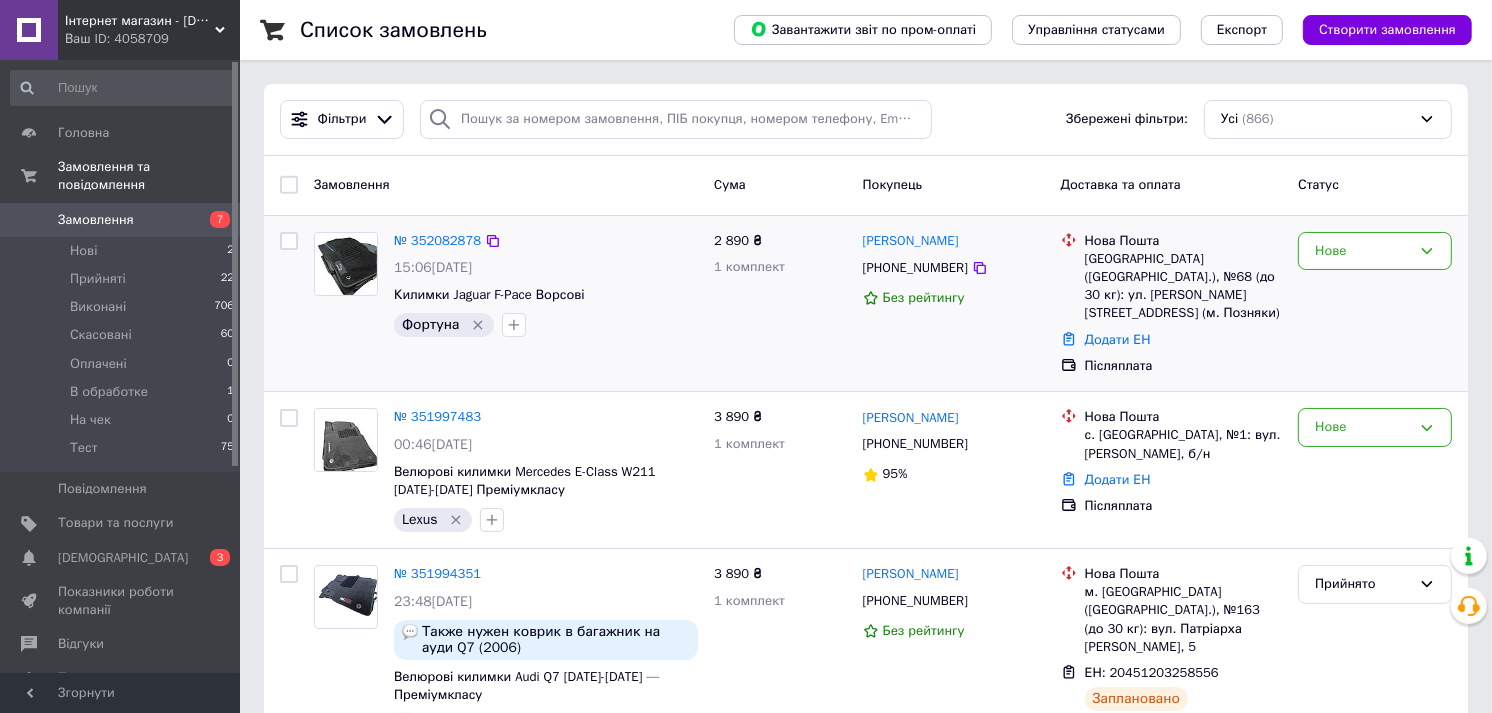 click on "№ 352082878 15:06, 10.07.2025 Килимки Jaguar F-Pace Ворсові Фортуна" at bounding box center [506, 304] 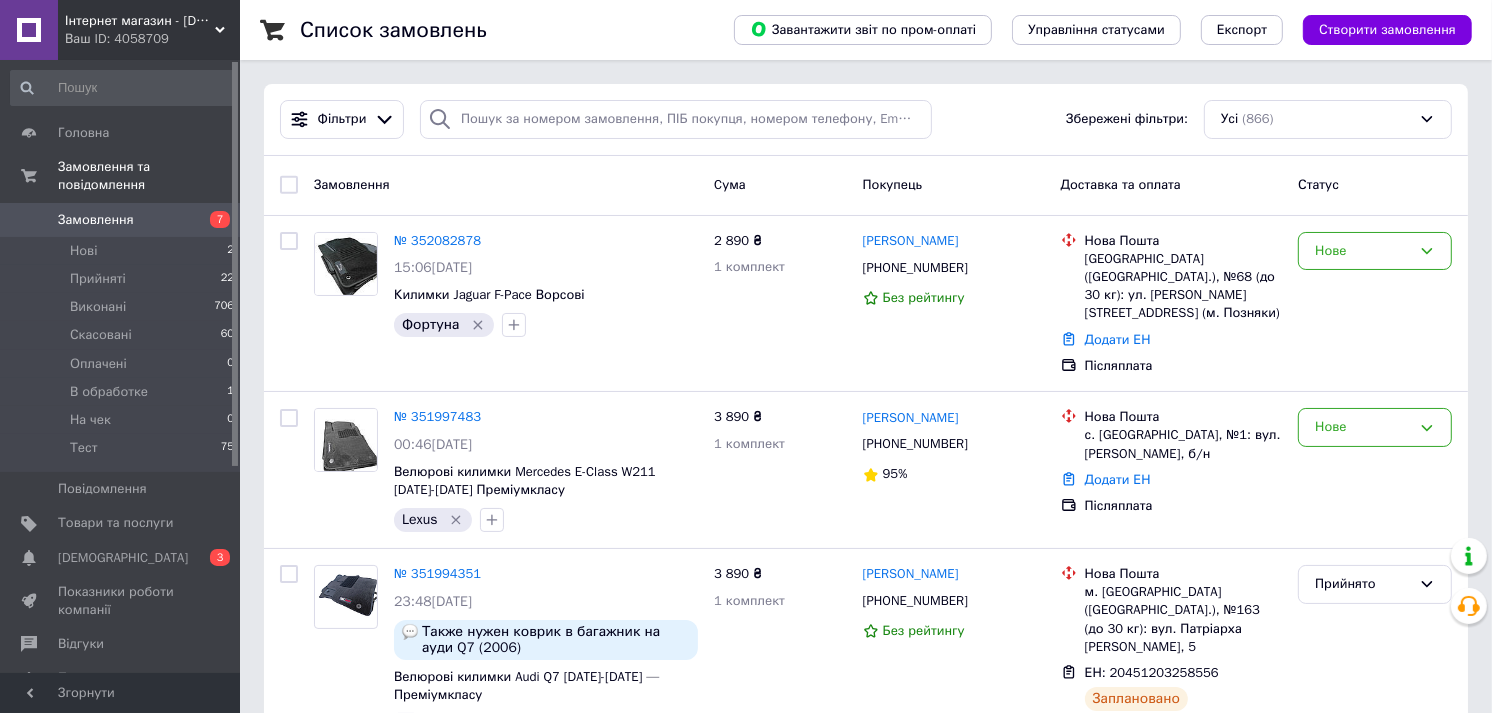click on "Замовлення" at bounding box center [96, 220] 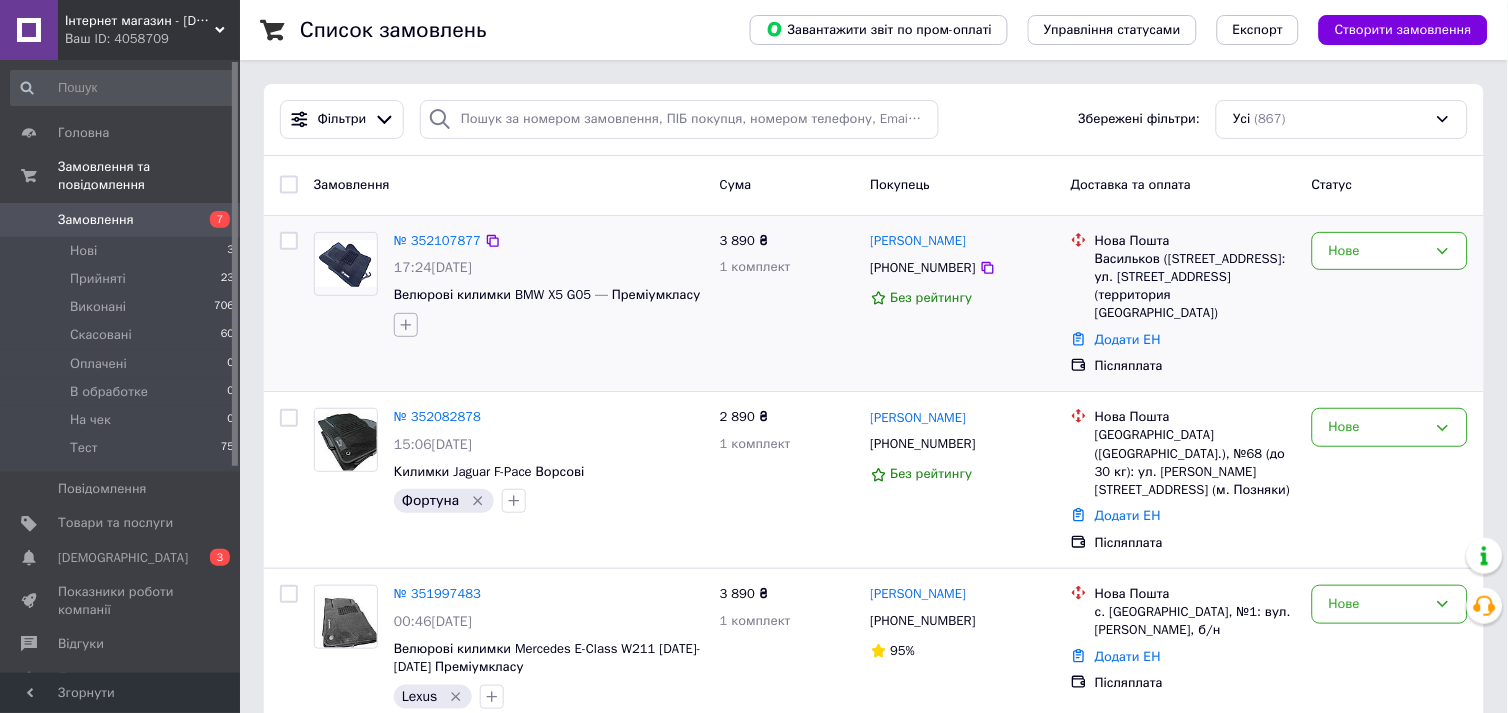 click at bounding box center (406, 325) 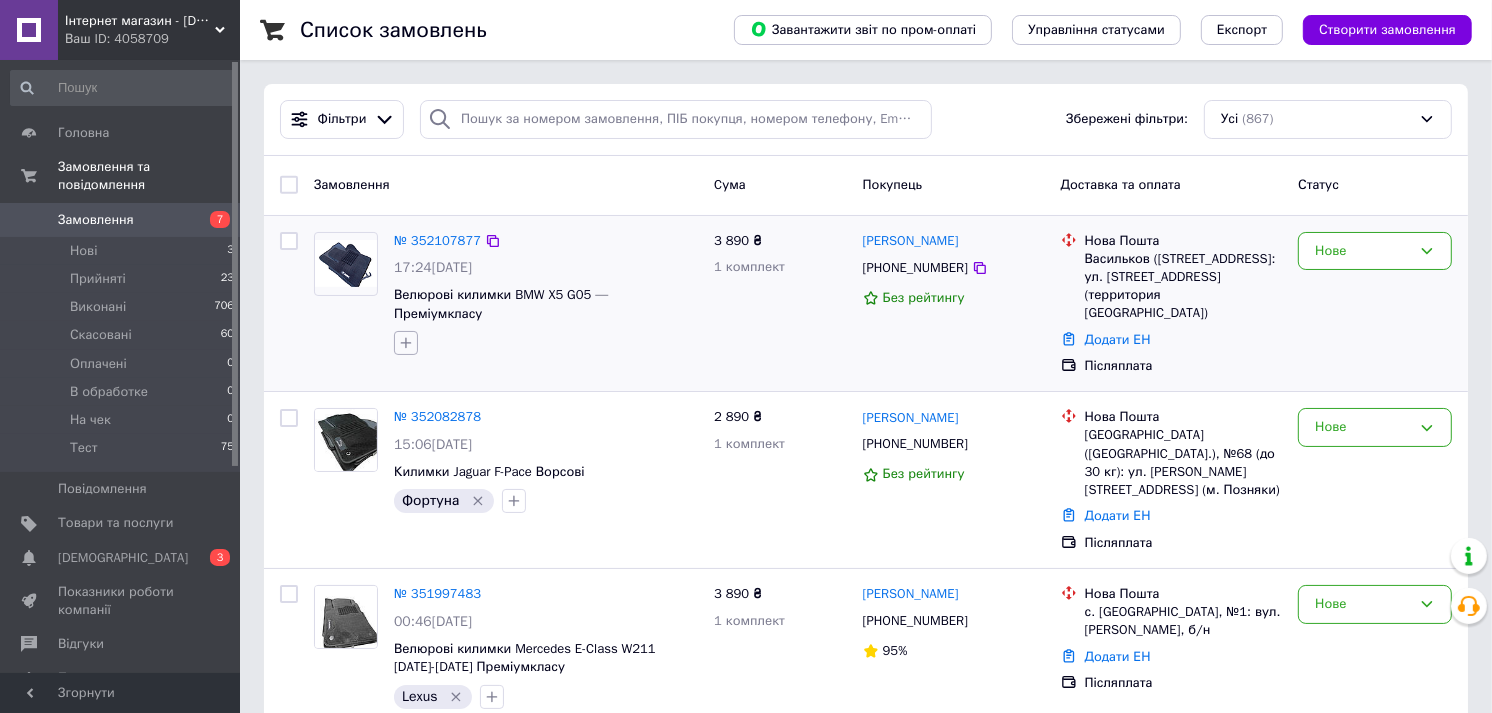 click 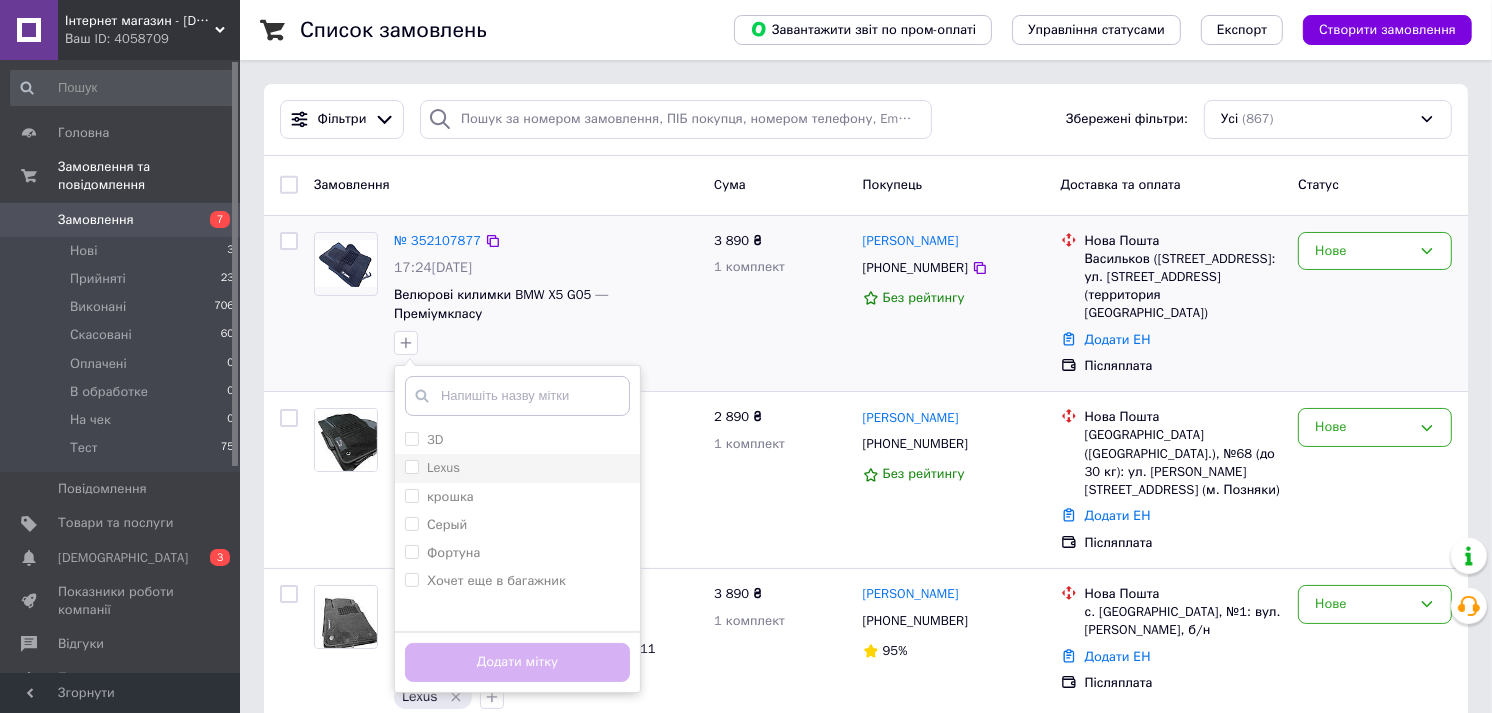 click on "Lexus" at bounding box center (443, 467) 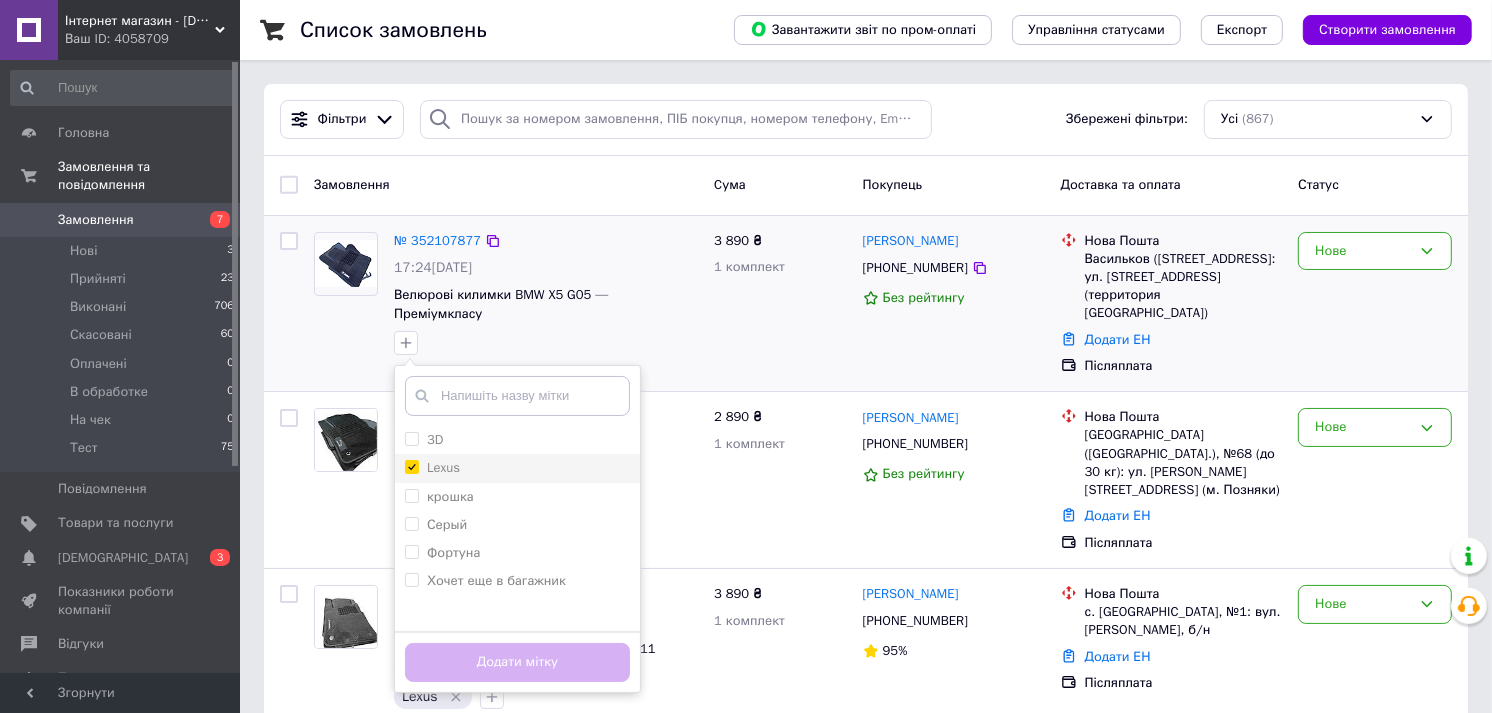 checkbox on "true" 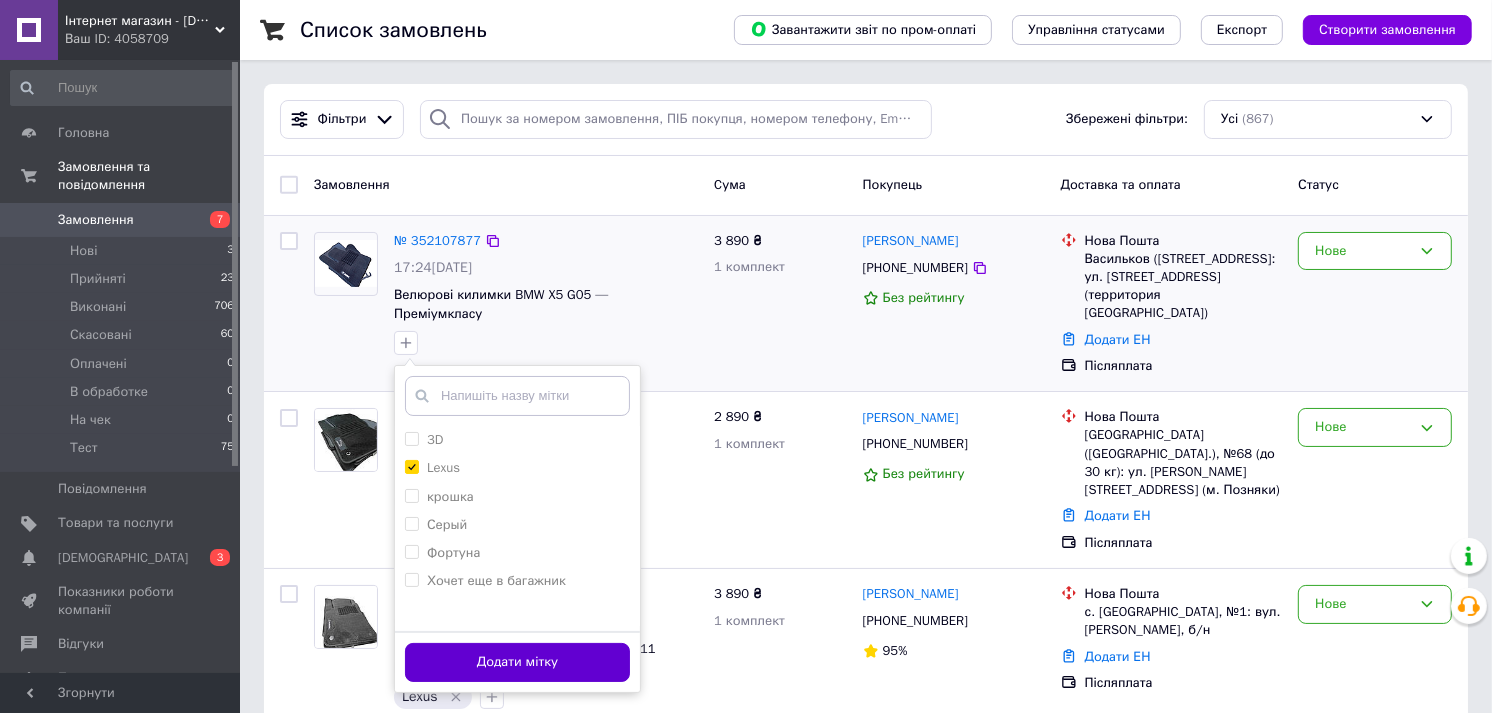 click on "Додати мітку" at bounding box center [517, 662] 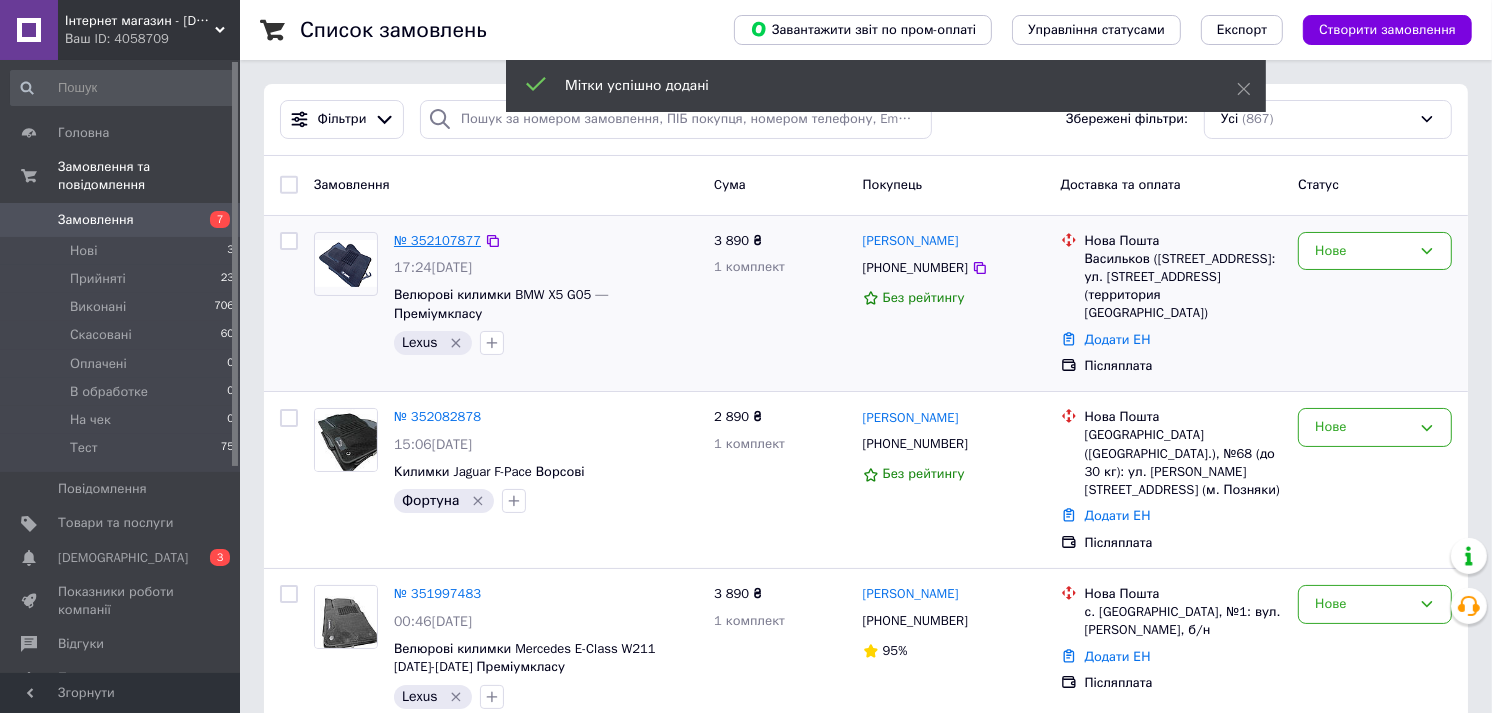 click on "№ 352107877" at bounding box center (437, 240) 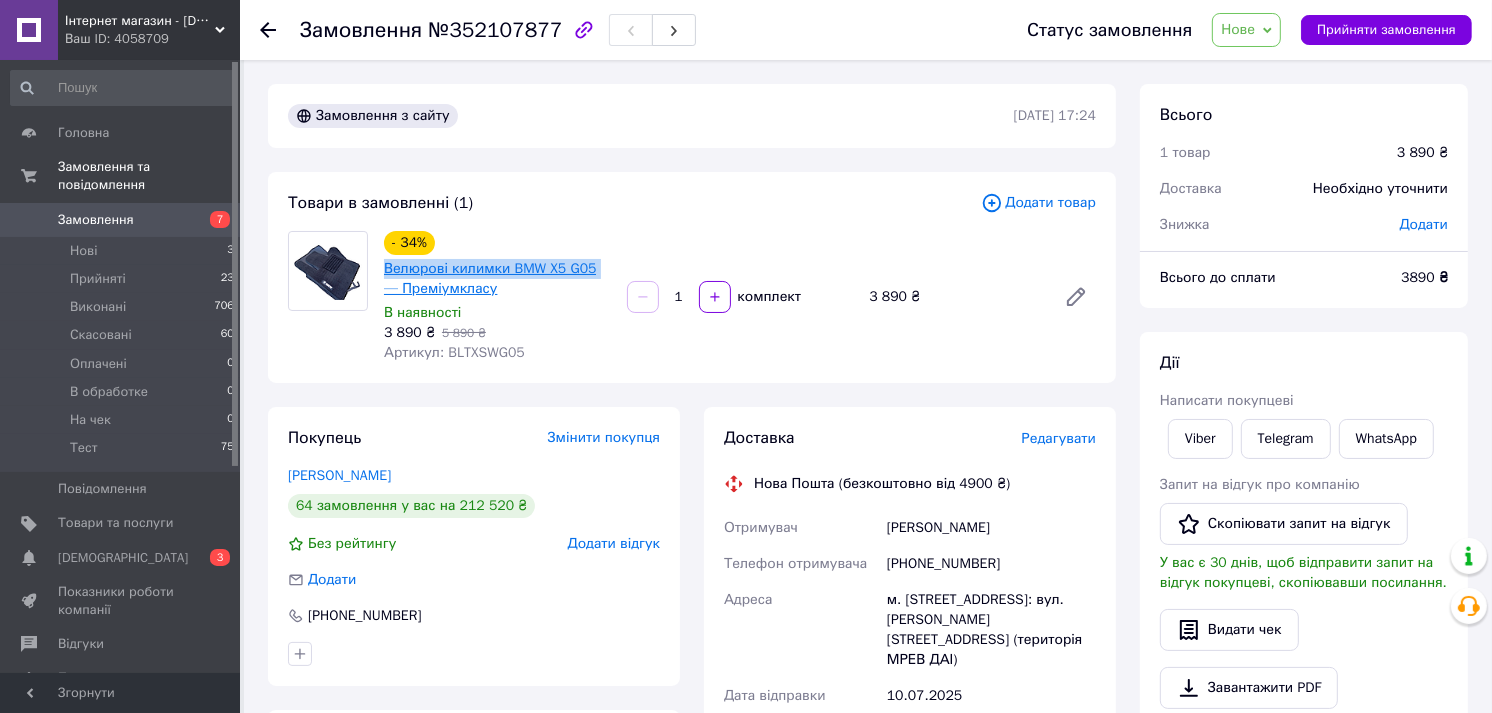 drag, startPoint x: 378, startPoint y: 266, endPoint x: 598, endPoint y: 261, distance: 220.05681 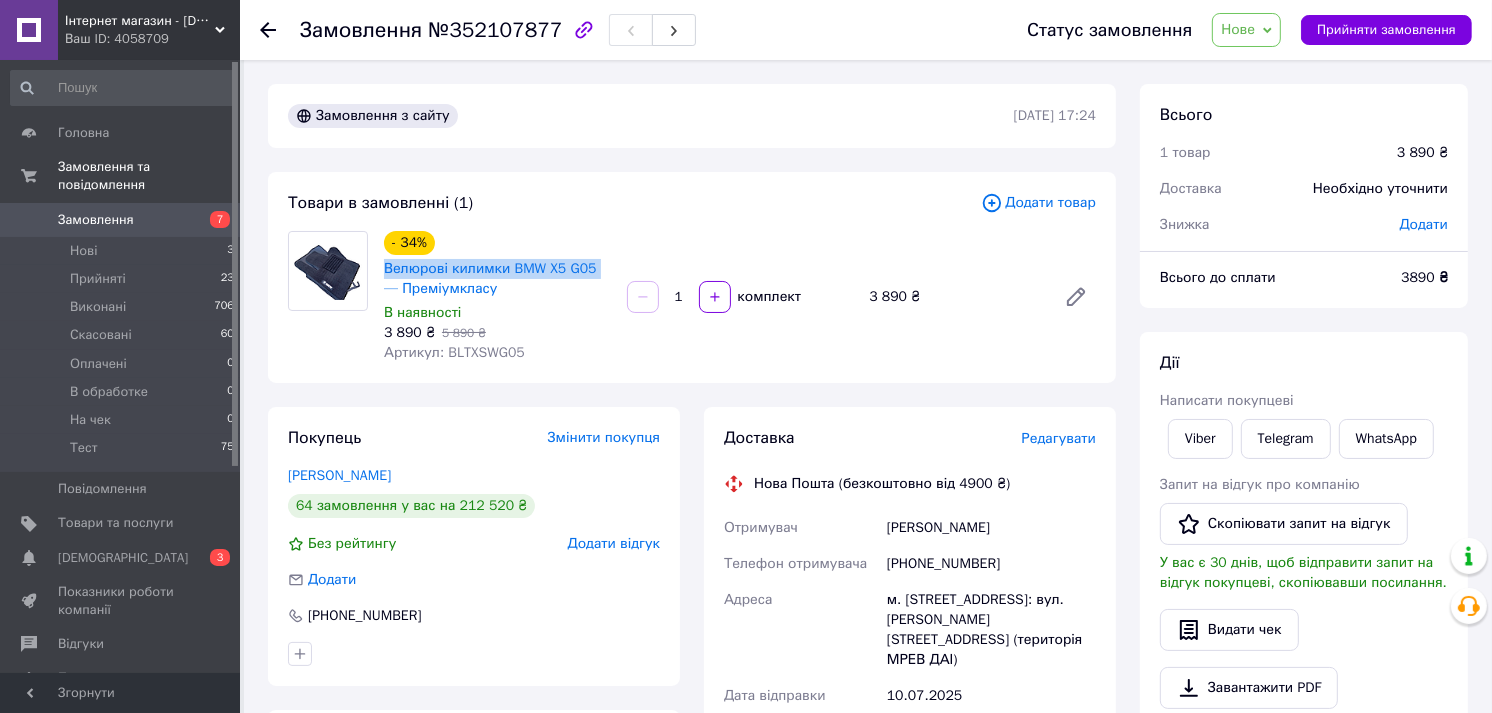 click on "- 34% Велюрові килимки BMW X5 G05 — Преміумкласу В наявності 3 890 ₴   5 890 ₴ Артикул: BLTXSWG05 1   комплект 3 890 ₴" at bounding box center (740, 297) 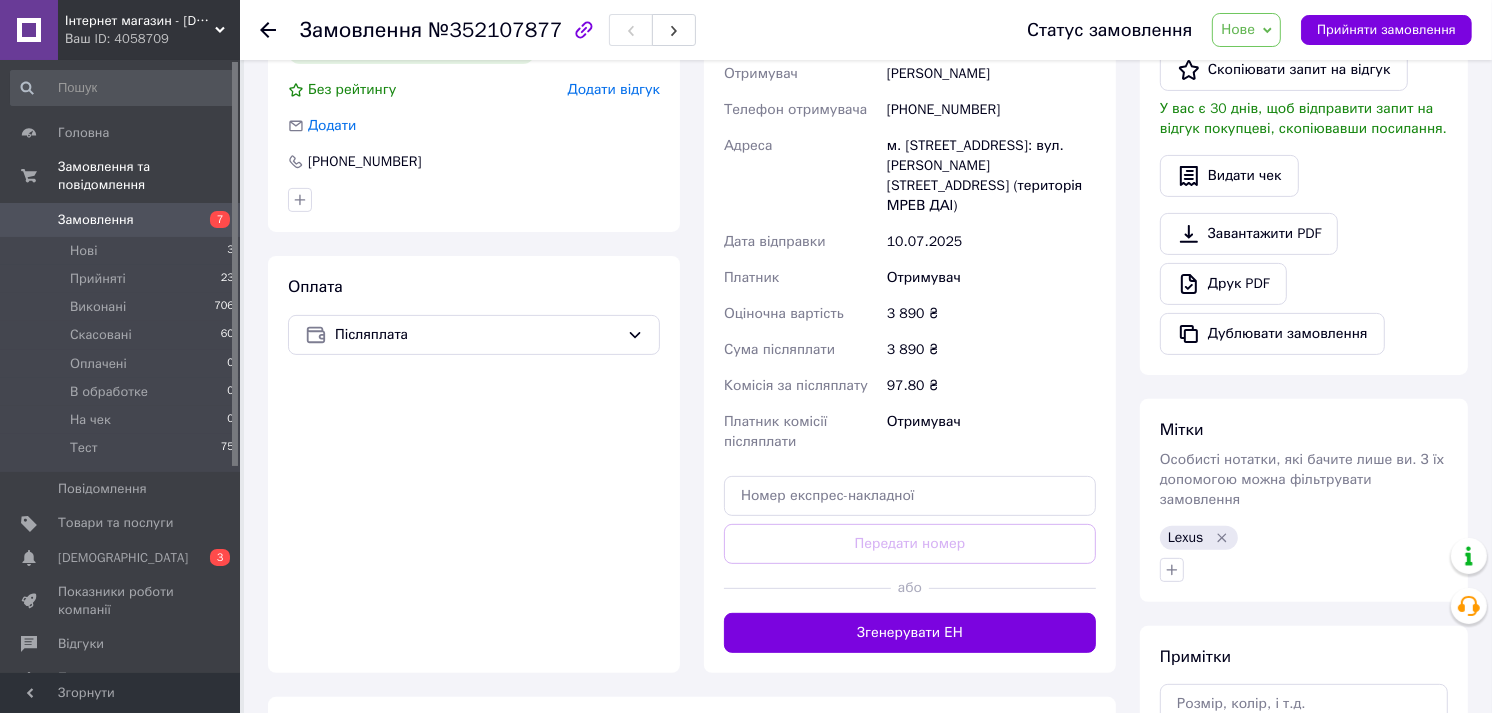 scroll, scrollTop: 636, scrollLeft: 0, axis: vertical 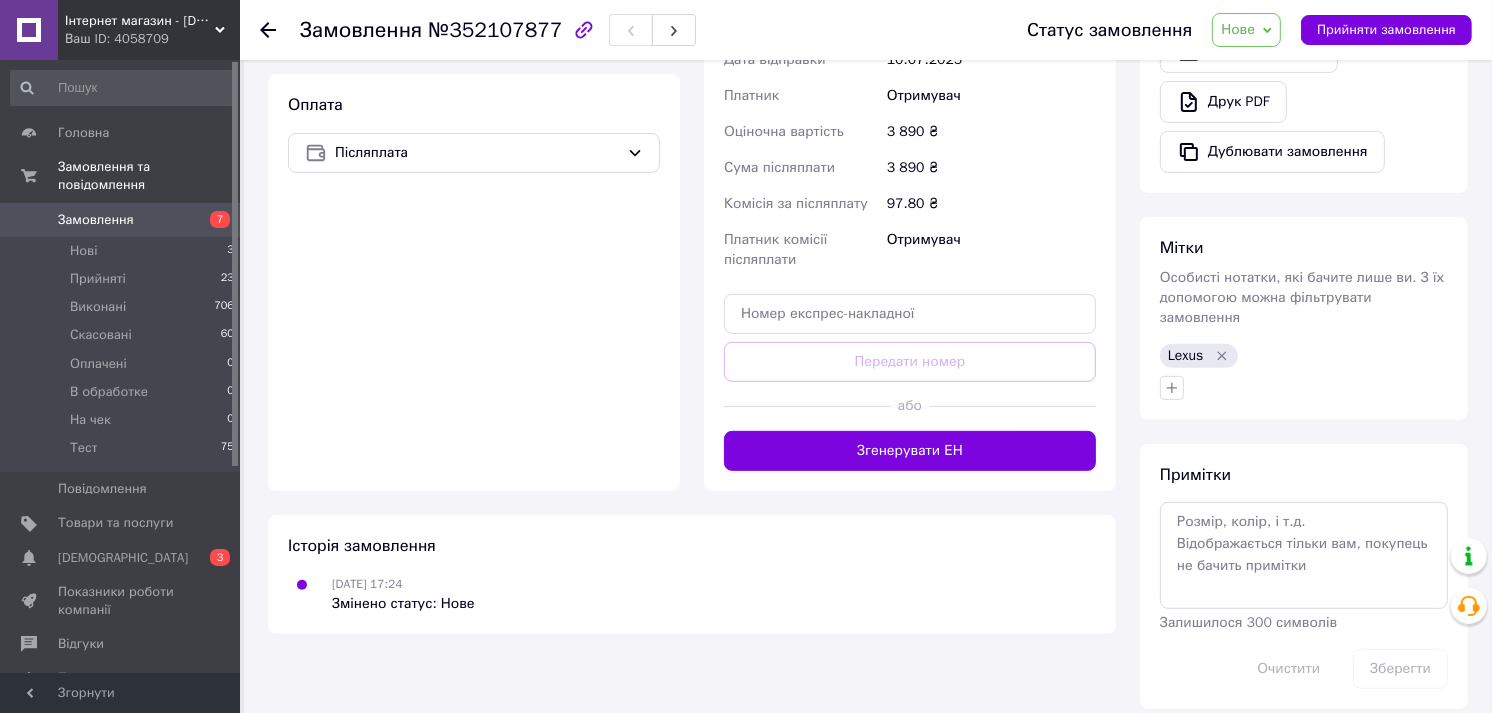 click 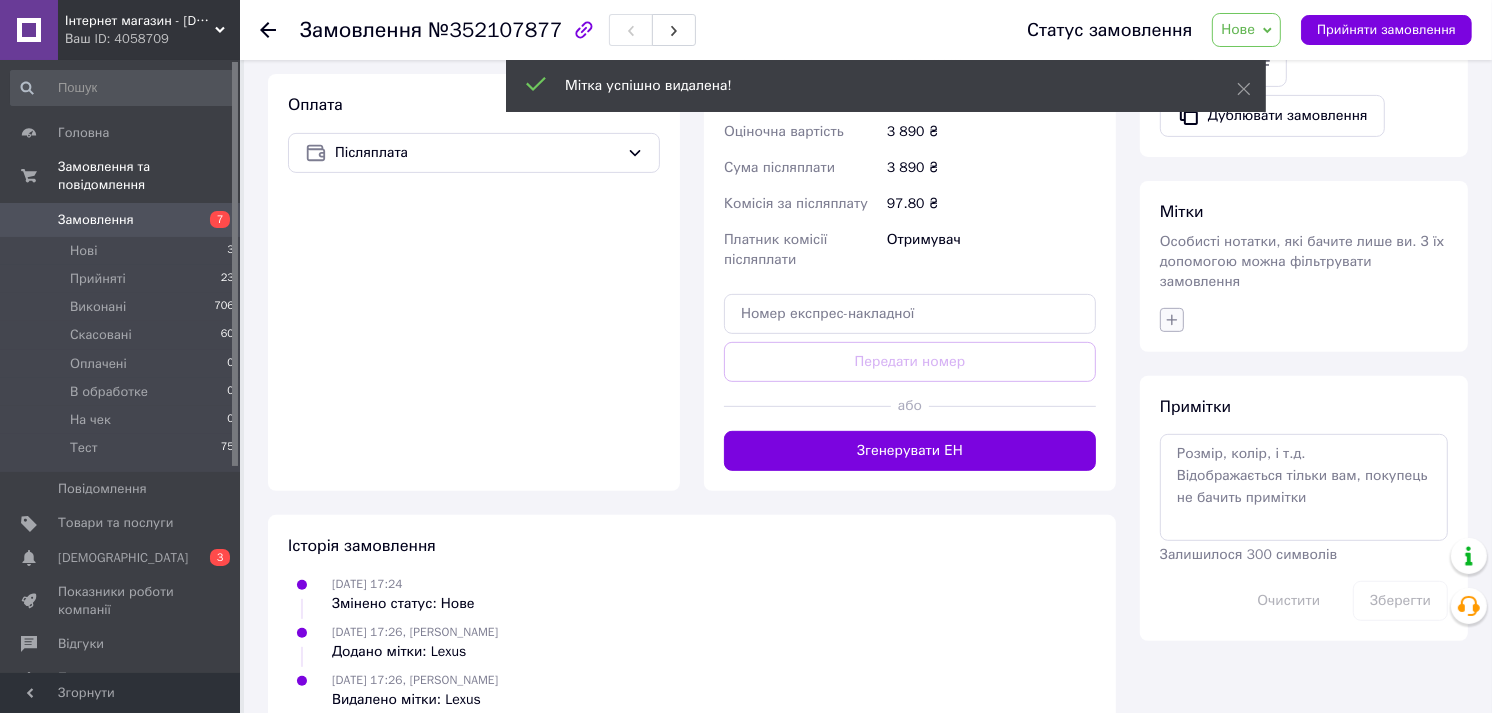 click 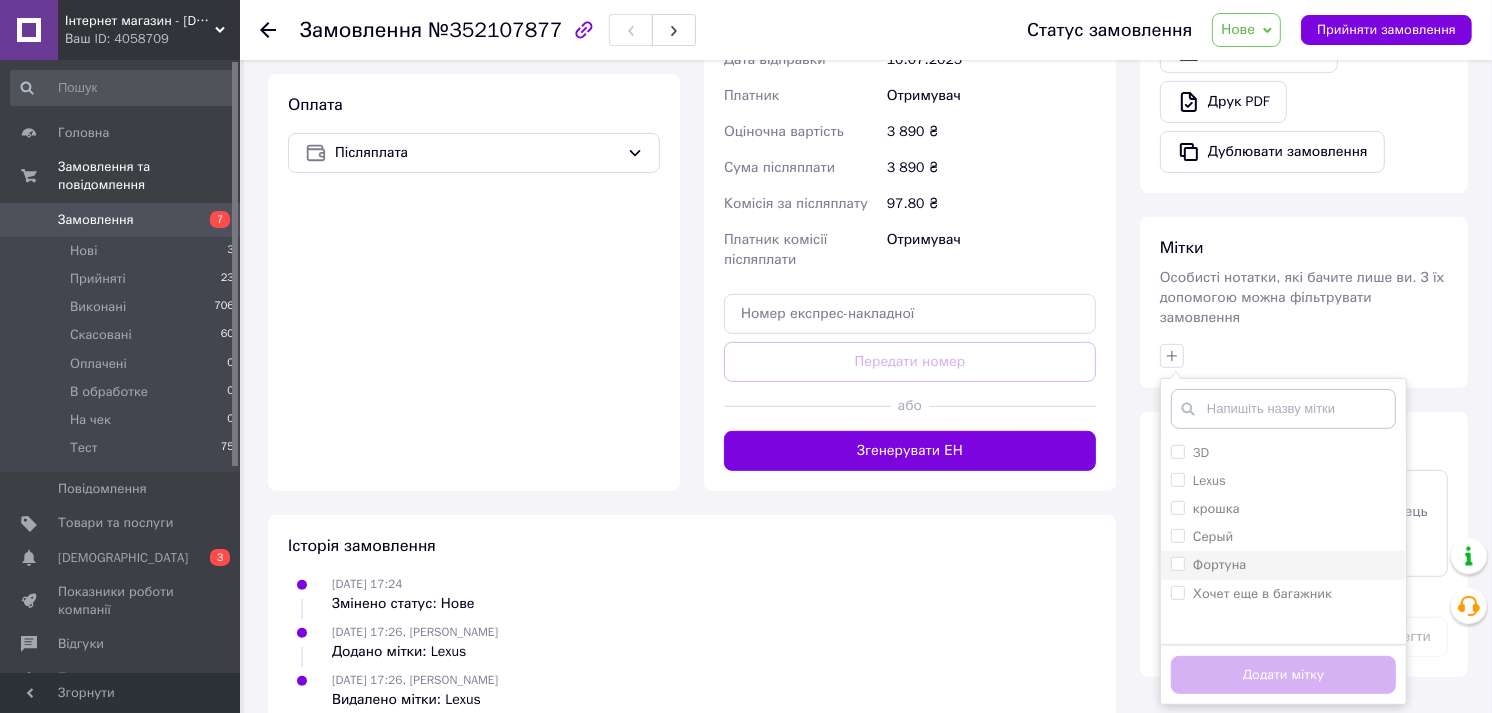 click on "Фортуна" at bounding box center [1219, 564] 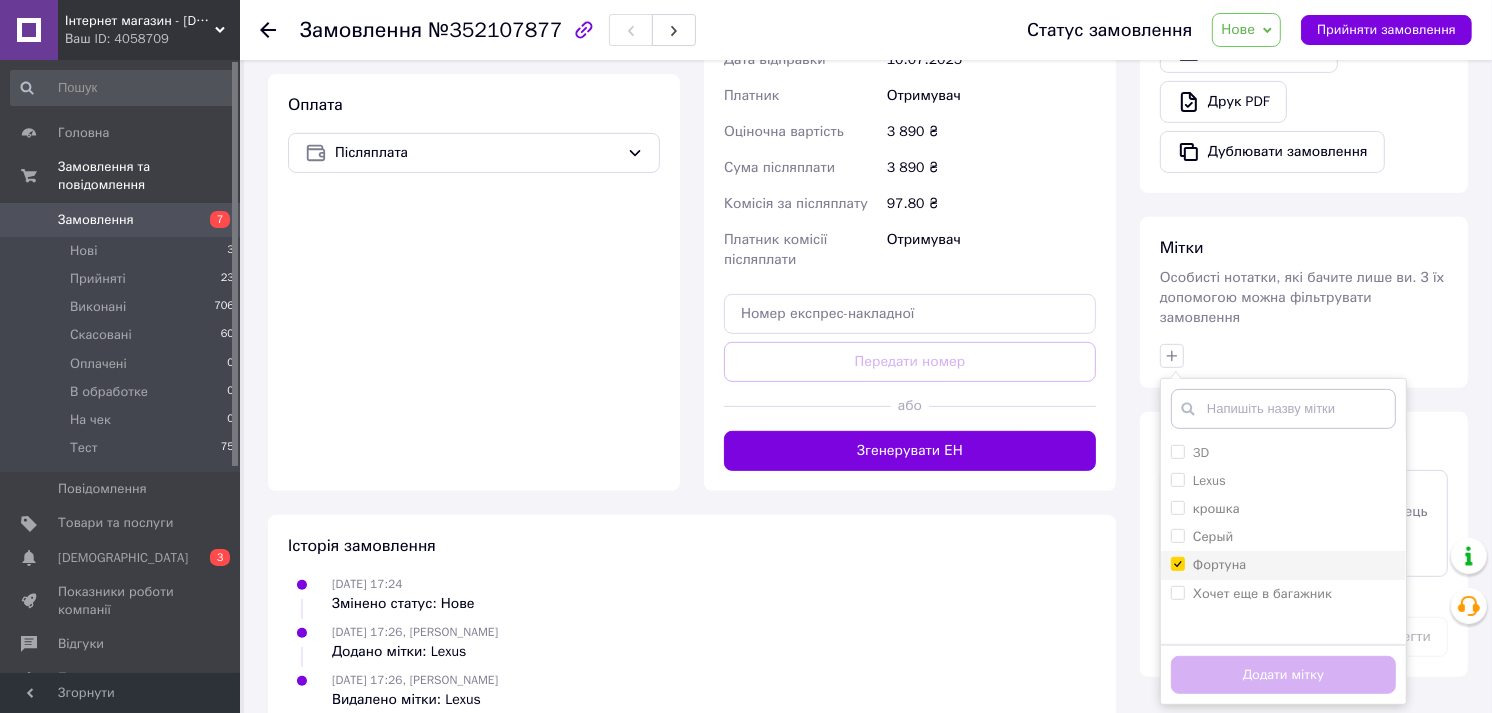 checkbox on "true" 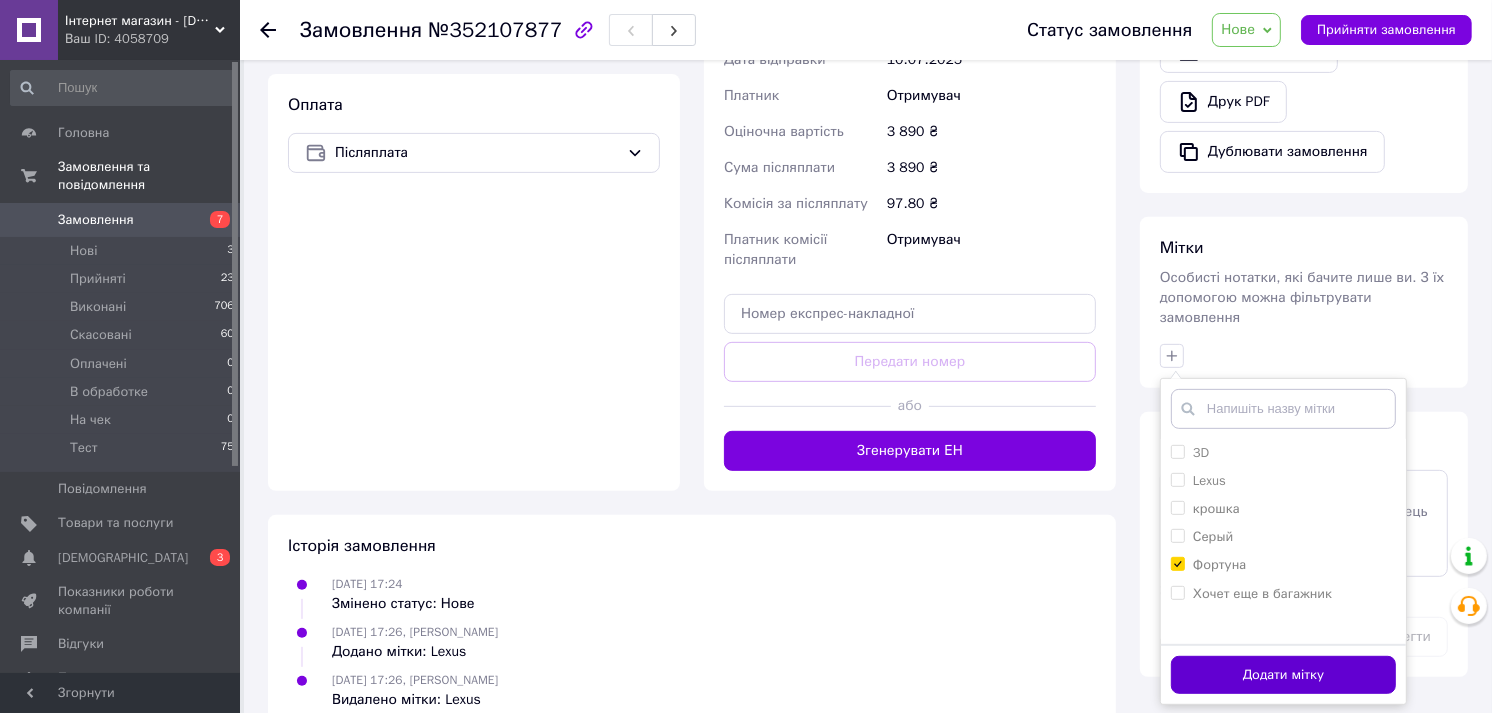 click on "Додати мітку" at bounding box center [1283, 675] 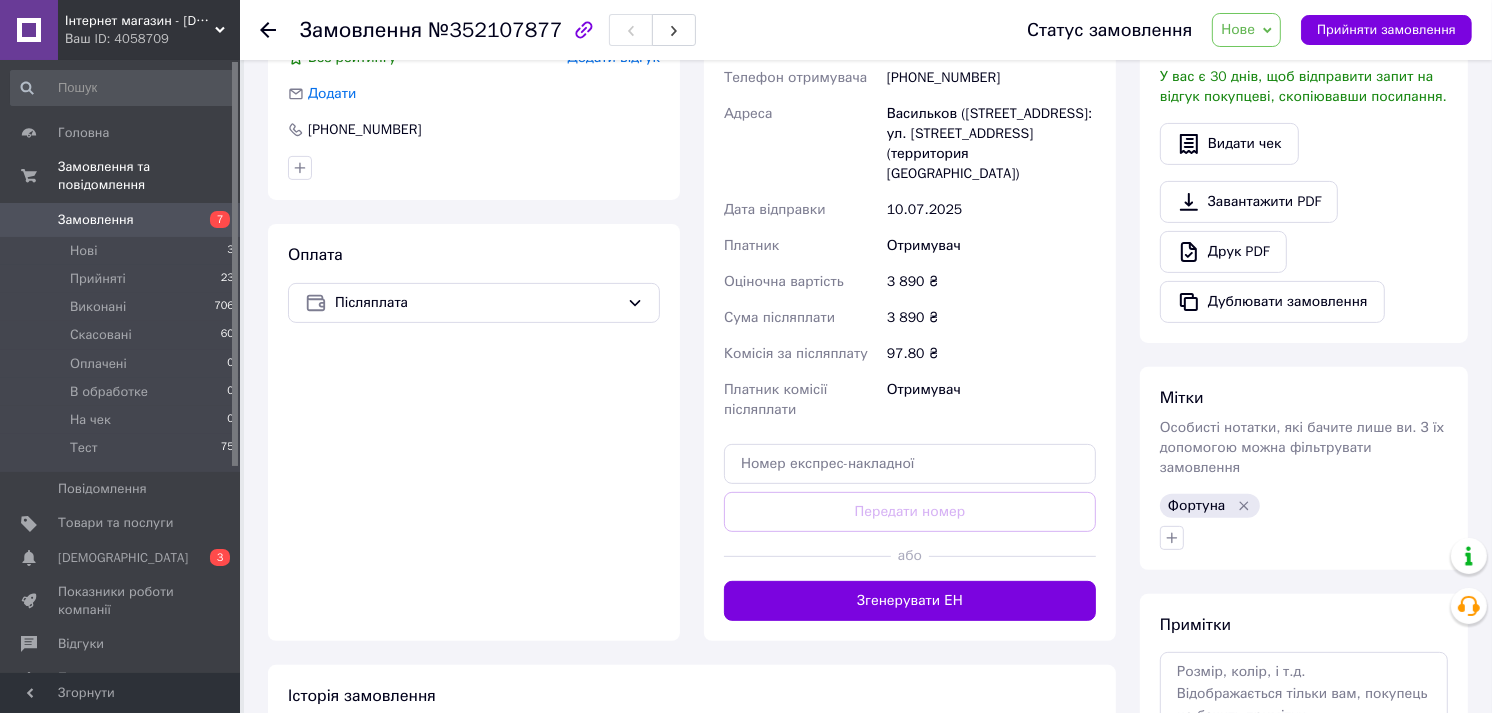 scroll, scrollTop: 525, scrollLeft: 0, axis: vertical 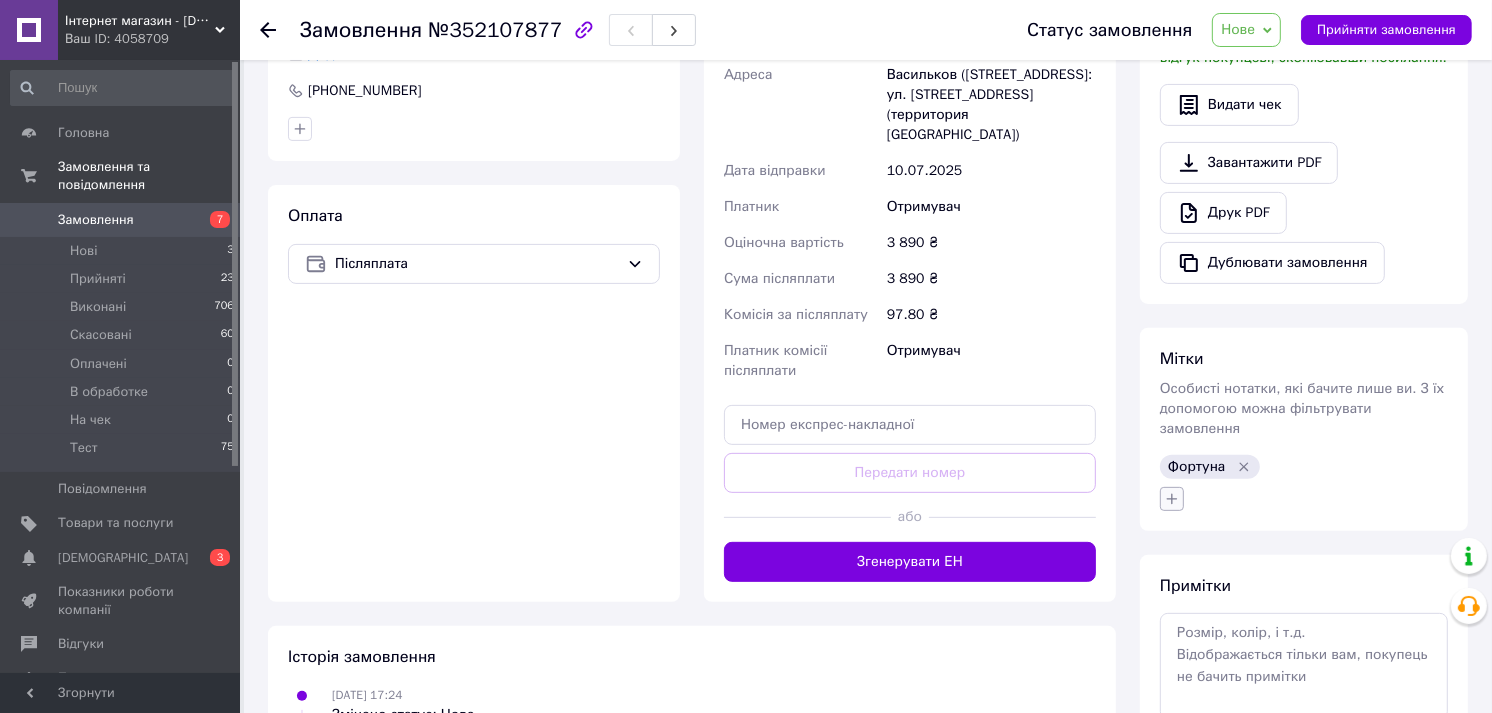 click 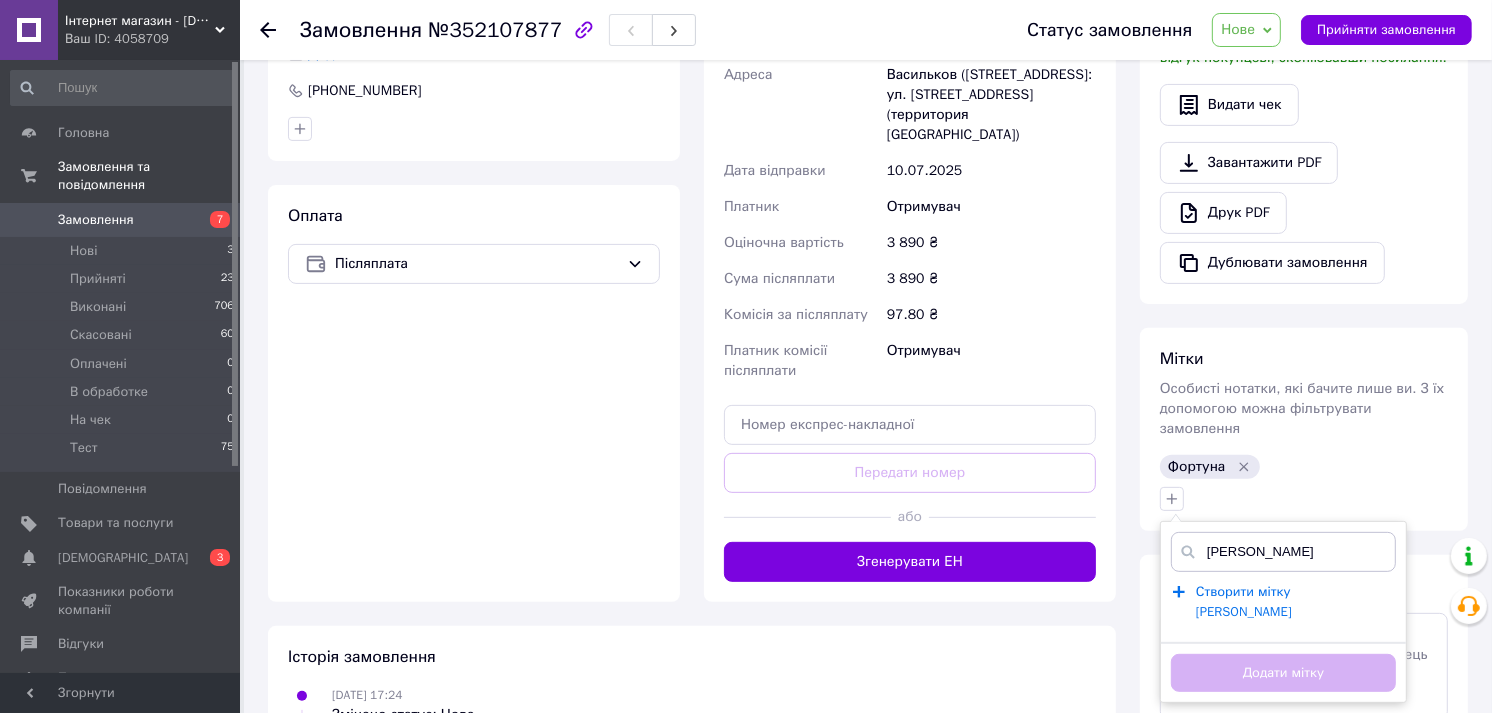 type on "[PERSON_NAME]" 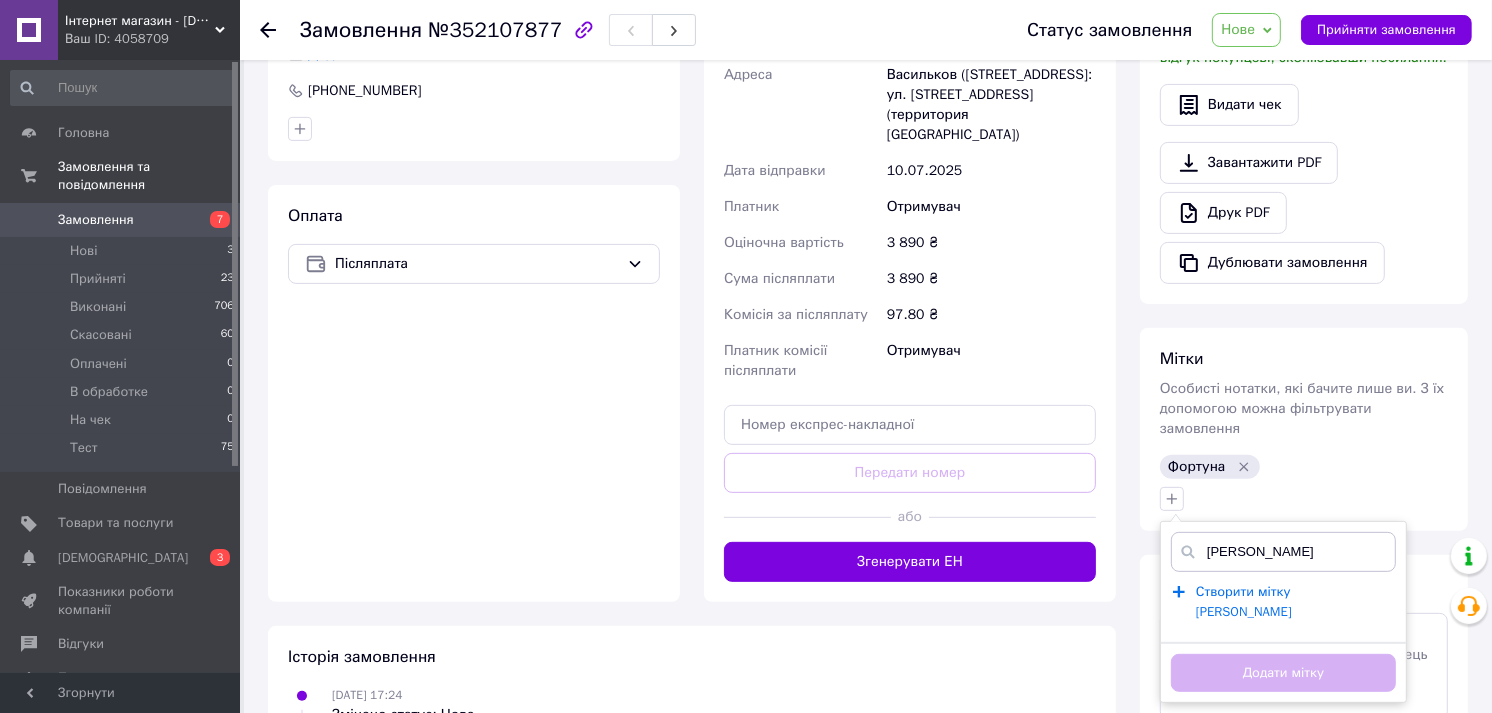 click on "Створити мітку   едит фортуна" at bounding box center (1244, 602) 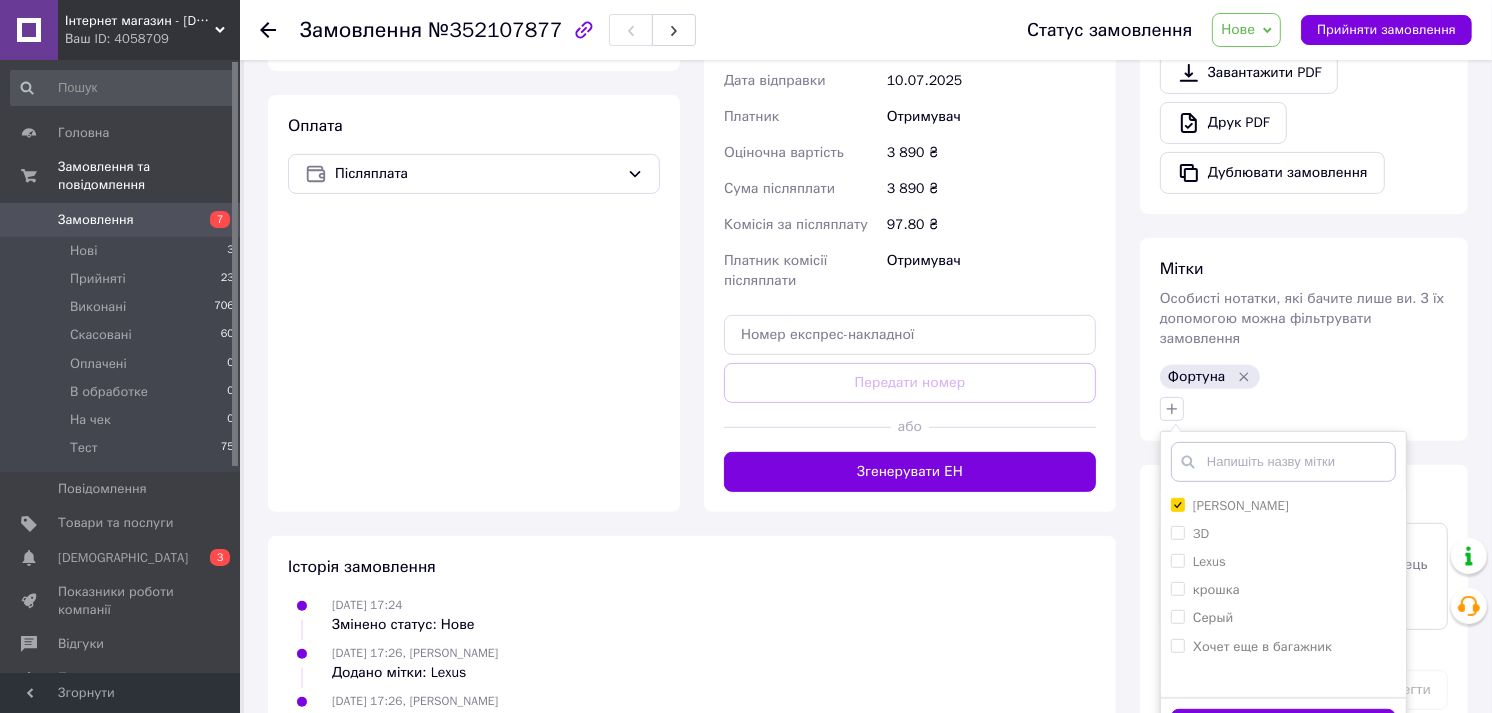 scroll, scrollTop: 704, scrollLeft: 0, axis: vertical 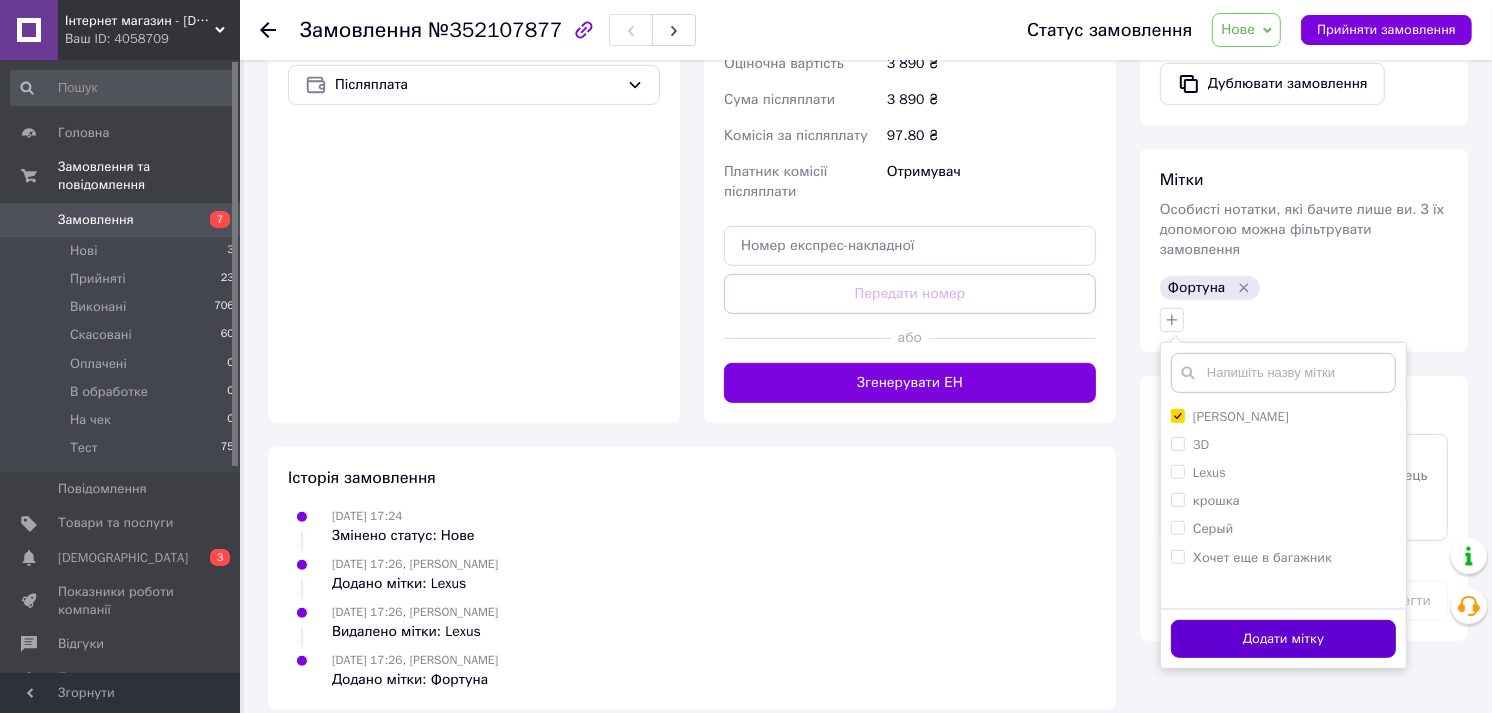 click on "Додати мітку" at bounding box center [1283, 639] 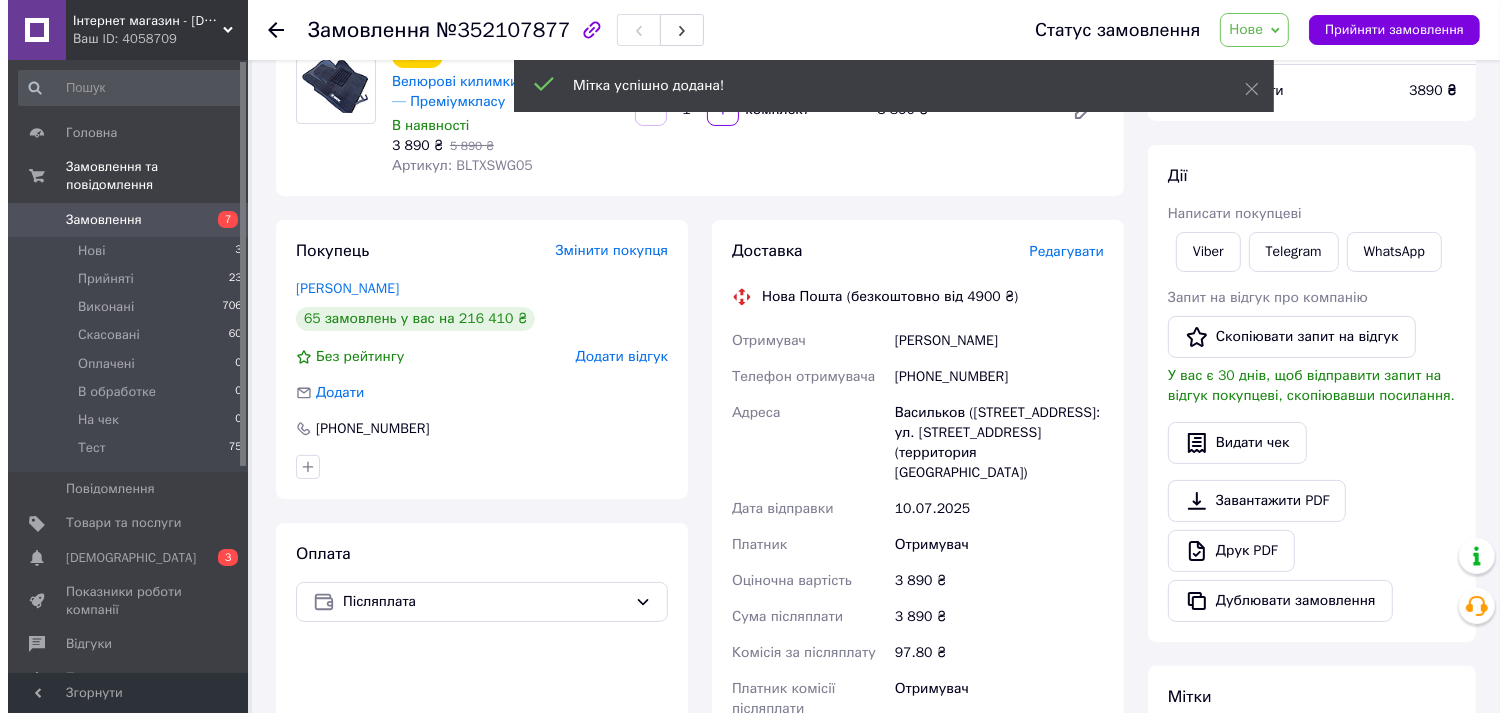 scroll, scrollTop: 148, scrollLeft: 0, axis: vertical 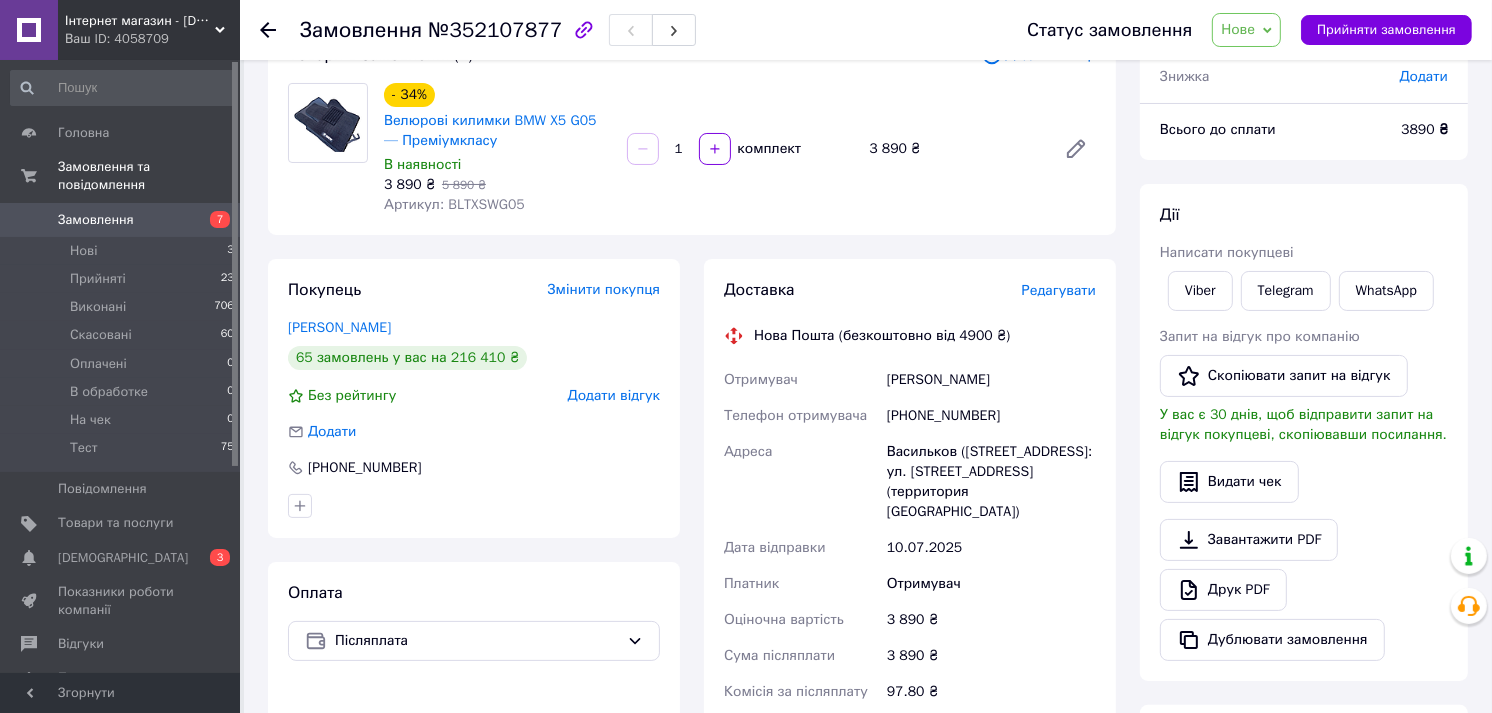 click on "Редагувати" at bounding box center (1059, 290) 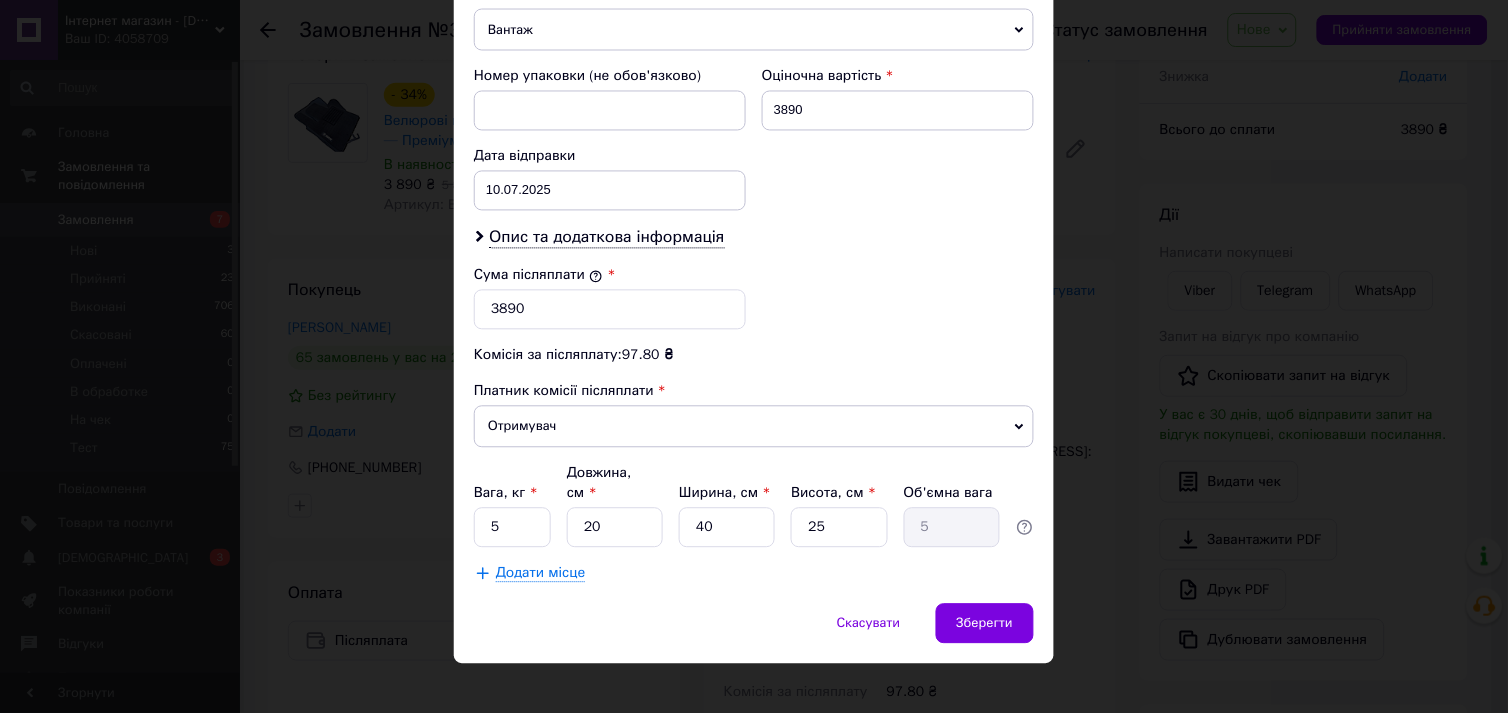 scroll, scrollTop: 815, scrollLeft: 0, axis: vertical 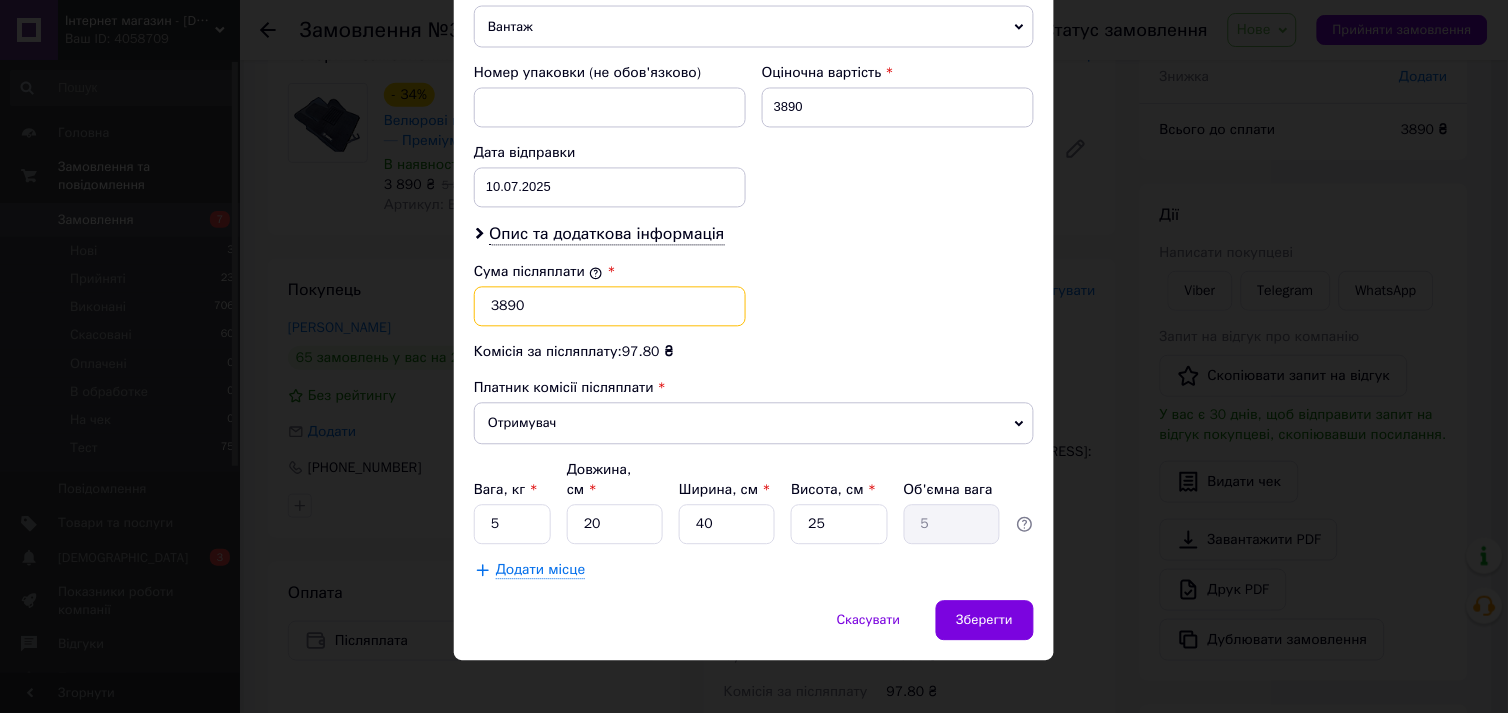 click on "3890" at bounding box center (610, 307) 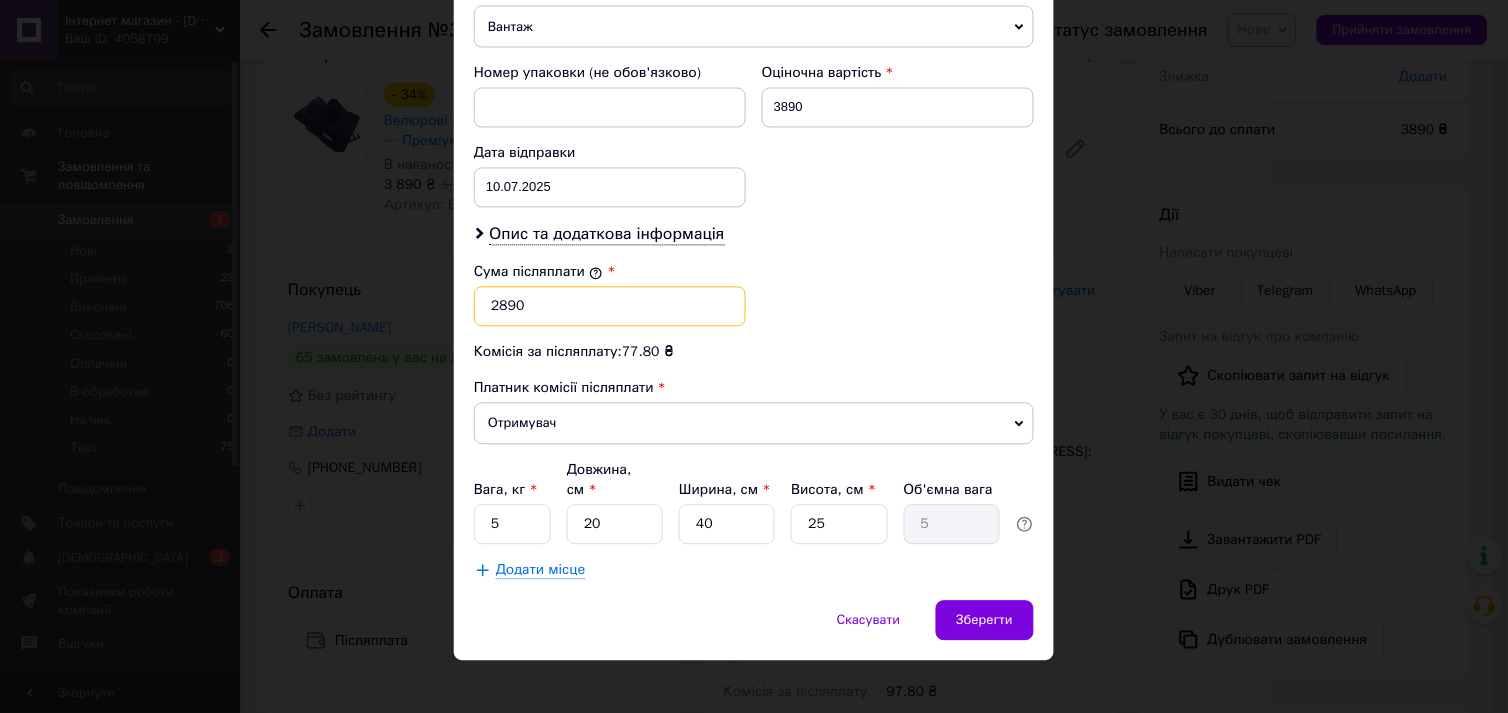 type on "2890" 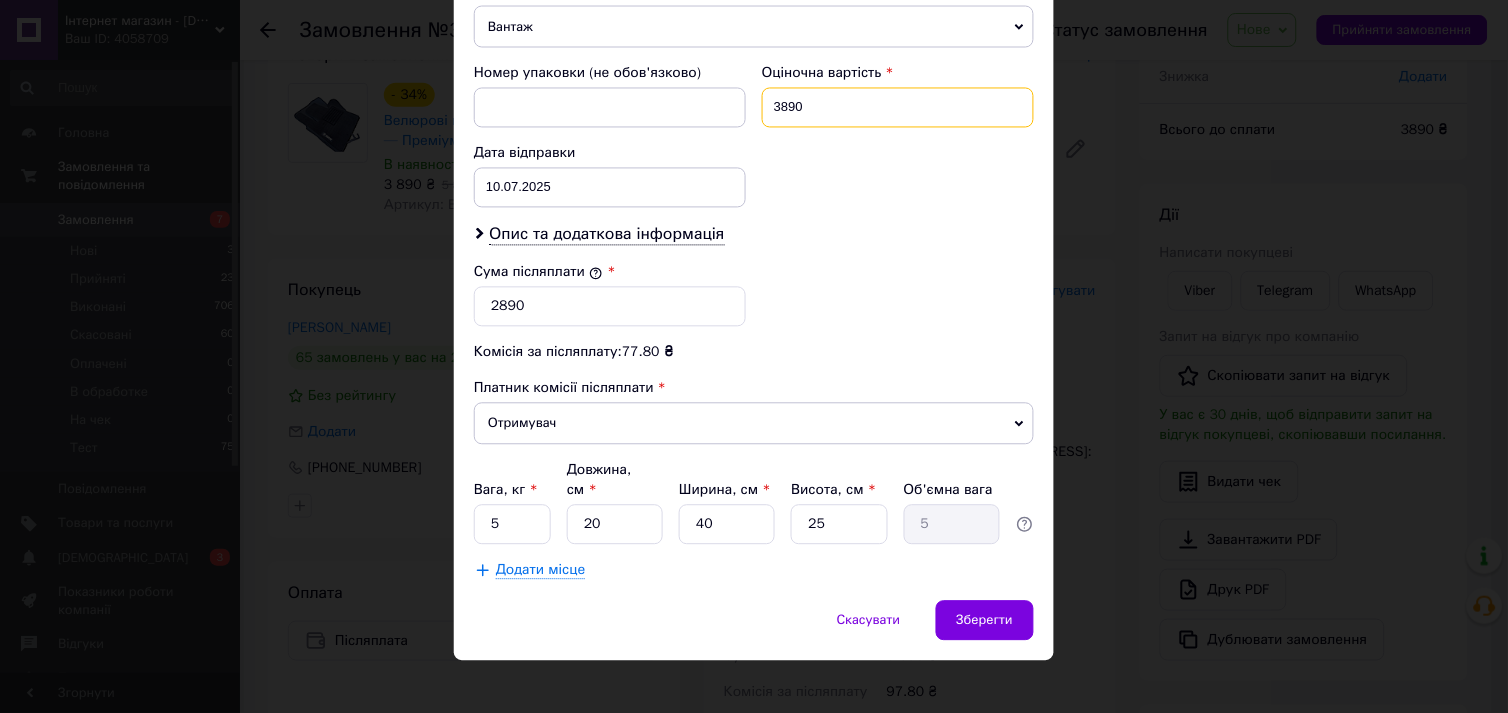 click on "3890" at bounding box center (898, 108) 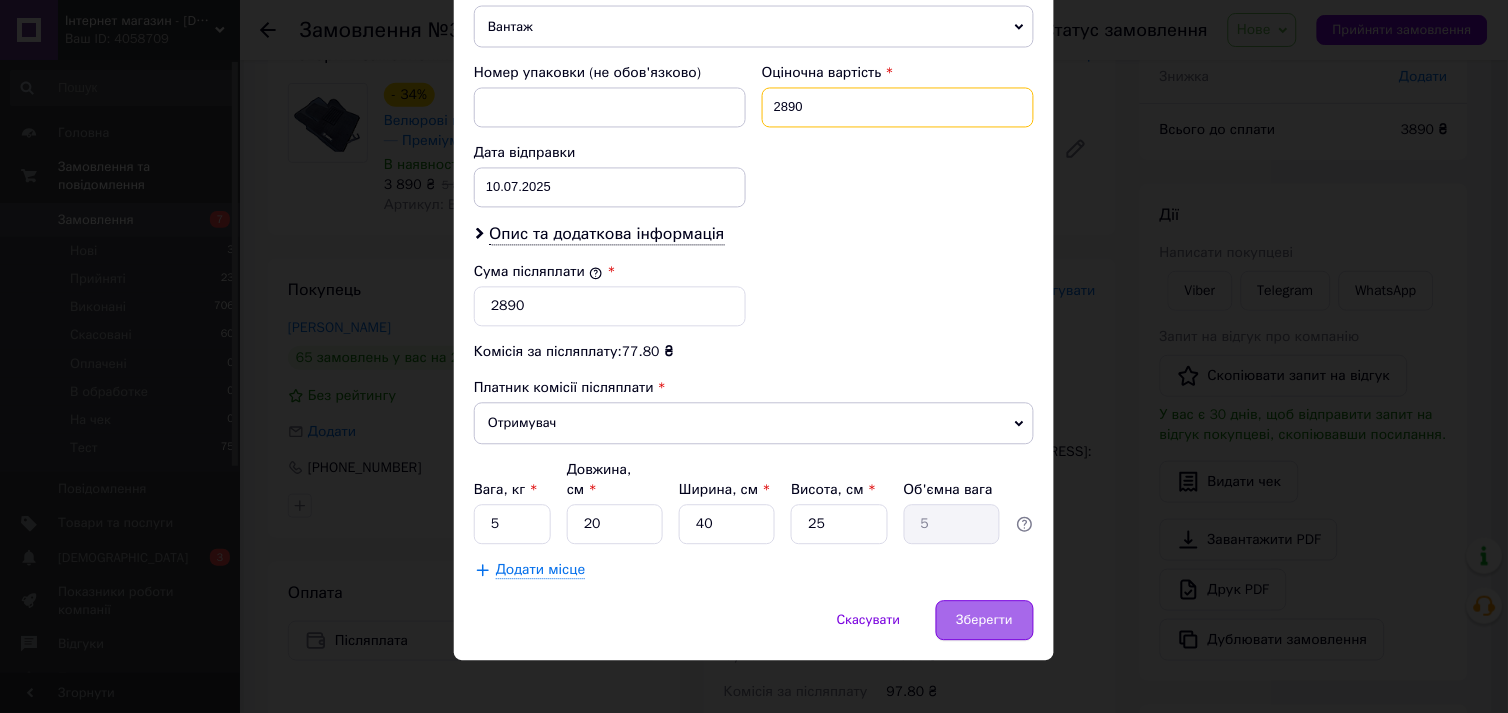 type on "2890" 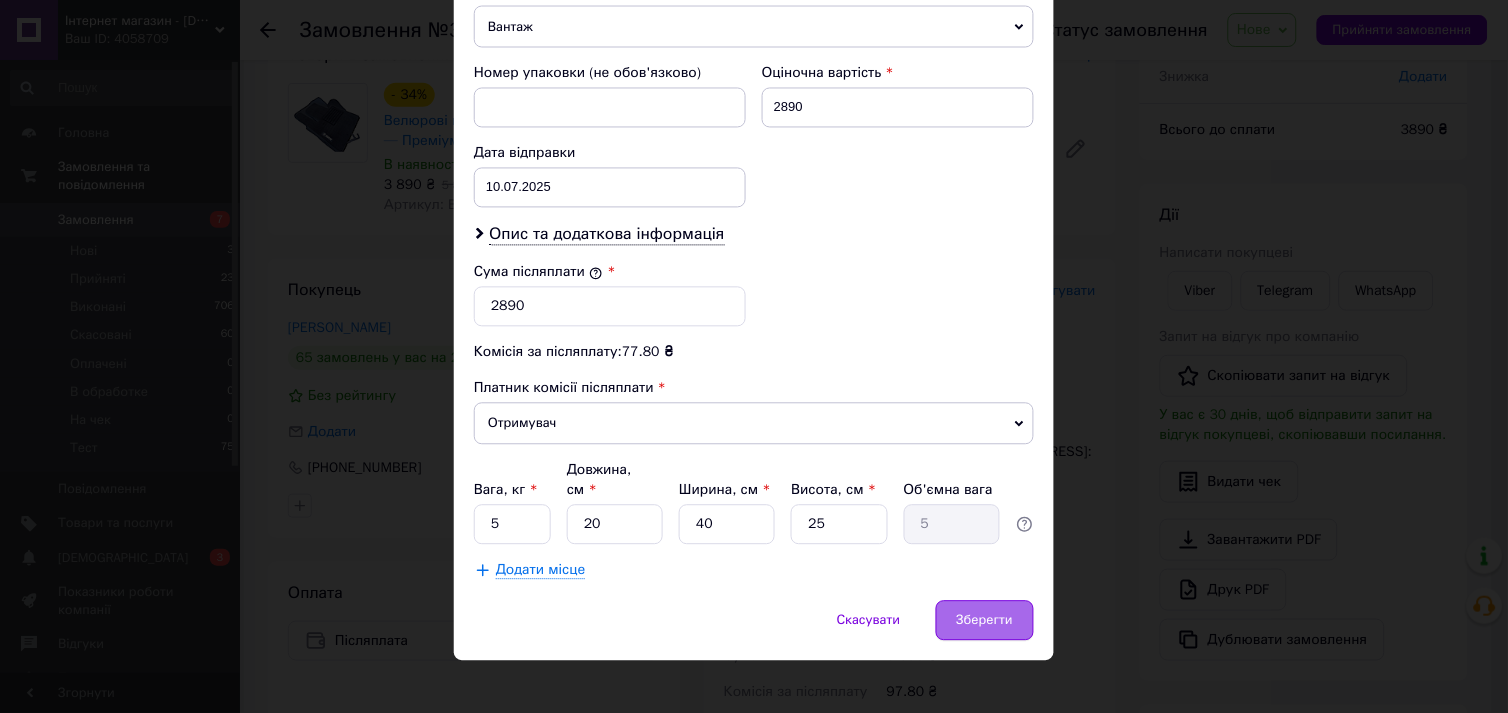 click on "Зберегти" at bounding box center [985, 621] 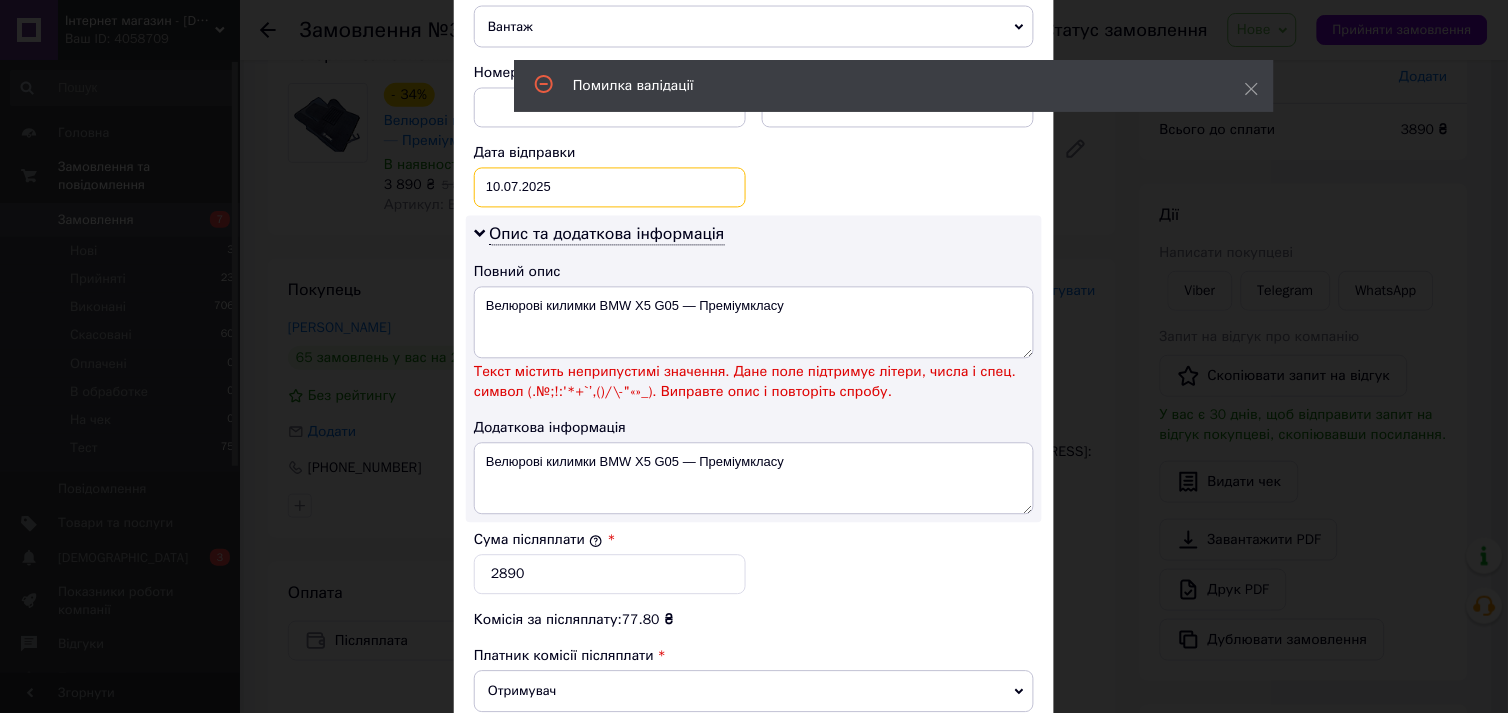 click on "10.07.2025 < 2025 > < Июль > Пн Вт Ср Чт Пт Сб Вс 30 1 2 3 4 5 6 7 8 9 10 11 12 13 14 15 16 17 18 19 20 21 22 23 24 25 26 27 28 29 30 31 1 2 3 4 5 6 7 8 9 10" at bounding box center (610, 188) 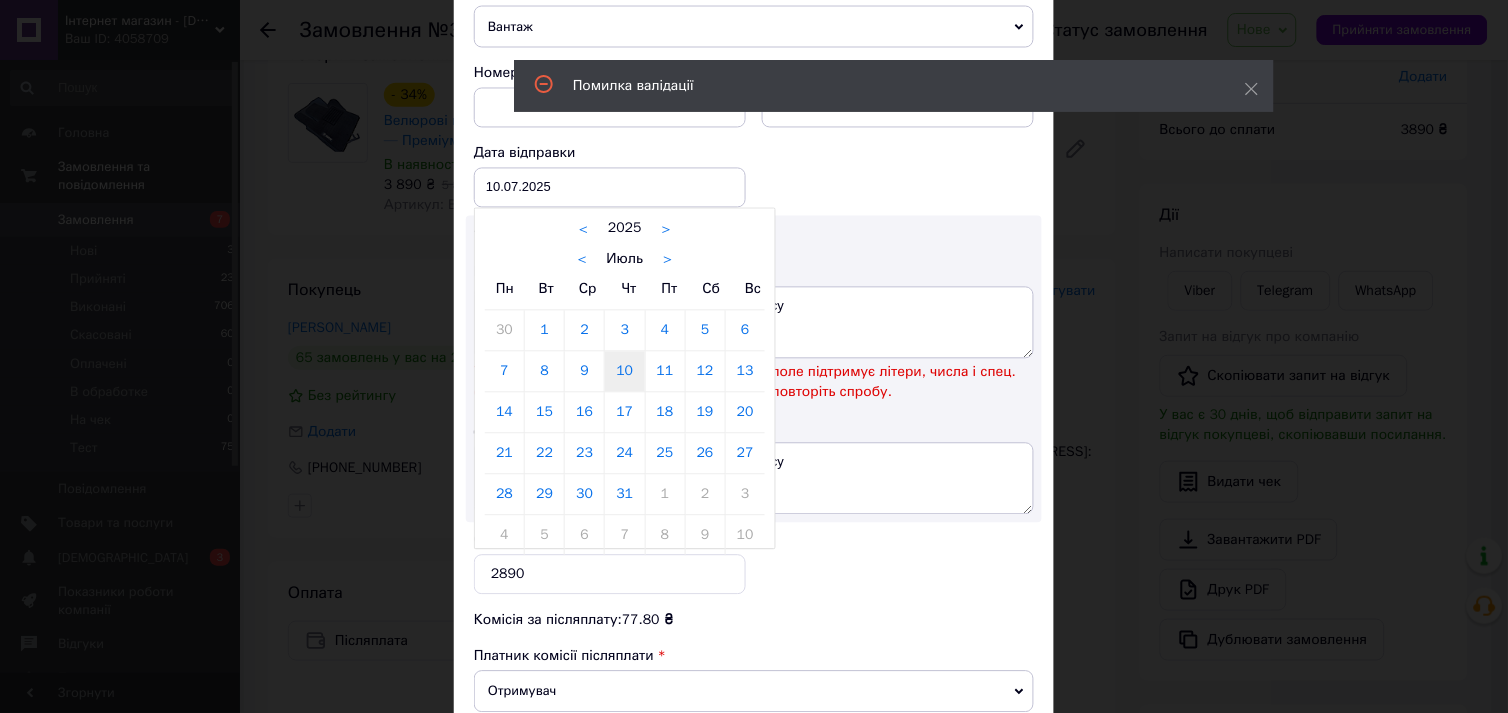 click at bounding box center [754, 356] 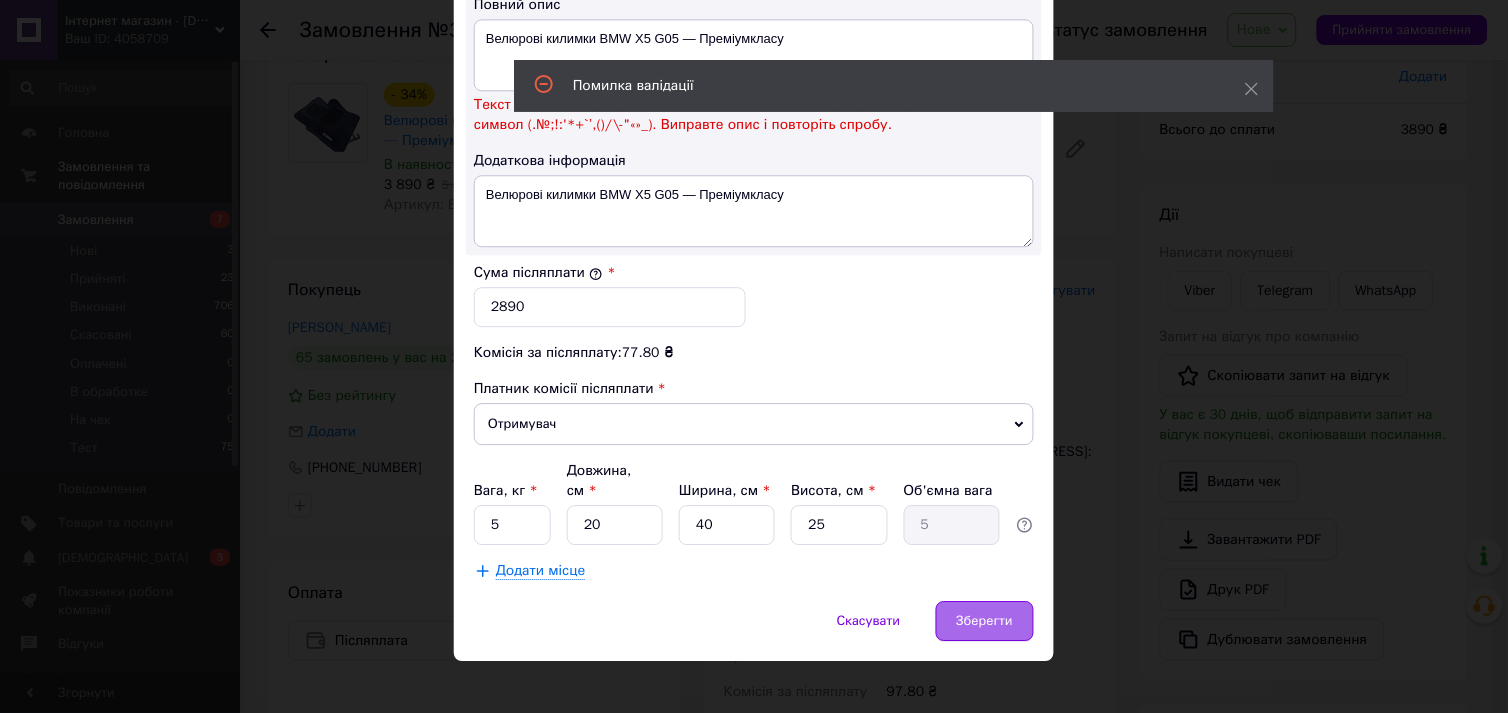 click on "Зберегти" at bounding box center [985, 621] 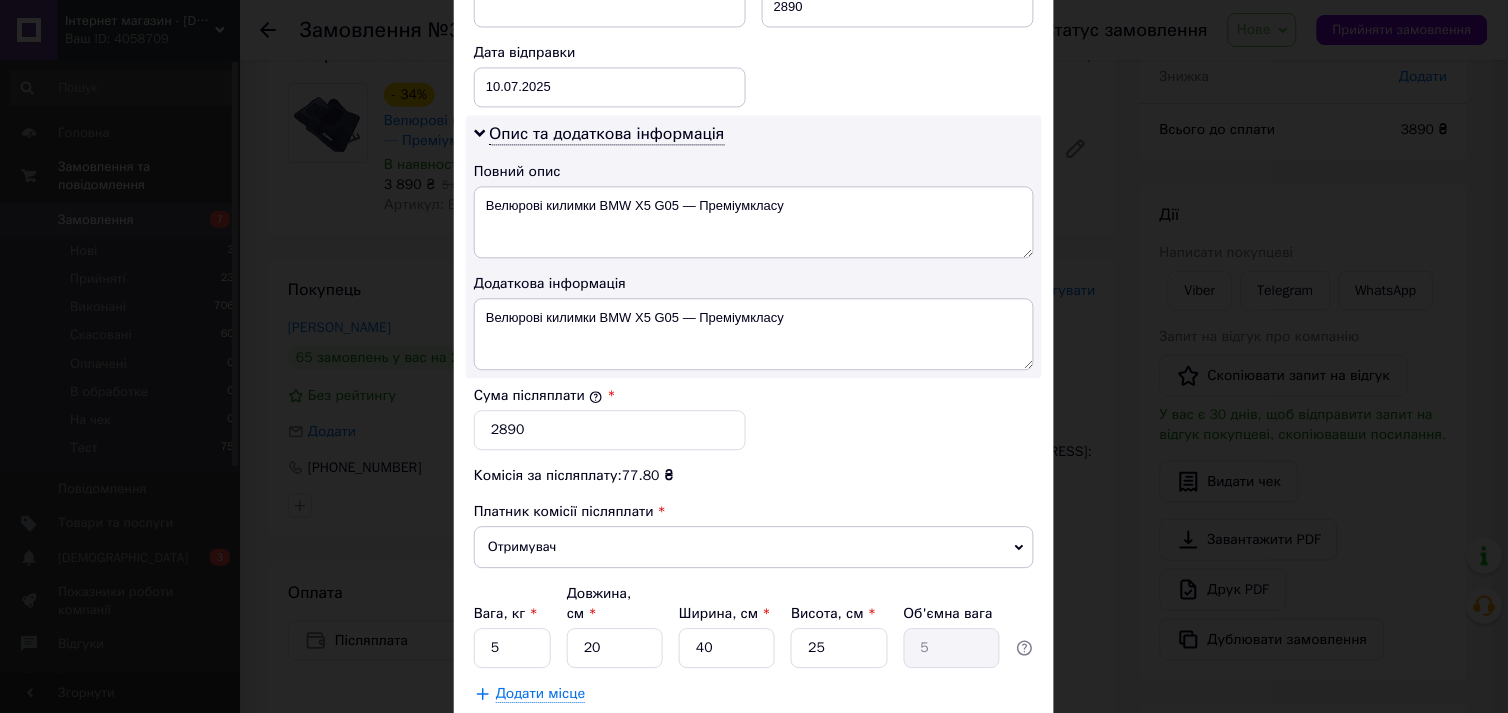 scroll, scrollTop: 1040, scrollLeft: 0, axis: vertical 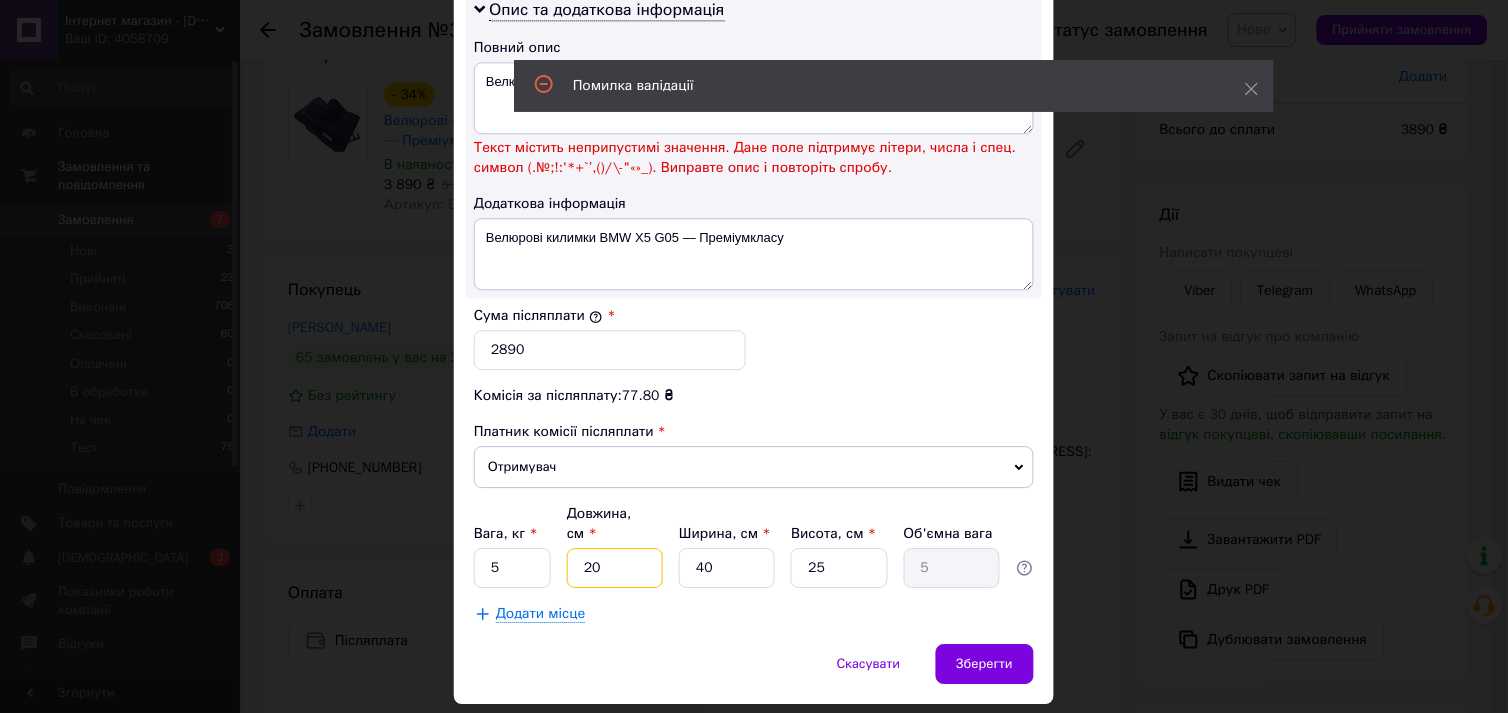 drag, startPoint x: 602, startPoint y: 542, endPoint x: 553, endPoint y: 541, distance: 49.010204 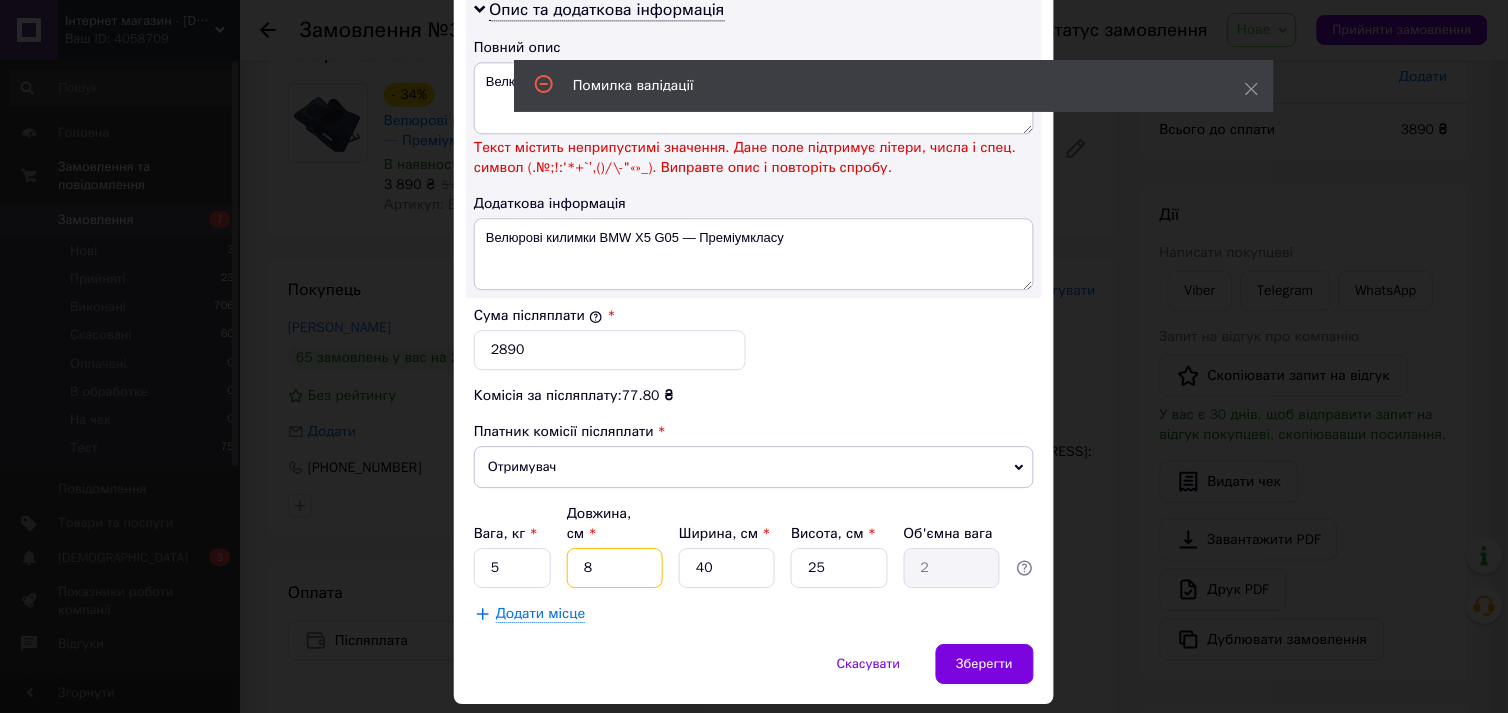 type on "80" 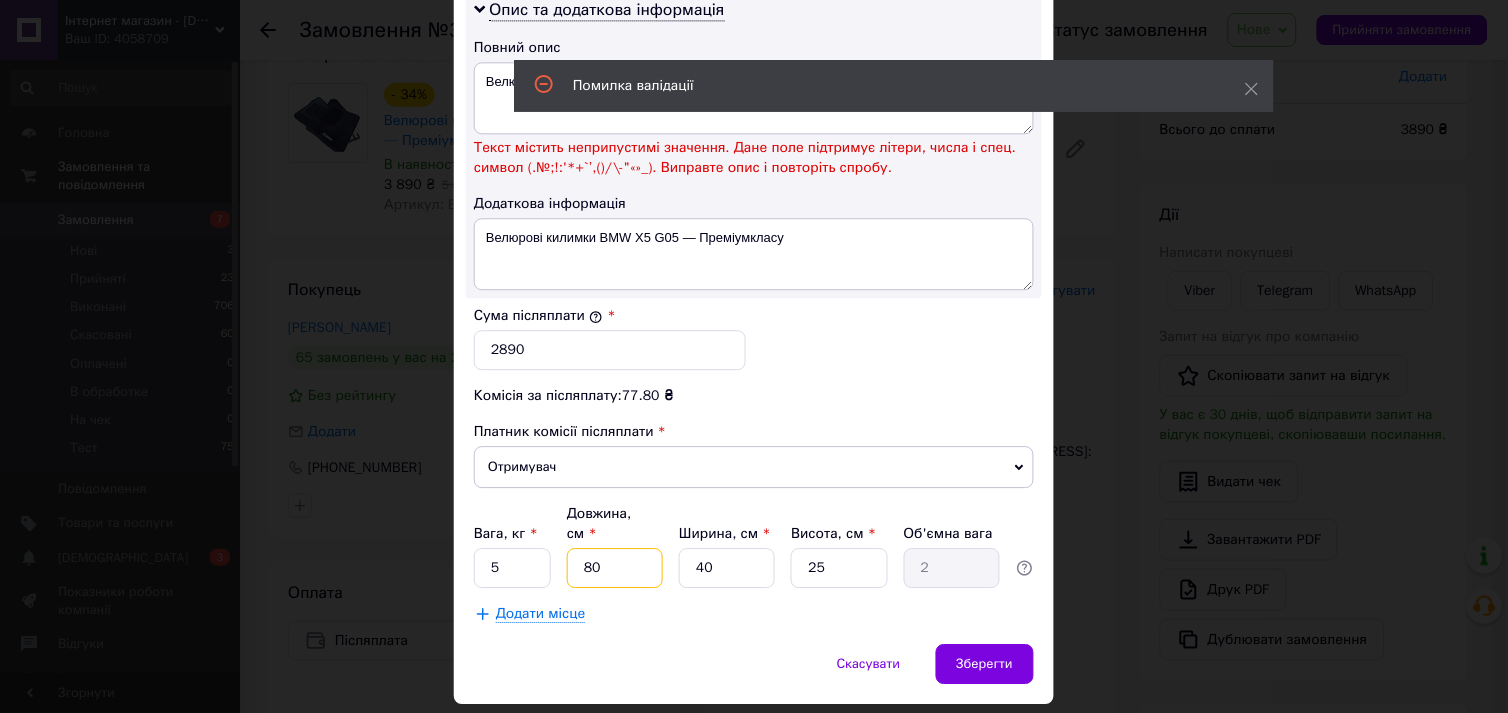 type on "20" 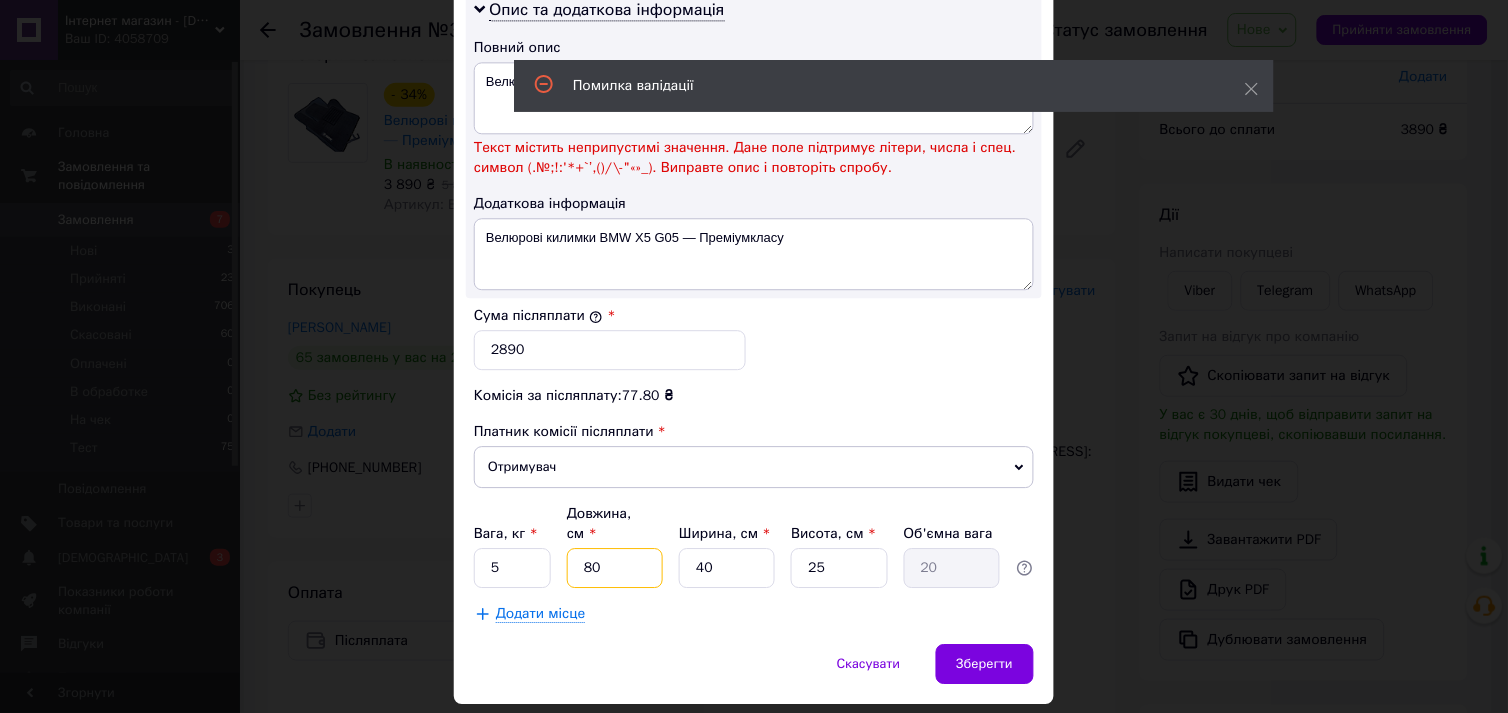 type on "80" 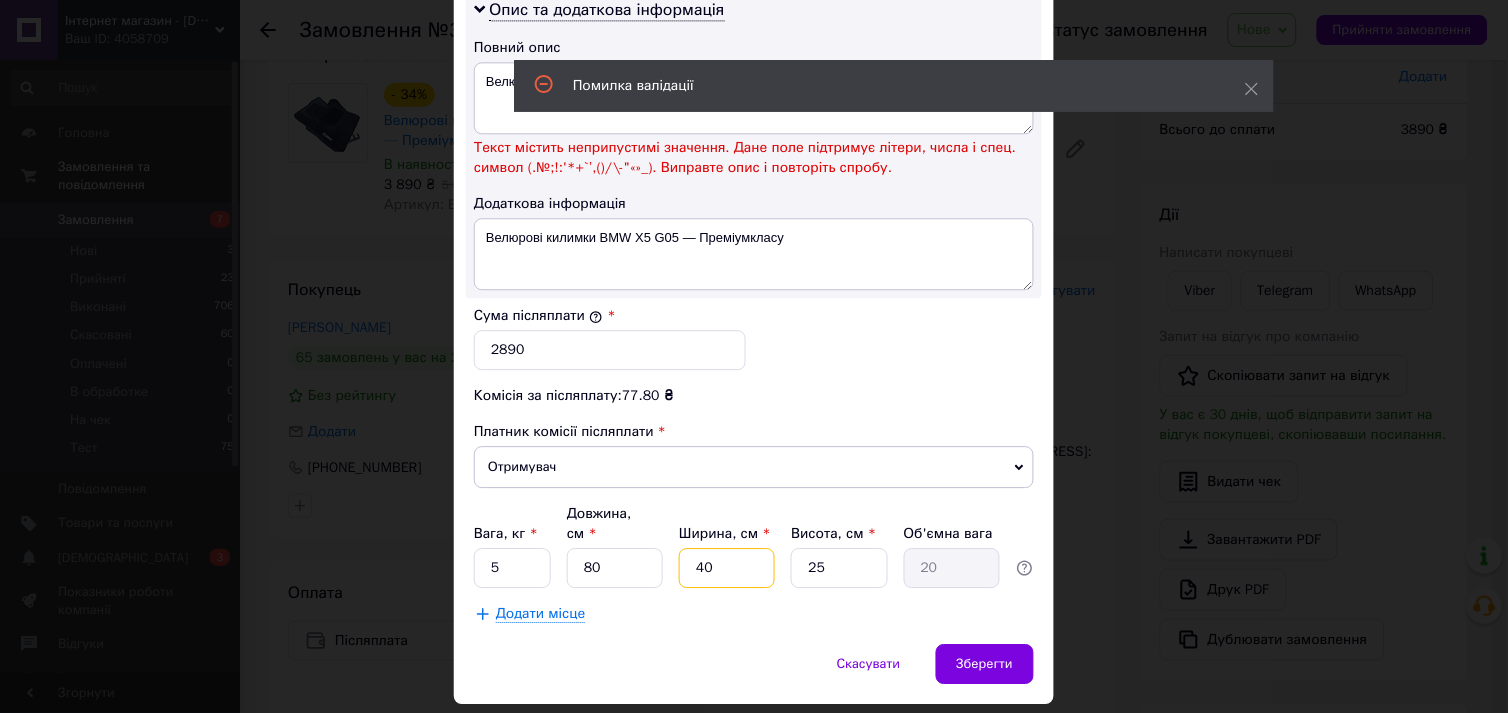 drag, startPoint x: 723, startPoint y: 560, endPoint x: 685, endPoint y: 541, distance: 42.48529 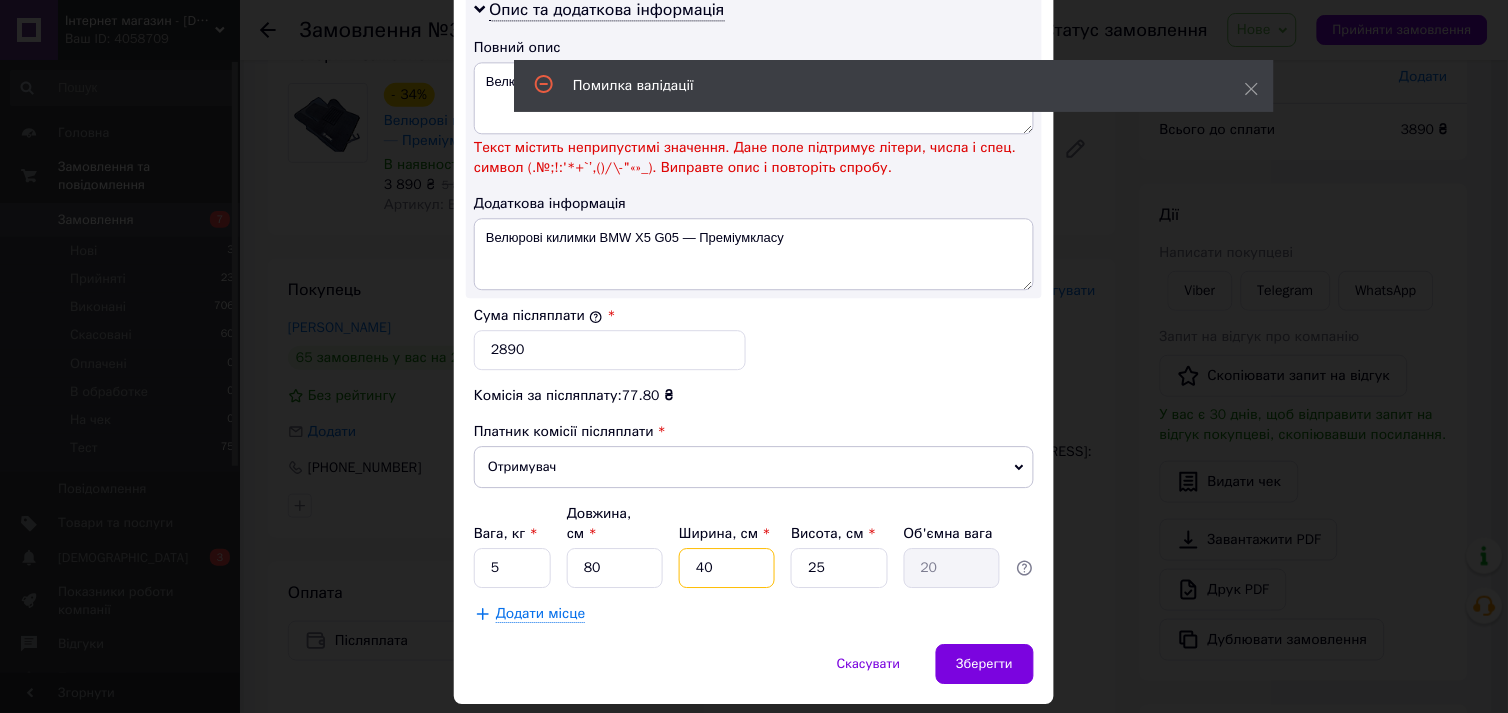 type on "6" 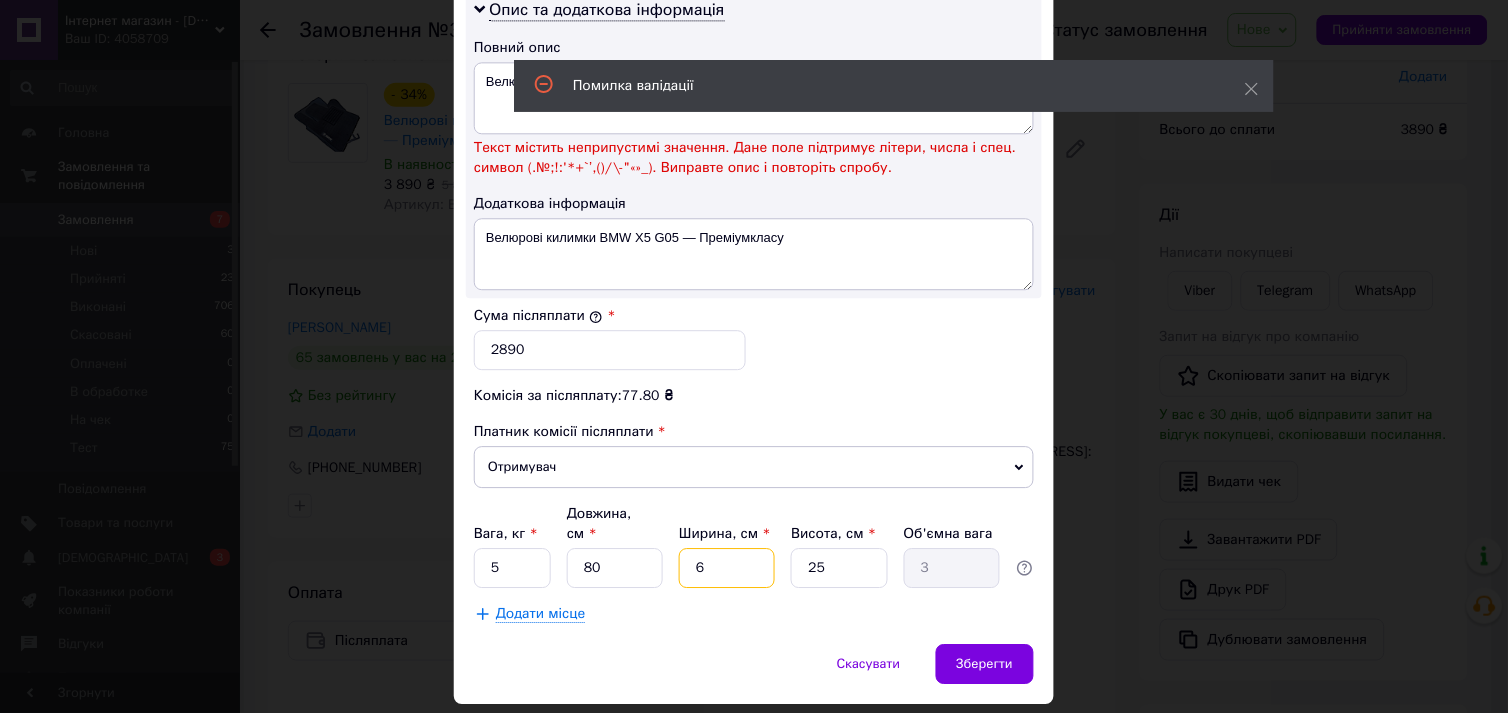 type on "60" 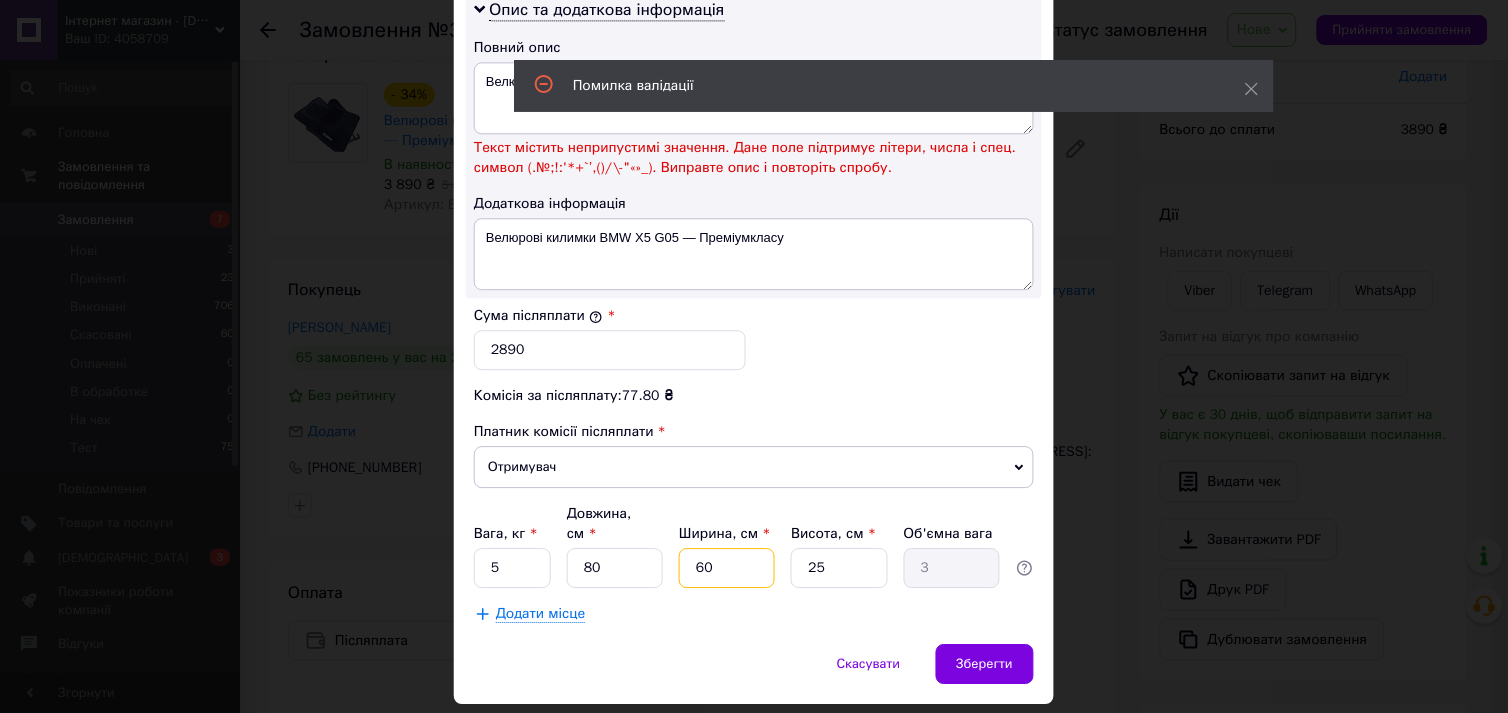 type on "30" 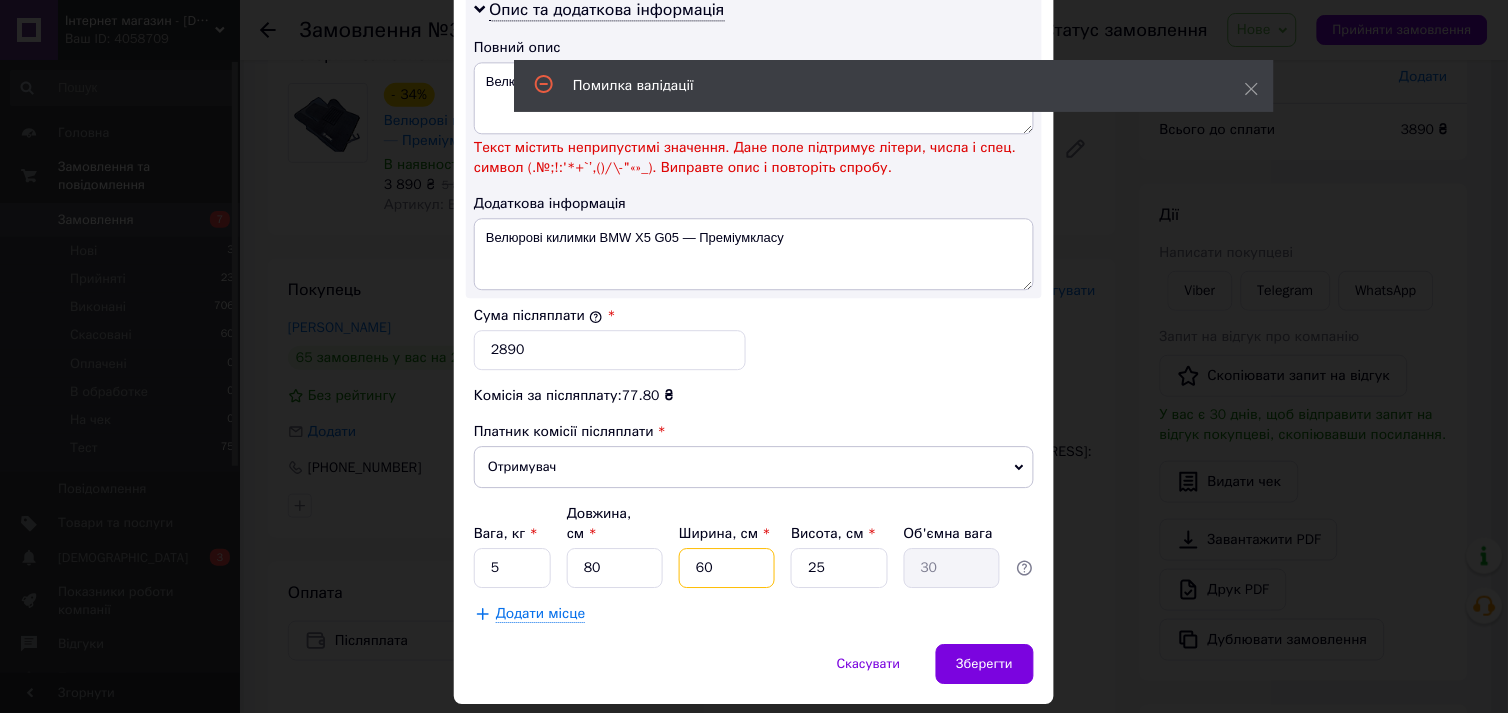 type on "60" 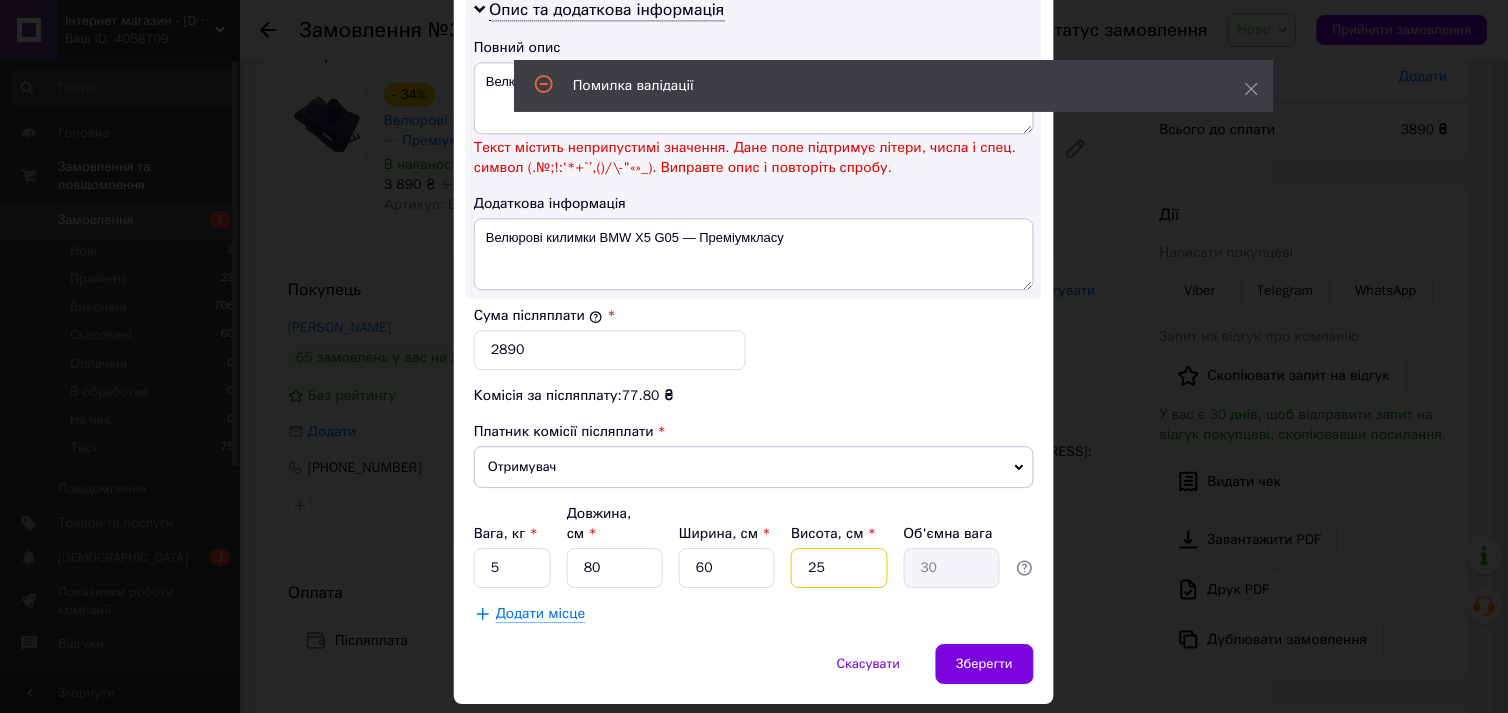 drag, startPoint x: 844, startPoint y: 556, endPoint x: 772, endPoint y: 547, distance: 72.56032 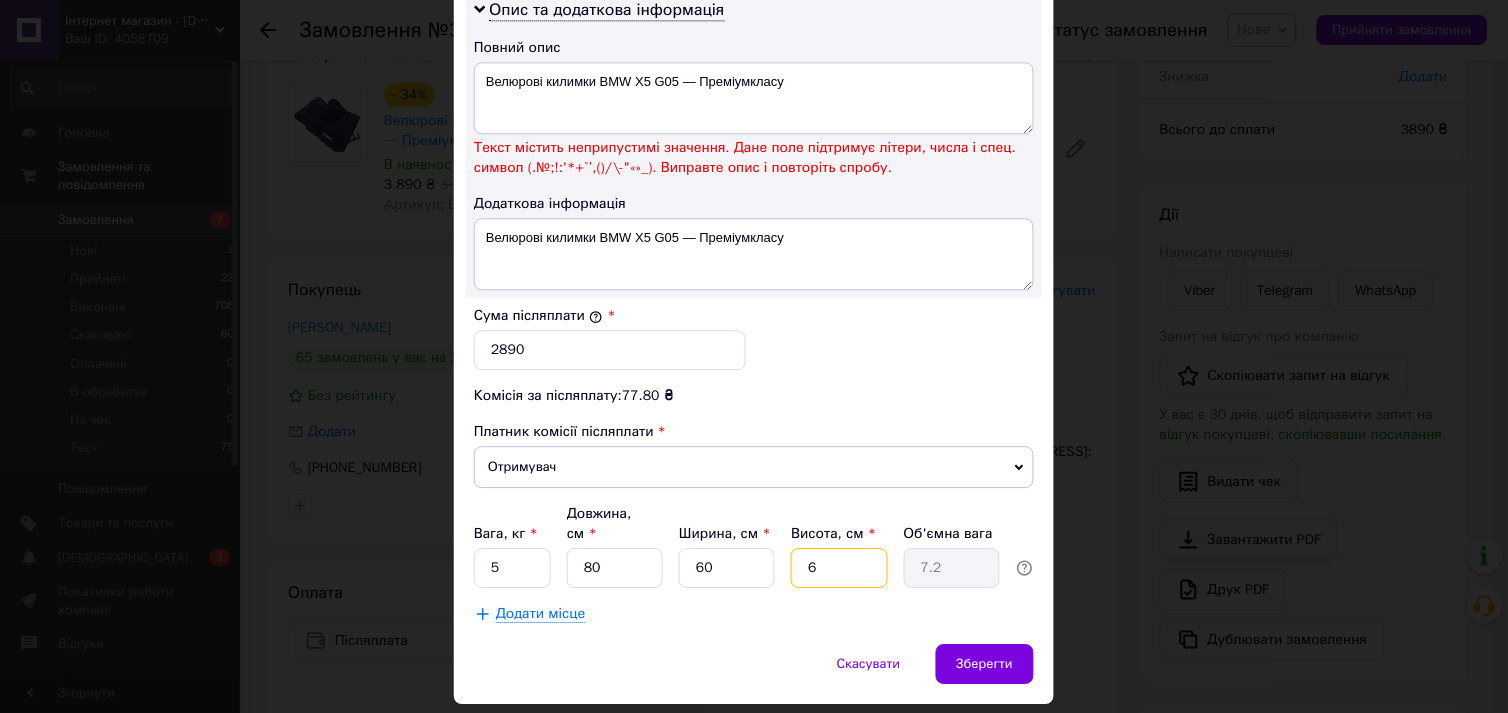 type on "6" 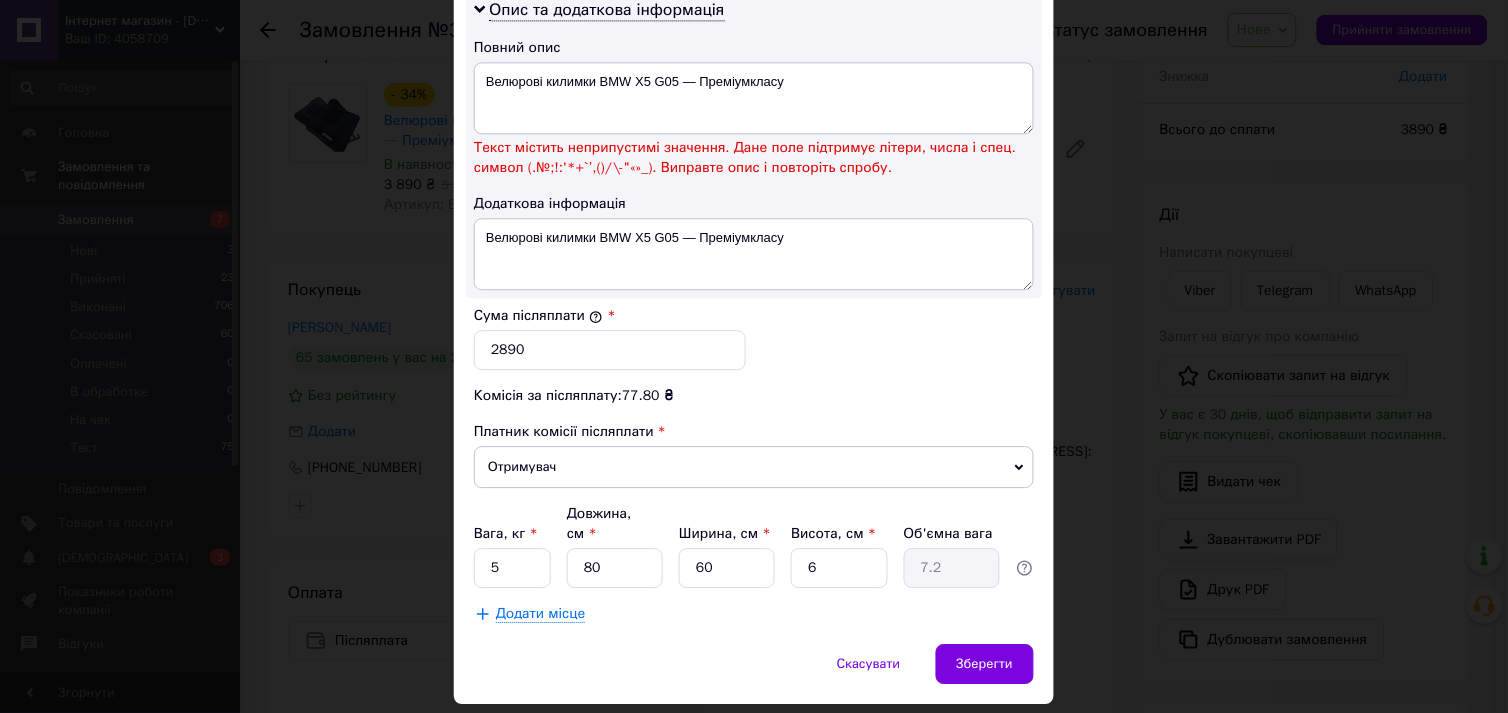 click on "Зберегти" at bounding box center [985, 664] 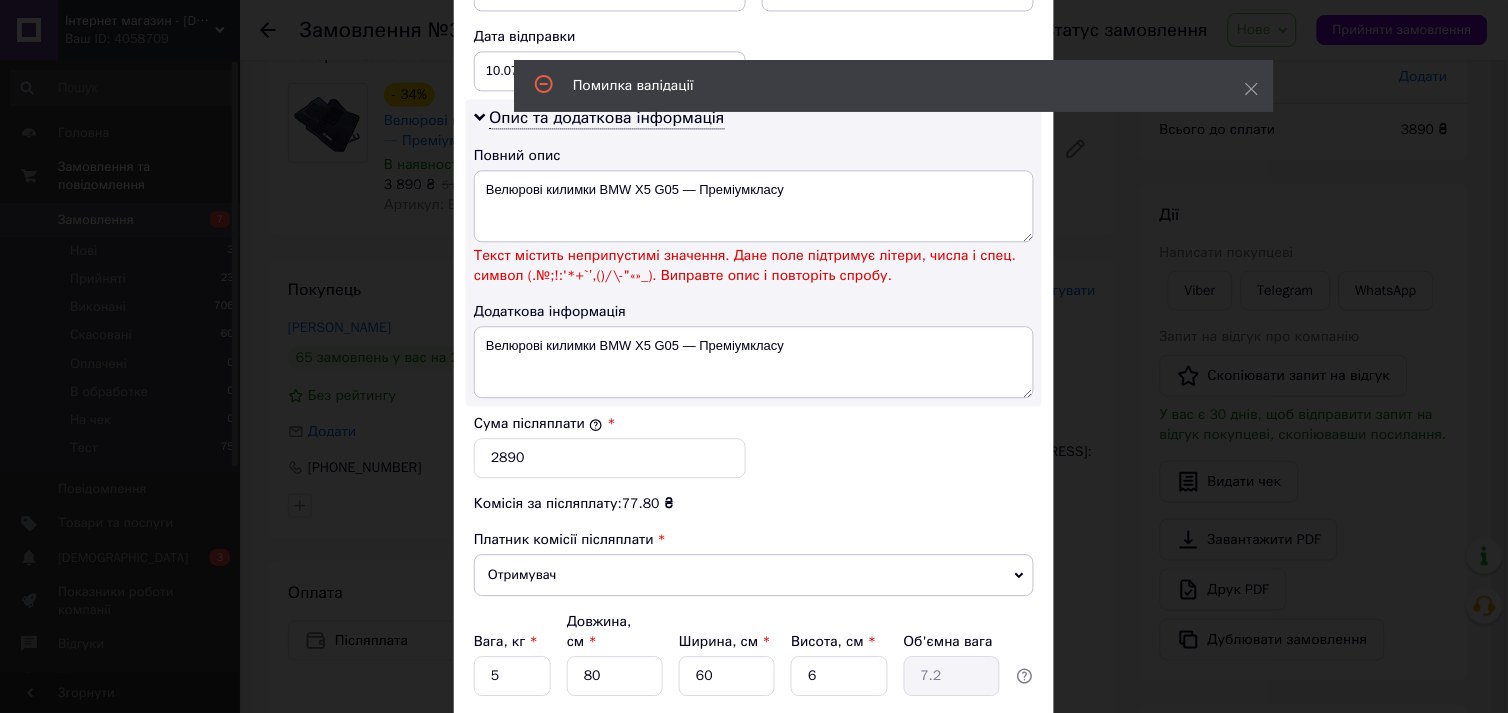 scroll, scrollTop: 1083, scrollLeft: 0, axis: vertical 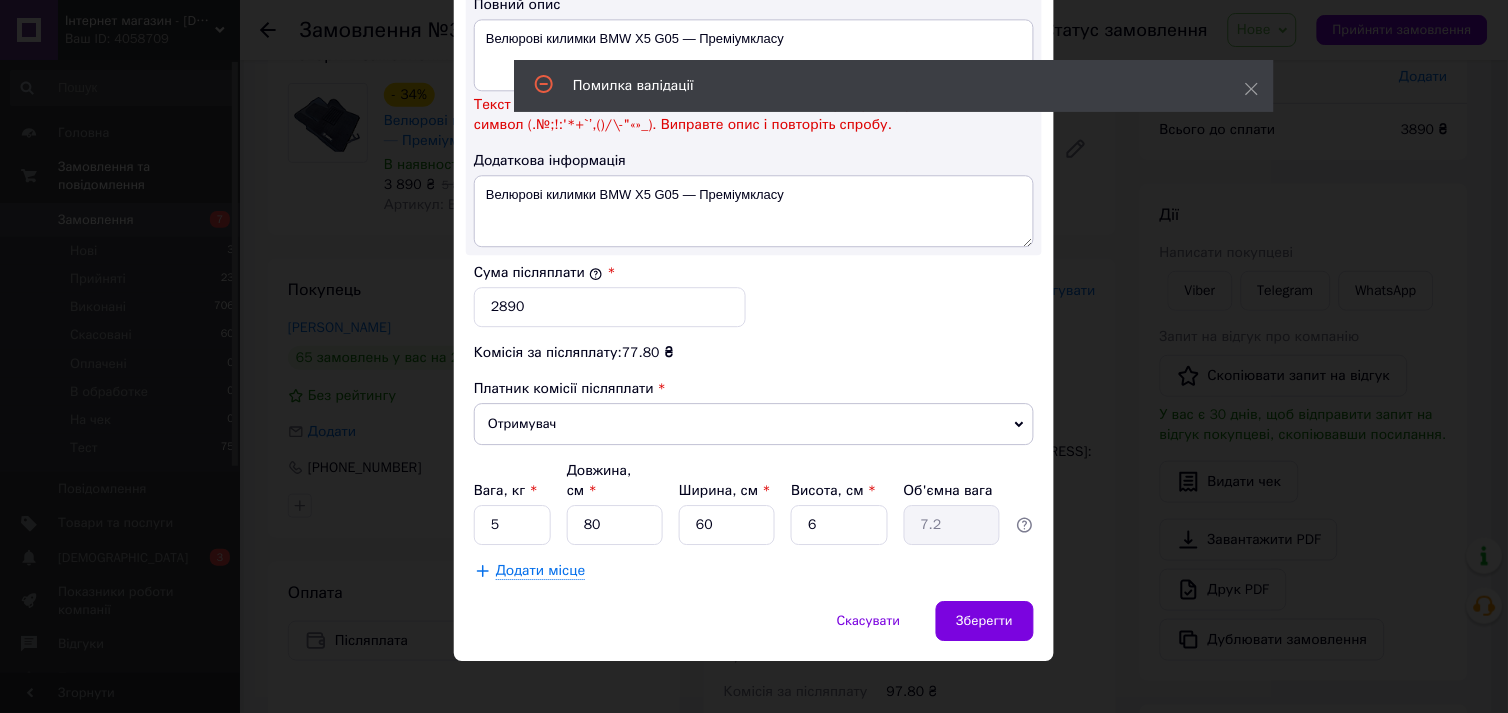 click on "Скасувати   Зберегти" at bounding box center (754, 631) 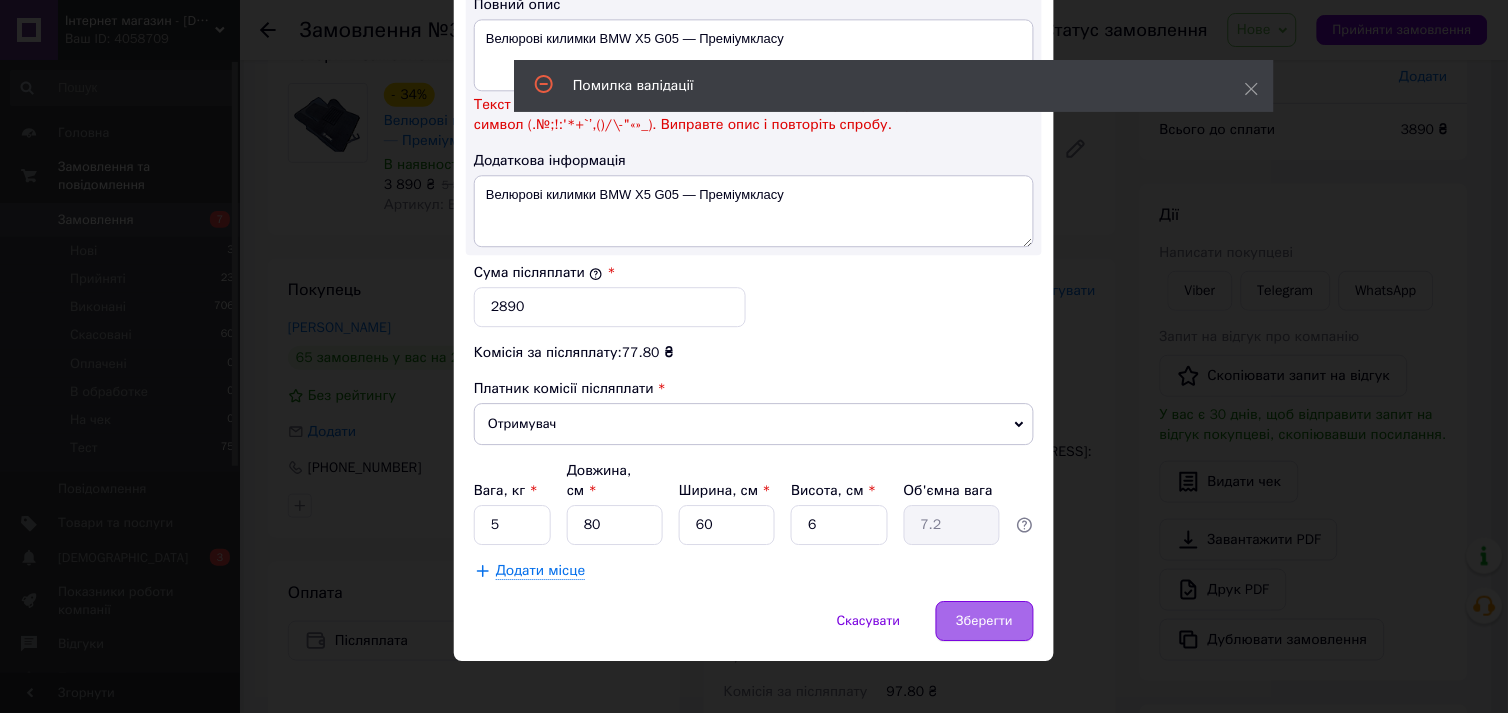 click on "Зберегти" at bounding box center (985, 621) 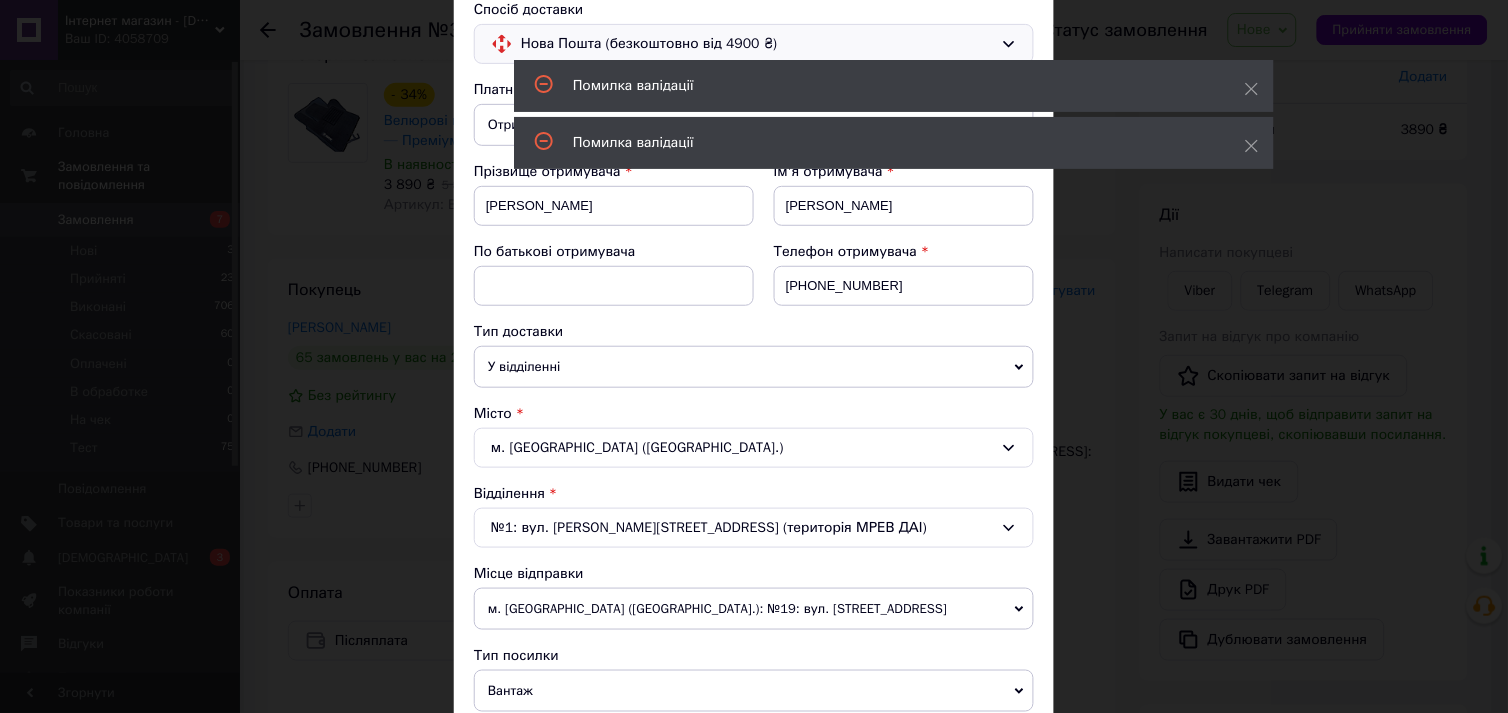 scroll, scrollTop: 0, scrollLeft: 0, axis: both 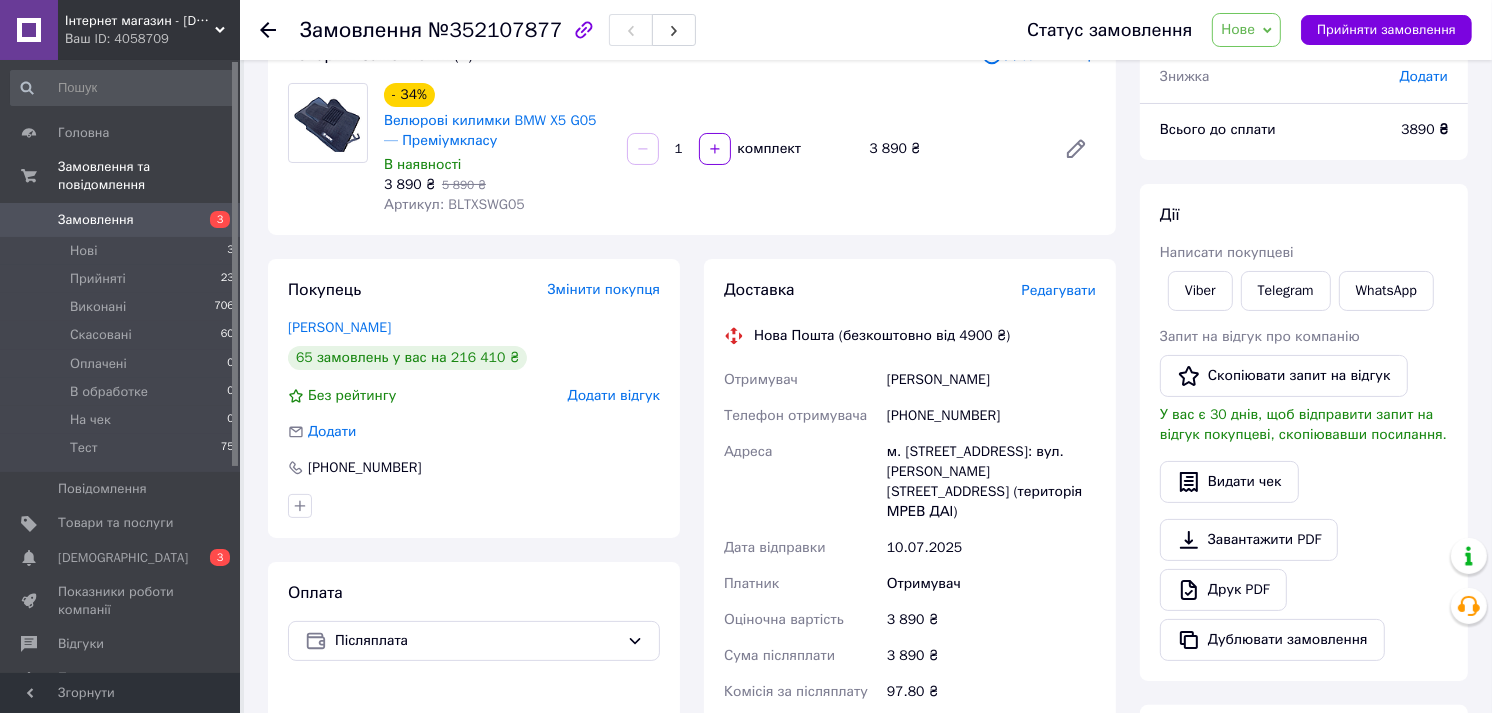 click on "Редагувати" at bounding box center (1059, 290) 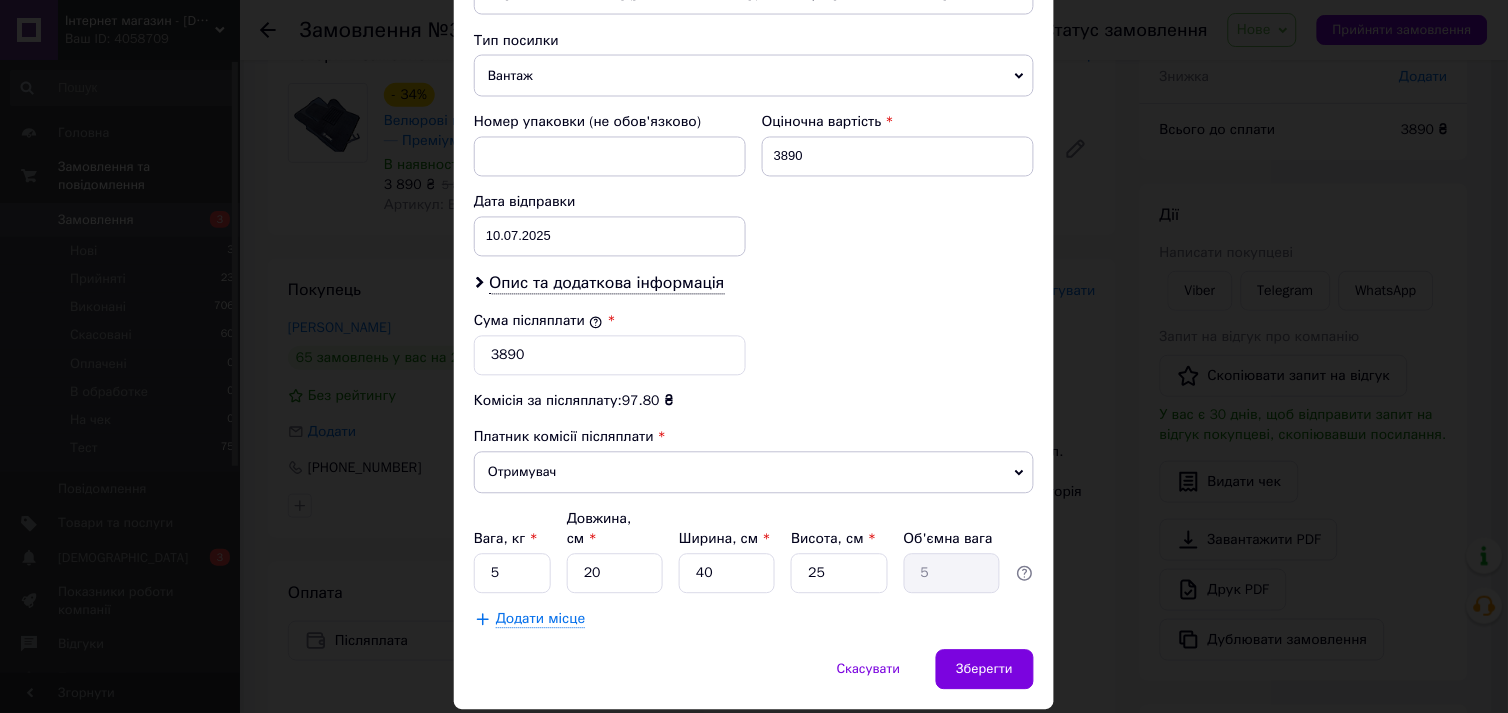 scroll, scrollTop: 815, scrollLeft: 0, axis: vertical 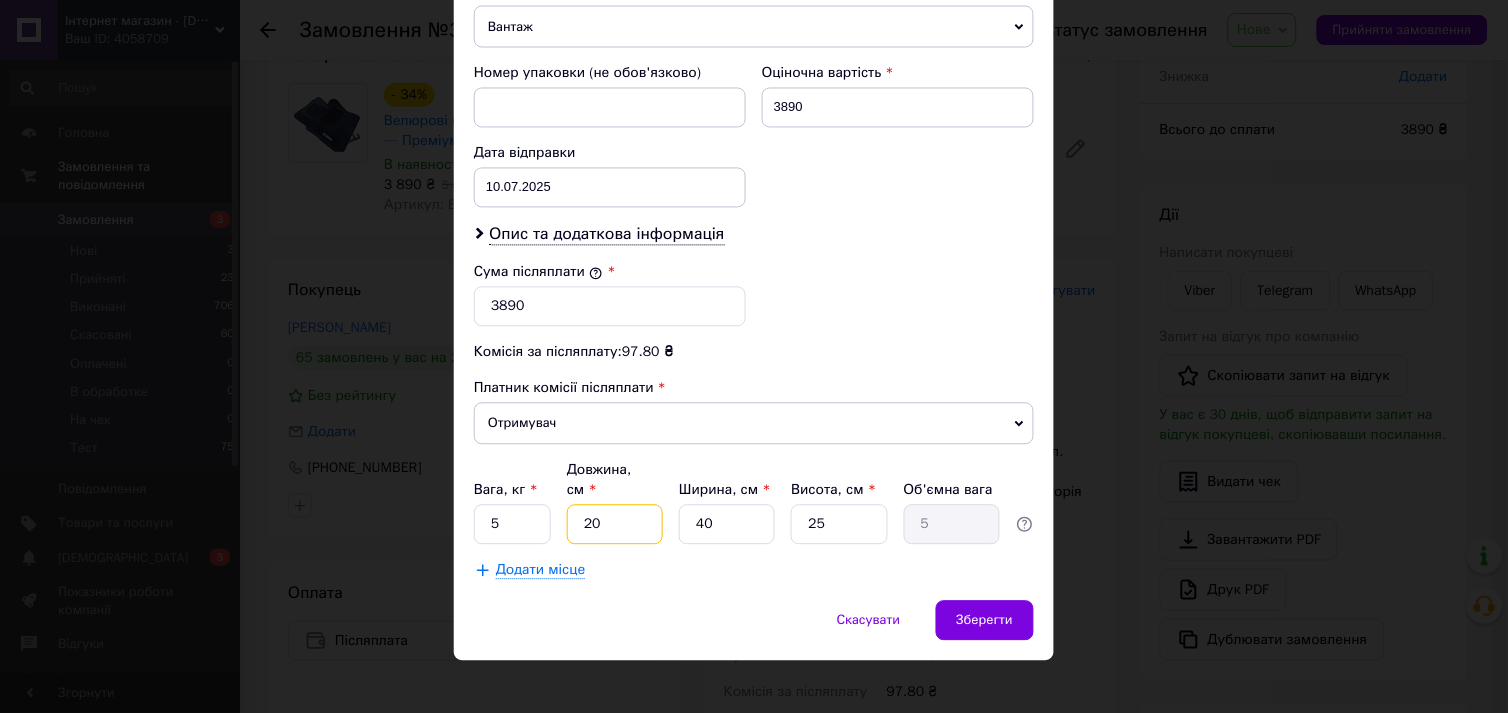 drag, startPoint x: 610, startPoint y: 500, endPoint x: 556, endPoint y: 497, distance: 54.08327 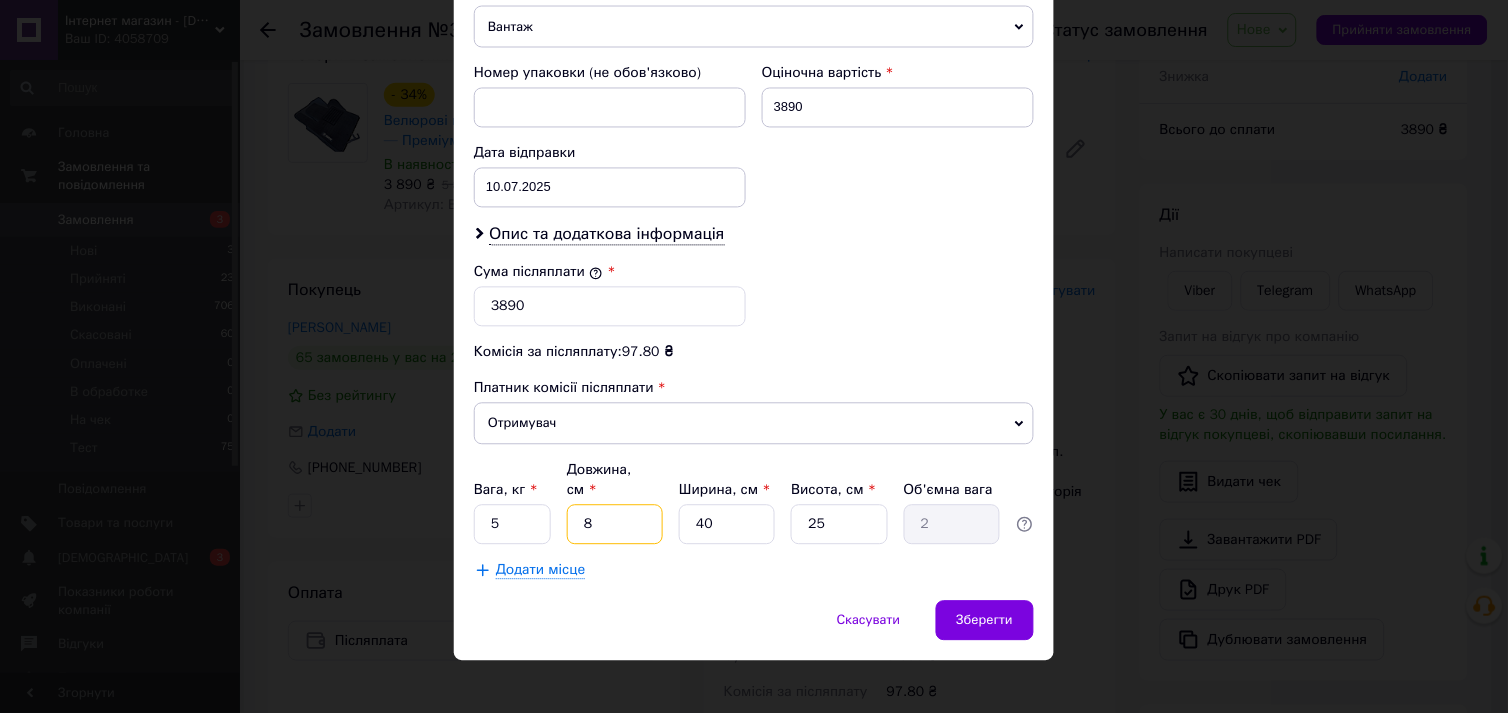 type on "80" 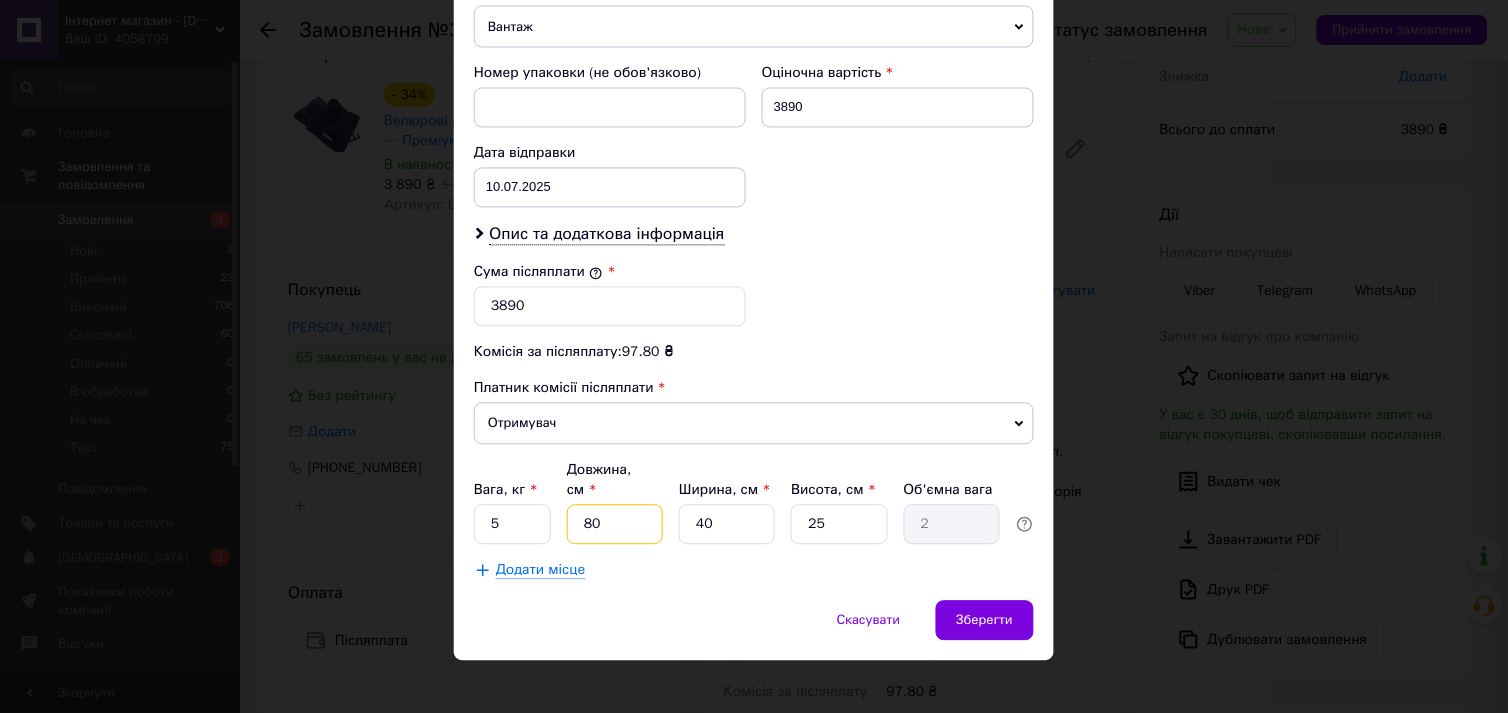 type on "20" 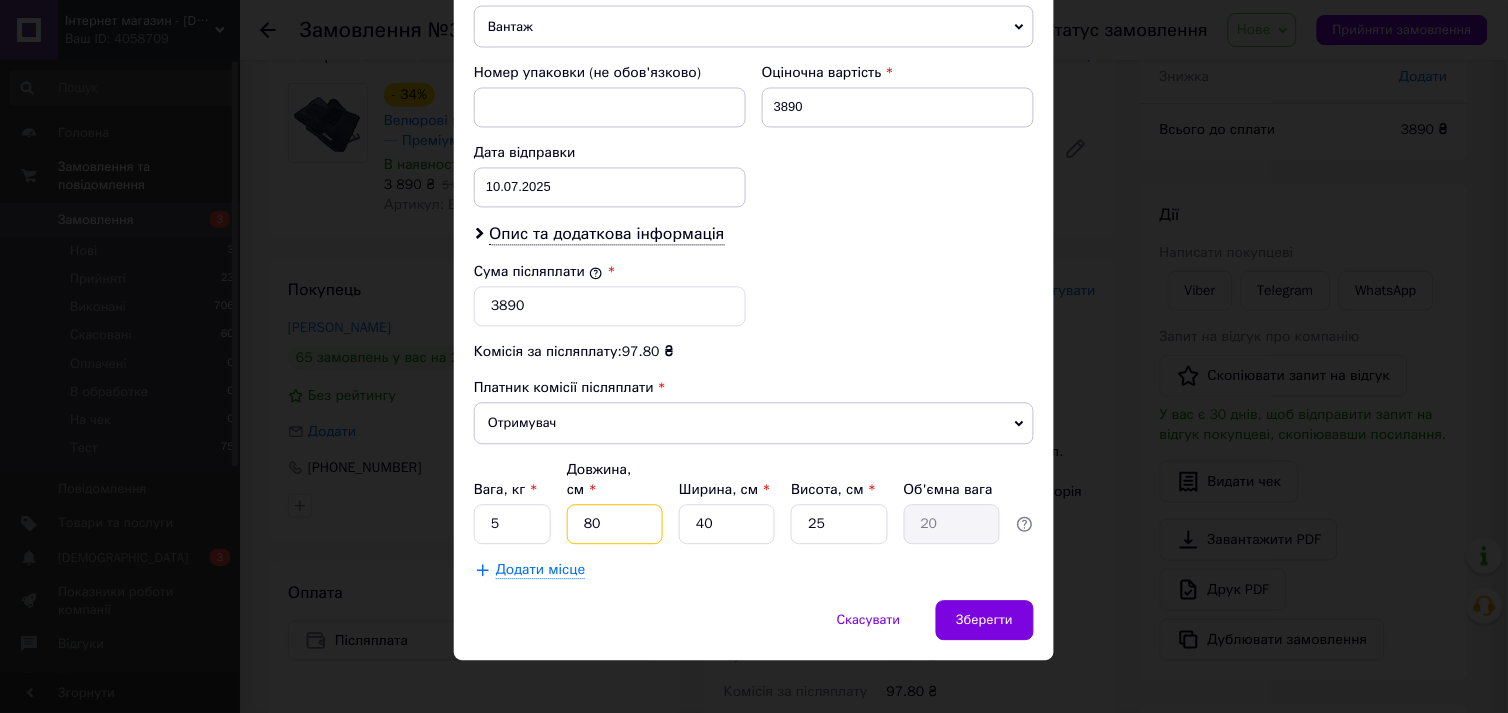 type on "80" 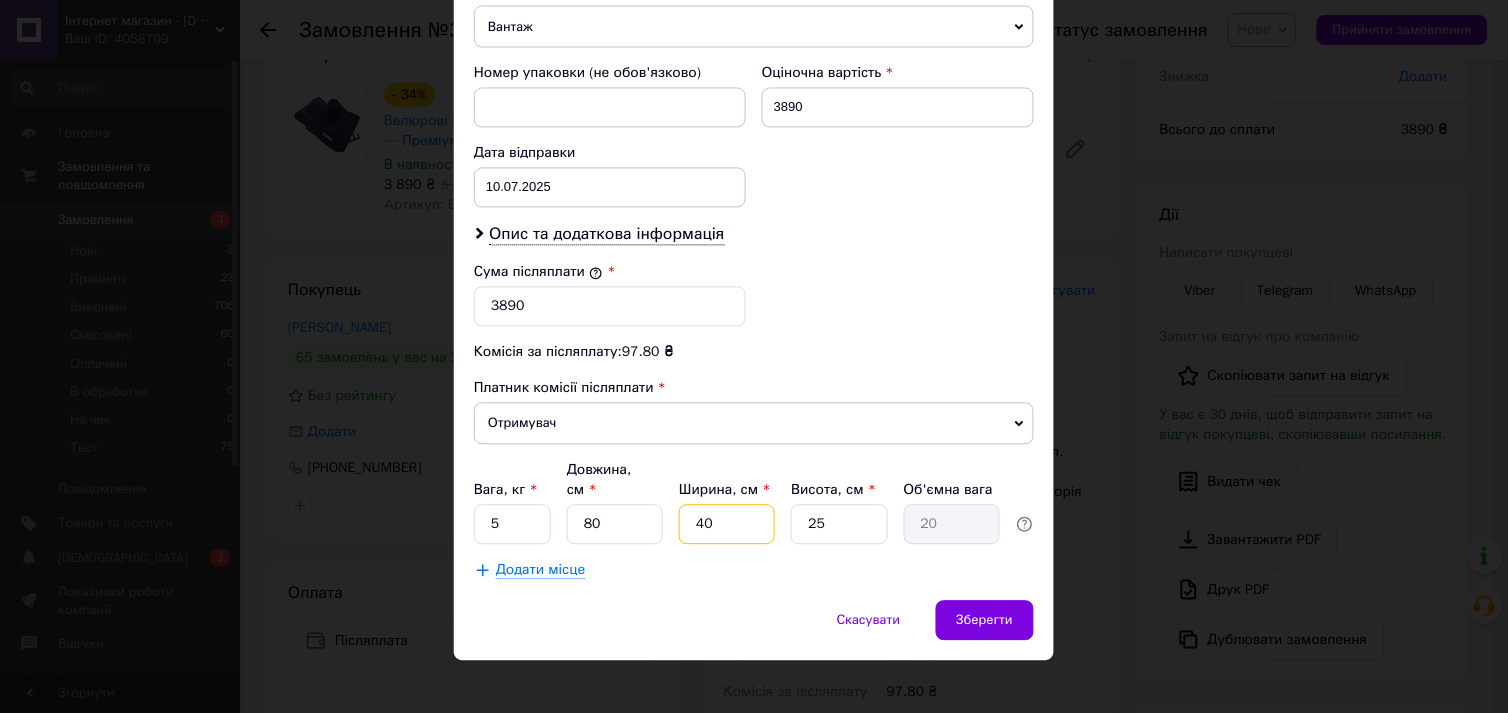 drag, startPoint x: 695, startPoint y: 501, endPoint x: 662, endPoint y: 510, distance: 34.20526 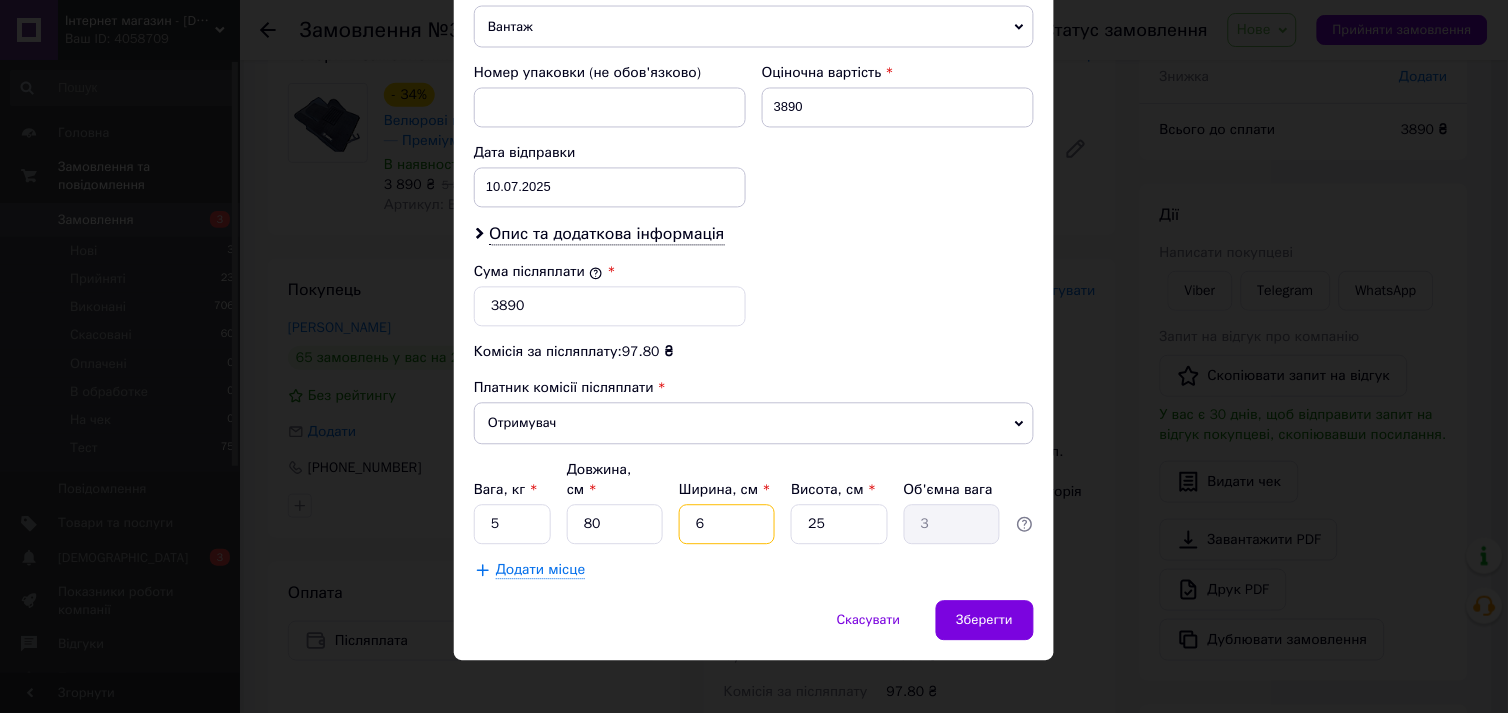 type on "60" 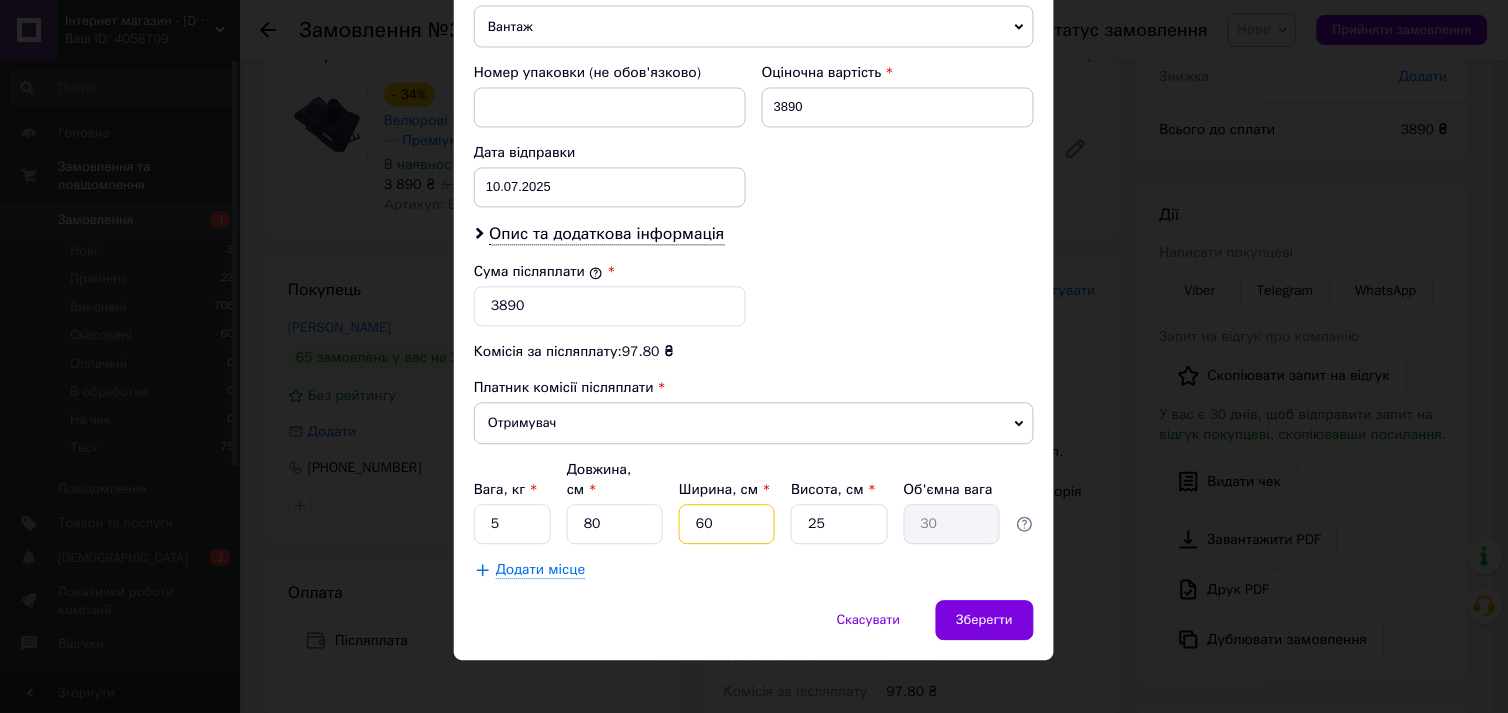type on "60" 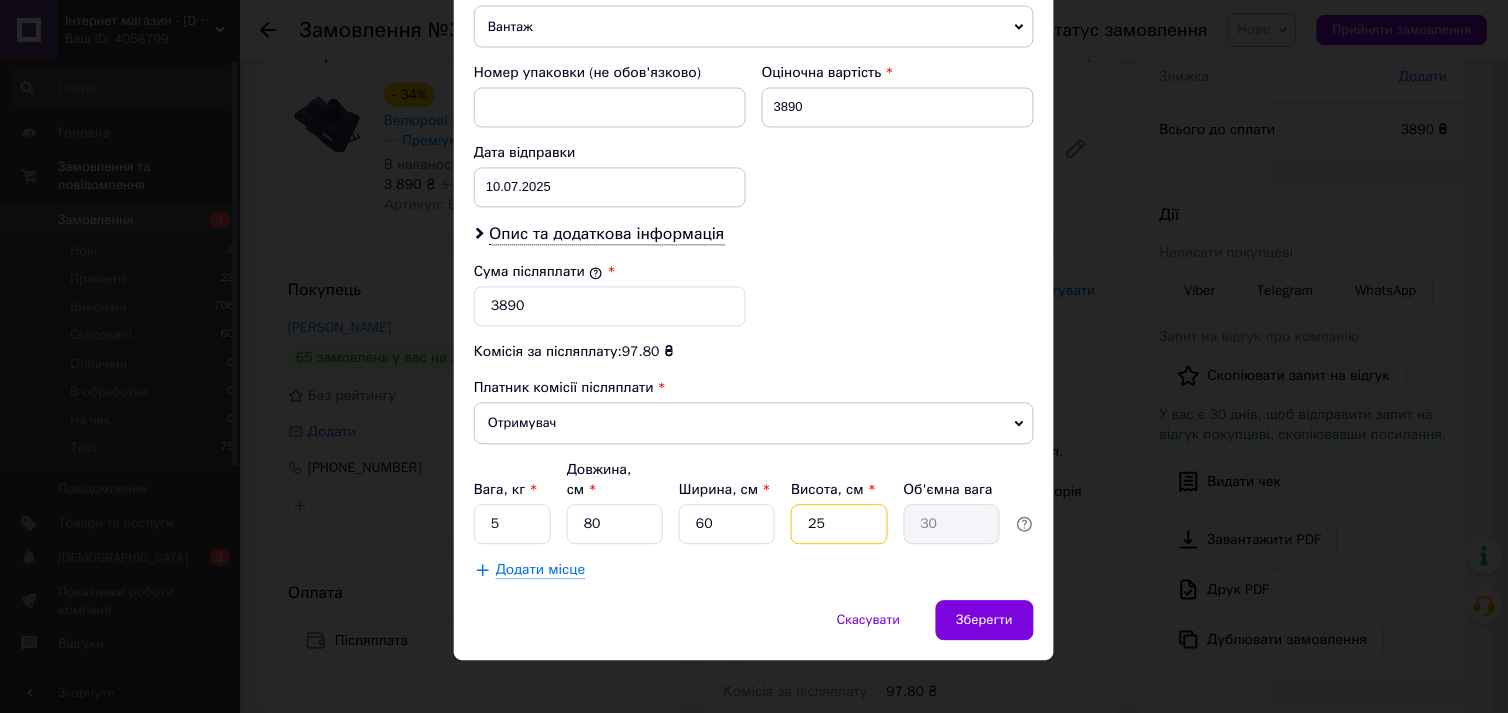 drag, startPoint x: 834, startPoint y: 497, endPoint x: 807, endPoint y: 494, distance: 27.166155 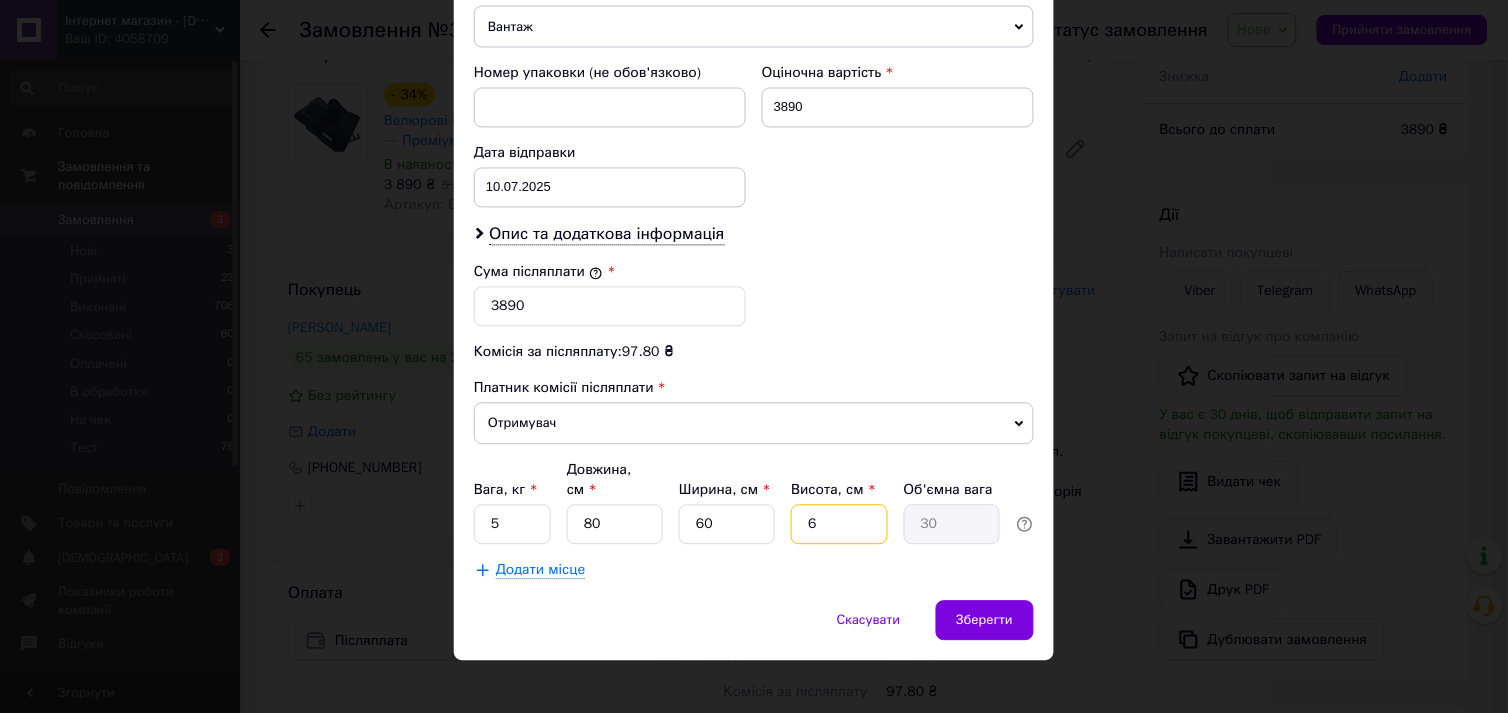 type on "7.2" 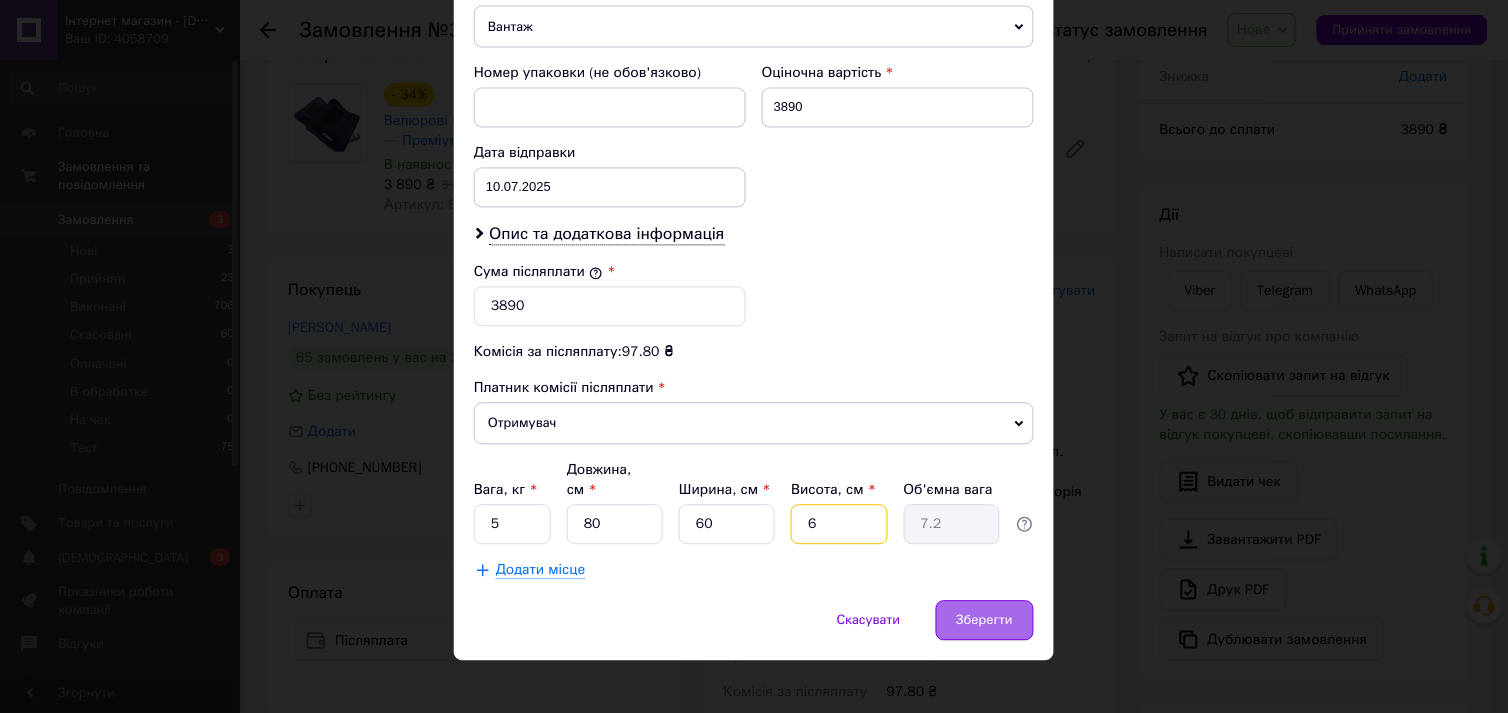 type on "6" 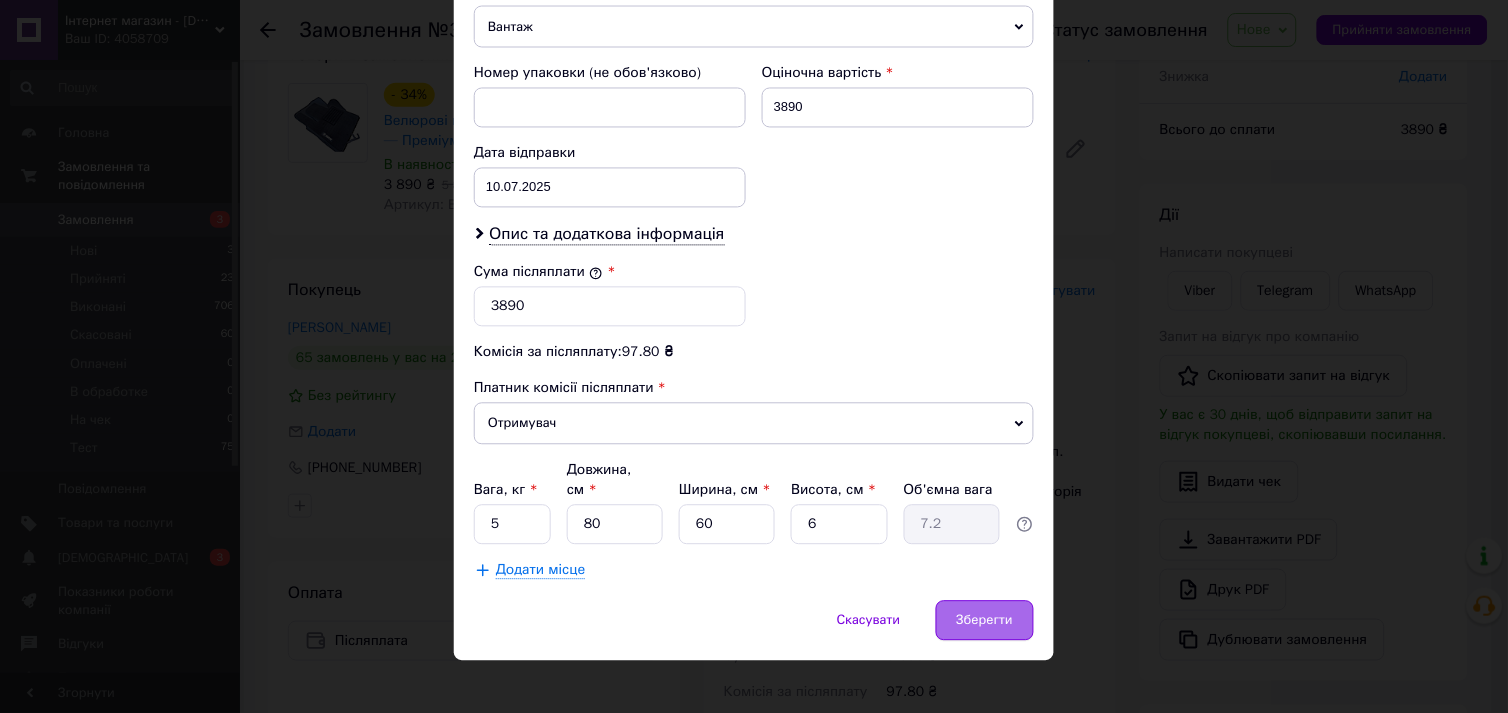 click on "Зберегти" at bounding box center (985, 621) 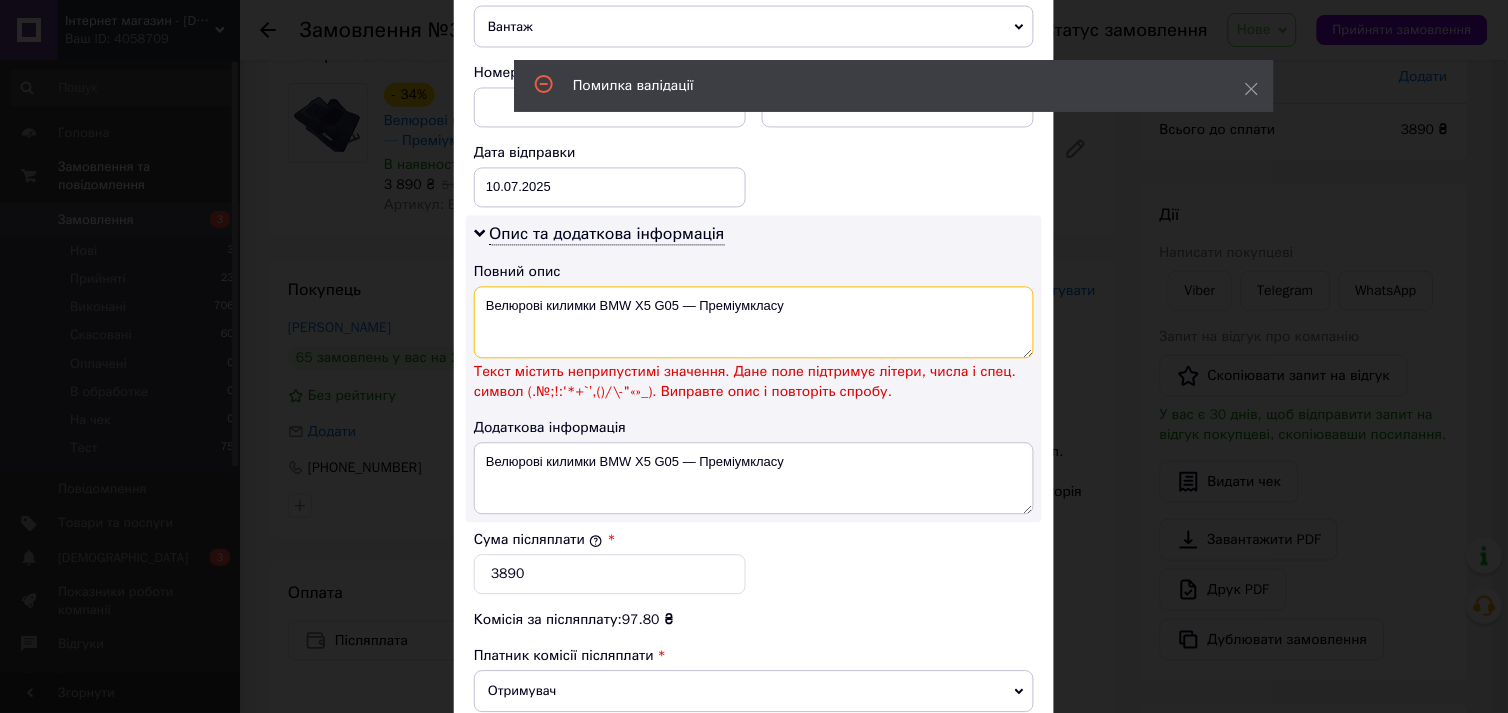 click on "Велюрові килимки BMW X5 G05 — Преміумкласу" at bounding box center (754, 323) 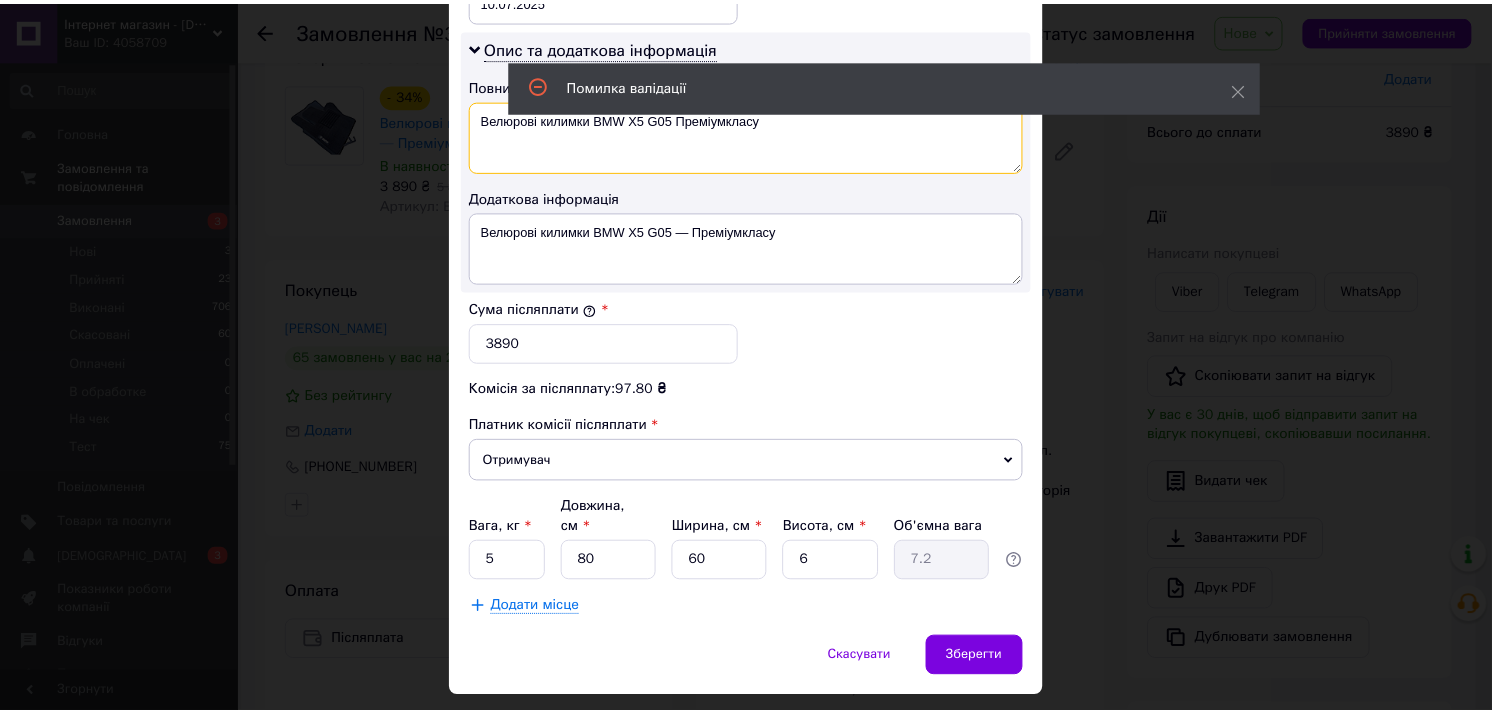 scroll, scrollTop: 1040, scrollLeft: 0, axis: vertical 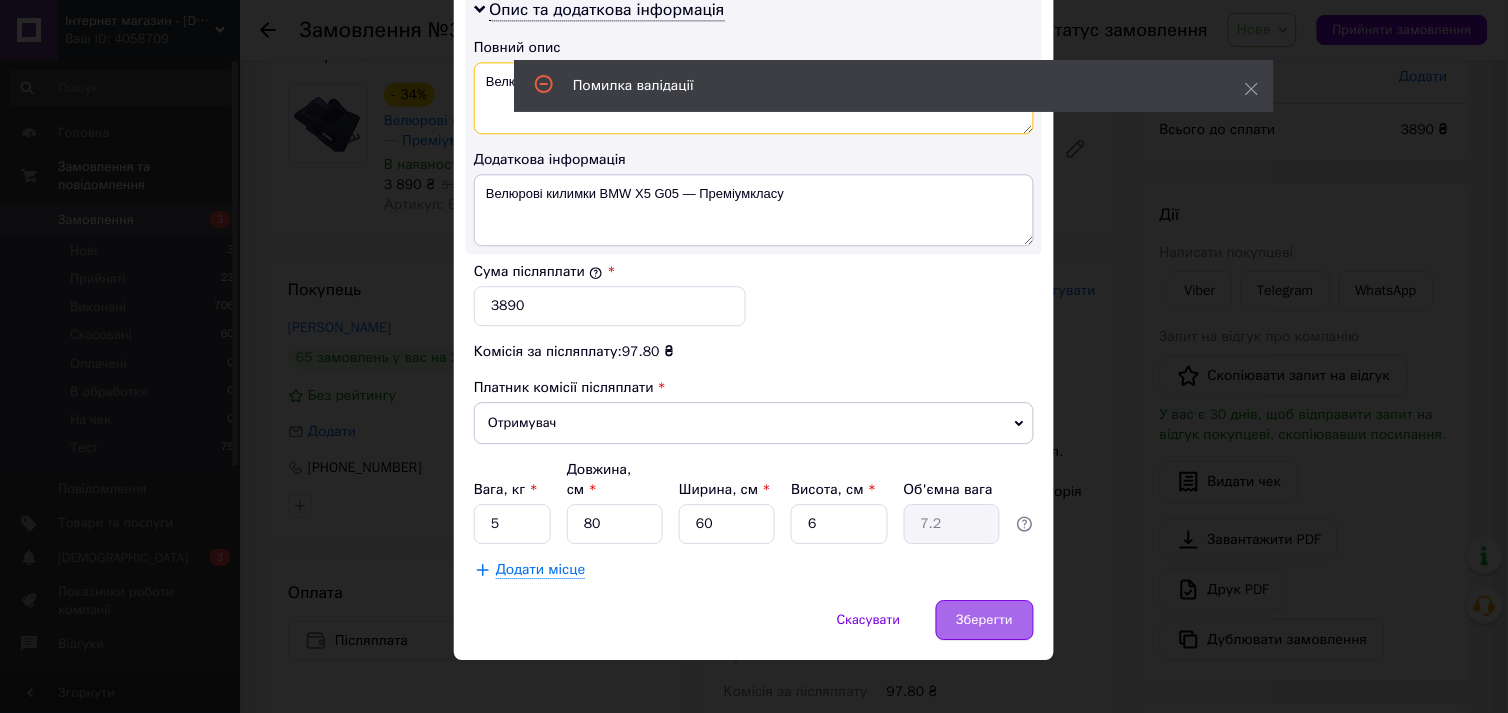 type on "Велюрові килимки BMW X5 G05 Преміумкласу" 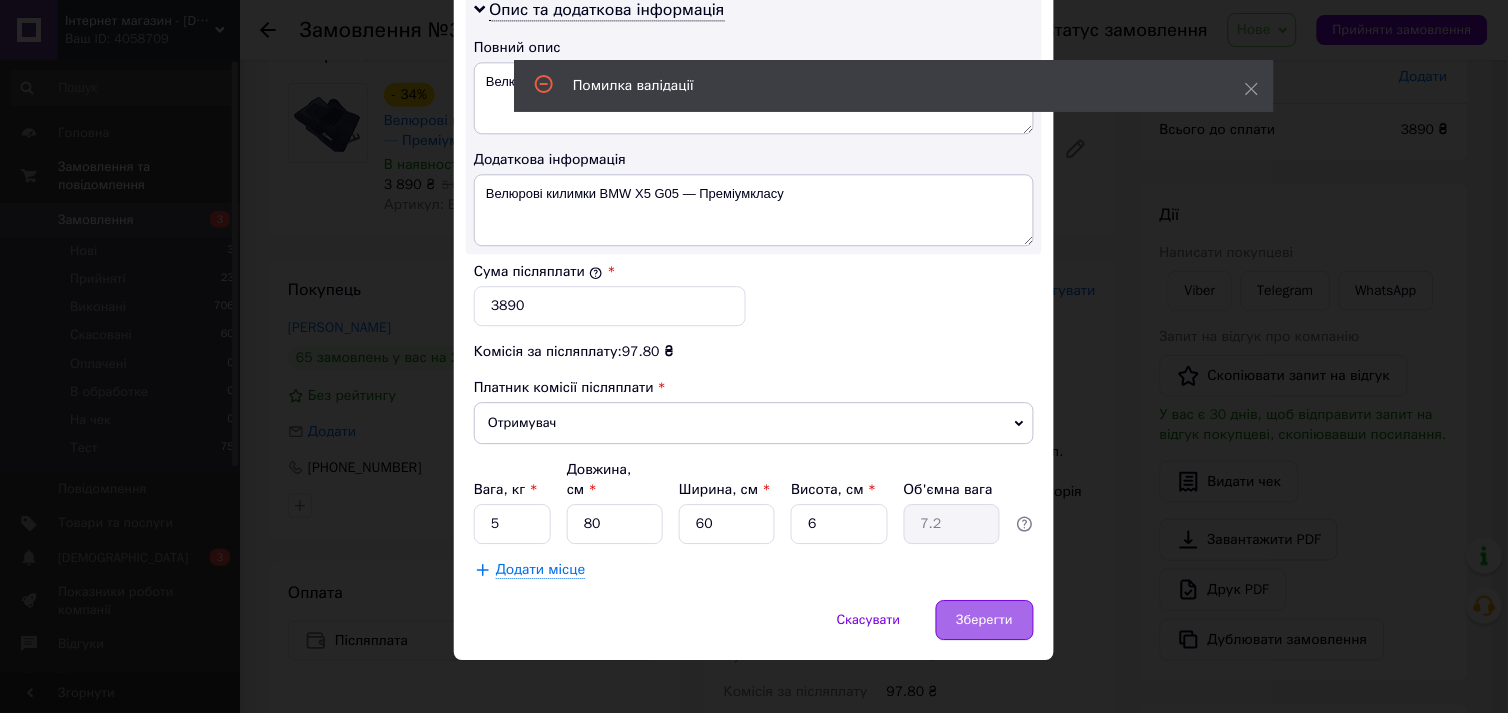 click on "Зберегти" at bounding box center (985, 620) 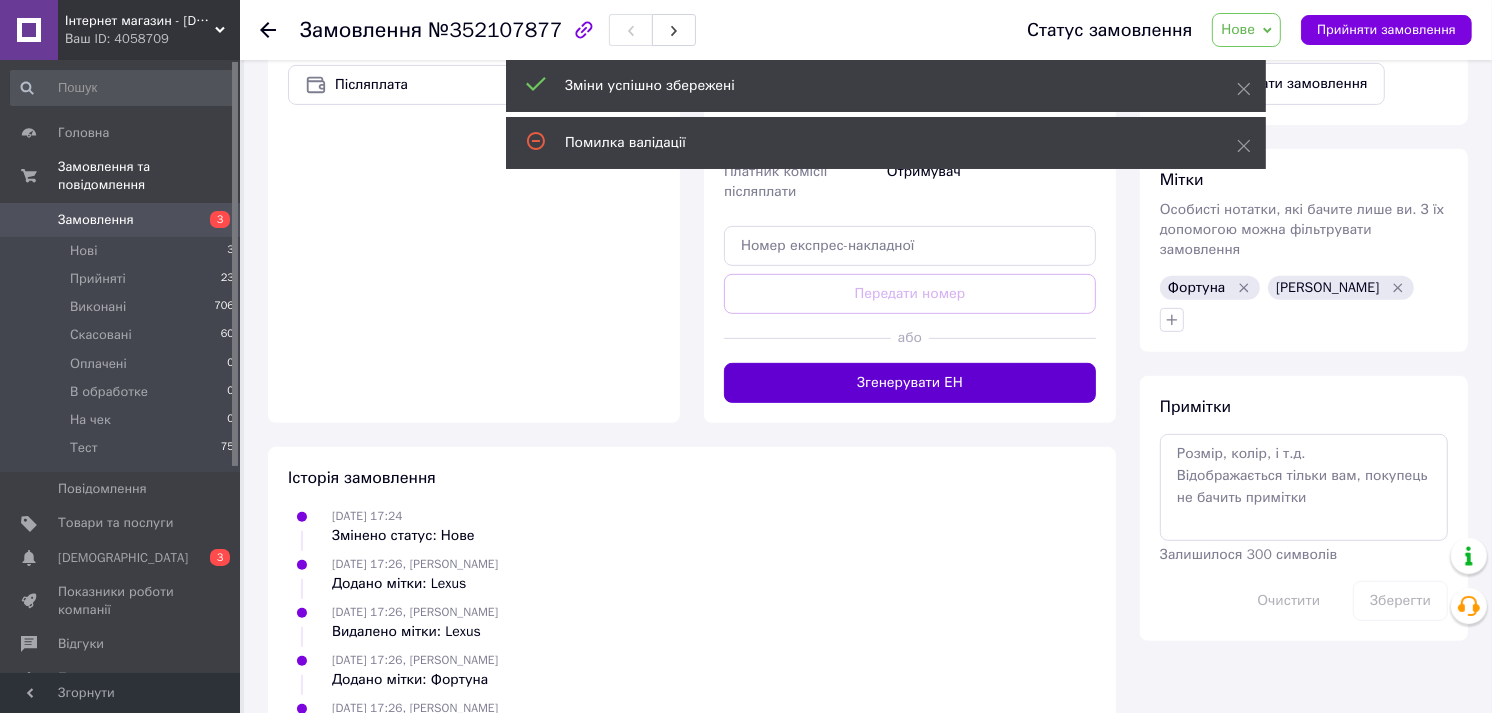 click on "Згенерувати ЕН" at bounding box center (910, 383) 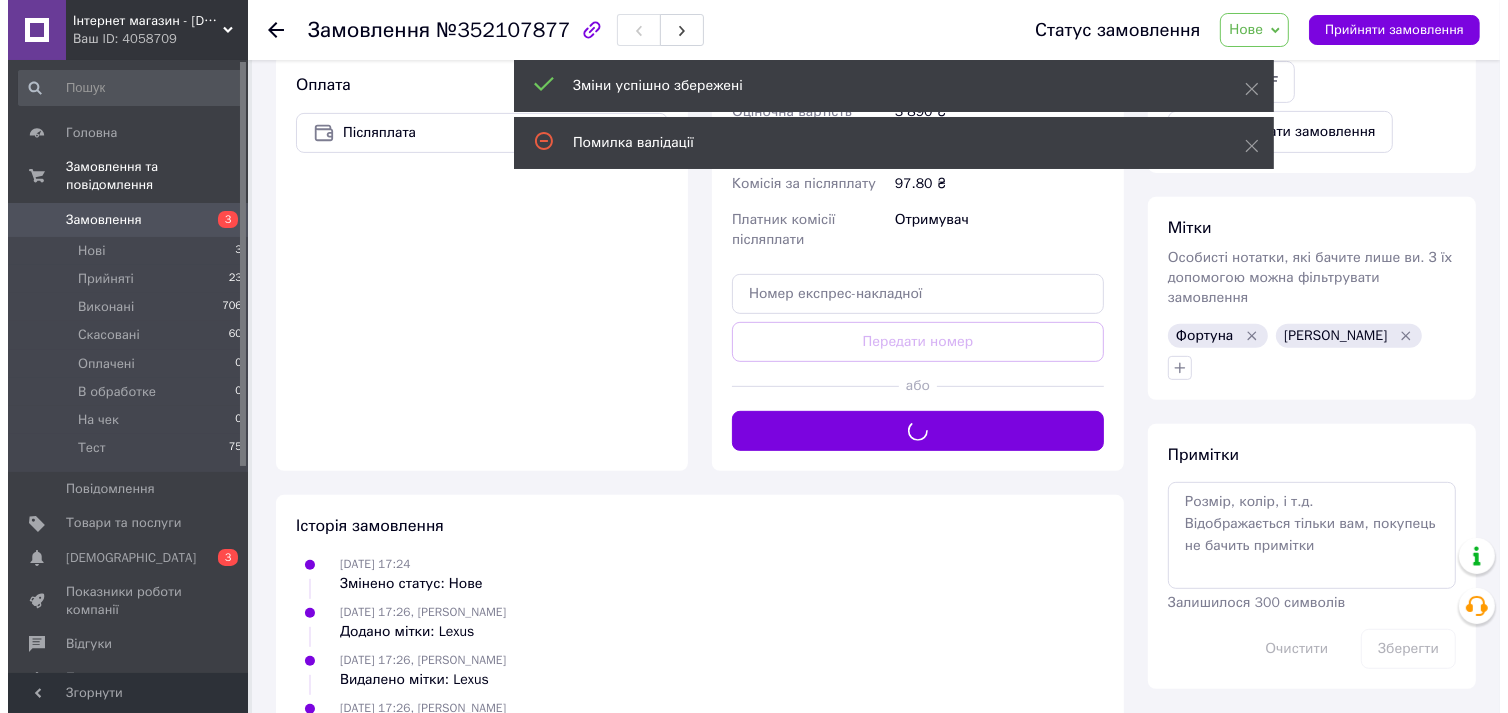 scroll, scrollTop: 148, scrollLeft: 0, axis: vertical 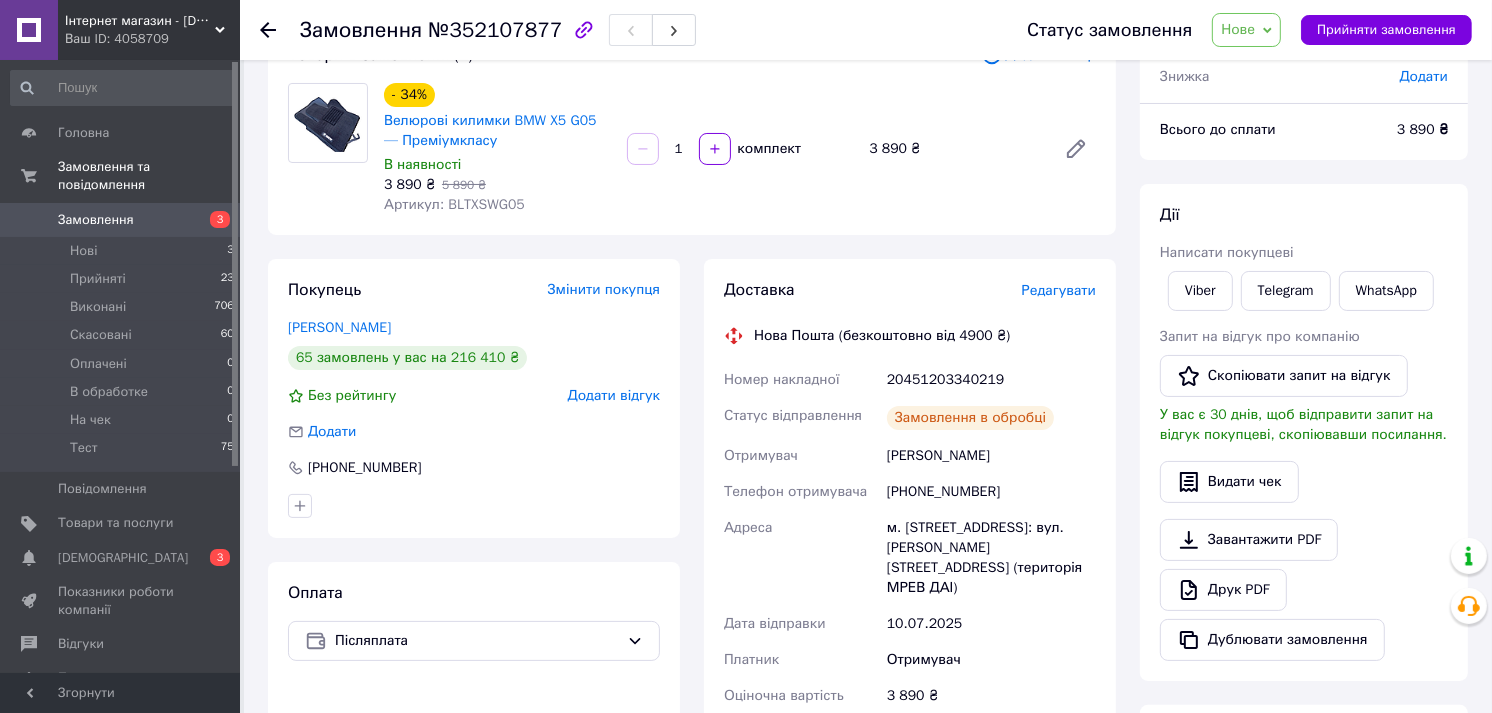 click on "Редагувати" at bounding box center (1059, 290) 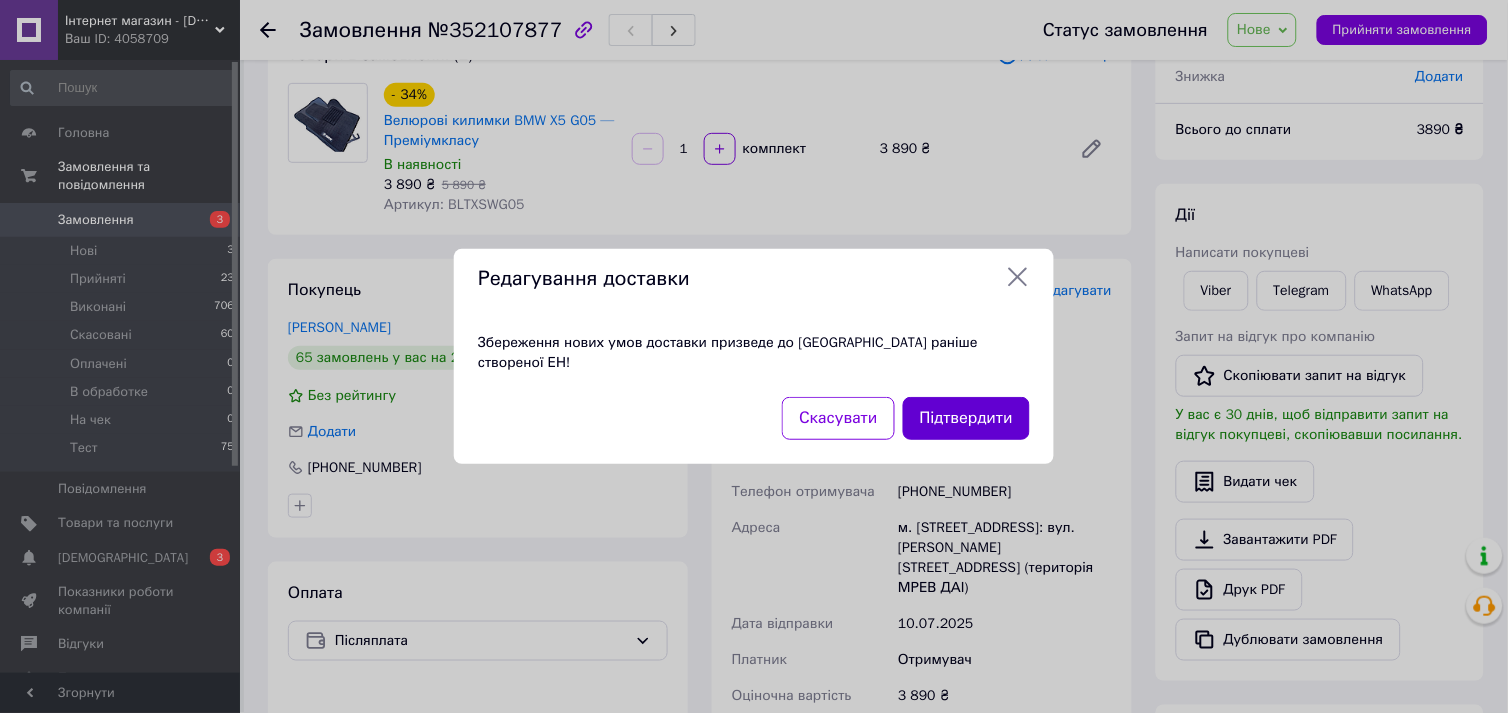 click on "Підтвердити" at bounding box center (966, 418) 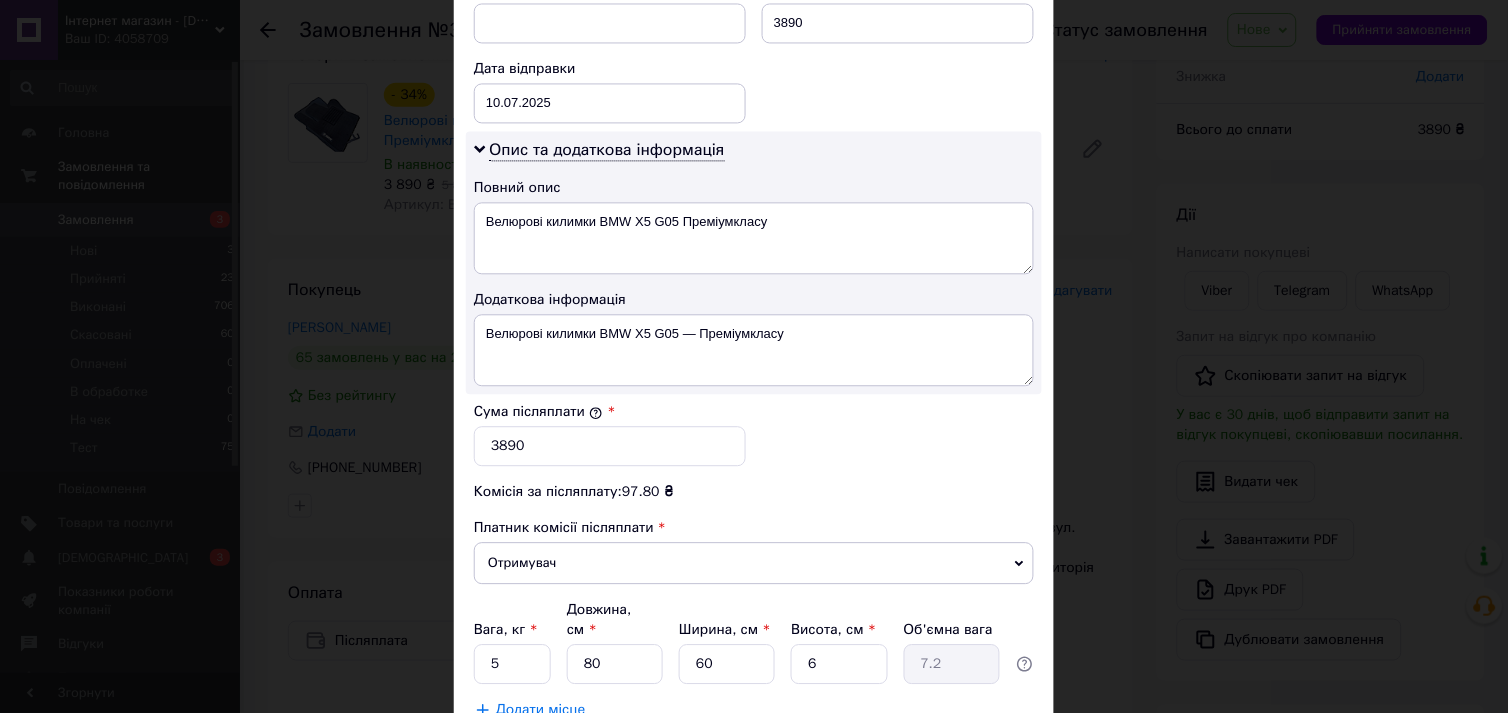 scroll, scrollTop: 1040, scrollLeft: 0, axis: vertical 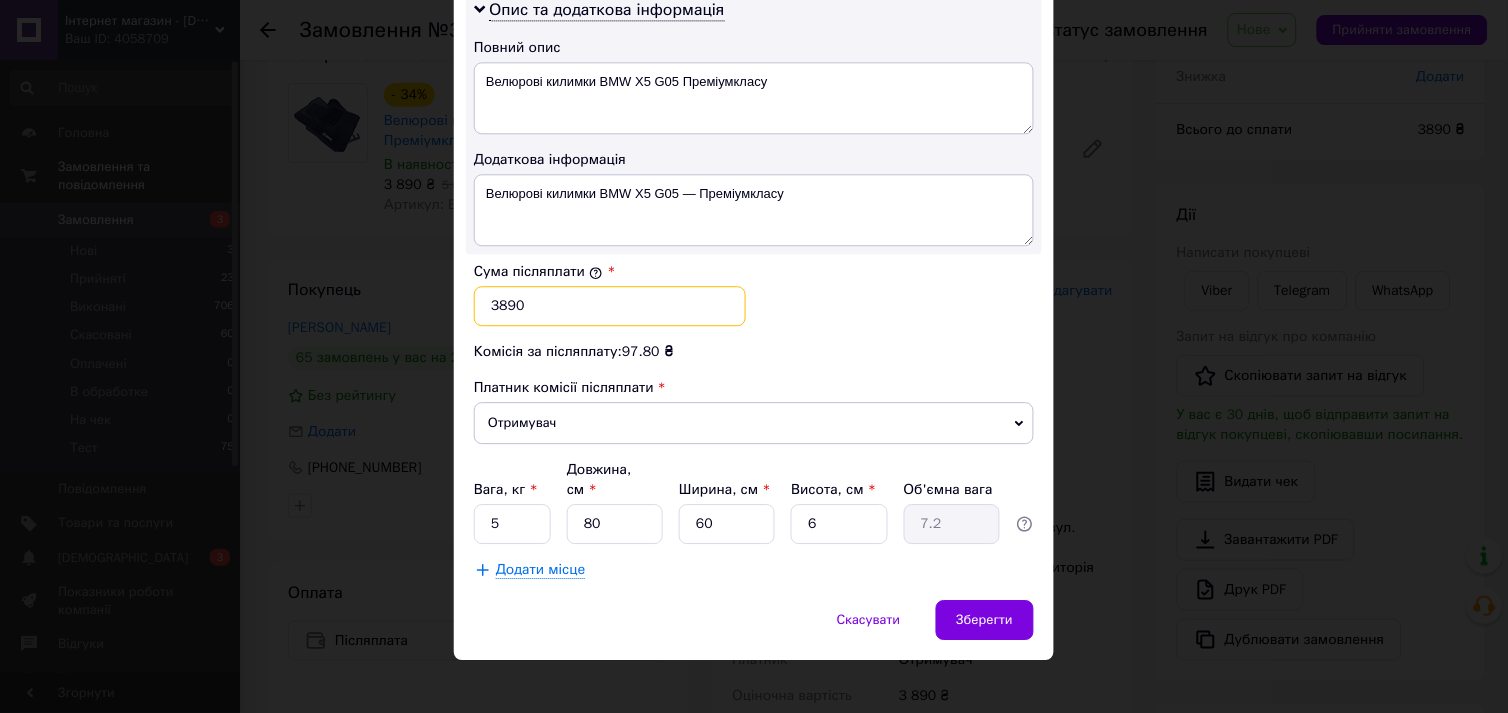 click on "3890" at bounding box center [610, 306] 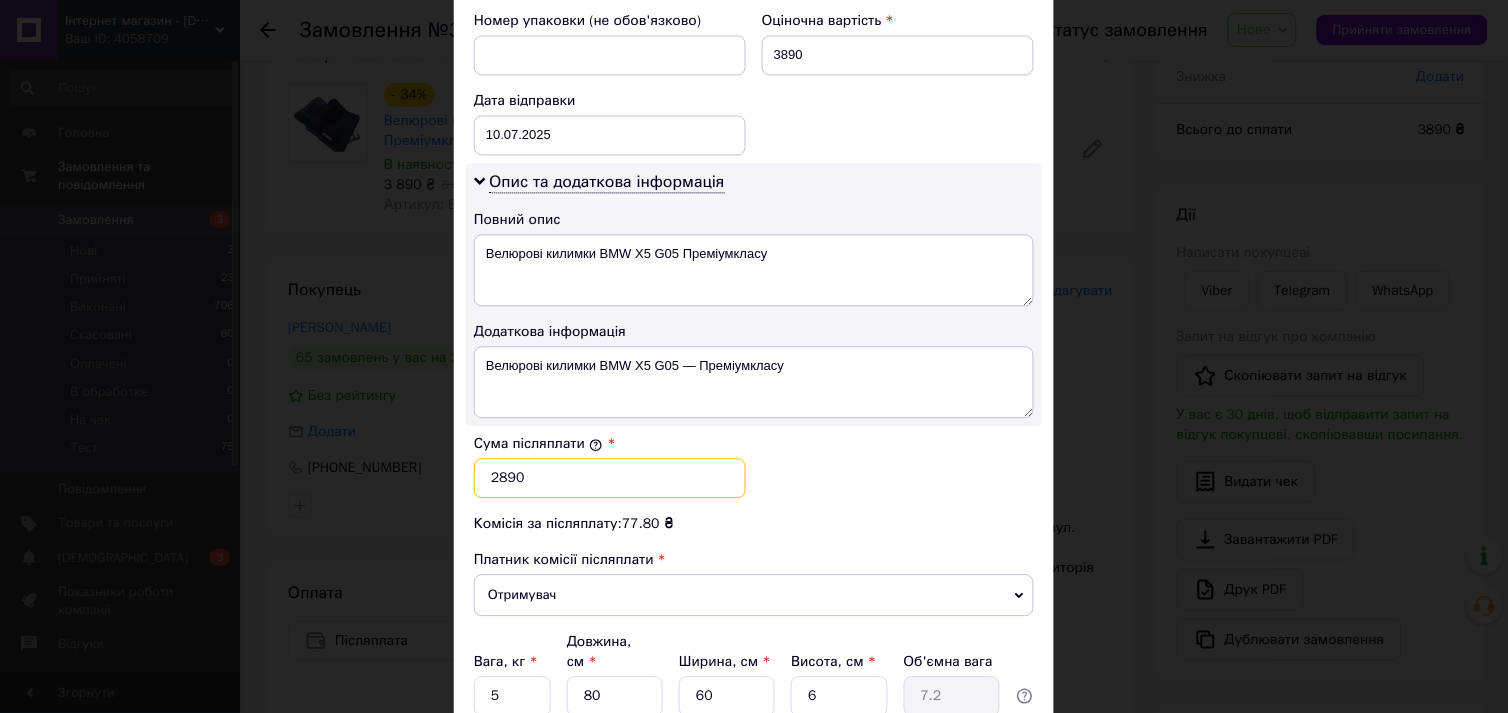 scroll, scrollTop: 706, scrollLeft: 0, axis: vertical 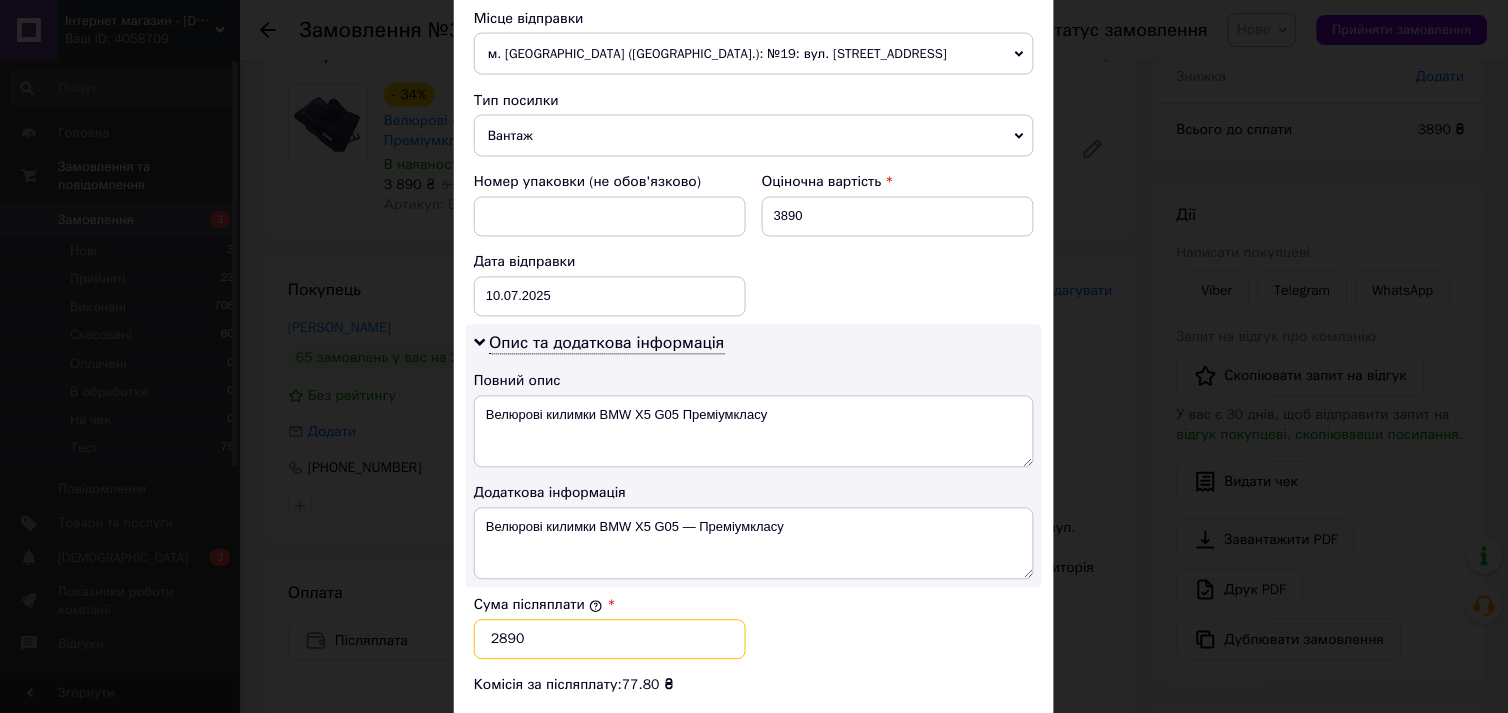 type on "2890" 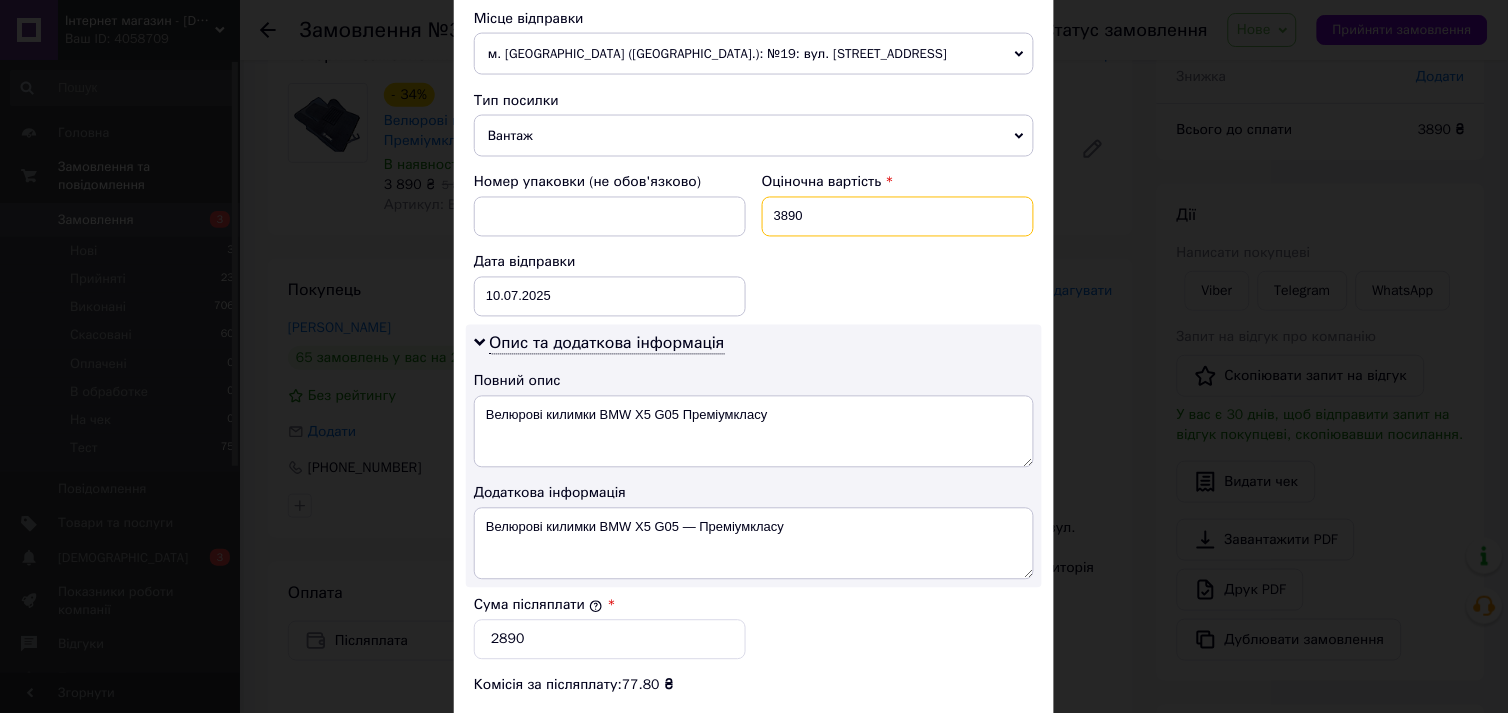 click on "3890" at bounding box center [898, 217] 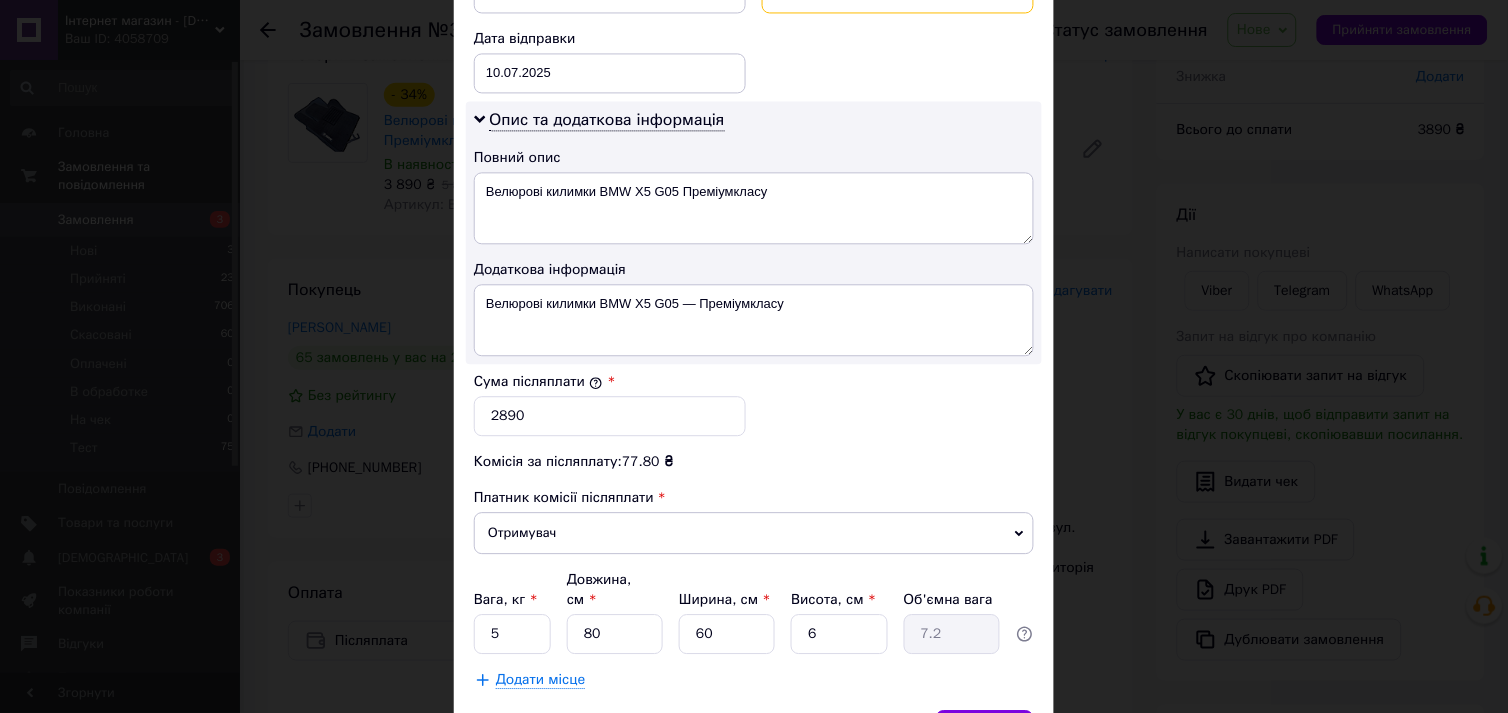scroll, scrollTop: 1040, scrollLeft: 0, axis: vertical 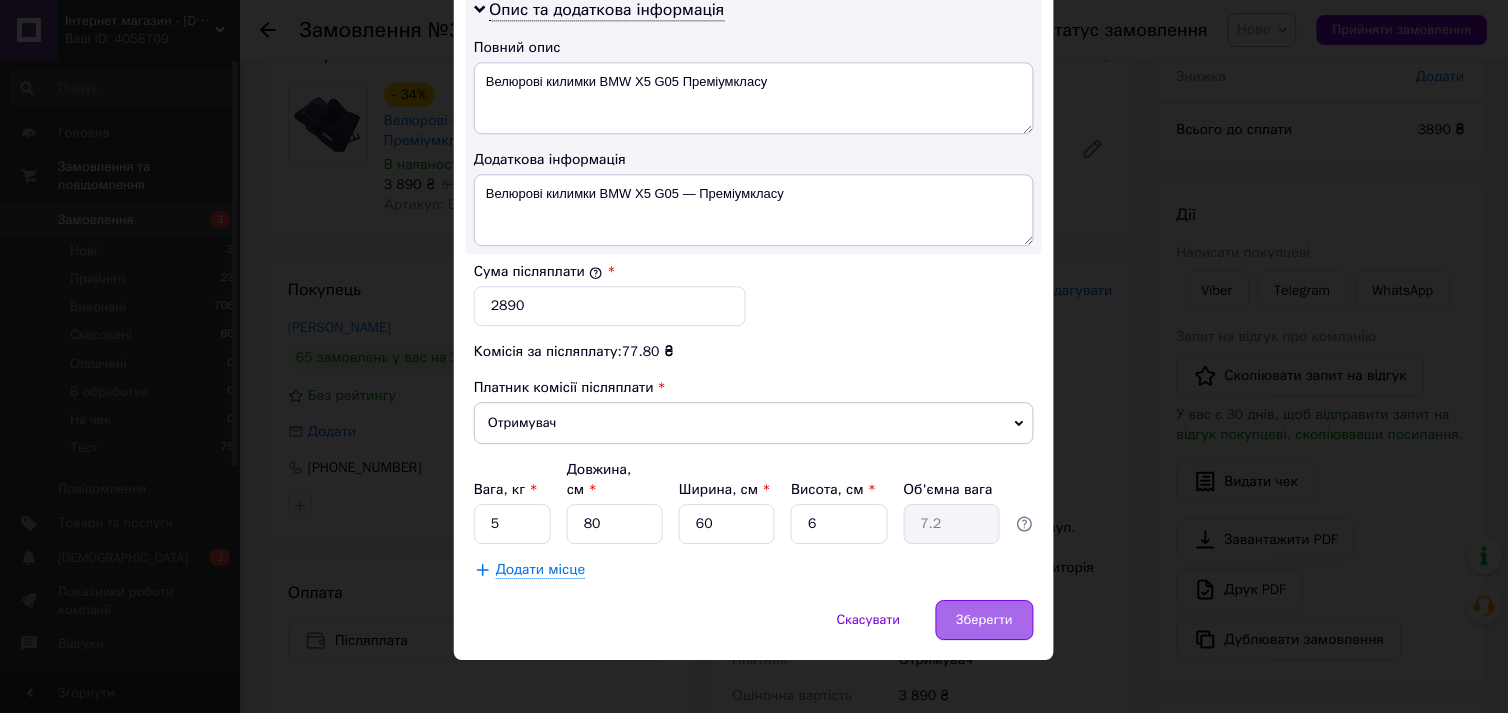 type on "2890" 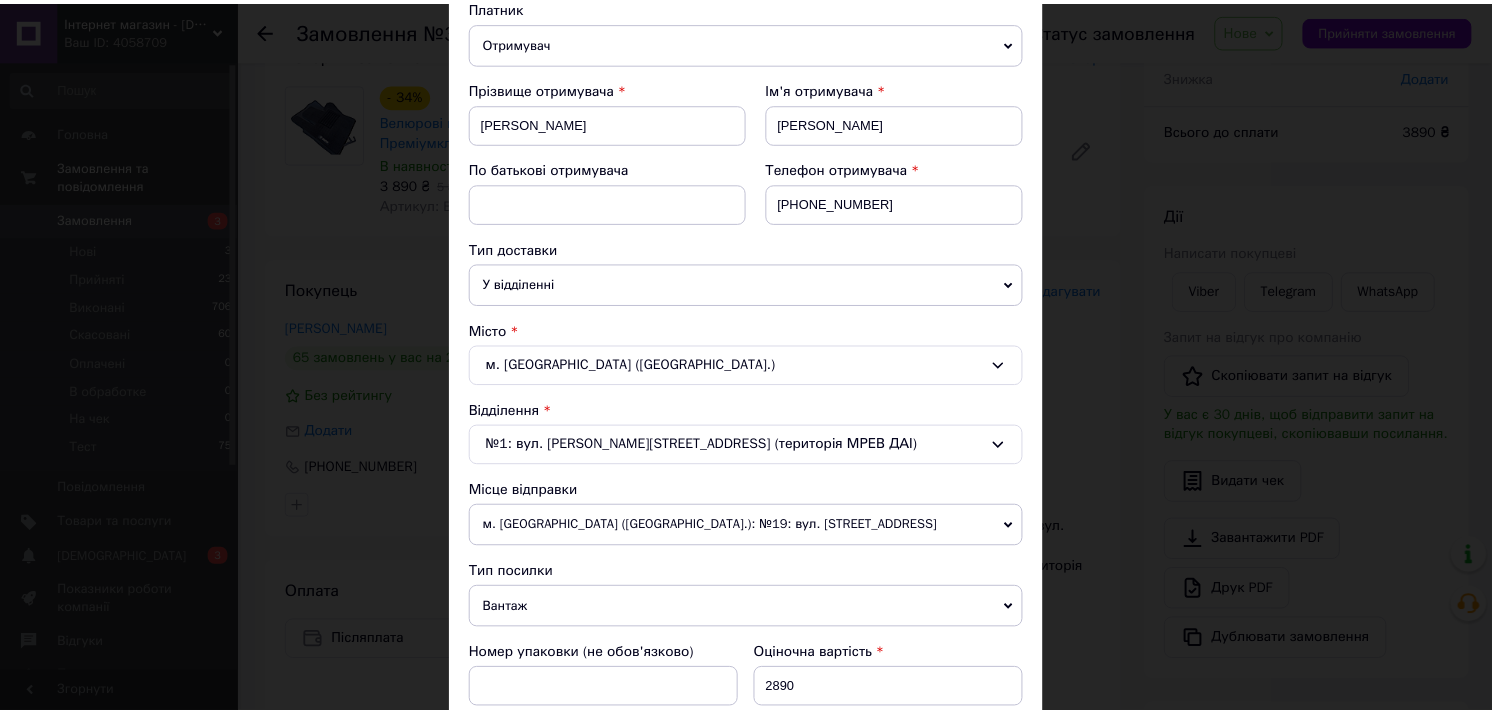 scroll, scrollTop: 0, scrollLeft: 0, axis: both 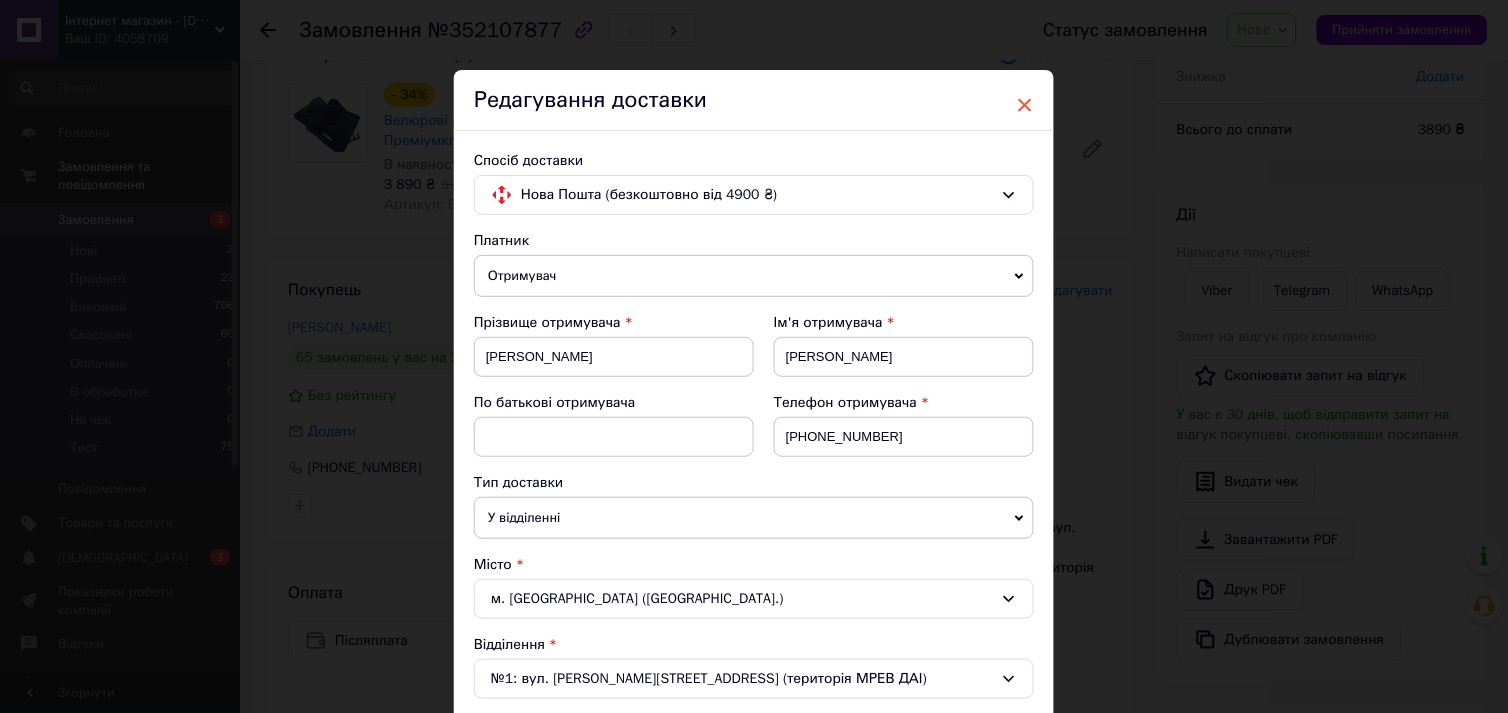 click on "×" at bounding box center (1025, 105) 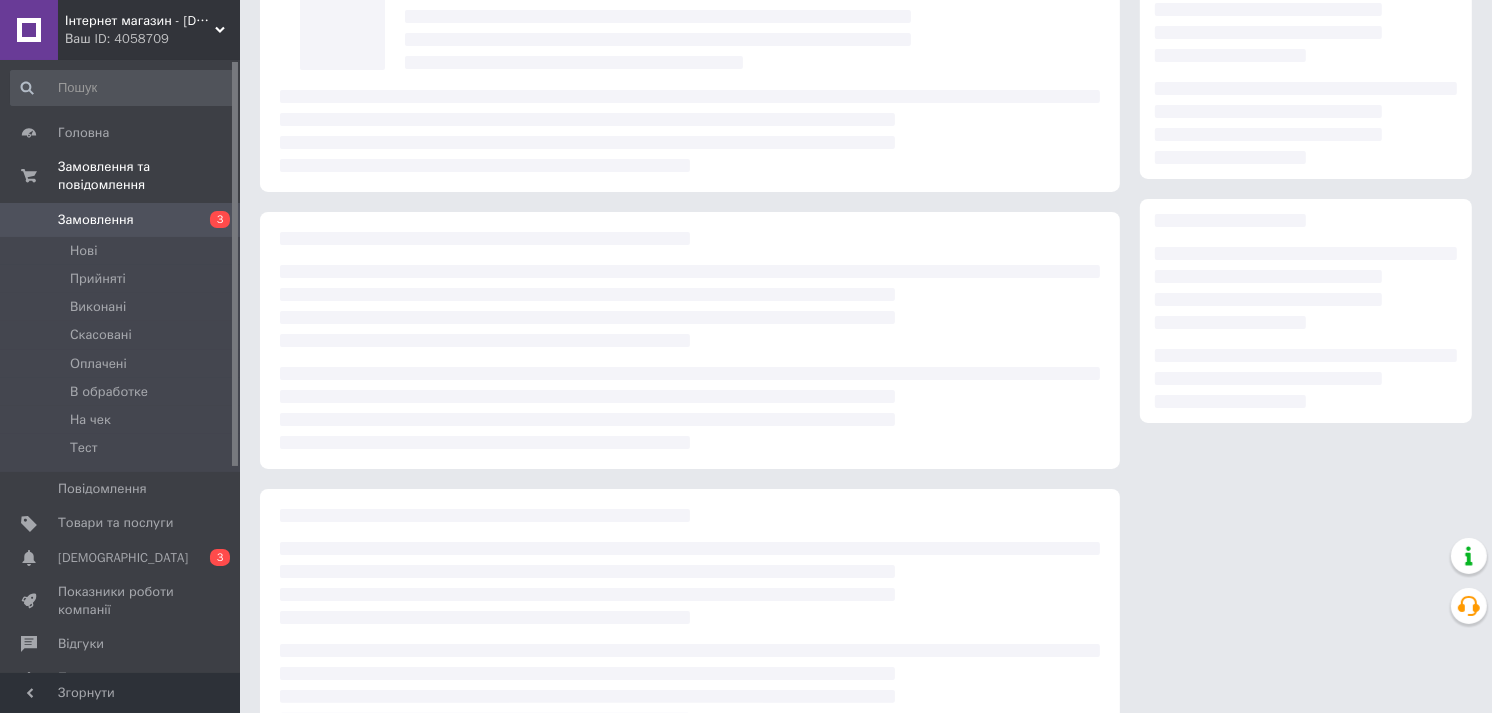 scroll, scrollTop: 148, scrollLeft: 0, axis: vertical 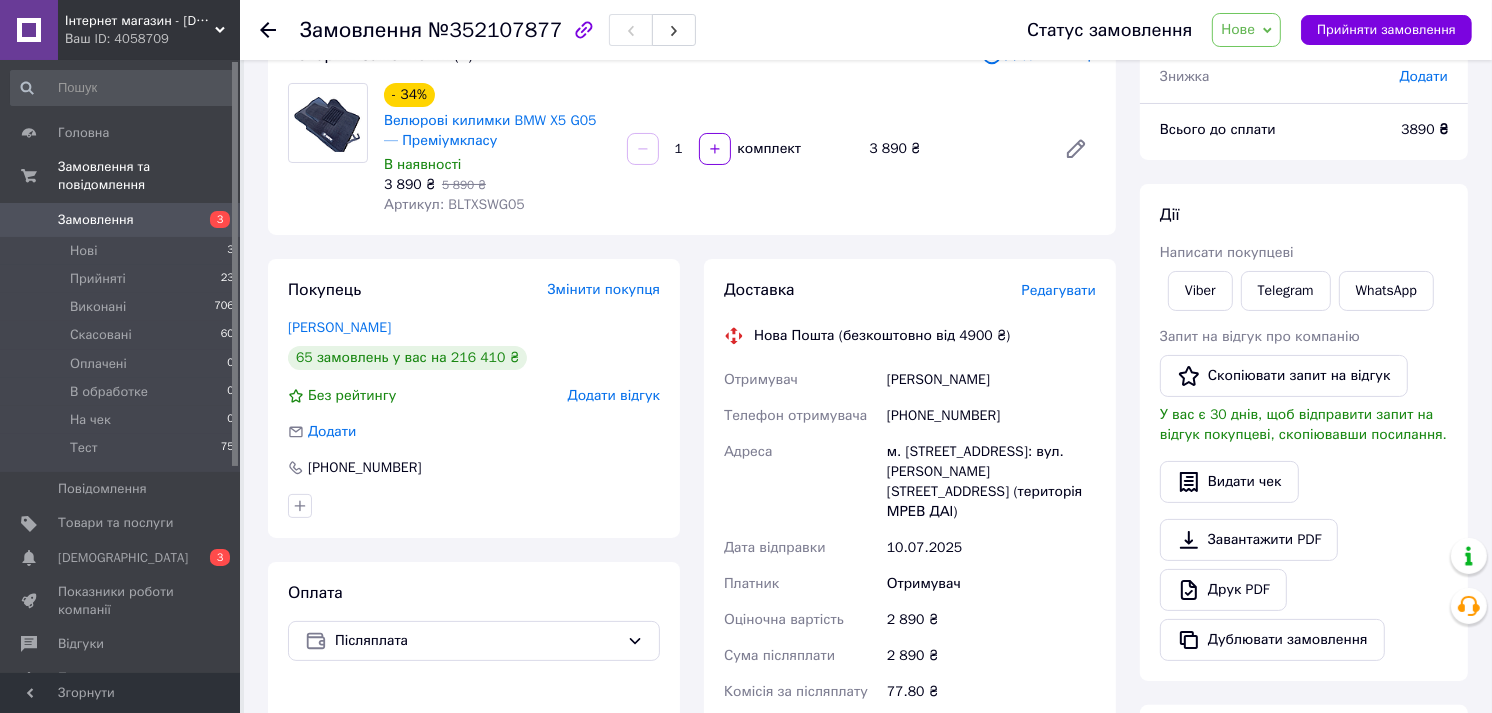 click on "Редагувати" at bounding box center [1059, 290] 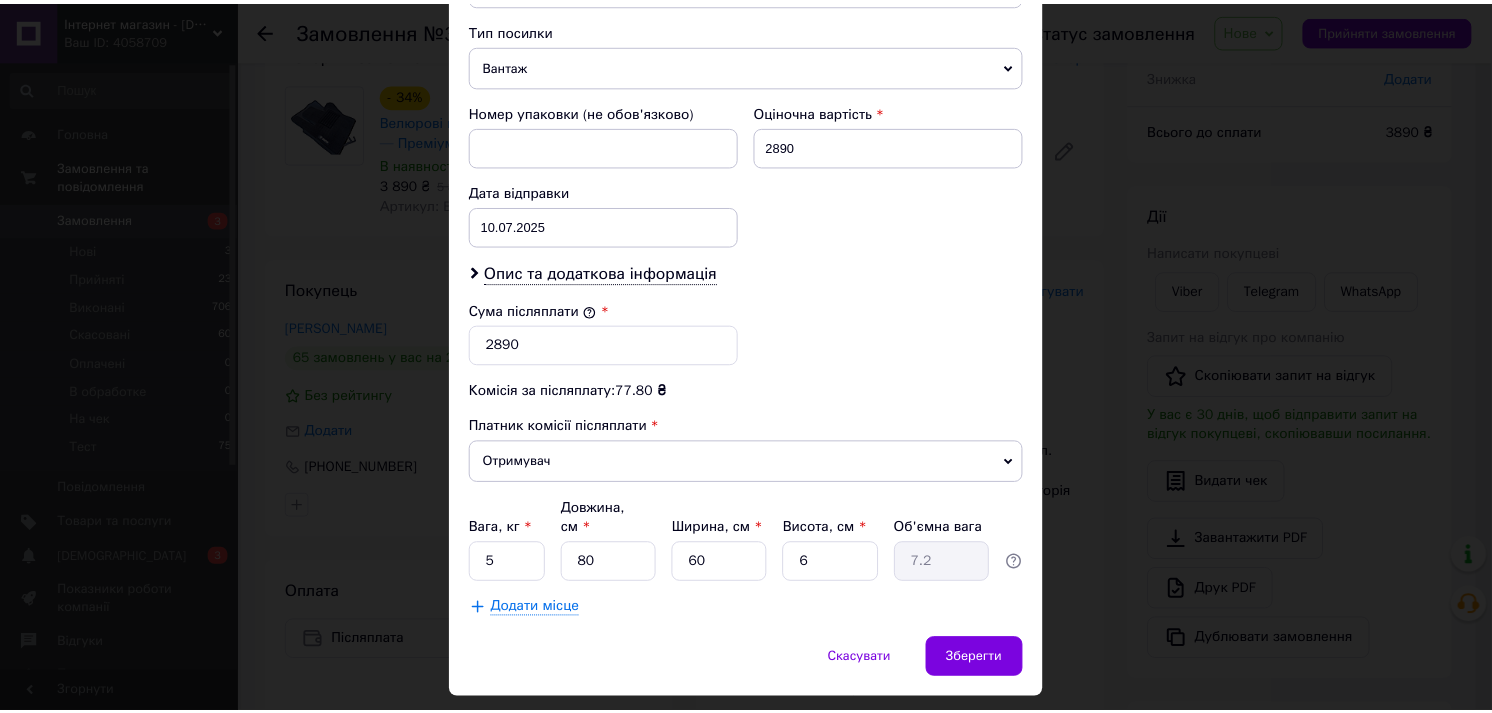 scroll, scrollTop: 815, scrollLeft: 0, axis: vertical 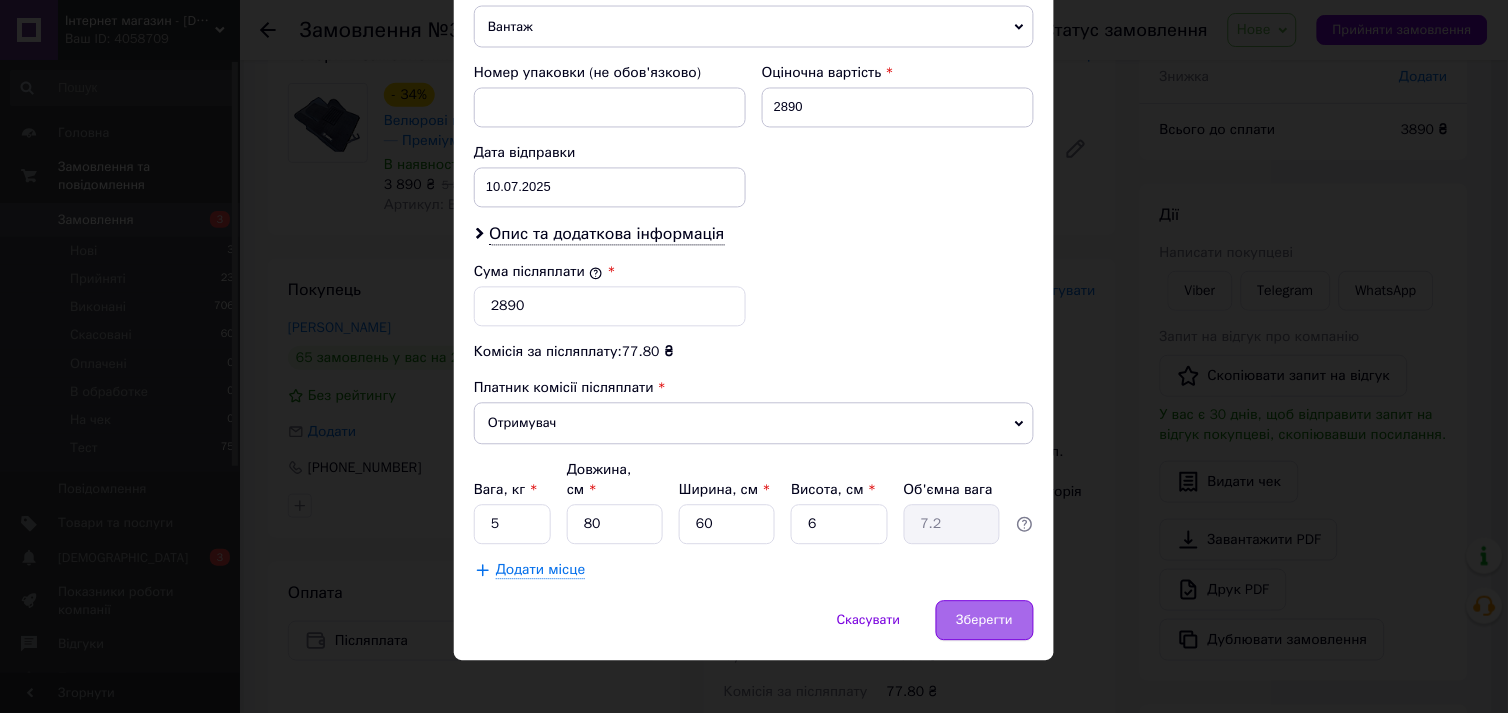 click on "Зберегти" at bounding box center (985, 621) 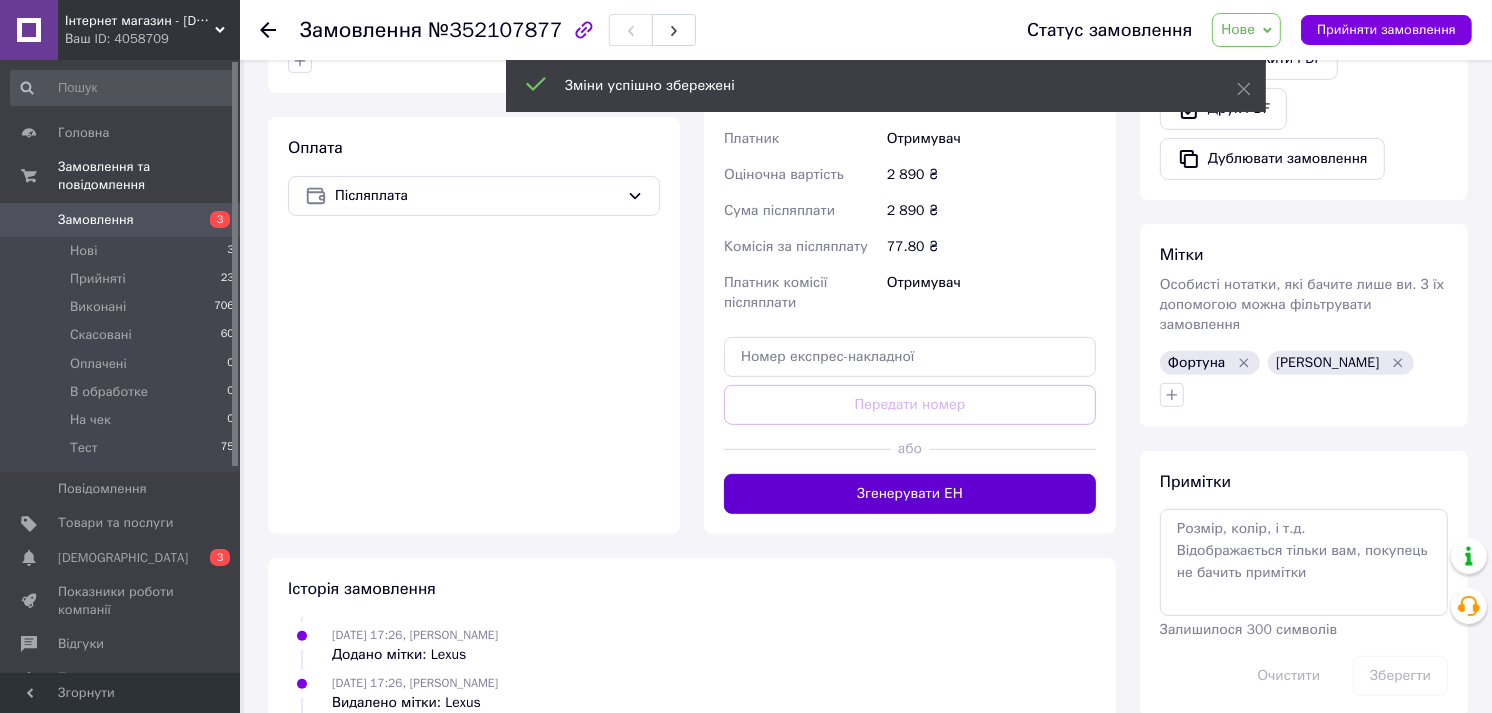 click on "Згенерувати ЕН" at bounding box center (910, 494) 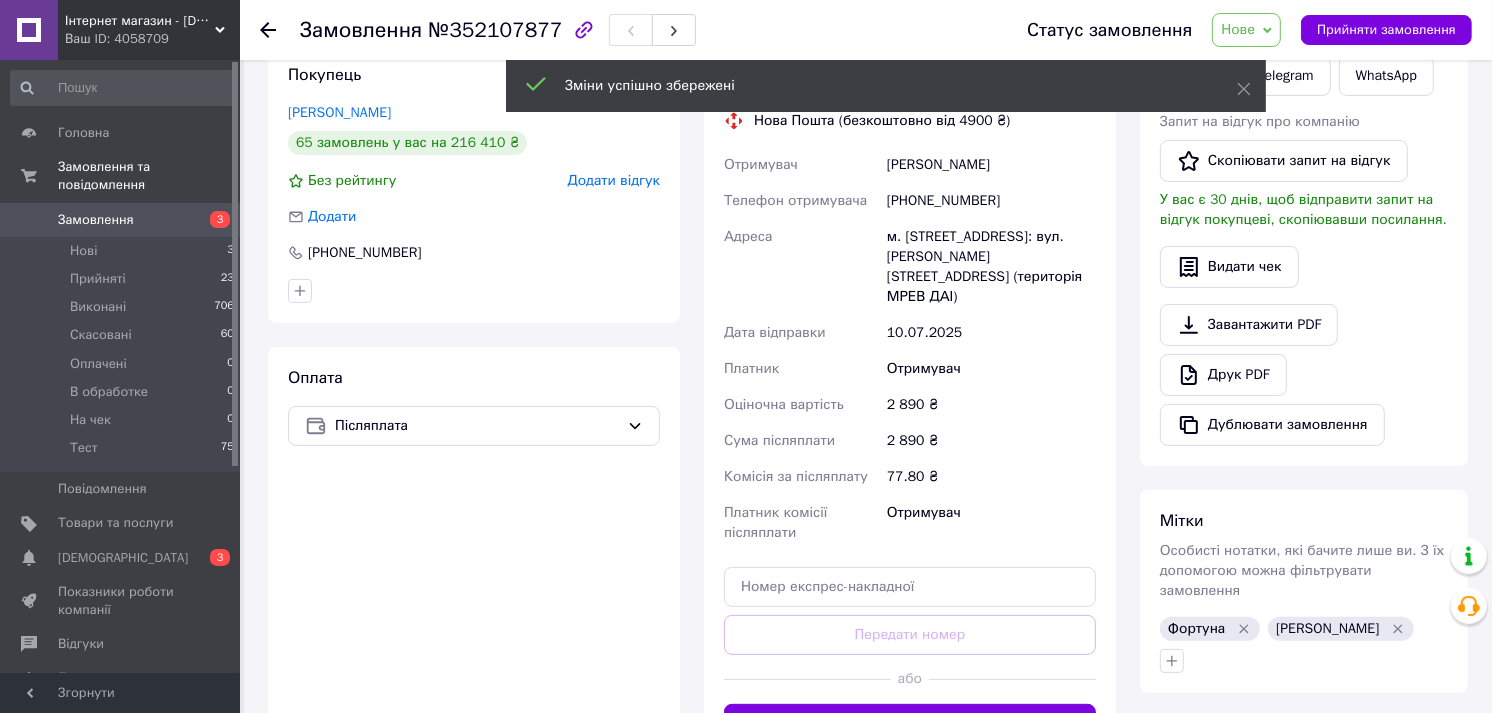 scroll, scrollTop: 260, scrollLeft: 0, axis: vertical 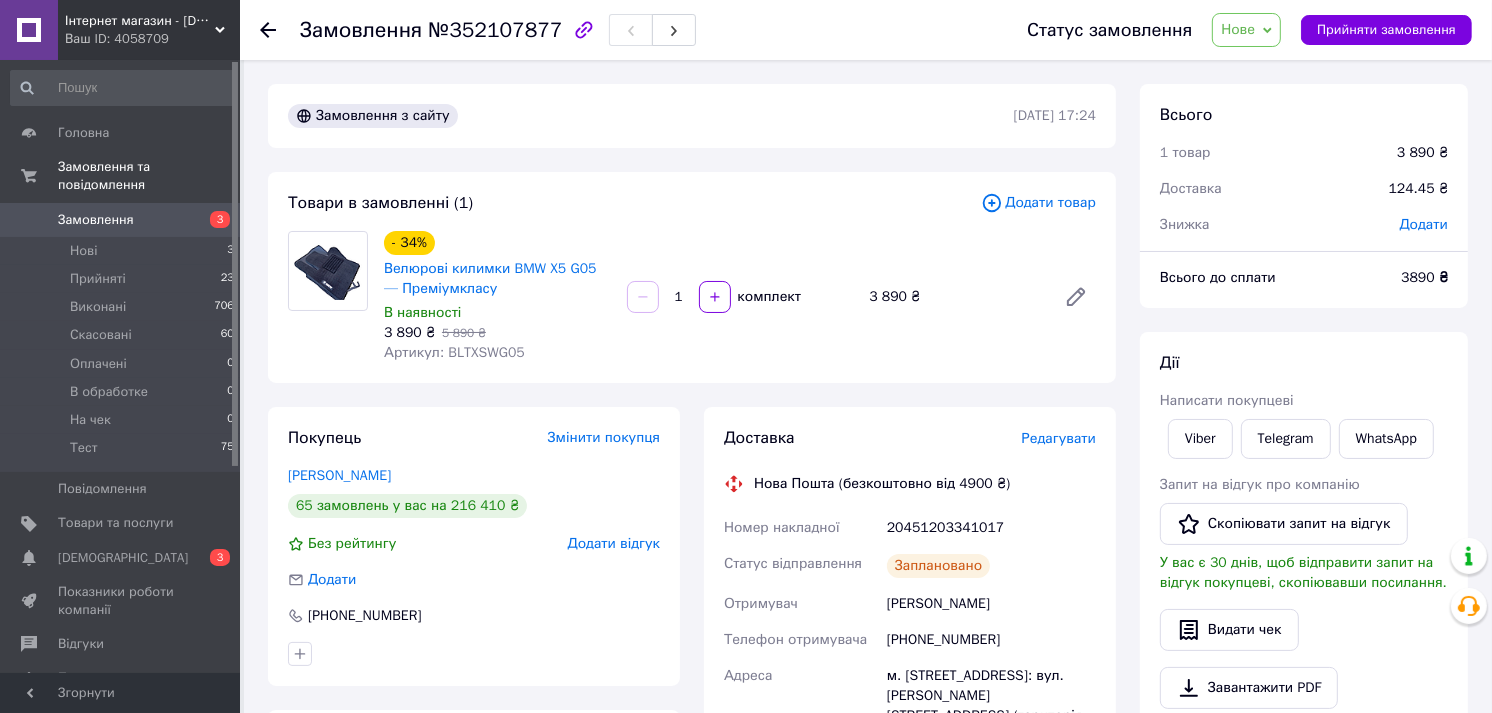 click on "Велюрові килимки BMW X5 G05 — Преміумкласу" at bounding box center (497, 279) 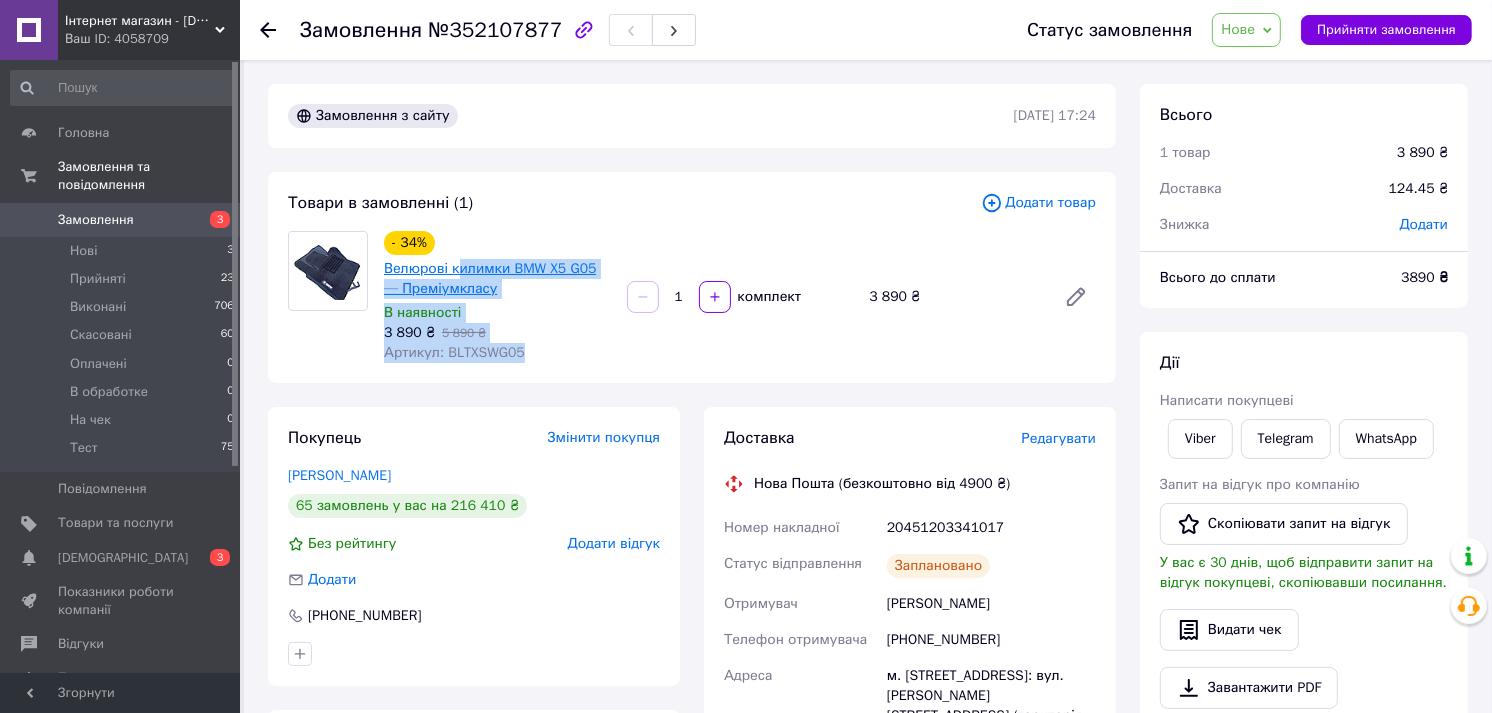 drag, startPoint x: 625, startPoint y: 271, endPoint x: 458, endPoint y: 273, distance: 167.01198 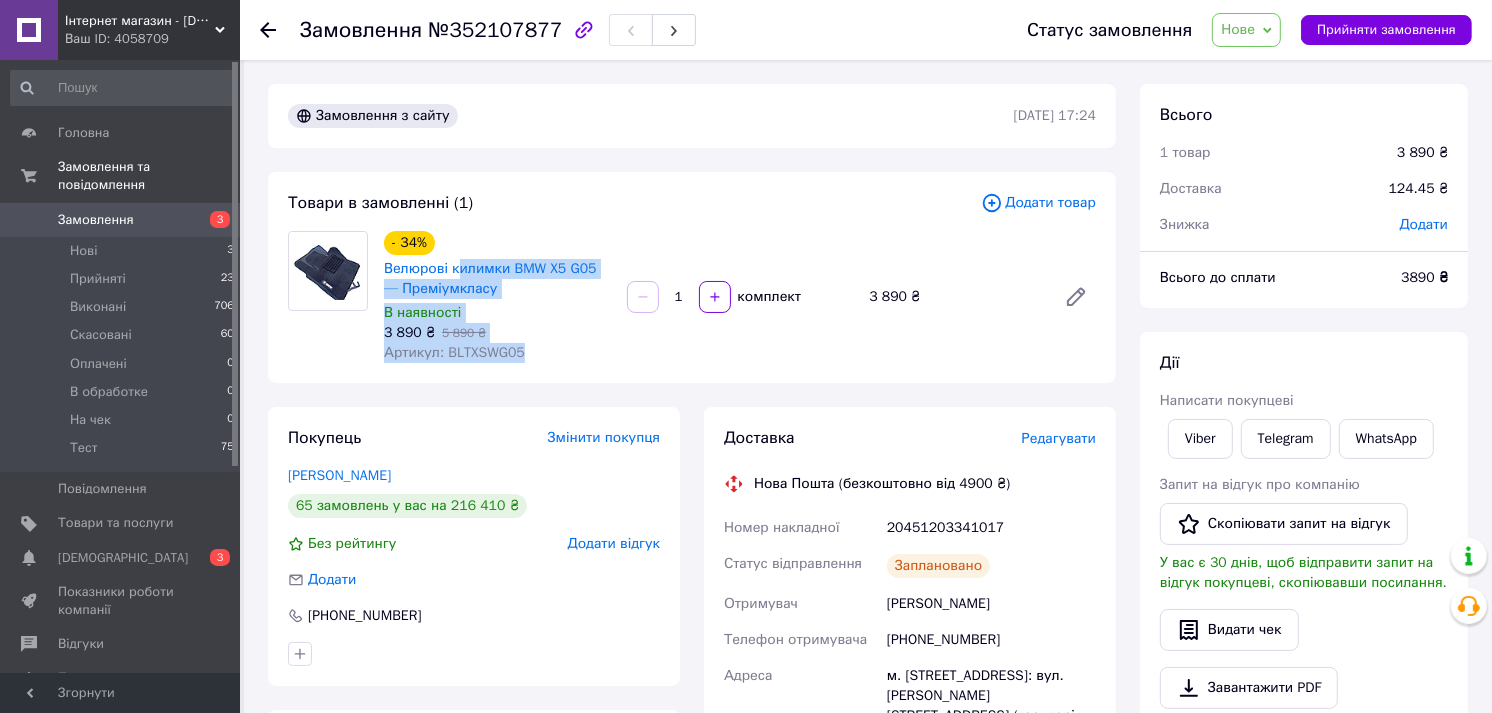 drag, startPoint x: 458, startPoint y: 273, endPoint x: 542, endPoint y: 297, distance: 87.36132 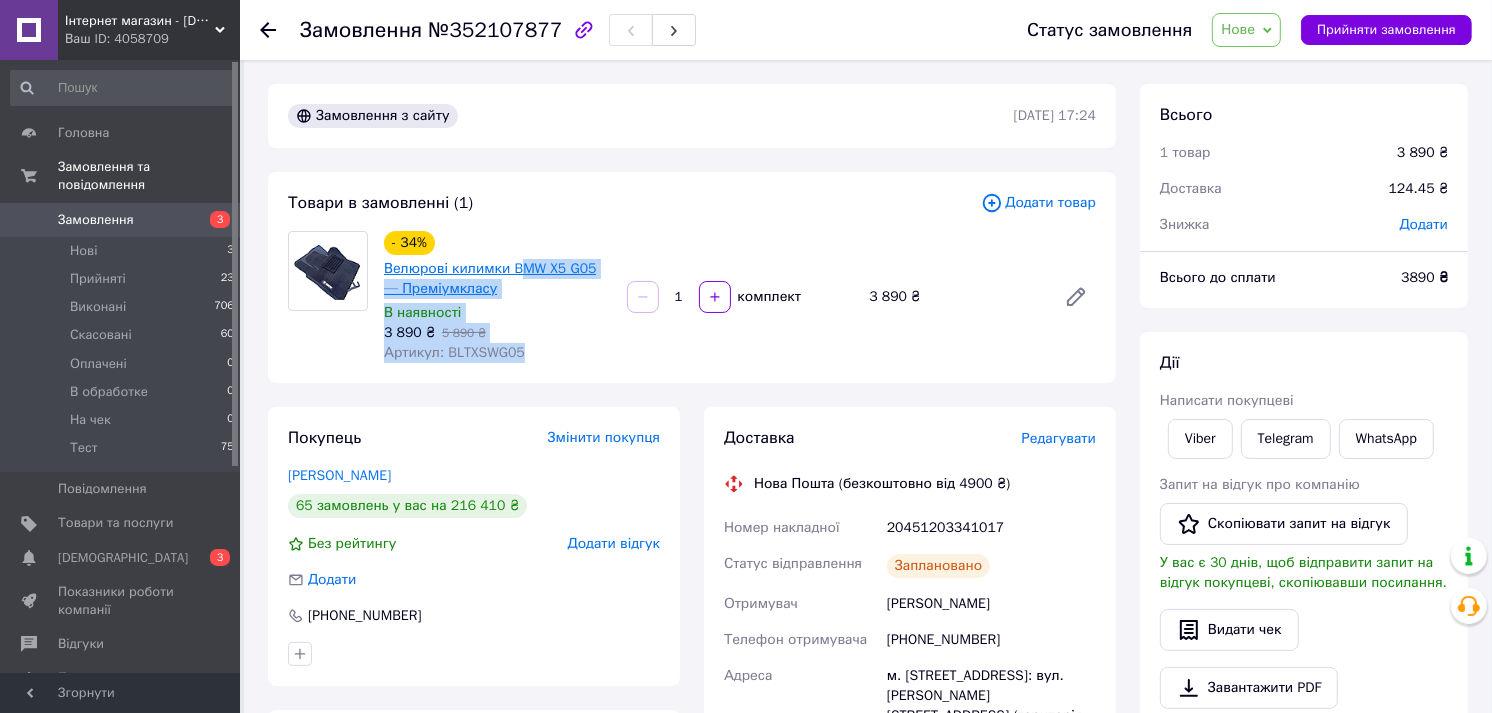 drag, startPoint x: 633, startPoint y: 266, endPoint x: 513, endPoint y: 266, distance: 120 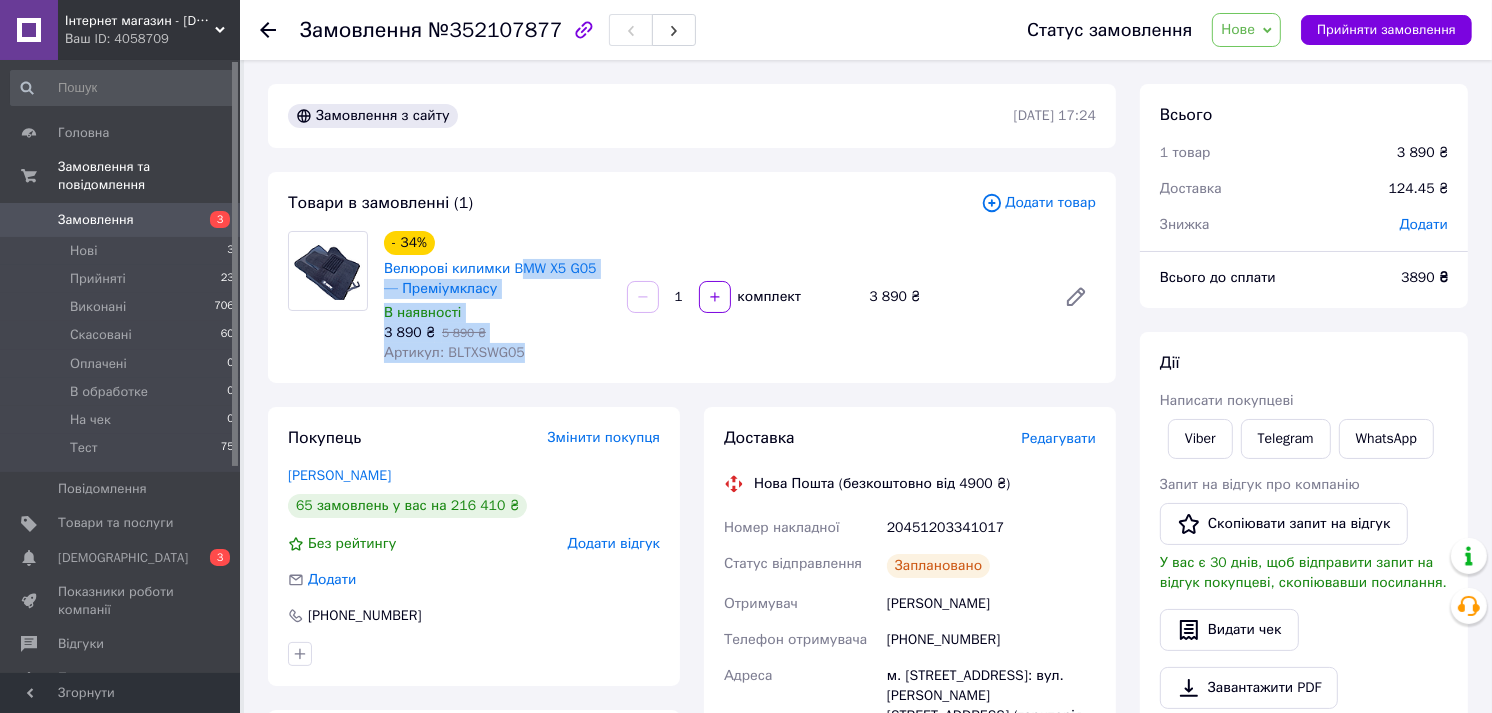 drag, startPoint x: 512, startPoint y: 266, endPoint x: 545, endPoint y: 314, distance: 58.249462 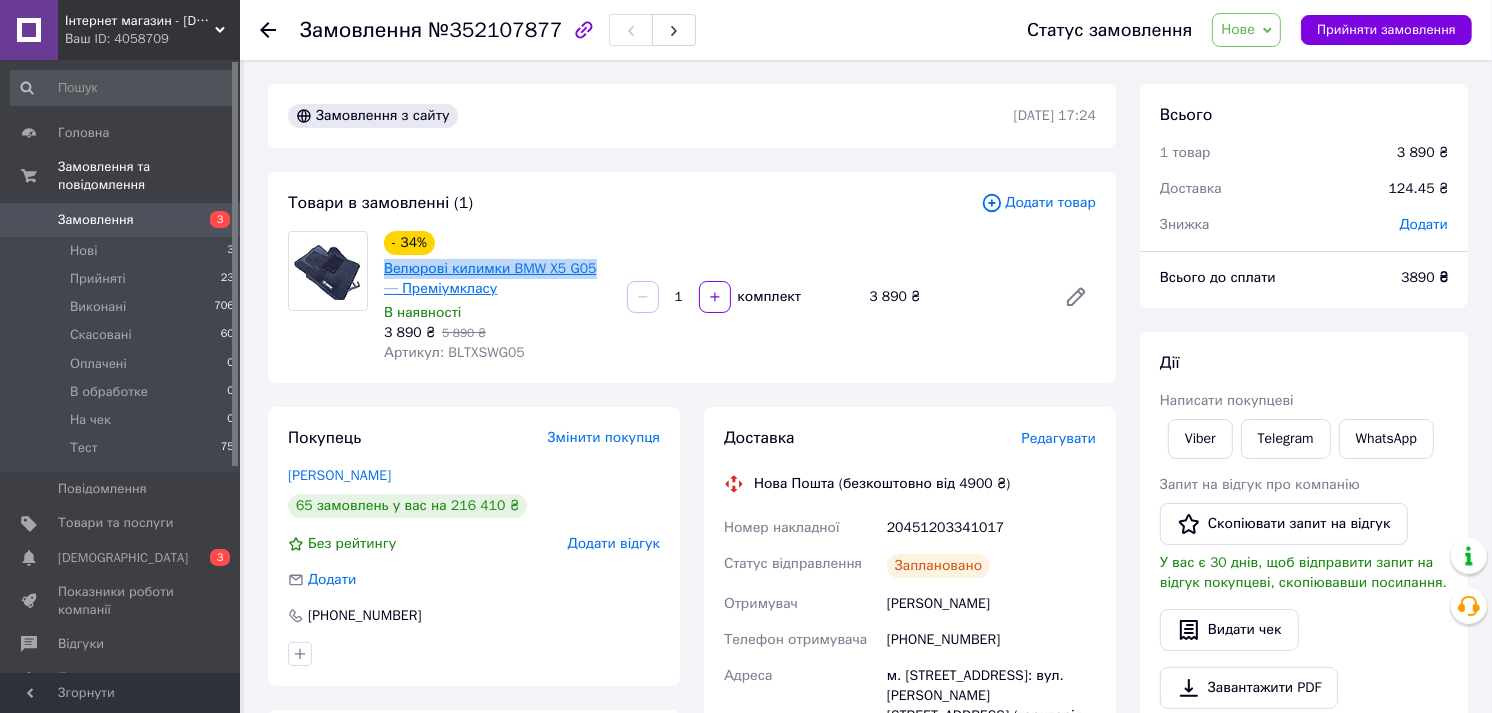 drag, startPoint x: 380, startPoint y: 266, endPoint x: 588, endPoint y: 266, distance: 208 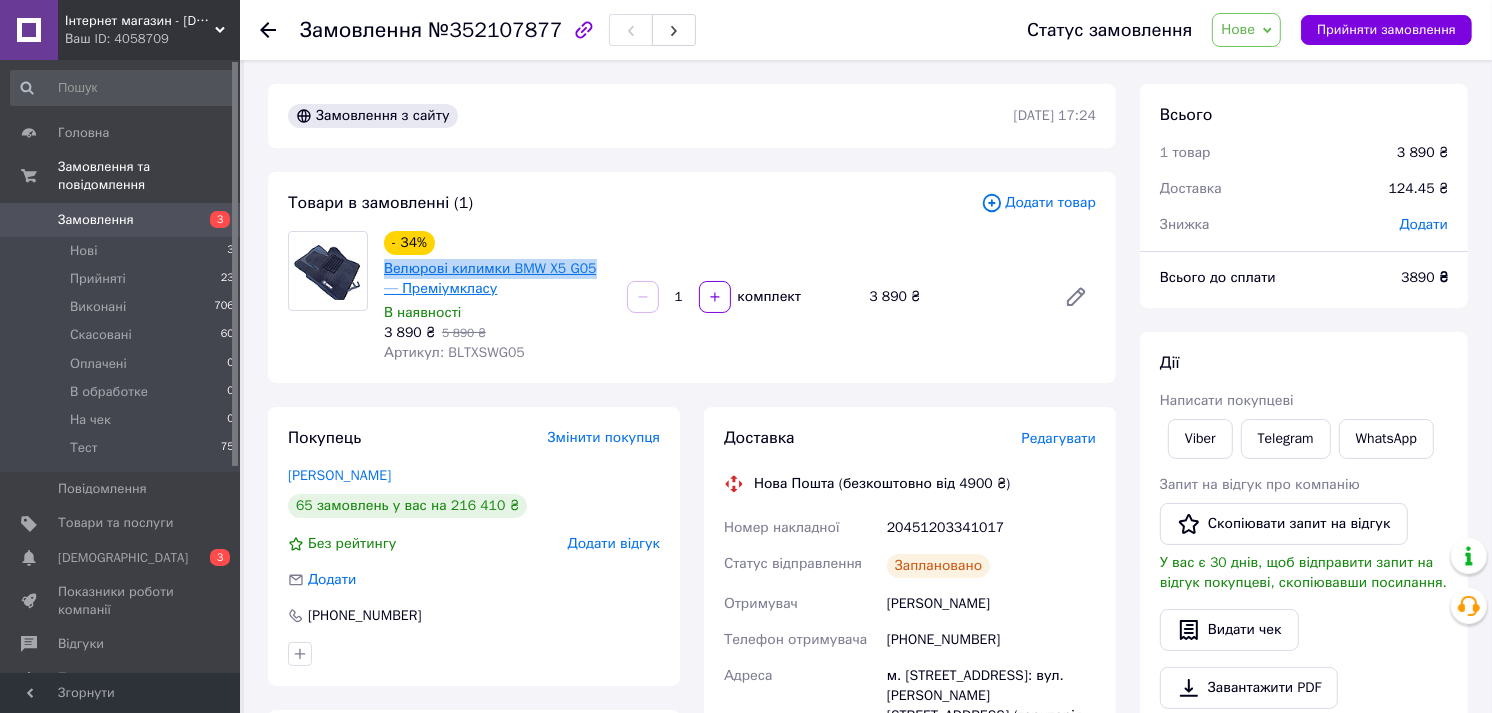 copy on "Велюрові килимки BMW X5 G05" 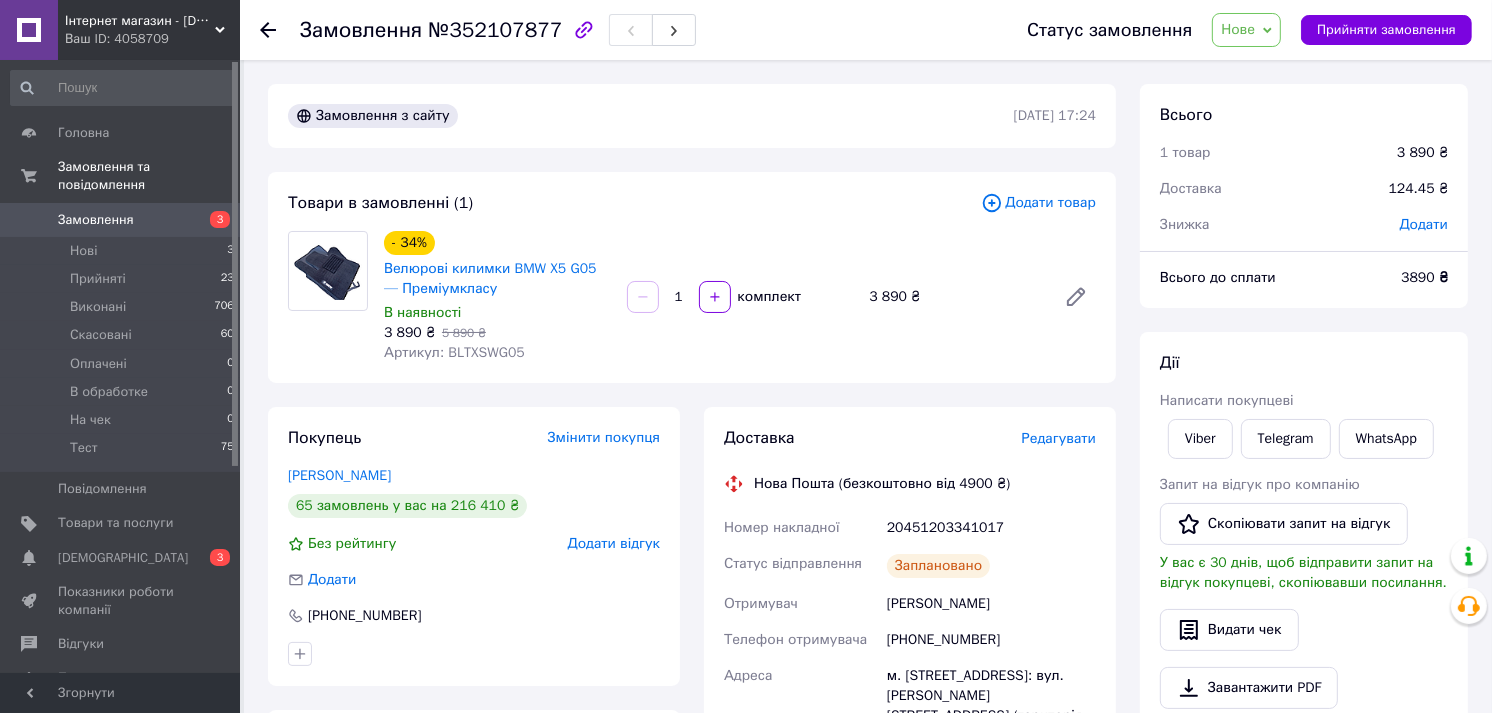 click on "Артикул: BLTXSWG05" at bounding box center [454, 352] 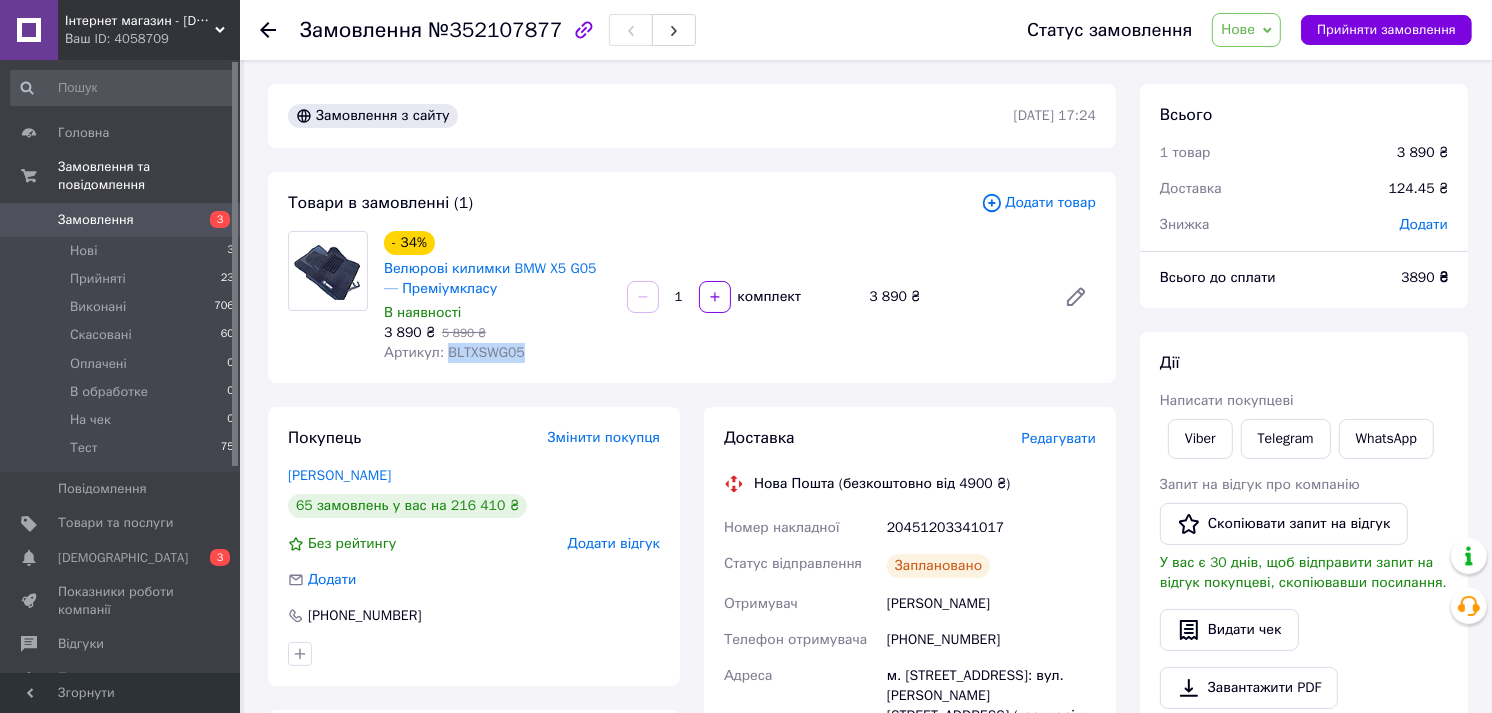 click on "Артикул: BLTXSWG05" at bounding box center [454, 352] 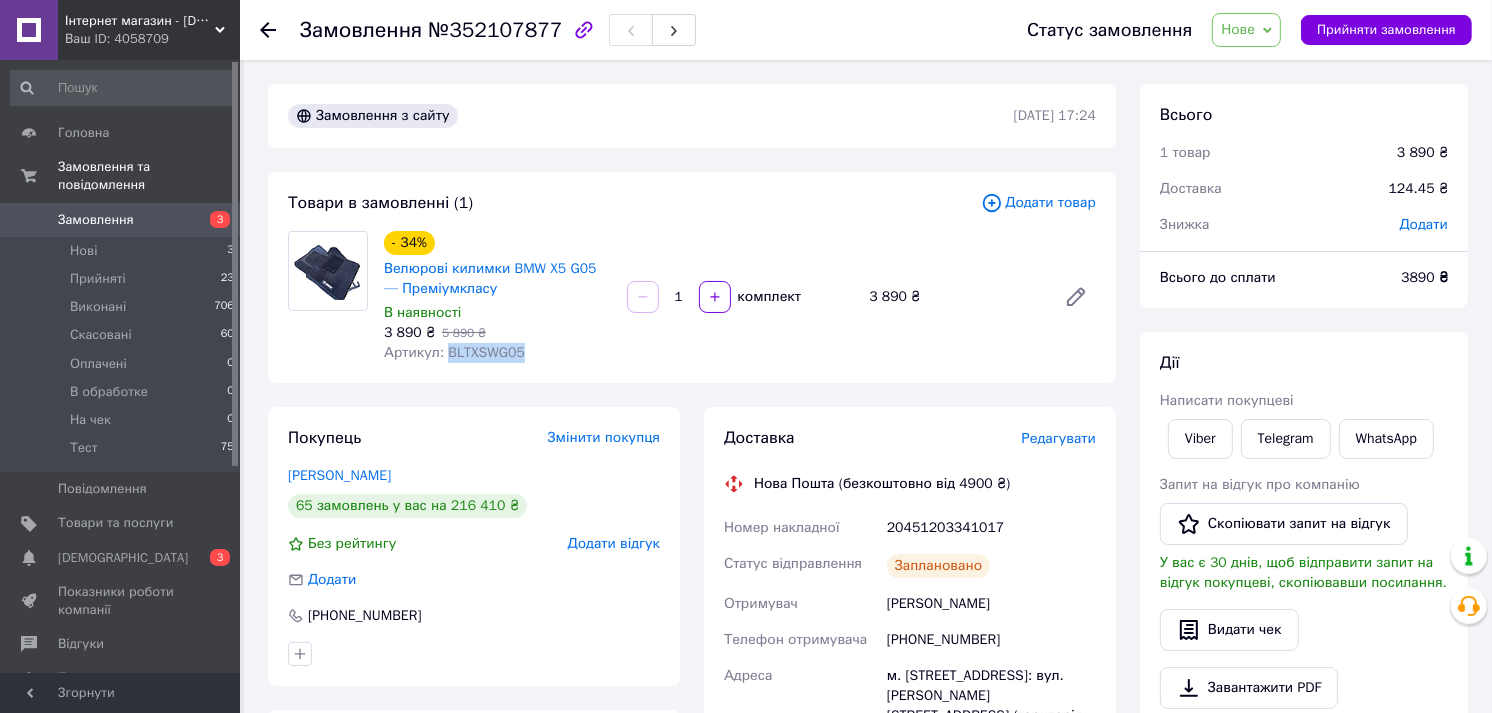drag, startPoint x: 495, startPoint y: 354, endPoint x: 750, endPoint y: 377, distance: 256.03516 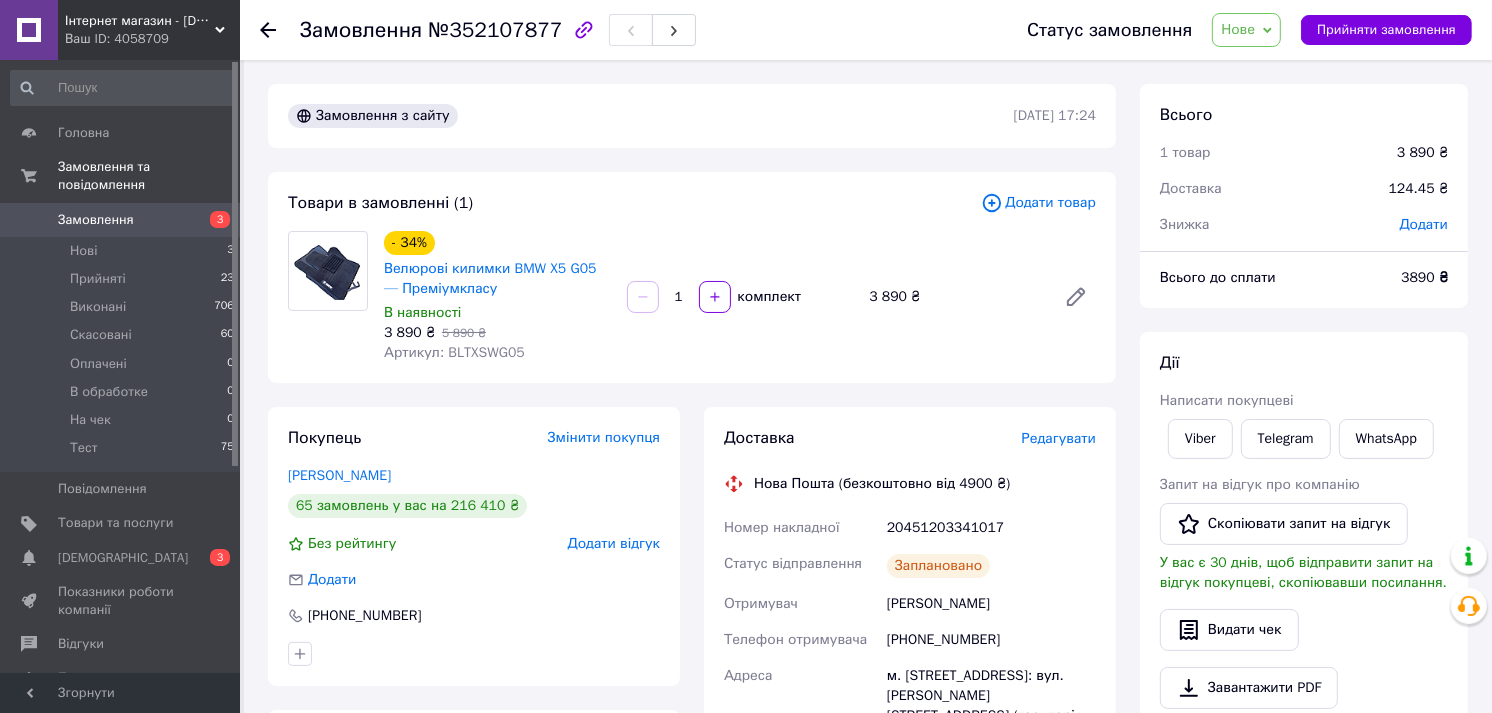 click on "20451203341017" at bounding box center [991, 528] 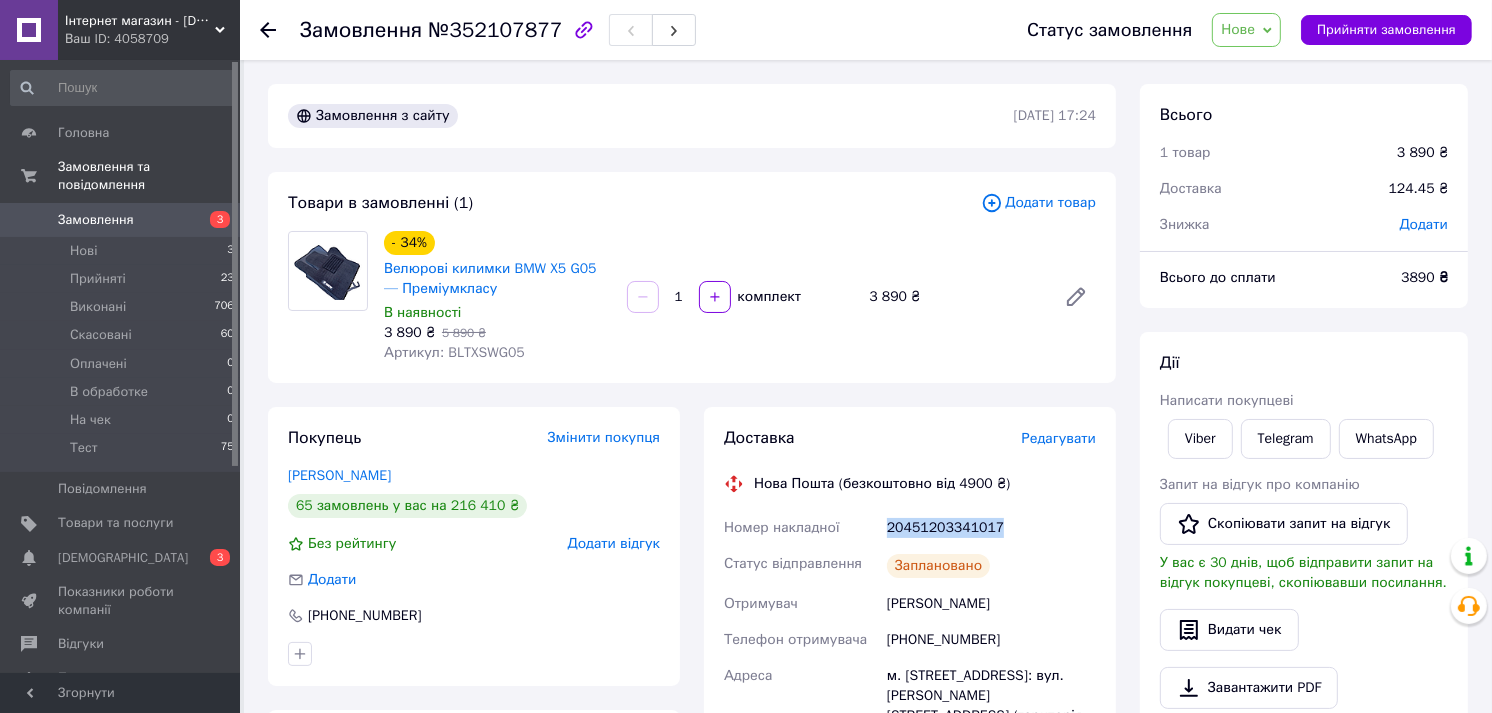 click on "20451203341017" at bounding box center (991, 528) 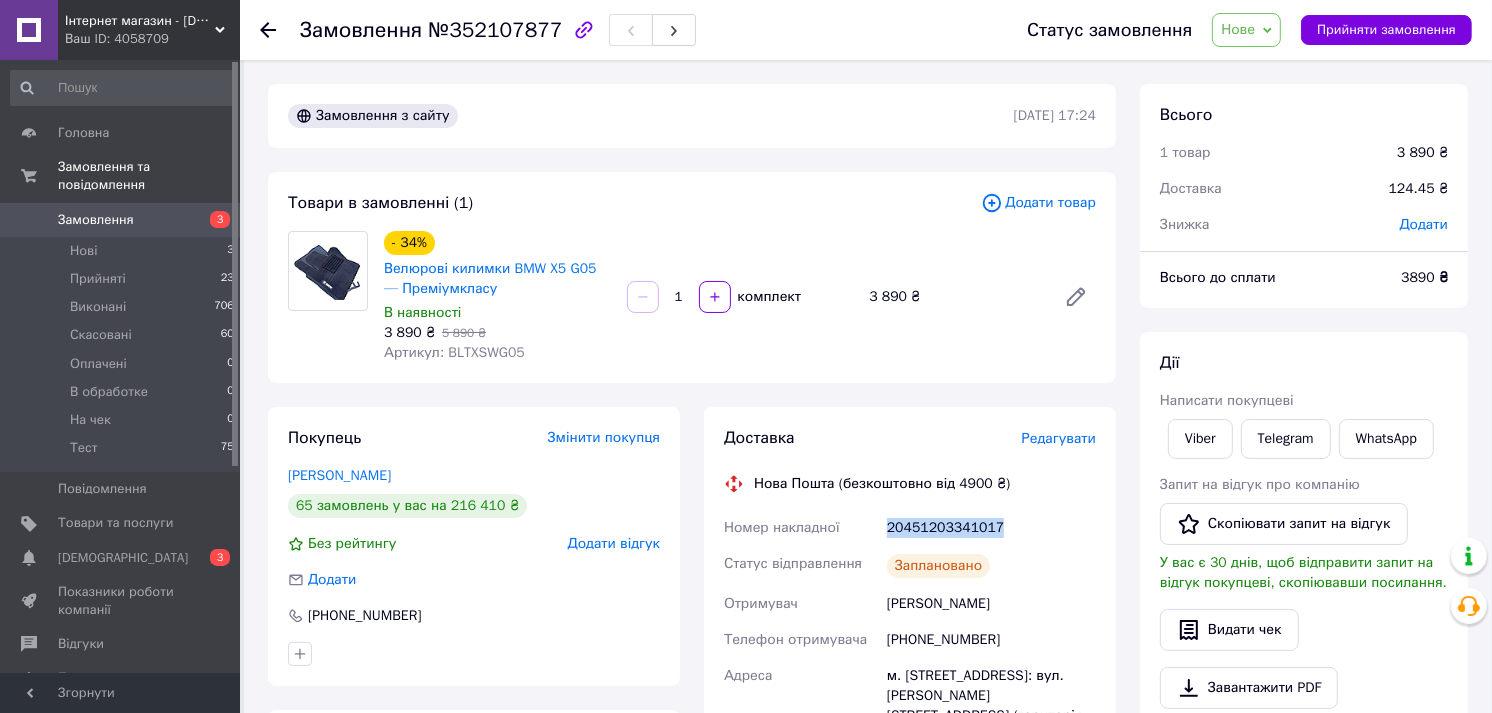 copy on "20451203341017" 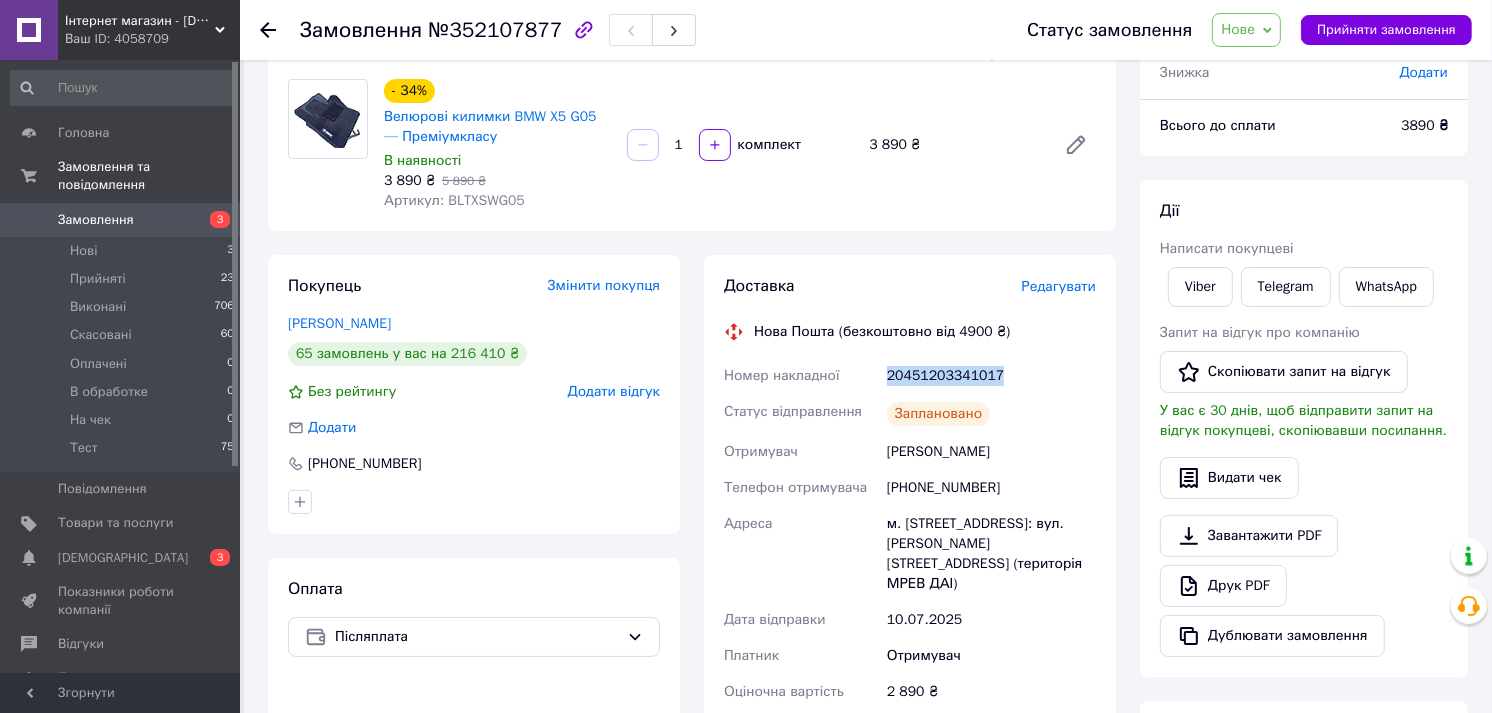 scroll, scrollTop: 333, scrollLeft: 0, axis: vertical 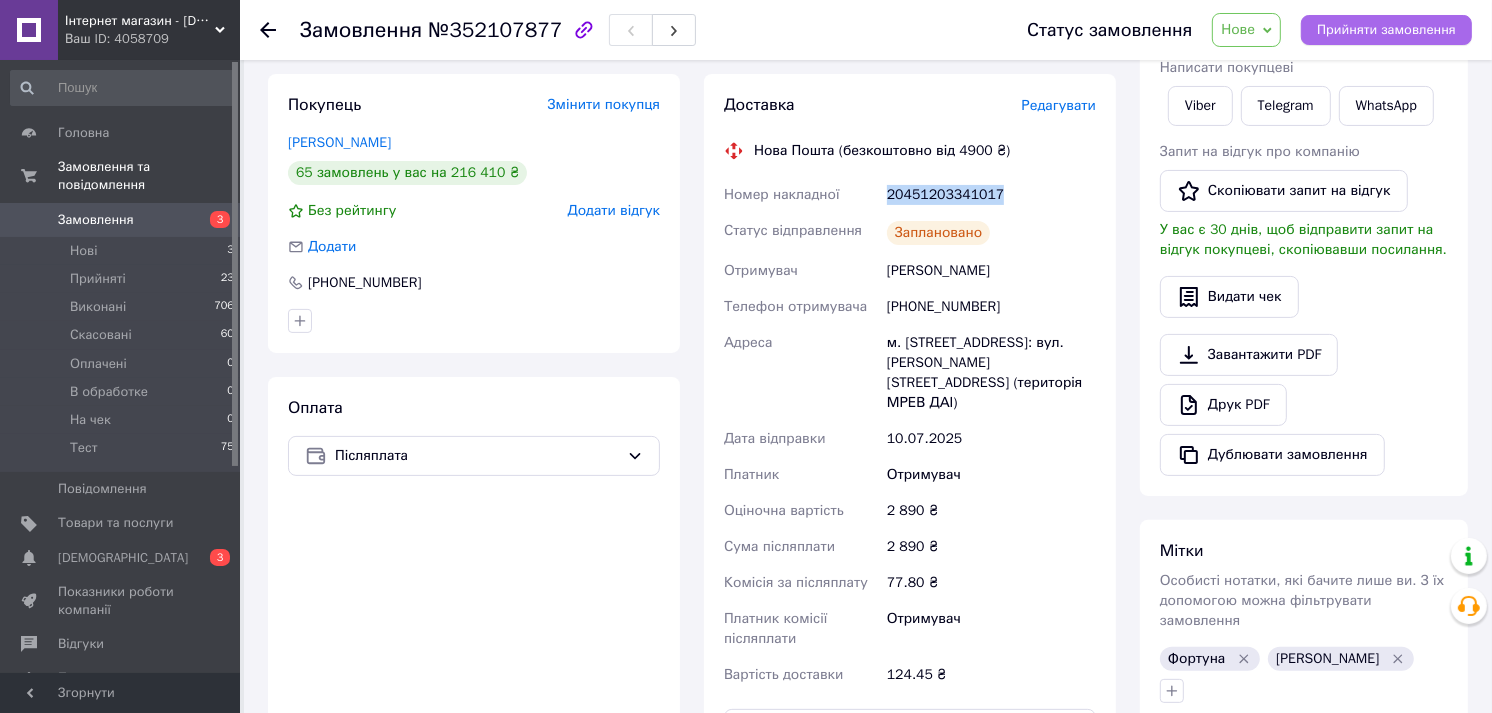 click on "Прийняти замовлення" at bounding box center [1386, 30] 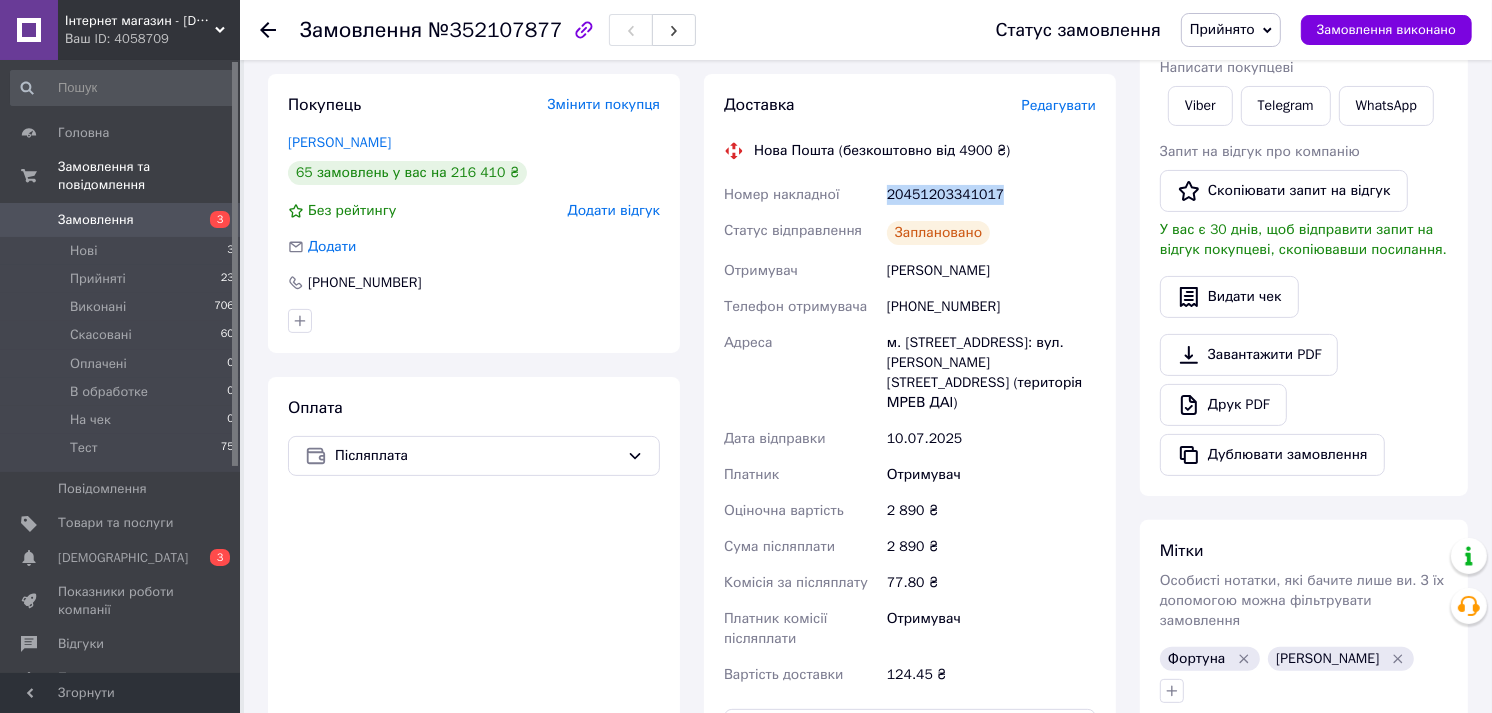 scroll, scrollTop: 135, scrollLeft: 0, axis: vertical 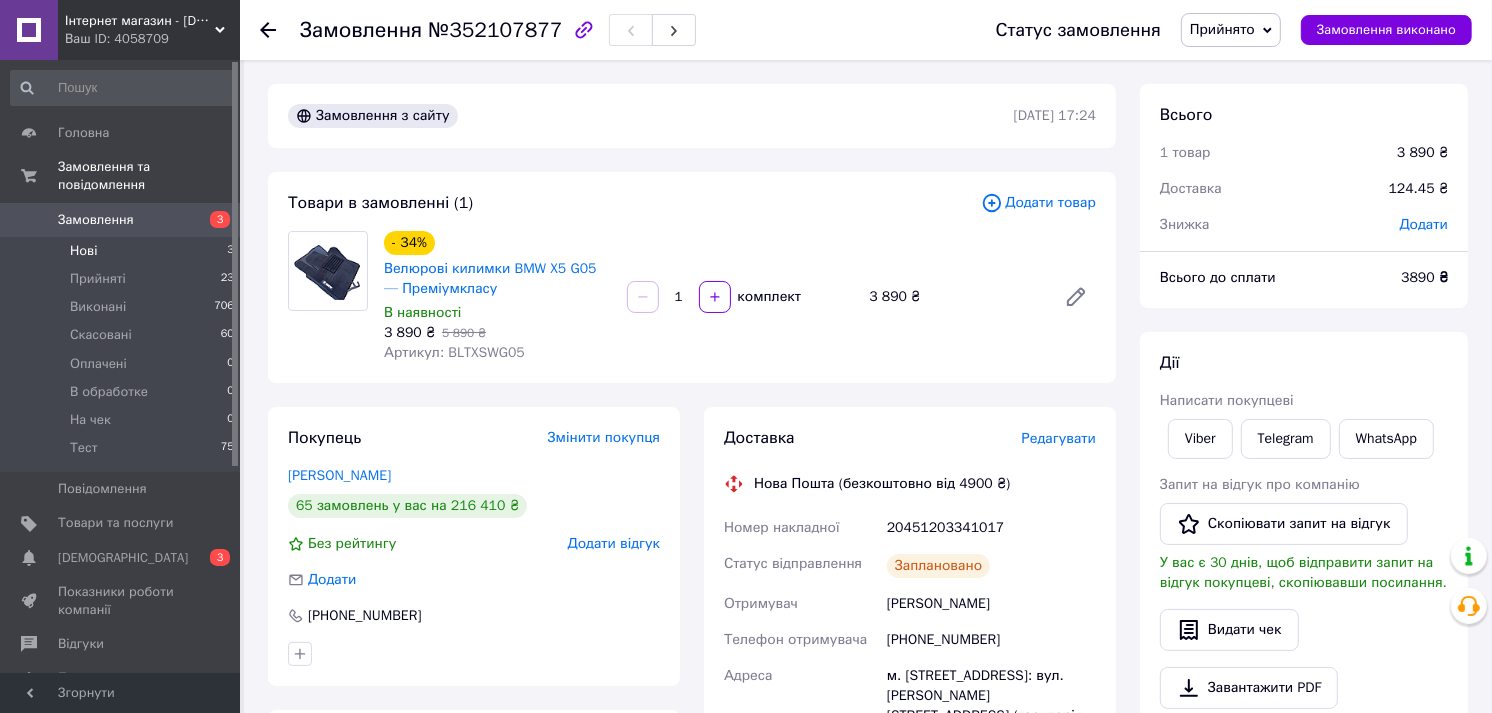 click on "Нові 3" at bounding box center [123, 251] 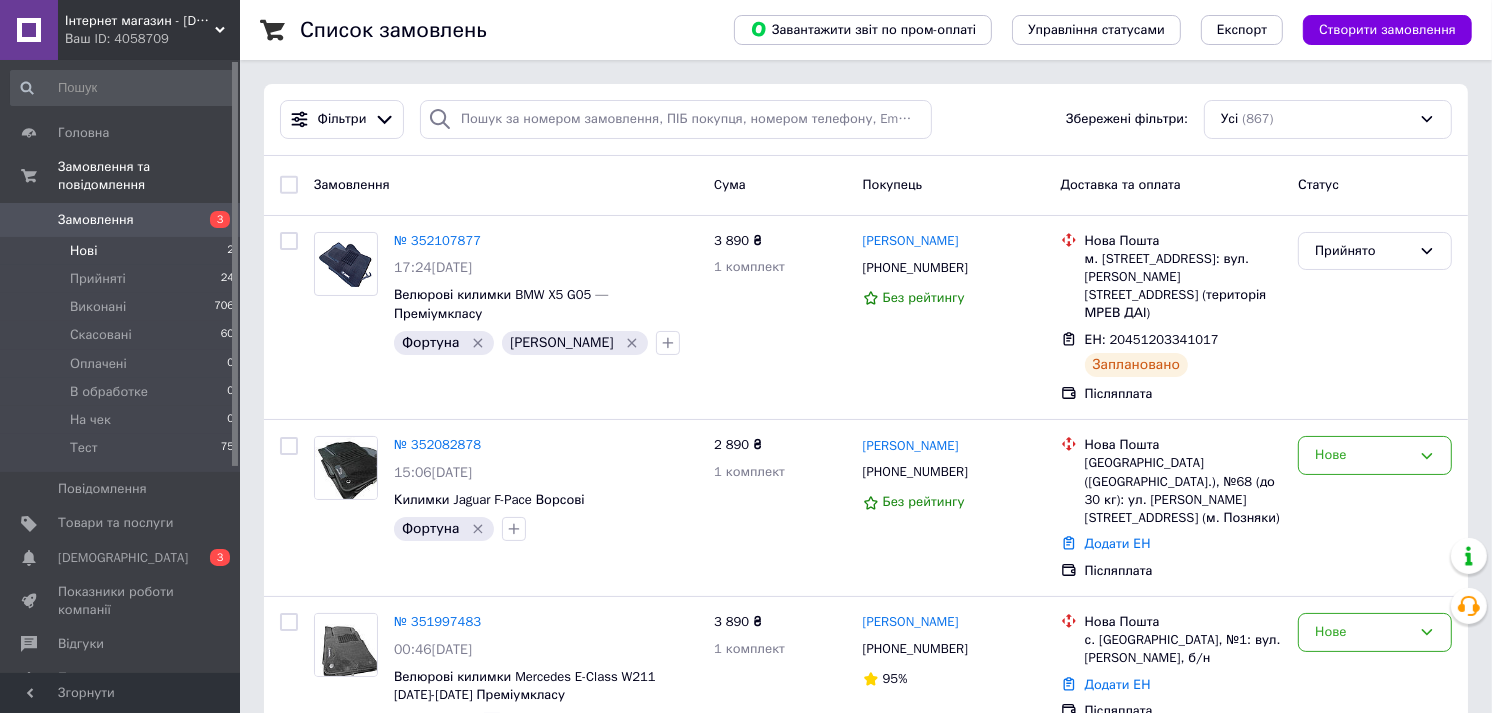 click on "Нові 2" at bounding box center [123, 251] 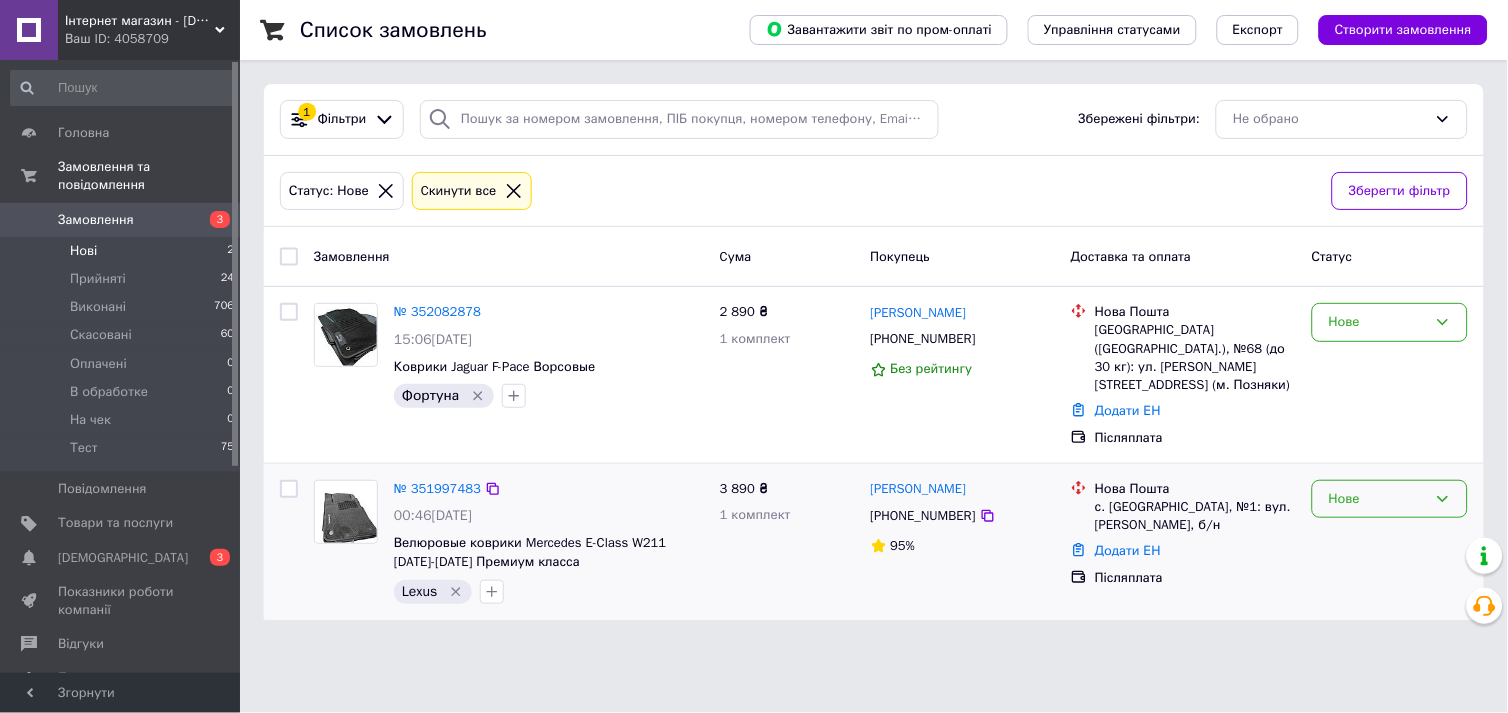 click on "Нове" at bounding box center (1378, 499) 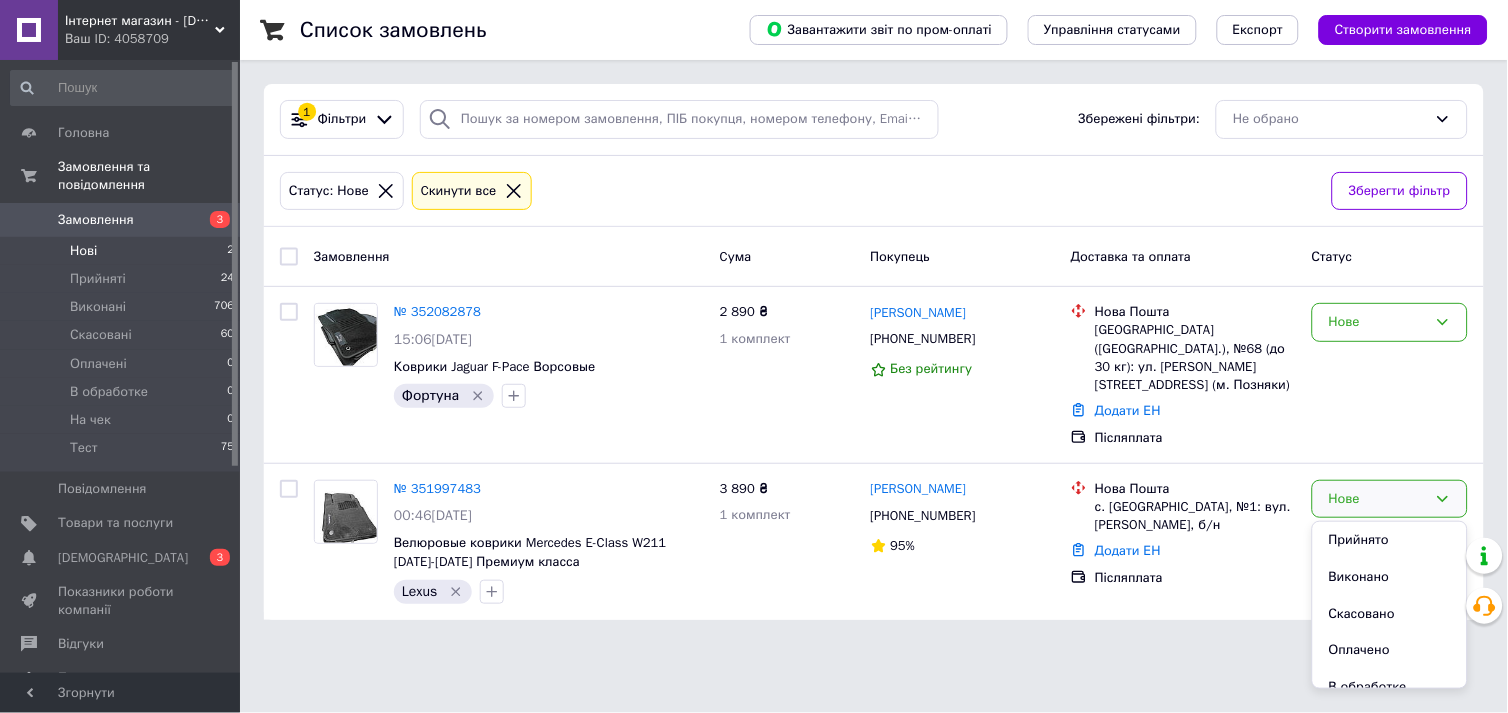 click on "Інтернет магазин - [DOMAIN_NAME] Ваш ID: 4058709 Сайт Інтернет магазин - [DOMAIN_NAME] Кабінет покупця Перевірити стан системи Сторінка на порталі Довідка Вийти Головна Замовлення та повідомлення Замовлення 3 Нові 2 Прийняті 24 Виконані 706 Скасовані 60 Оплачені 0 В обработке 0 На чек 0 Тест 75 Повідомлення 0 Товари та послуги Сповіщення 0 3 Показники роботи компанії Відгуки Покупатели Каталог ProSale Аналітика Інструменти веб-майстра та SEO Управління сайтом Гаманець компанії [PERSON_NAME] Тарифи та рахунки Prom мікс 6 000   1" at bounding box center [754, 322] 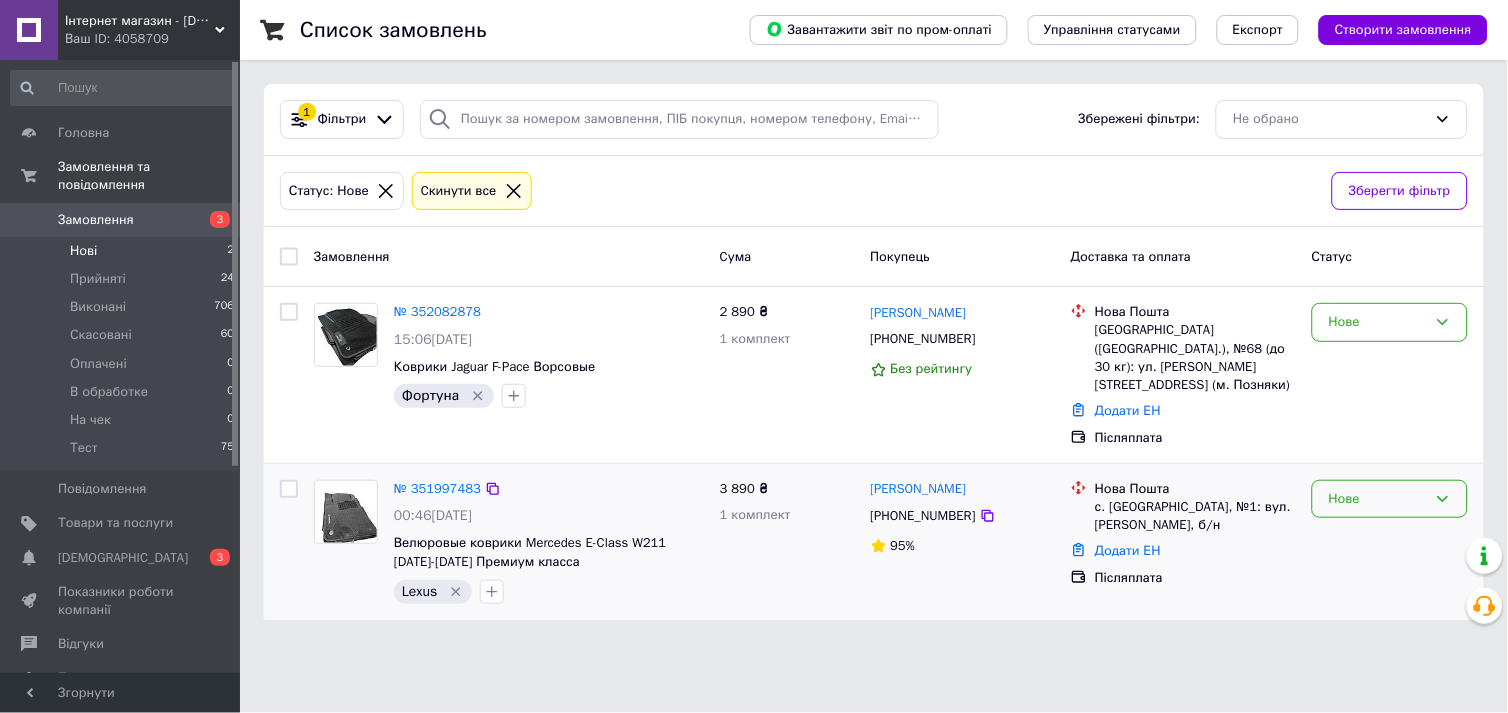 click on "Нове" at bounding box center (1390, 499) 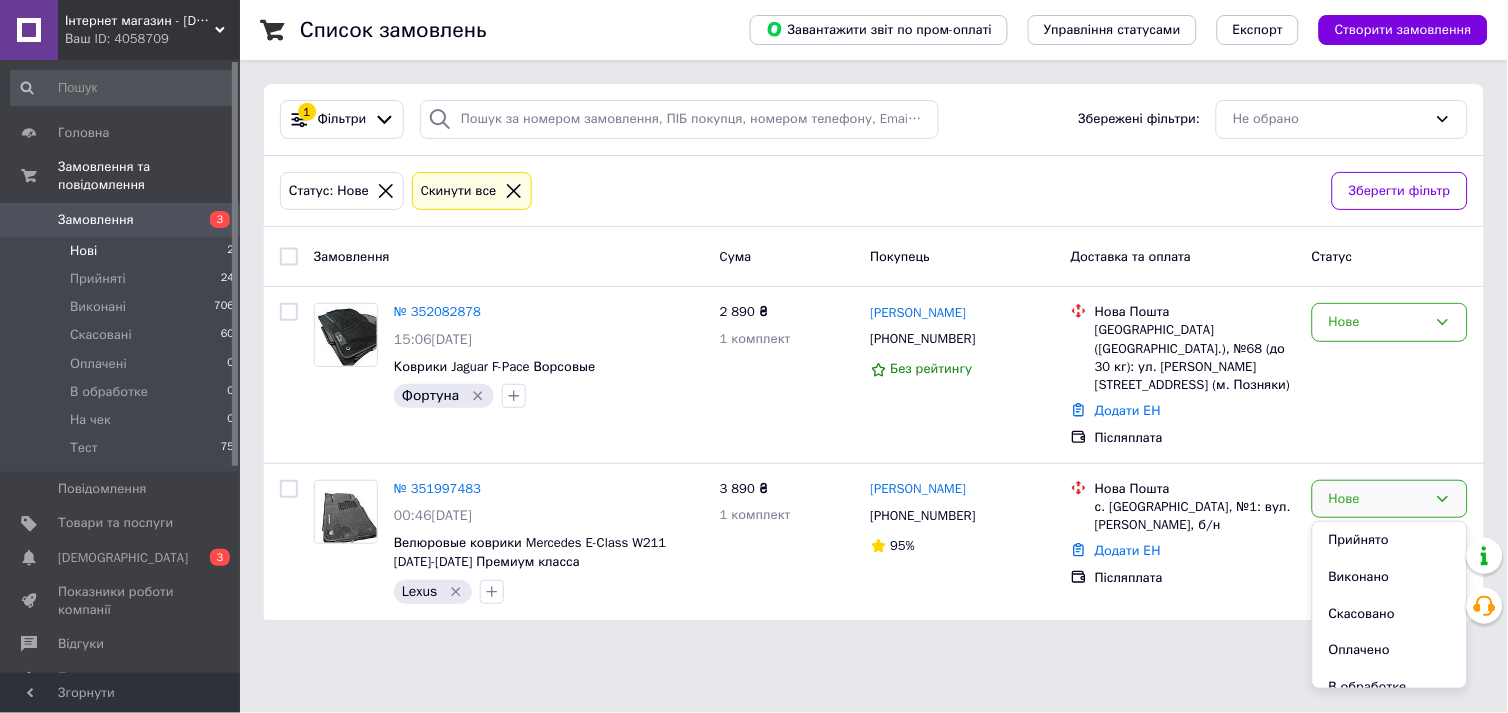 click on "Інтернет магазин - [DOMAIN_NAME] Ваш ID: 4058709 Сайт Інтернет магазин - [DOMAIN_NAME] Кабінет покупця Перевірити стан системи Сторінка на порталі Довідка Вийти Головна Замовлення та повідомлення Замовлення 3 Нові 2 Прийняті 24 Виконані 706 Скасовані 60 Оплачені 0 В обработке 0 На чек 0 Тест 75 Повідомлення 0 Товари та послуги Сповіщення 0 3 Показники роботи компанії Відгуки Покупатели Каталог ProSale Аналітика Інструменти веб-майстра та SEO Управління сайтом Гаманець компанії [PERSON_NAME] Тарифи та рахунки Prom мікс 6 000   1" at bounding box center [754, 322] 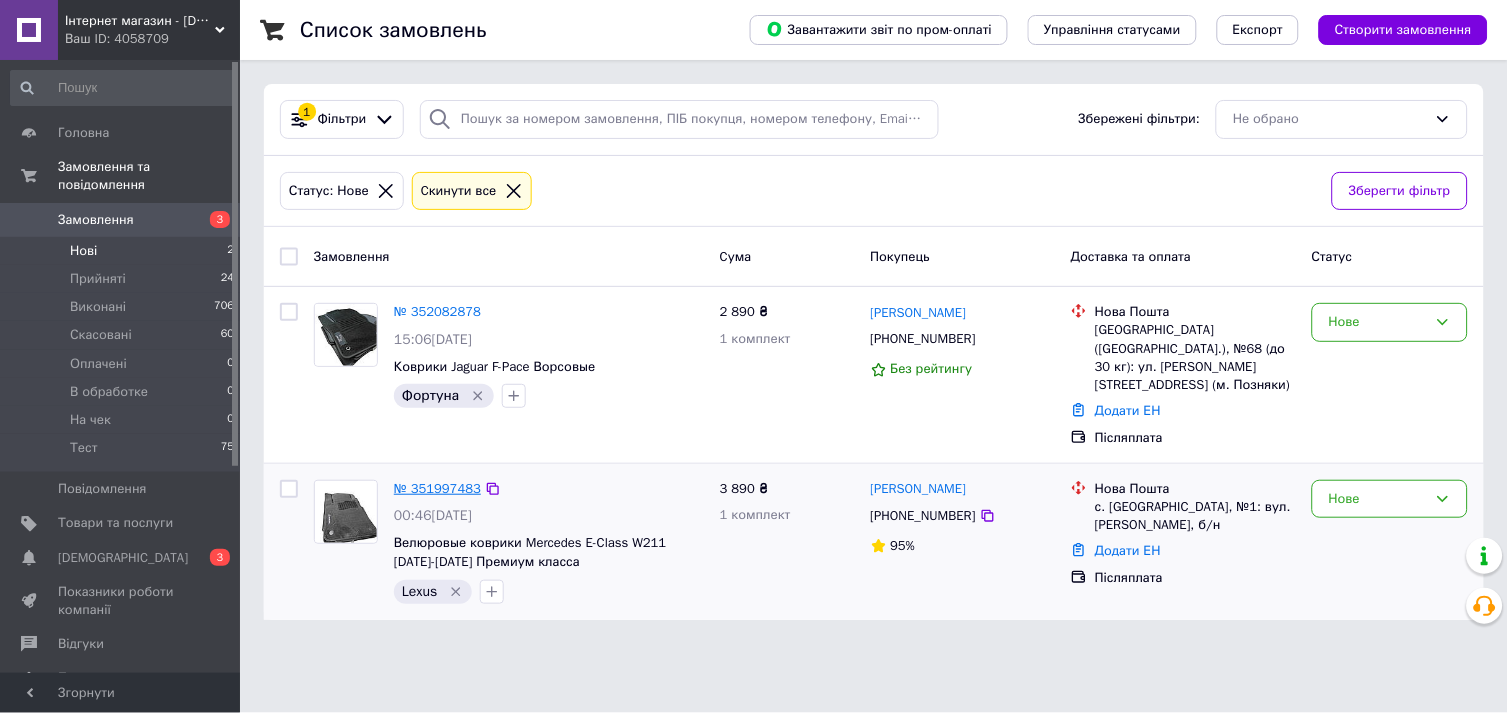 click on "№ 351997483" at bounding box center (437, 488) 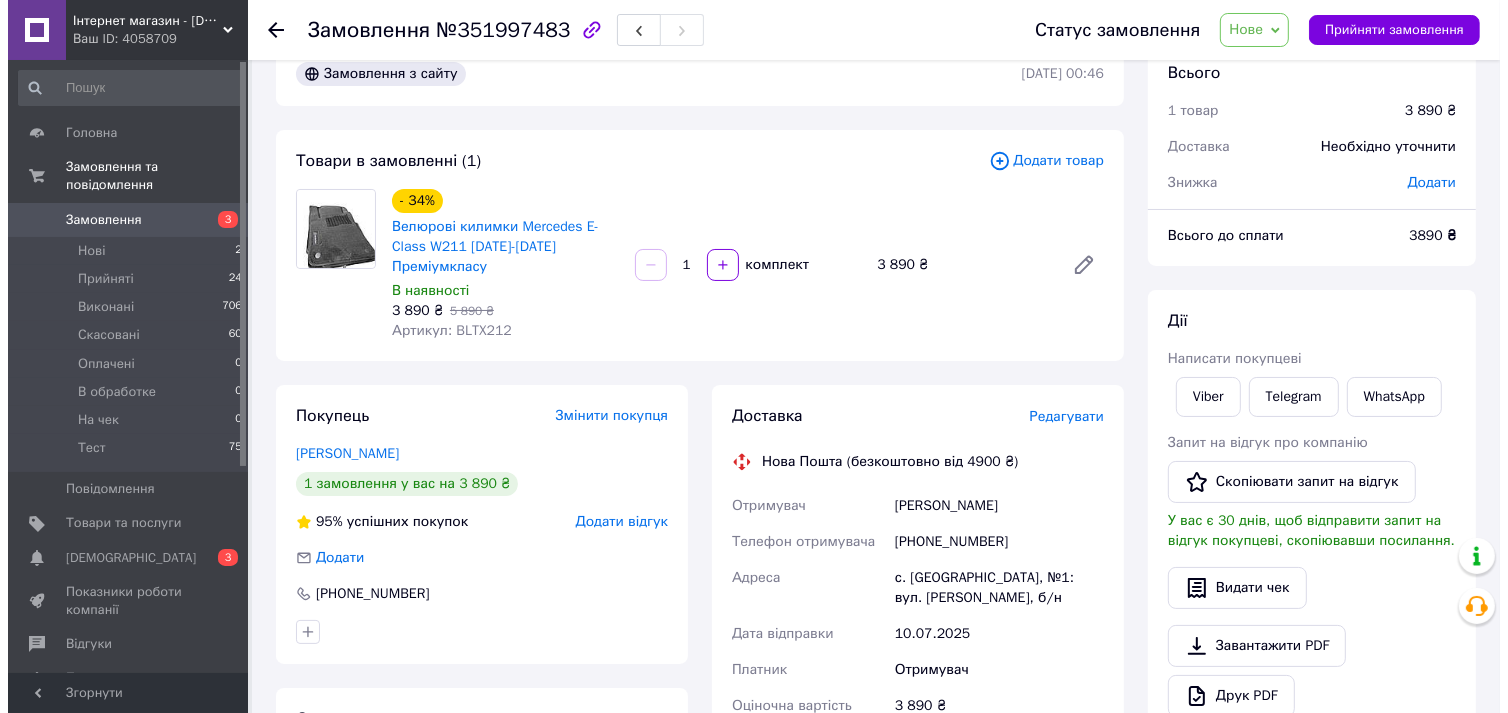 scroll, scrollTop: 0, scrollLeft: 0, axis: both 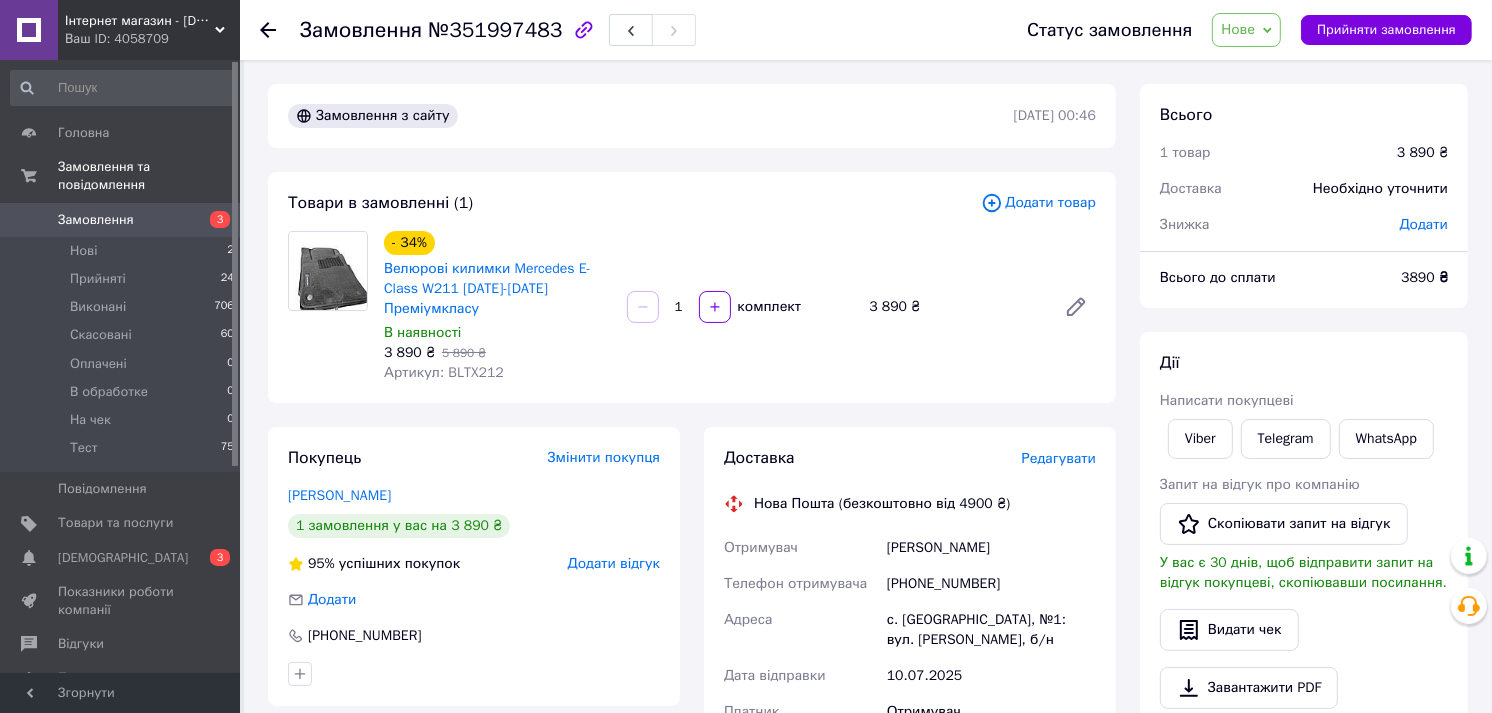 click on "Артикул: BLTX212" at bounding box center [497, 373] 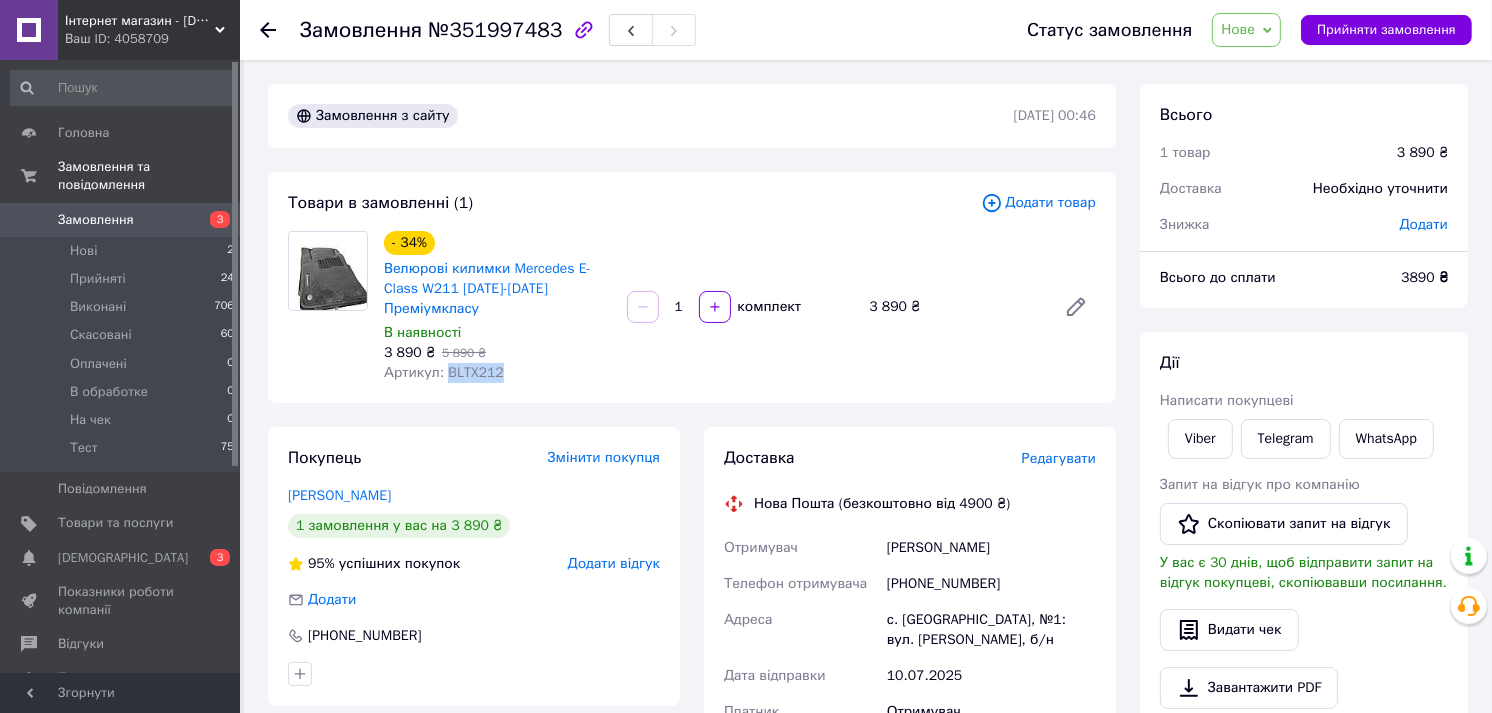 click on "Артикул: BLTX212" at bounding box center (444, 372) 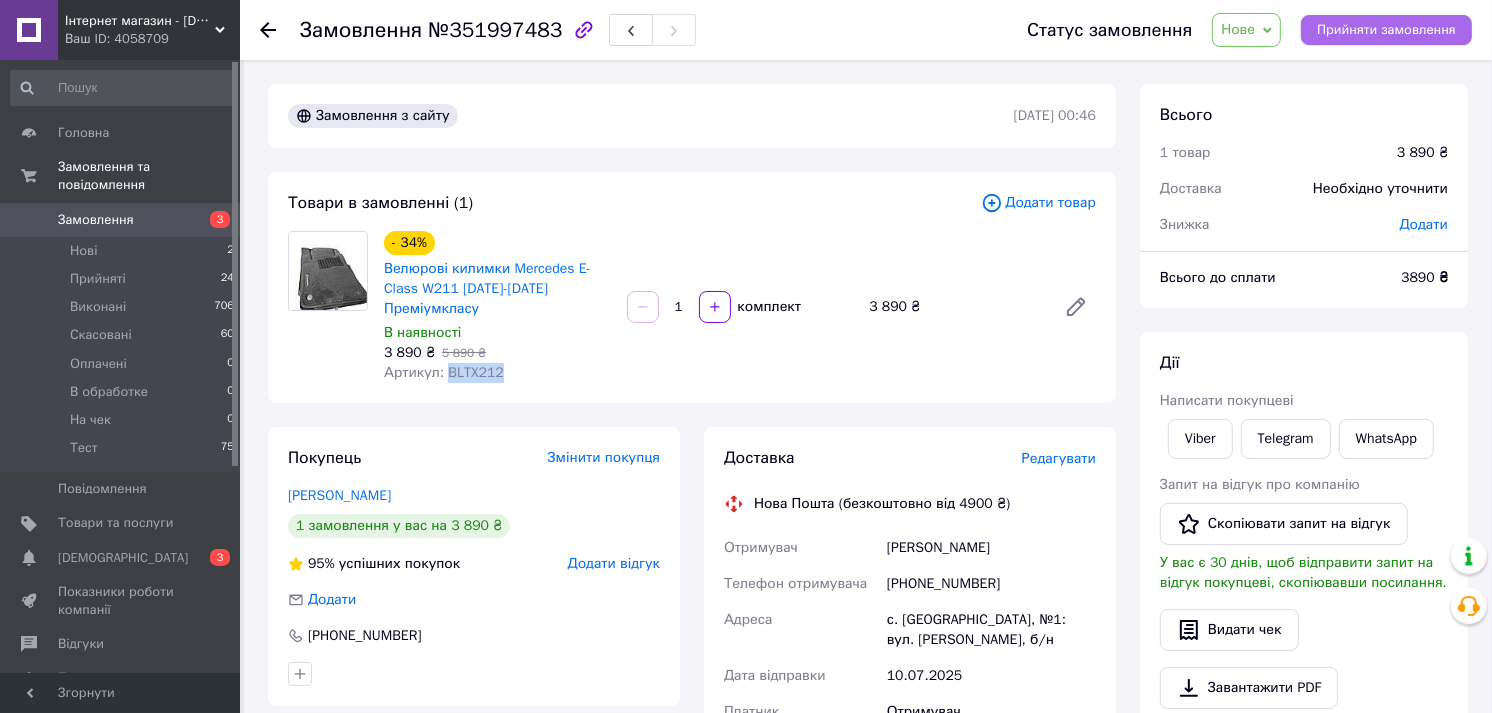 click on "Прийняти замовлення" at bounding box center [1386, 30] 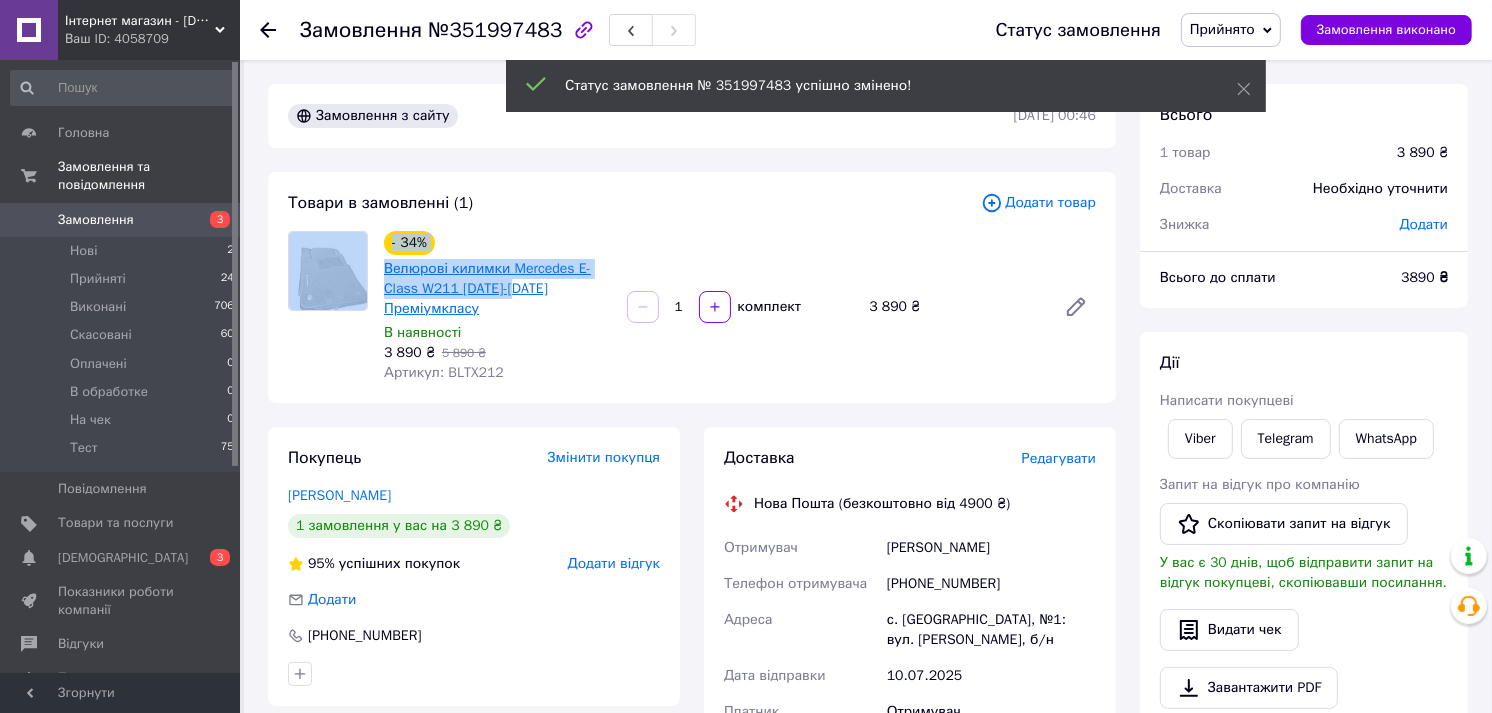 drag, startPoint x: 372, startPoint y: 271, endPoint x: 520, endPoint y: 292, distance: 149.48244 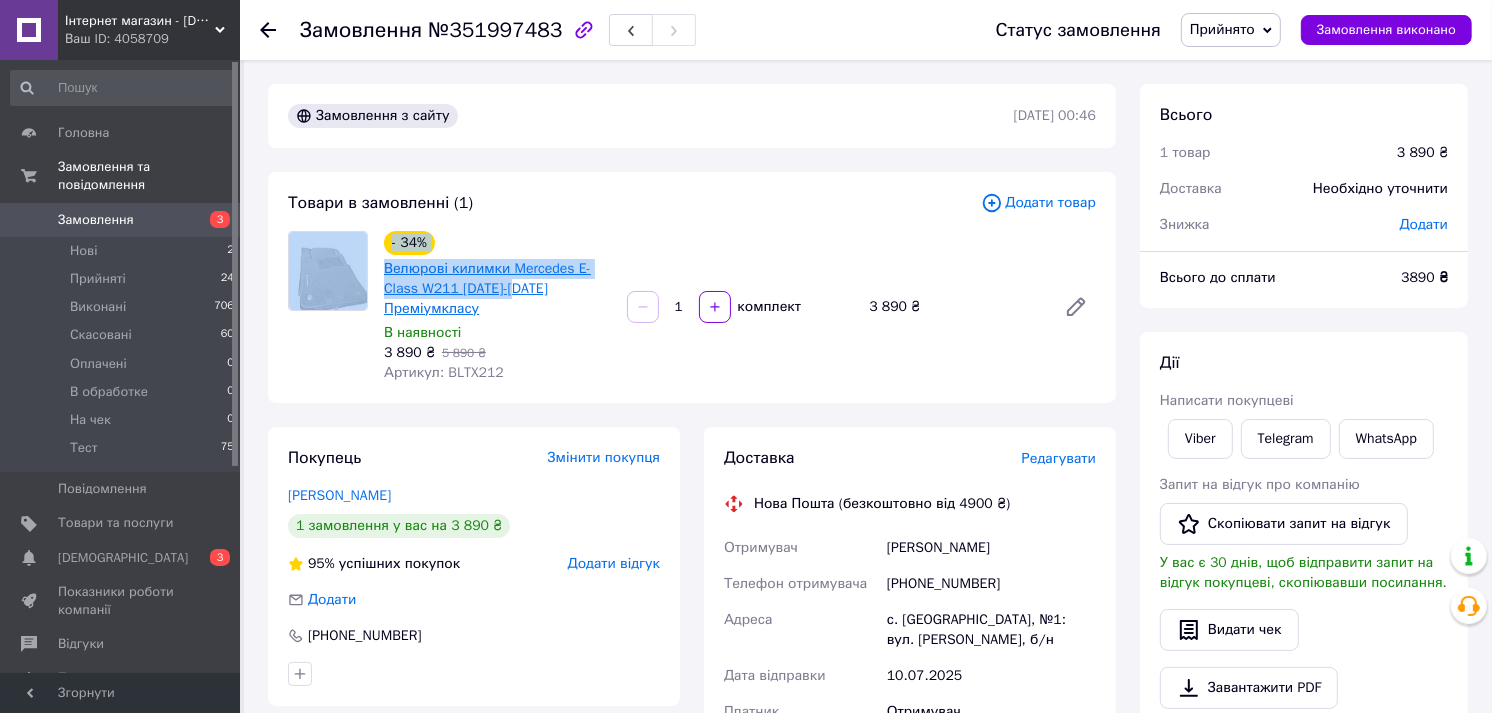 drag, startPoint x: 520, startPoint y: 292, endPoint x: 468, endPoint y: 305, distance: 53.600372 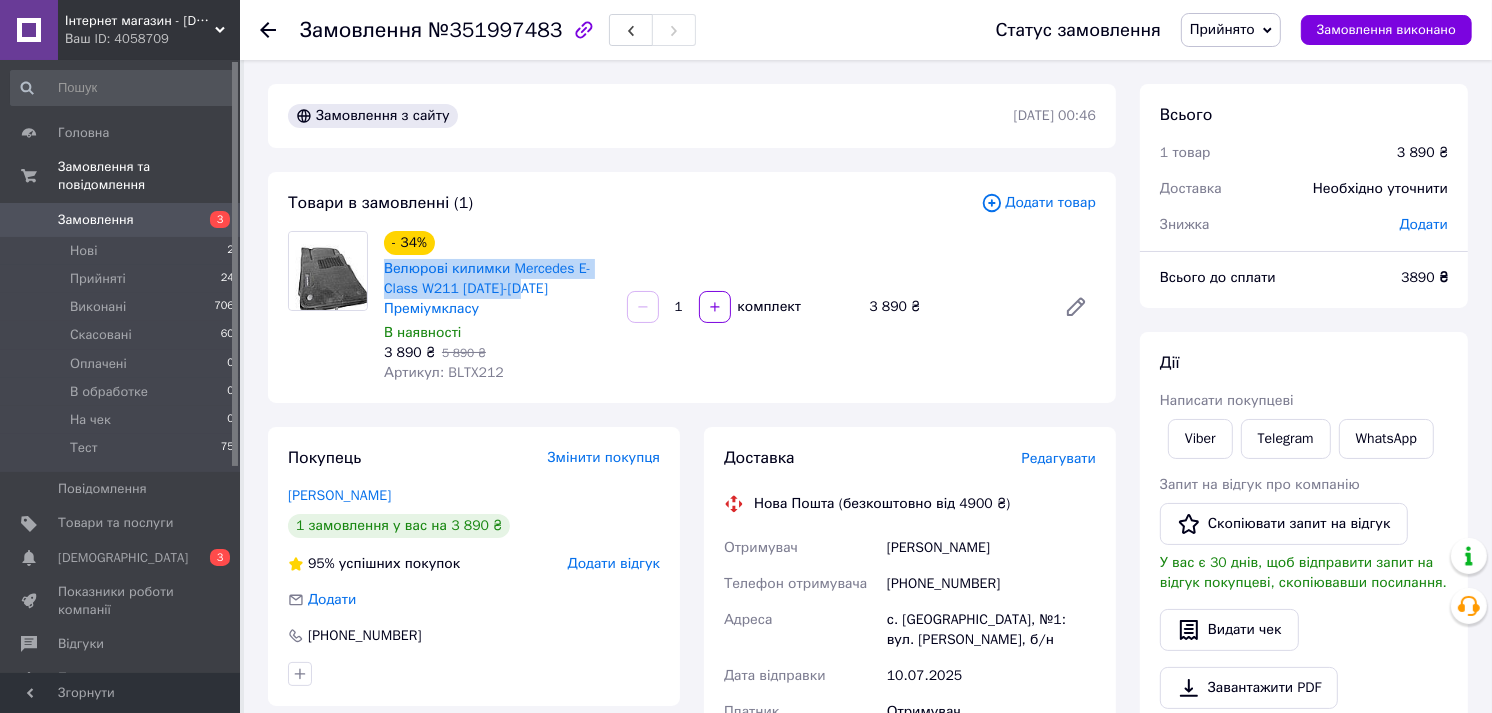 drag, startPoint x: 382, startPoint y: 262, endPoint x: 527, endPoint y: 283, distance: 146.5128 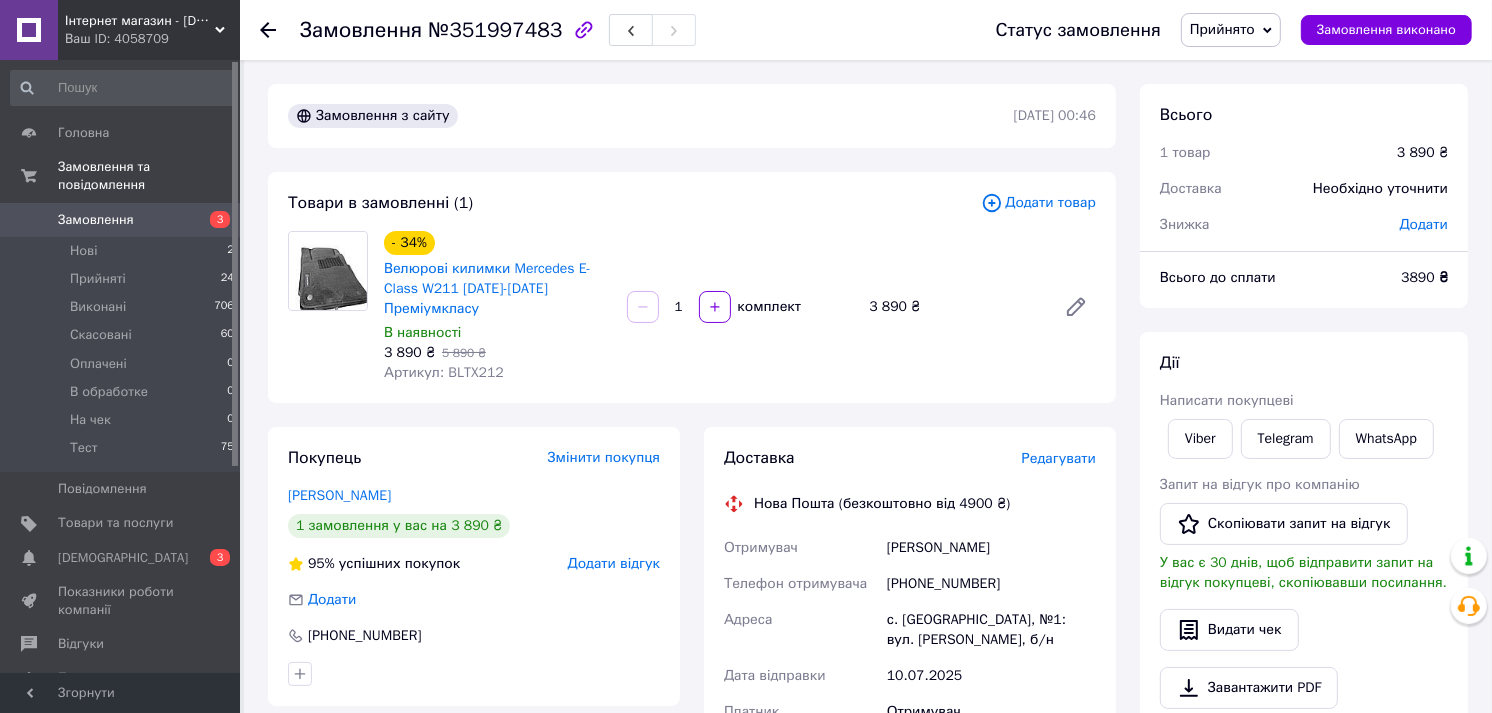 click on "Доставка Редагувати Нова Пошта (безкоштовно від 4900 ₴) Отримувач [PERSON_NAME] Телефон отримувача [PHONE_NUMBER] Адреса с. [GEOGRAPHIC_DATA], №1: вул. [PERSON_NAME], б/н Дата відправки [DATE] Платник Отримувач Оціночна вартість 3 890 ₴ Сума післяплати 3 890 ₴ Комісія за післяплату 97.80 ₴ Платник комісії післяплати Отримувач Передати номер або Згенерувати ЕН" at bounding box center (910, 767) 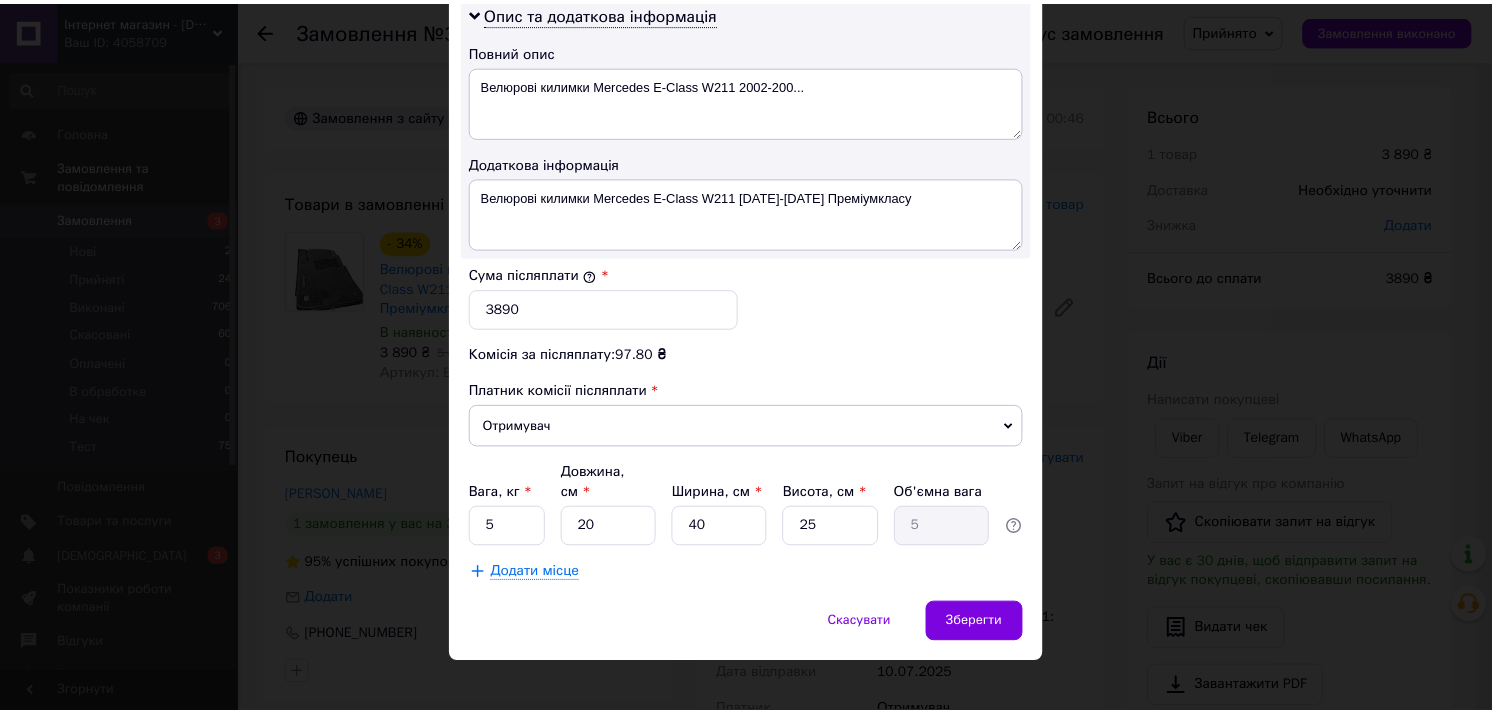 scroll, scrollTop: 1040, scrollLeft: 0, axis: vertical 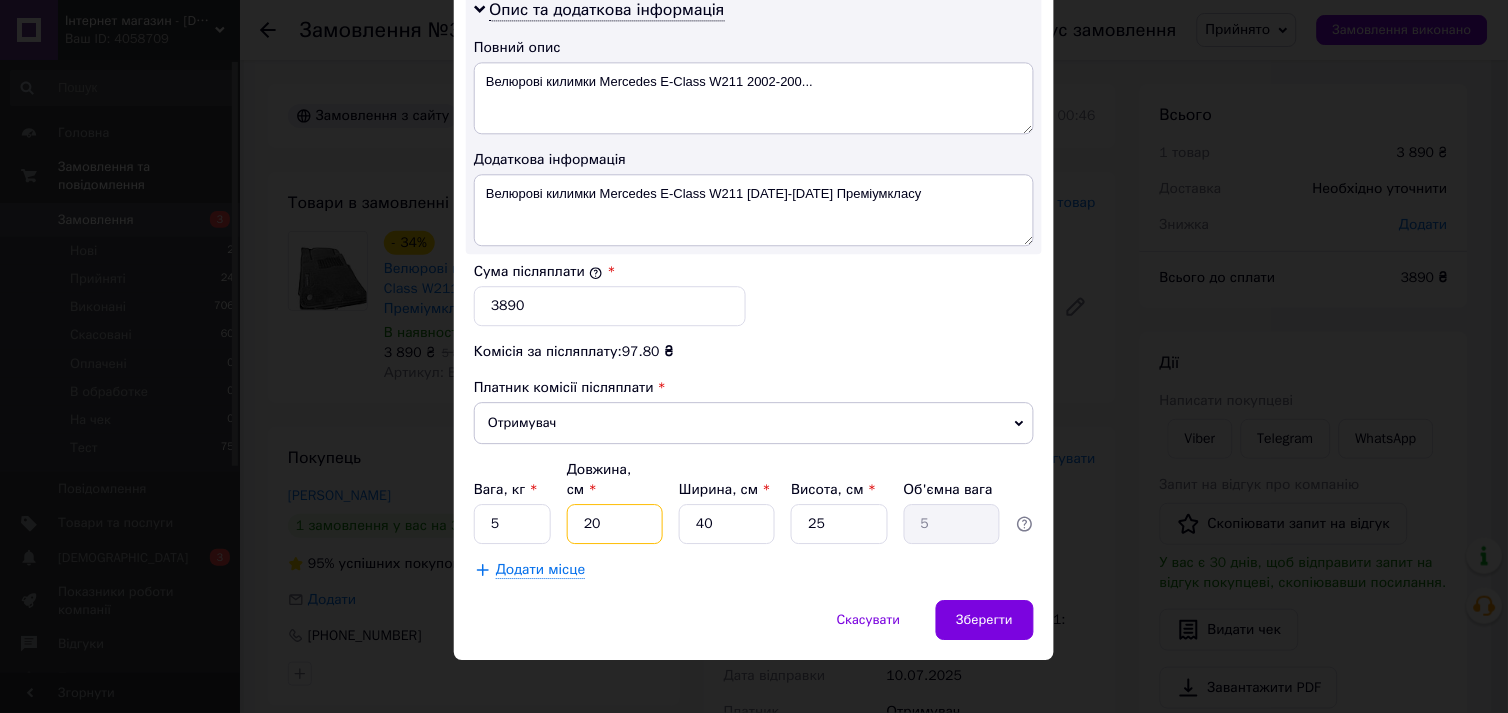 drag, startPoint x: 610, startPoint y: 501, endPoint x: 572, endPoint y: 488, distance: 40.16217 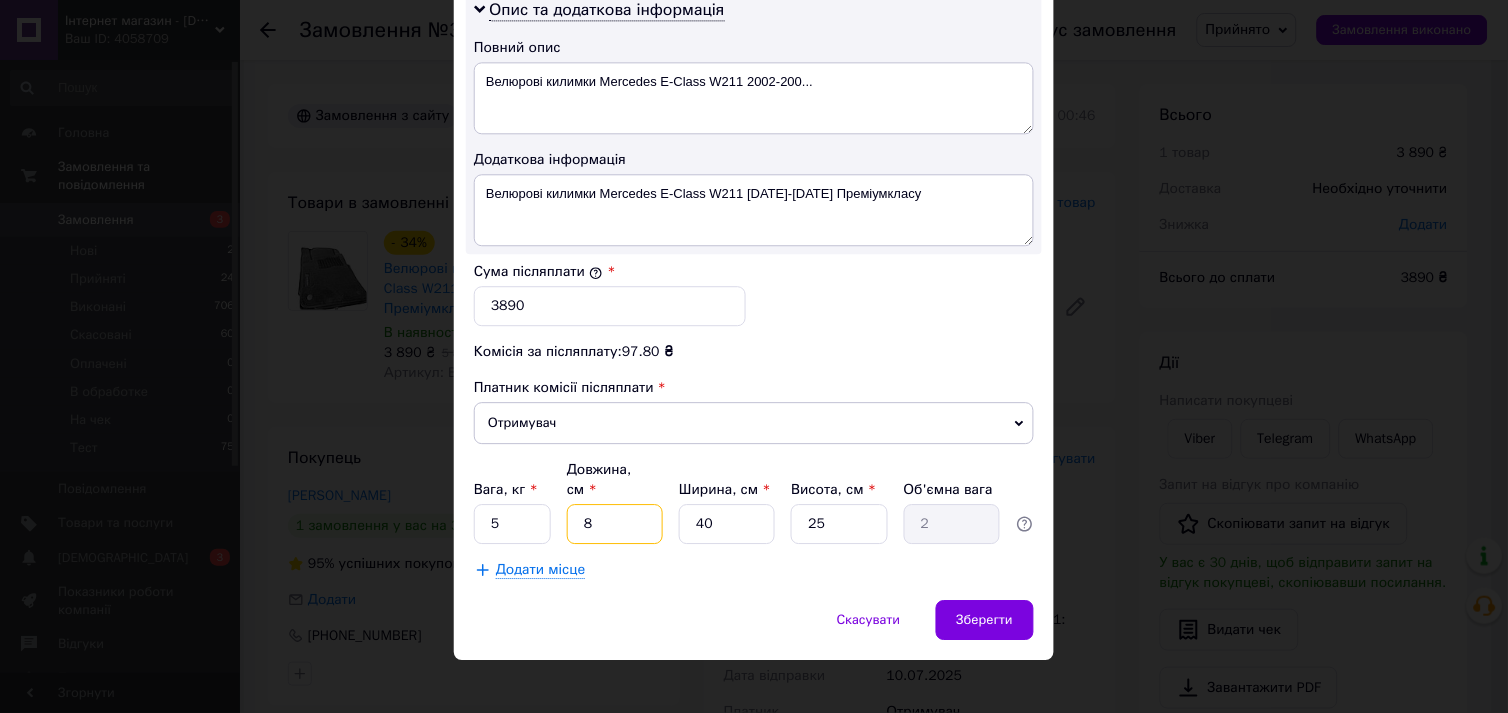 type on "80" 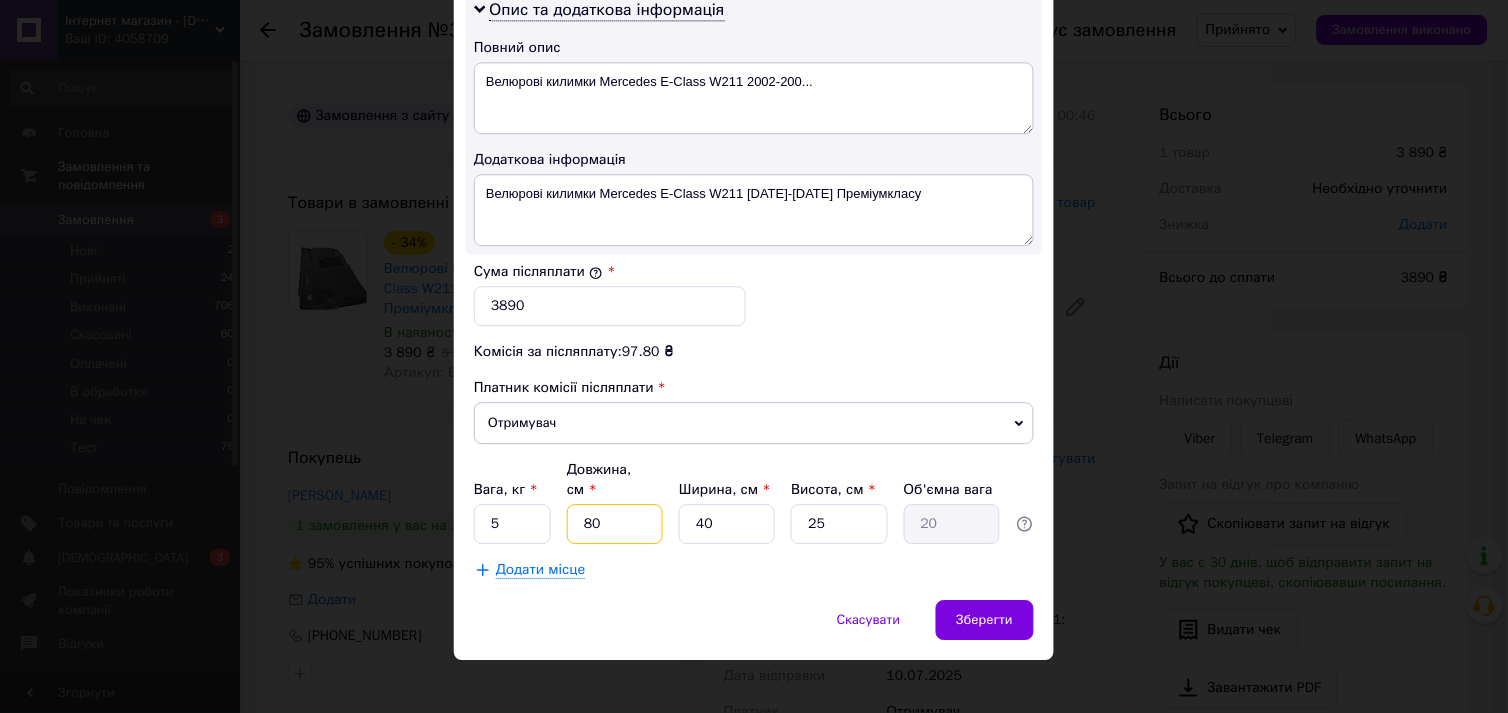 type on "80" 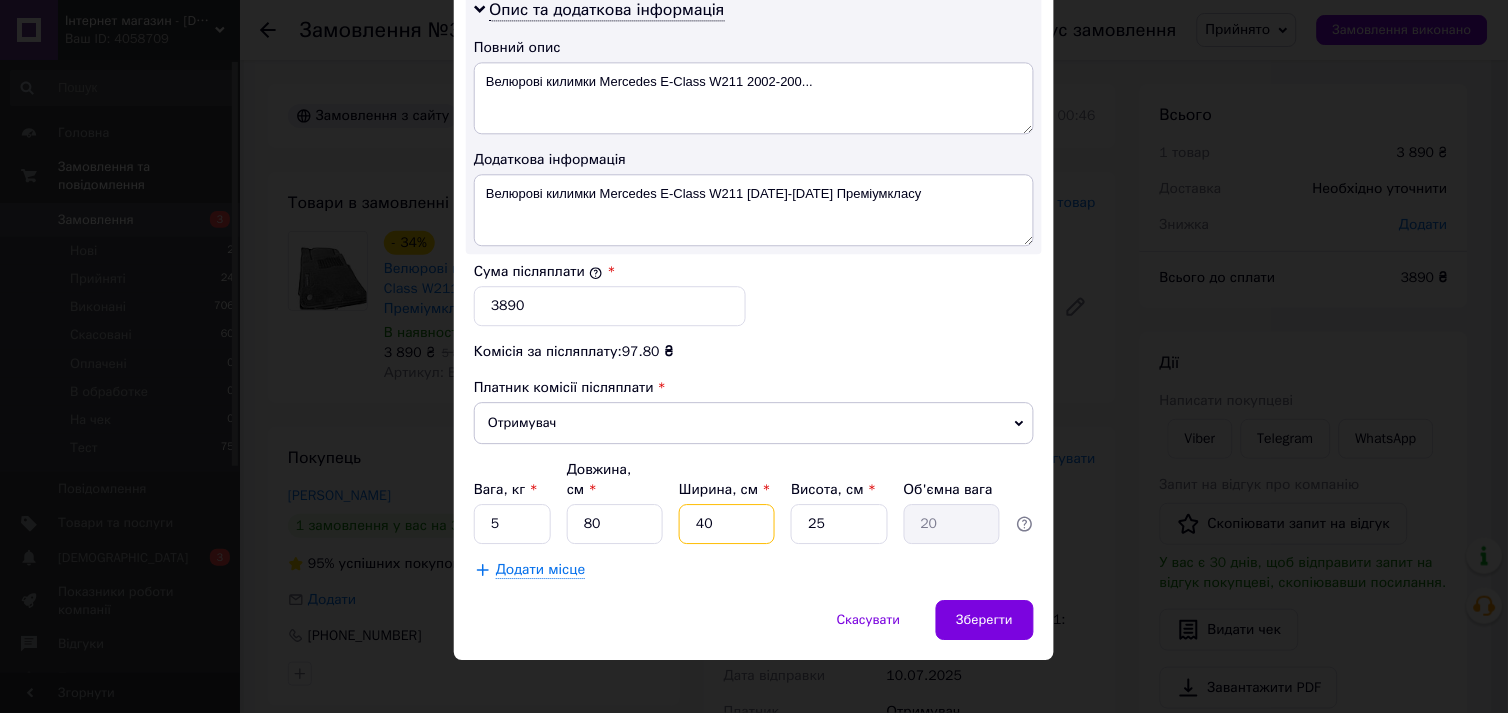 click on "Вага, кг   * 5 Довжина, см   * 80 Ширина, см   * 40 Висота, см   * 25 Об'ємна вага 20" at bounding box center (754, 502) 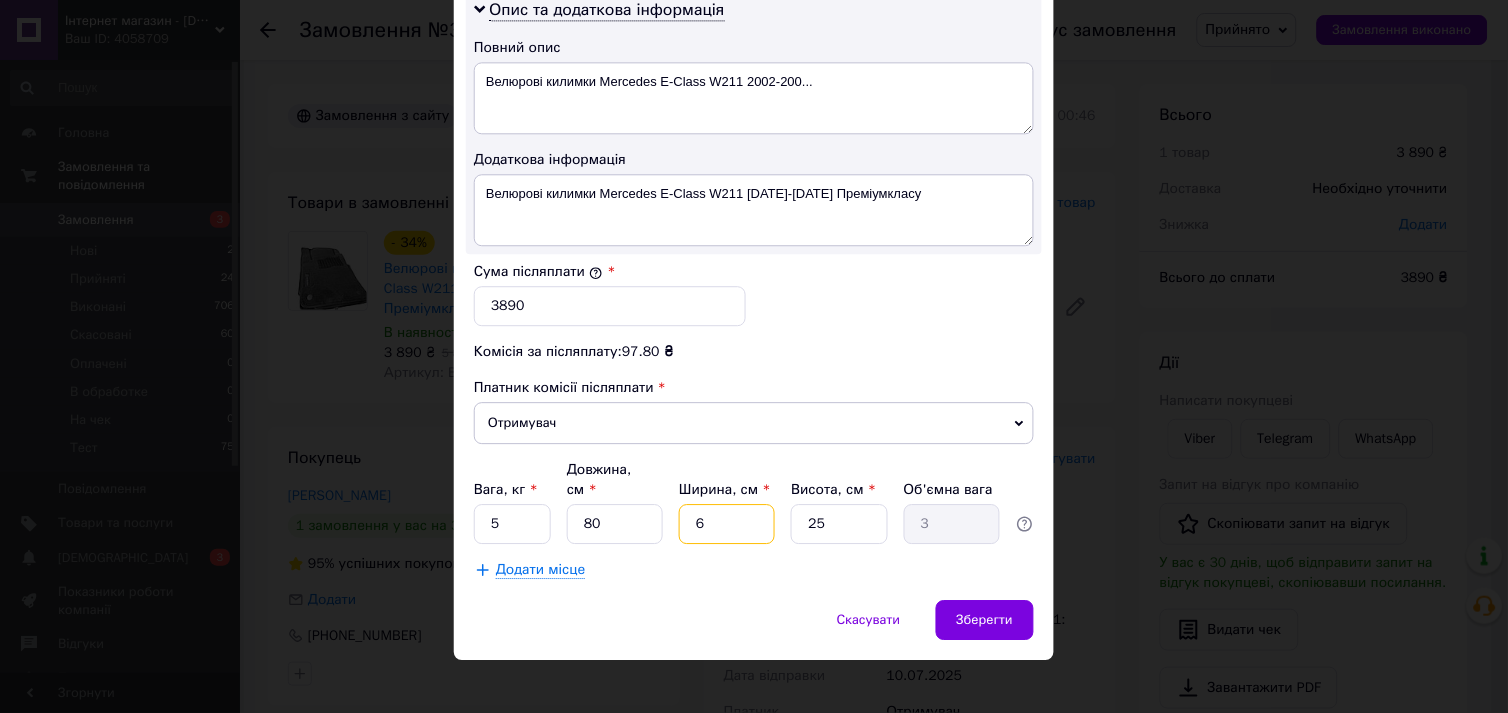 type on "60" 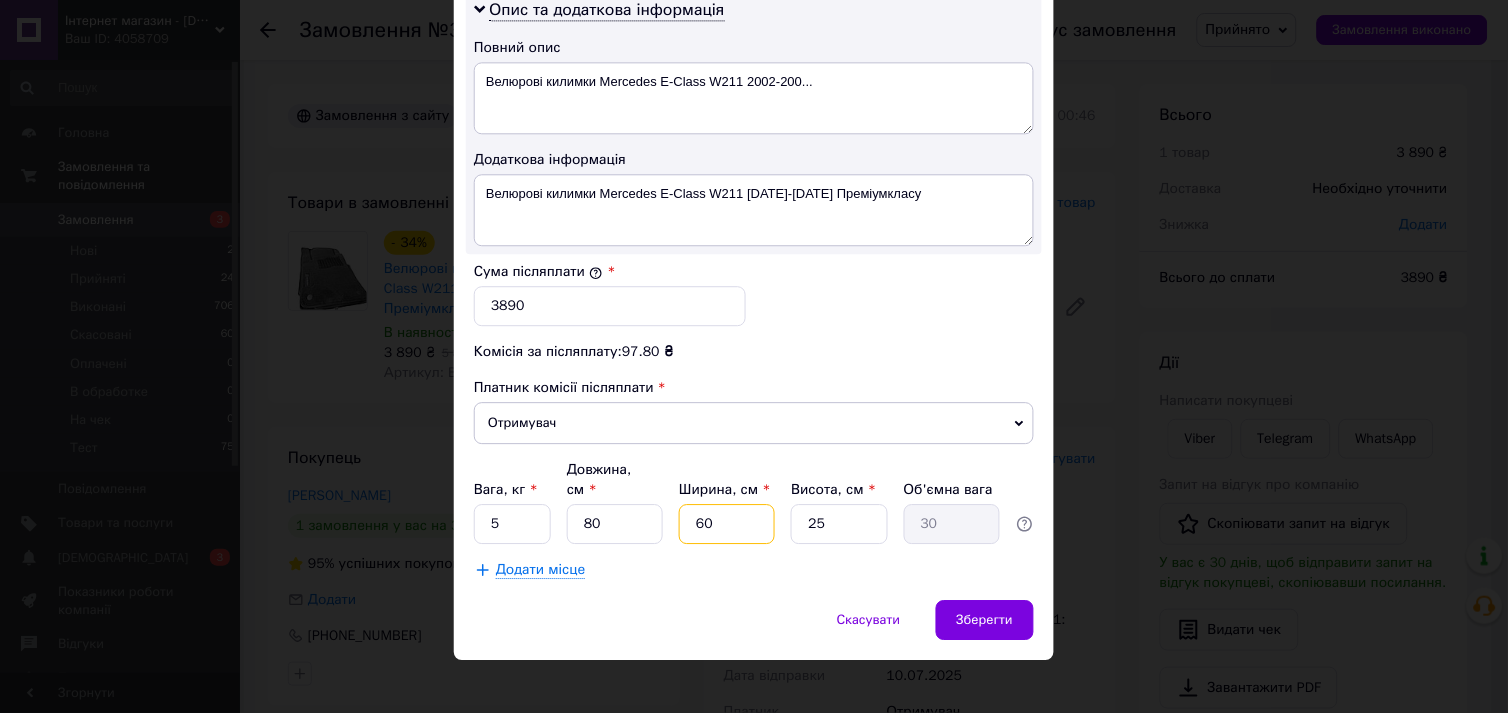type on "60" 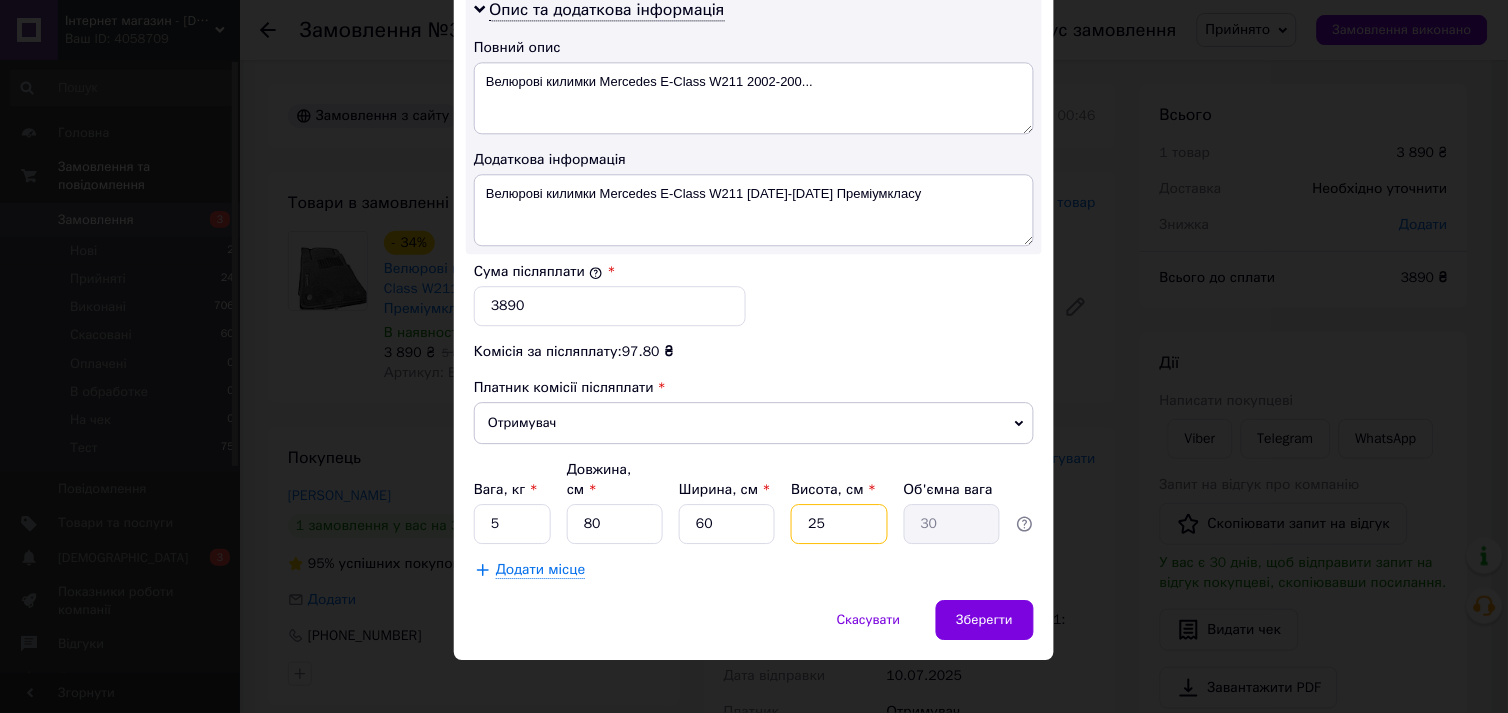 drag, startPoint x: 844, startPoint y: 506, endPoint x: 764, endPoint y: 485, distance: 82.710335 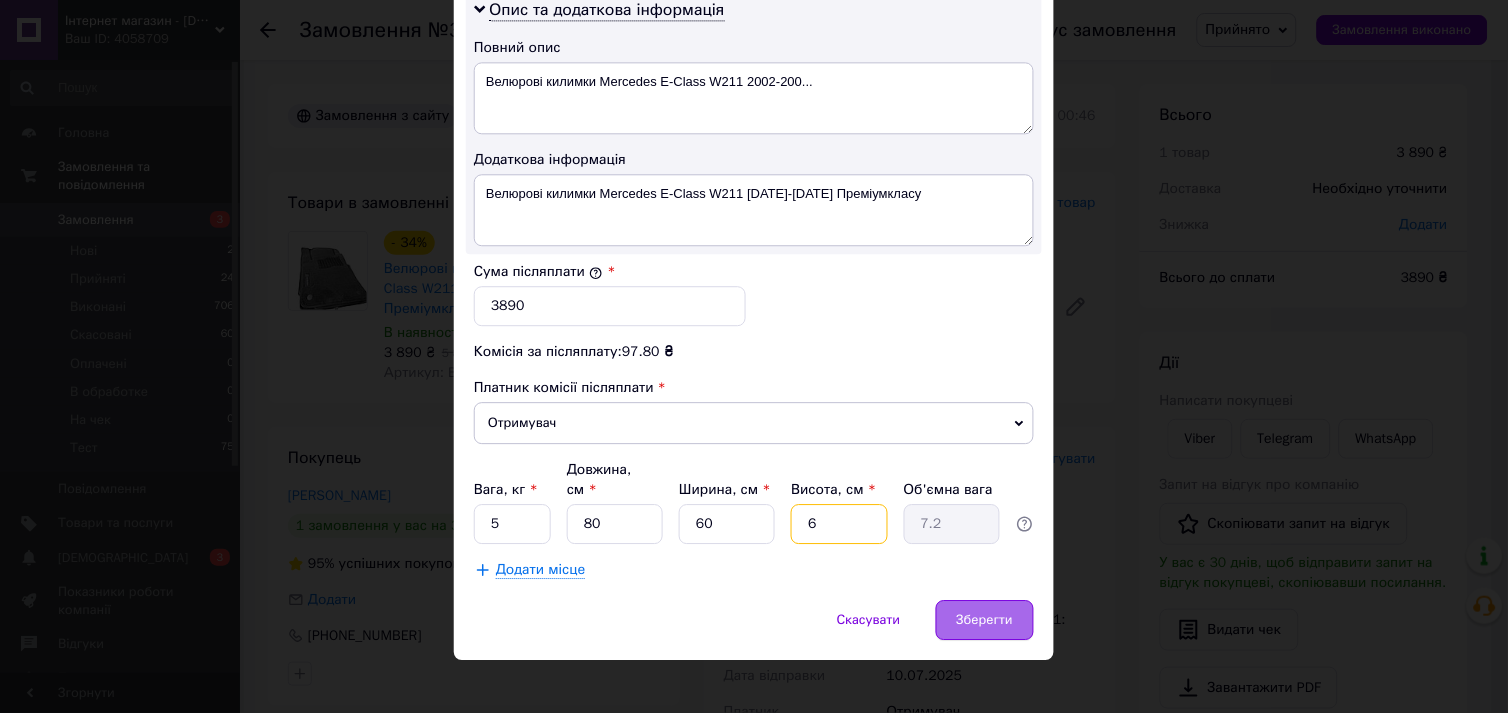 type on "6" 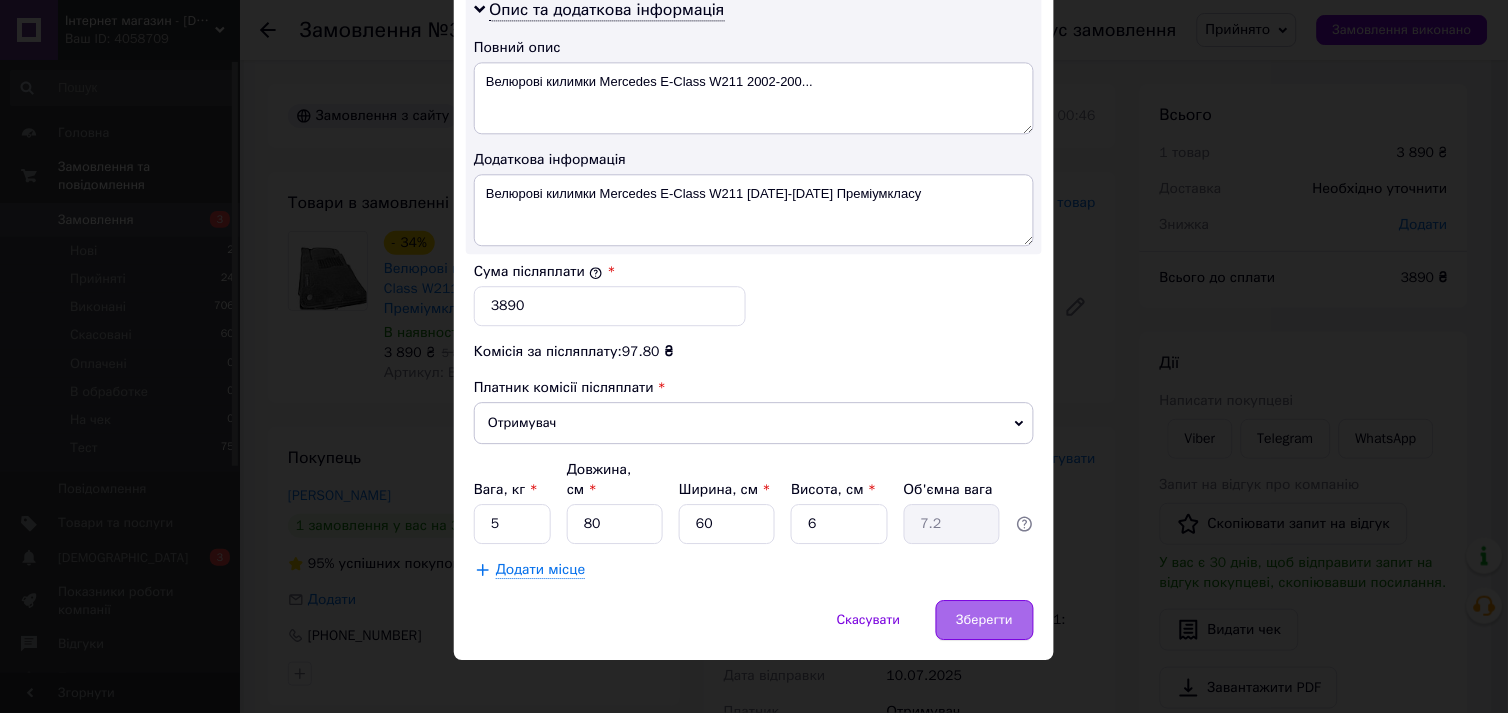 click on "Зберегти" at bounding box center (985, 620) 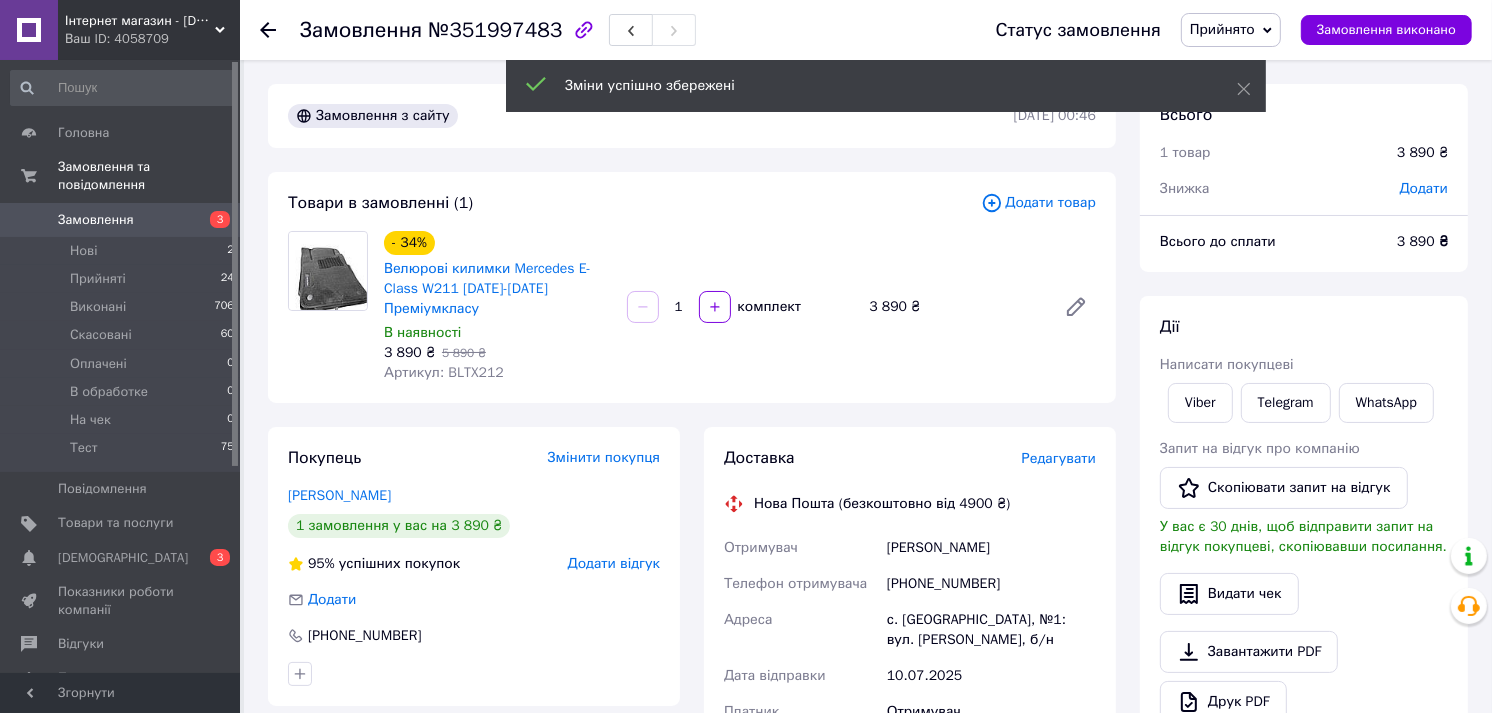 scroll, scrollTop: 444, scrollLeft: 0, axis: vertical 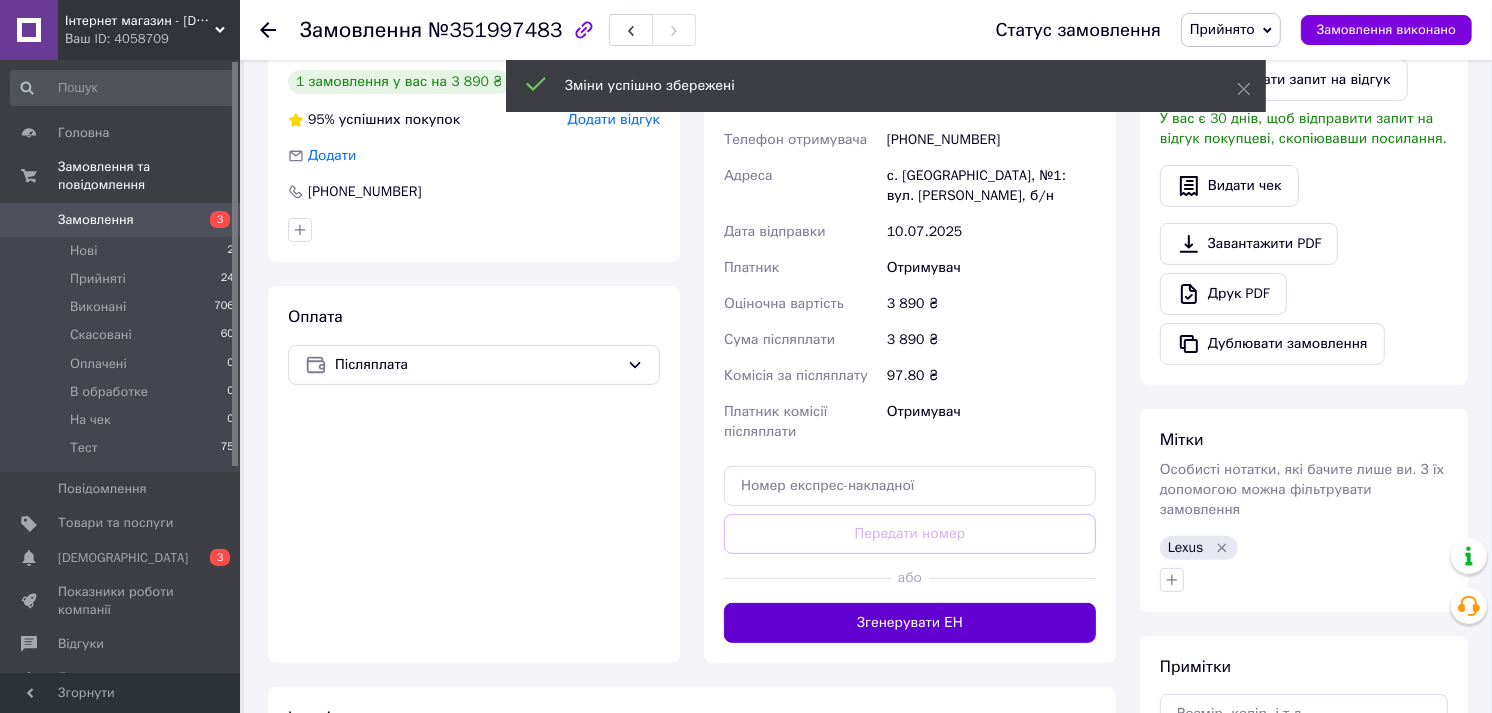 click on "Згенерувати ЕН" at bounding box center [910, 623] 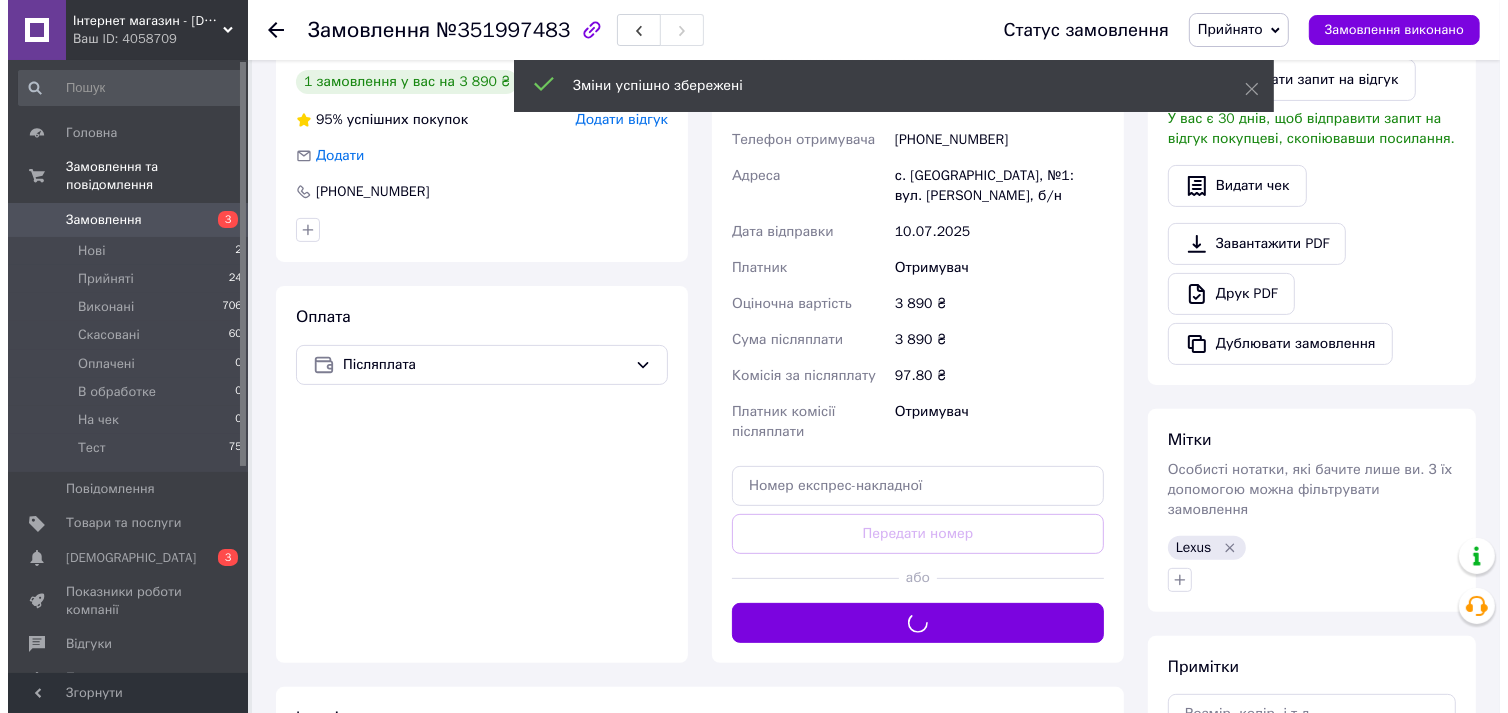 scroll, scrollTop: 0, scrollLeft: 0, axis: both 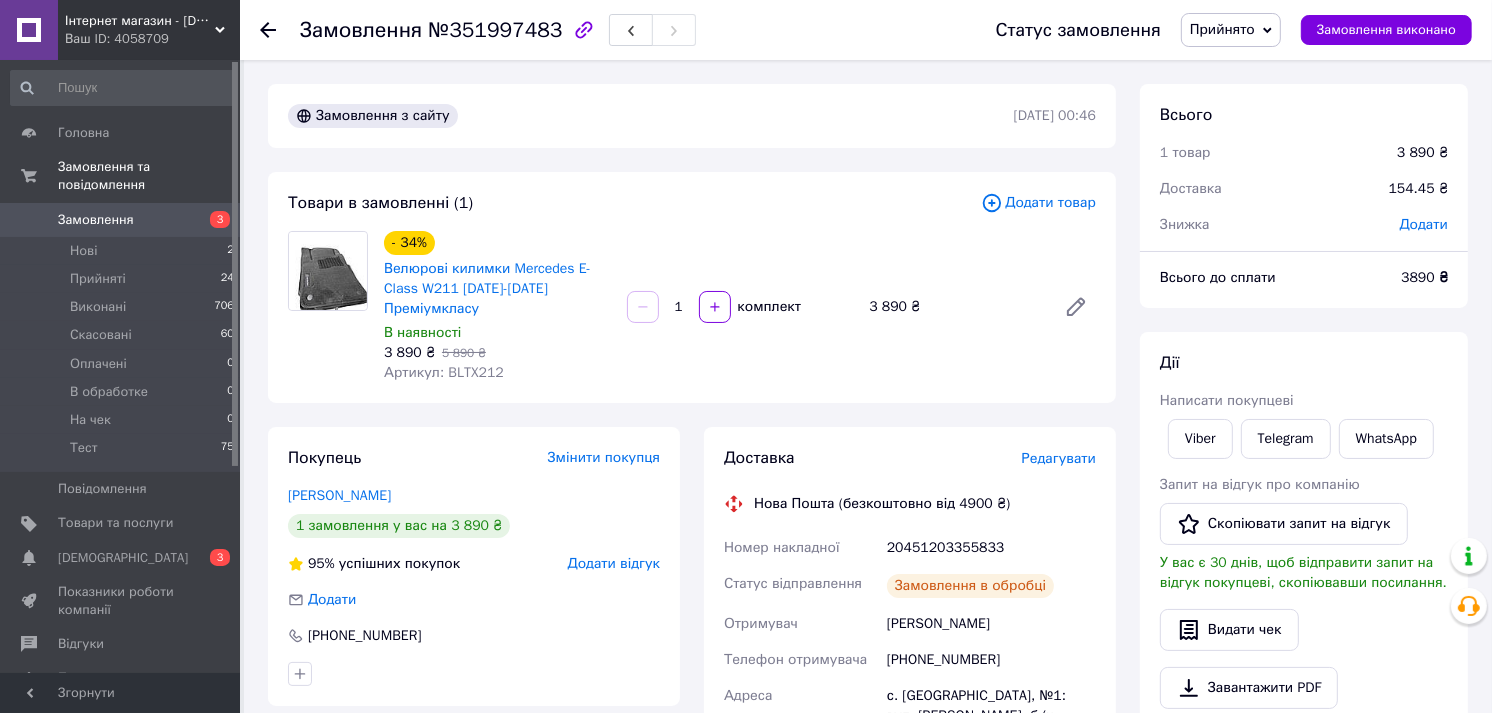 click on "Прийнято" at bounding box center (1222, 29) 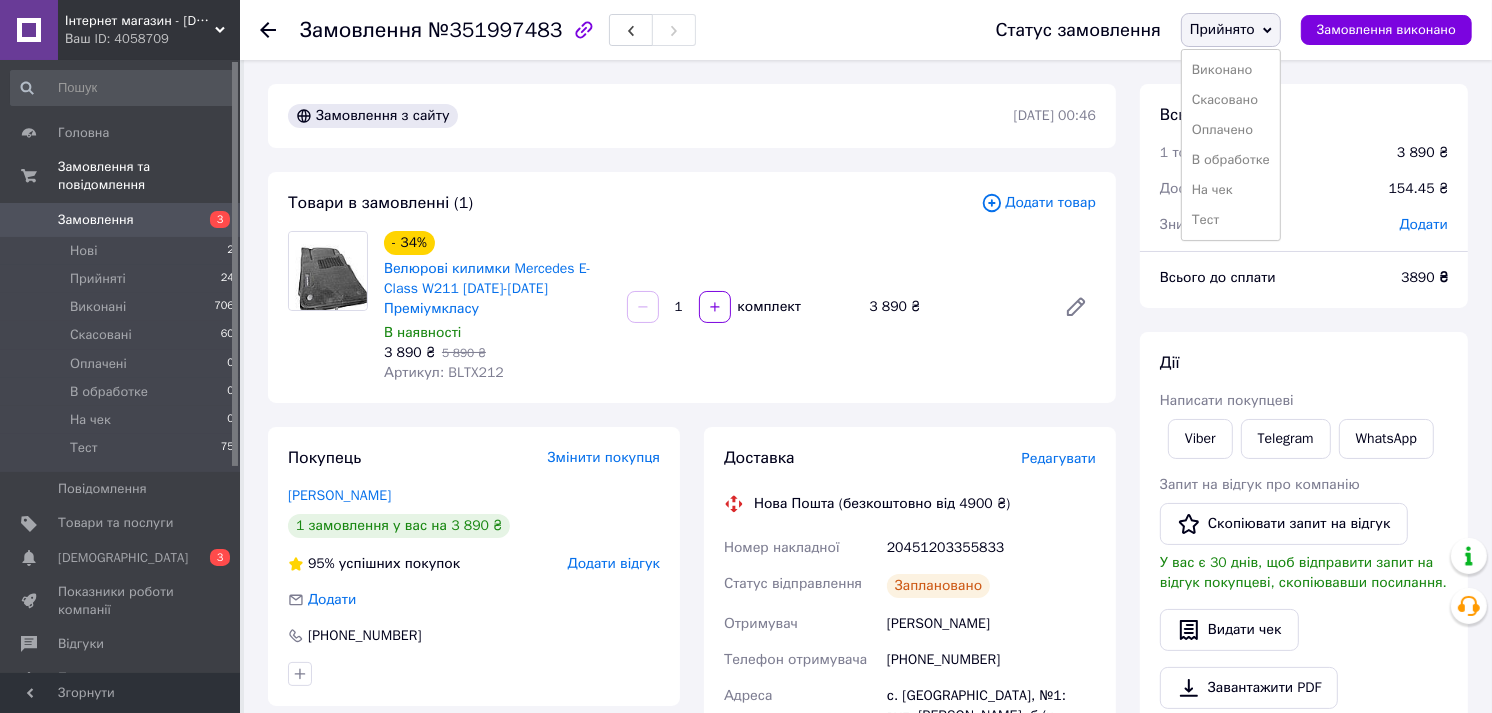 click on "Артикул: BLTX212" at bounding box center [444, 372] 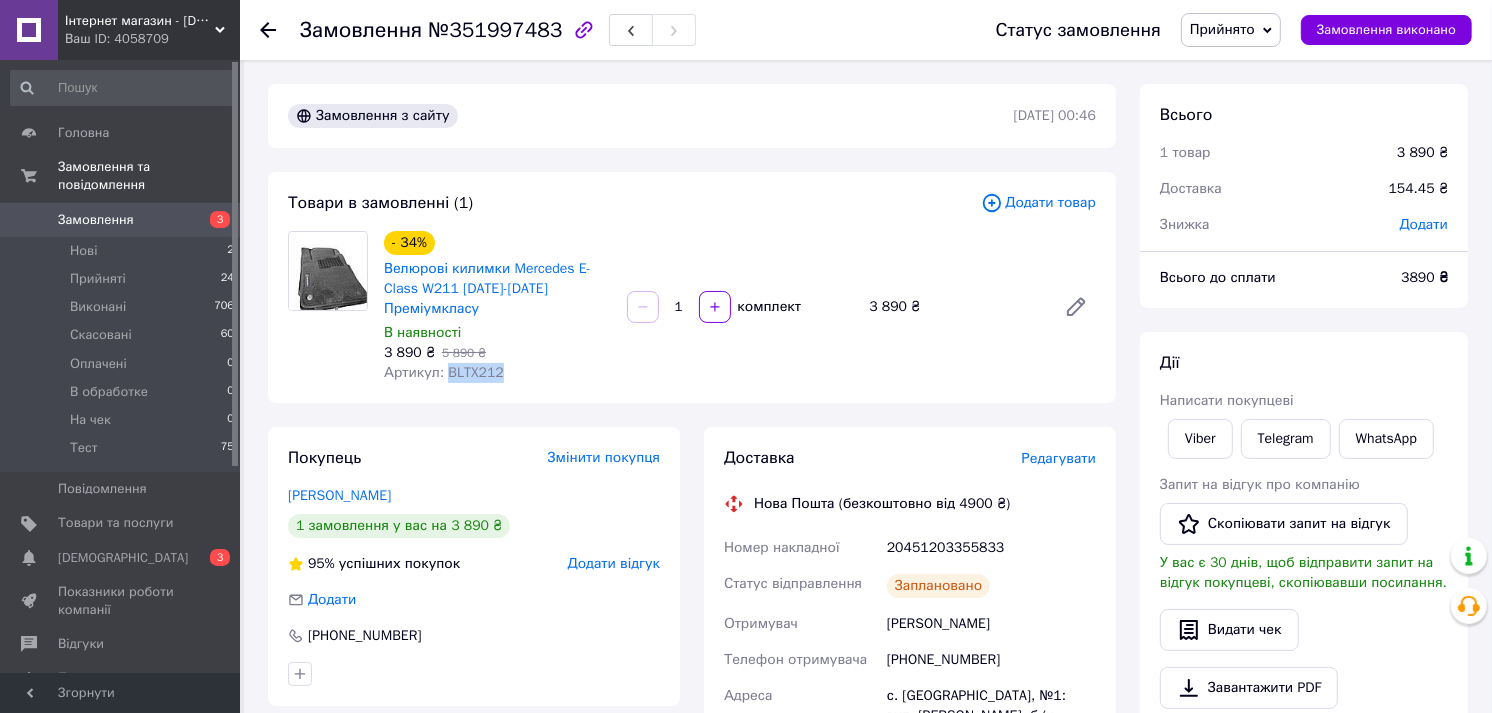 click on "Артикул: BLTX212" at bounding box center [444, 372] 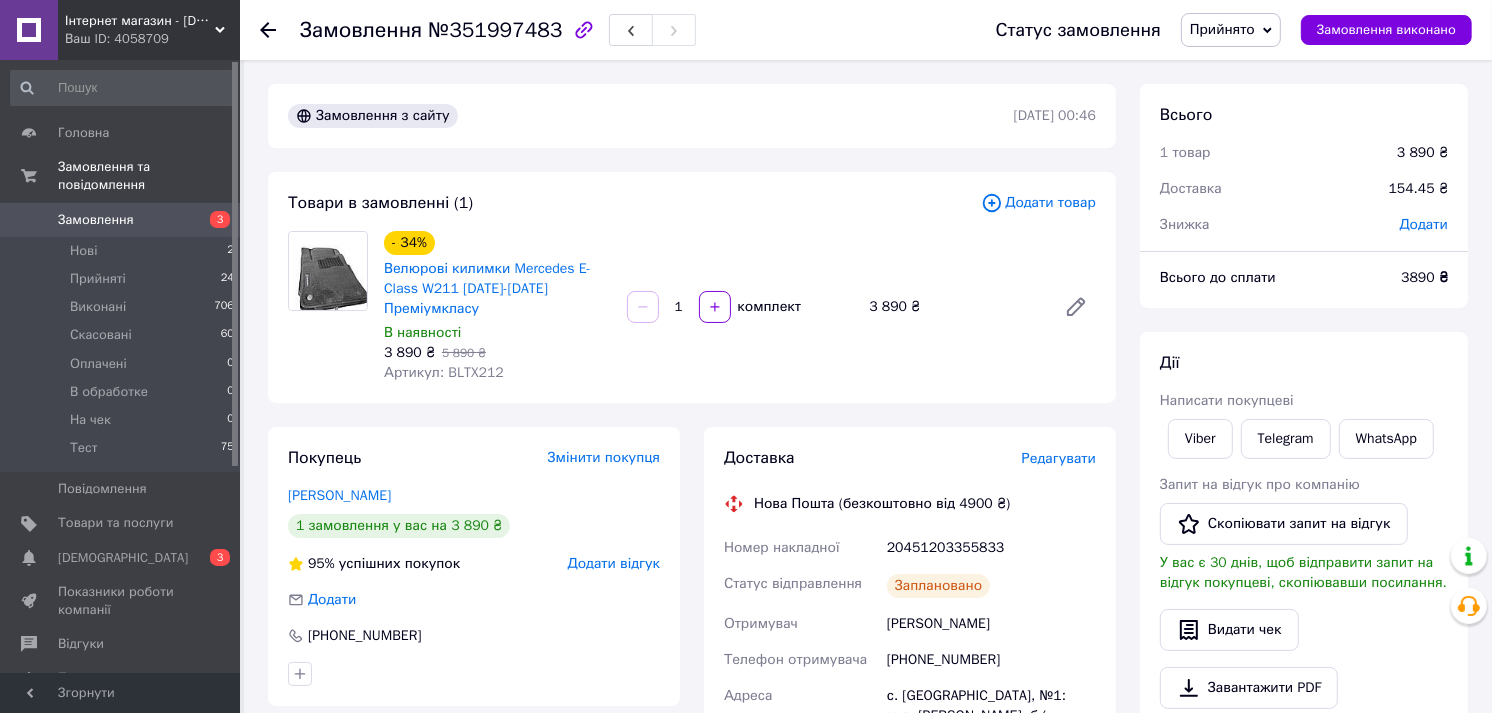click on "20451203355833" at bounding box center [991, 548] 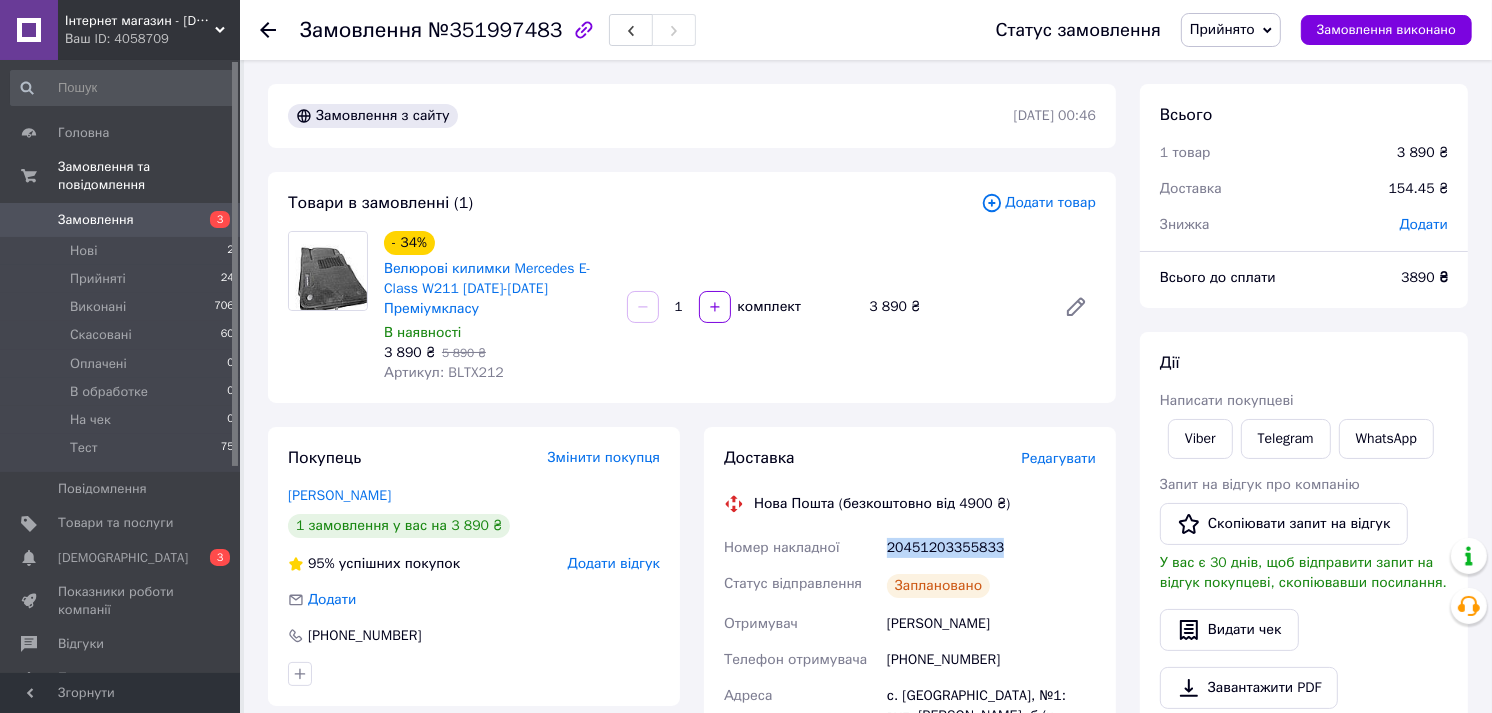 click on "20451203355833" at bounding box center (991, 548) 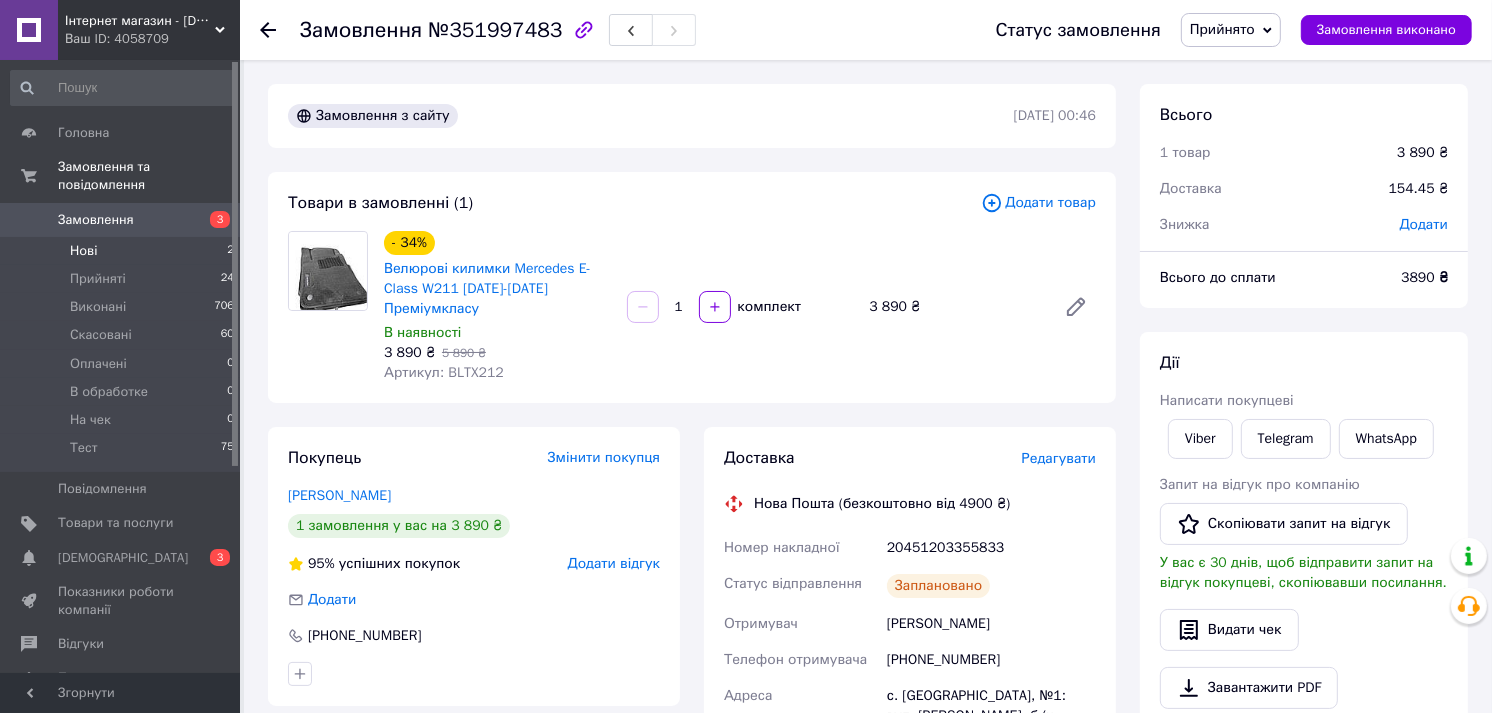 click on "Нові 2" at bounding box center [123, 251] 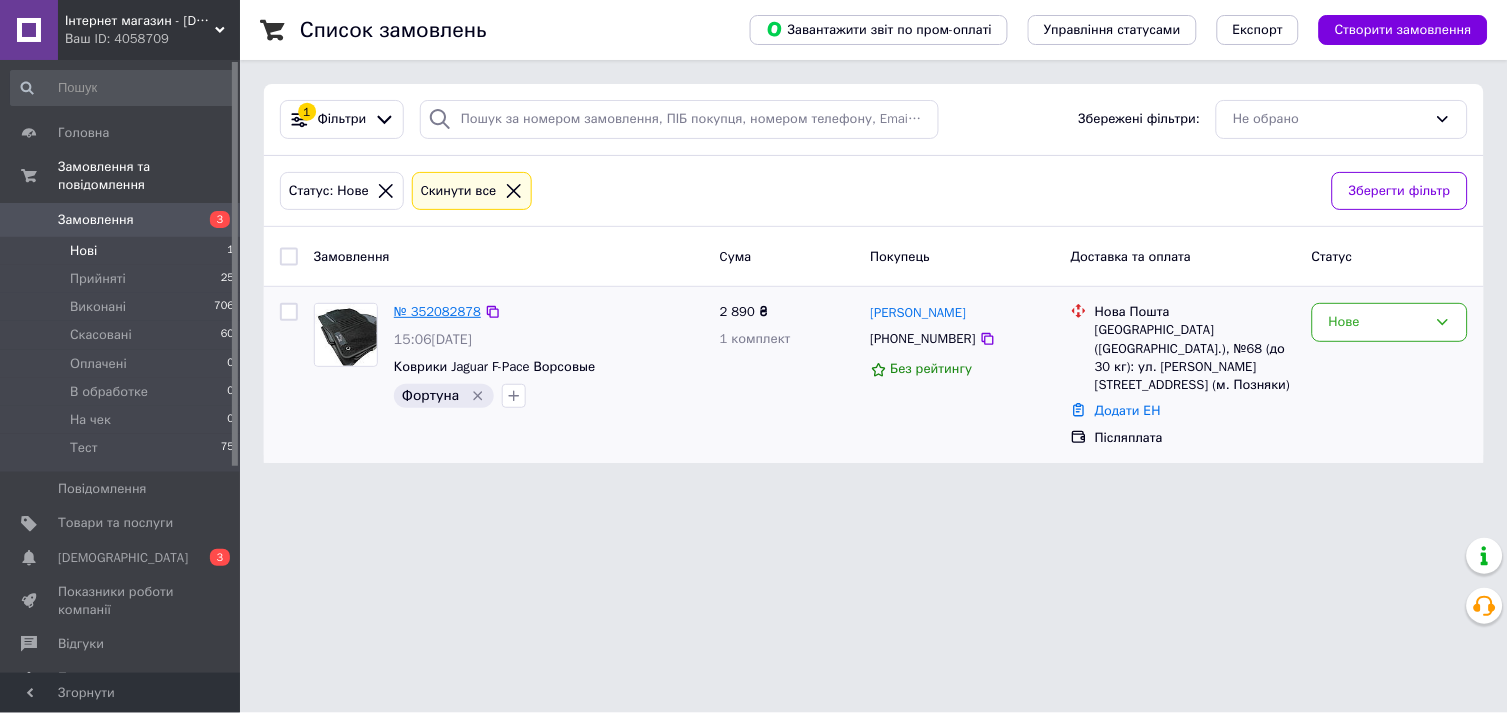 click on "№ 352082878" at bounding box center [437, 311] 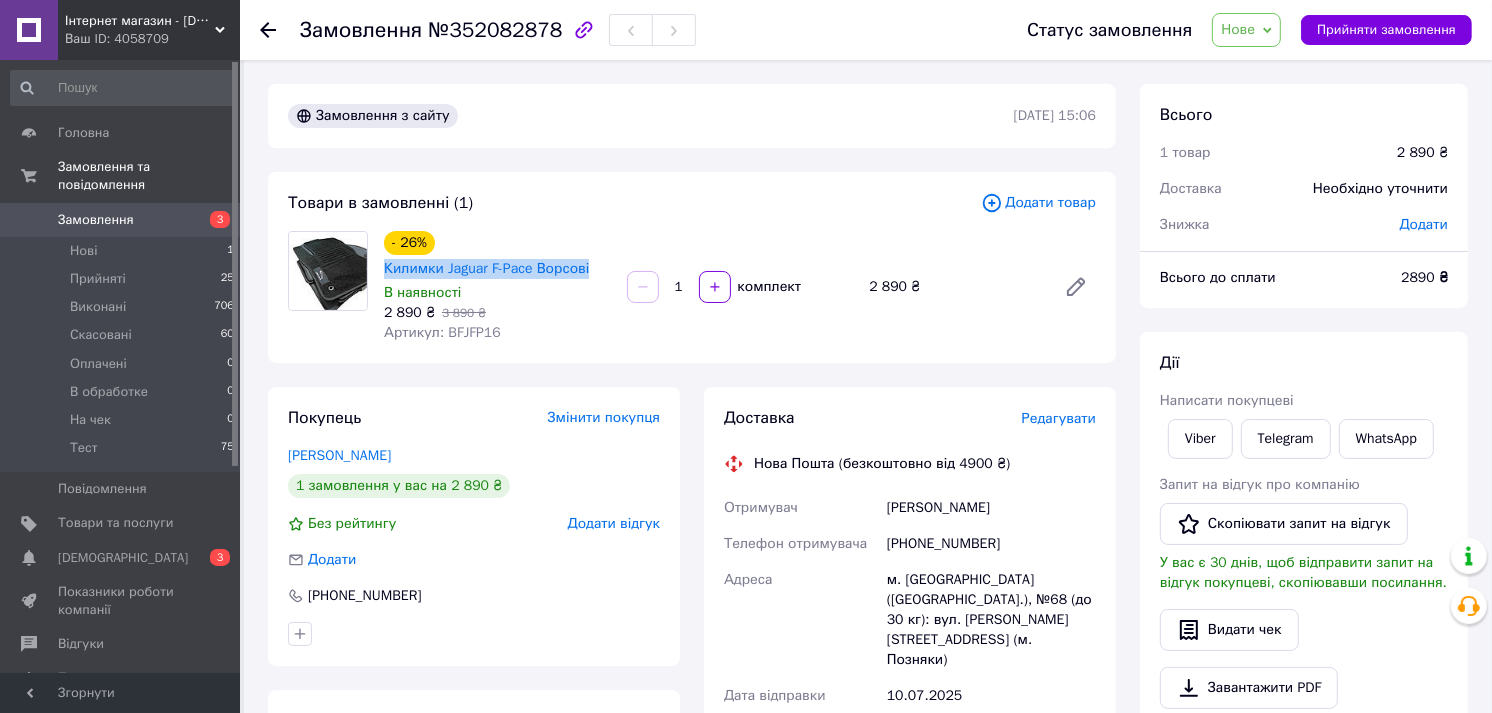 drag, startPoint x: 382, startPoint y: 267, endPoint x: 586, endPoint y: 272, distance: 204.06126 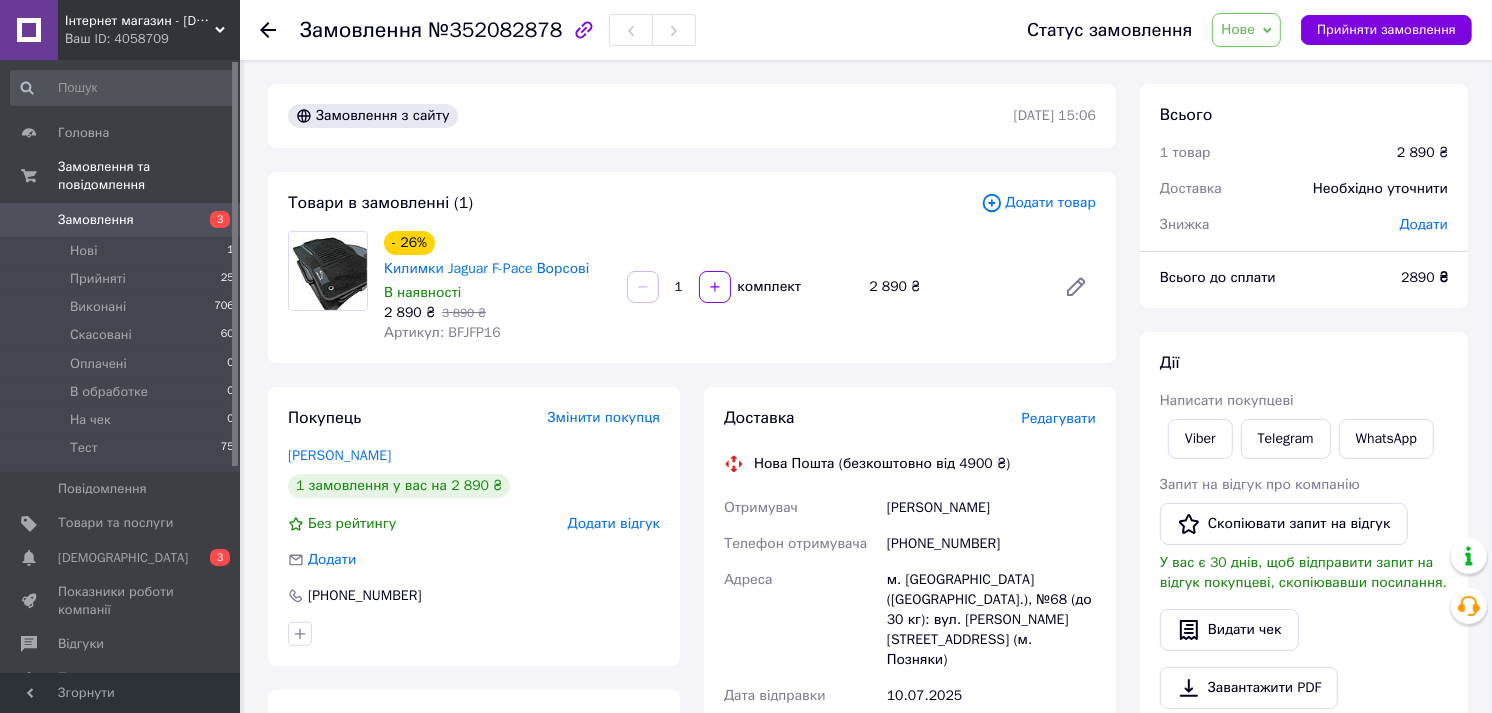 click on "Артикул: BFJFP16" at bounding box center [442, 332] 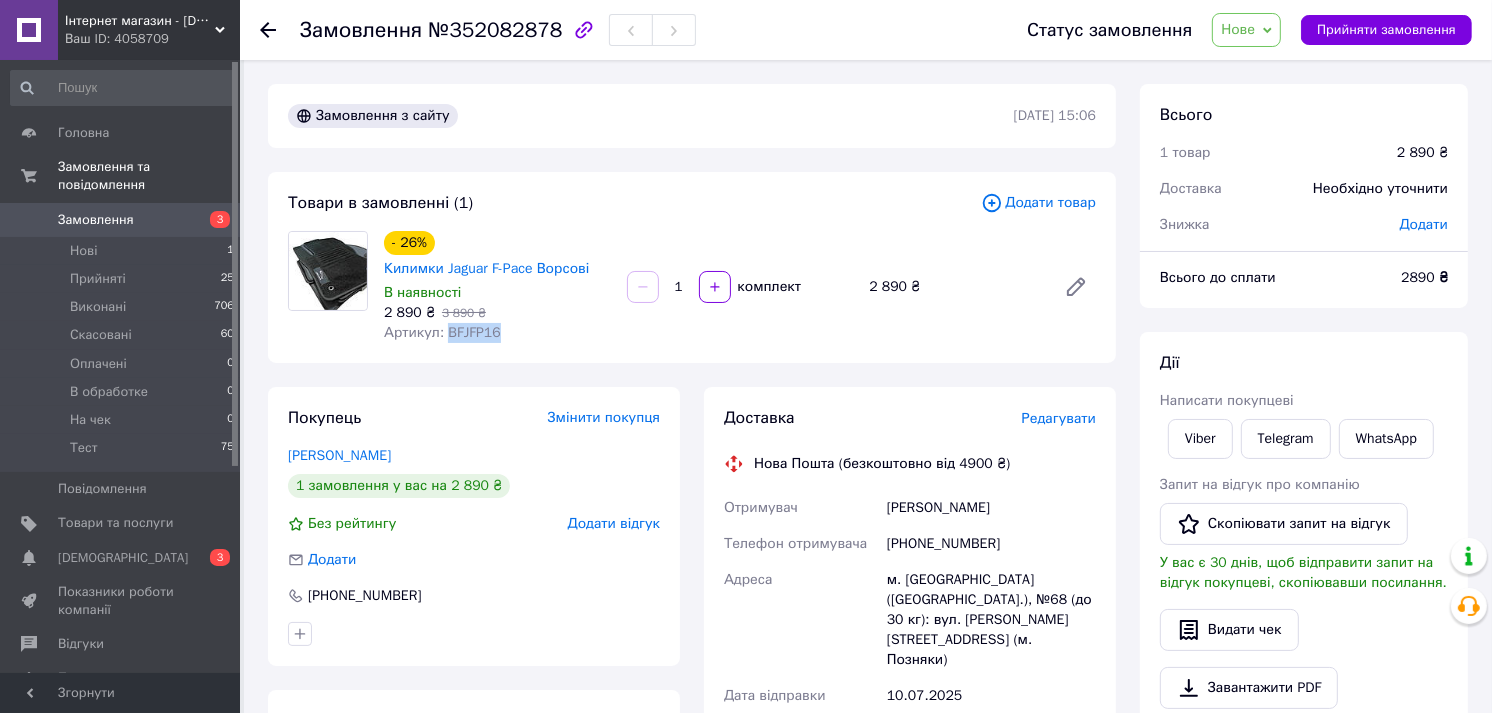 click on "Артикул: BFJFP16" at bounding box center (442, 332) 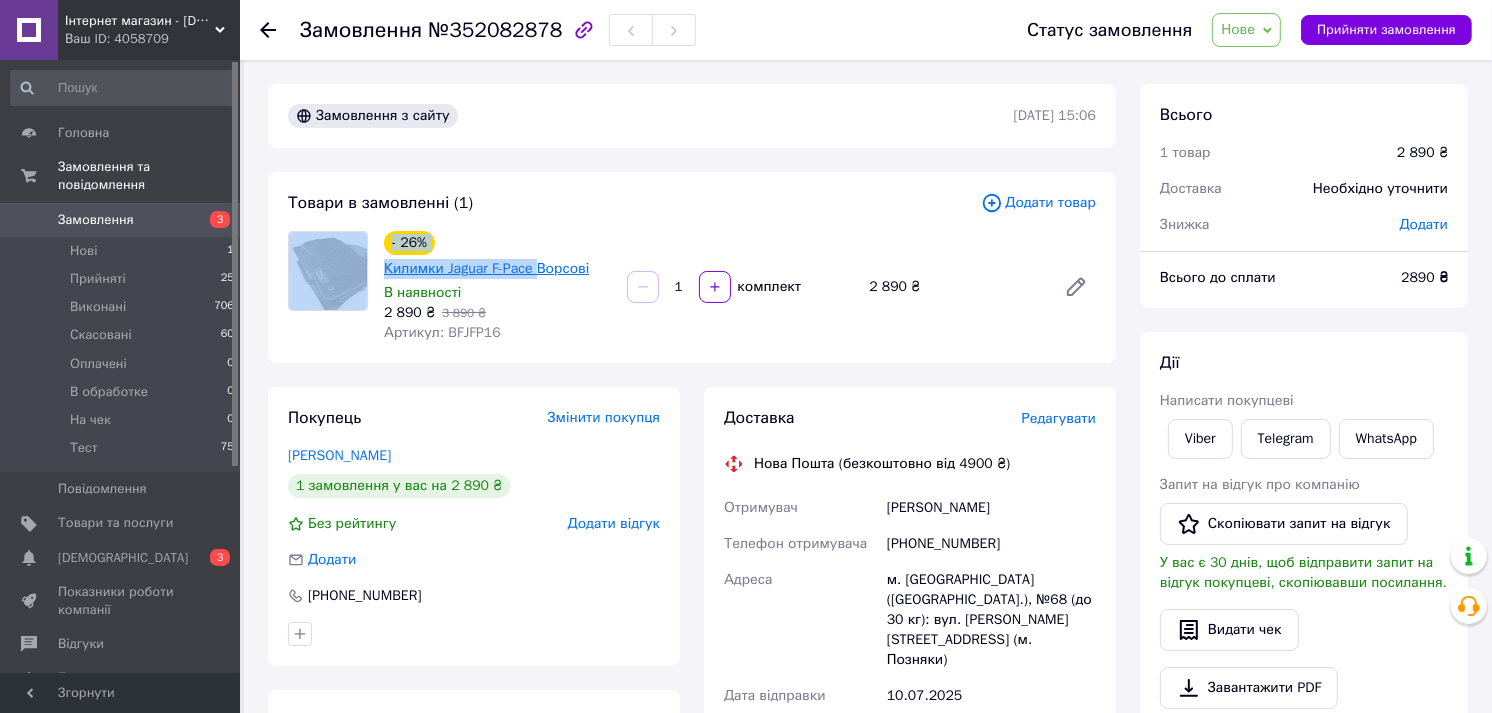 drag, startPoint x: 373, startPoint y: 270, endPoint x: 532, endPoint y: 265, distance: 159.0786 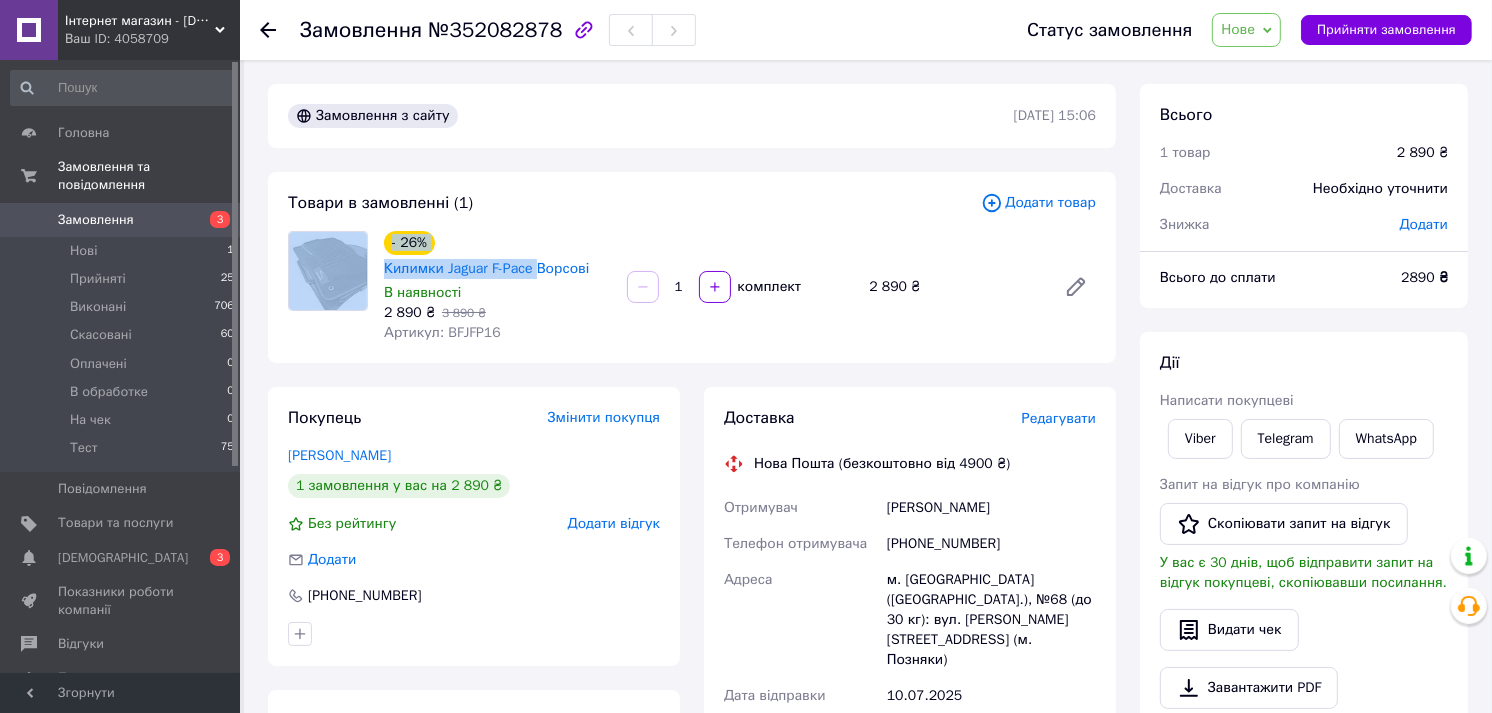 drag, startPoint x: 532, startPoint y: 265, endPoint x: 554, endPoint y: 288, distance: 31.827662 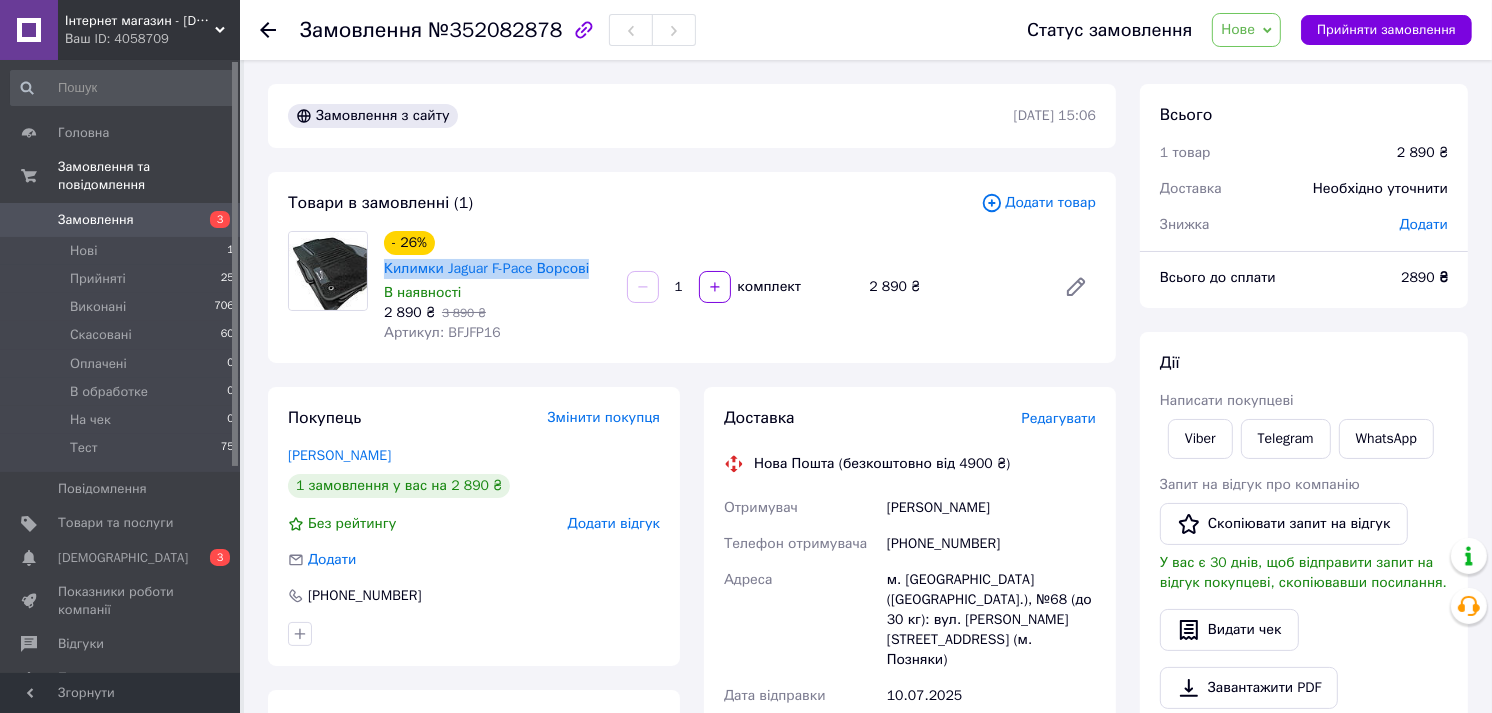 drag, startPoint x: 378, startPoint y: 272, endPoint x: 591, endPoint y: 275, distance: 213.02112 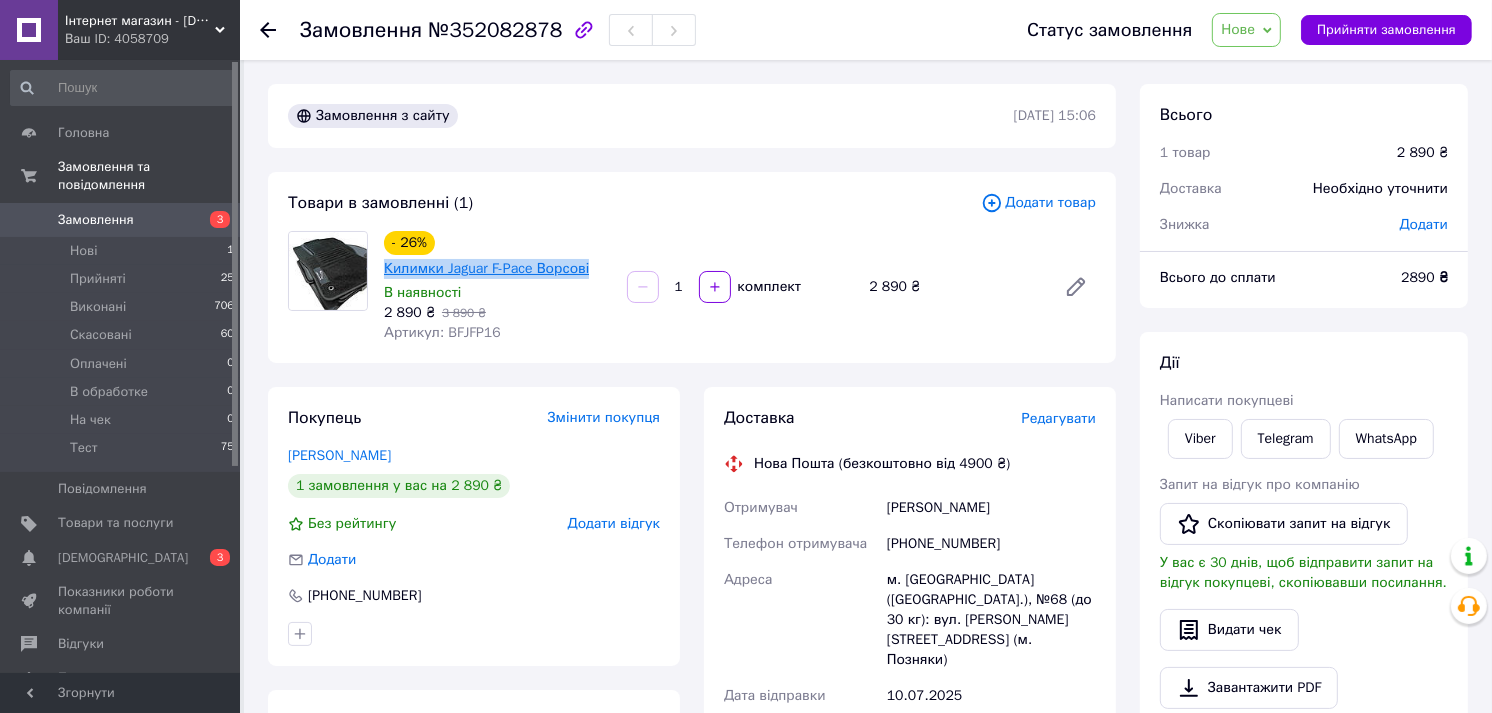 drag, startPoint x: 591, startPoint y: 275, endPoint x: 580, endPoint y: 268, distance: 13.038404 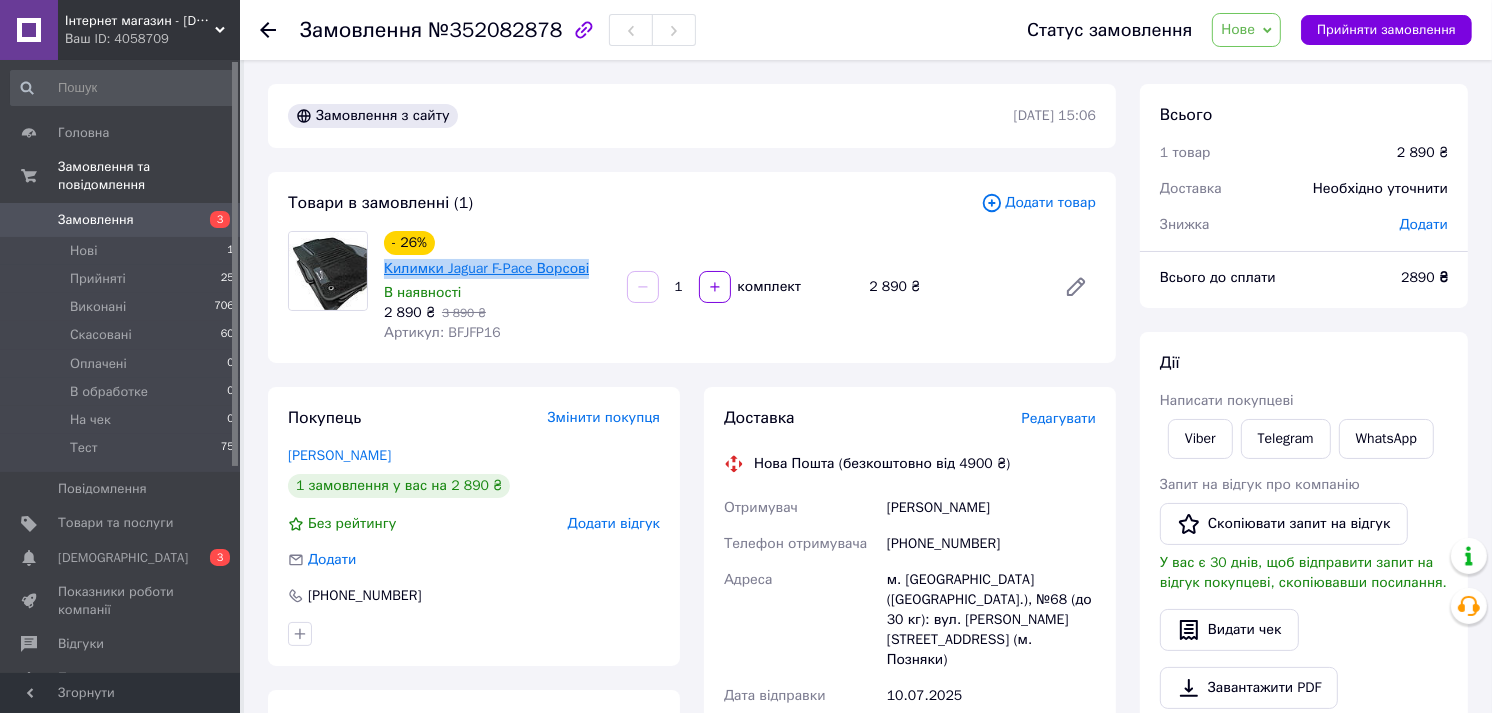 copy on "Килимки Jaguar F-Pace Ворсові" 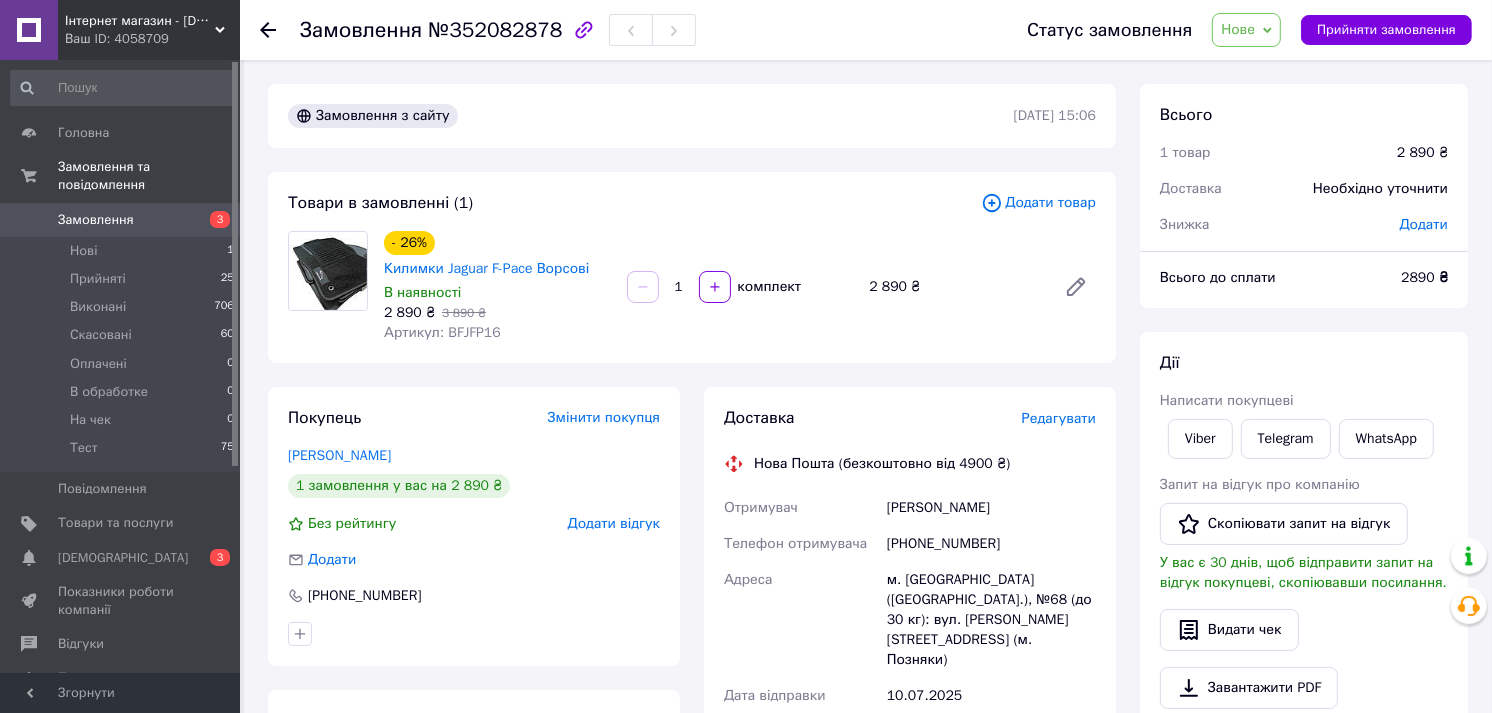click on "[PHONE_NUMBER]" at bounding box center (991, 544) 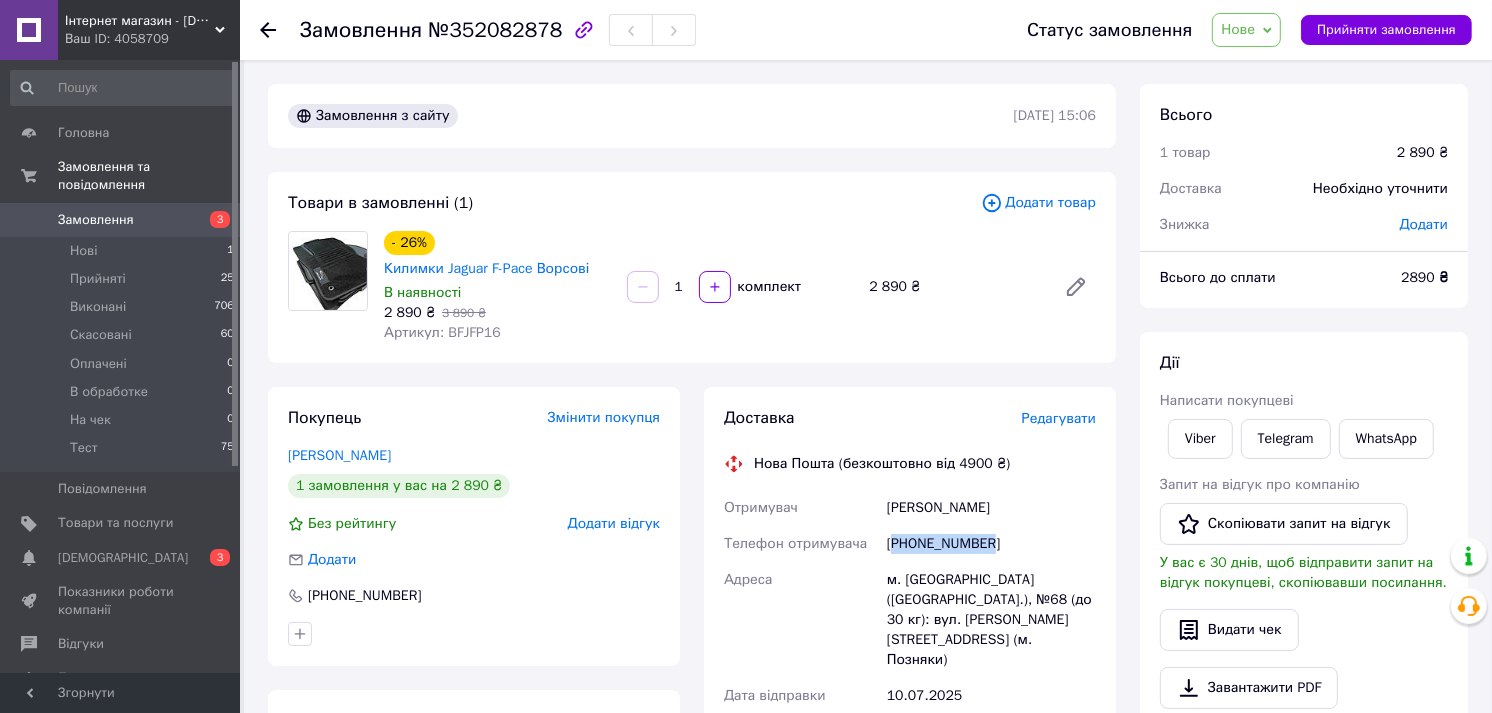 click on "[PHONE_NUMBER]" at bounding box center (991, 544) 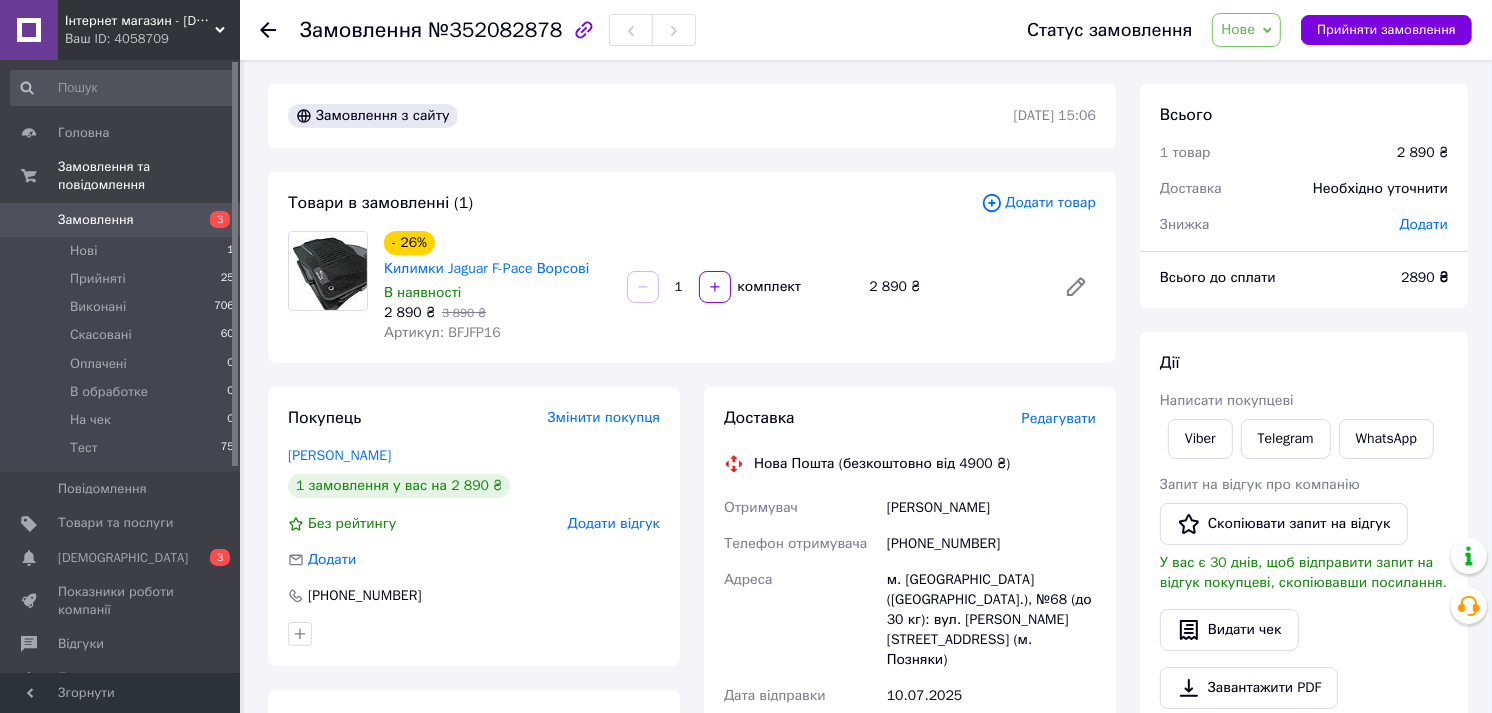 drag, startPoint x: 926, startPoint y: 543, endPoint x: 723, endPoint y: 364, distance: 270.64737 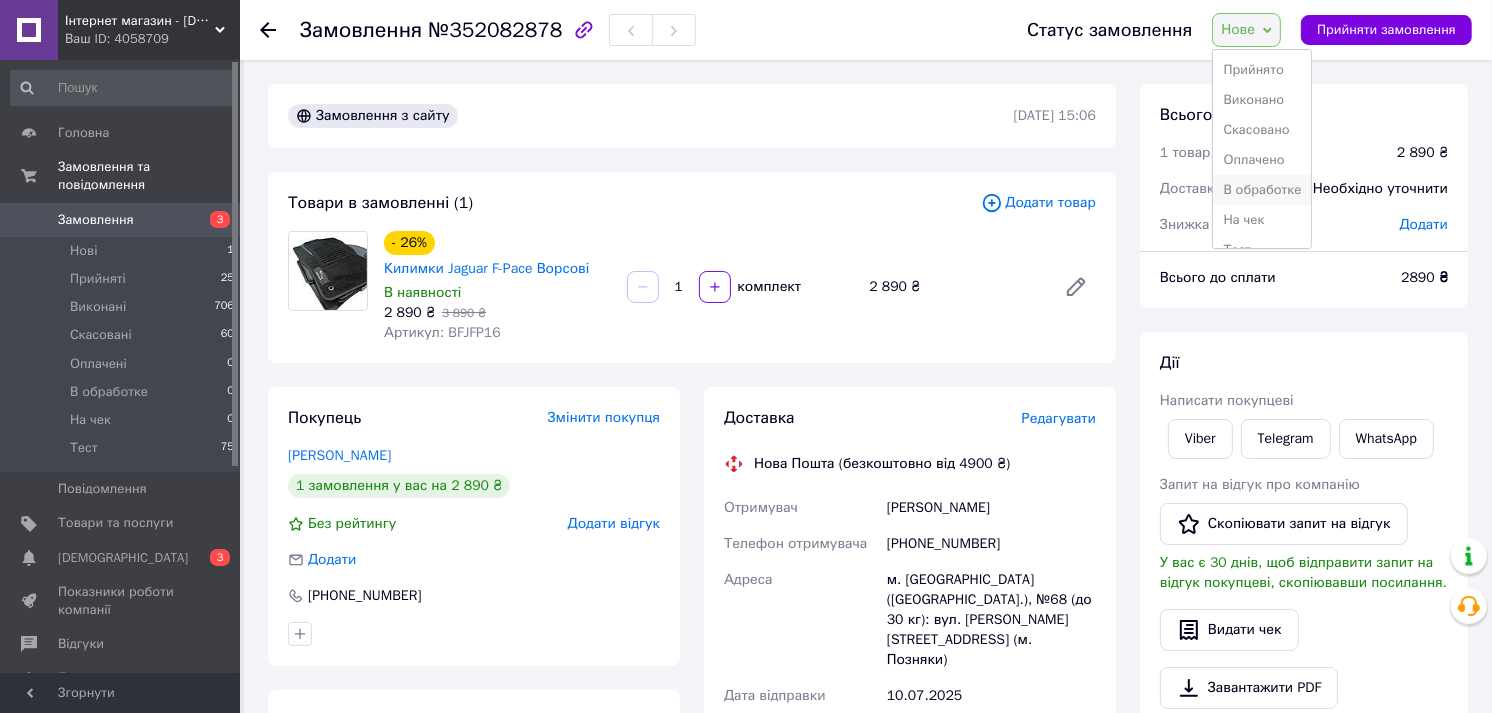 click on "В обработке" at bounding box center [1262, 190] 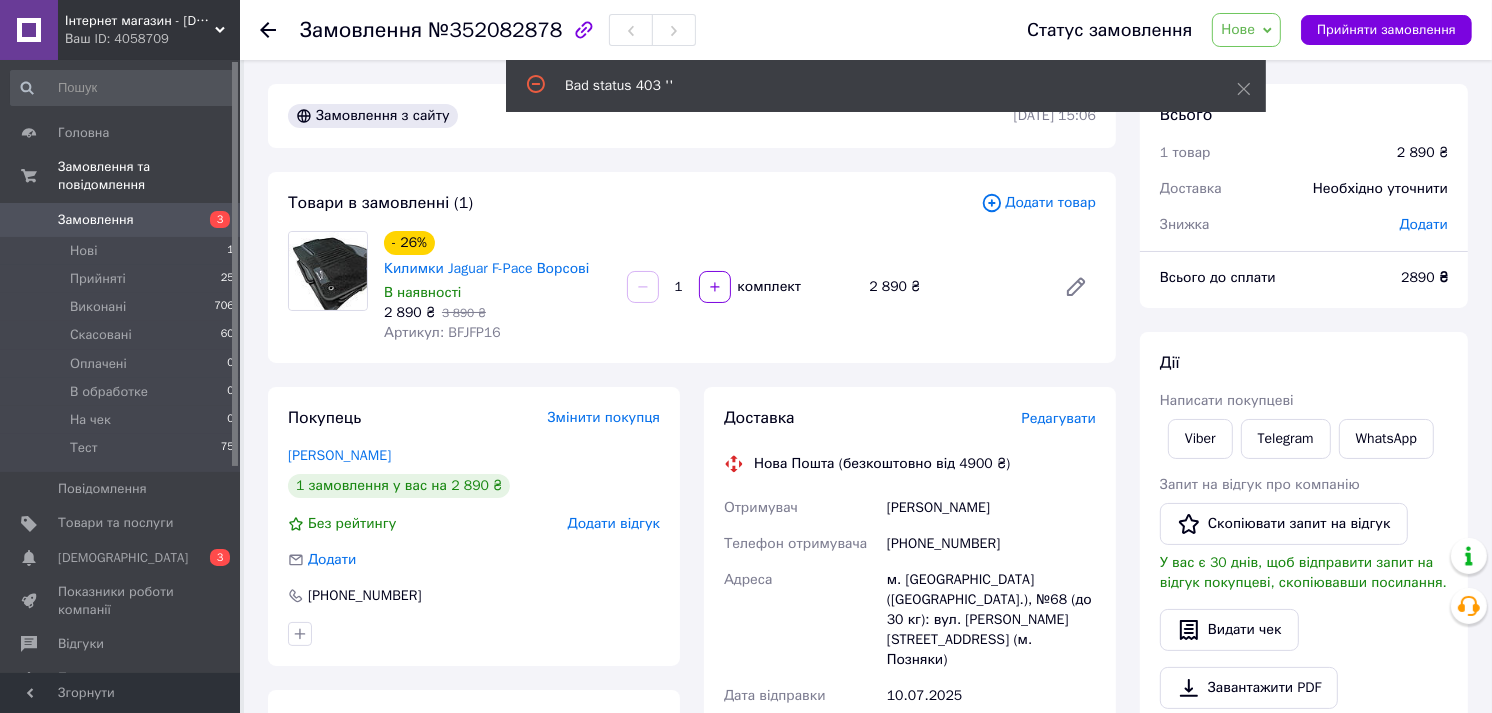 click on "Редагувати" at bounding box center (1059, 418) 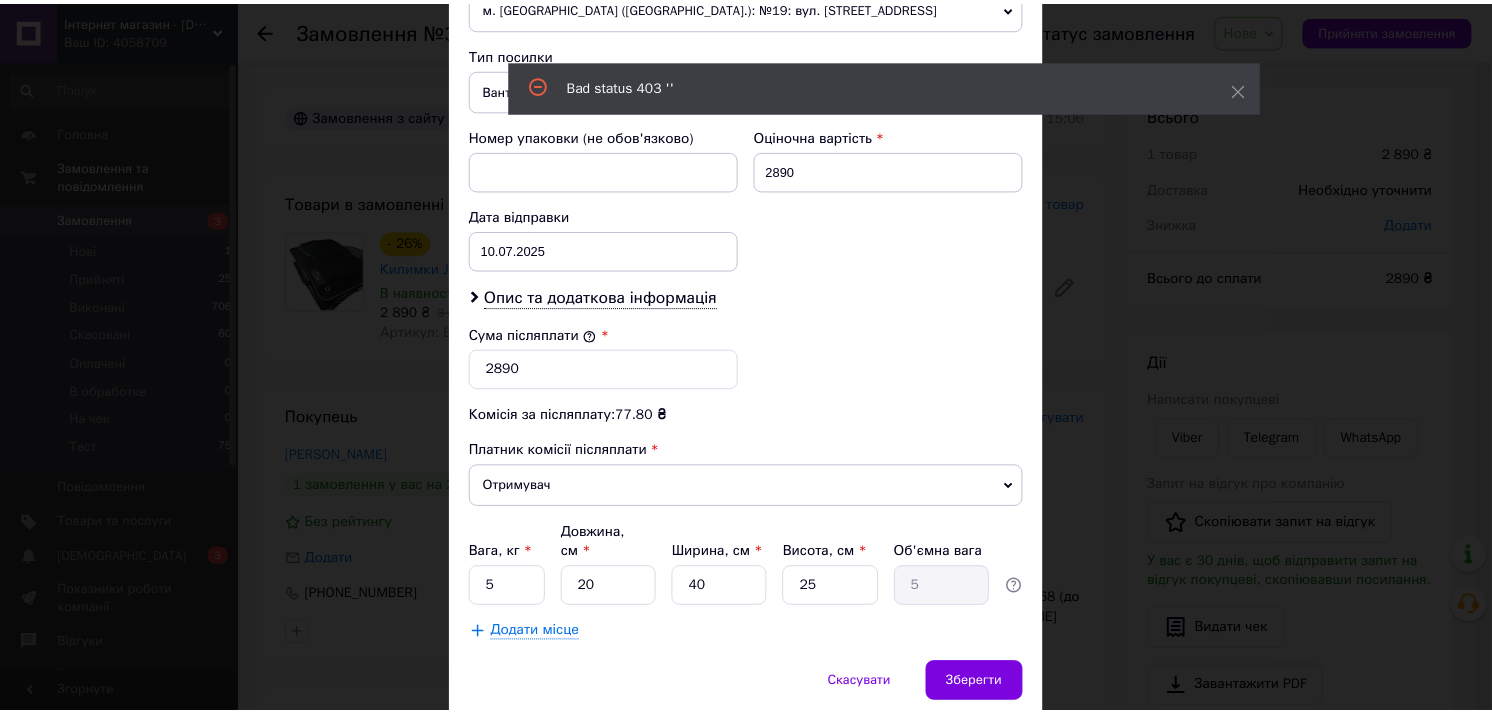 scroll, scrollTop: 815, scrollLeft: 0, axis: vertical 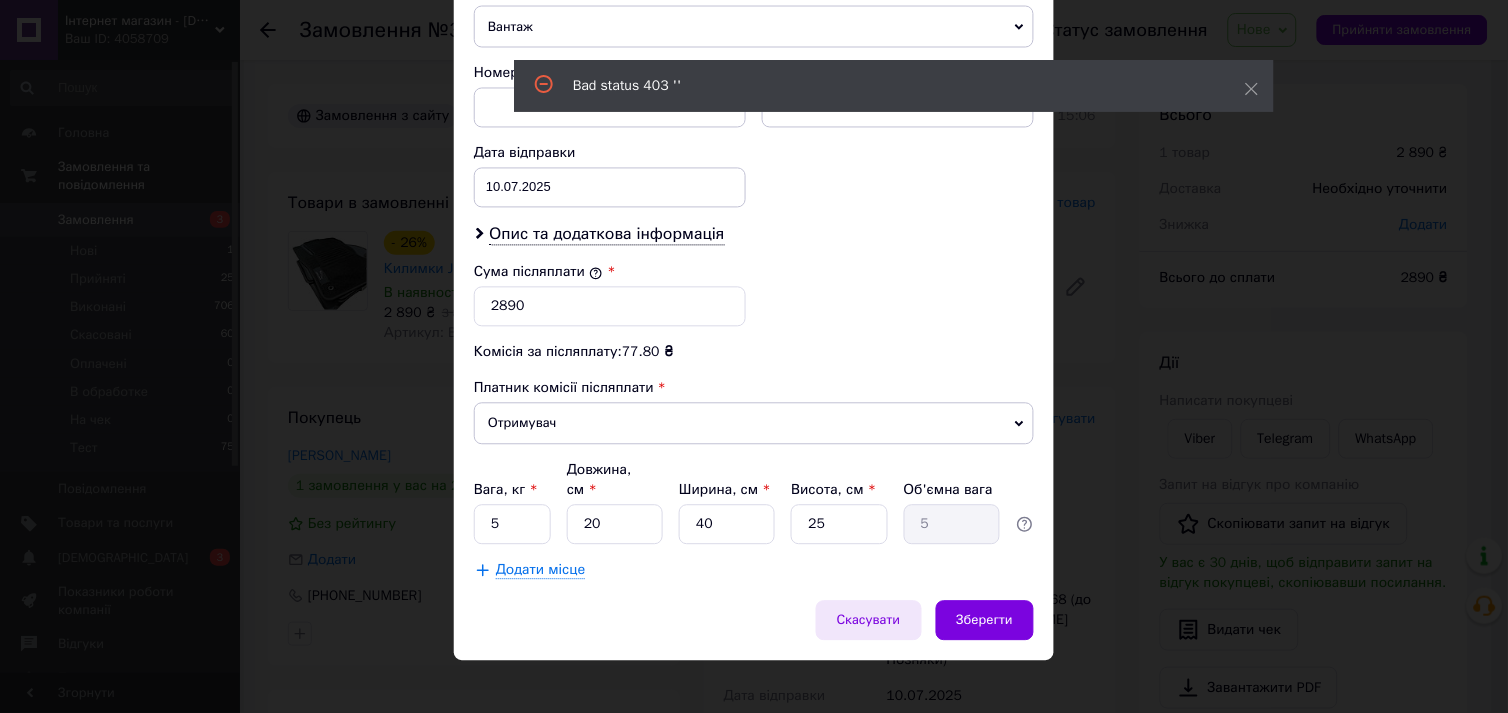 click on "Скасувати" at bounding box center [869, 621] 